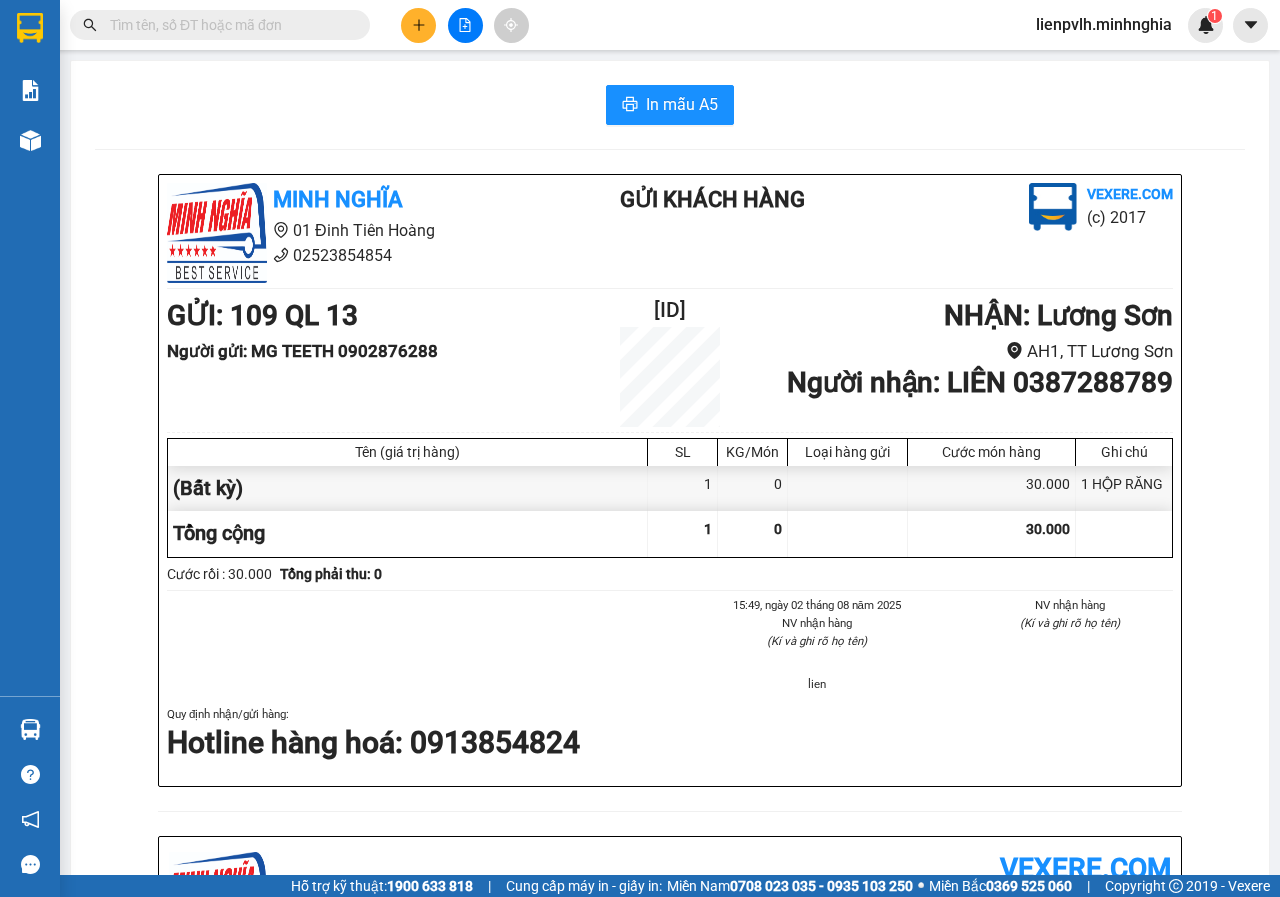 scroll, scrollTop: 0, scrollLeft: 0, axis: both 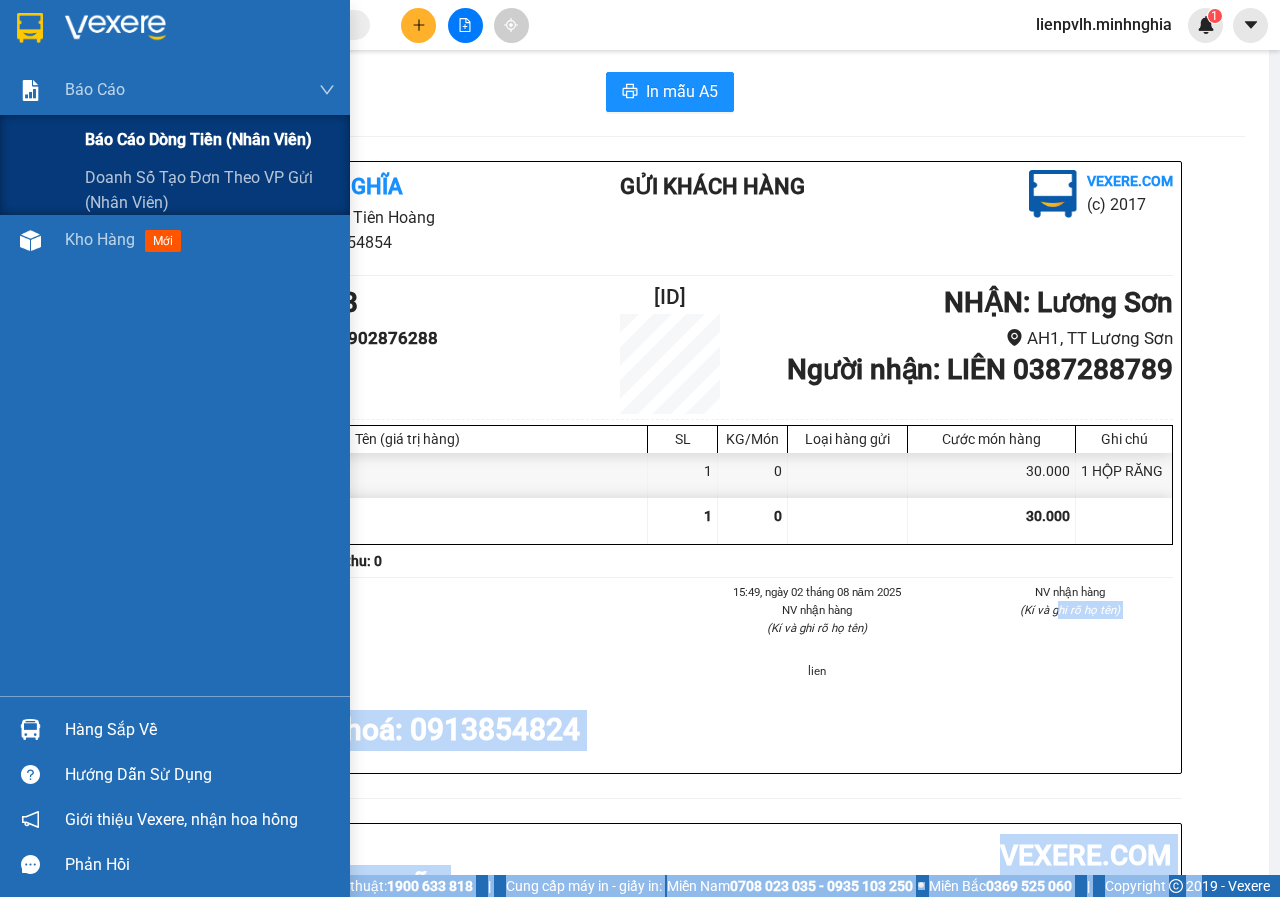 click on "Báo cáo dòng tiền (nhân viên)" at bounding box center [210, 140] 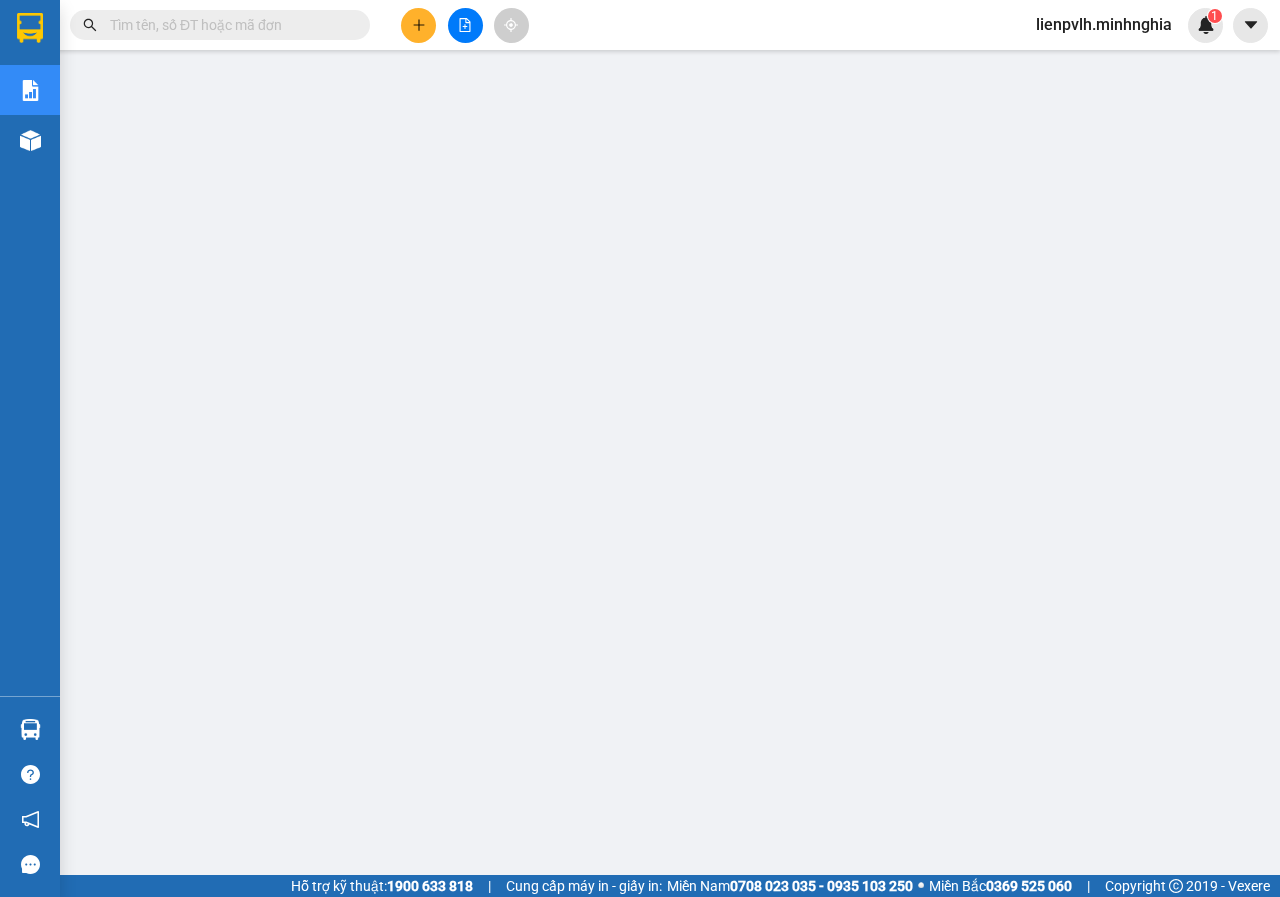 click on "Kết quả tìm kiếm ( 0 )  Bộ lọc  No Data lienpvlh.minhnghia 1" at bounding box center [640, 25] 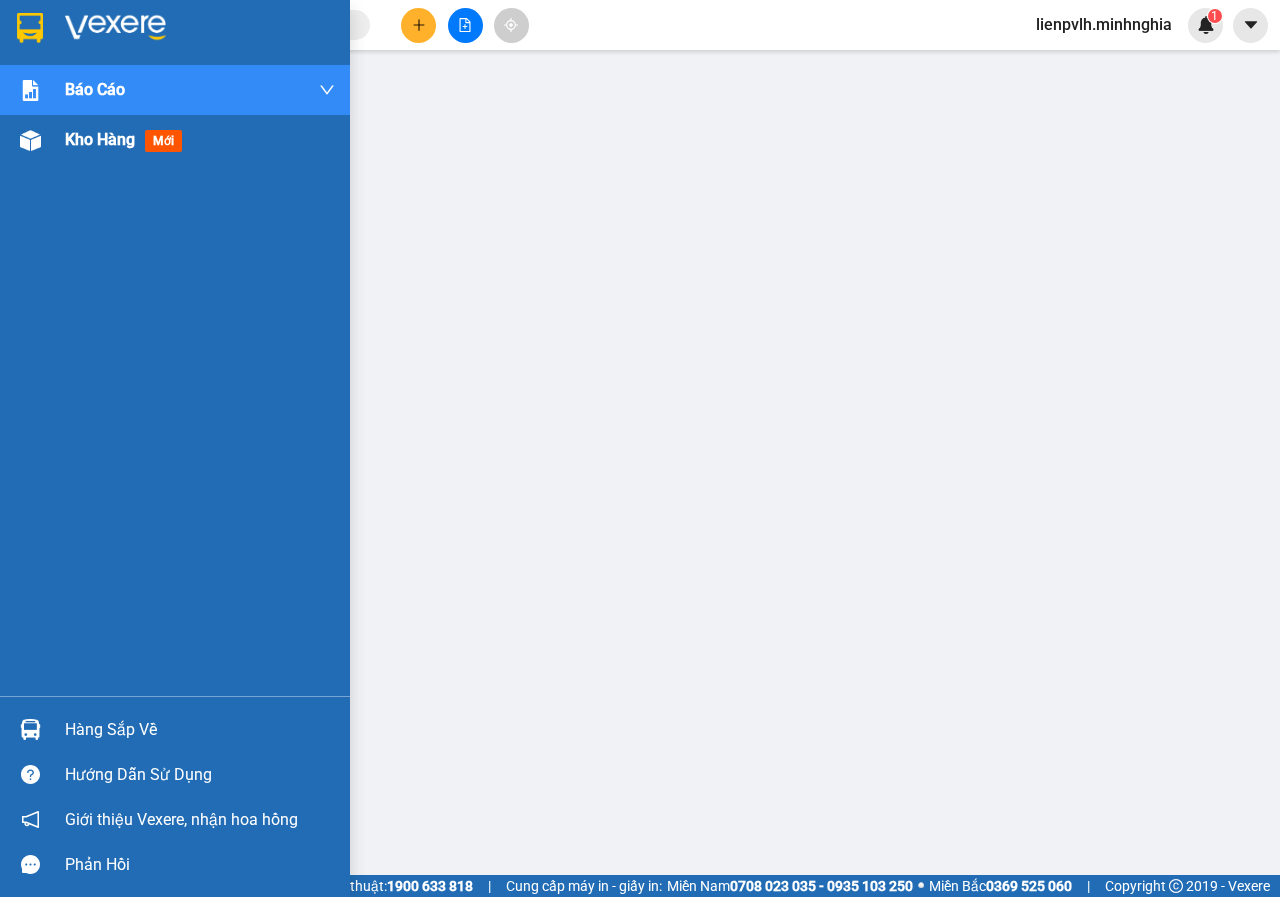 click on "Kho hàng mới" at bounding box center (175, 140) 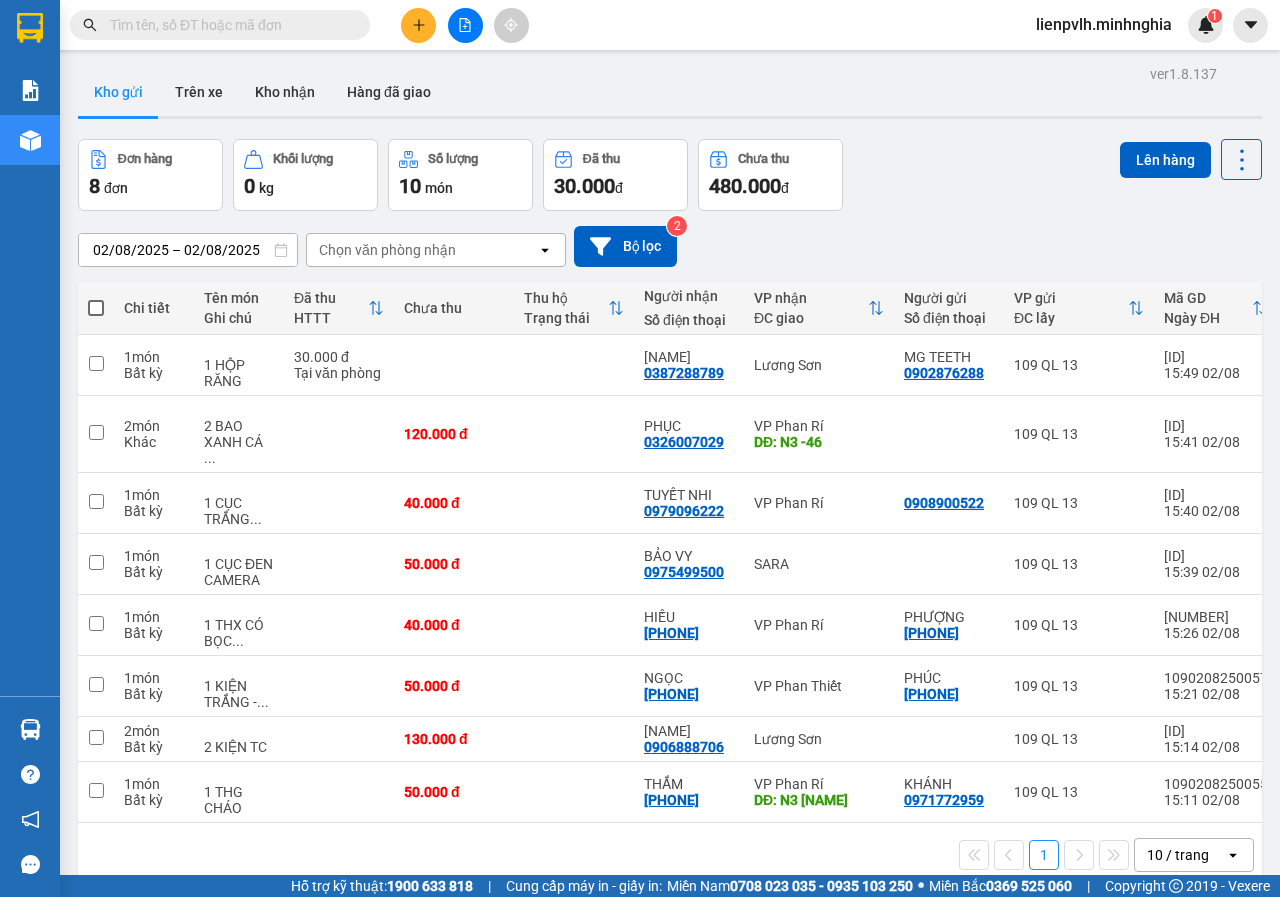 click at bounding box center [96, 308] 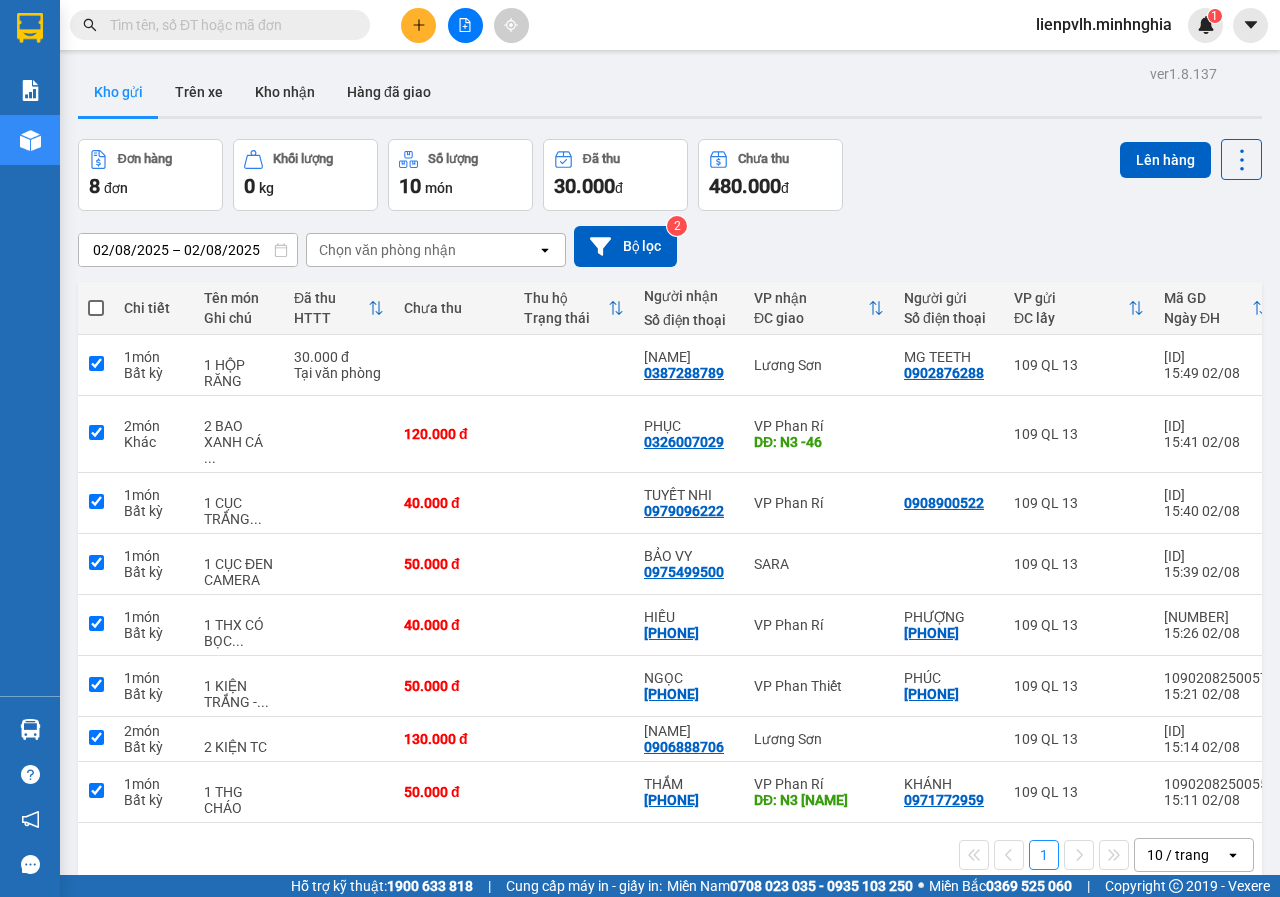 checkbox on "true" 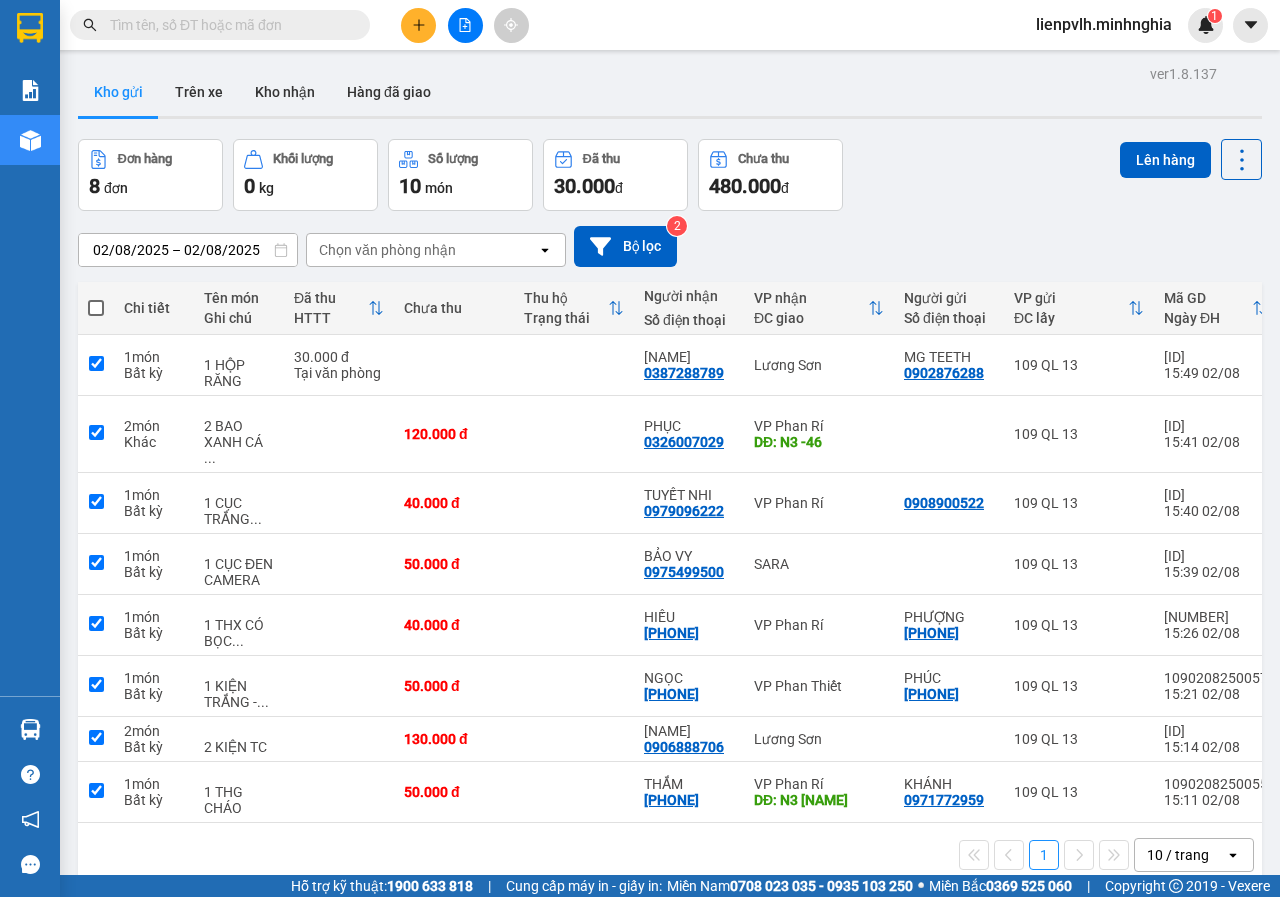 checkbox on "true" 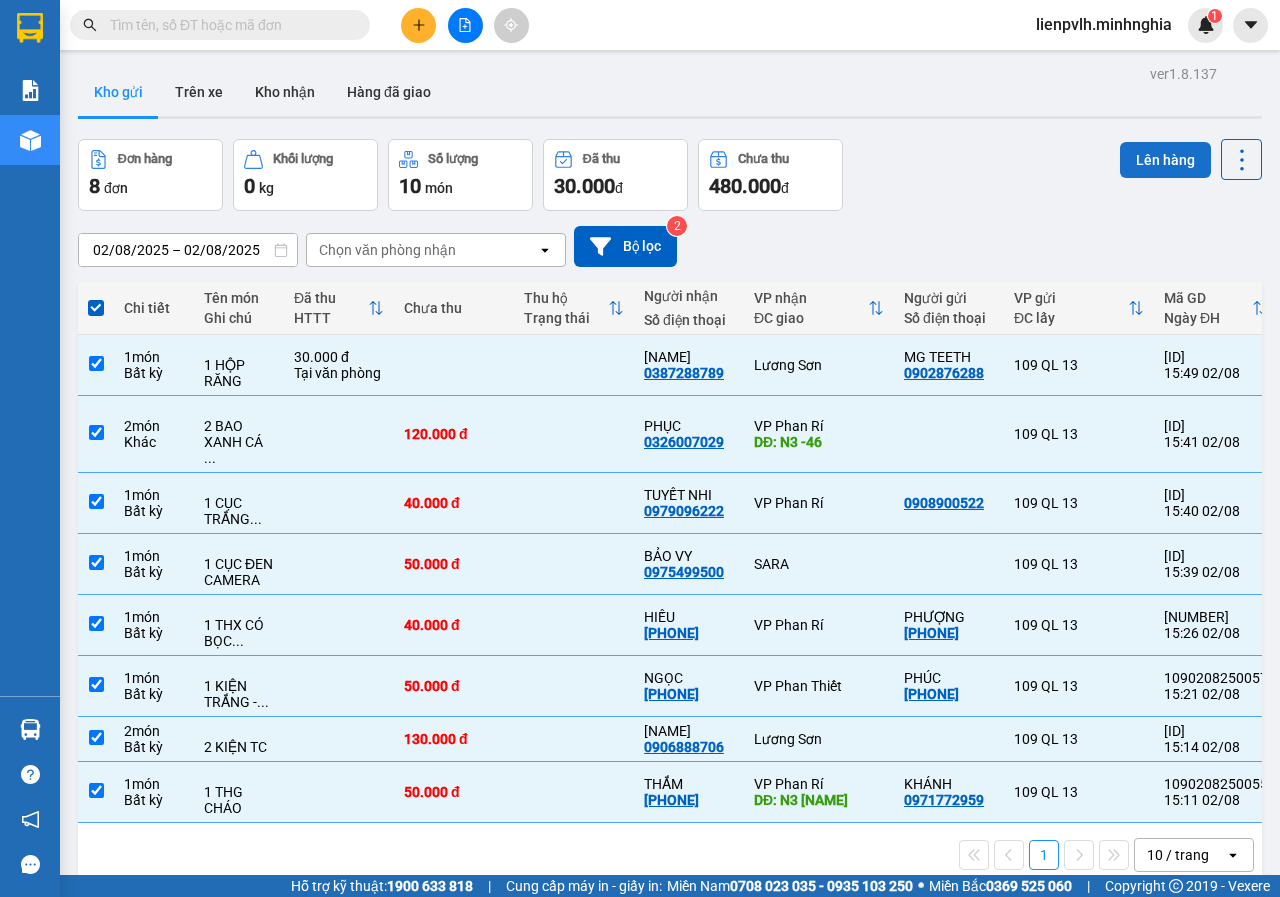 click on "Lên hàng" at bounding box center (1165, 160) 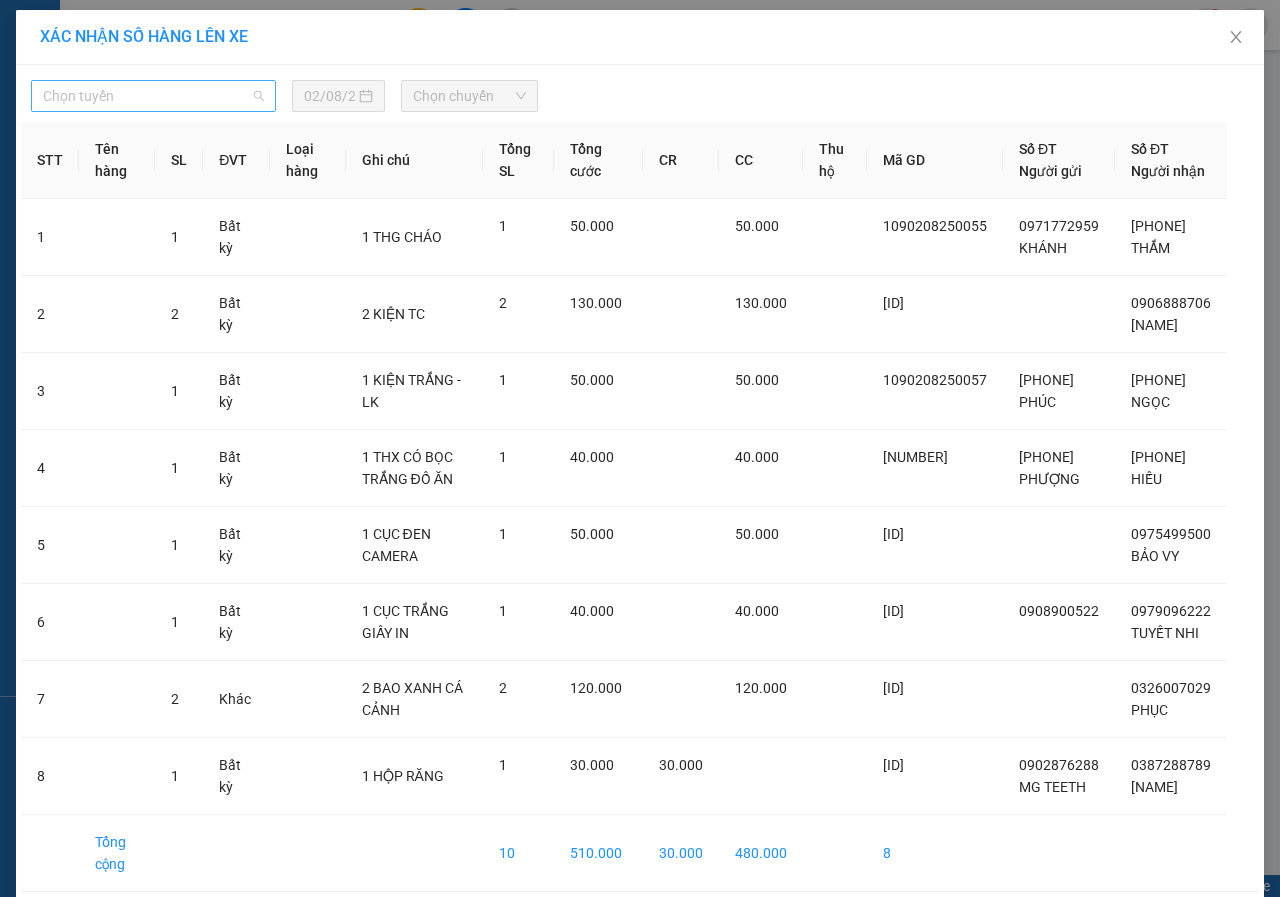 click on "Chọn tuyến" at bounding box center (153, 96) 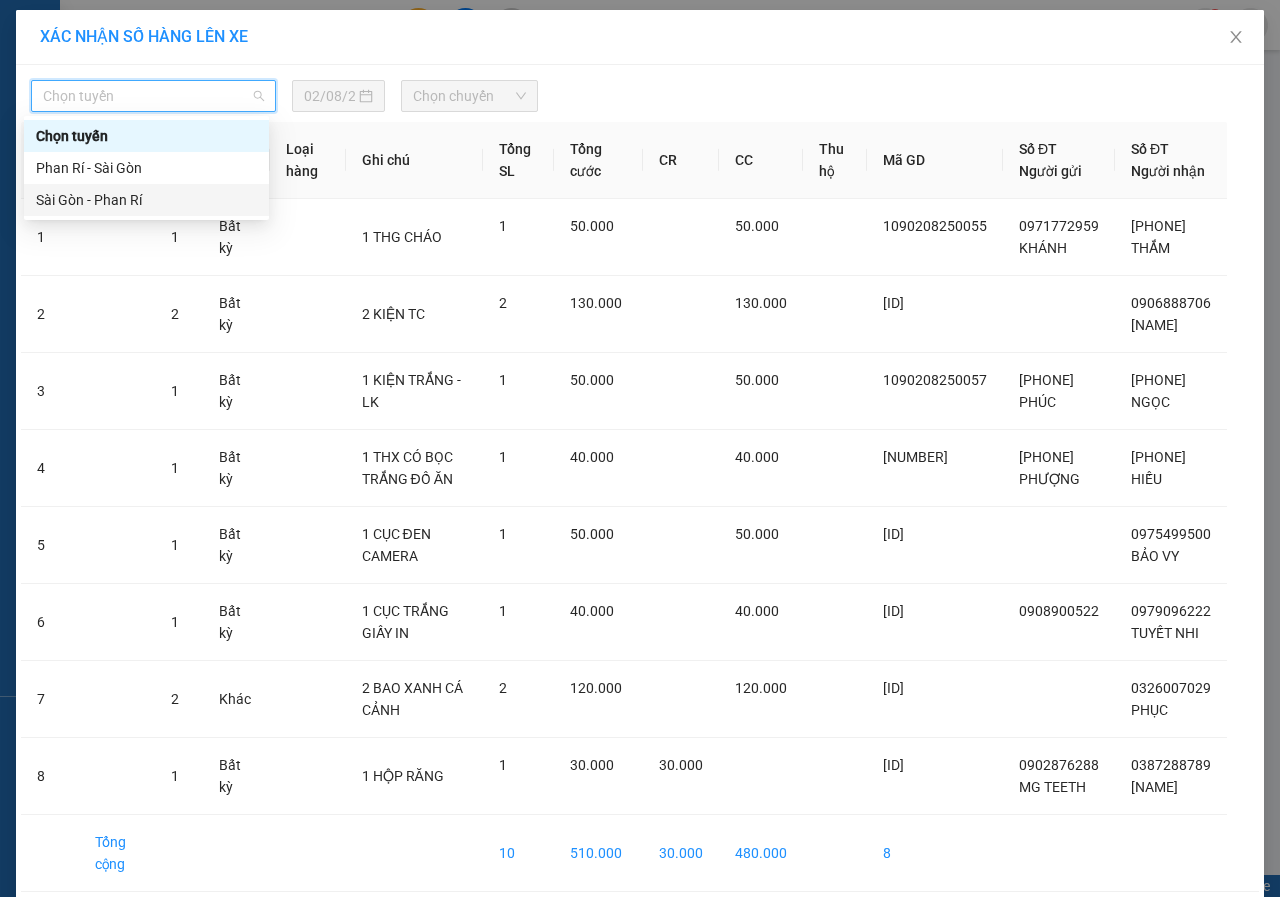 click on "Sài Gòn - Phan Rí" at bounding box center (146, 200) 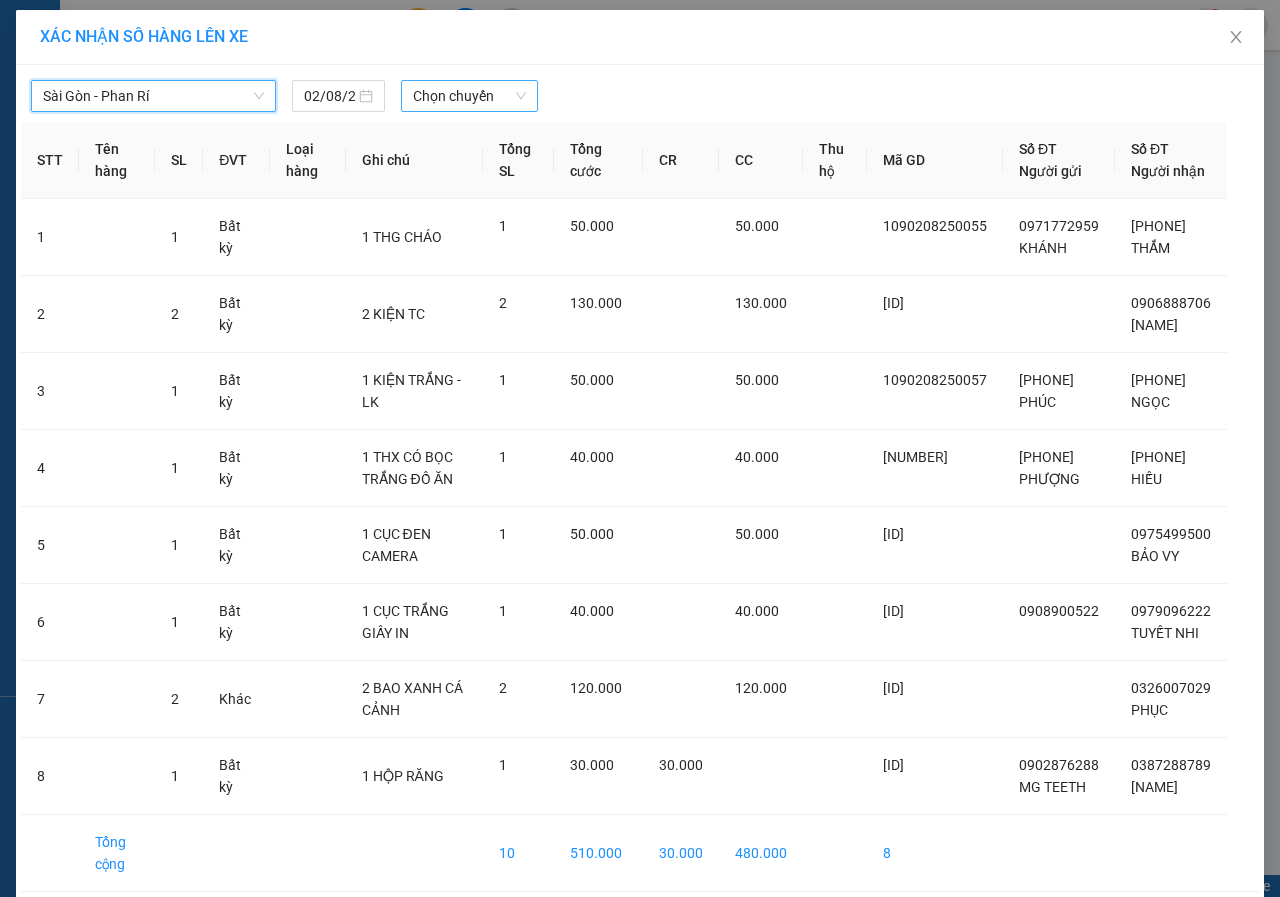 click on "Chọn chuyến" at bounding box center (469, 96) 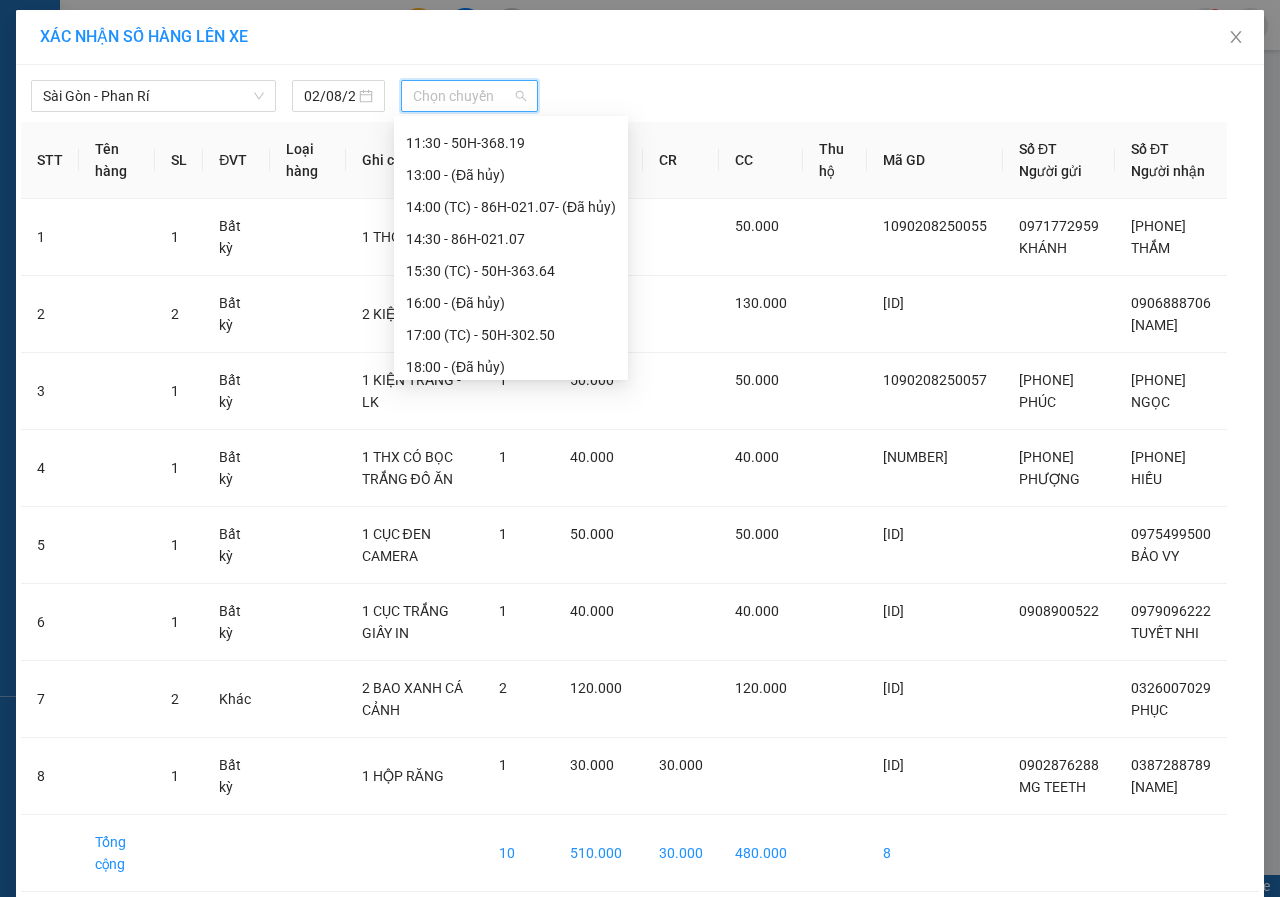 scroll, scrollTop: 288, scrollLeft: 0, axis: vertical 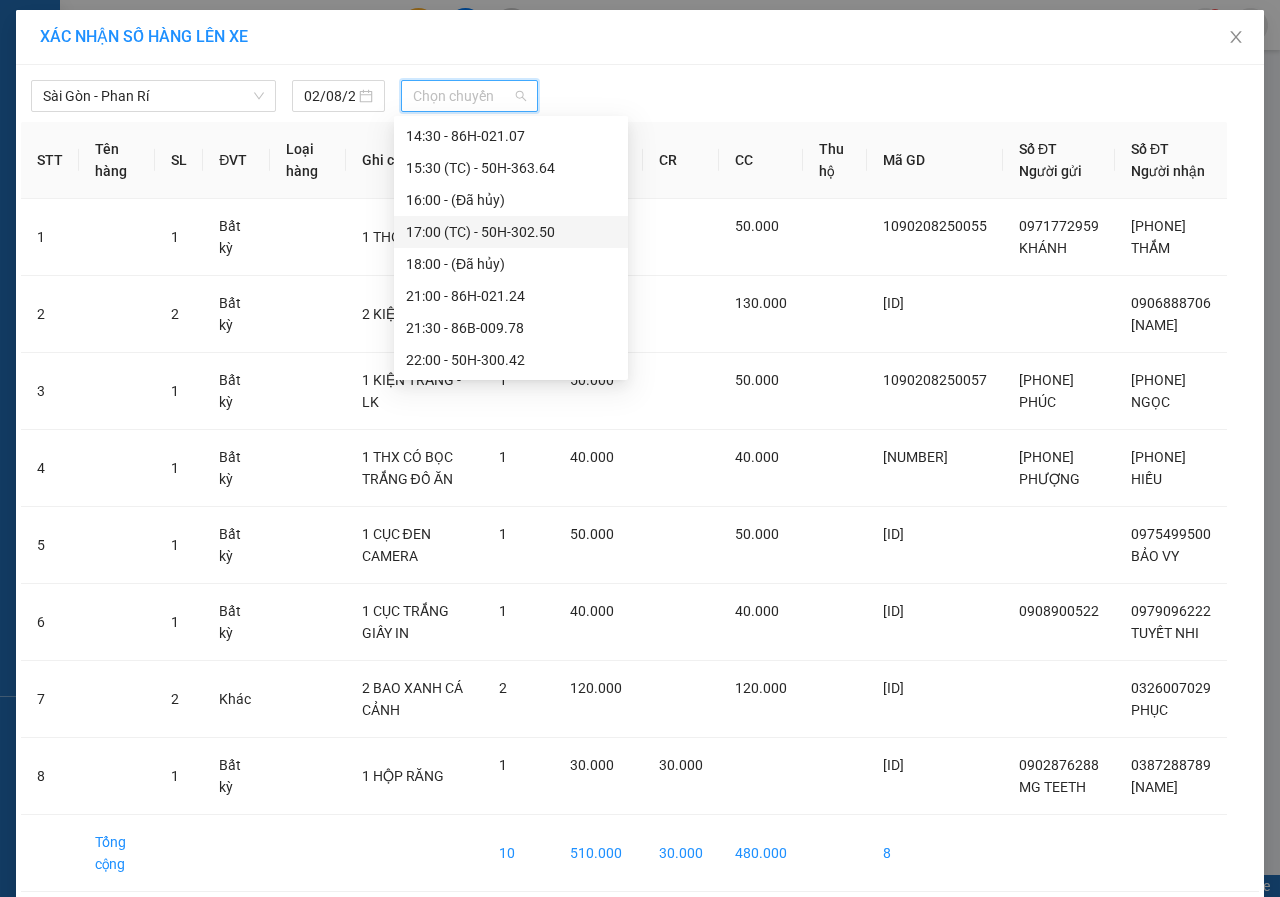 click on "17:00   (TC)   - 50H-302.50" at bounding box center (511, 232) 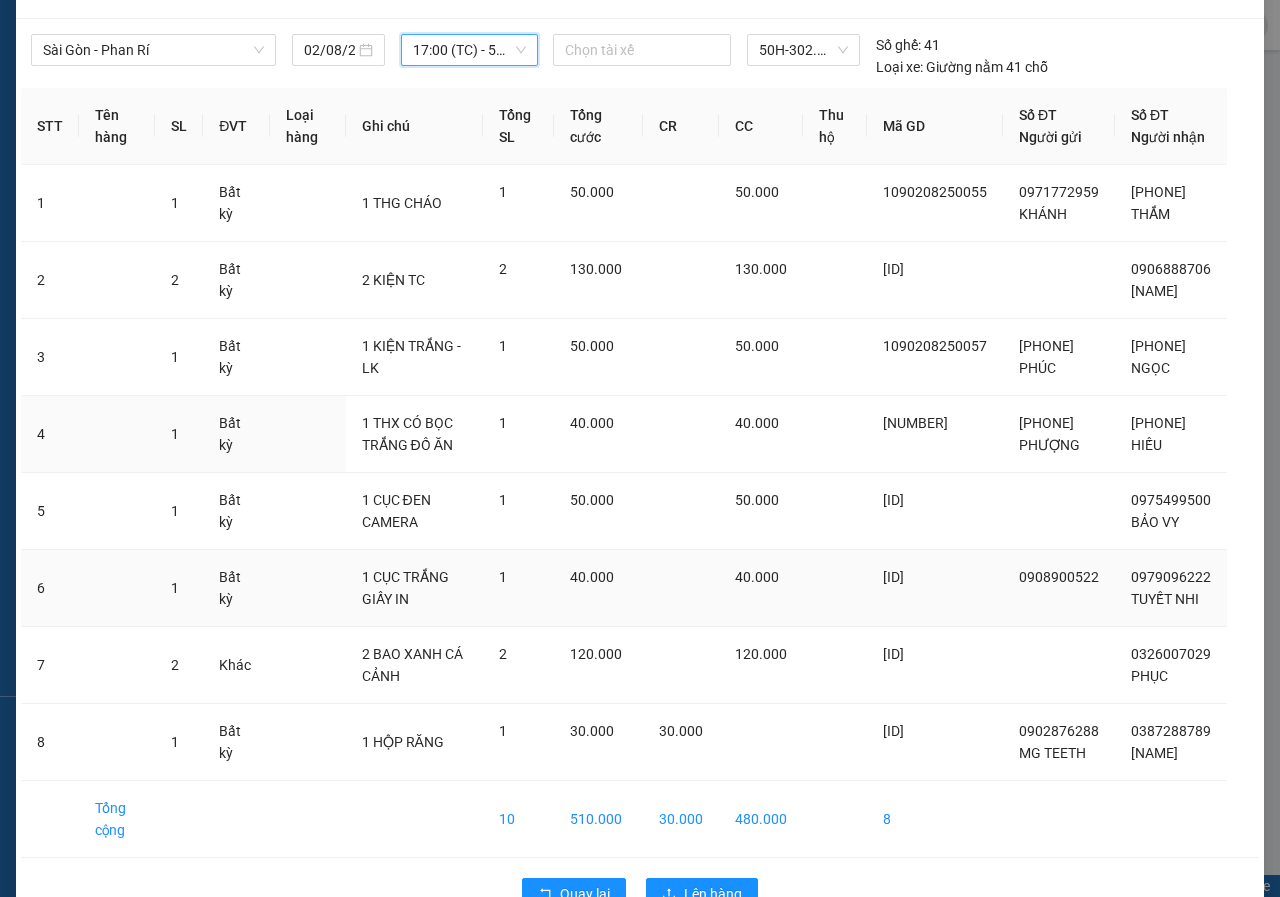 scroll, scrollTop: 120, scrollLeft: 0, axis: vertical 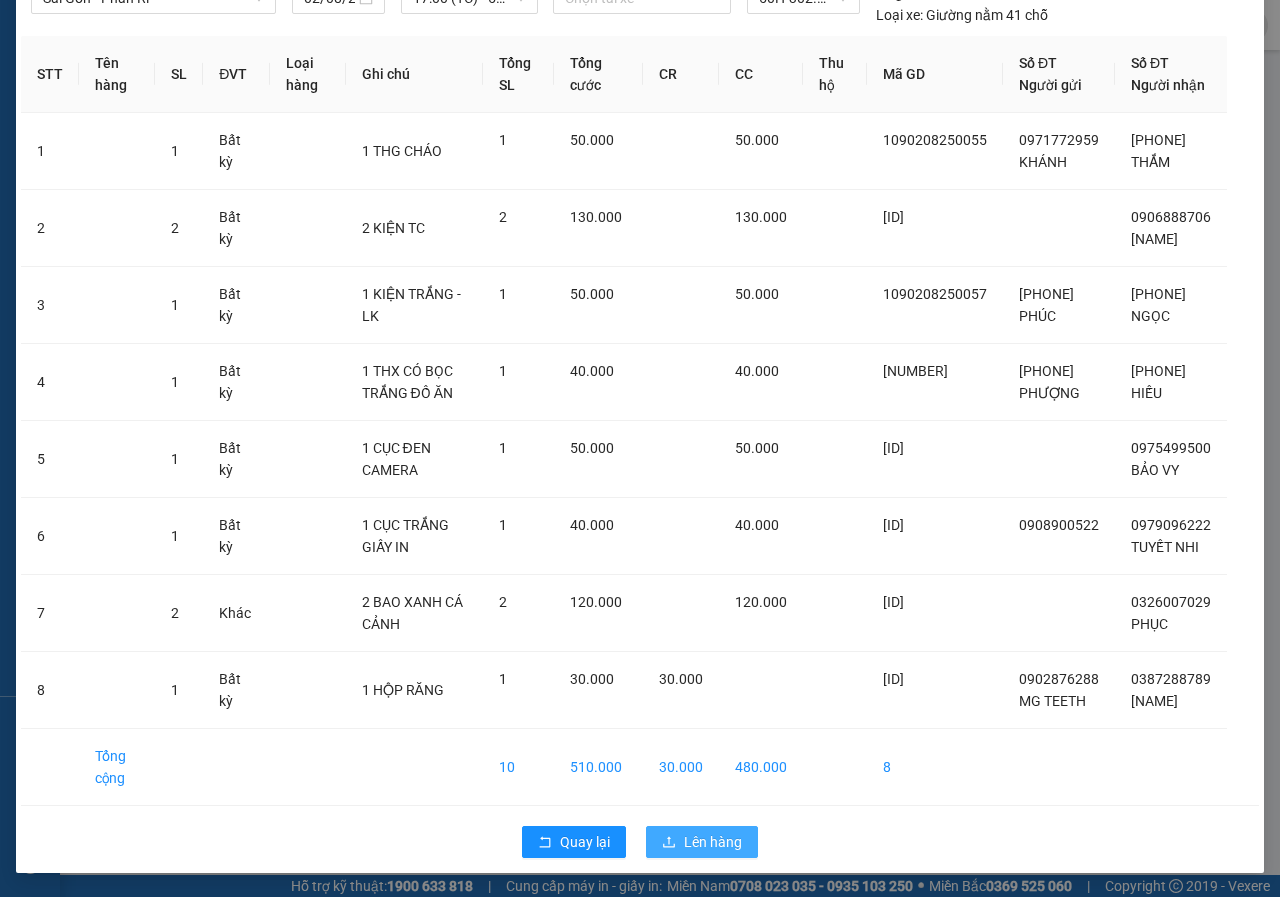 click on "Lên hàng" at bounding box center [713, 842] 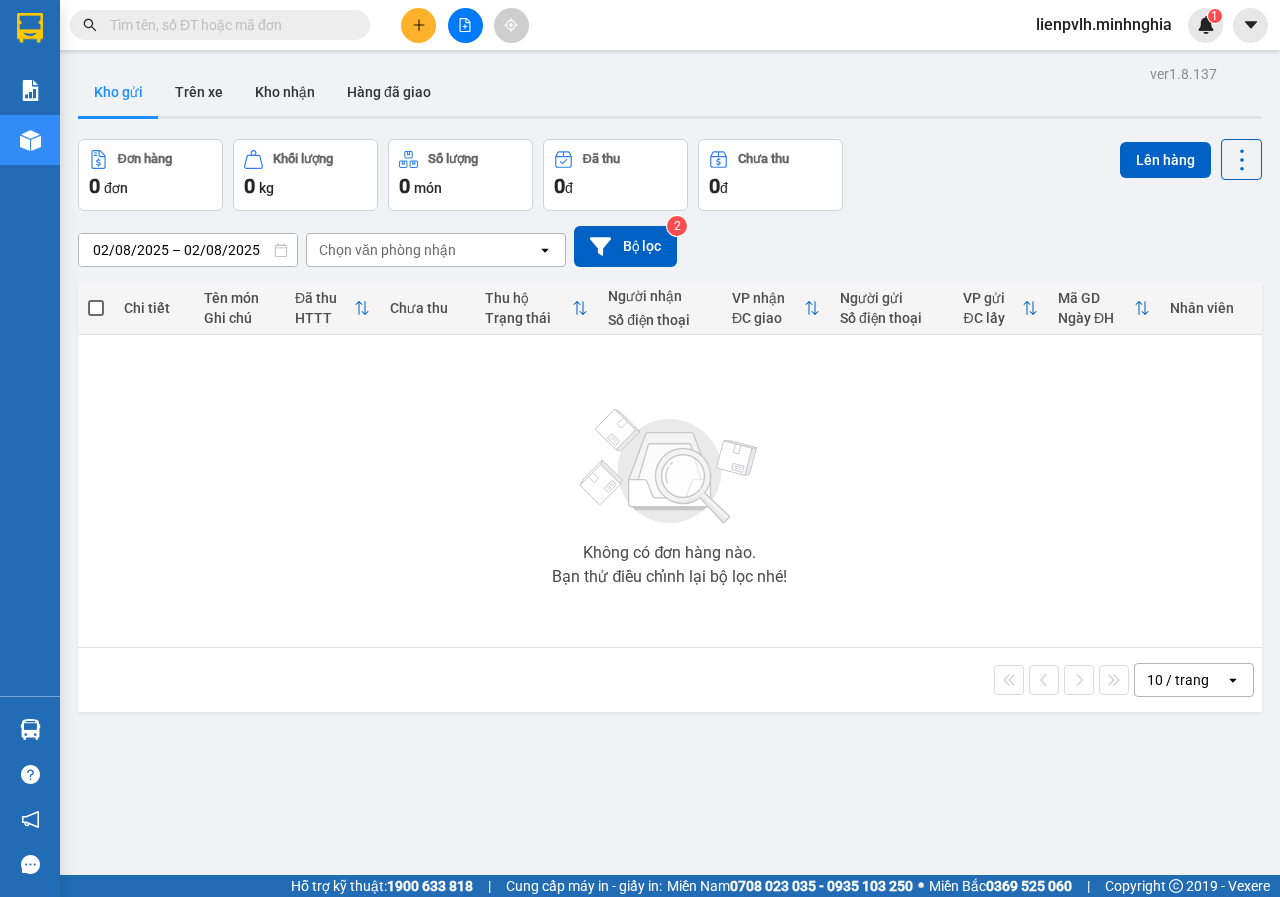 click at bounding box center (418, 25) 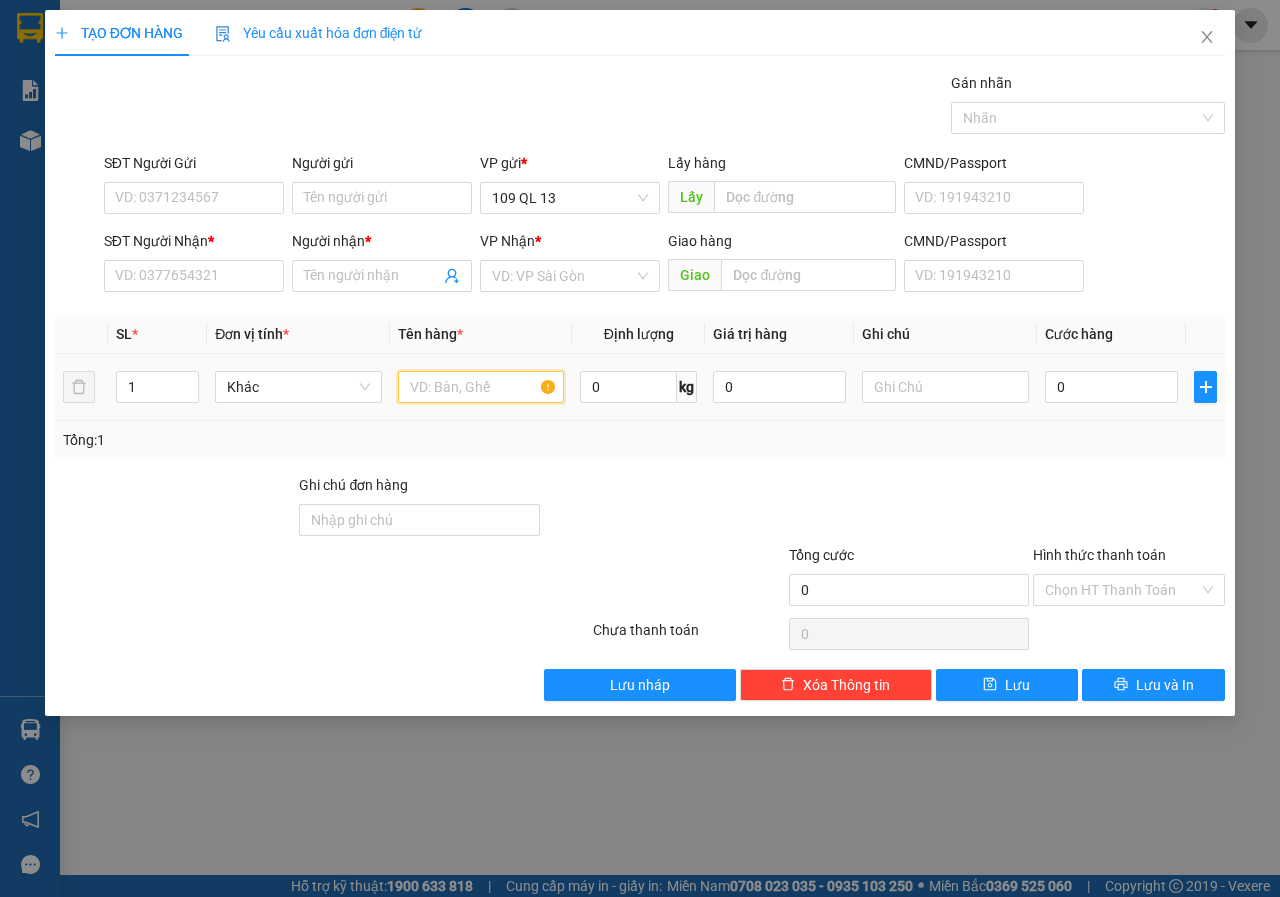 click at bounding box center [481, 387] 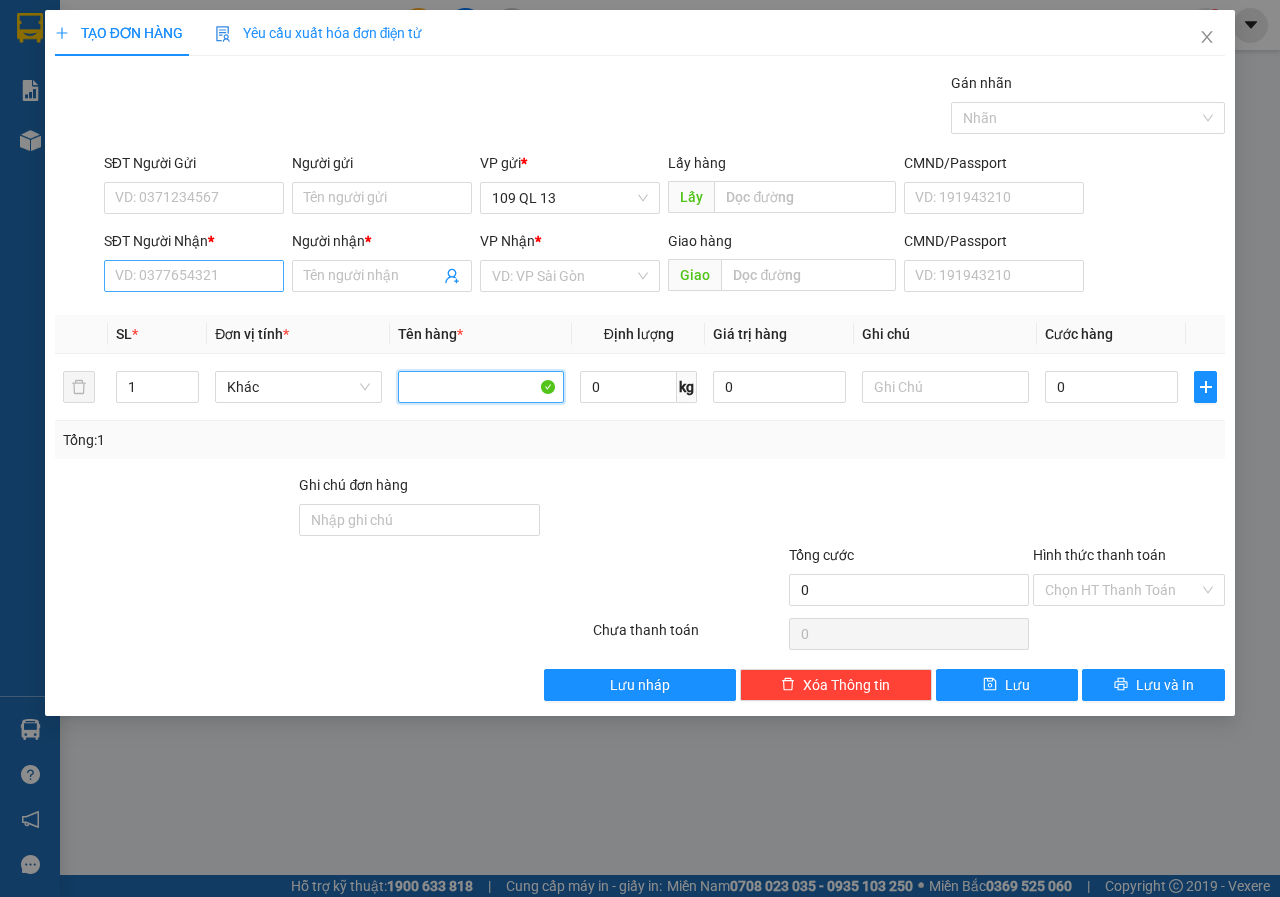 type 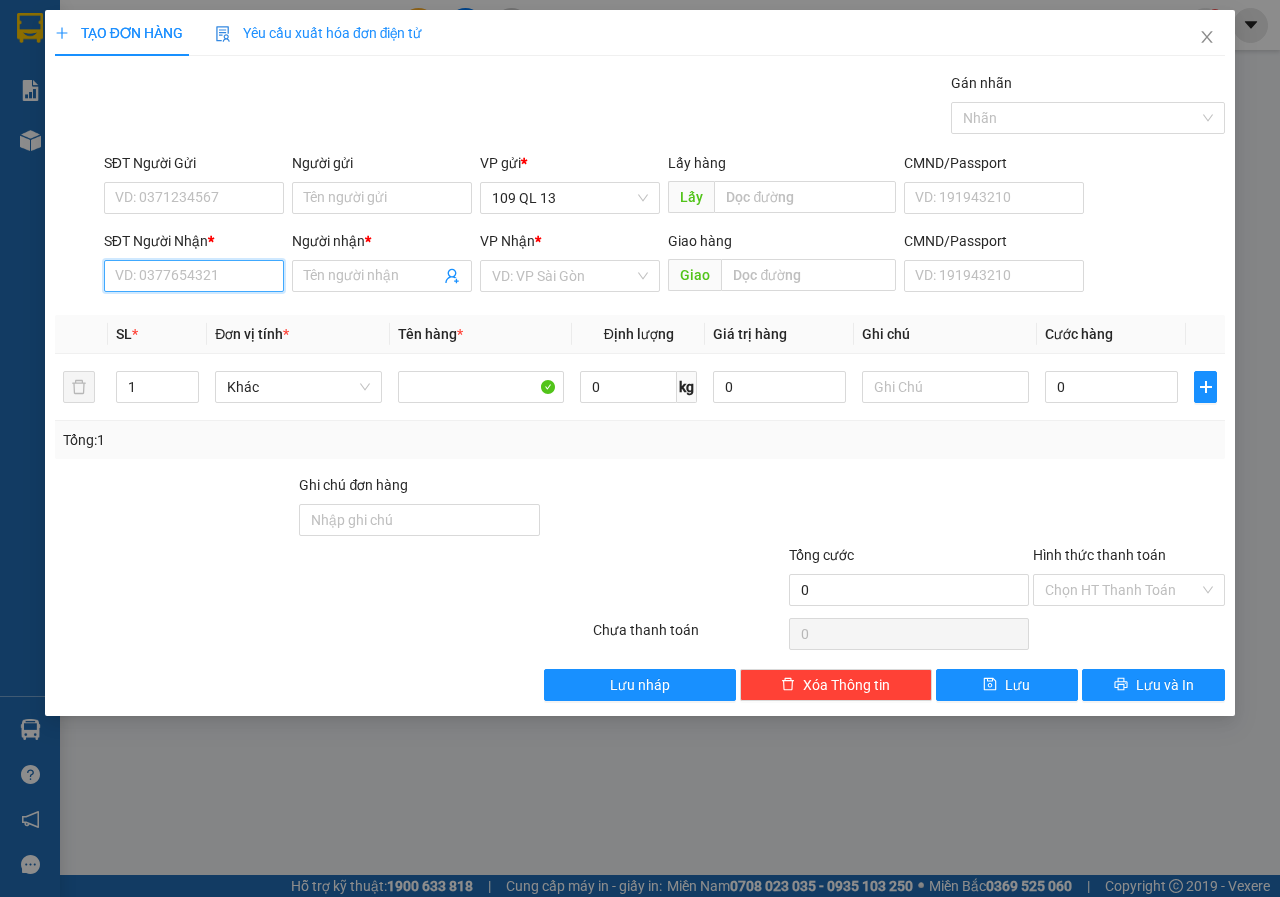 click on "SĐT Người Nhận  *" at bounding box center [194, 276] 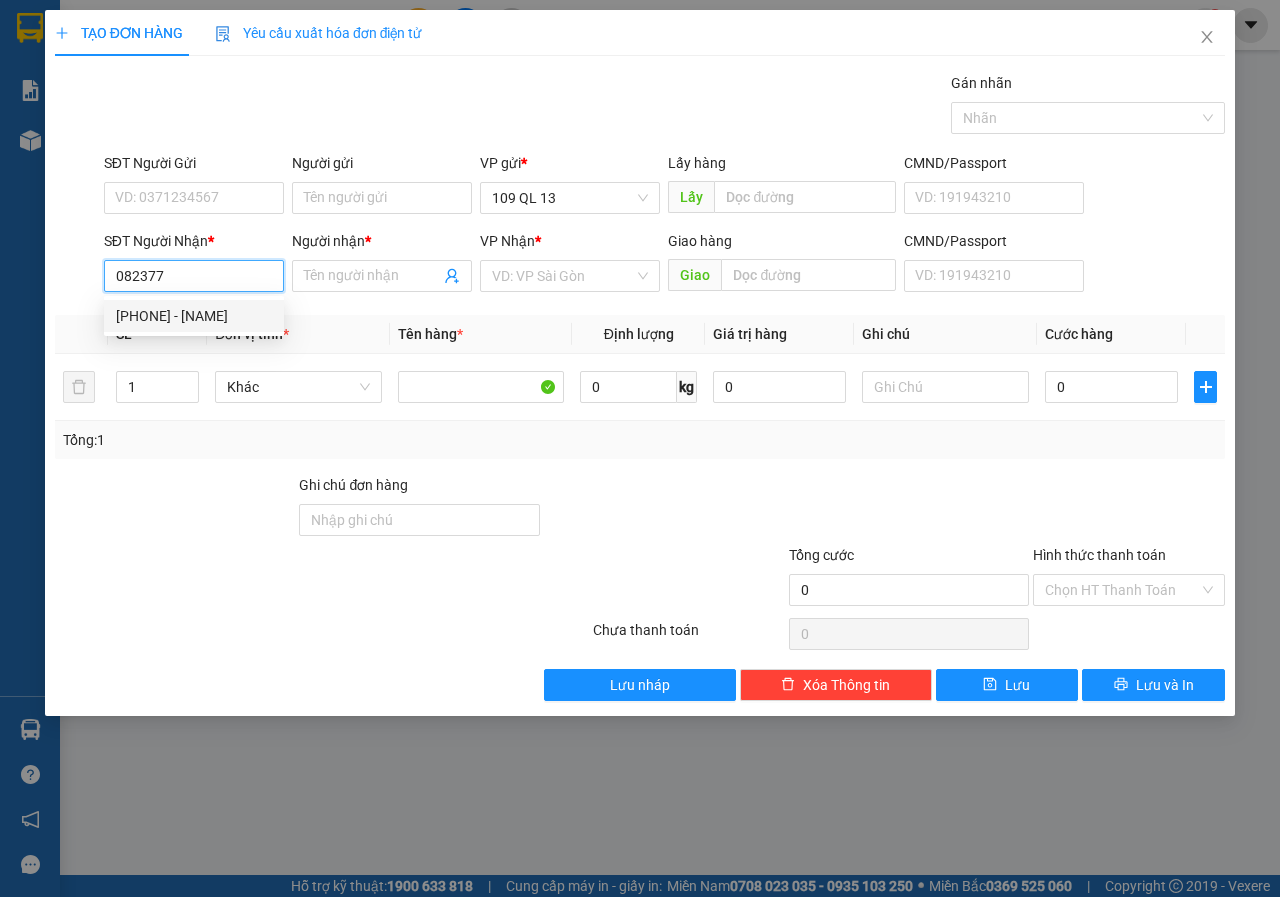 click on "[PHONE] - [NAME]" at bounding box center (194, 316) 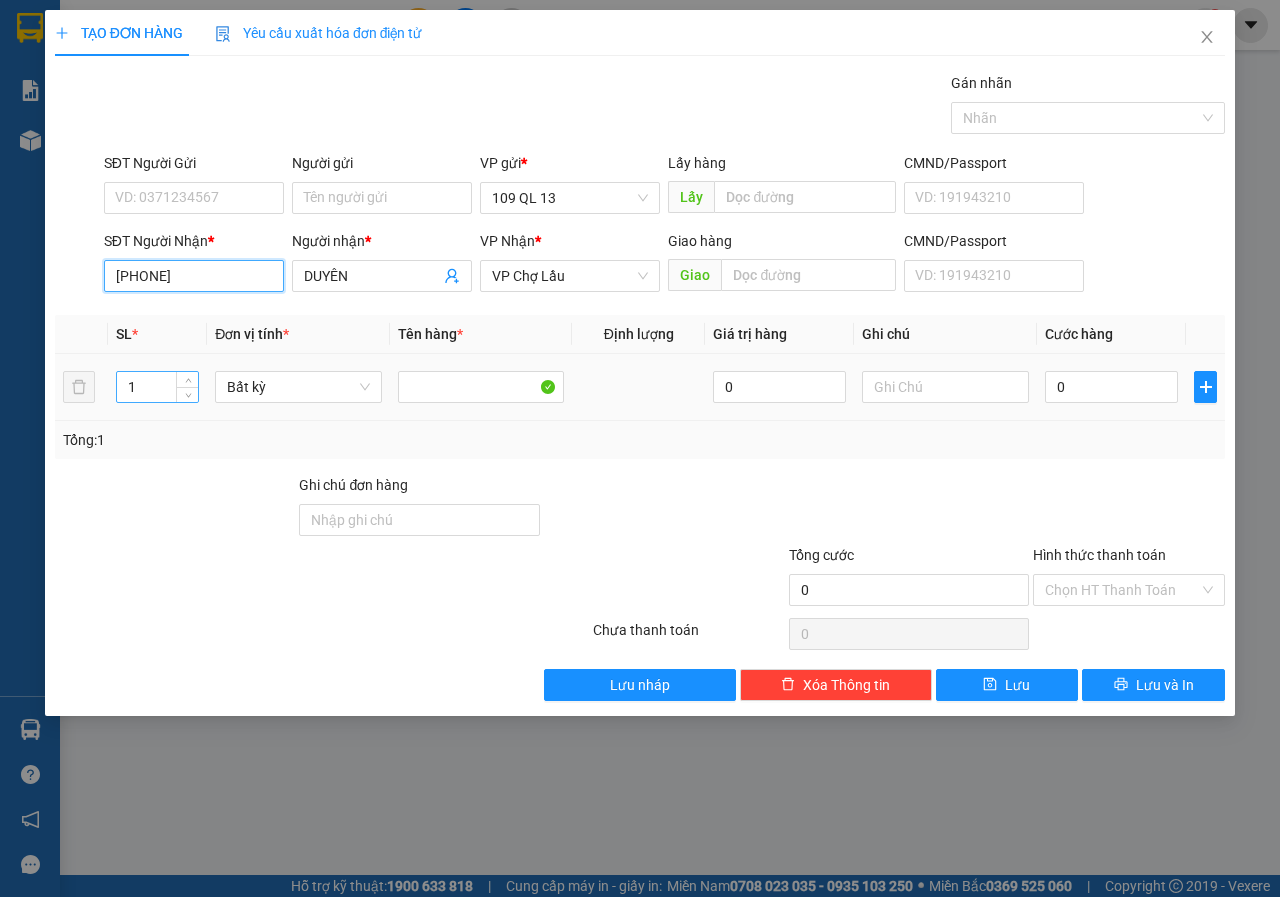 type on "[PHONE]" 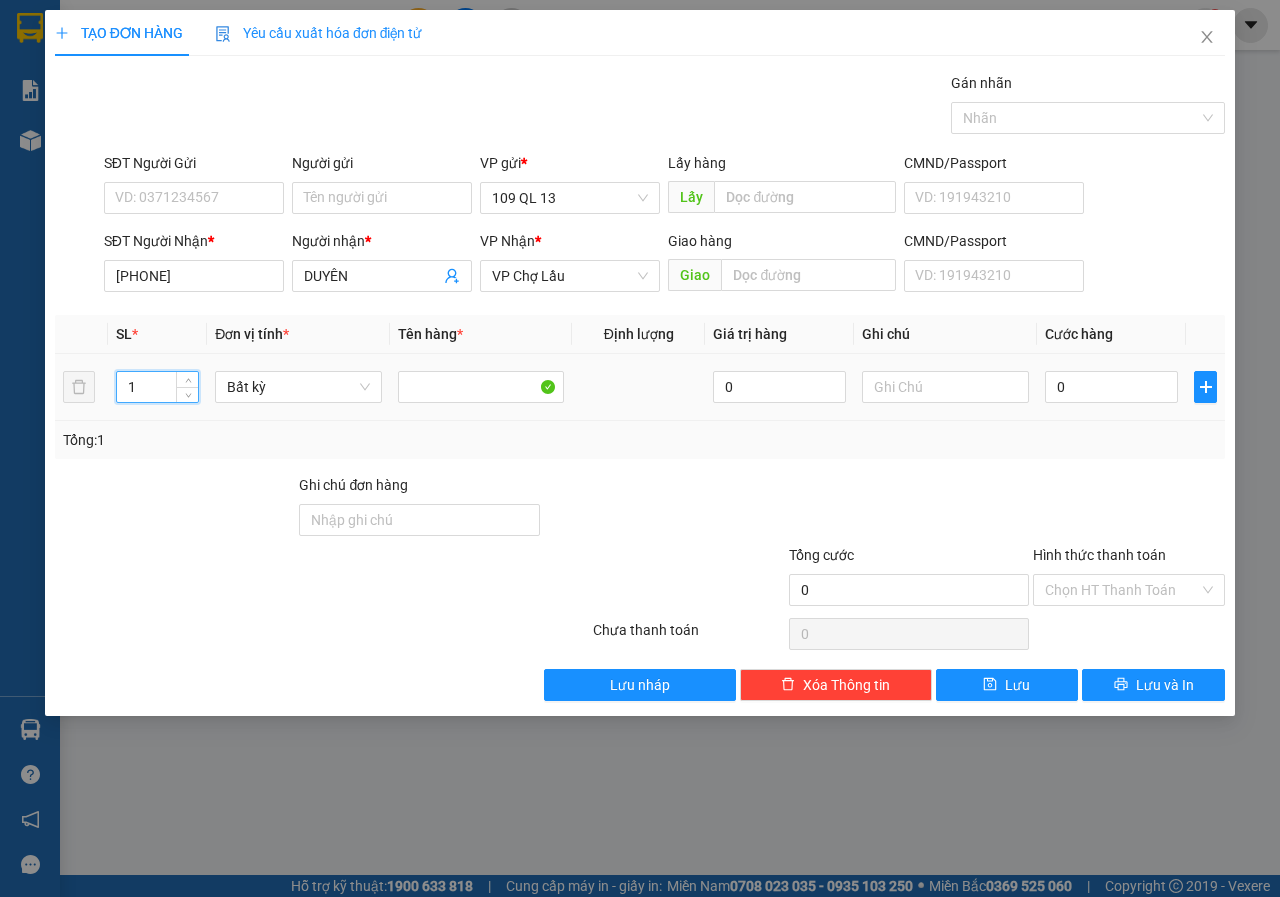click on "1 Bất kỳ 0 0" at bounding box center (640, 387) 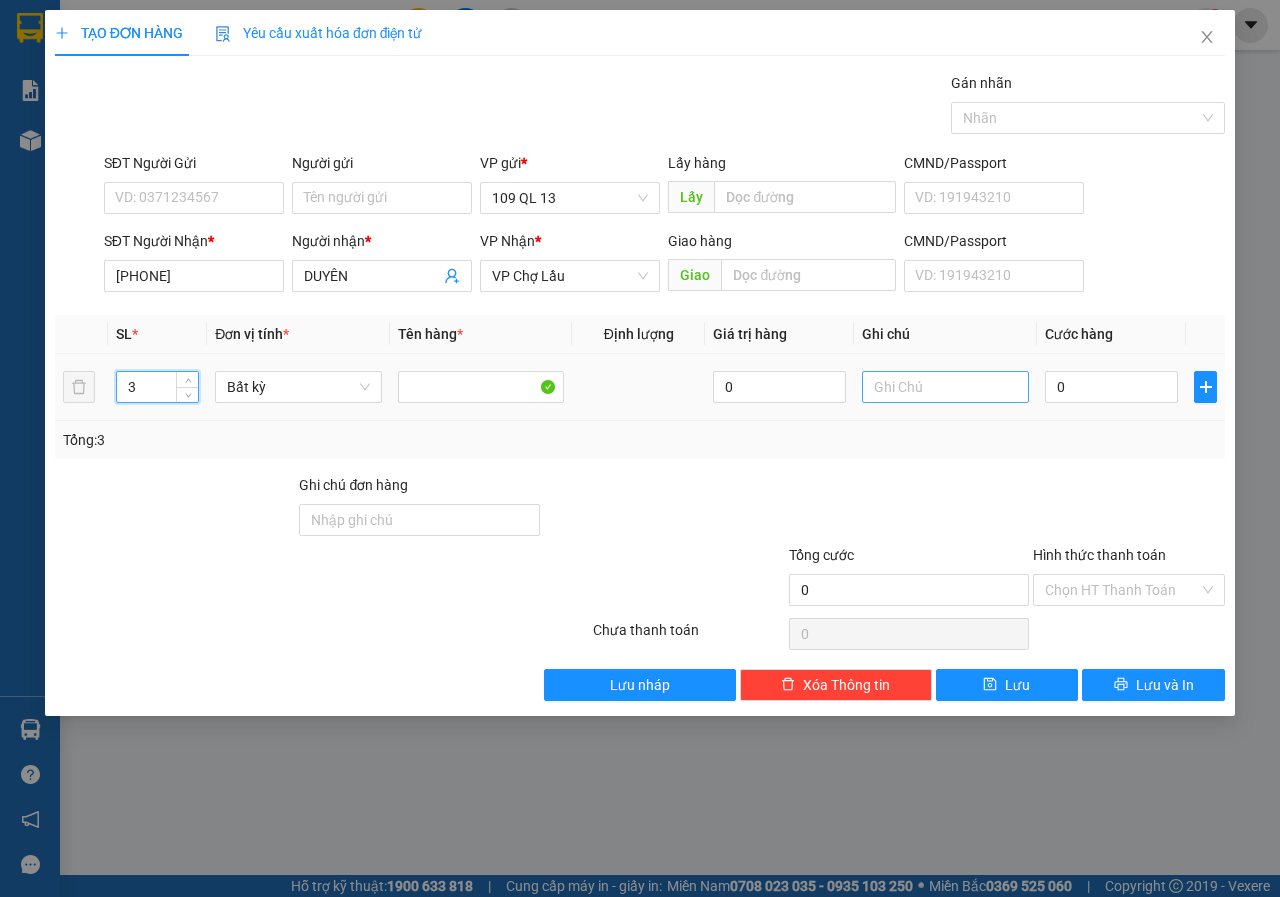 type on "3" 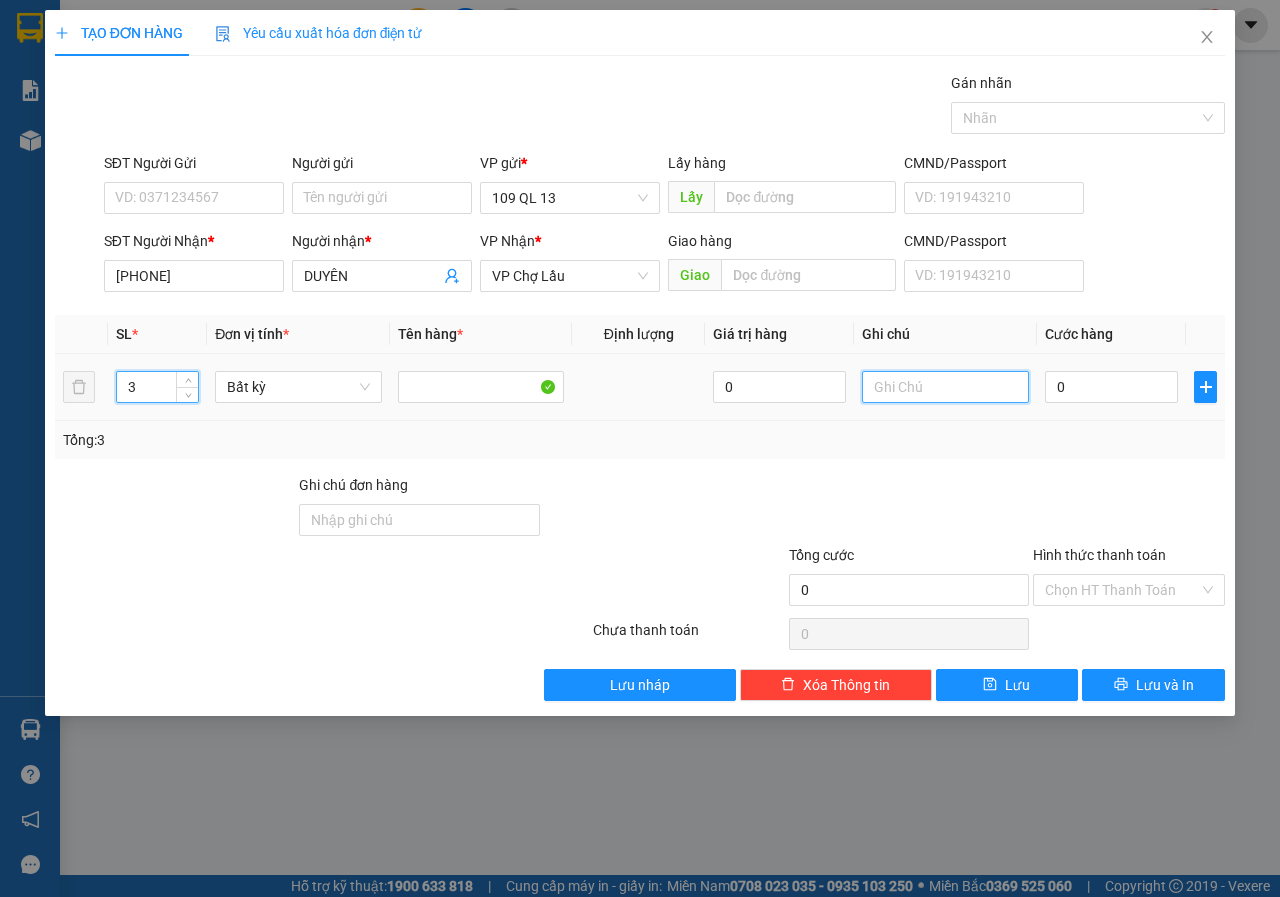 click at bounding box center [945, 387] 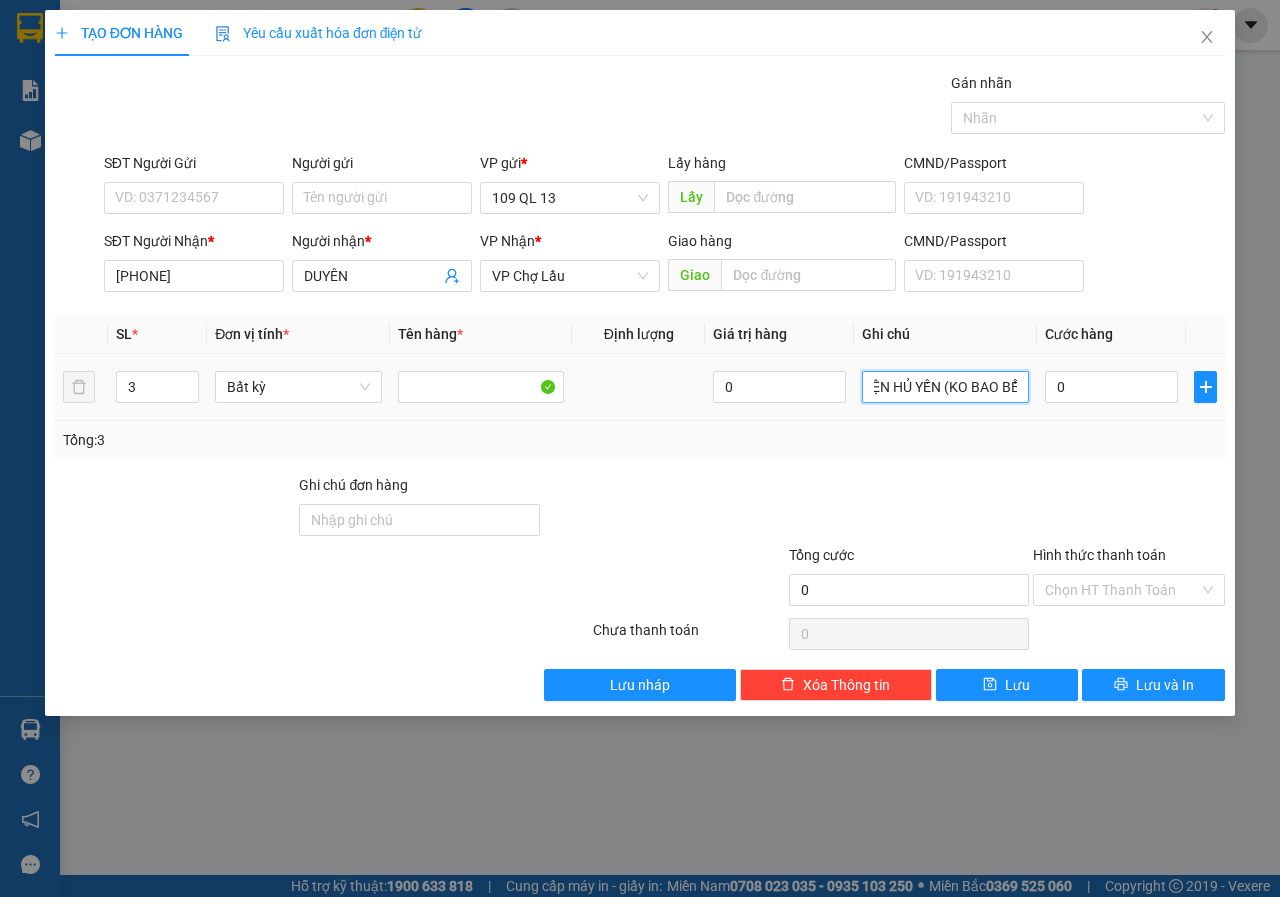 scroll, scrollTop: 0, scrollLeft: 31, axis: horizontal 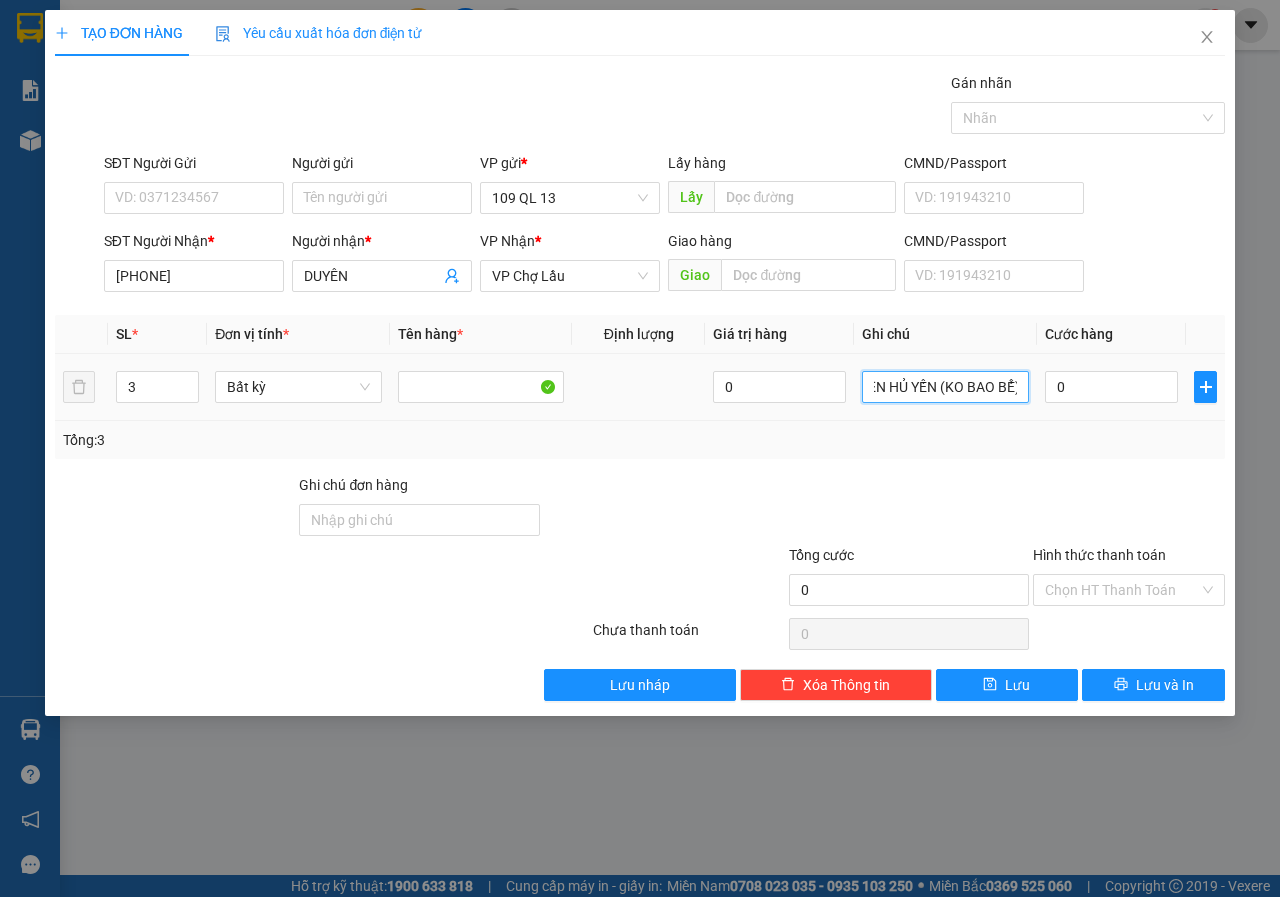 type on "3 KIỆN HỦ YẾN (KO BAO BỂ)" 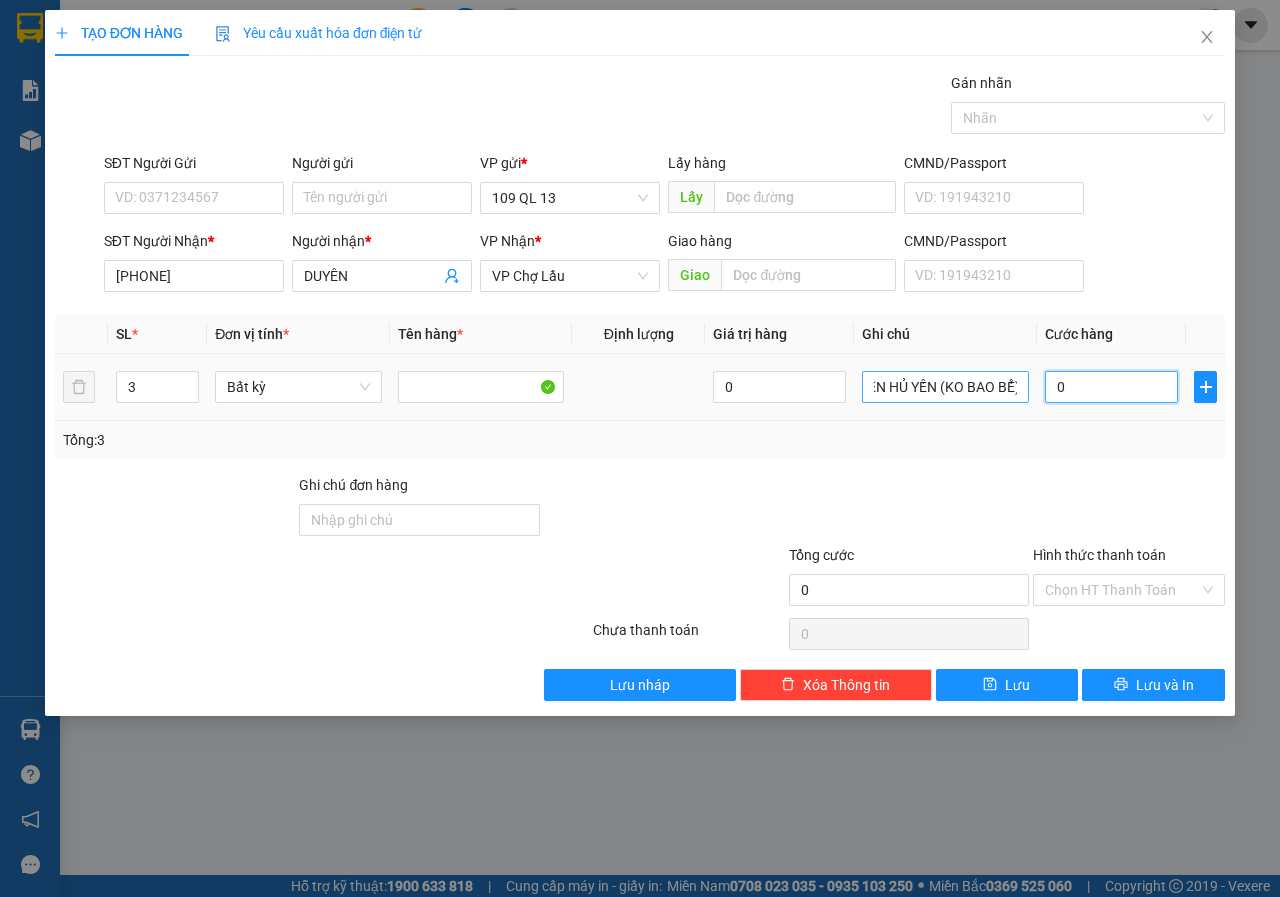 scroll, scrollTop: 0, scrollLeft: 0, axis: both 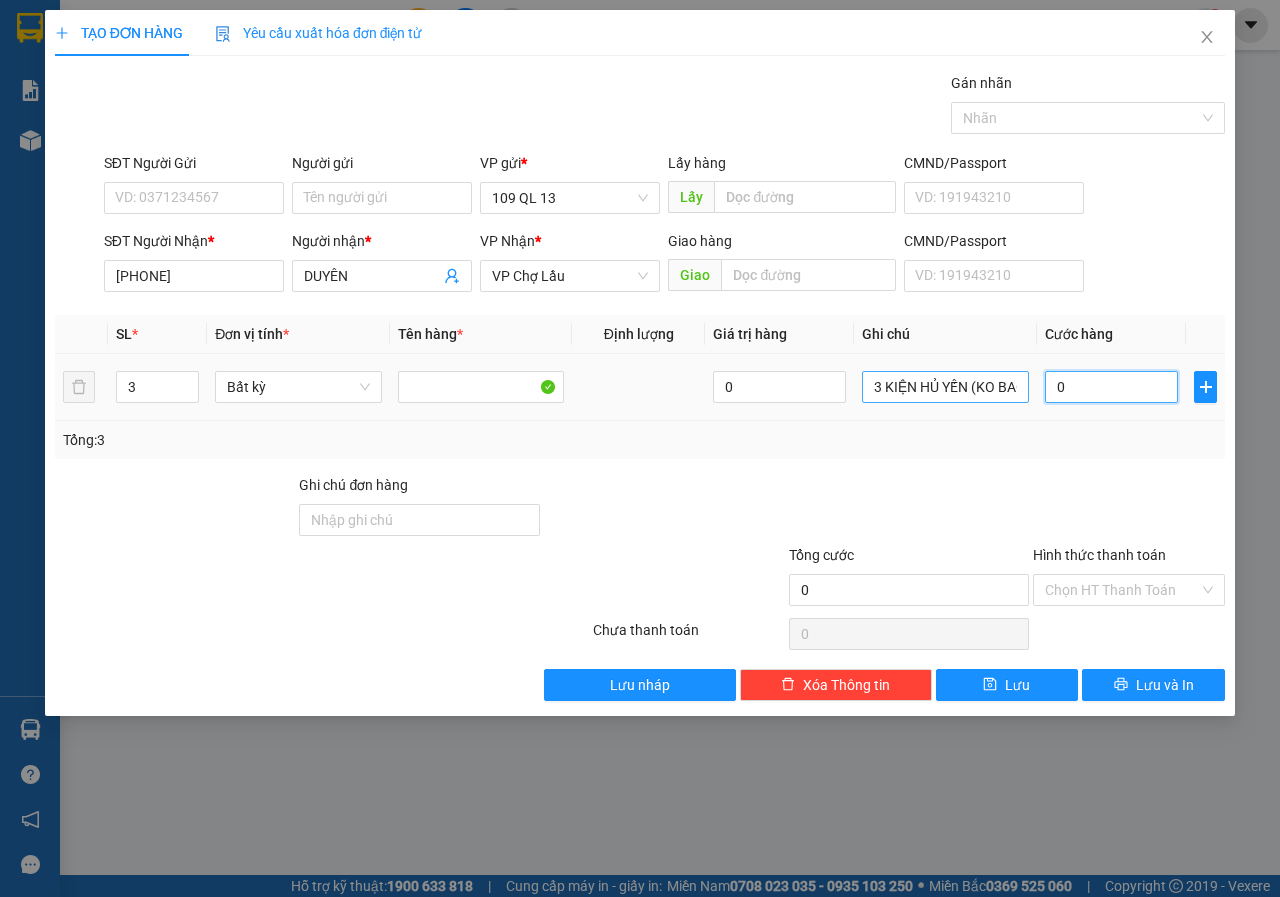 type on "1" 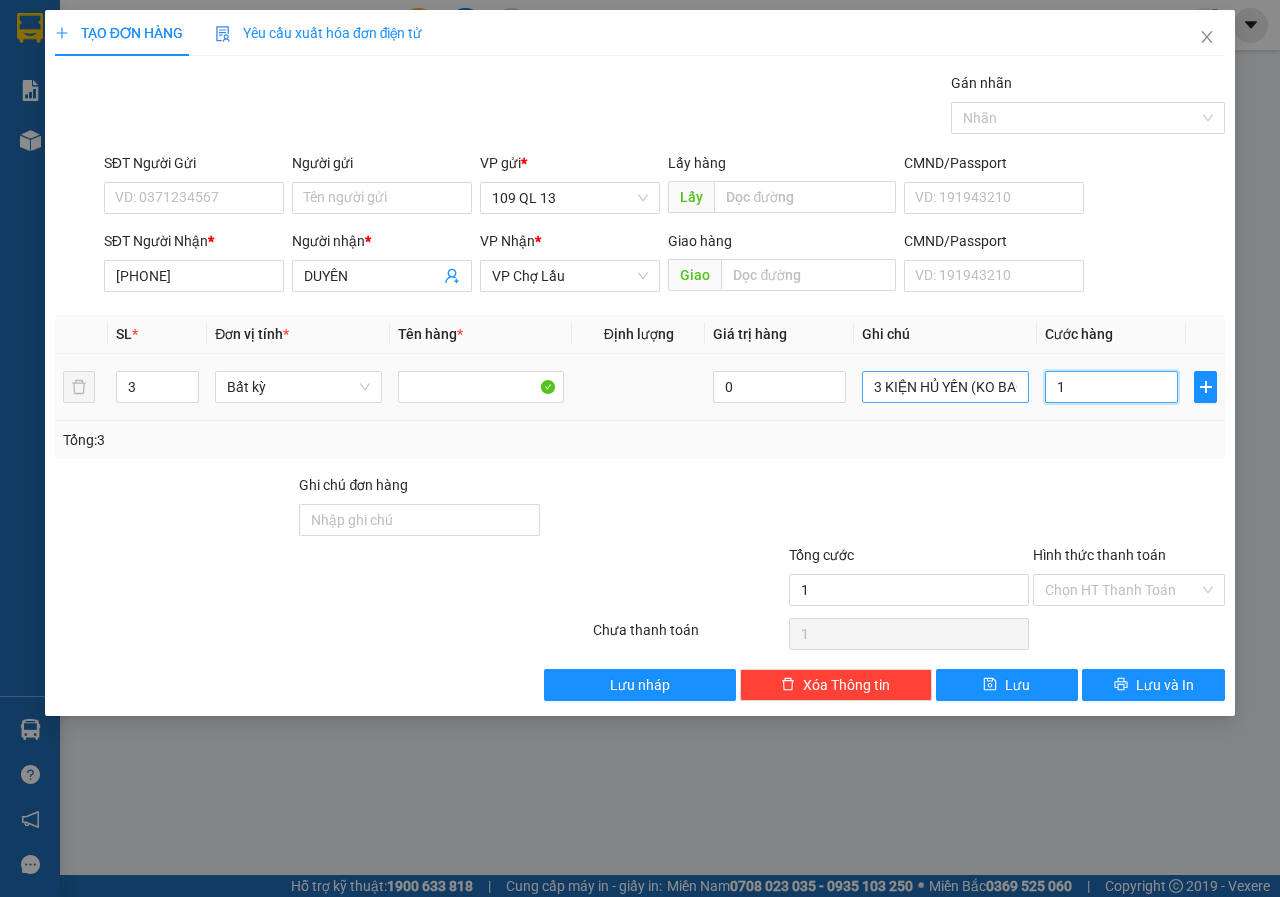type on "15" 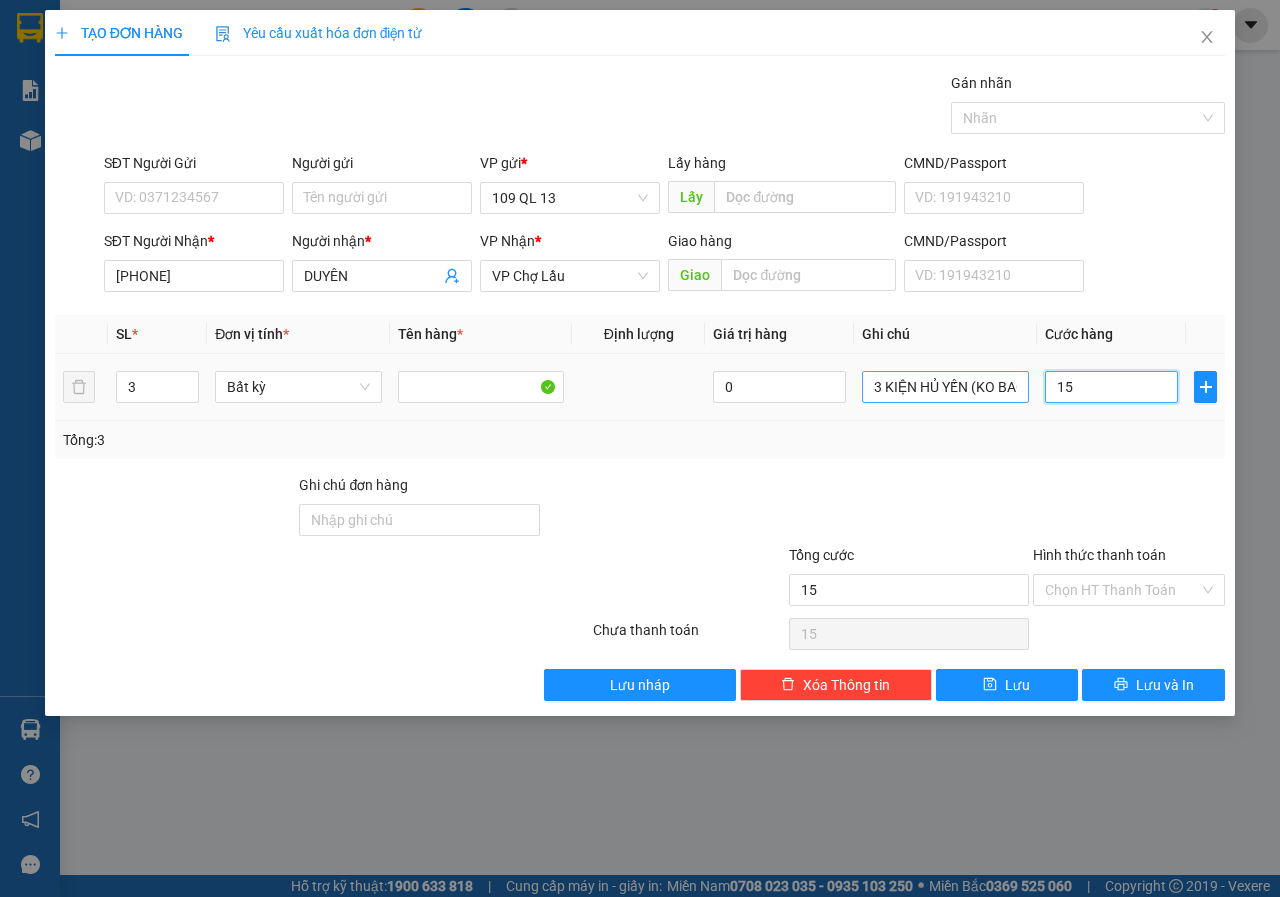 type on "150" 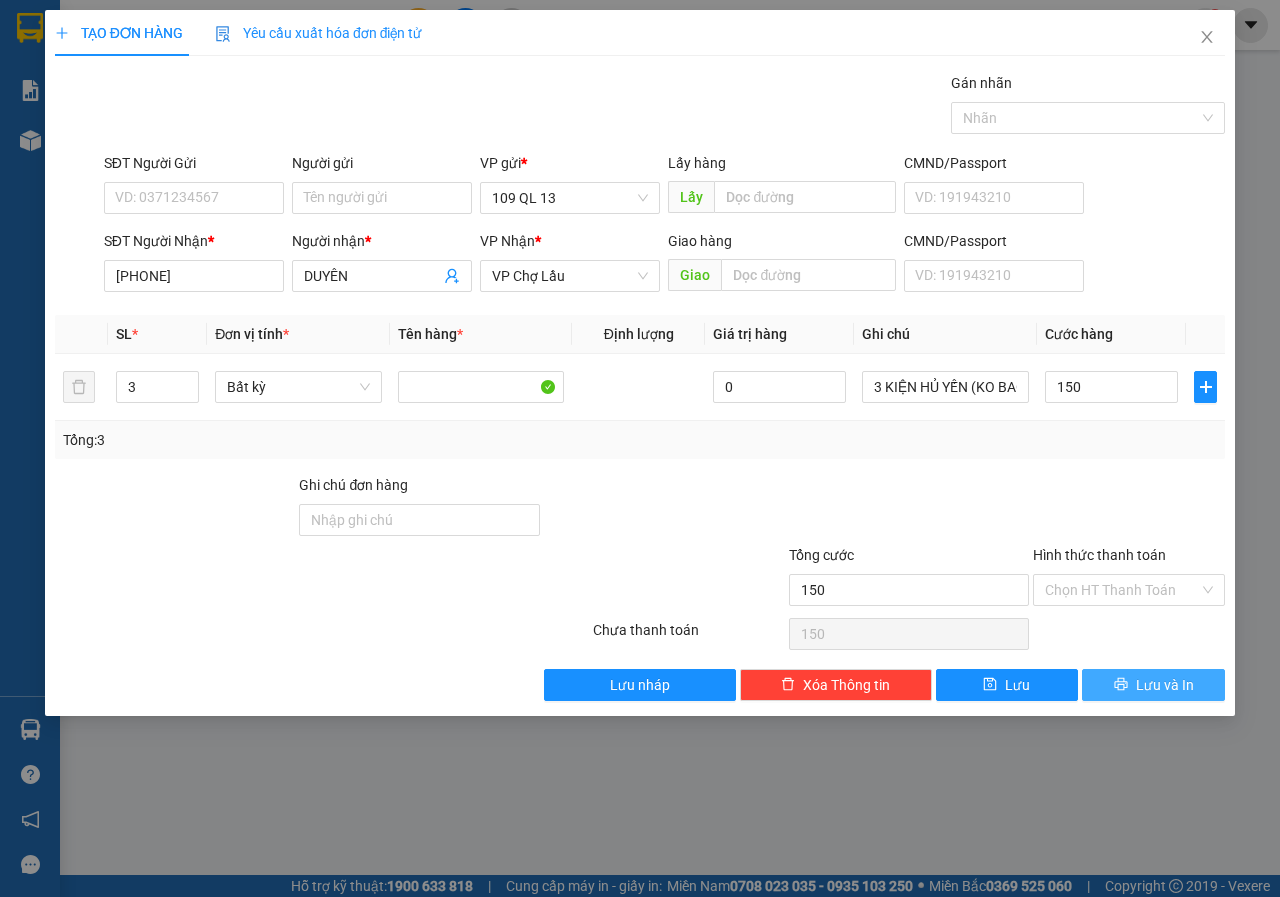type on "150.000" 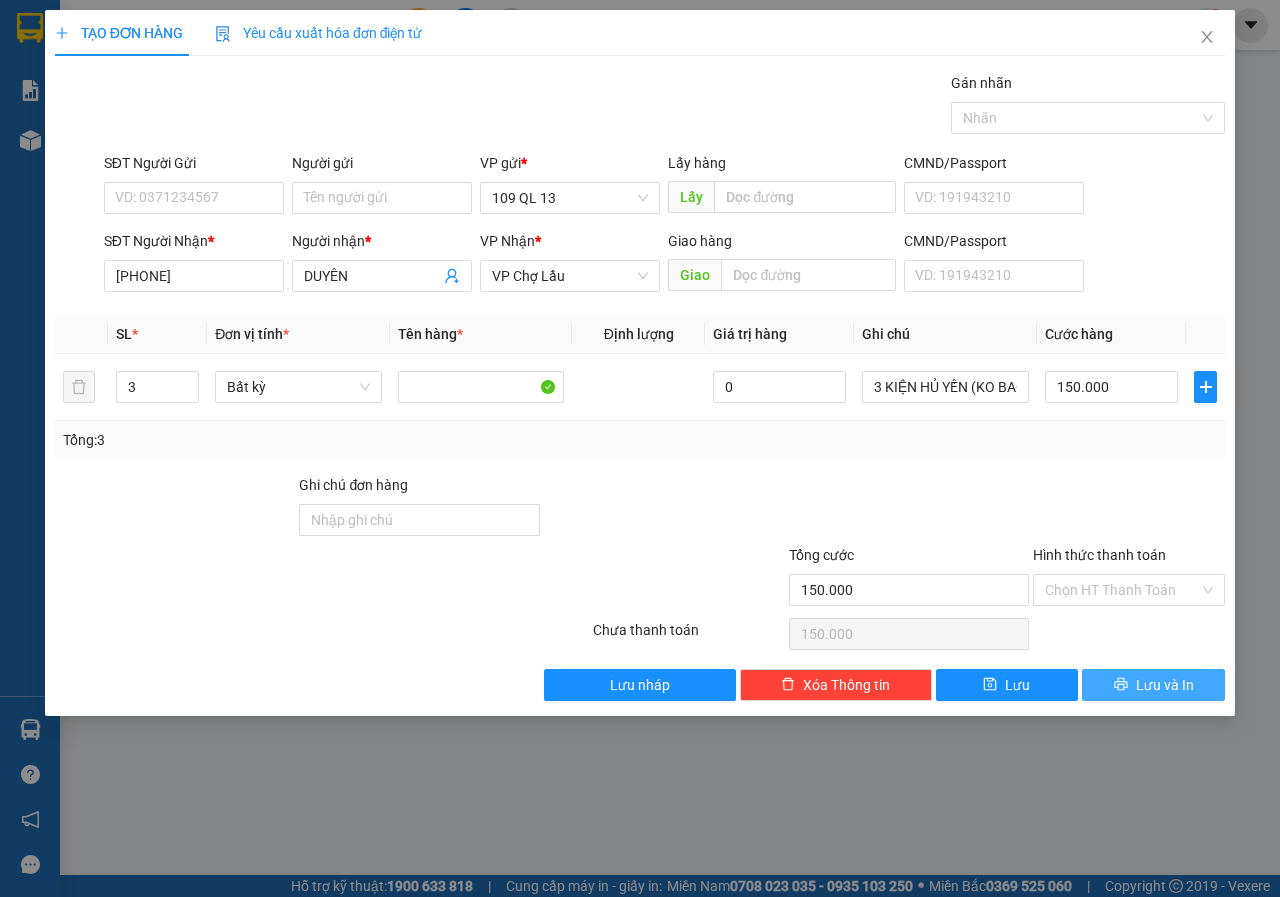 click on "Lưu và In" at bounding box center [1153, 685] 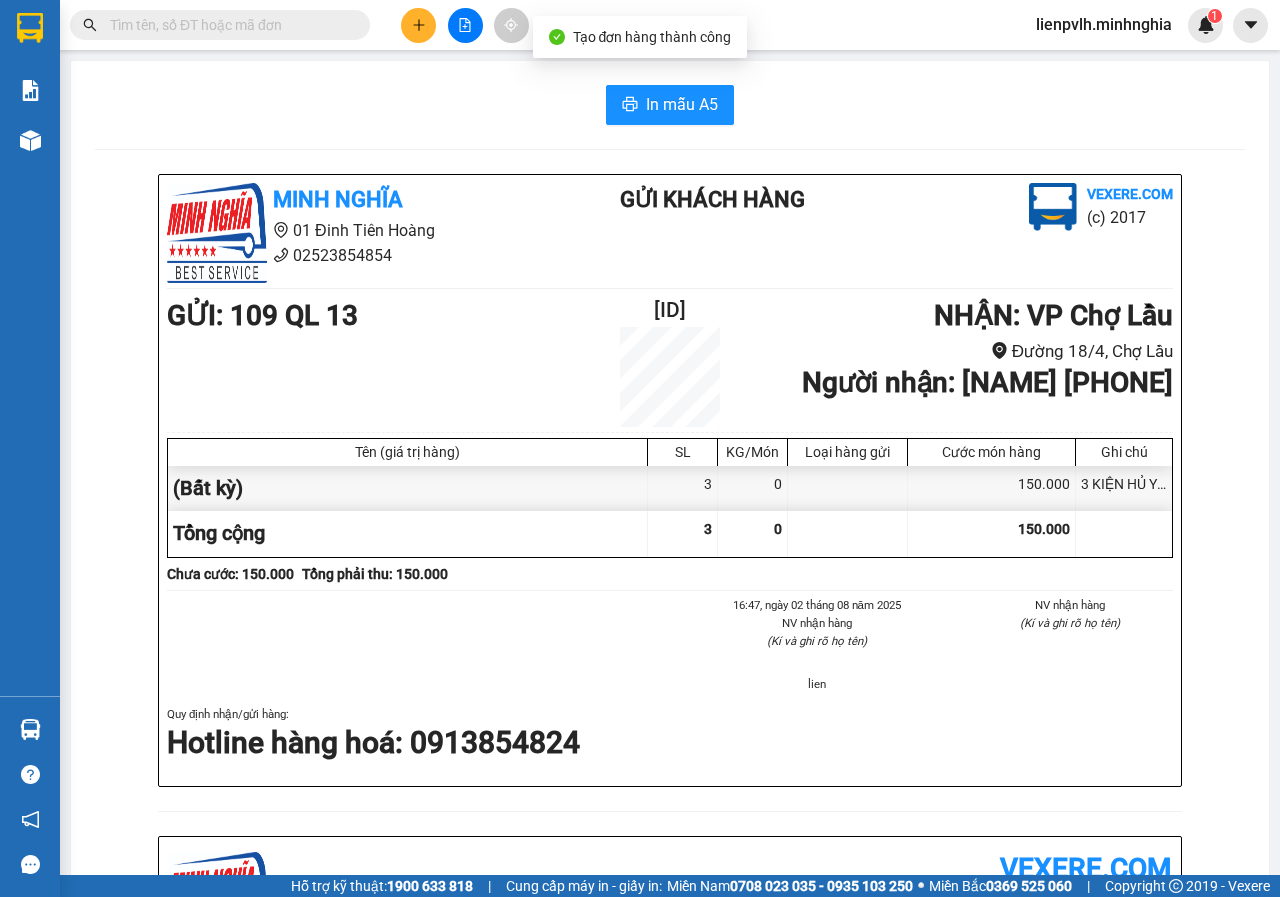 drag, startPoint x: 1011, startPoint y: 423, endPoint x: 1175, endPoint y: 420, distance: 164.02744 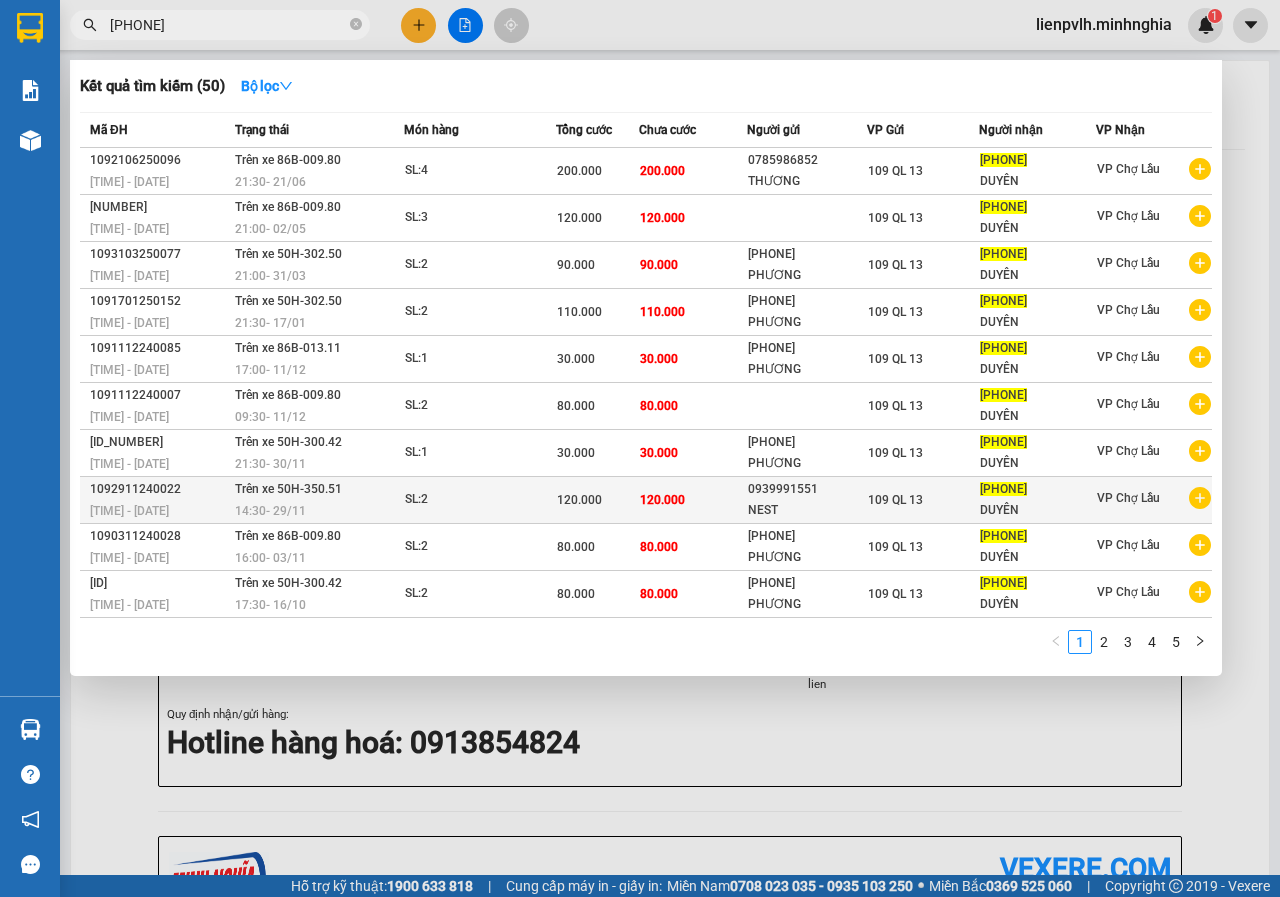 type on "[PHONE]" 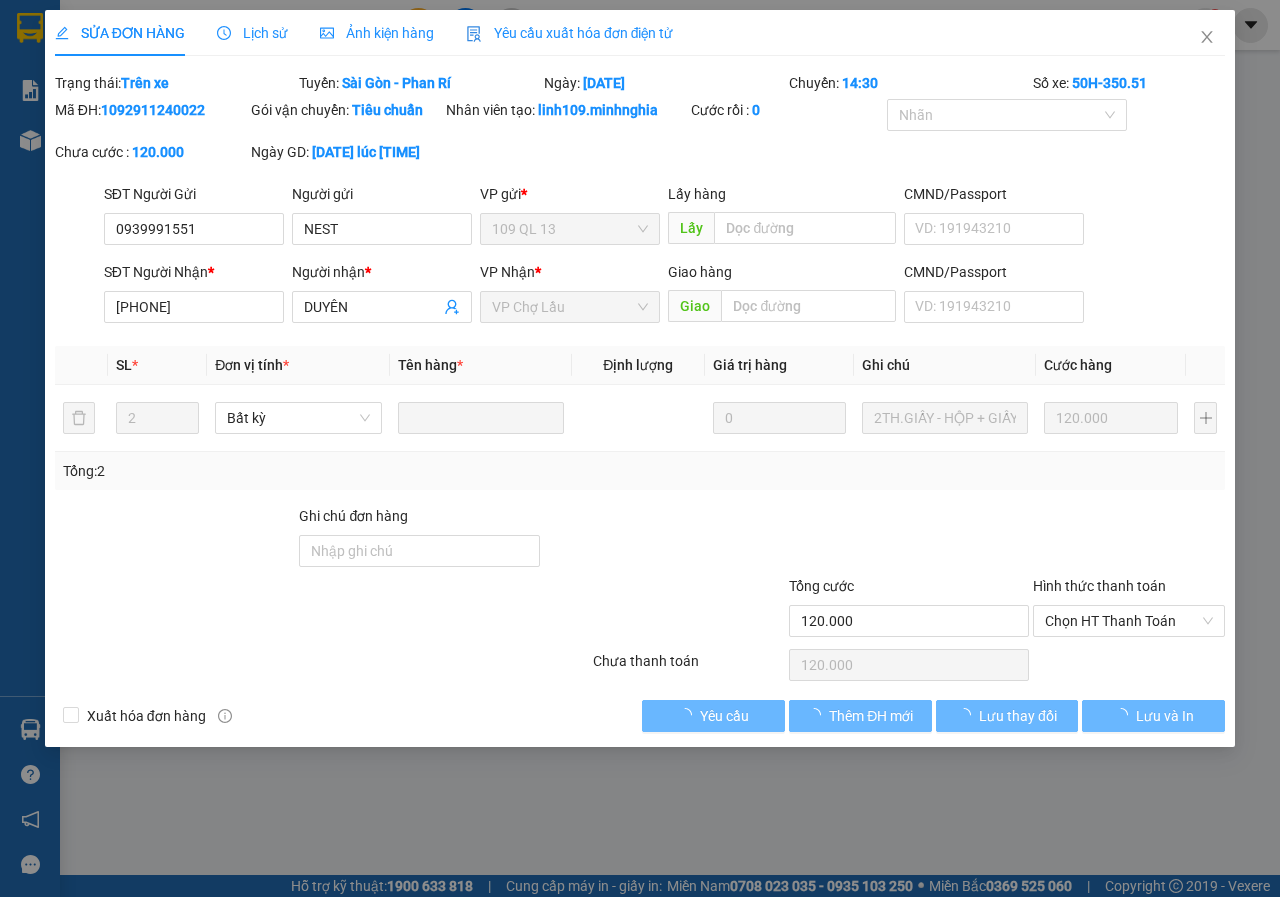 type on "0939991551" 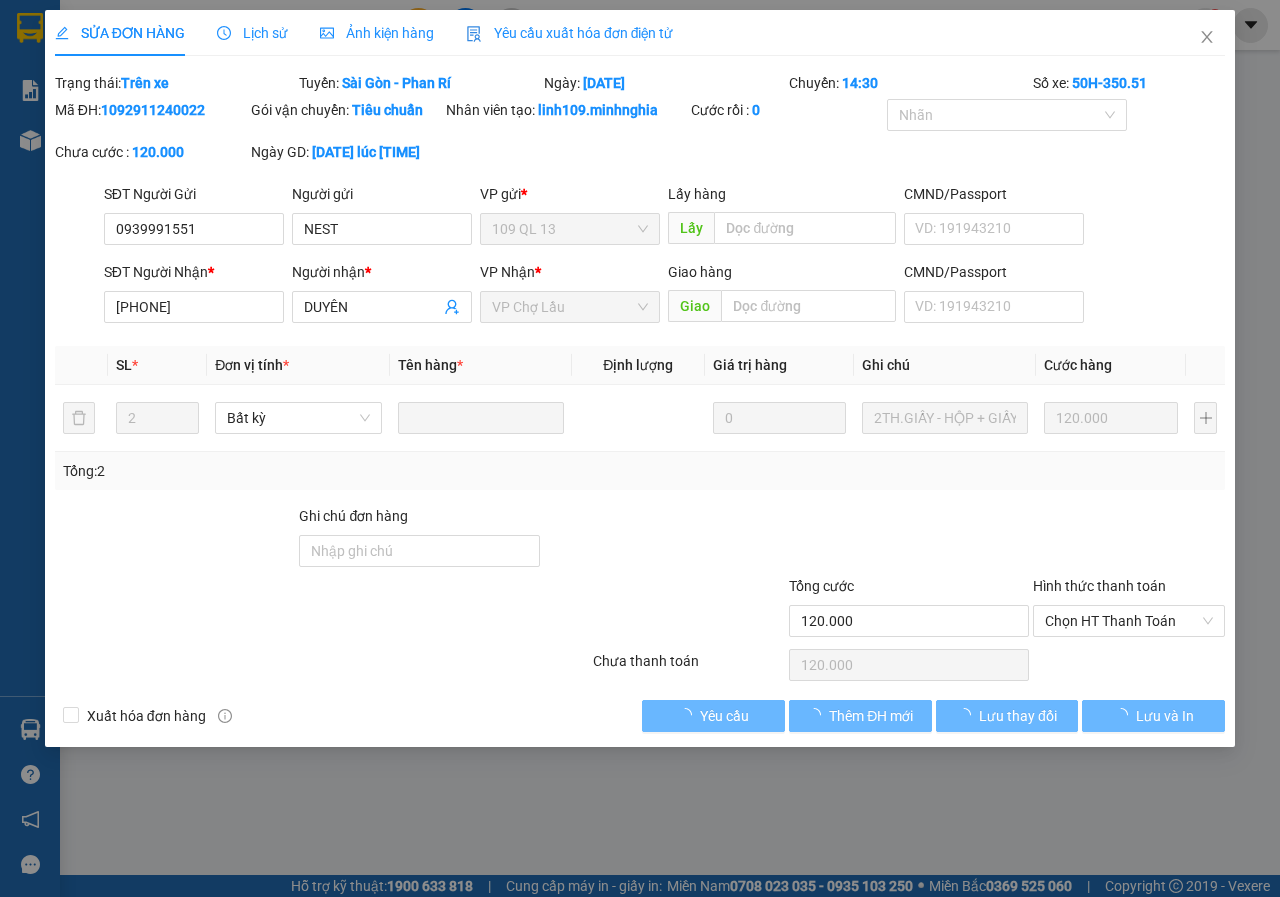 type on "[PHONE]" 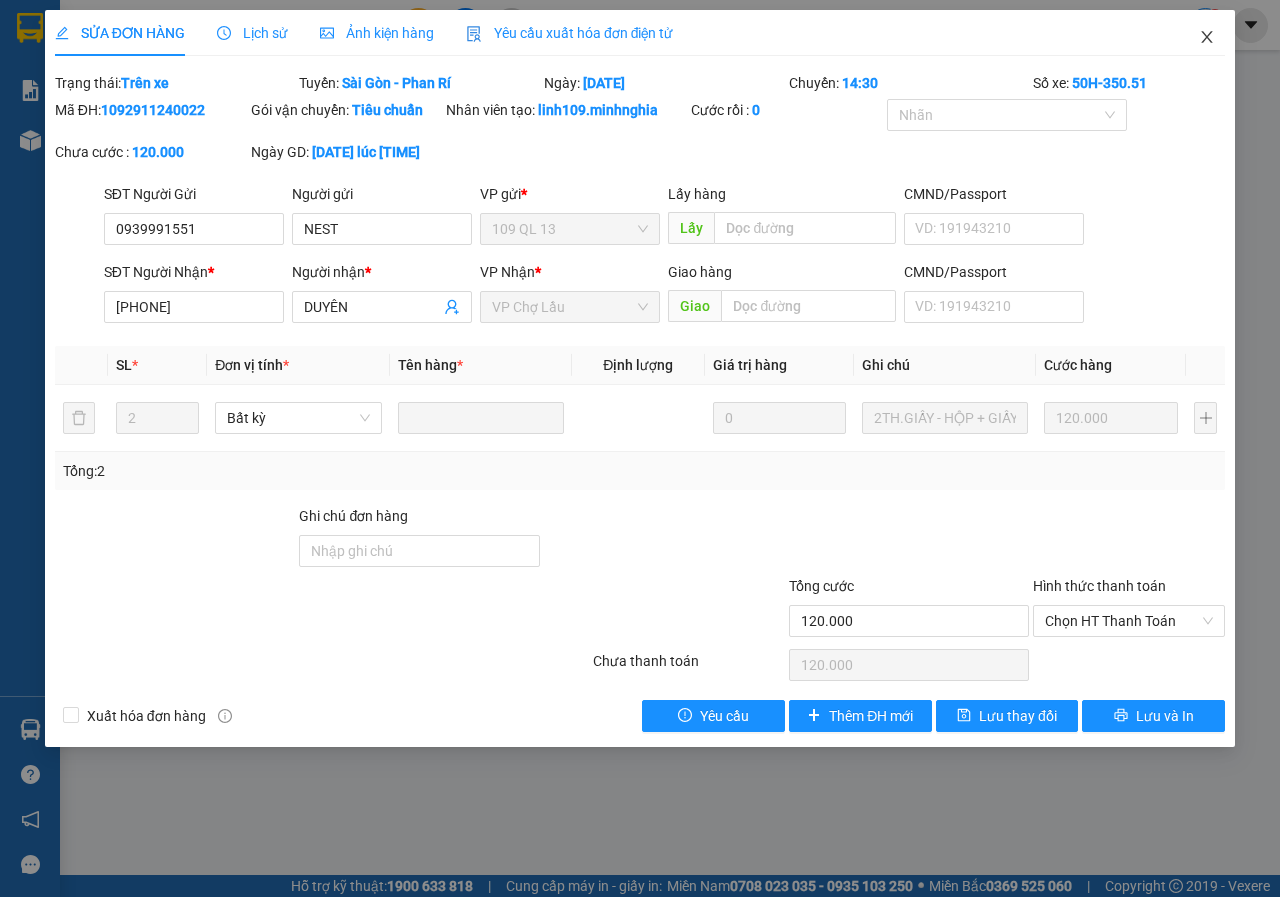 click 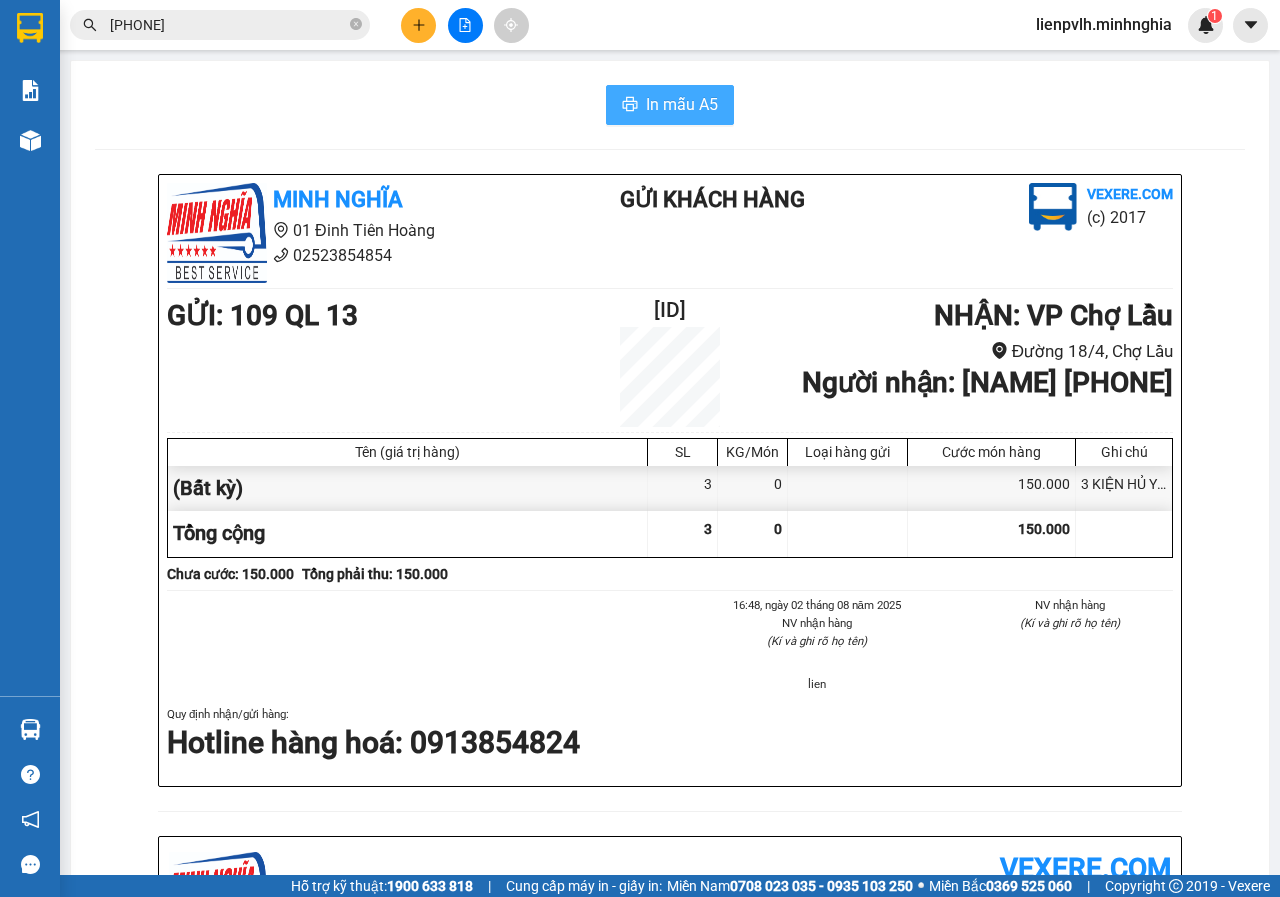 click on "In mẫu A5" at bounding box center [670, 105] 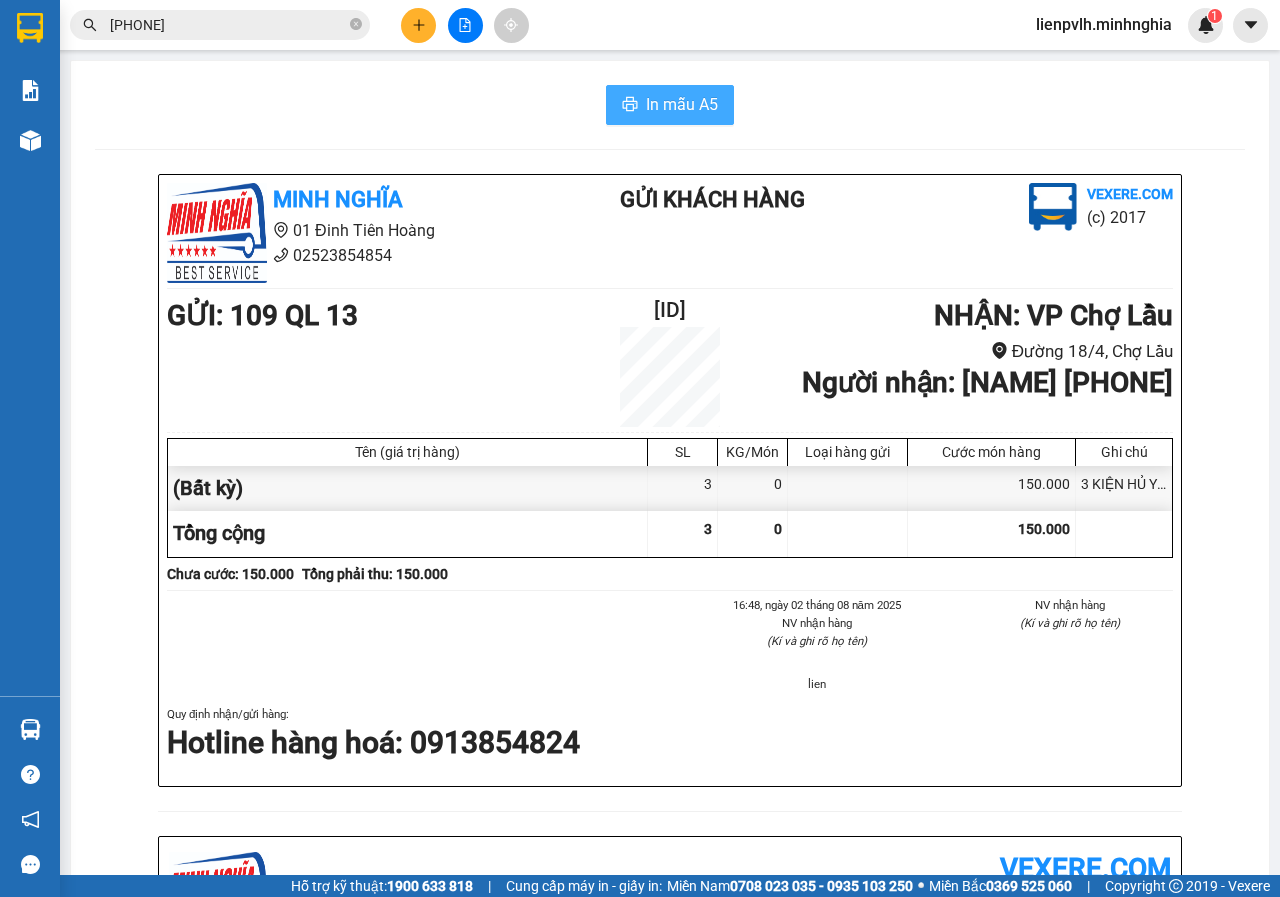 scroll, scrollTop: 0, scrollLeft: 0, axis: both 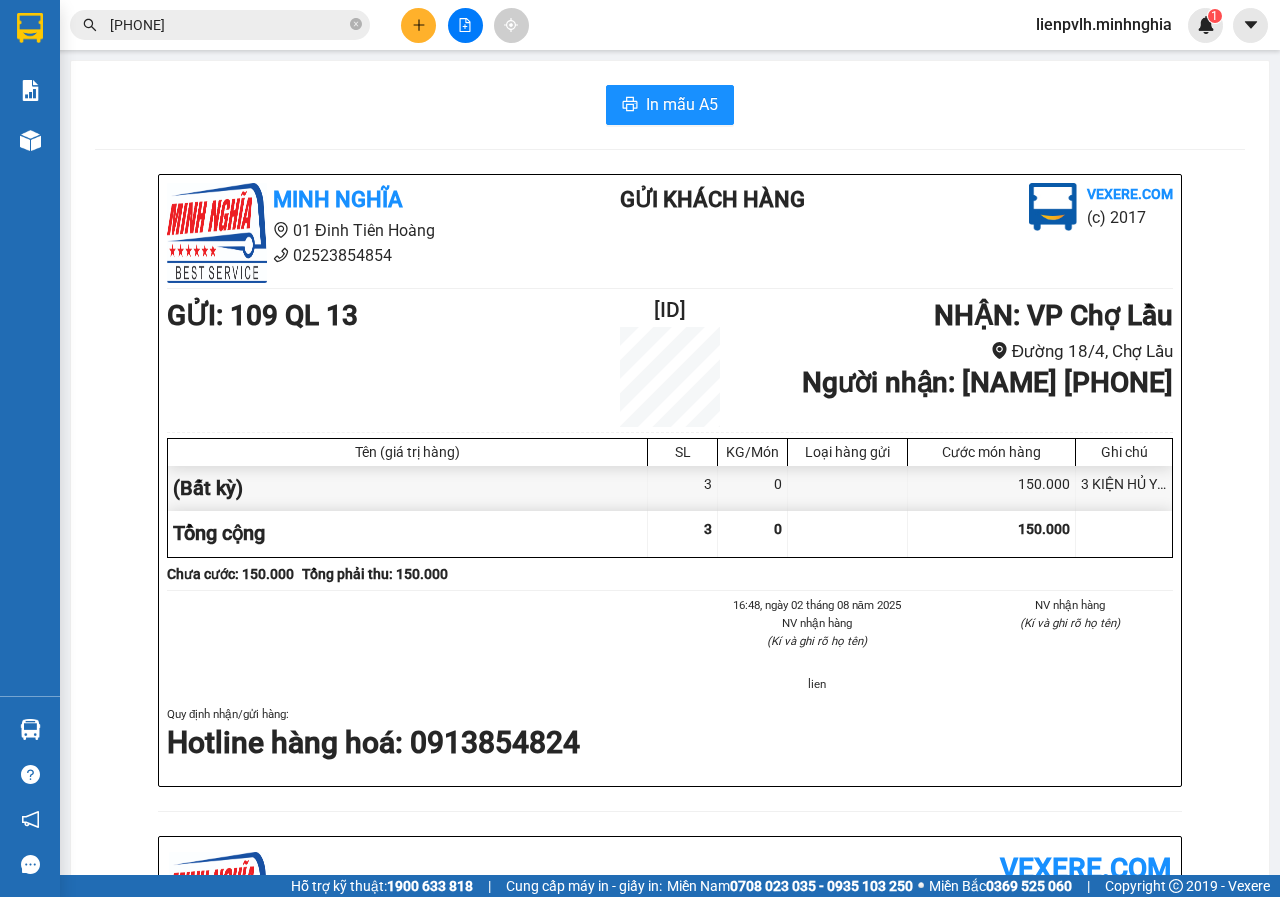 click at bounding box center (418, 25) 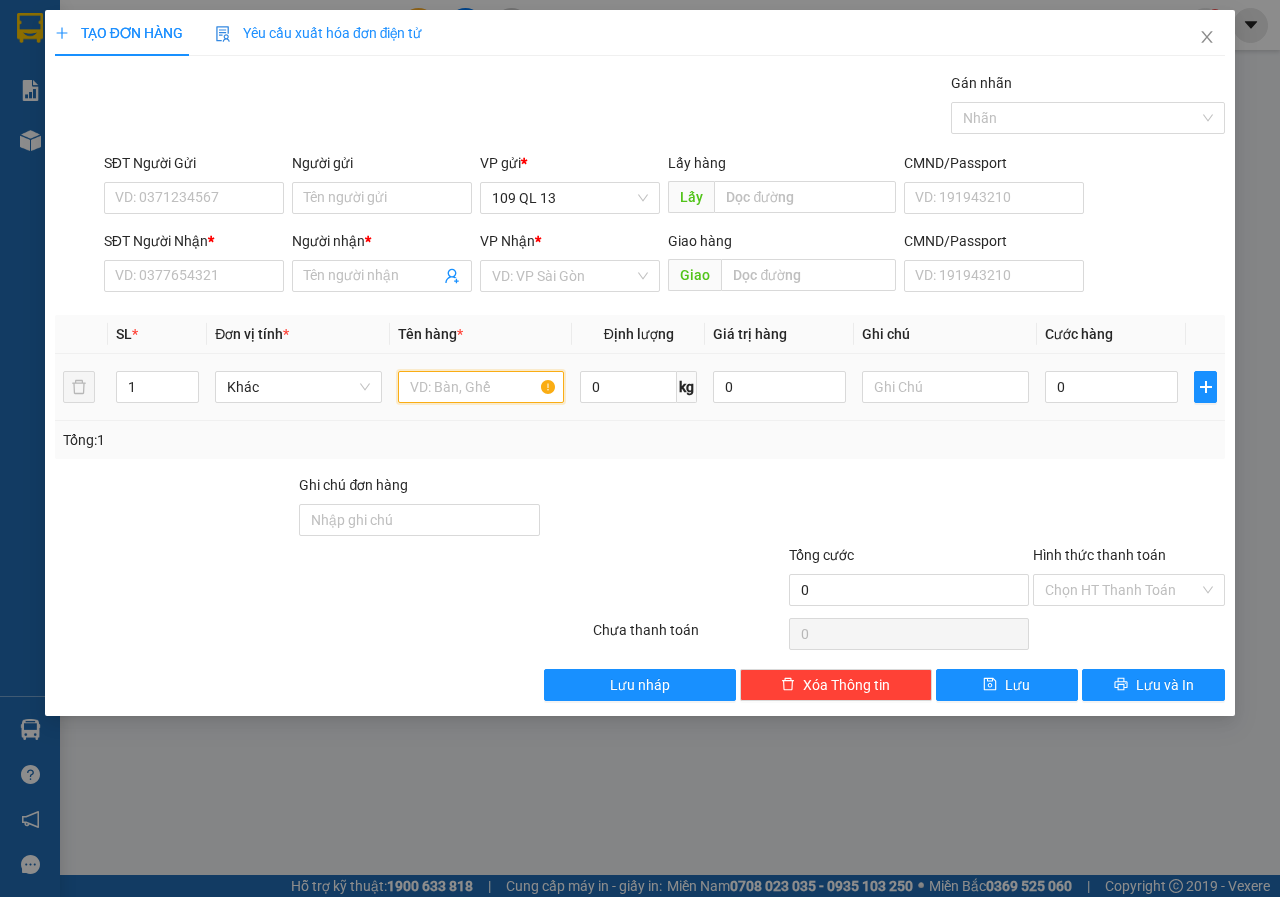 click at bounding box center [481, 387] 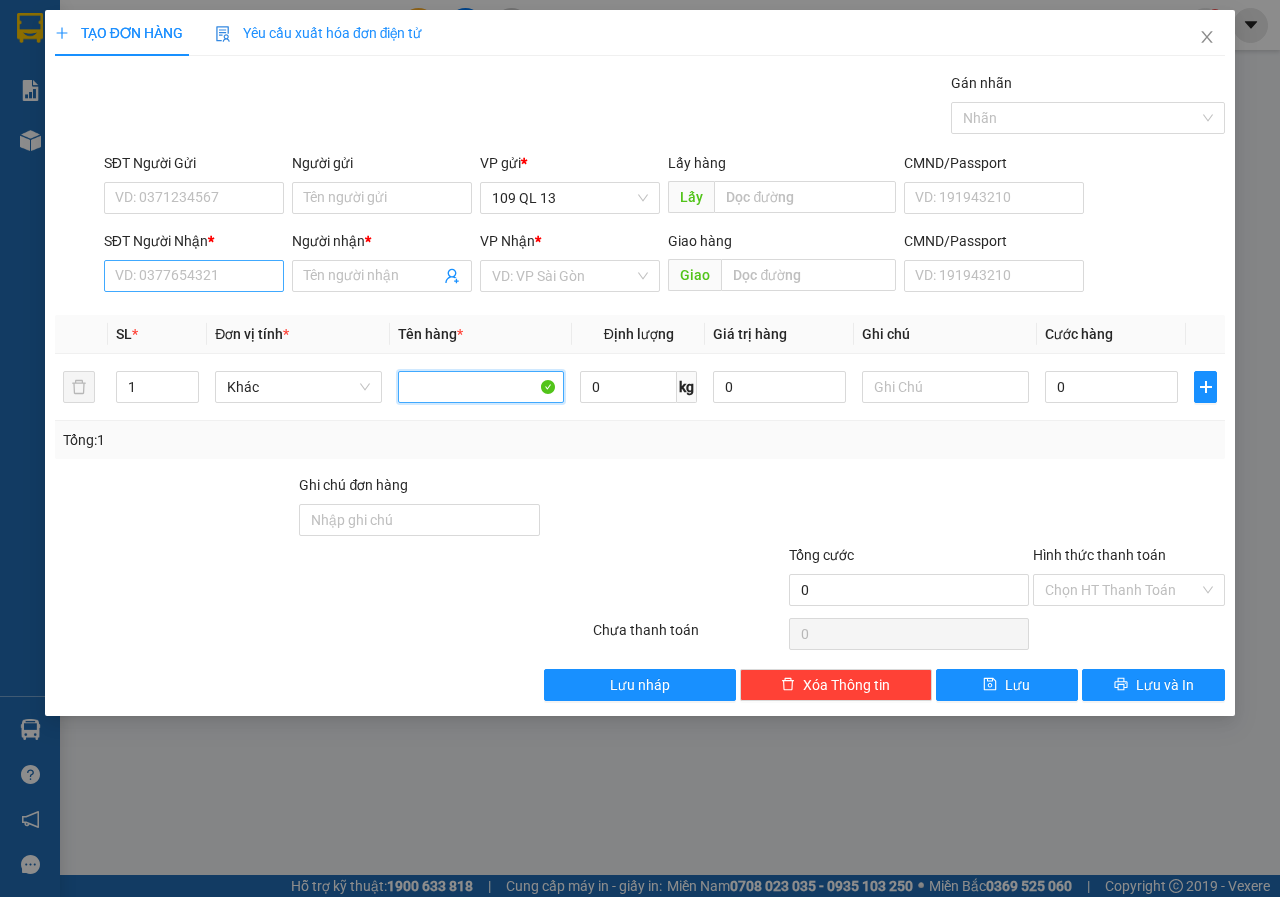 type 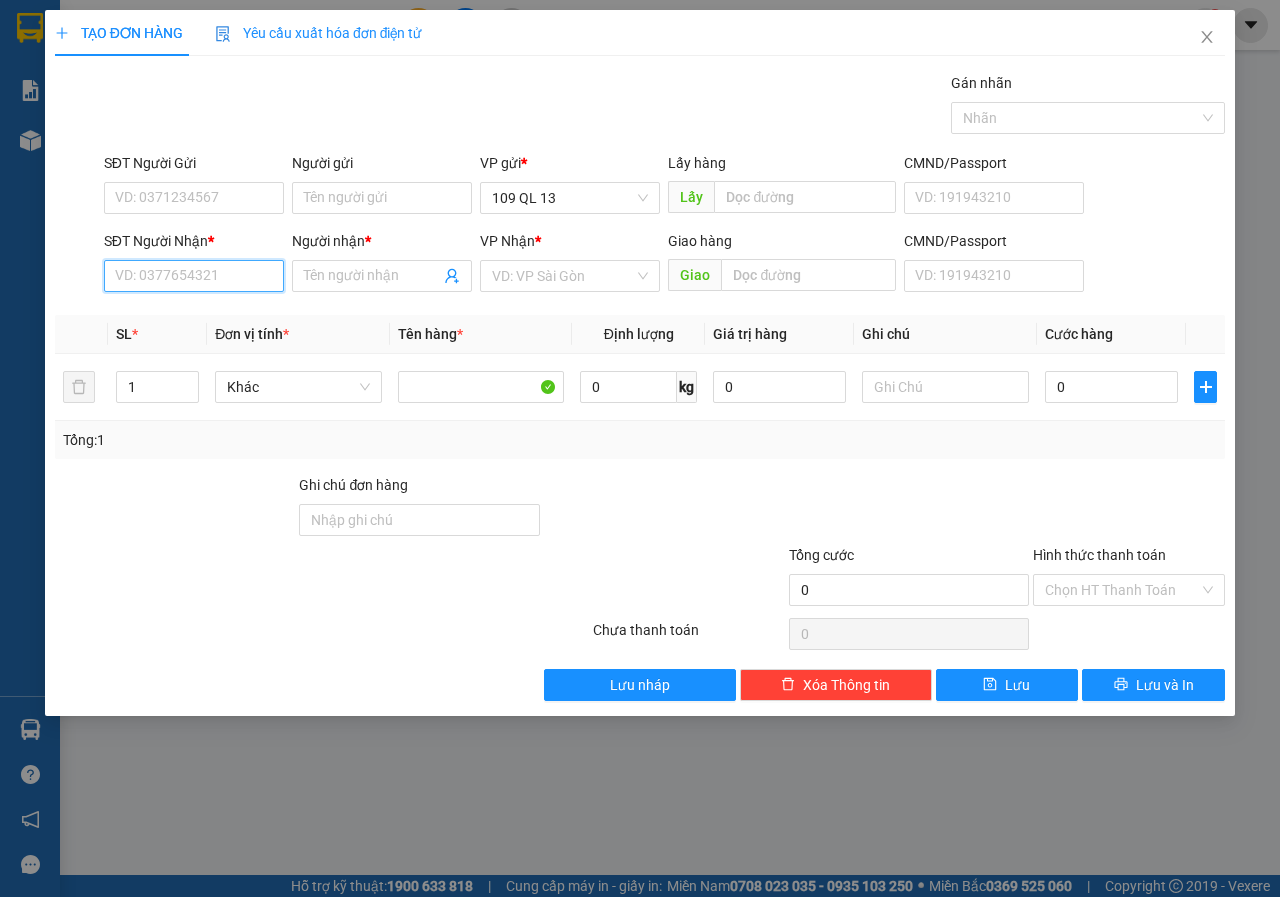click on "SĐT Người Nhận  *" at bounding box center [194, 276] 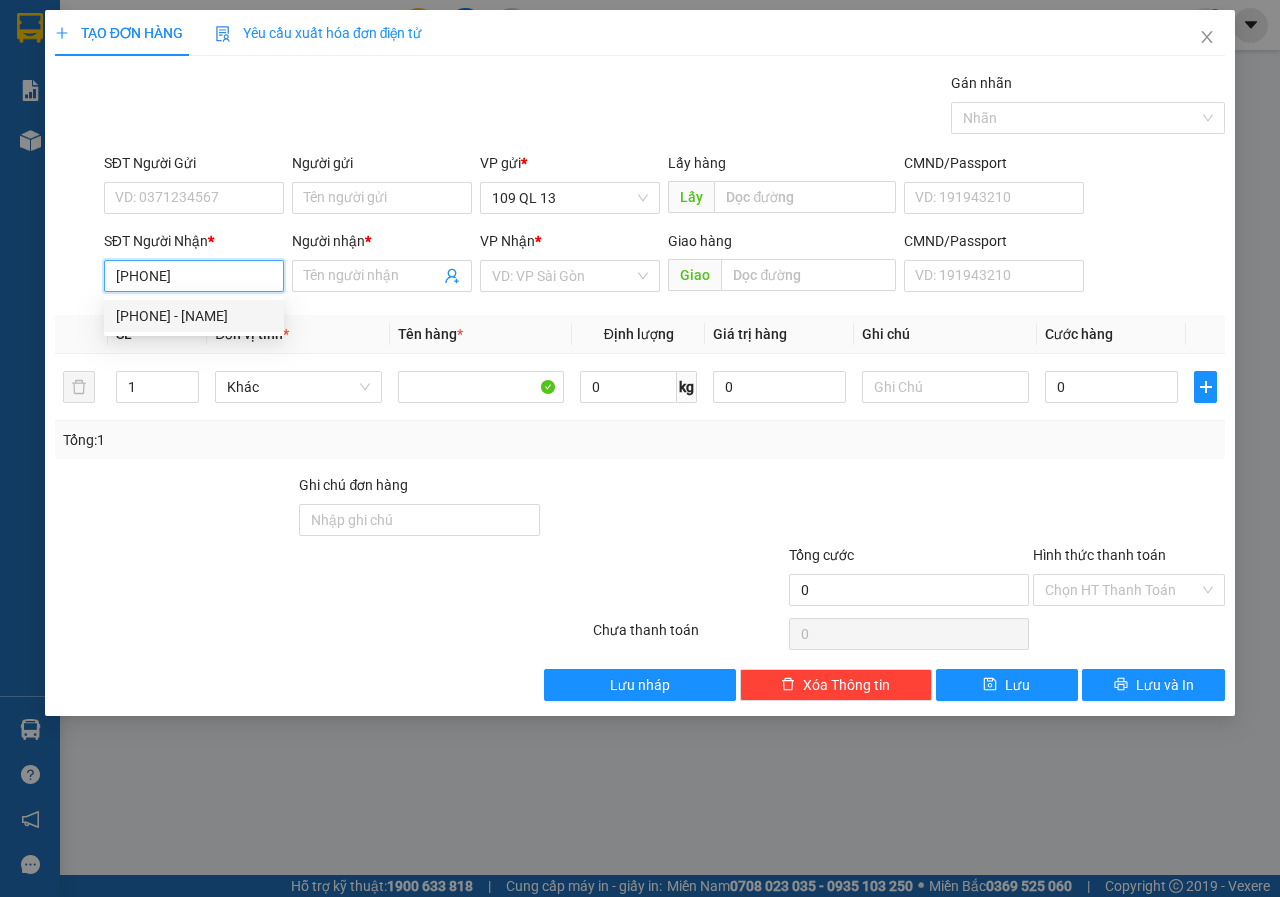 click on "[PHONE] - [NAME]" at bounding box center [194, 316] 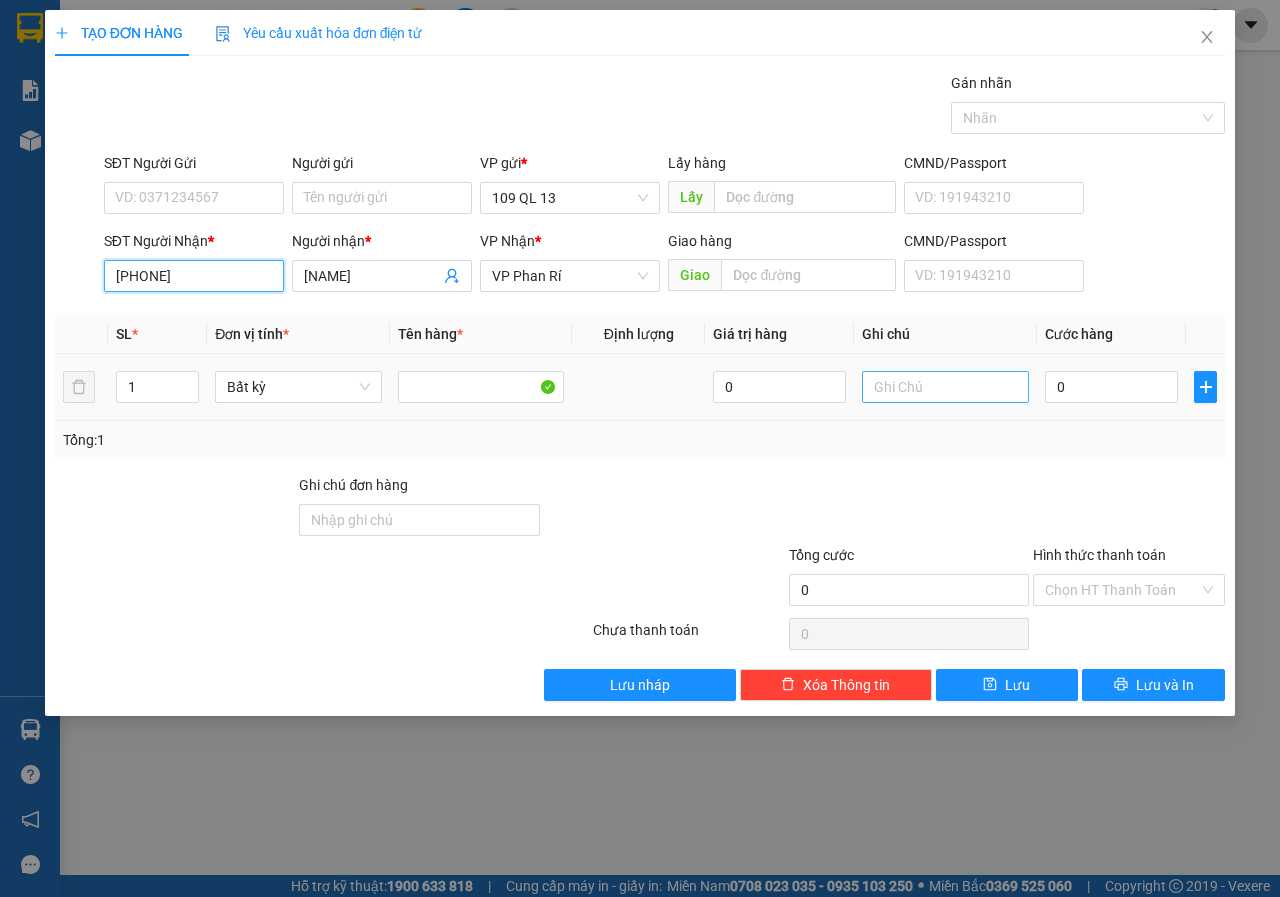 type on "[PHONE]" 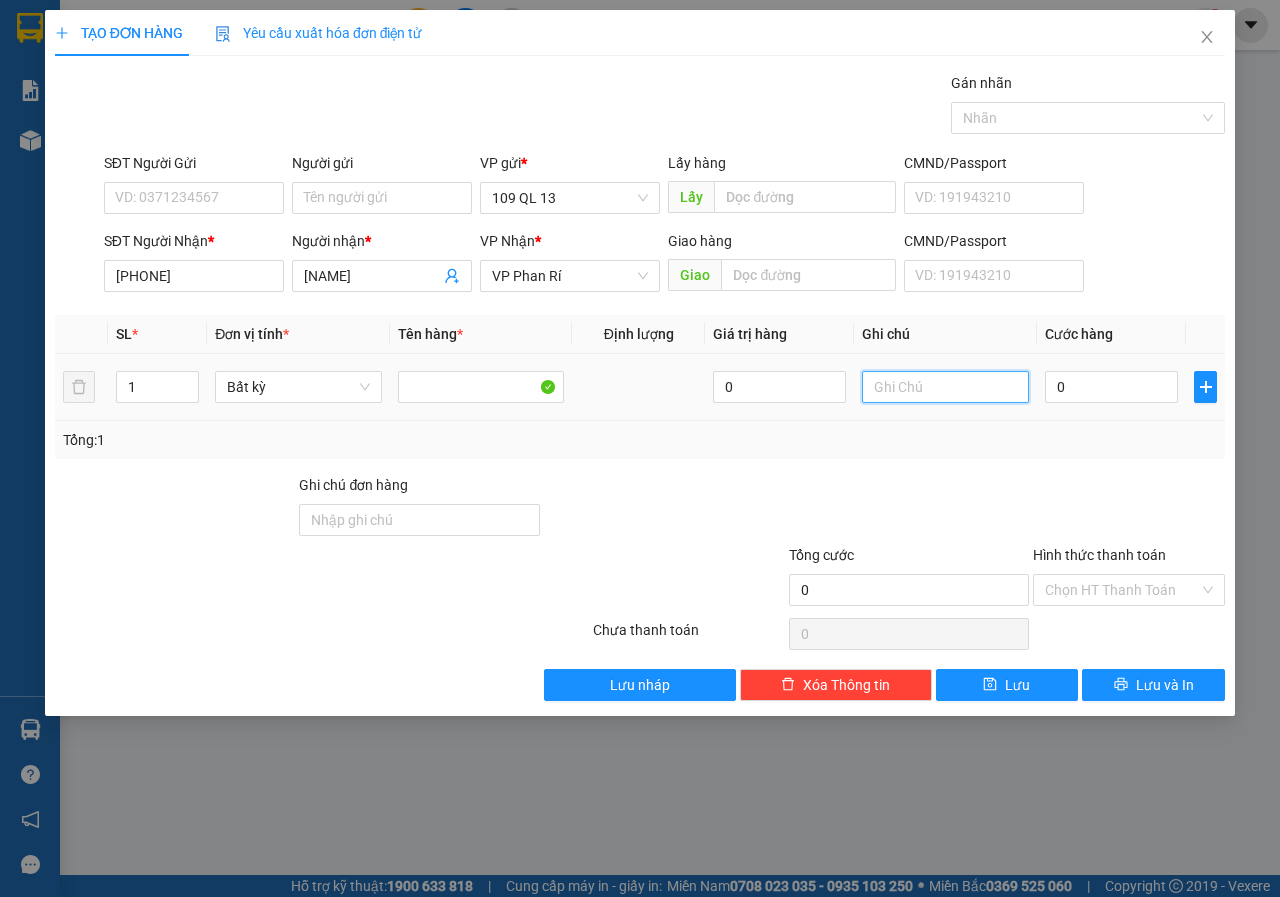 click at bounding box center (945, 387) 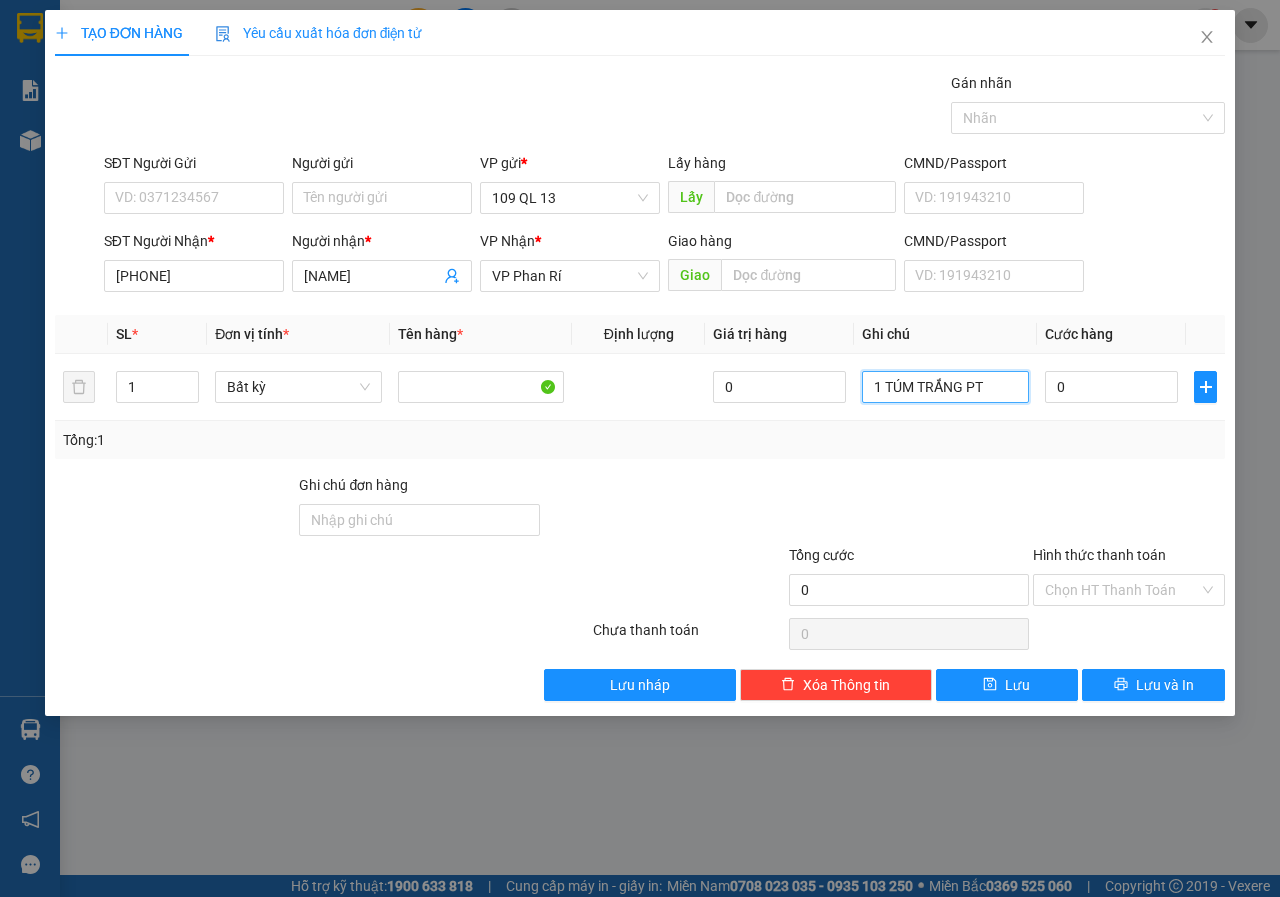 type on "1 TÚM TRẮNG PT" 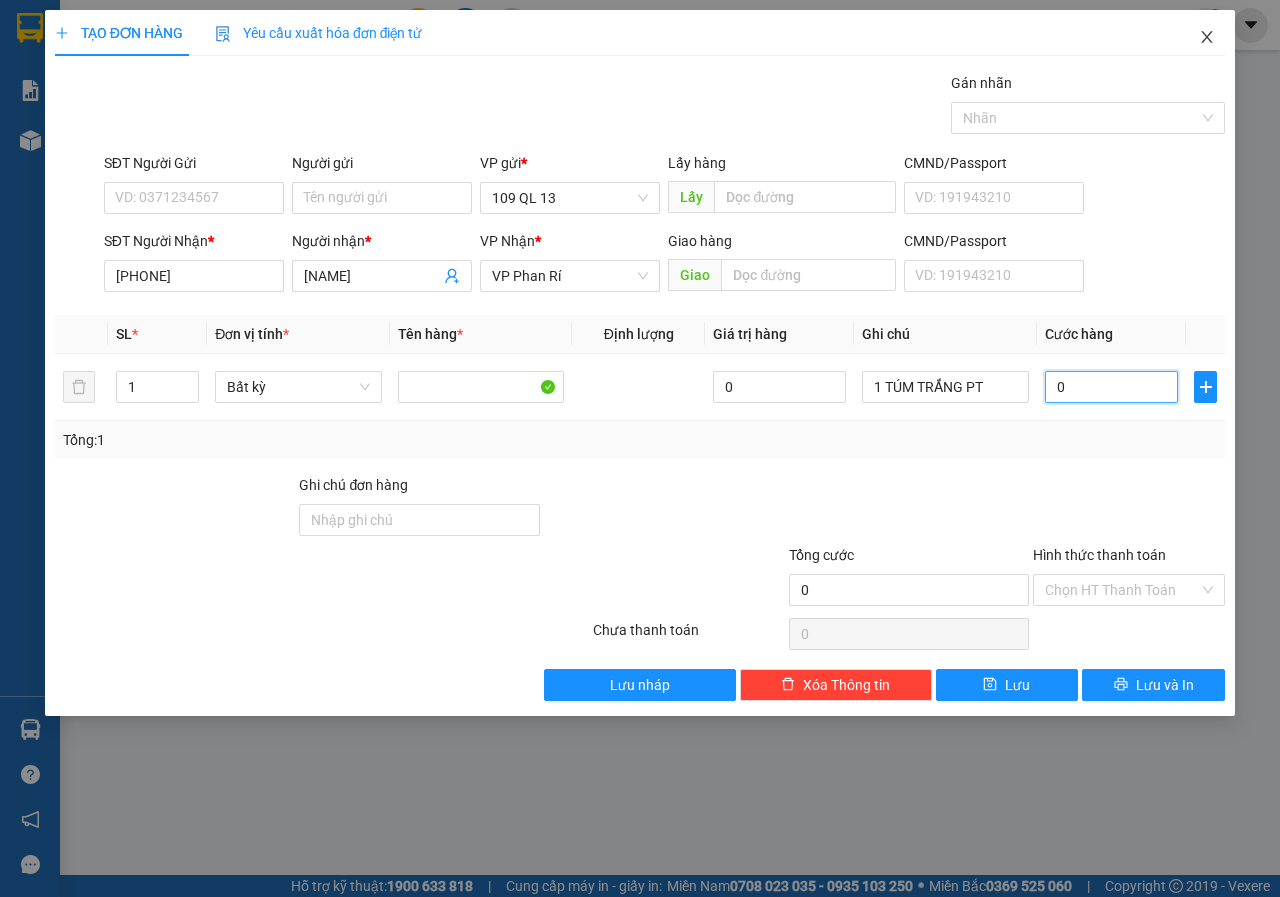 type on "4" 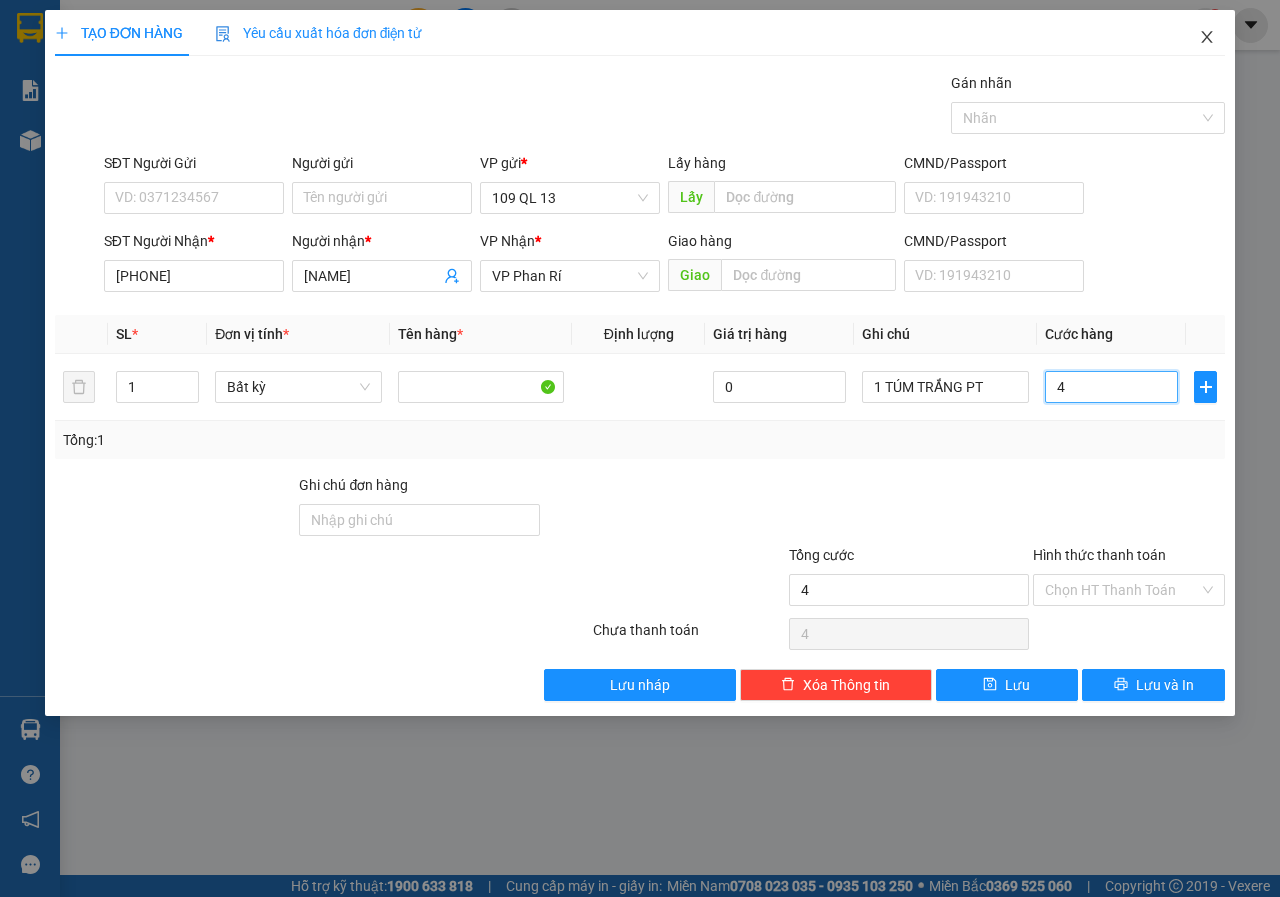 type on "40" 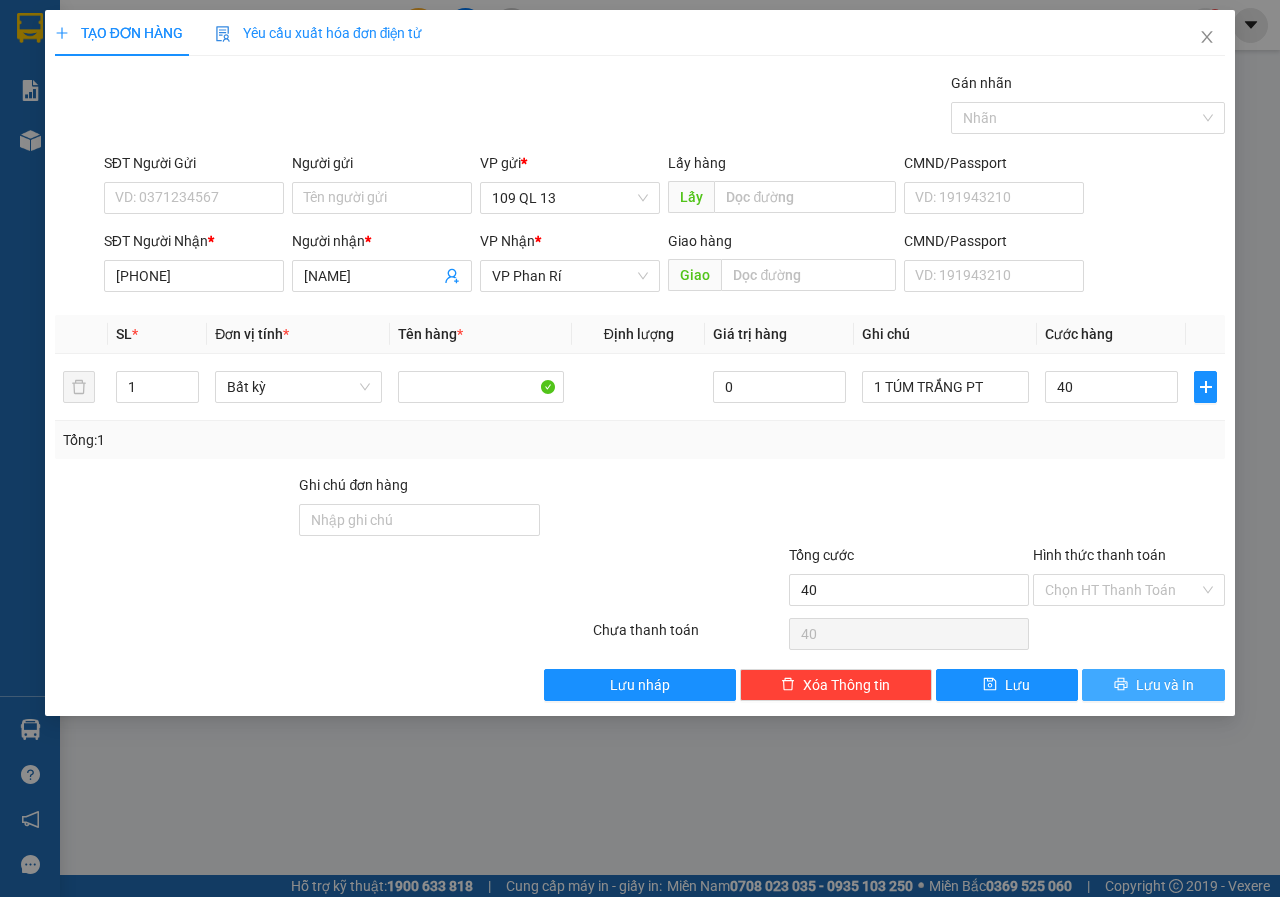 type on "40.000" 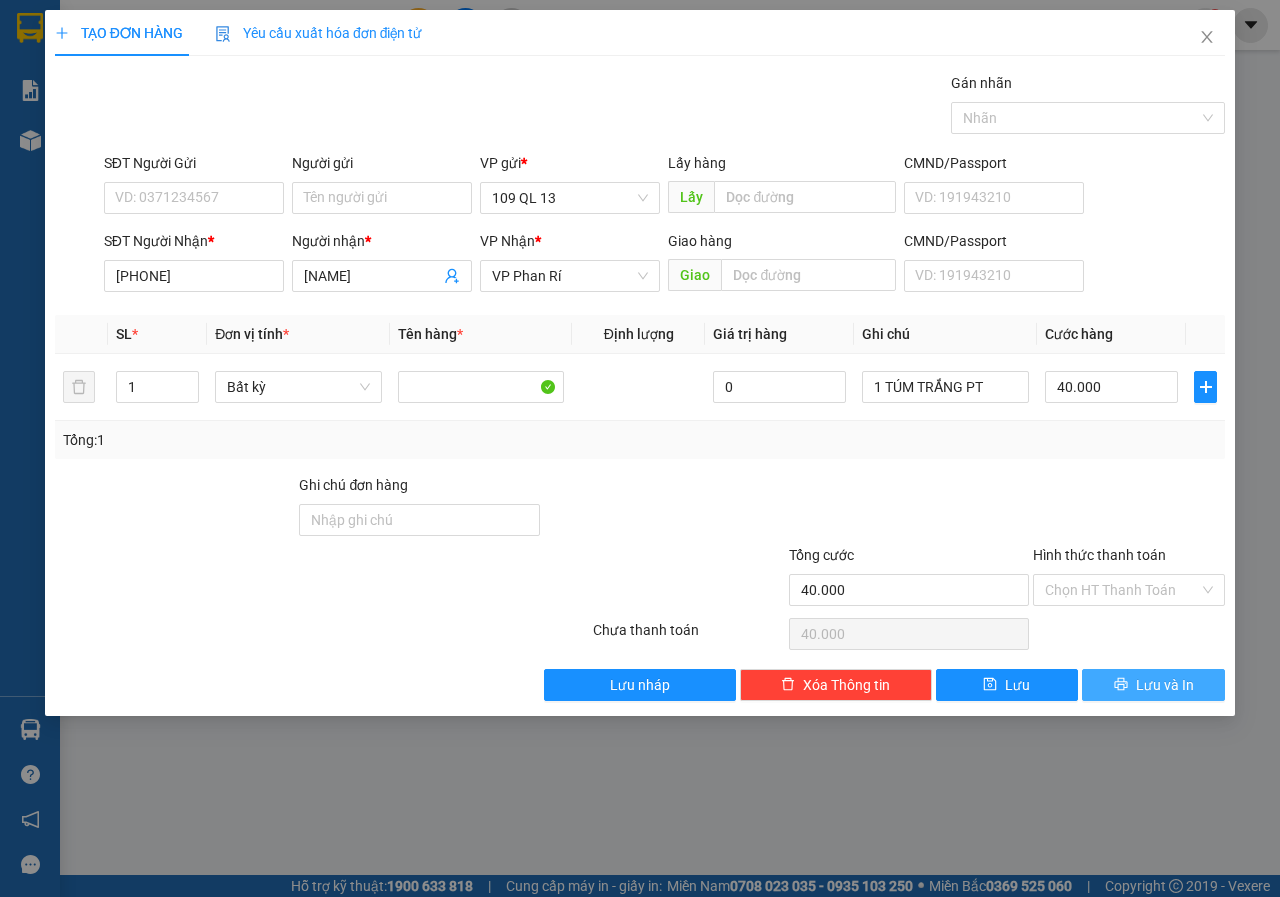 click on "Lưu và In" at bounding box center (1165, 685) 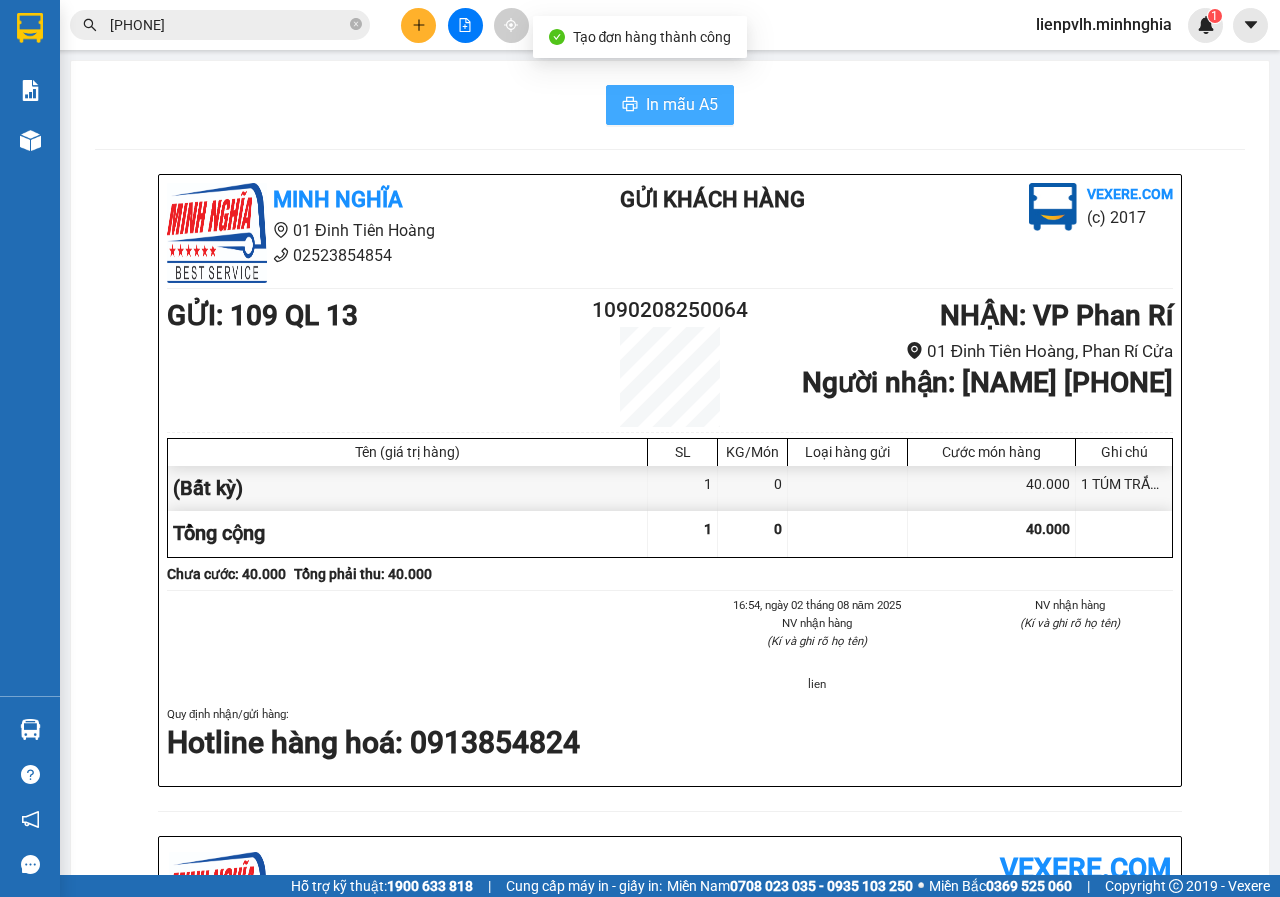 click on "In mẫu A5" at bounding box center (682, 104) 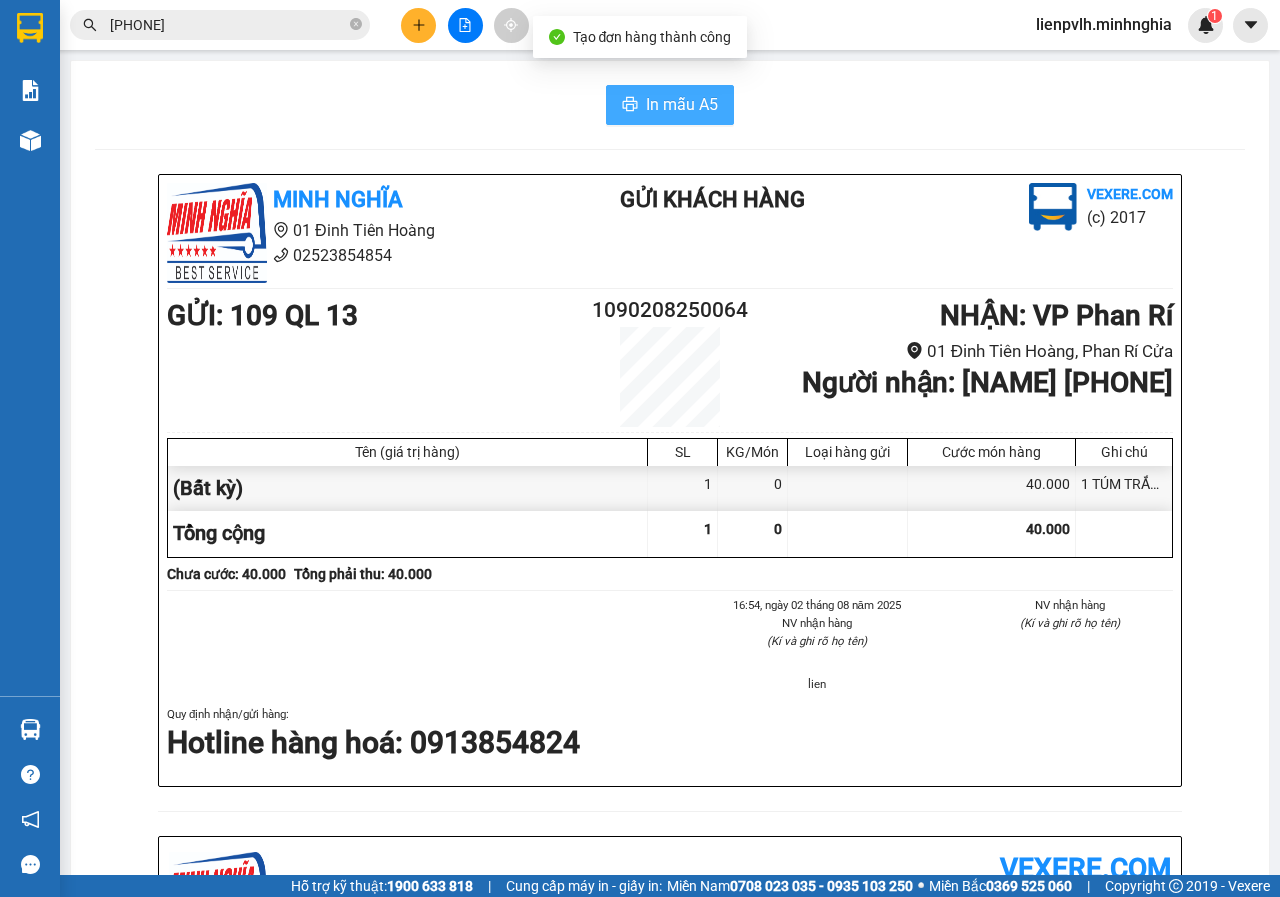 scroll, scrollTop: 0, scrollLeft: 0, axis: both 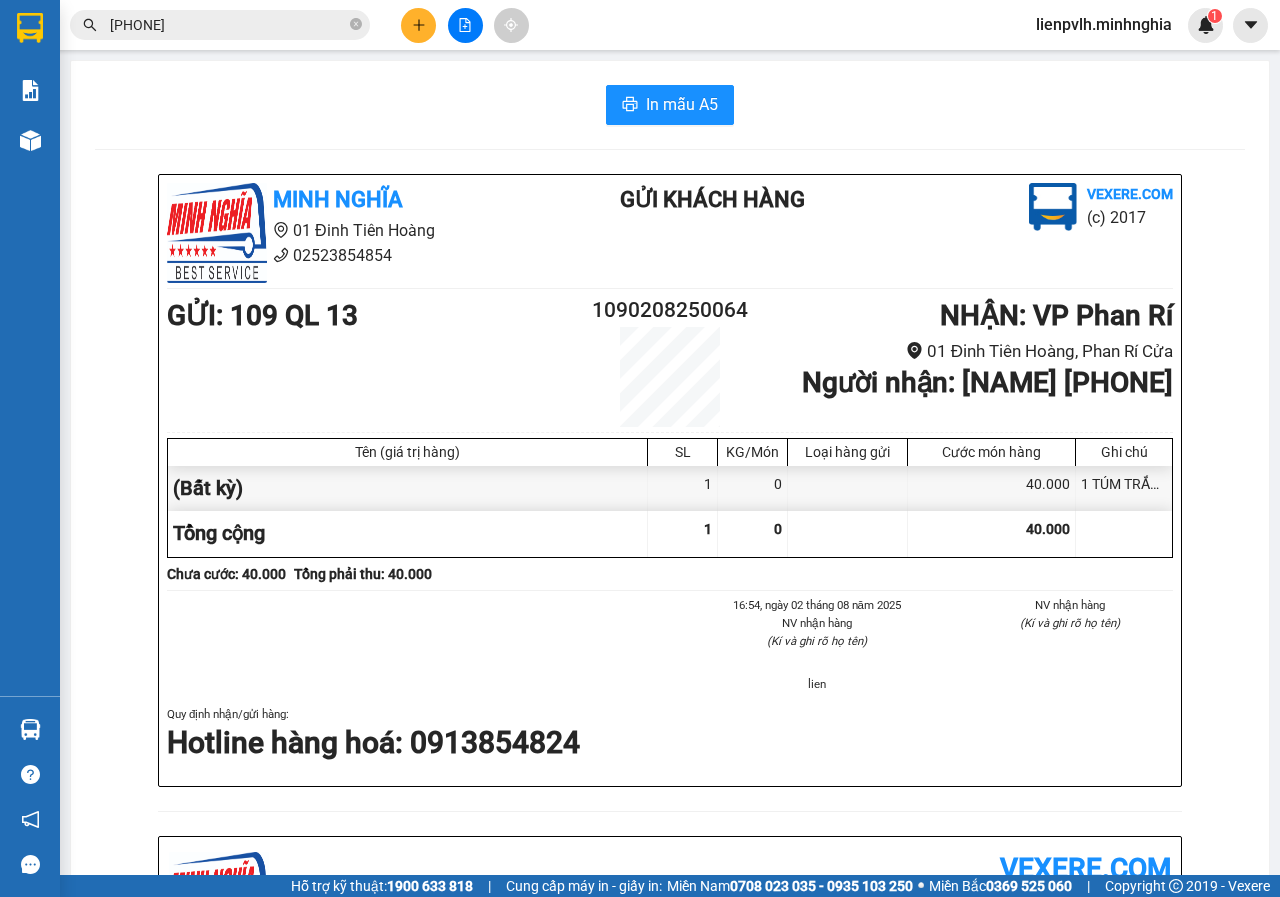 click at bounding box center [465, 25] 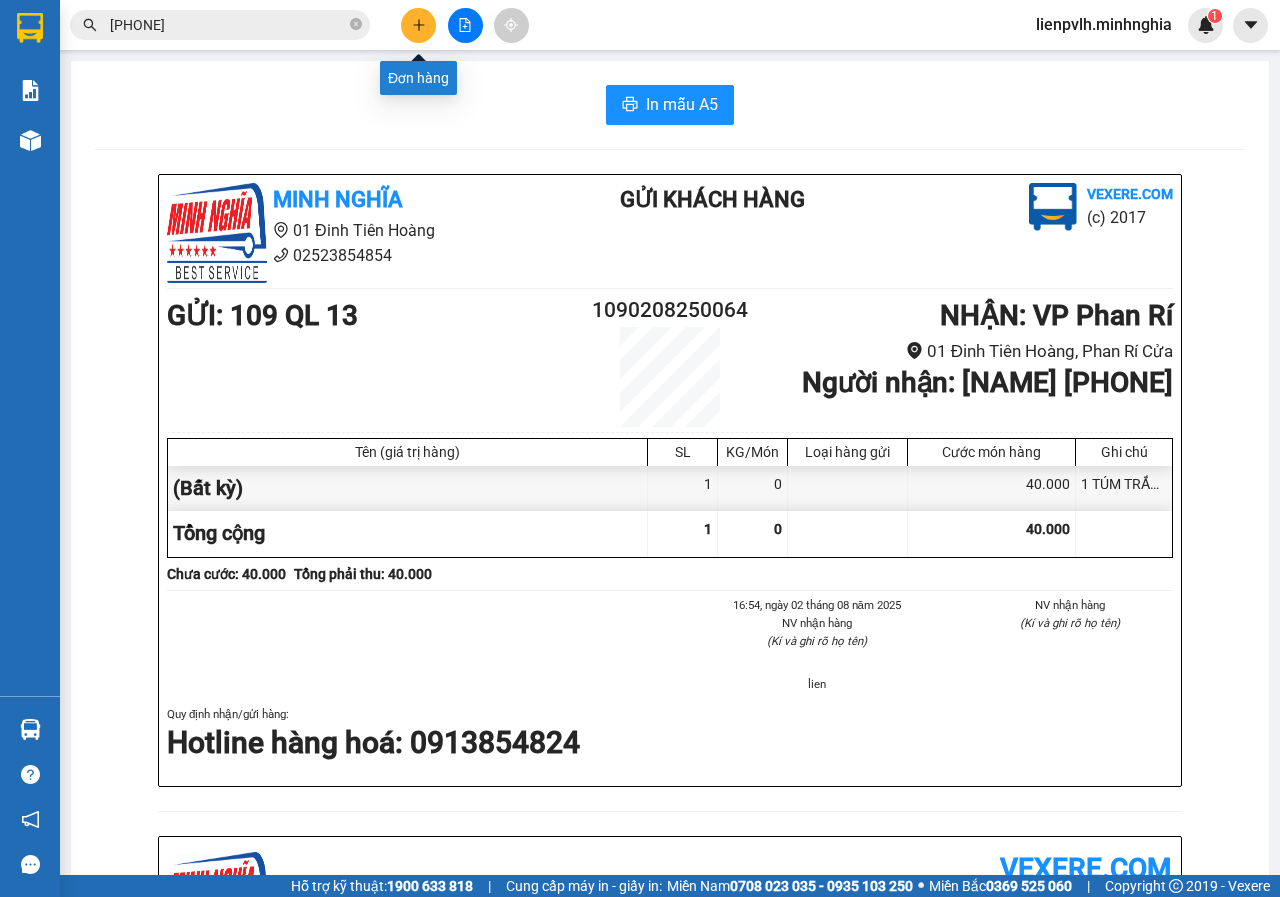 click 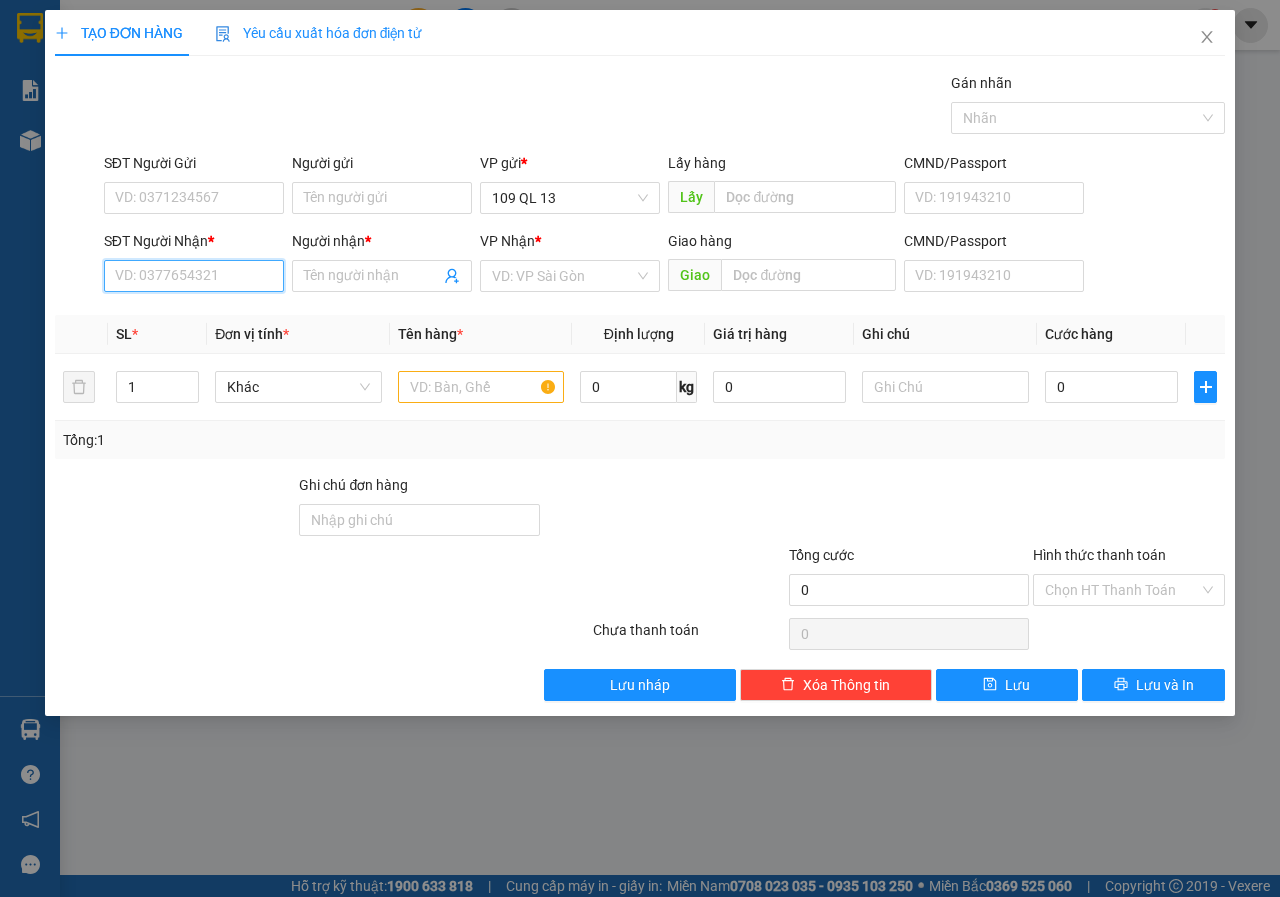 click on "SĐT Người Nhận  *" at bounding box center (194, 276) 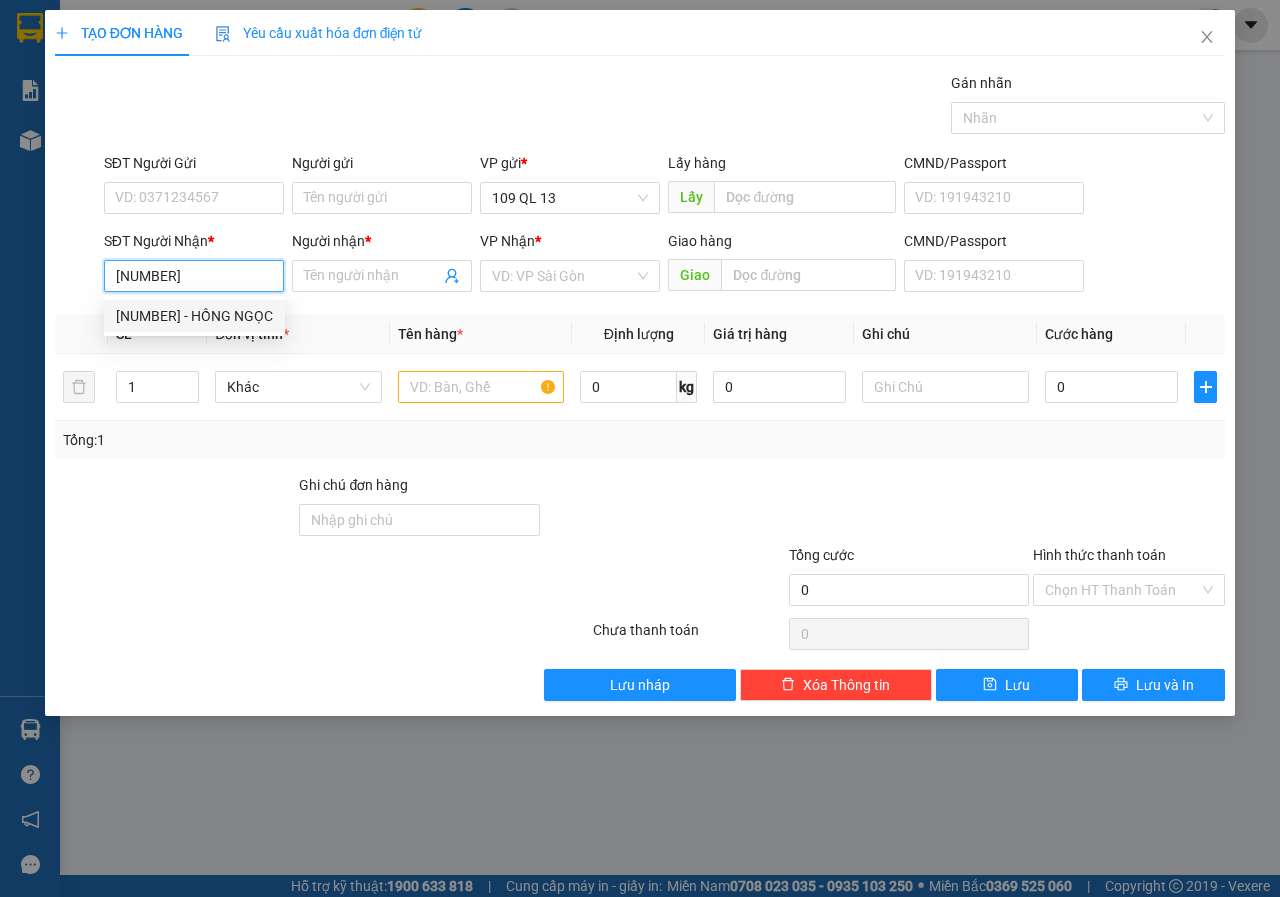 click on "[NUMBER] - HỒNG NGỌC" at bounding box center [194, 316] 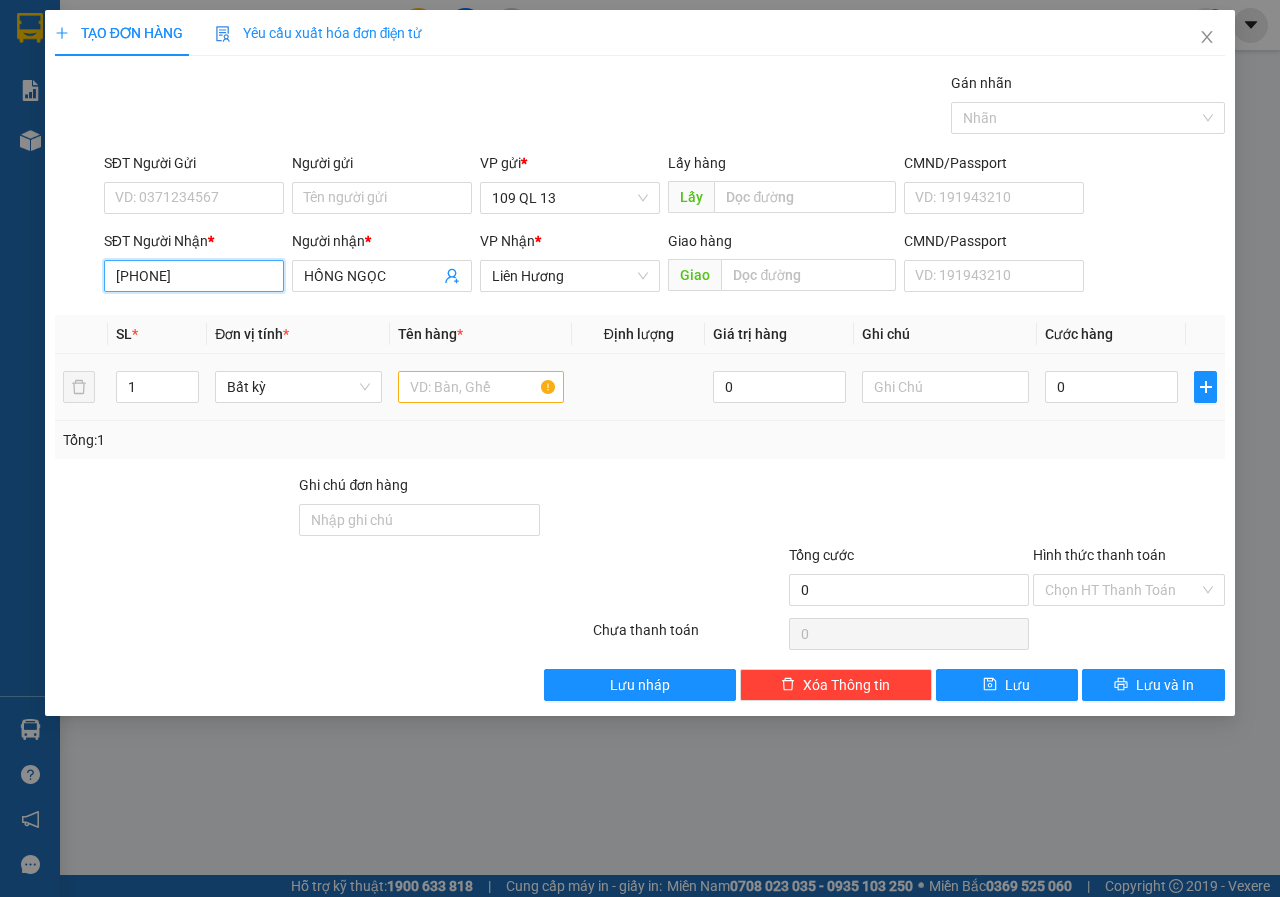 type on "[PHONE]" 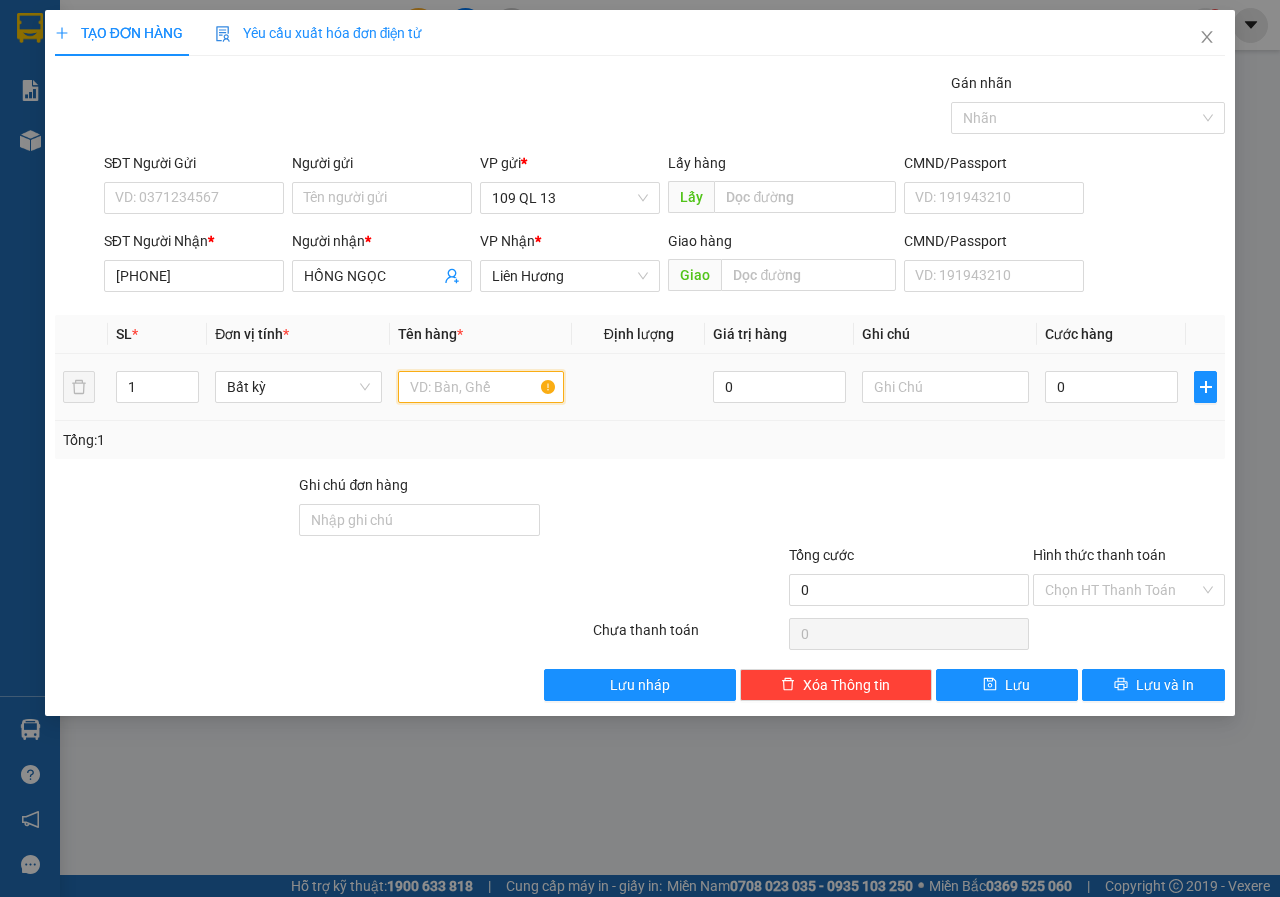 click at bounding box center (481, 387) 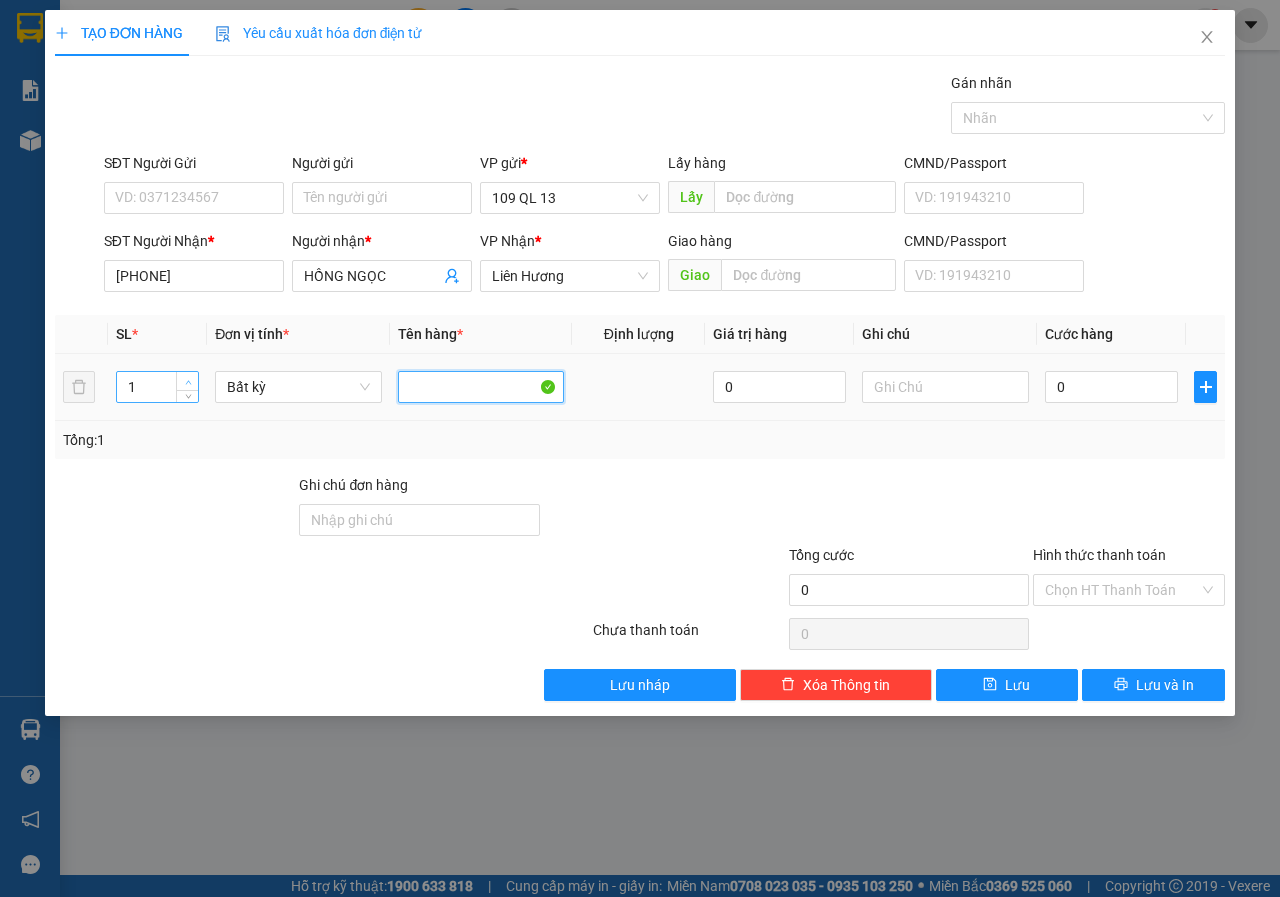 type 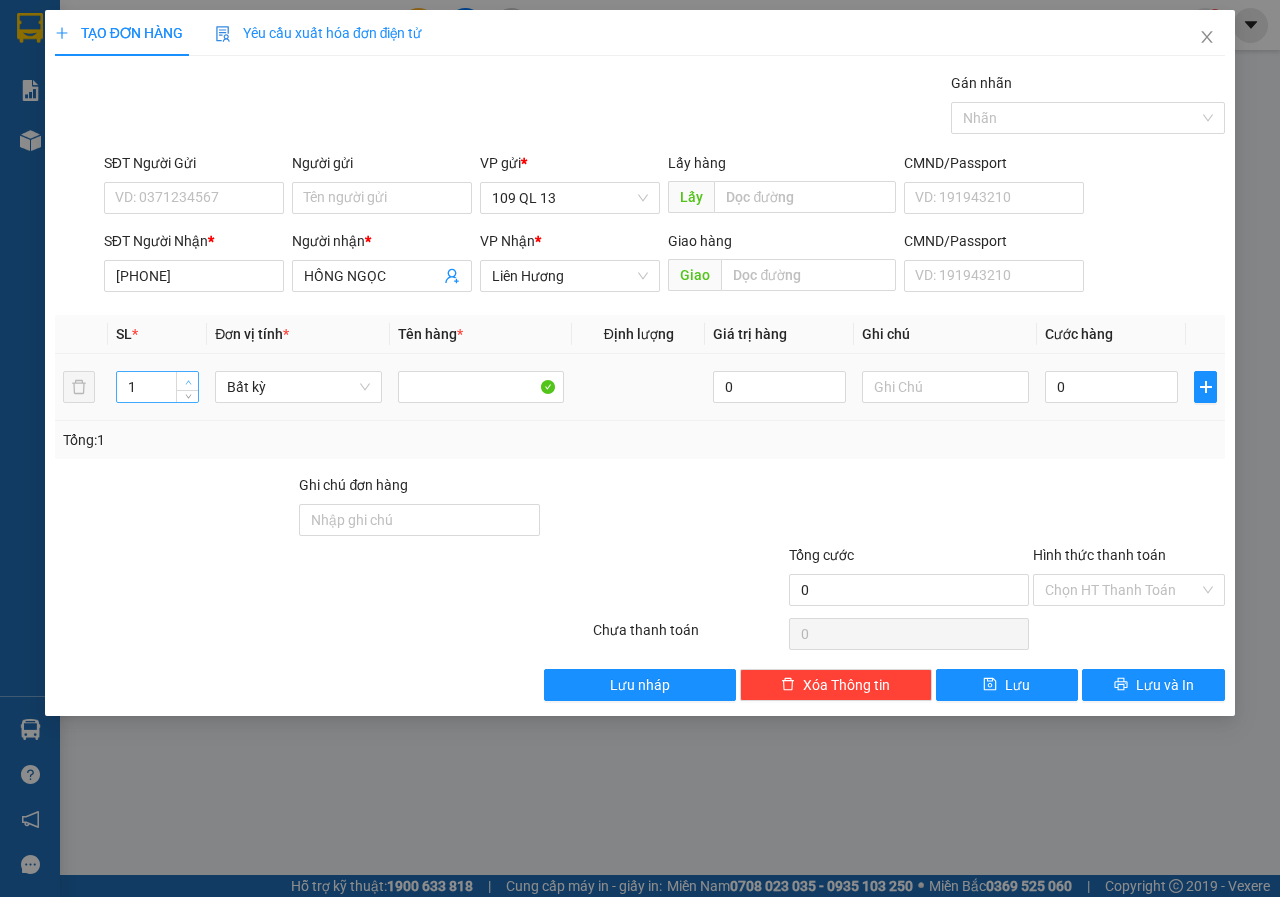 type on "2" 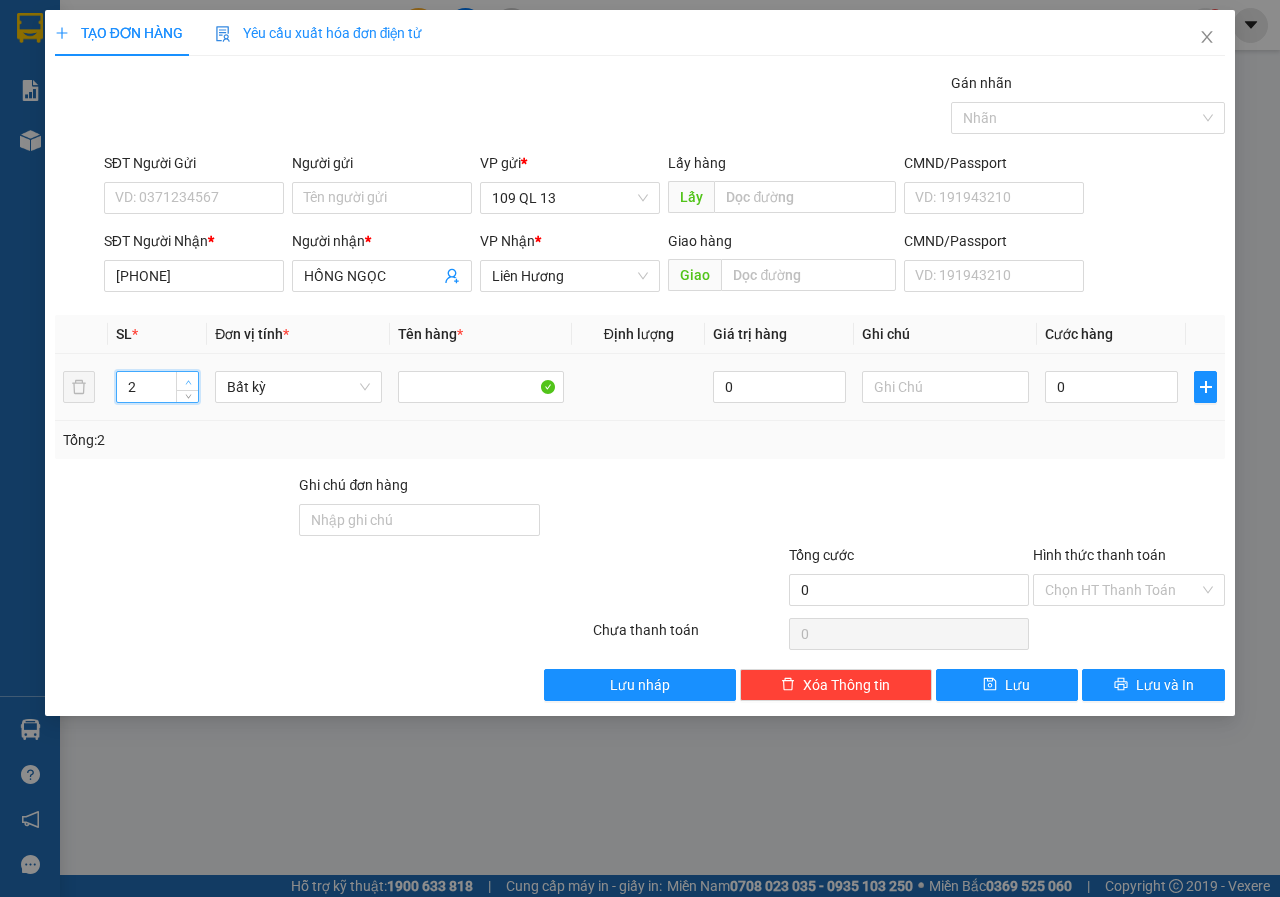 click at bounding box center [187, 381] 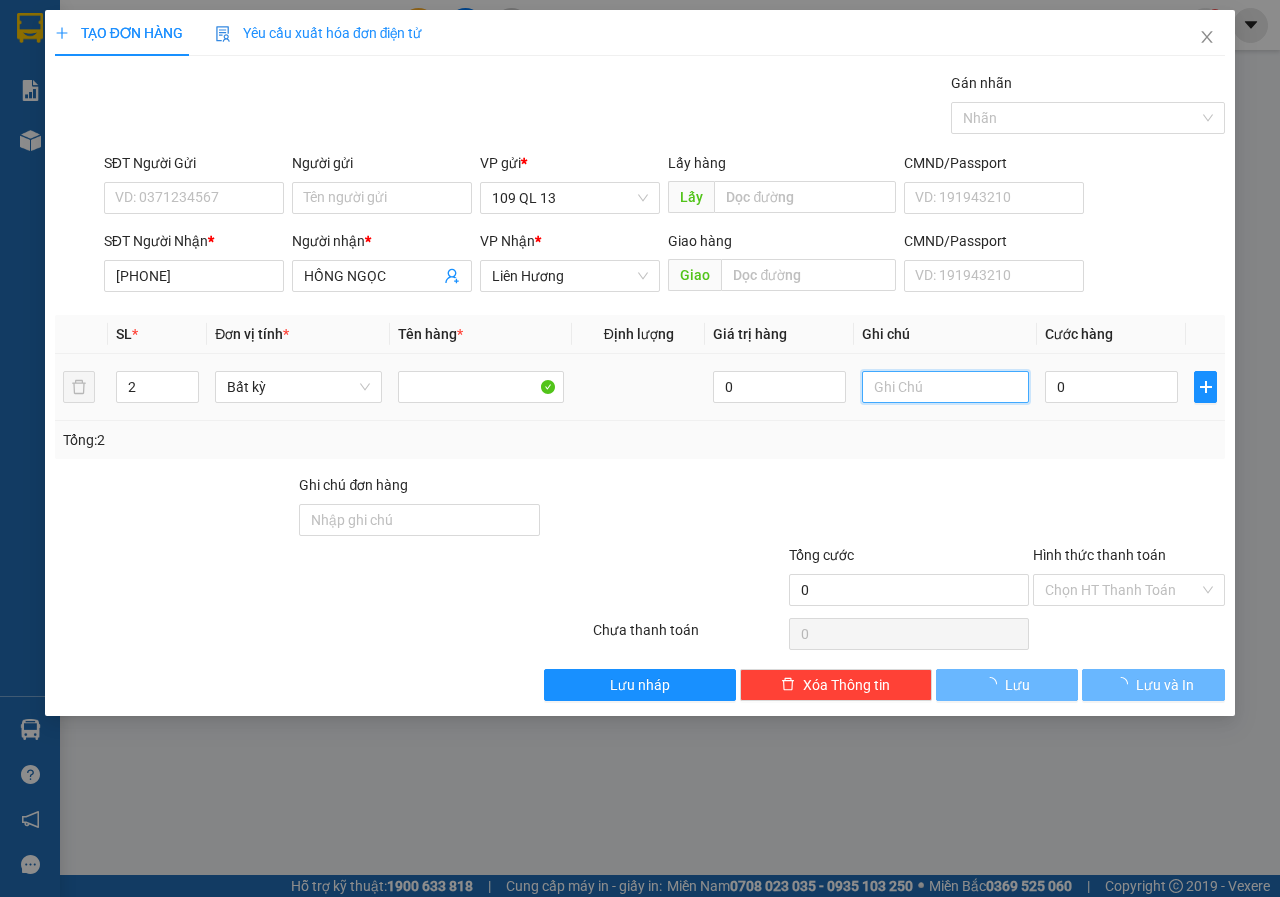 click at bounding box center (945, 387) 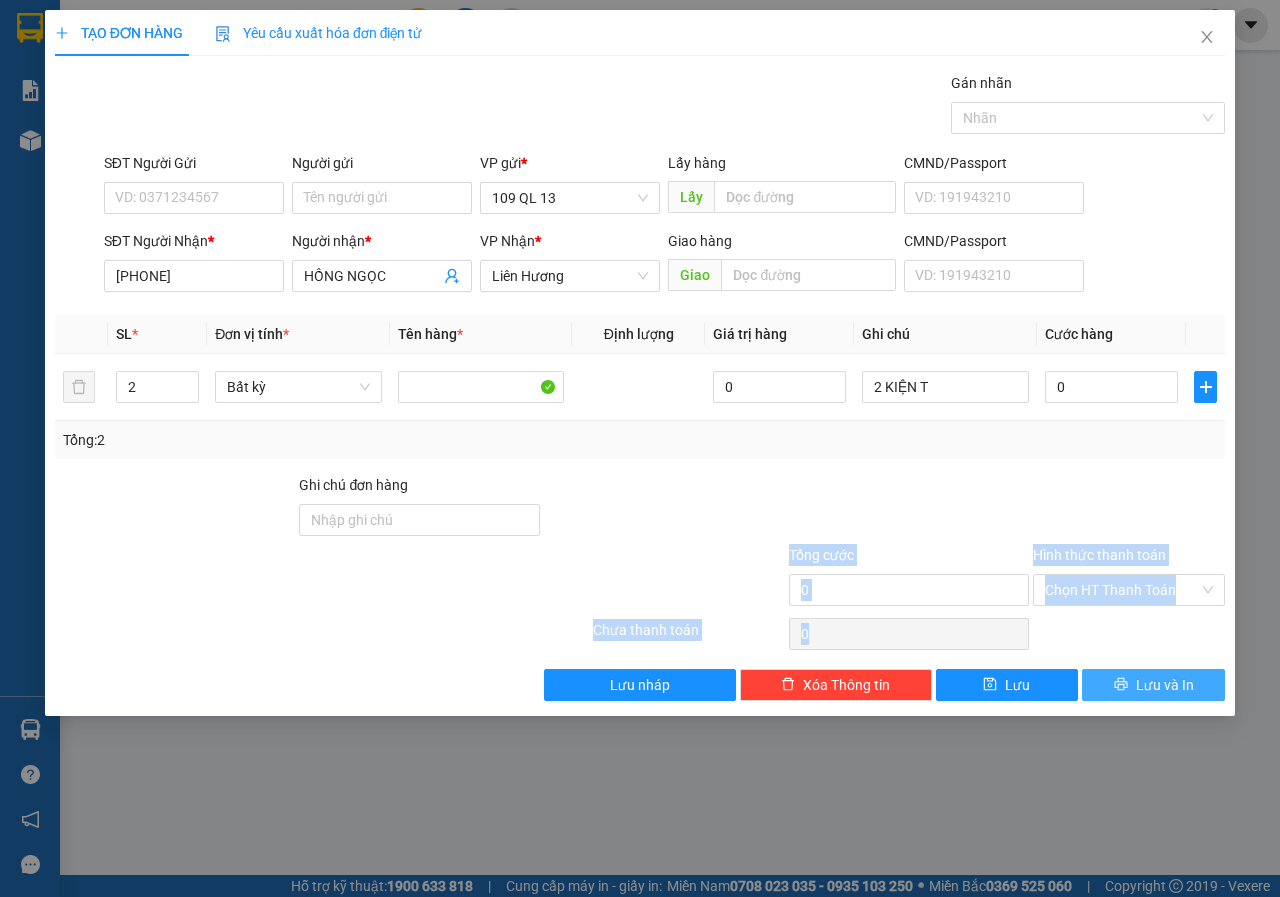 drag, startPoint x: 1077, startPoint y: 667, endPoint x: 1083, endPoint y: 690, distance: 23.769728 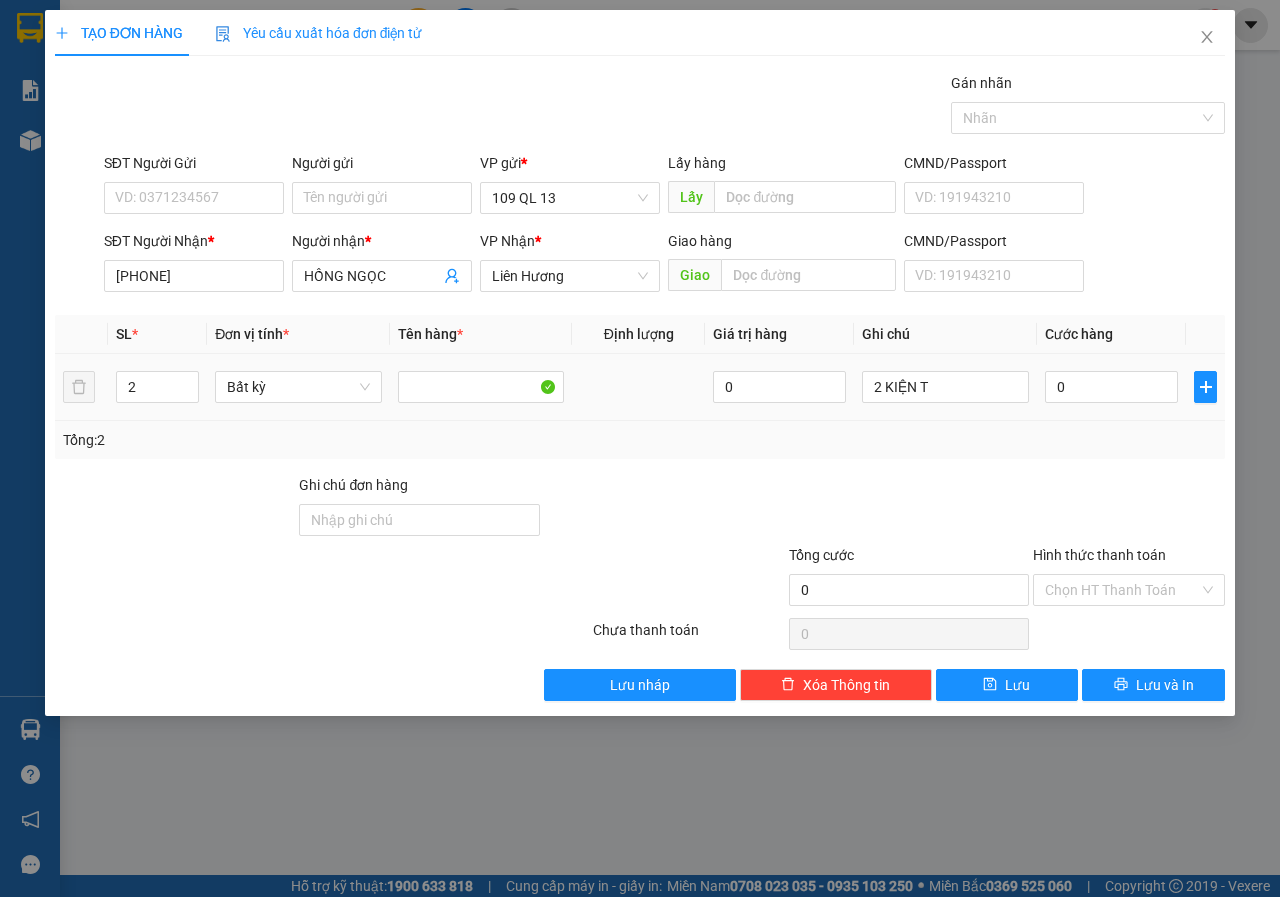 click on "2 KIỆN T" at bounding box center (945, 387) 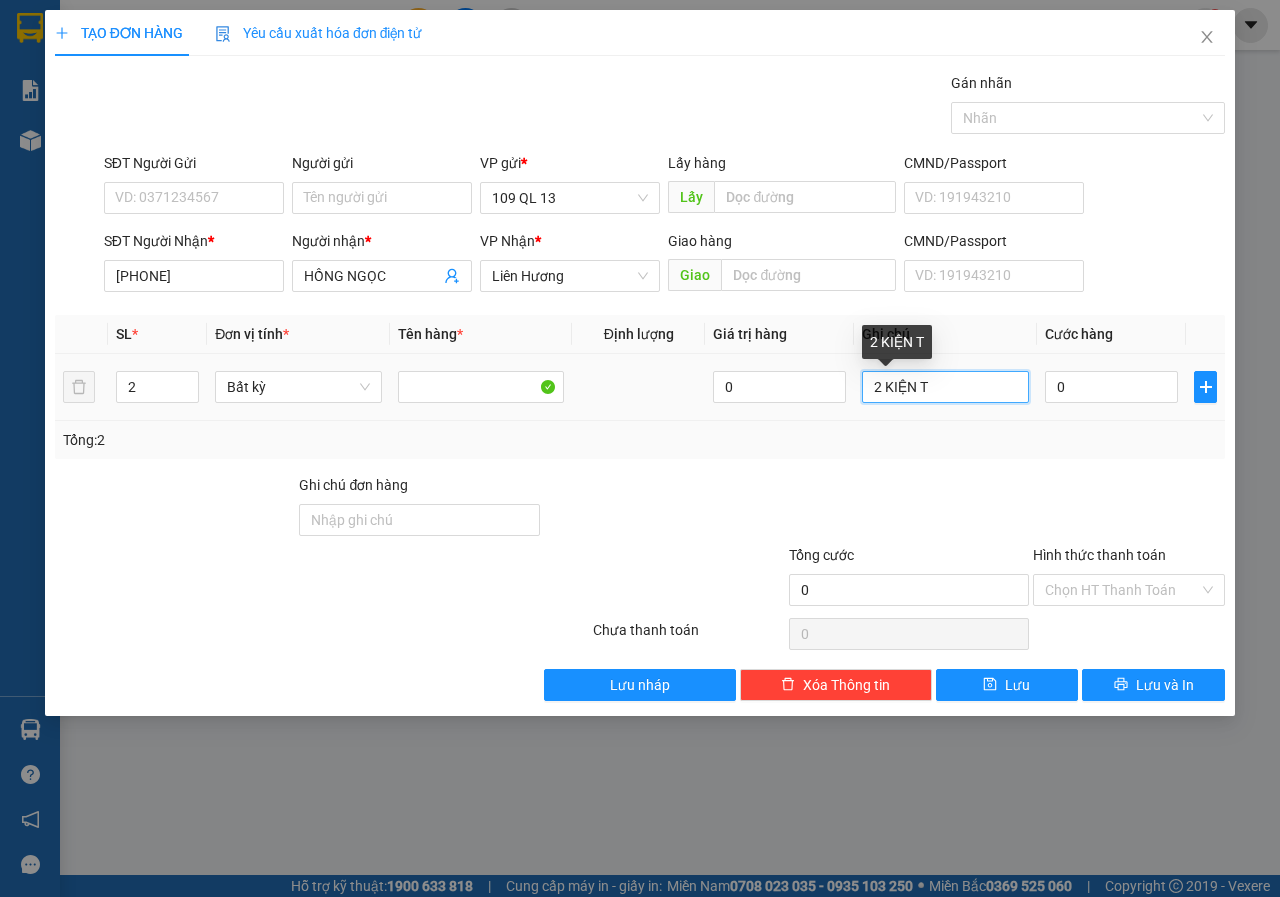 click on "2 KIỆN T" at bounding box center [945, 387] 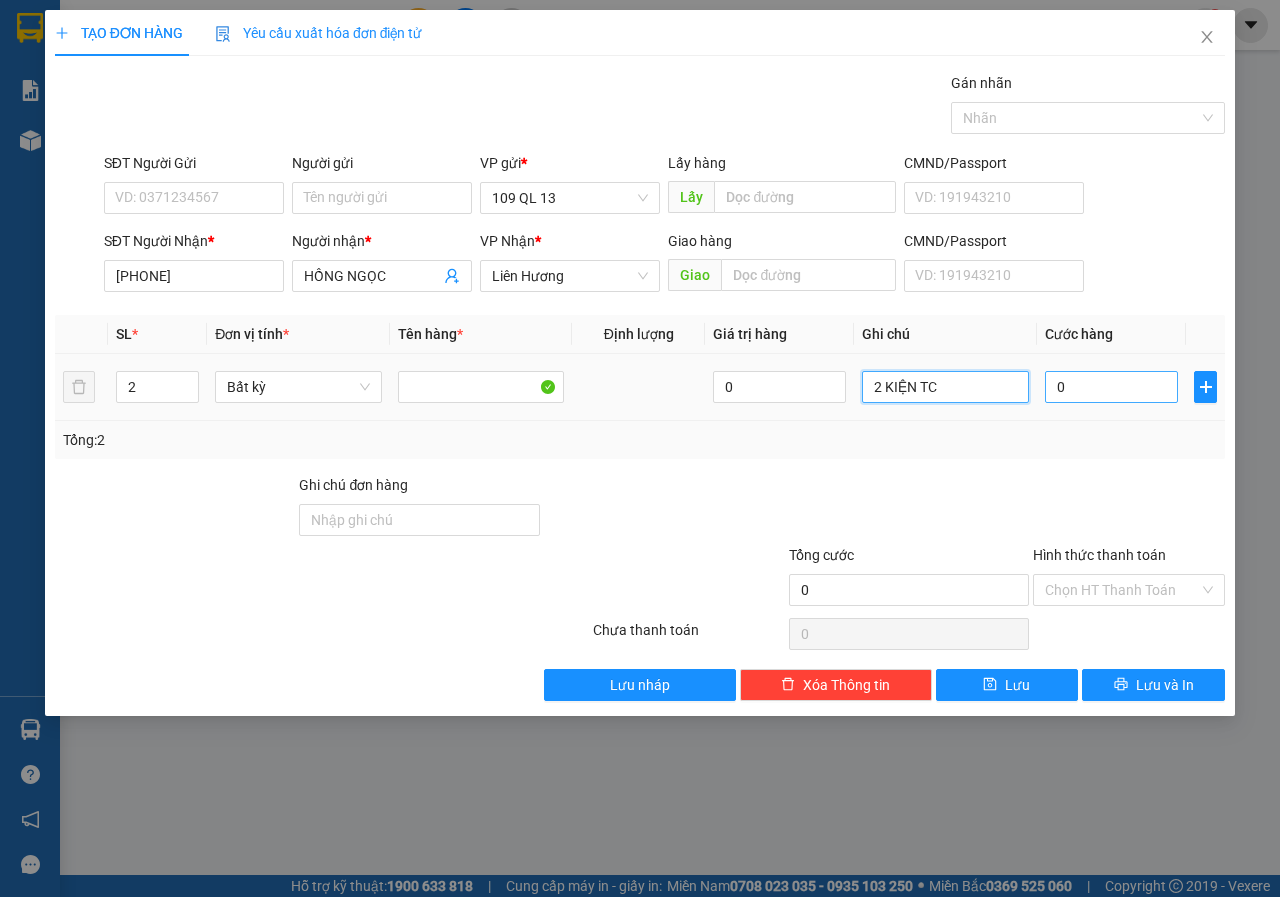 type on "2 KIỆN TC" 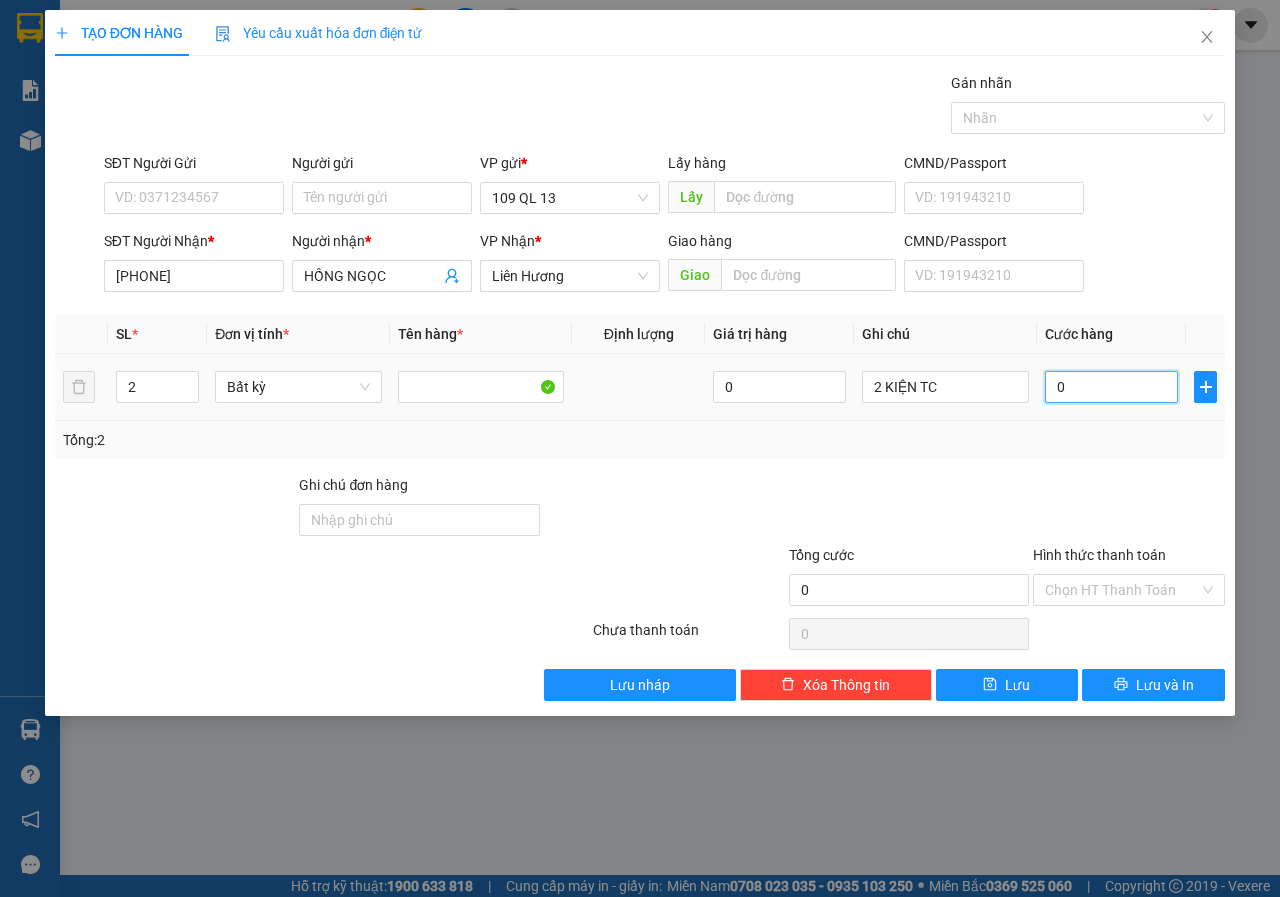click on "0" at bounding box center (1111, 387) 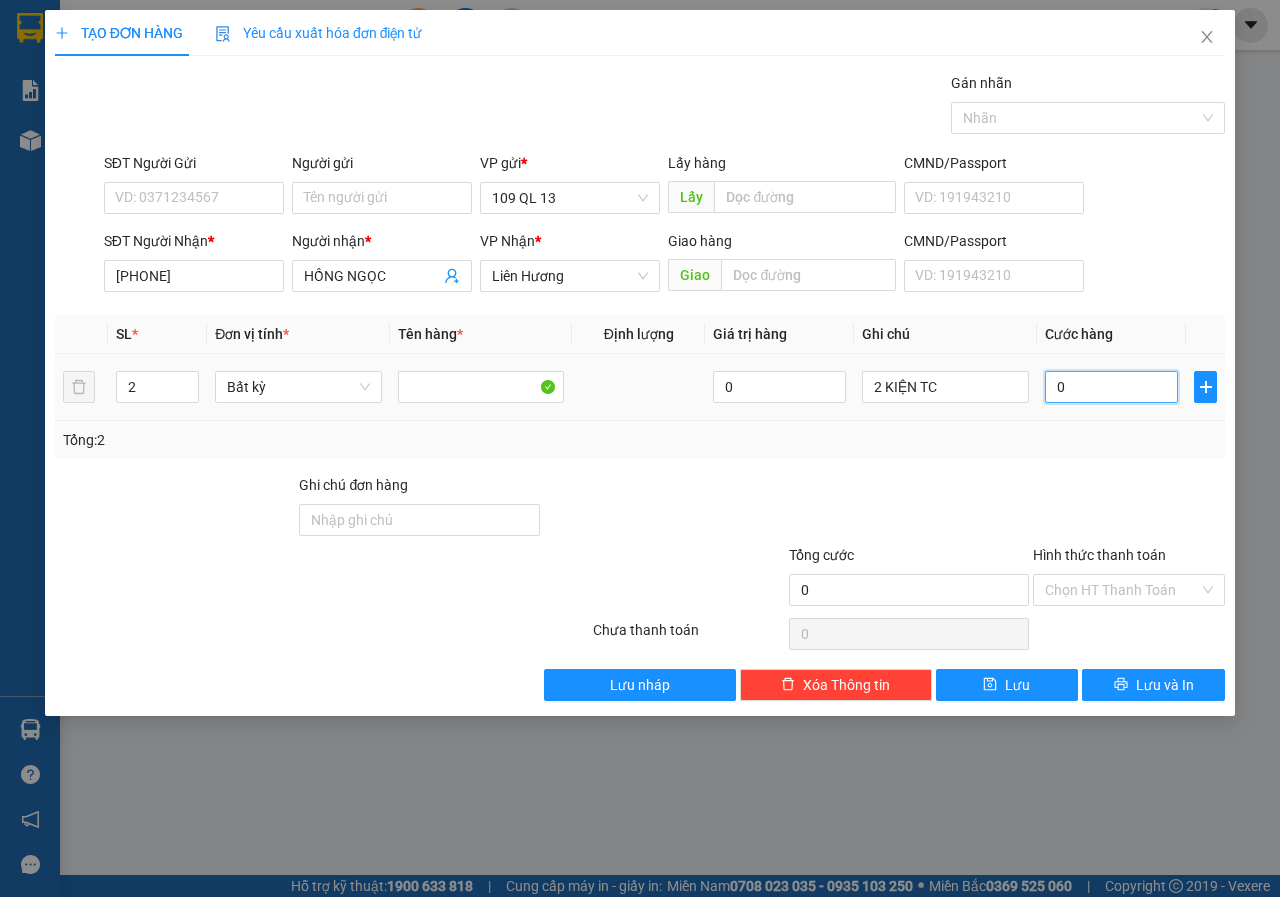 type on "1" 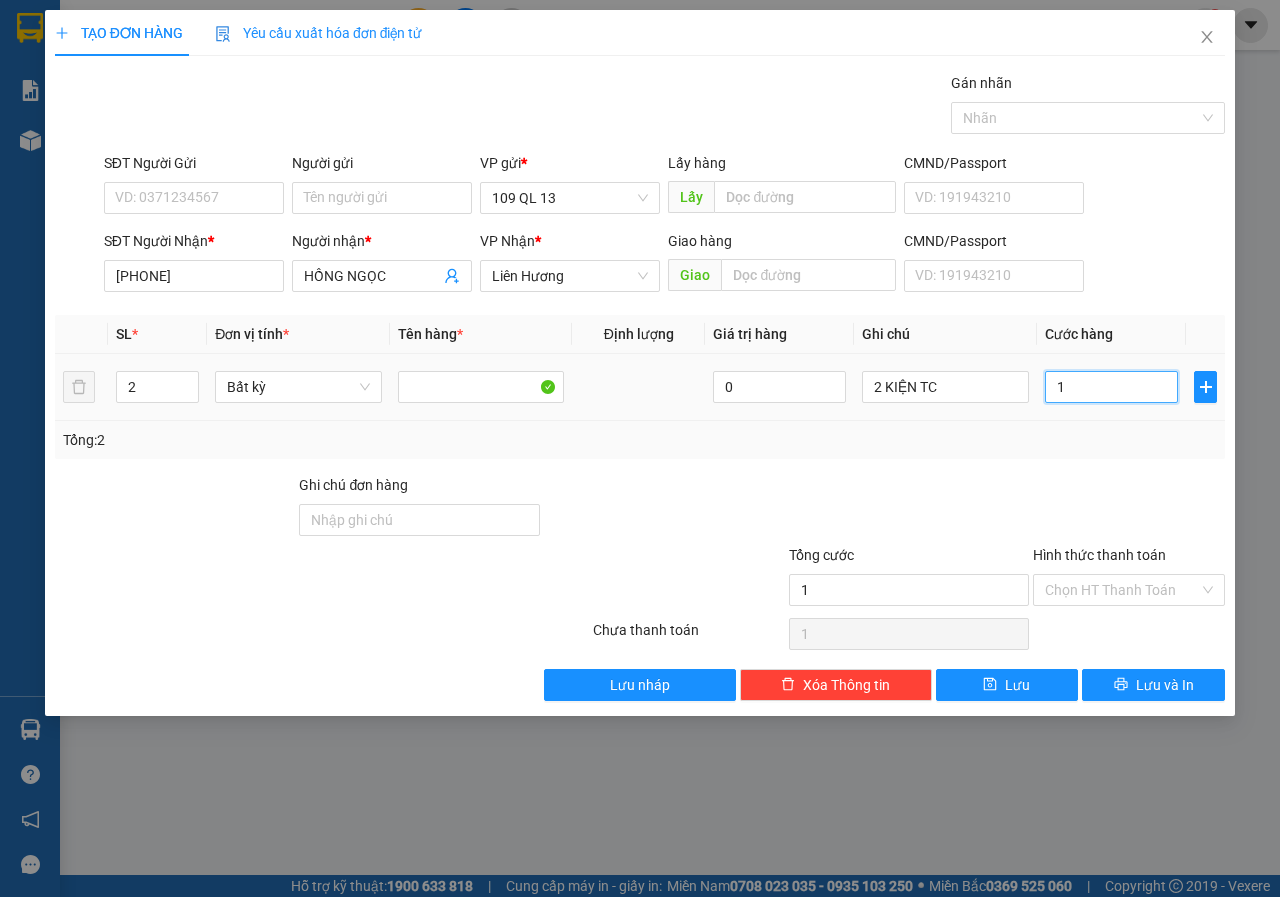 type on "10" 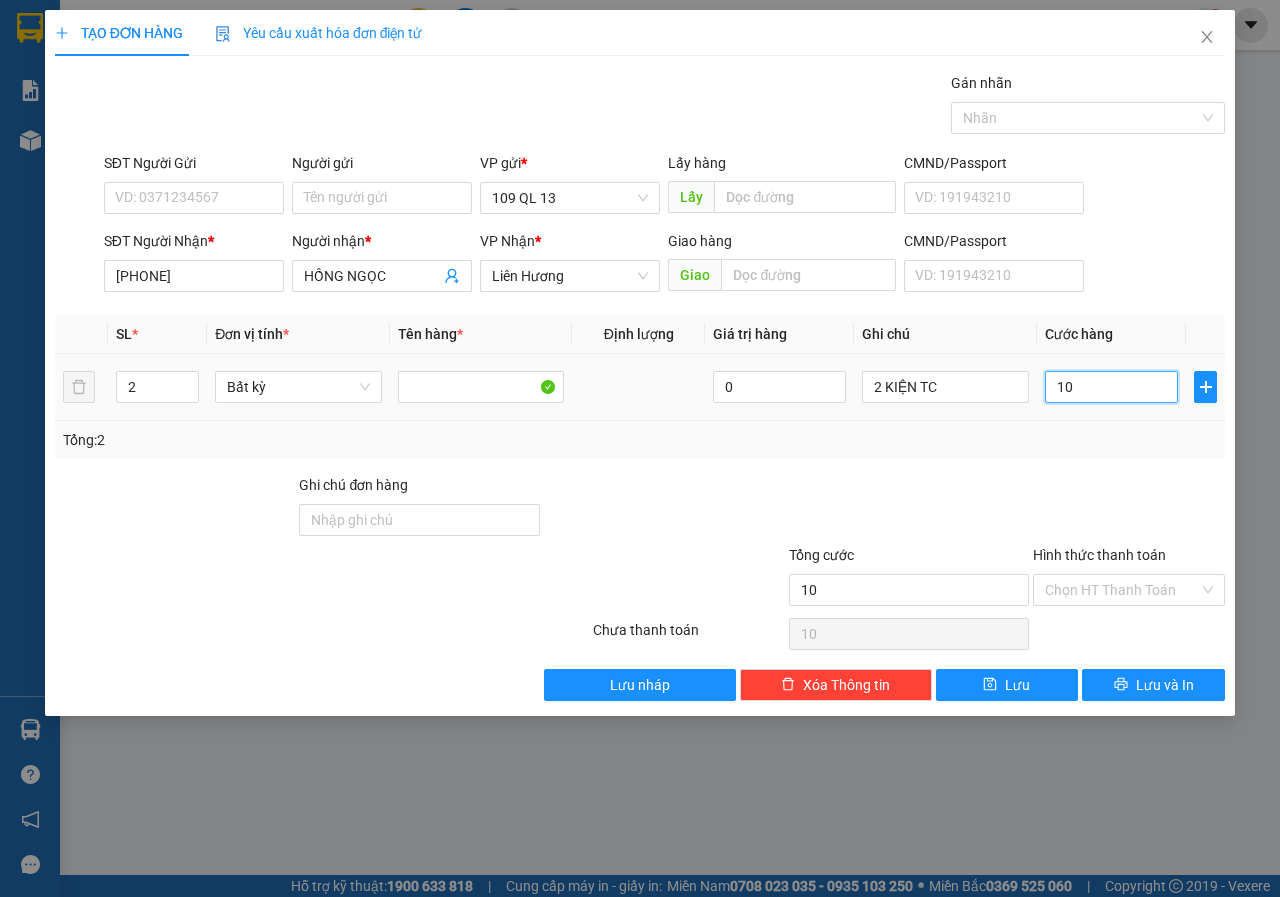 type on "100" 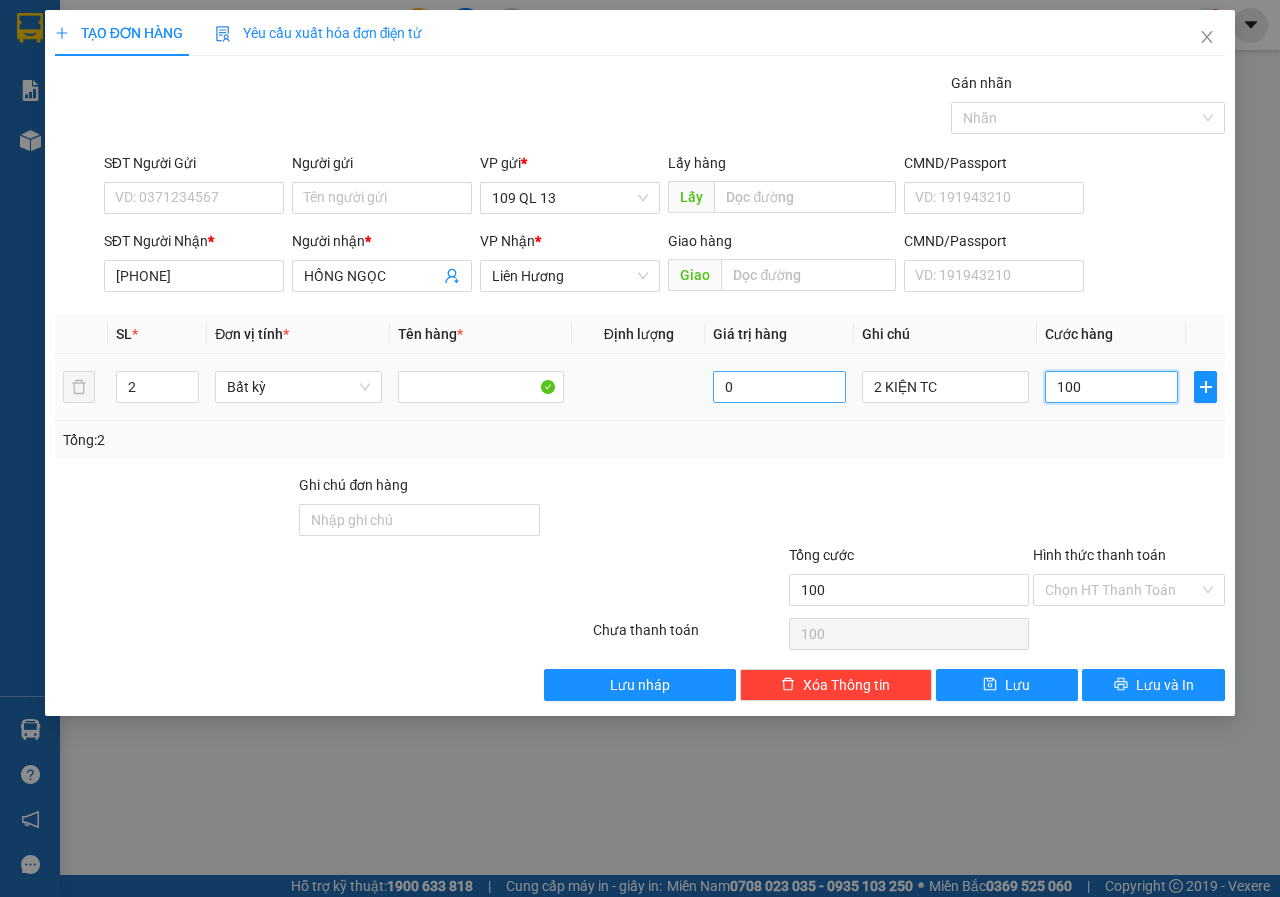 drag, startPoint x: 1063, startPoint y: 392, endPoint x: 823, endPoint y: 392, distance: 240 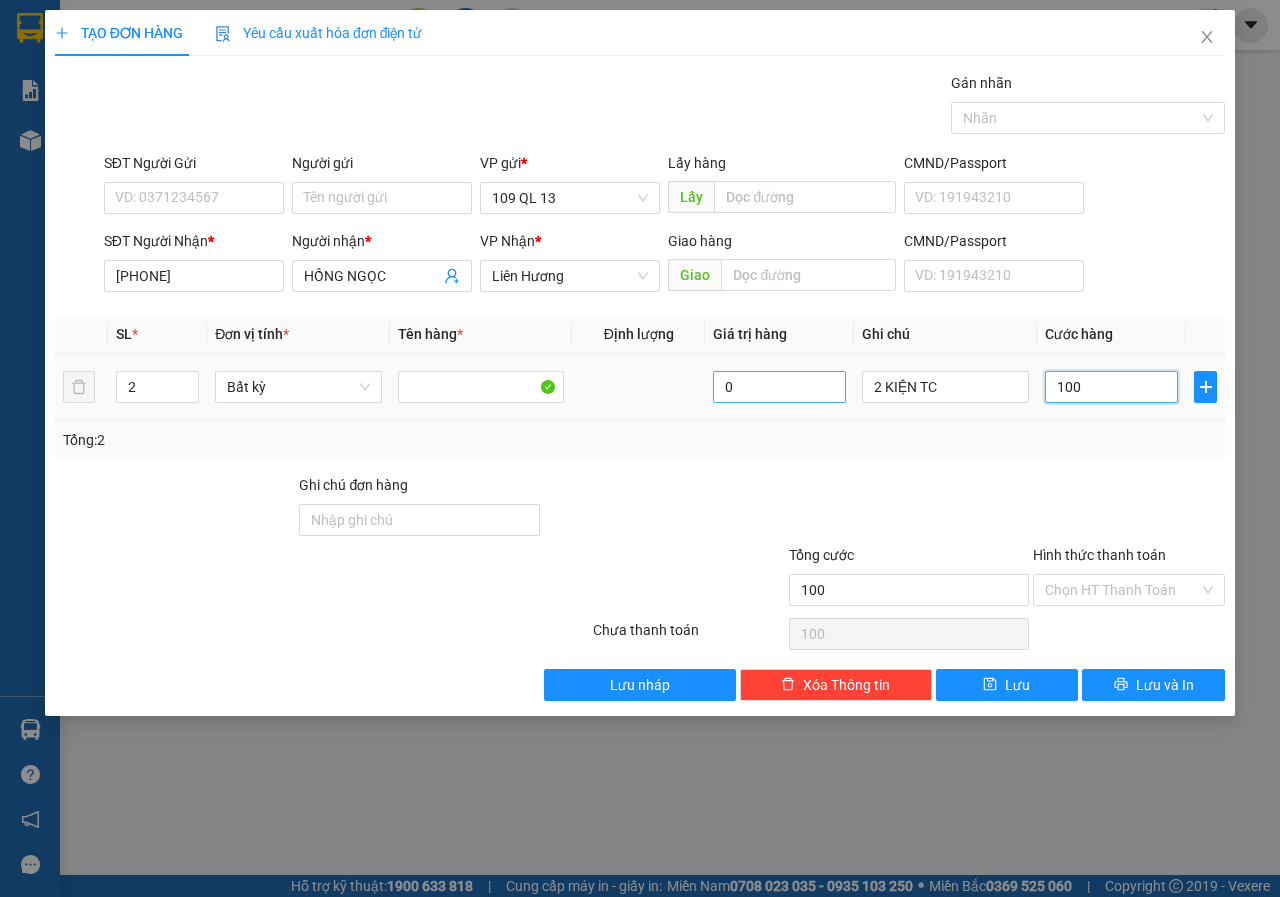type on "9" 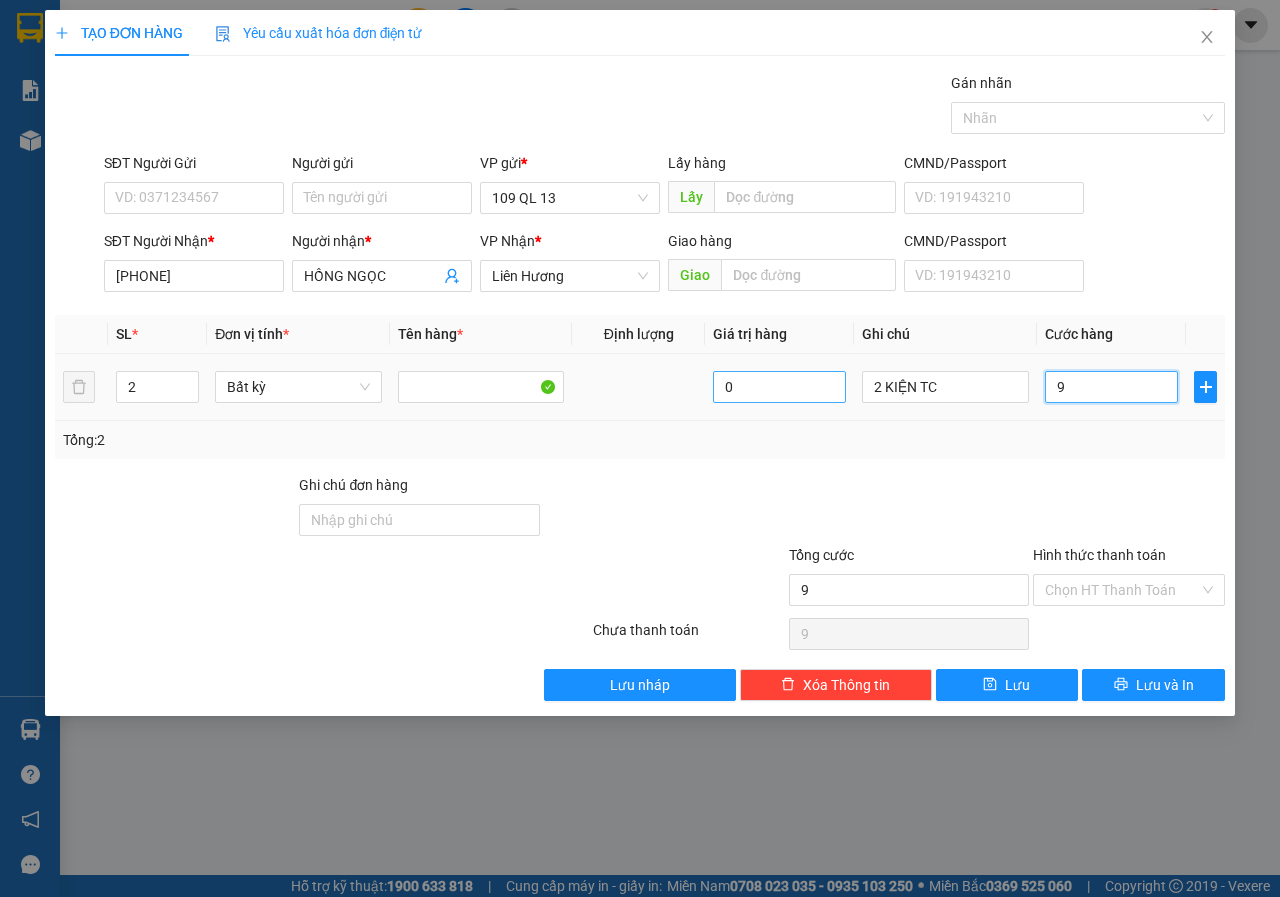 type on "90" 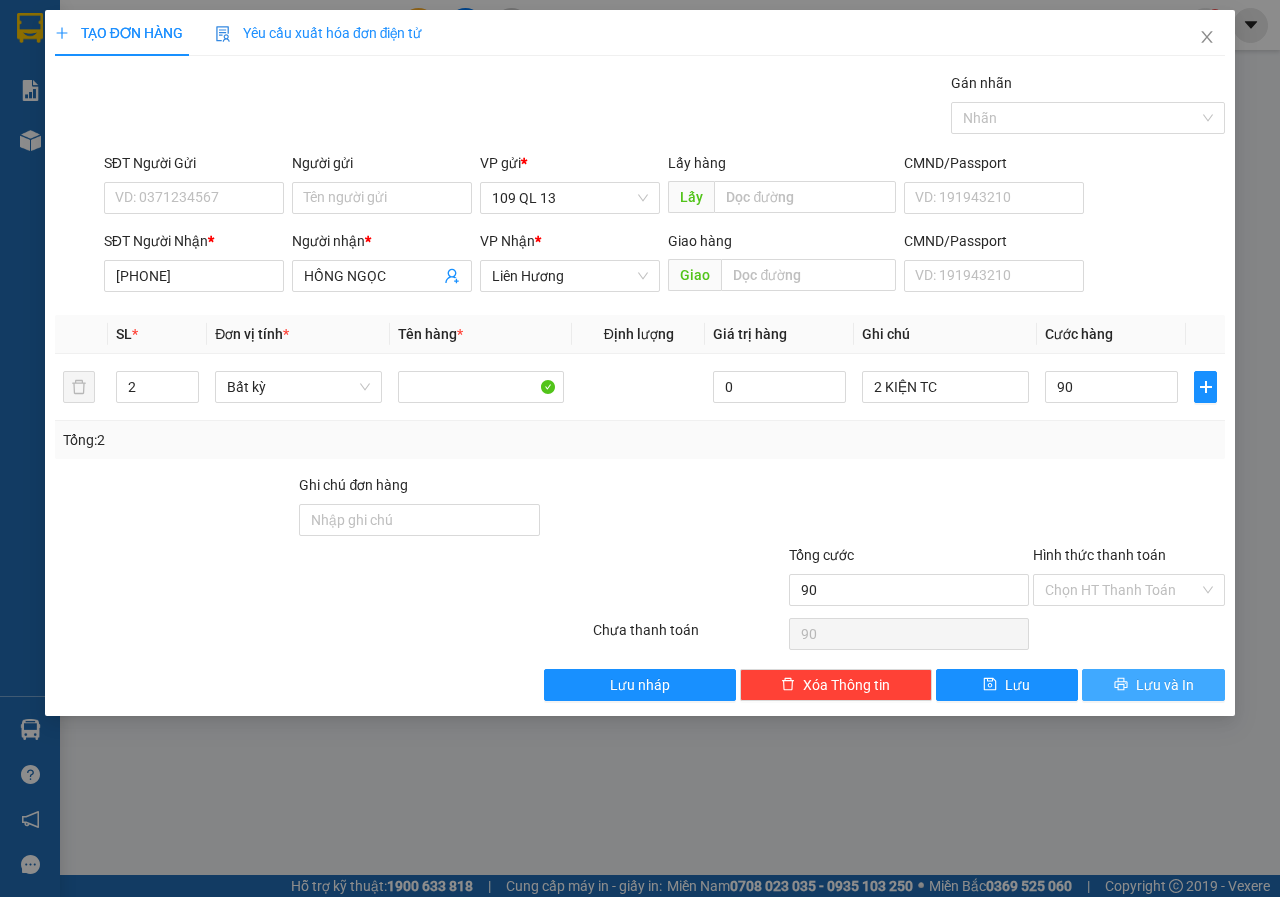 type on "90.000" 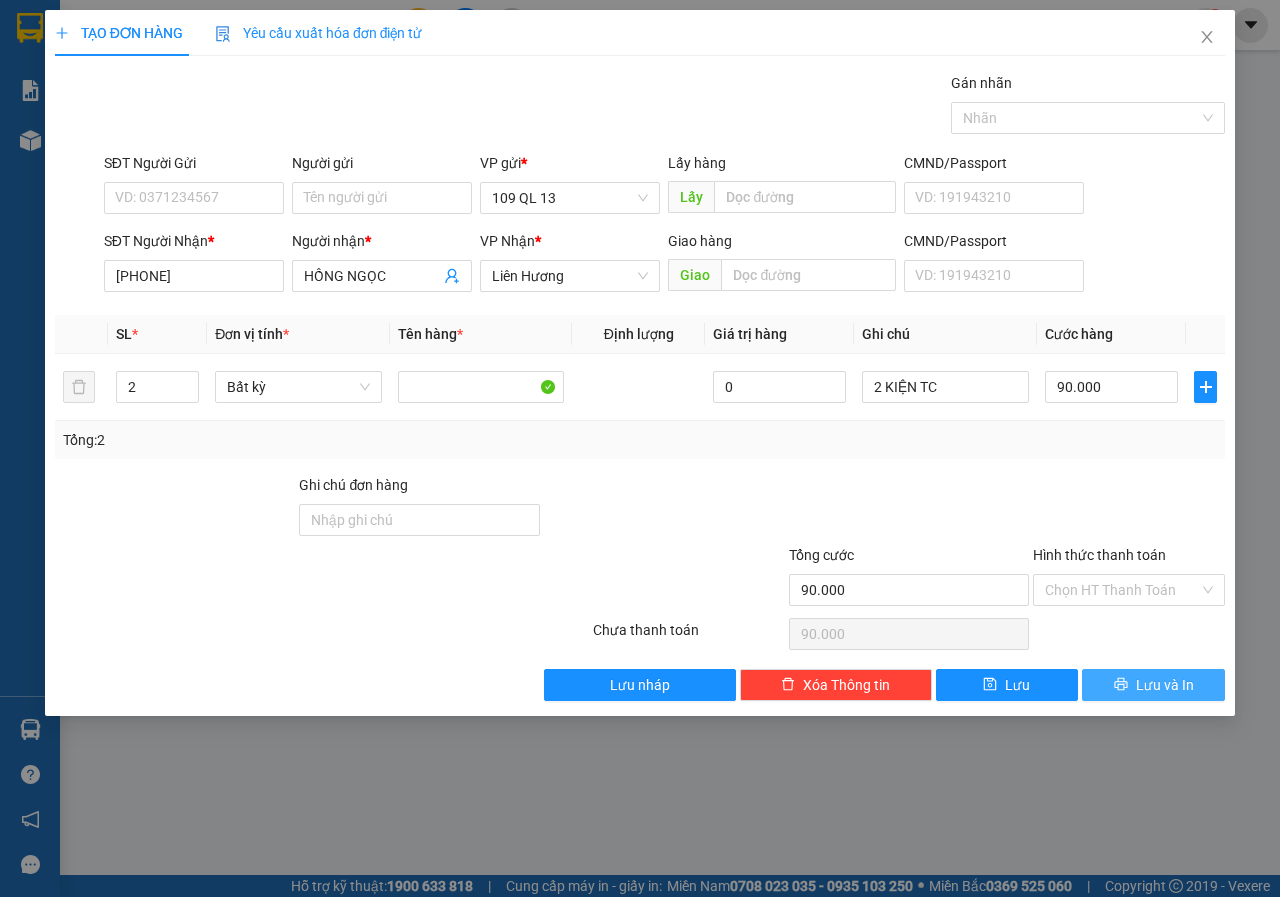 click on "Lưu và In" at bounding box center (1165, 685) 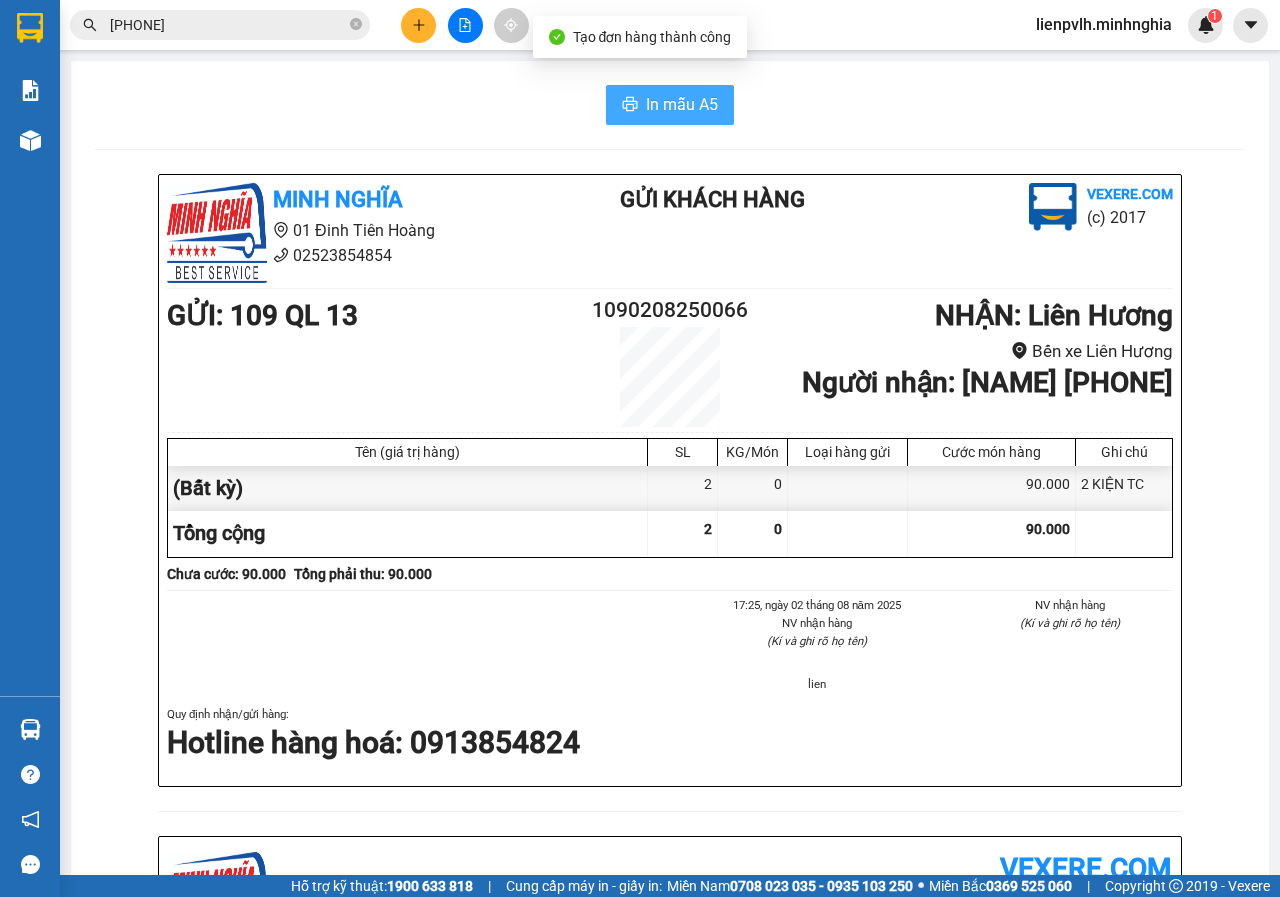 click on "In mẫu A5" at bounding box center [682, 104] 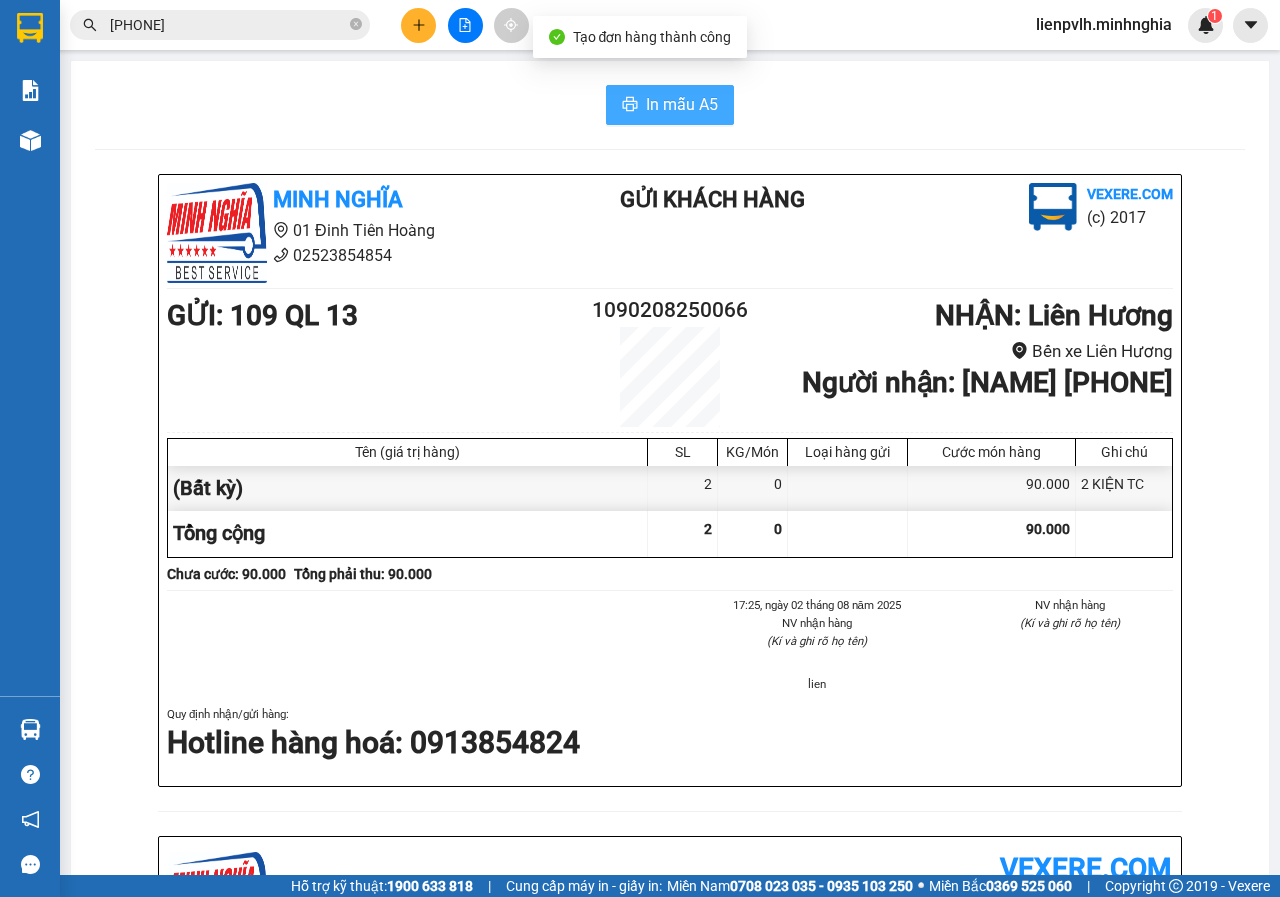 scroll, scrollTop: 0, scrollLeft: 0, axis: both 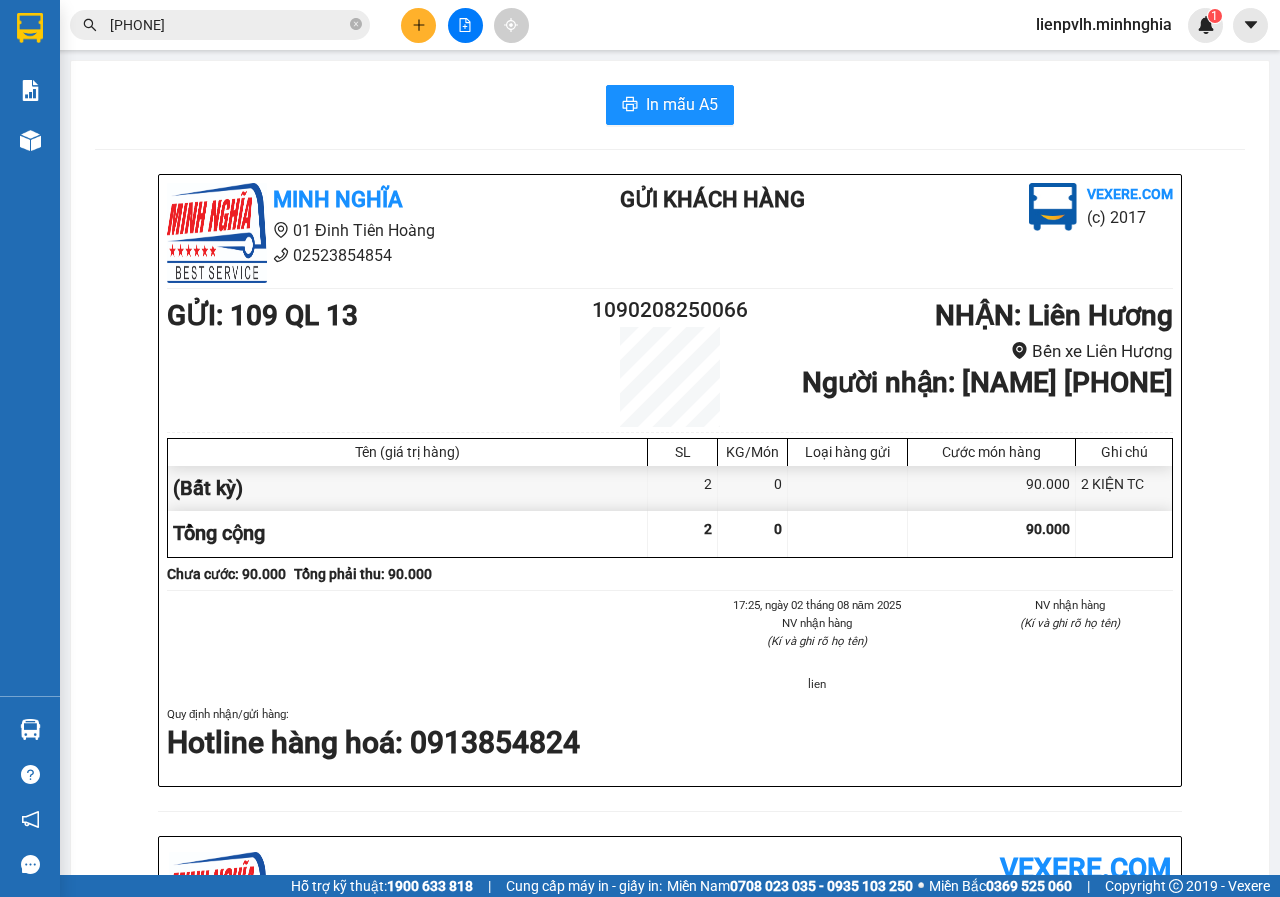 click 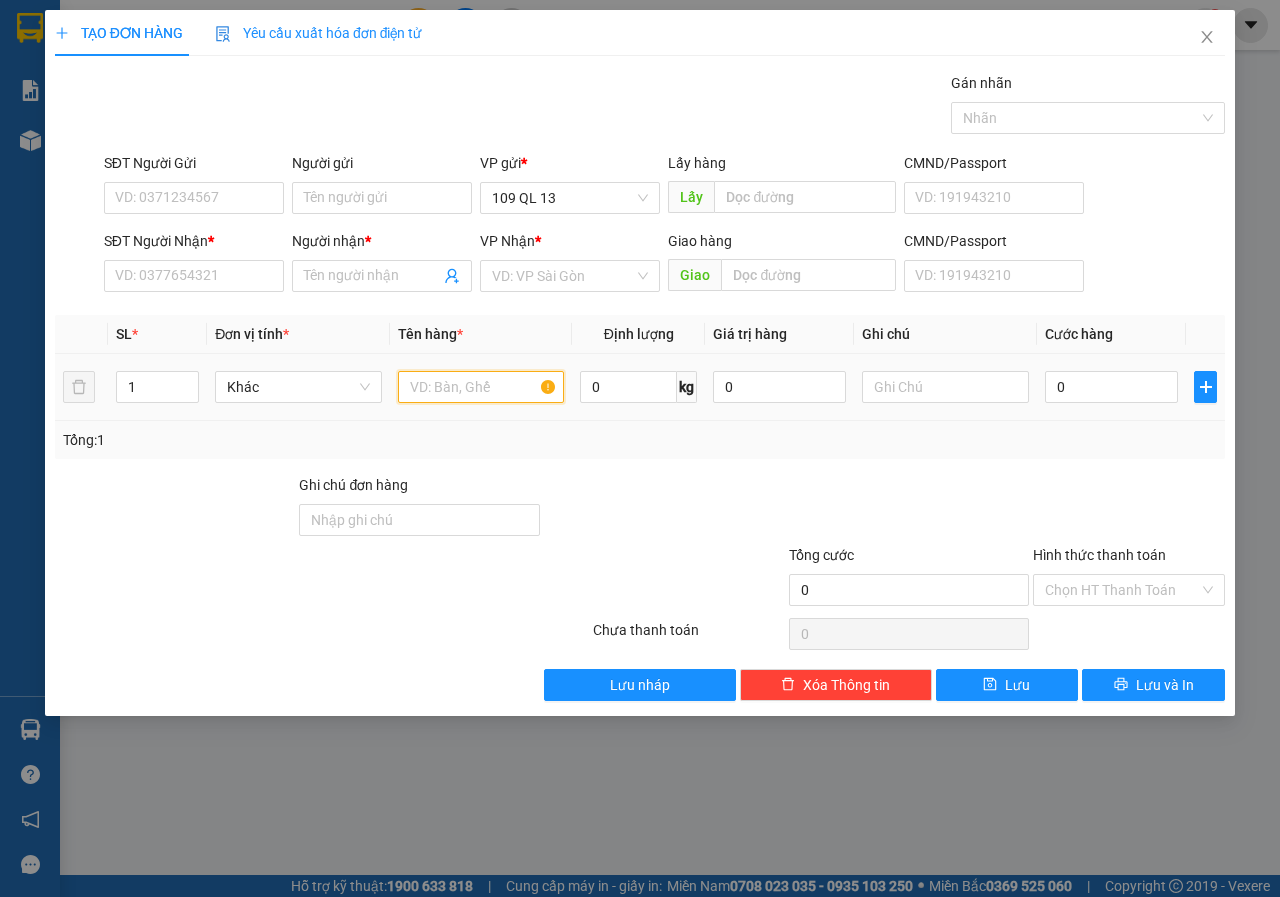 click at bounding box center (481, 387) 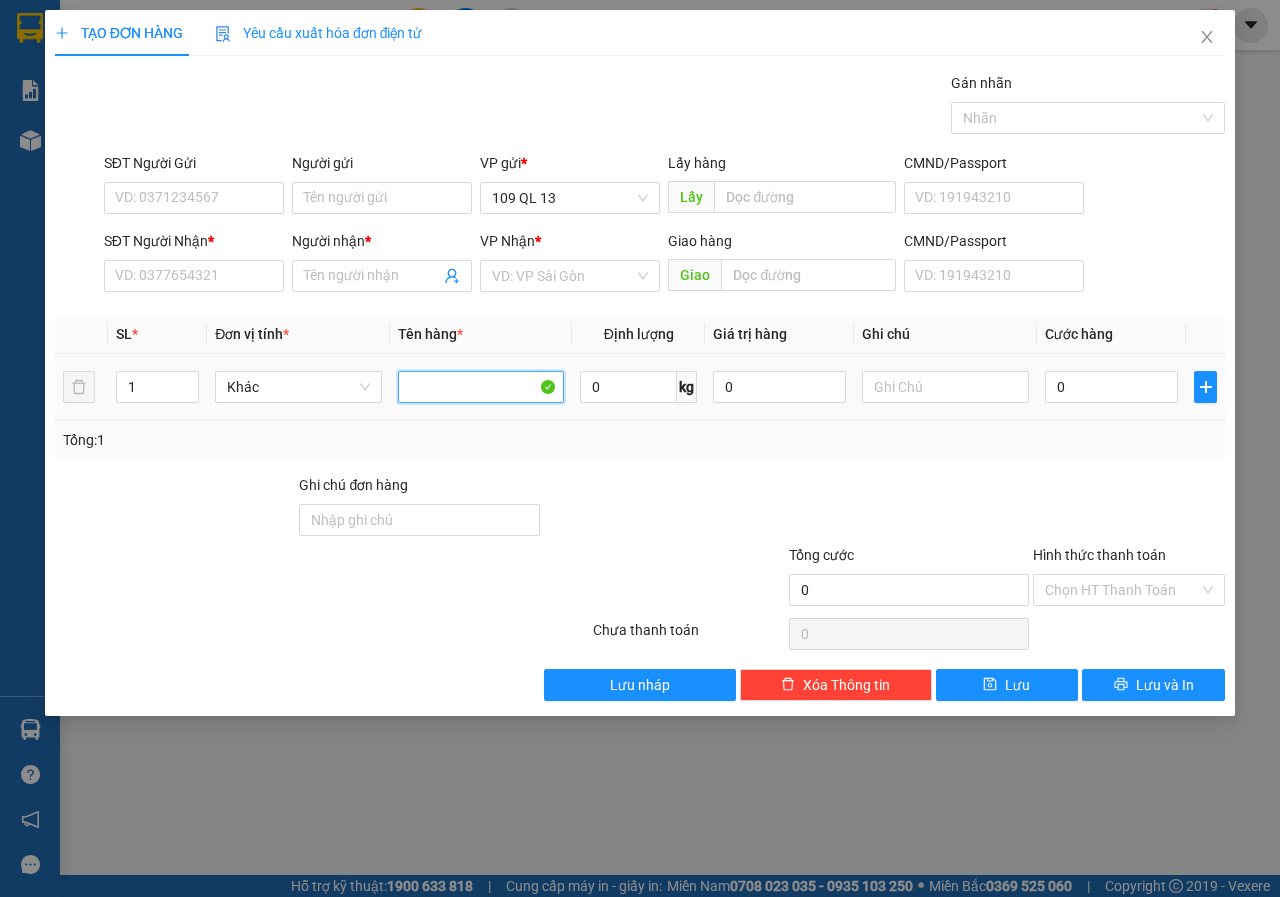 type 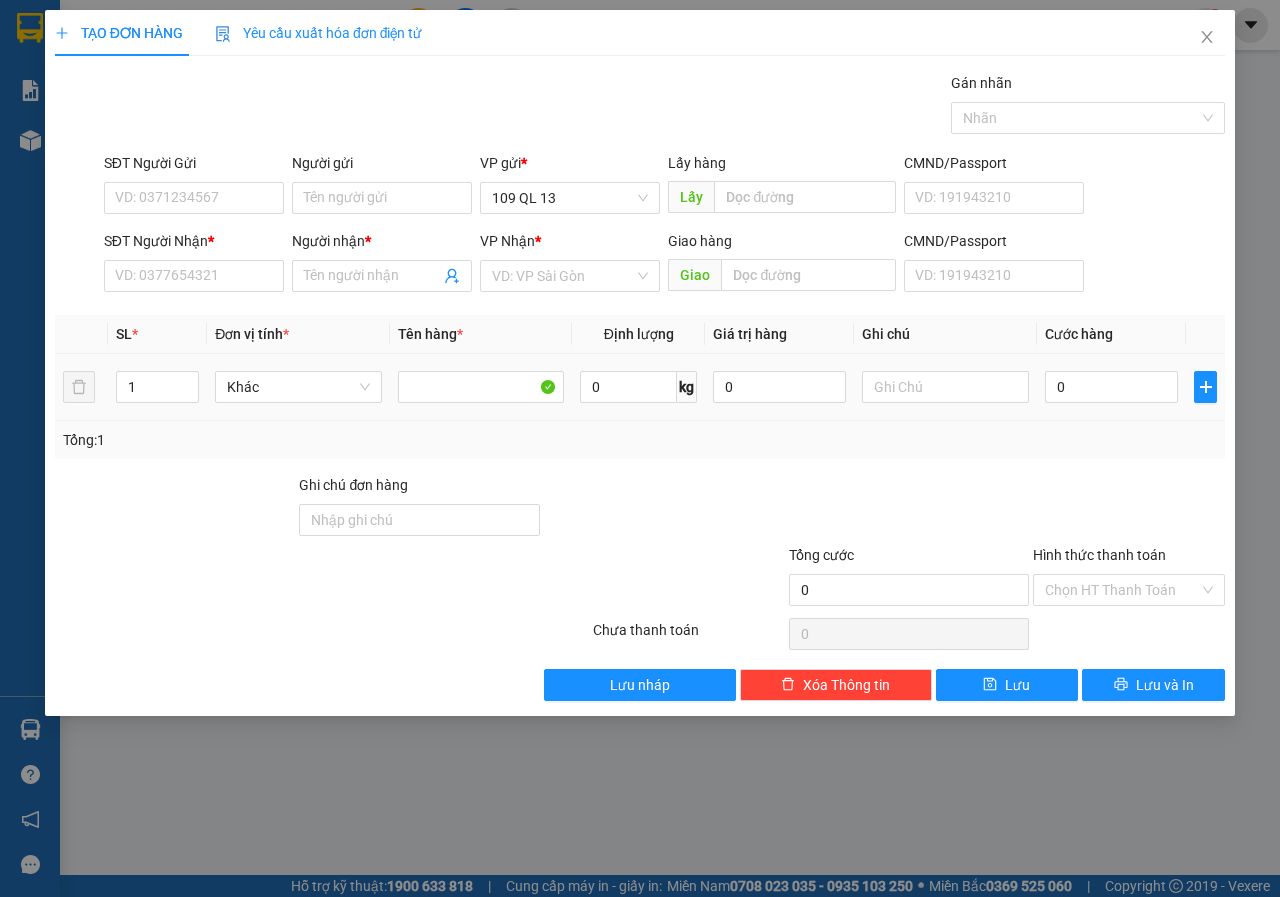 click at bounding box center [945, 387] 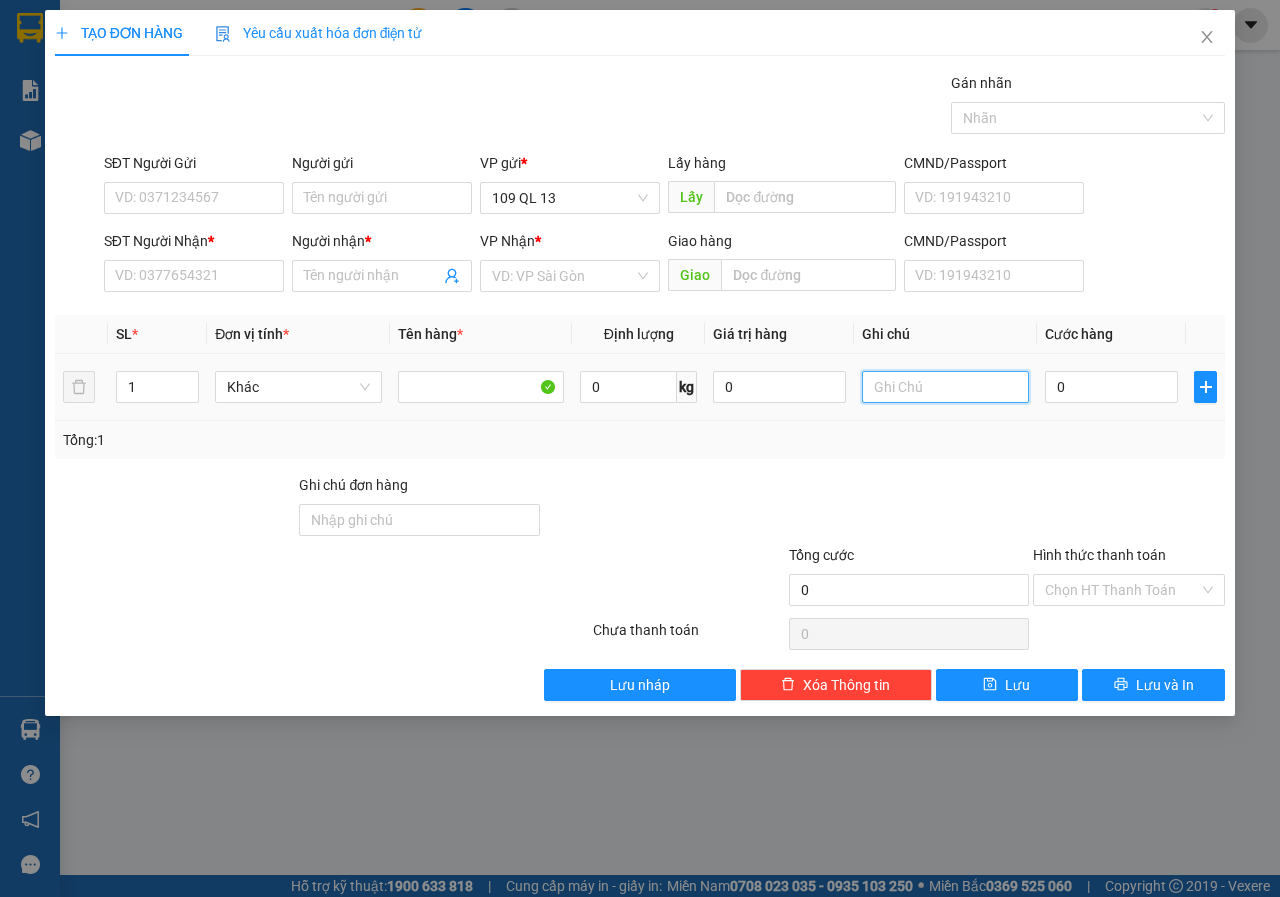 click at bounding box center [945, 387] 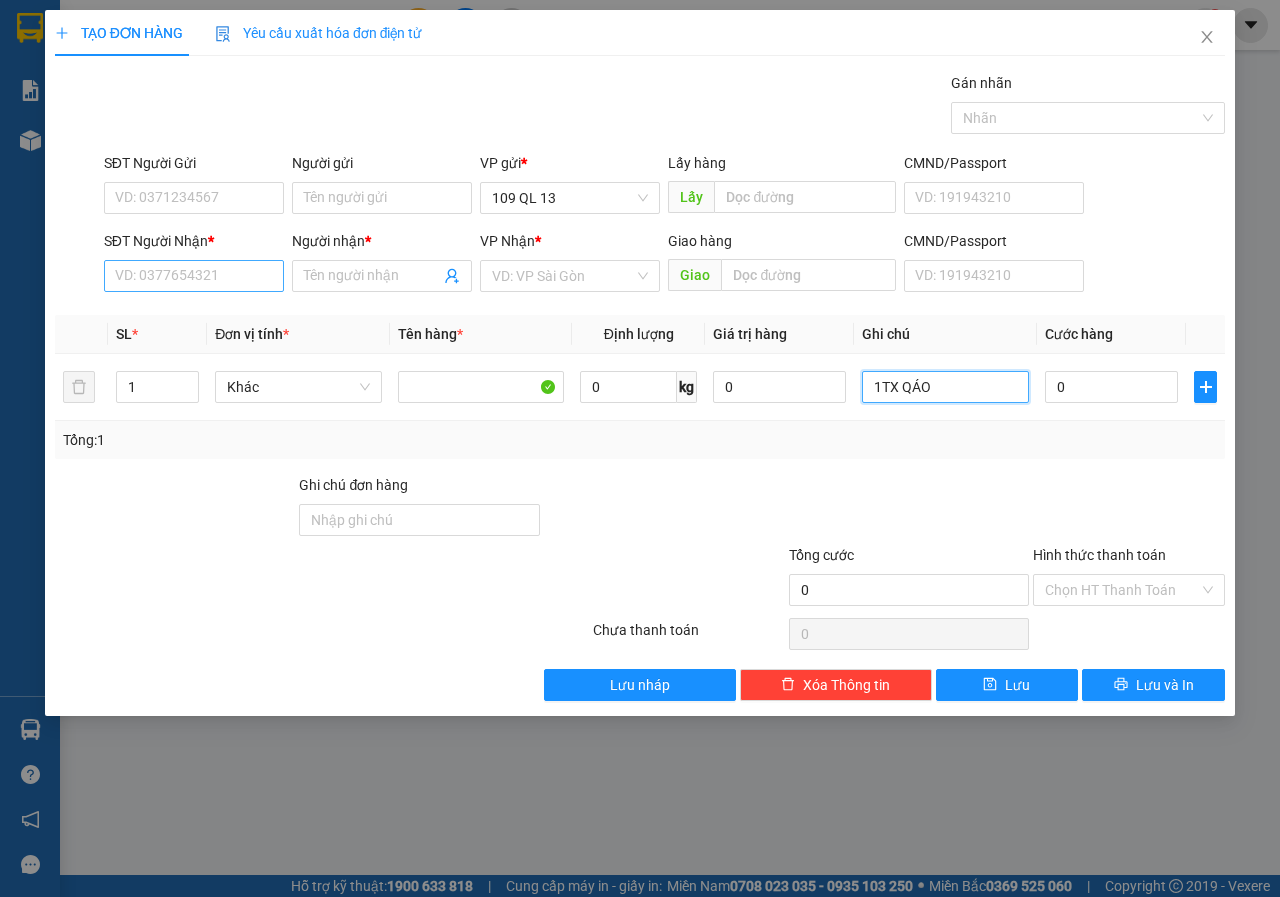type on "1TX QÁO" 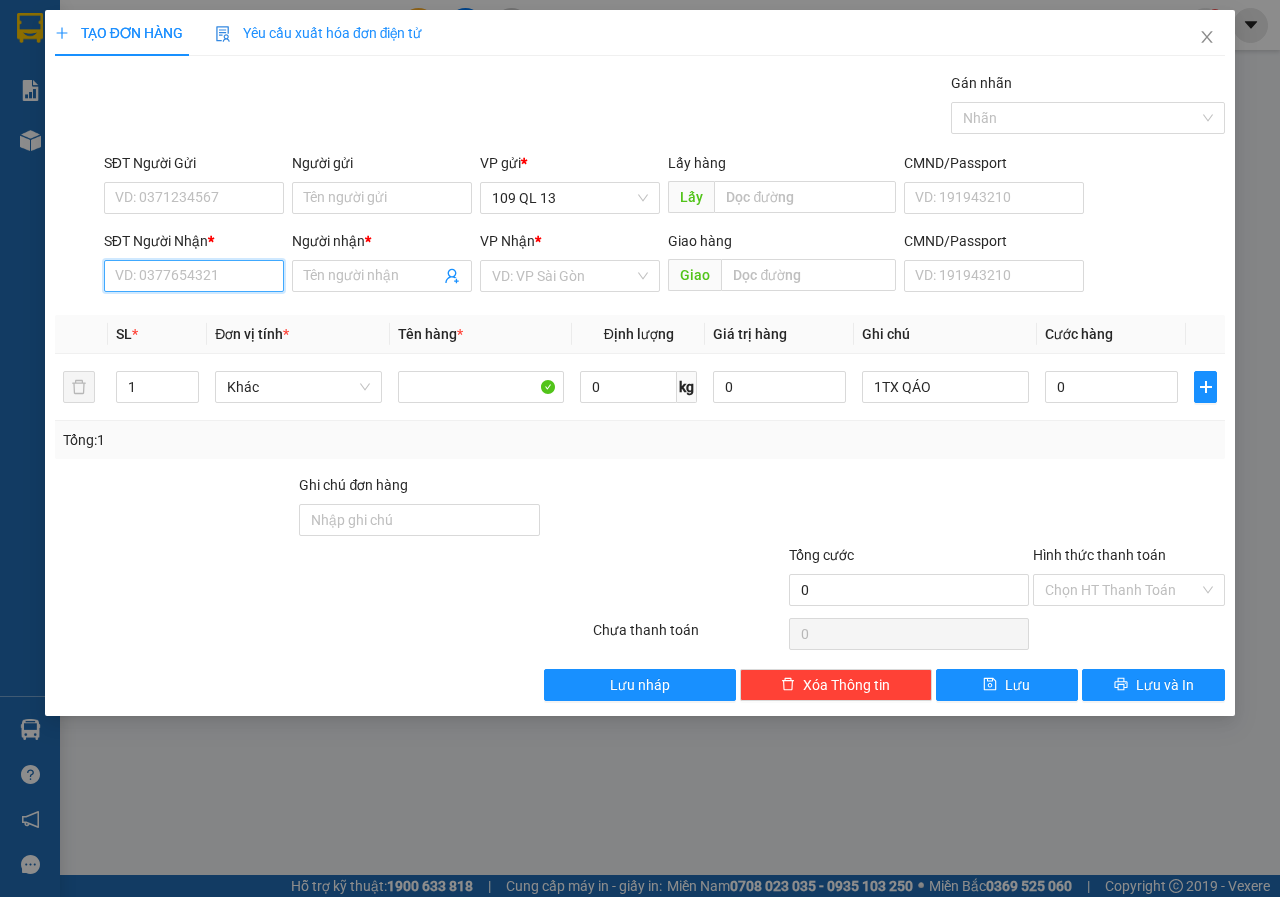 click on "SĐT Người Nhận  *" at bounding box center (194, 276) 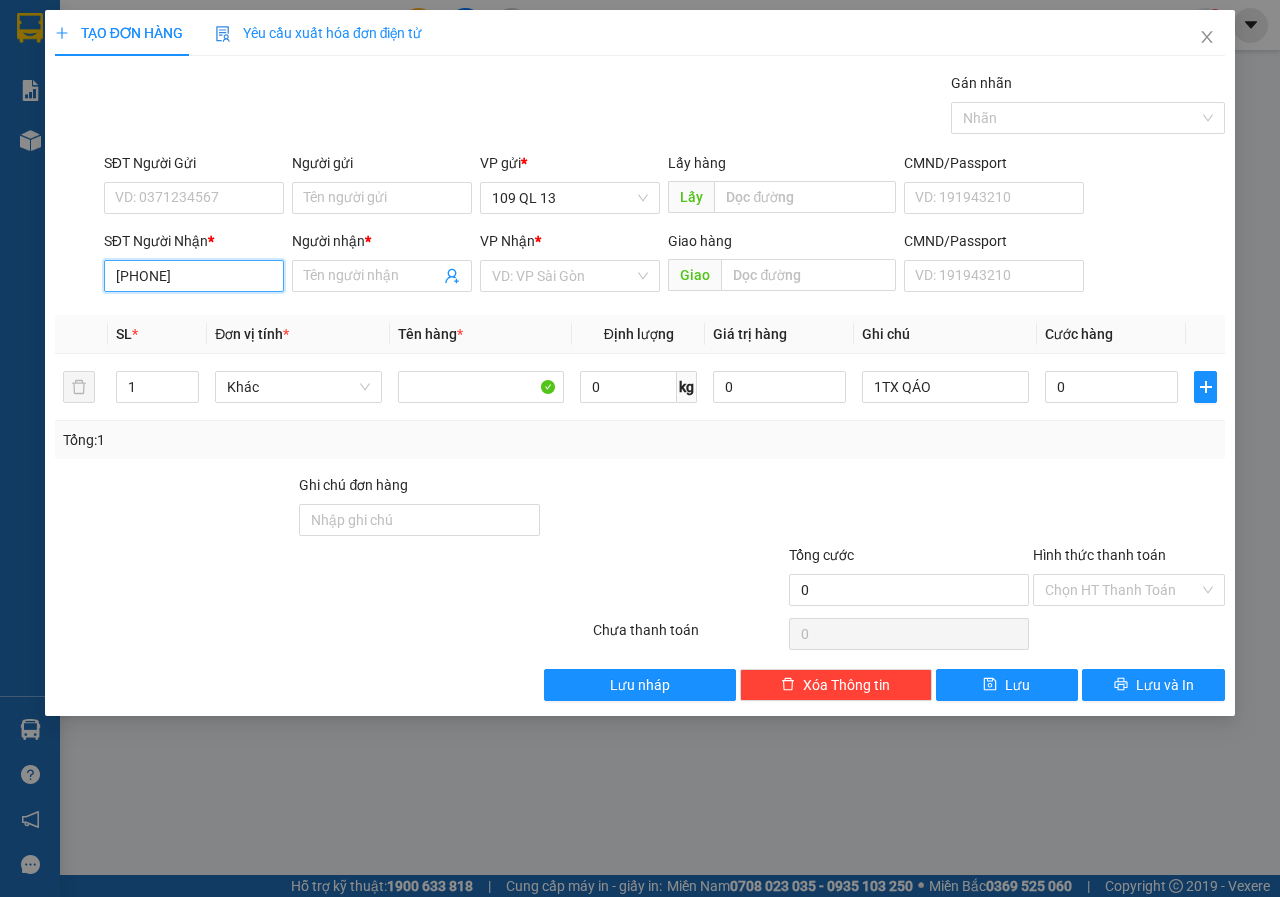 type on "[PHONE]" 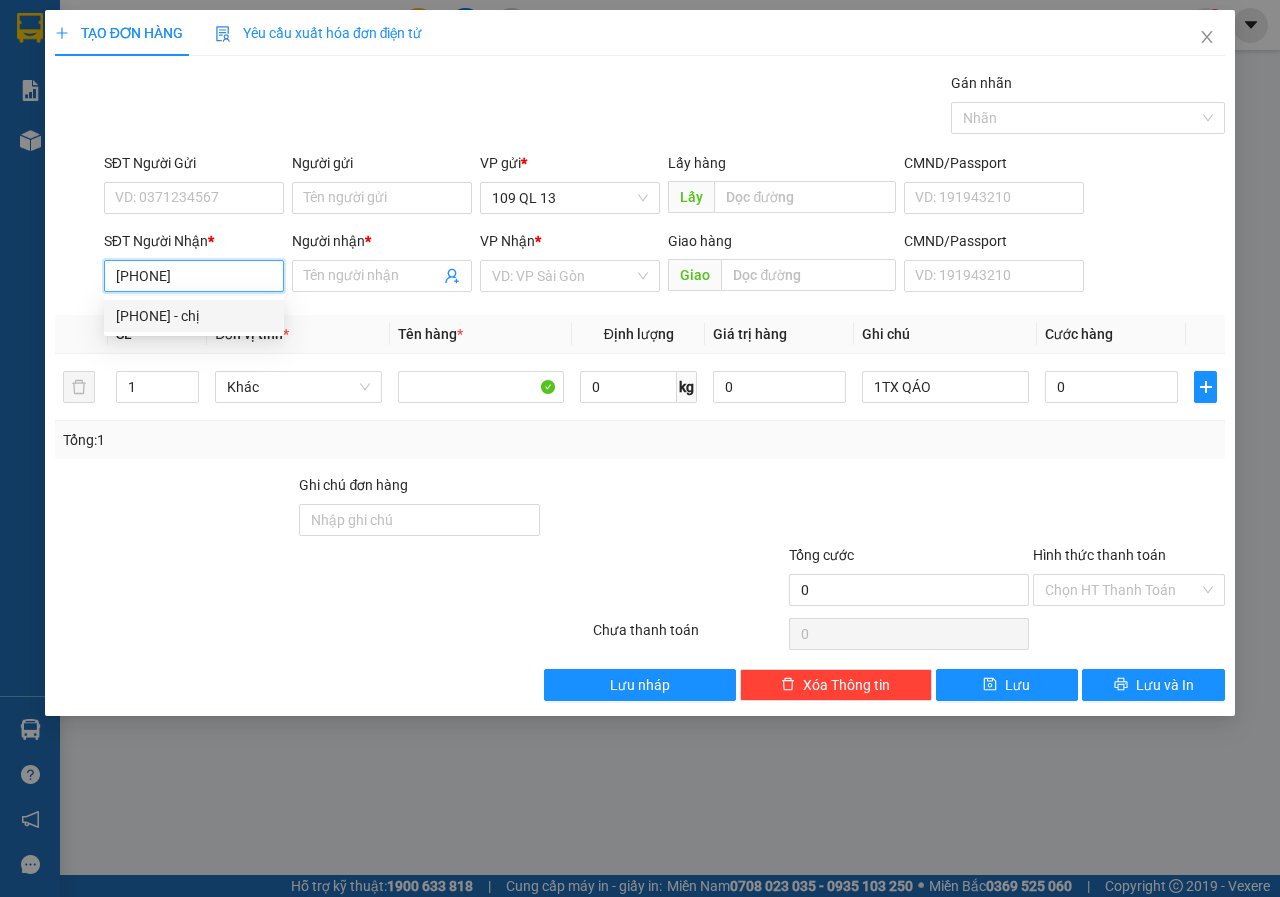 click on "[PHONE] - chị" at bounding box center [194, 316] 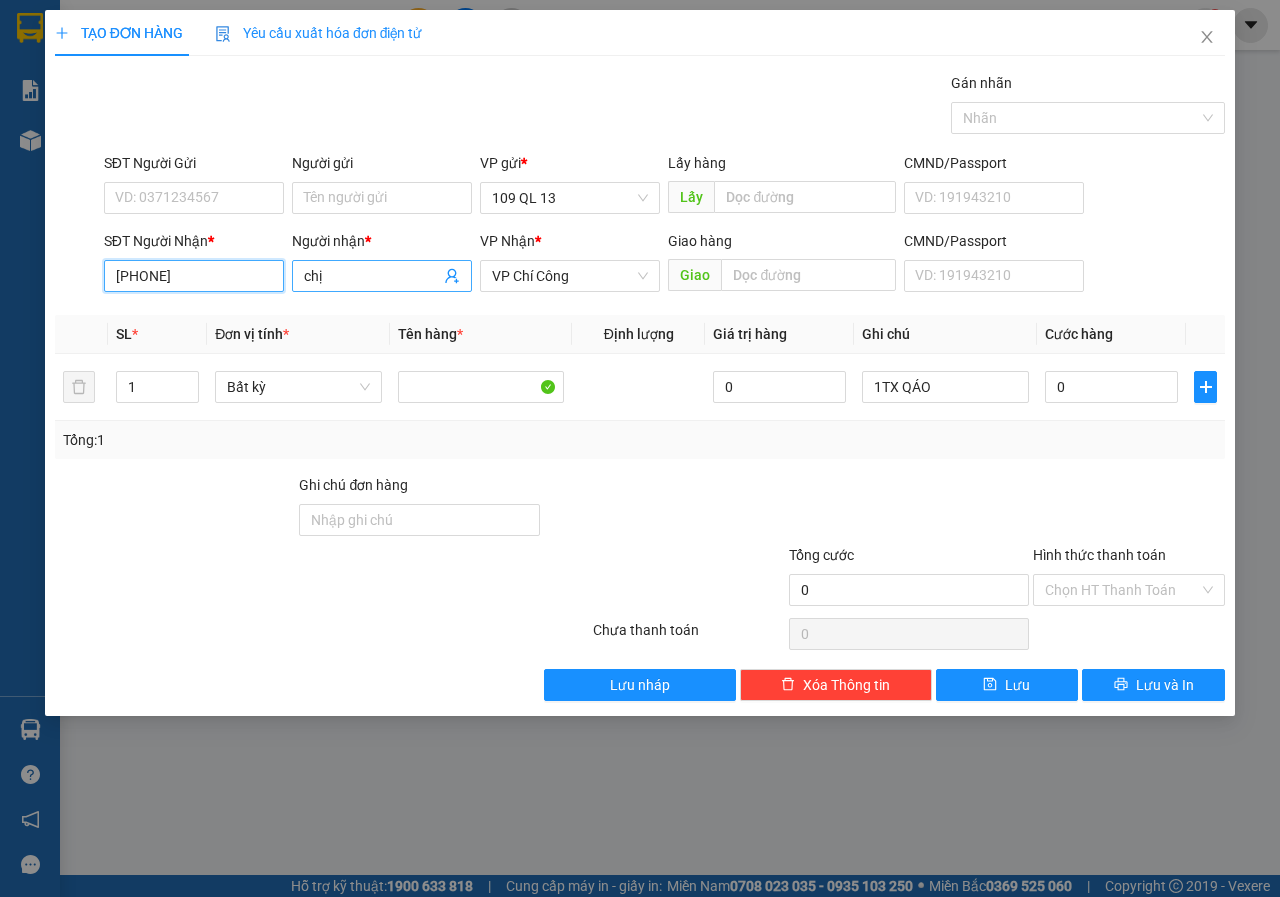 type on "[PHONE]" 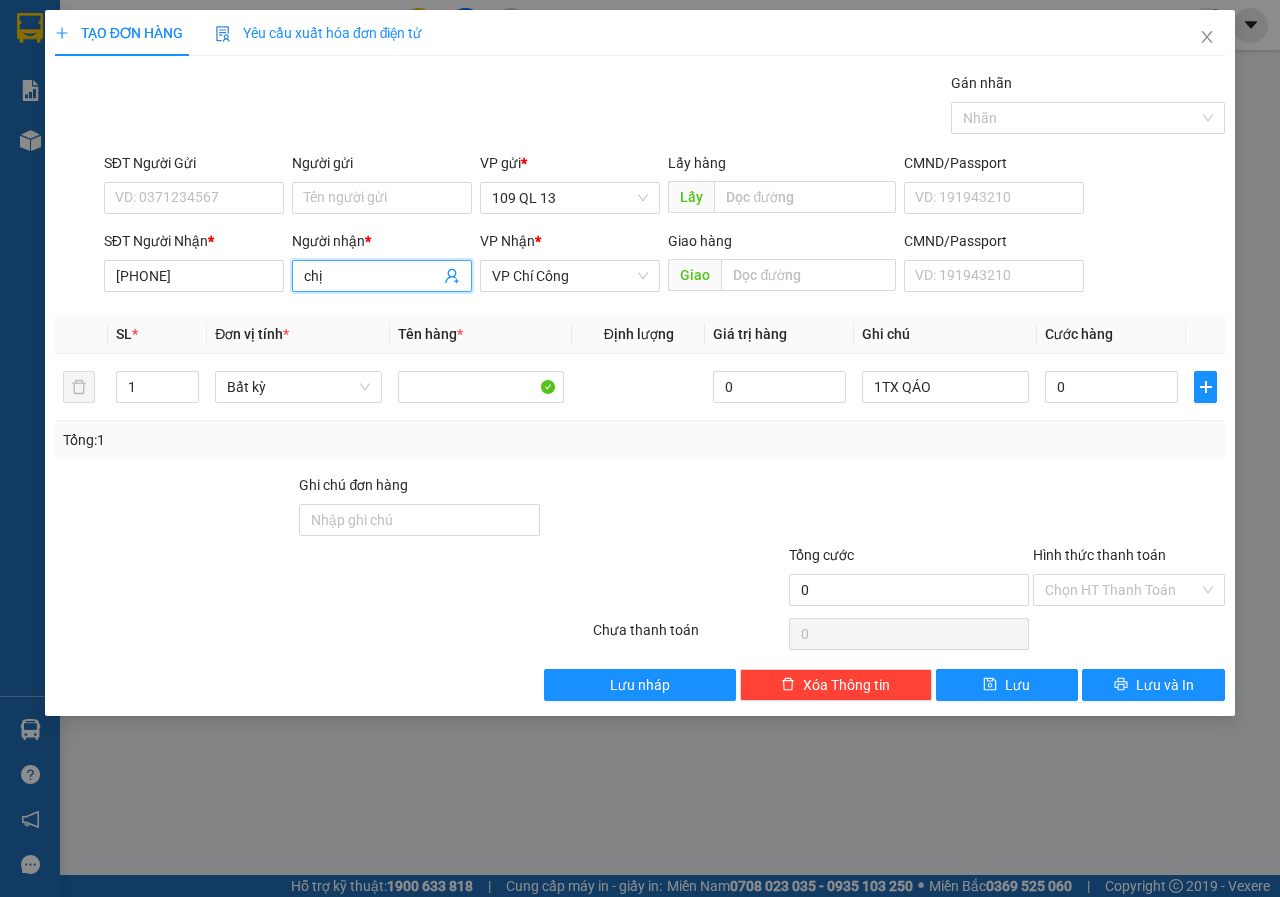 click on "chị" at bounding box center (372, 276) 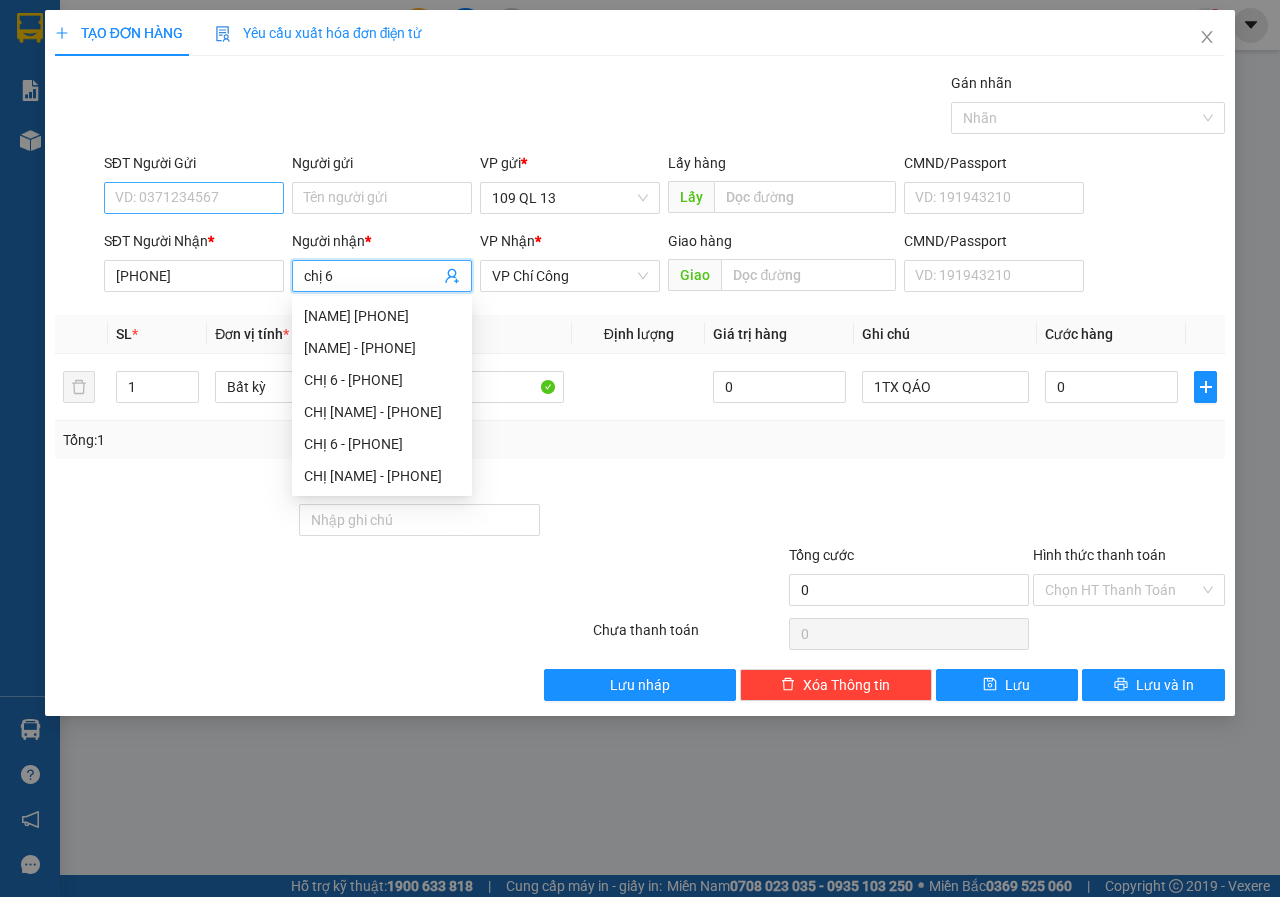 type on "chị 6" 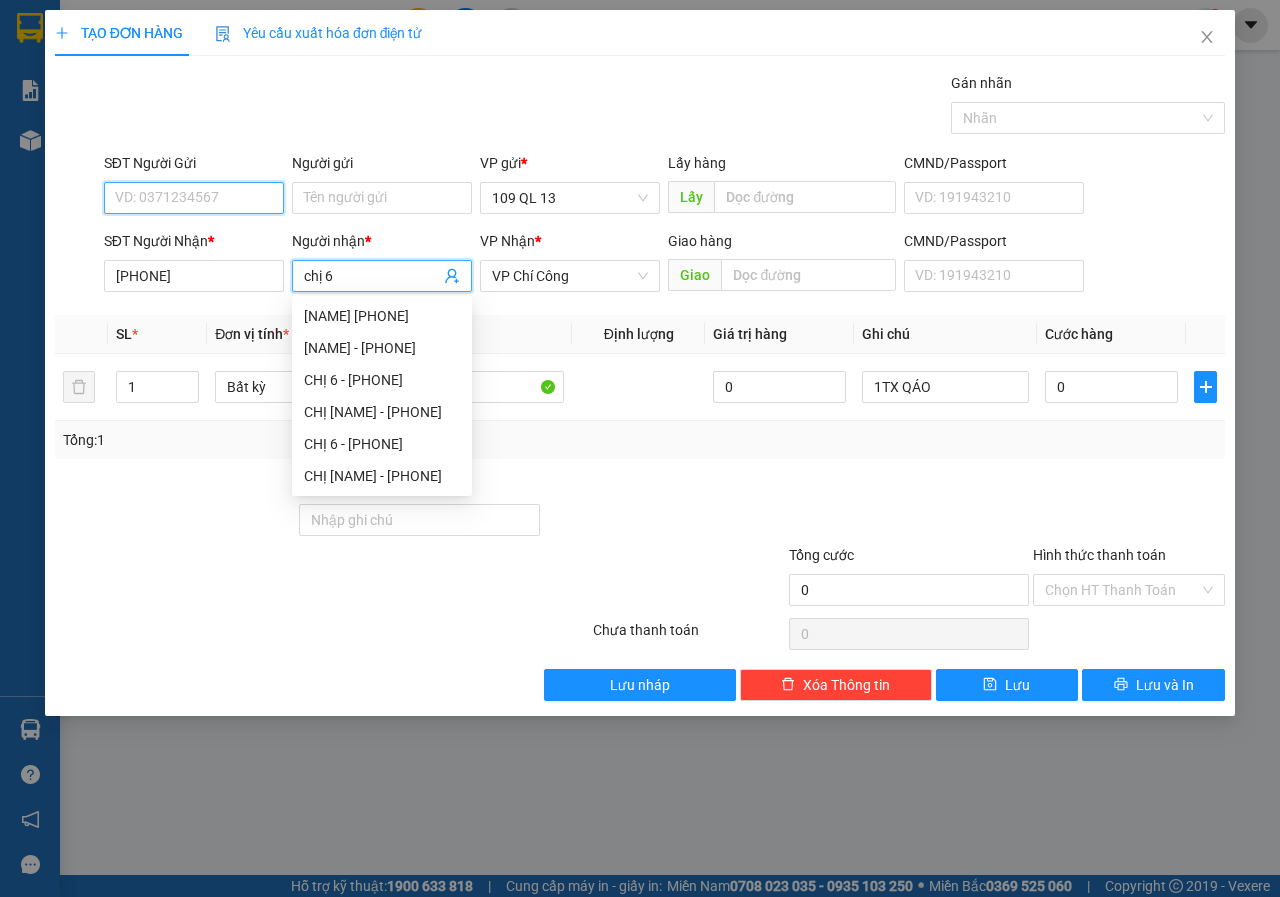 click on "SĐT Người Gửi" at bounding box center (194, 198) 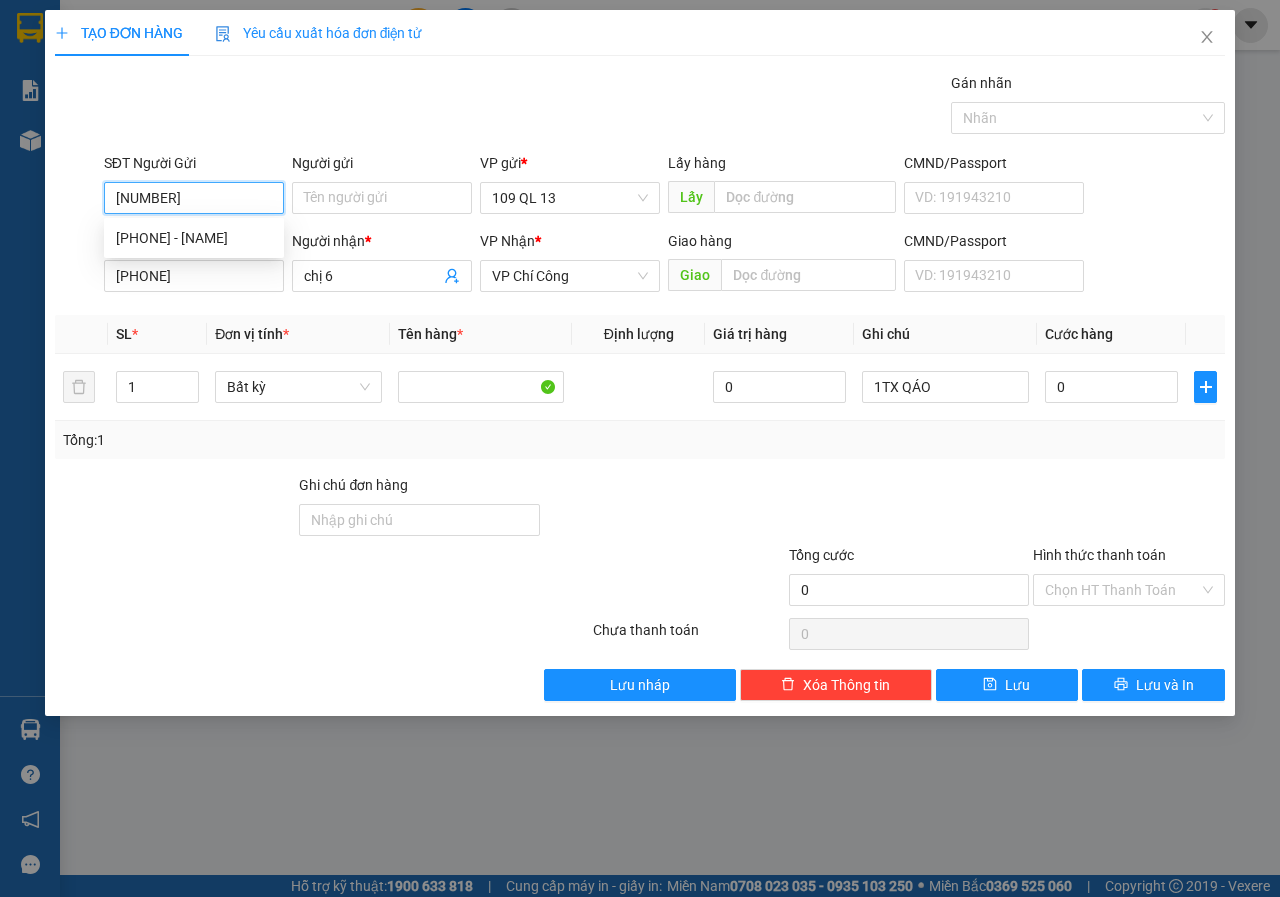 type on "[PHONE]" 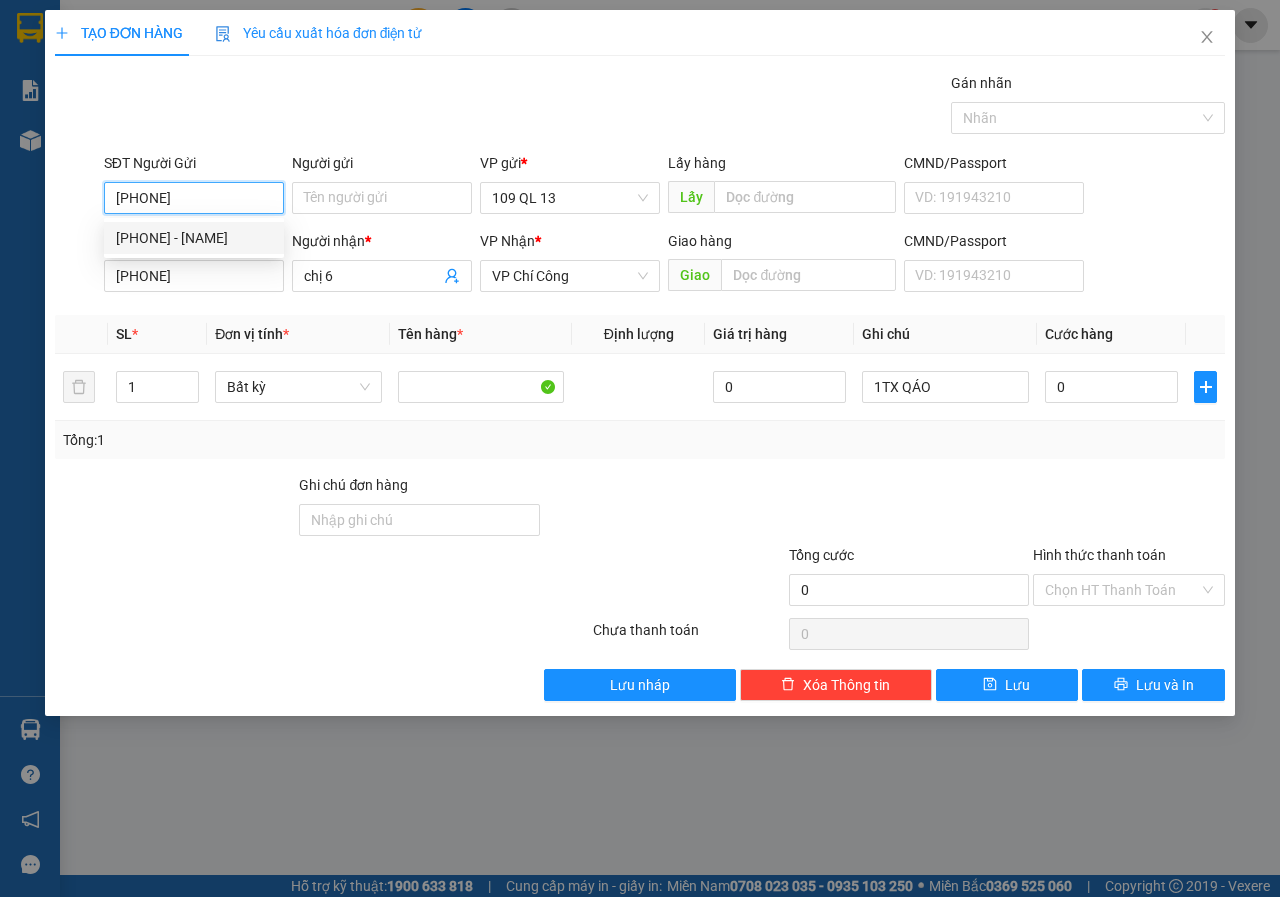click on "[PHONE] - [NAME]" at bounding box center (194, 238) 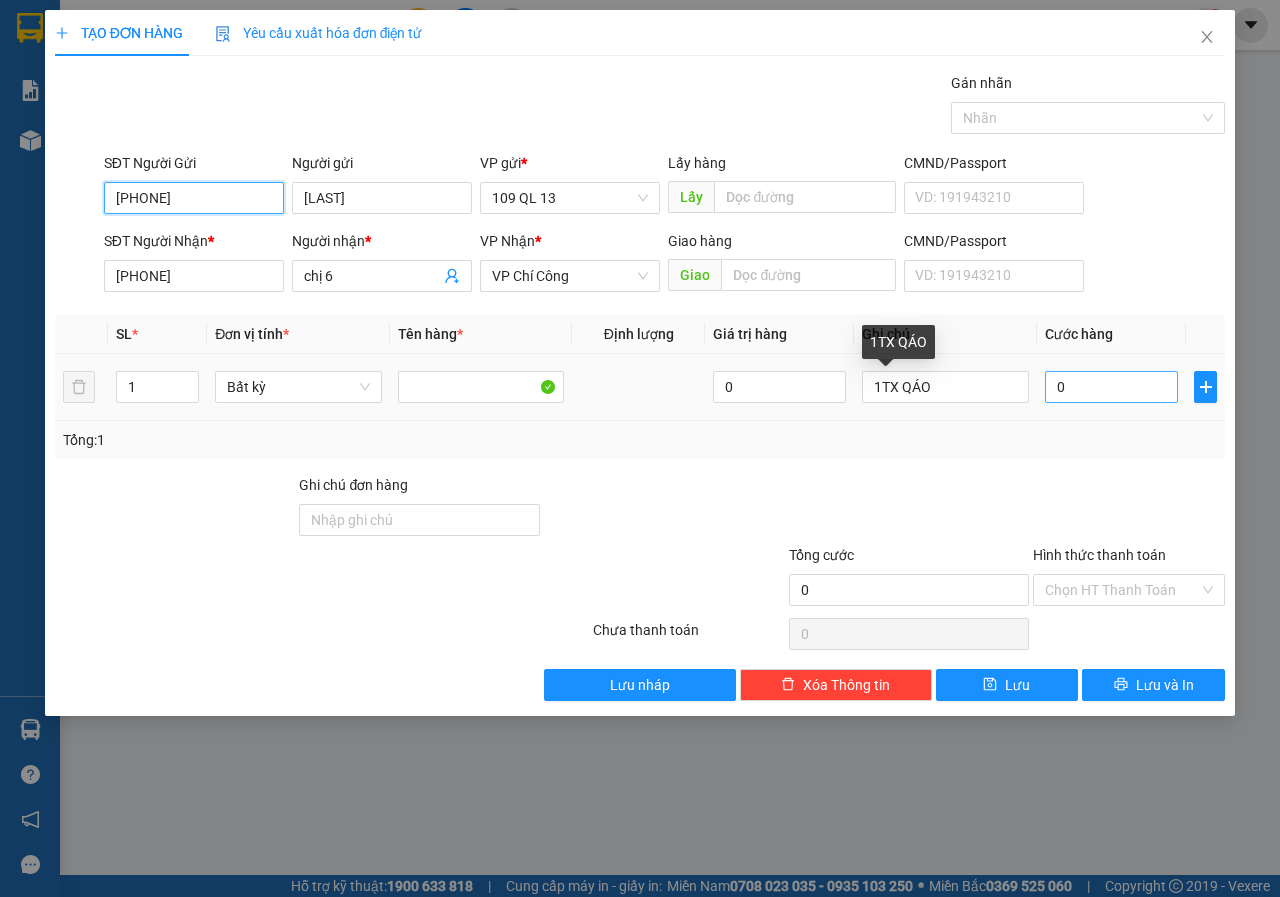 type on "[PHONE]" 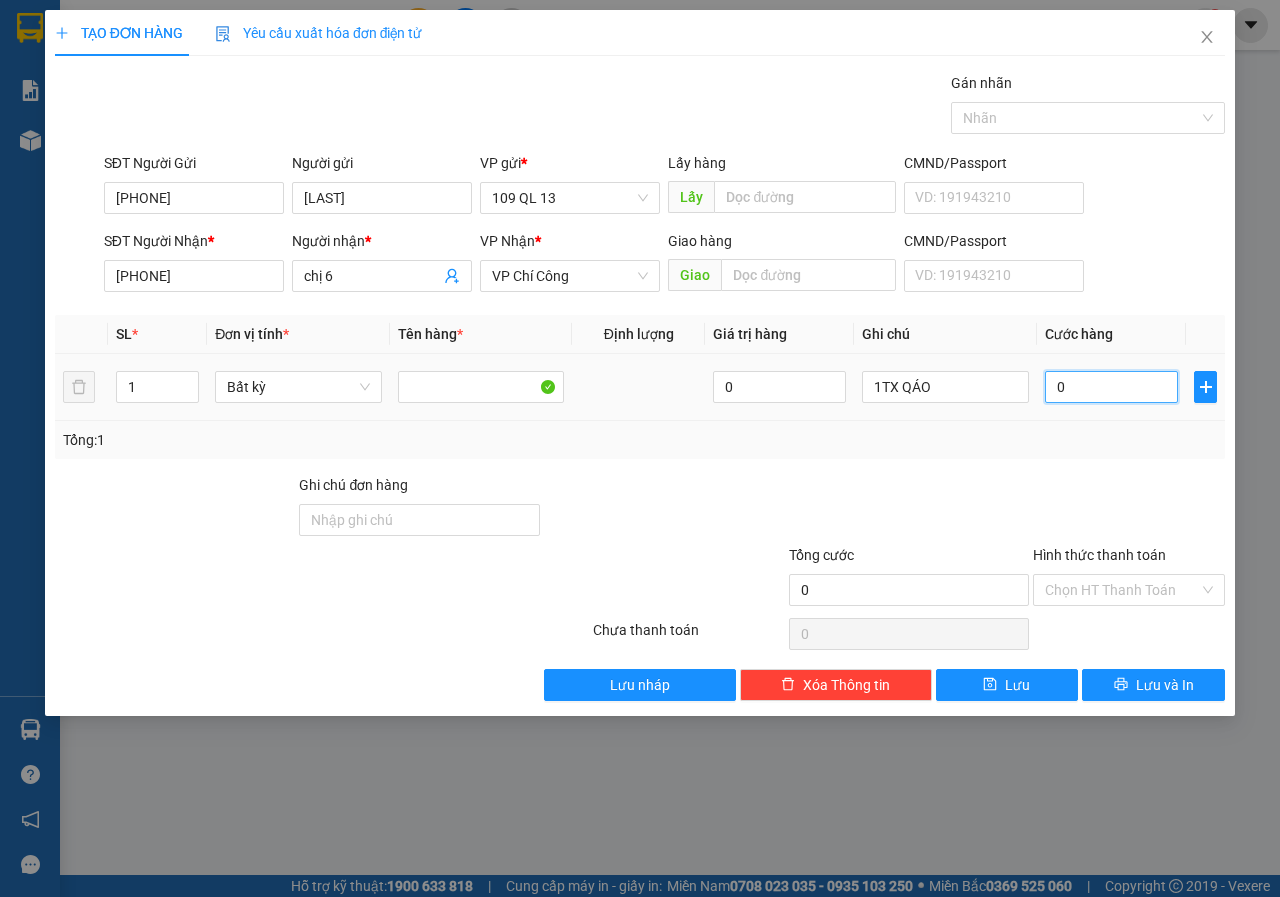 click on "0" at bounding box center [1111, 387] 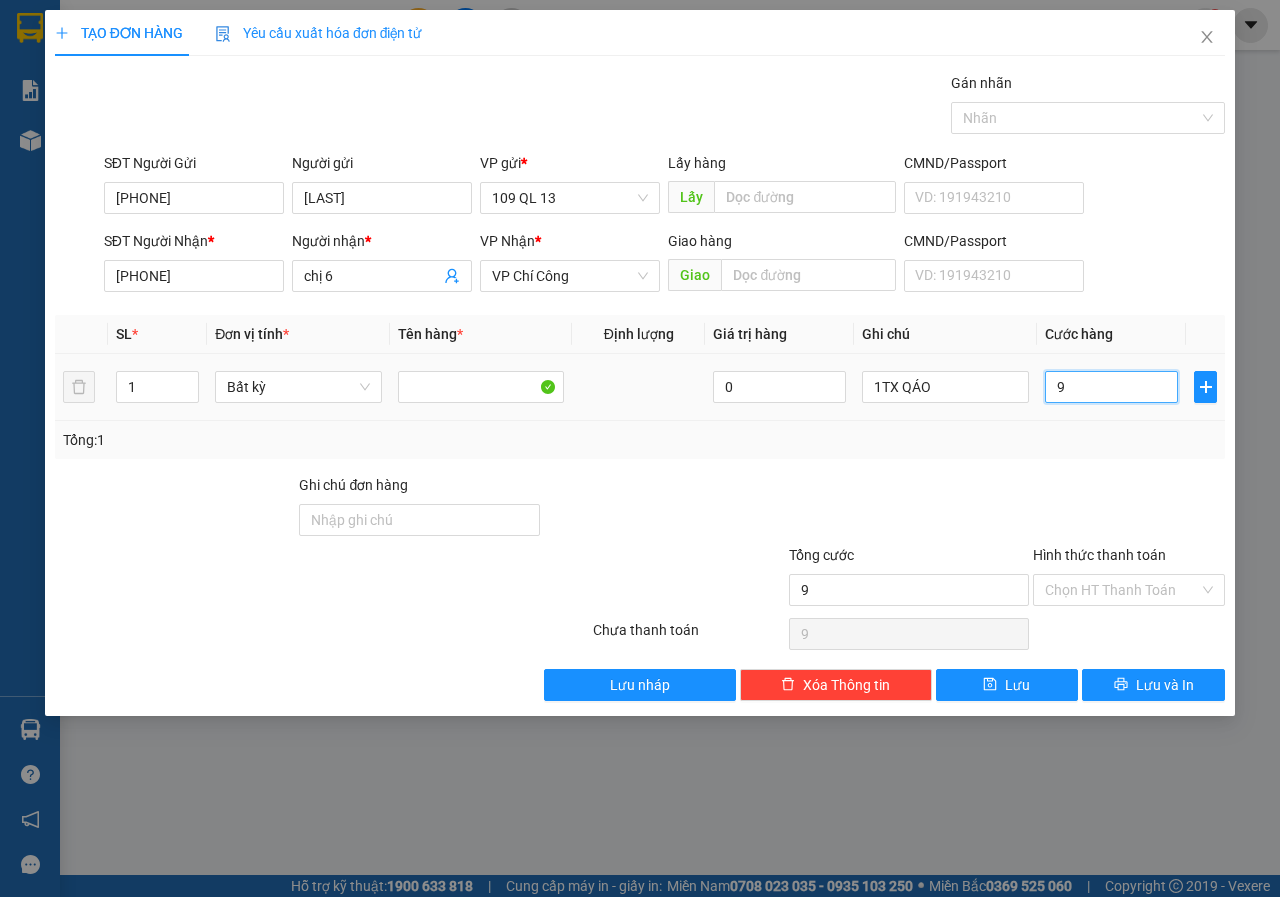 type on "90" 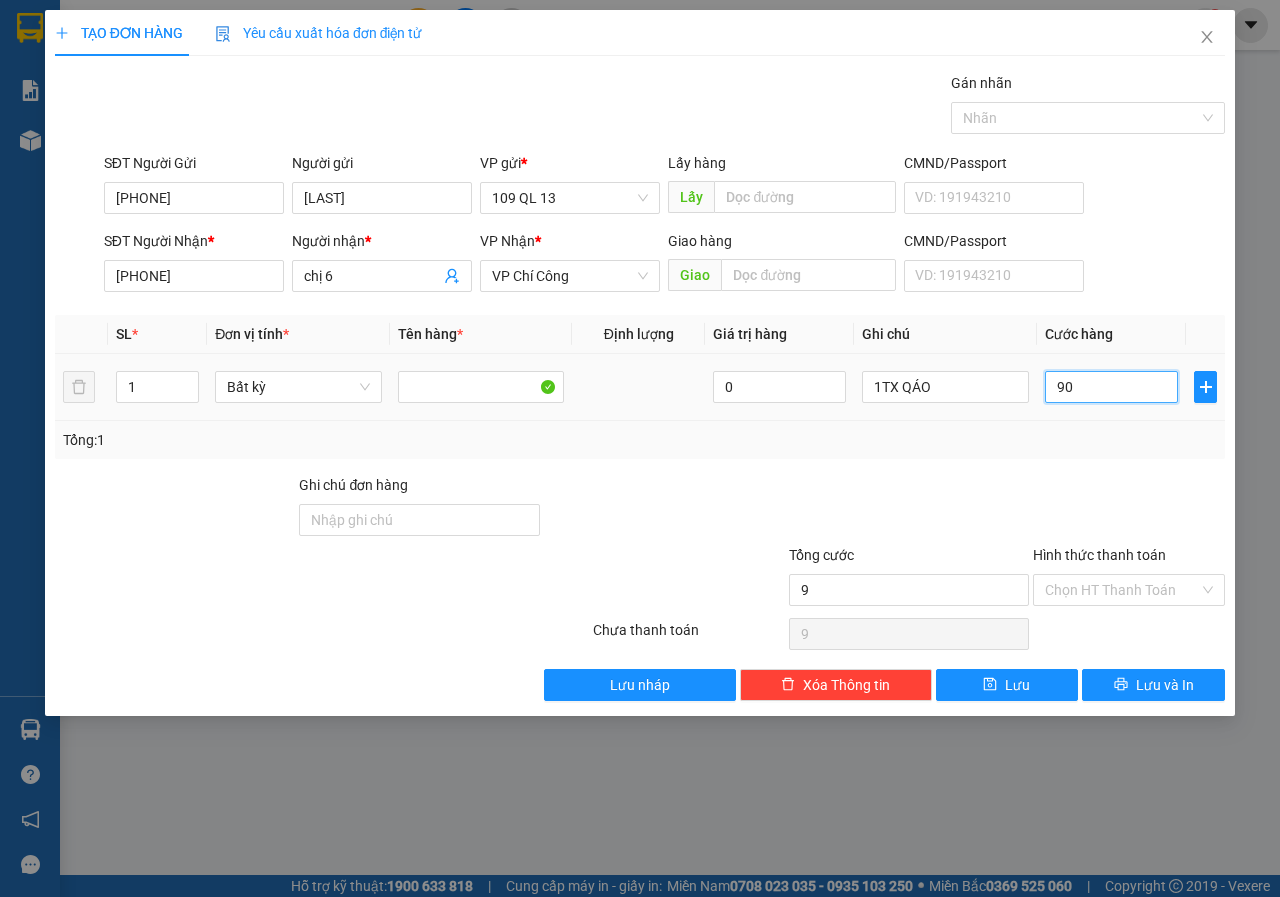 type on "90" 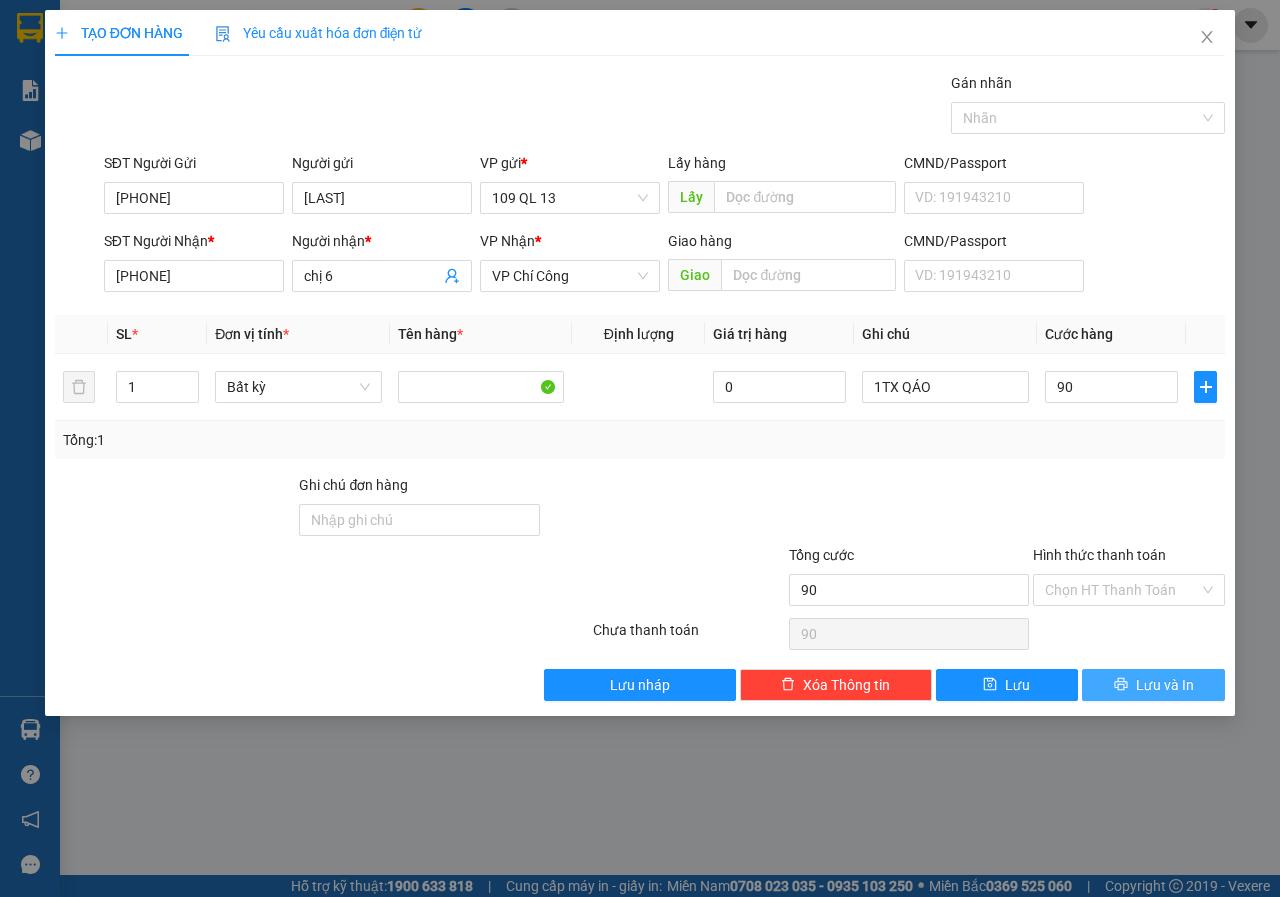 type on "90.000" 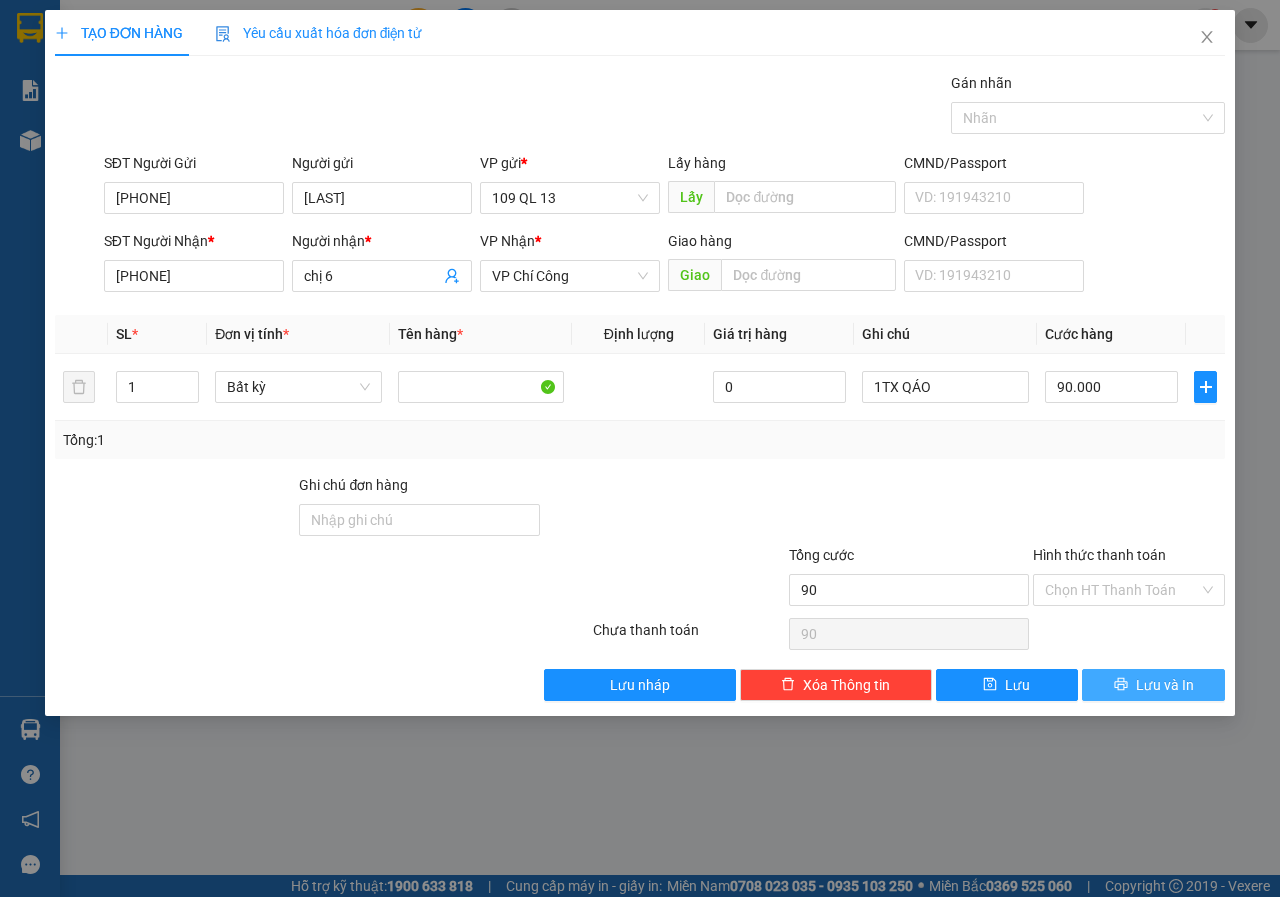 type on "90.000" 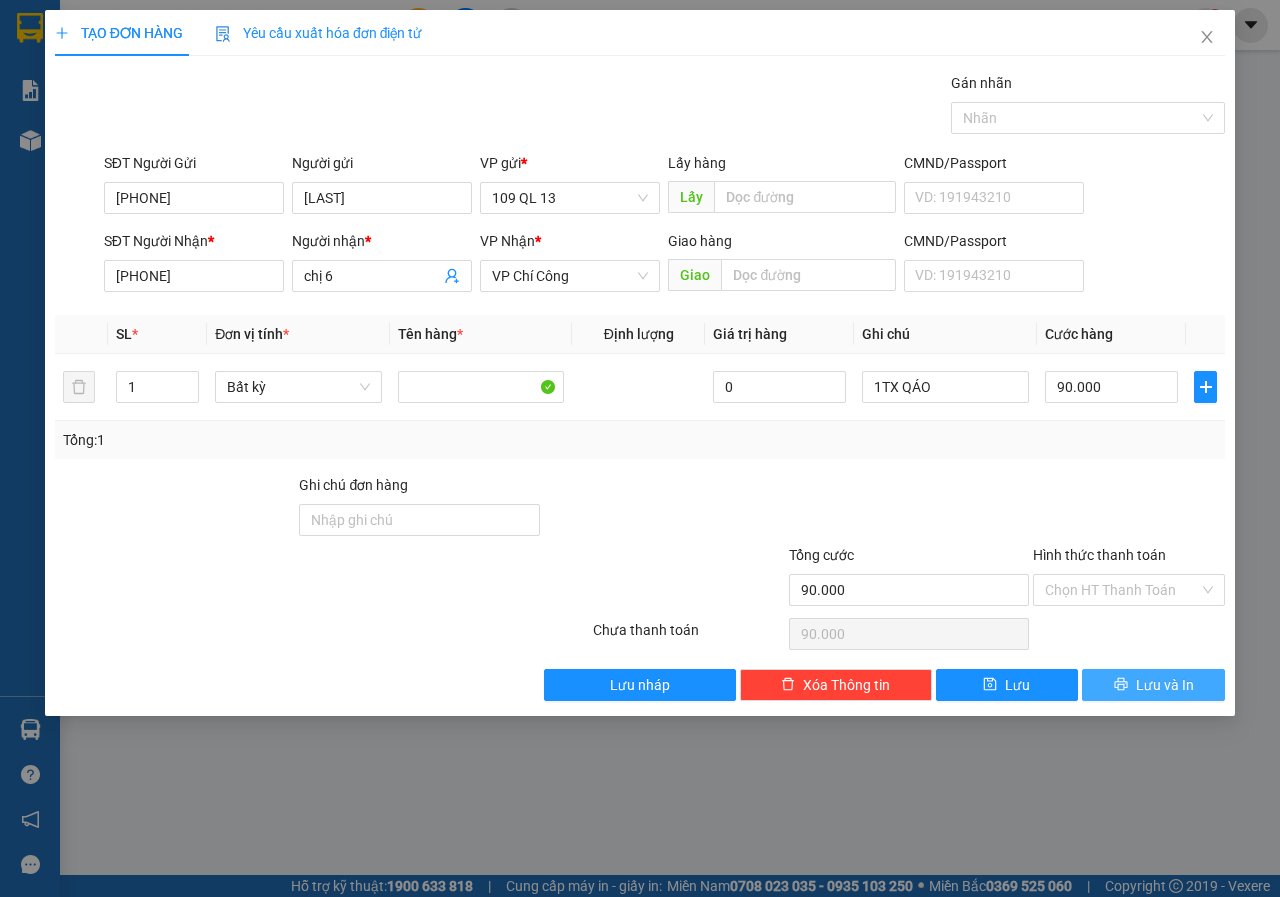 click on "Lưu và In" at bounding box center (1153, 685) 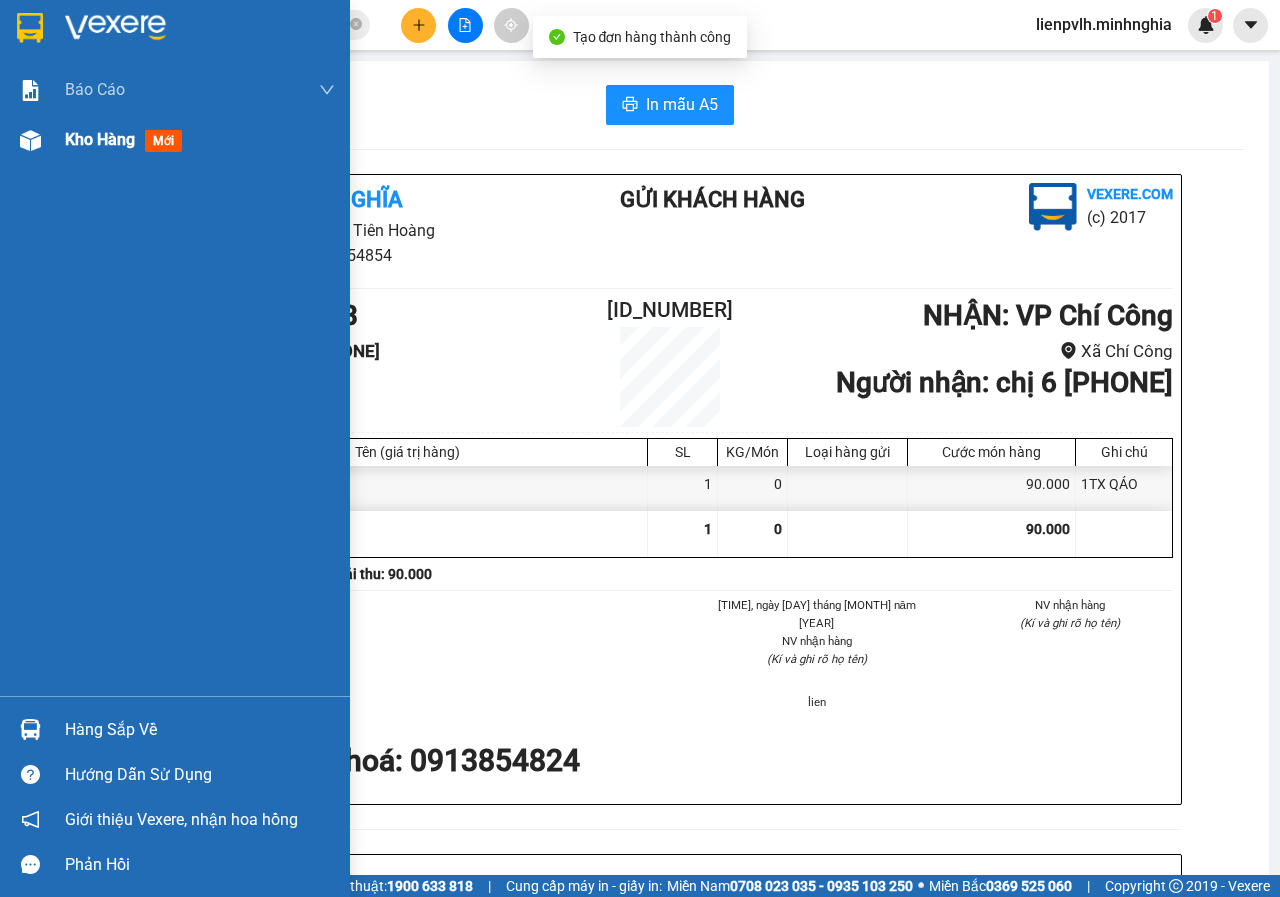 click on "Kho hàng" at bounding box center (100, 139) 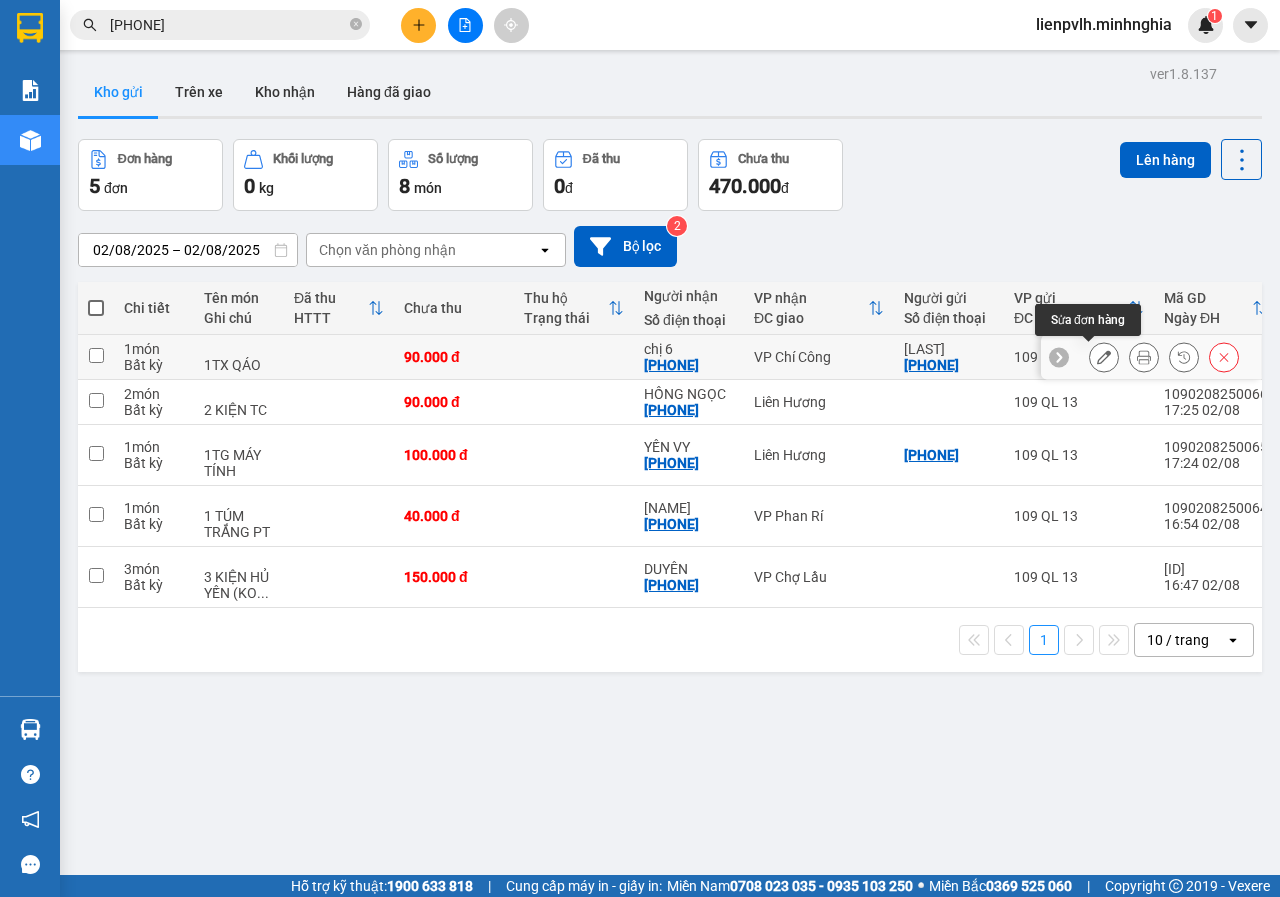 click 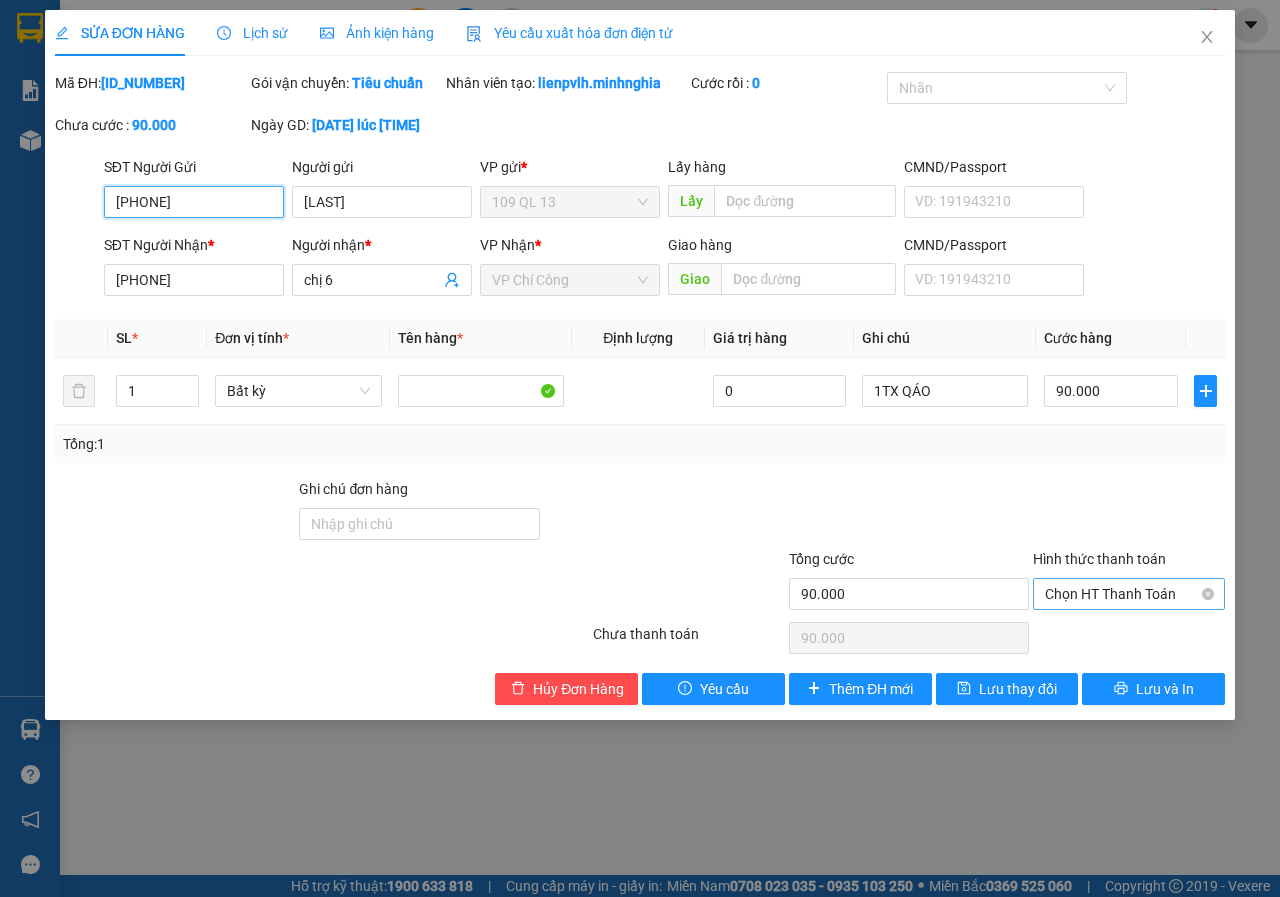 click on "Chọn HT Thanh Toán" at bounding box center [1129, 594] 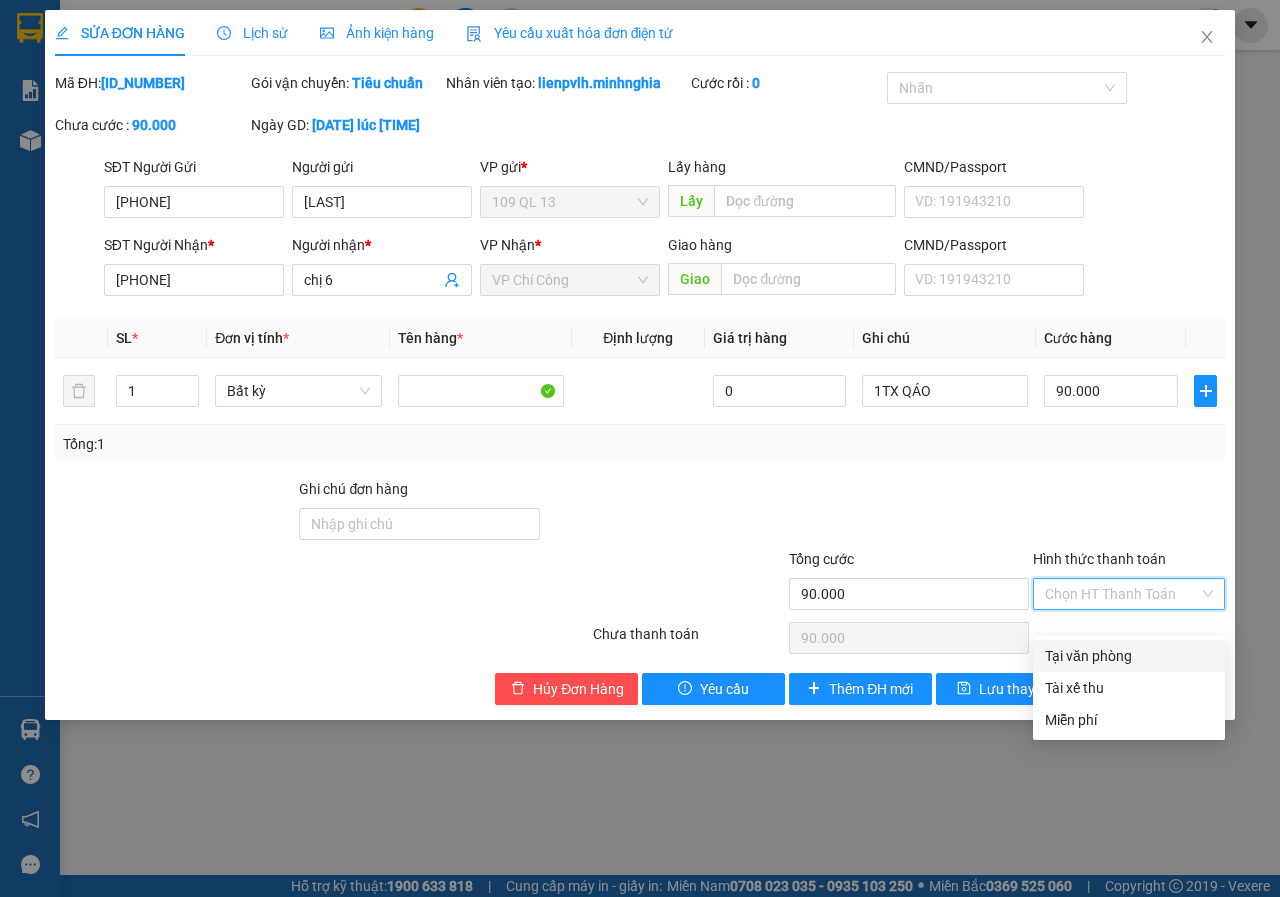 click on "Tại văn phòng" at bounding box center (1129, 656) 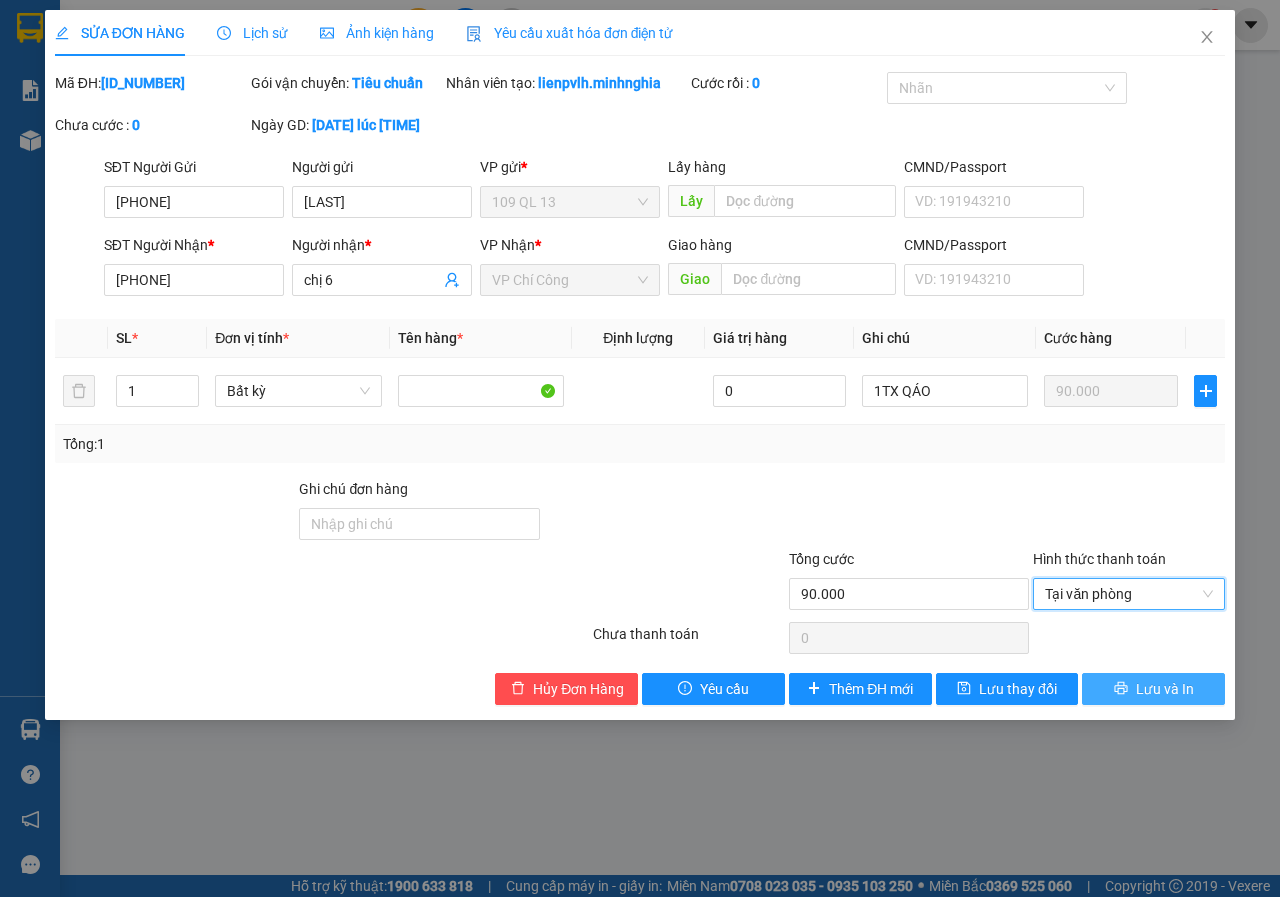 click on "Lưu và In" at bounding box center [1165, 689] 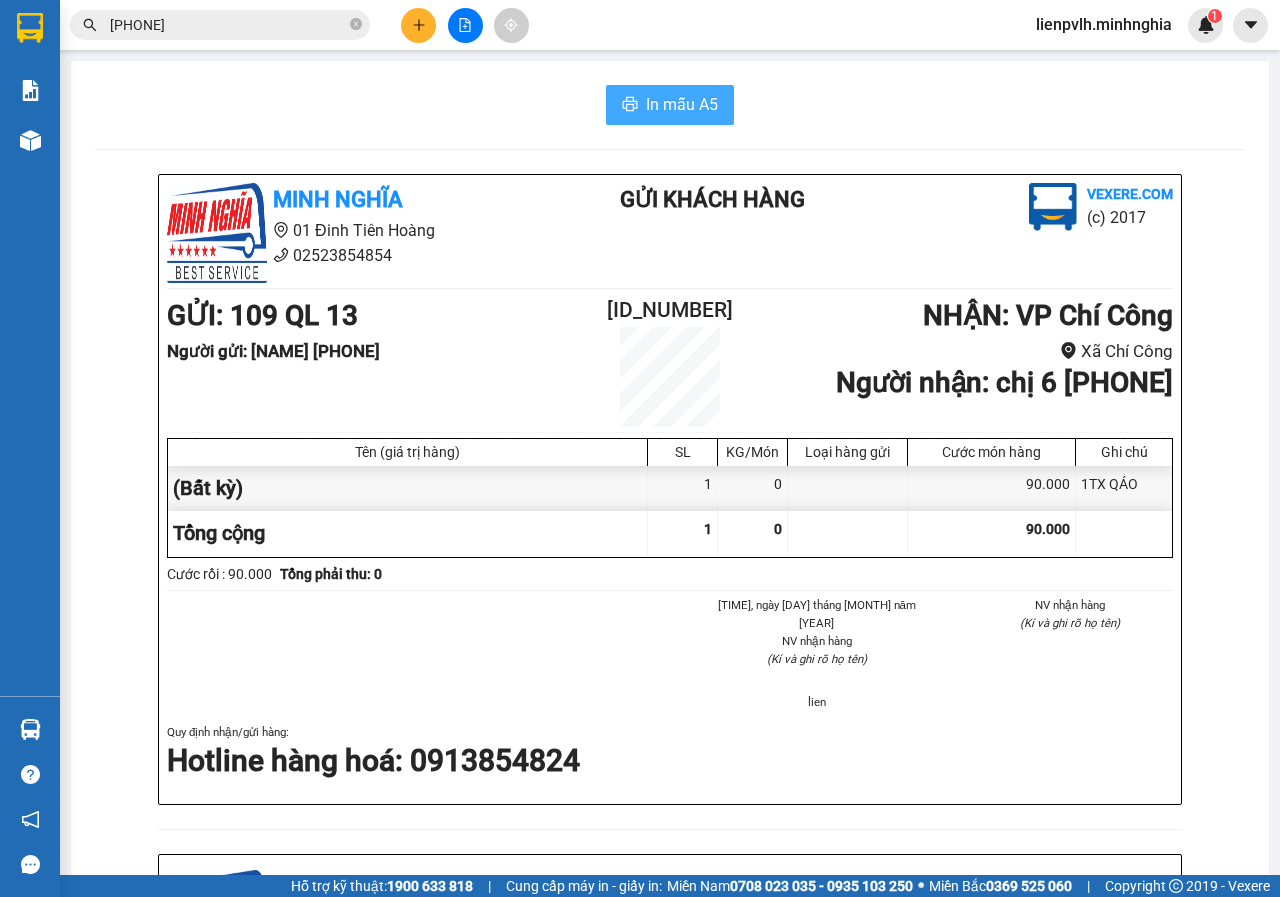 click on "In mẫu A5" at bounding box center [670, 105] 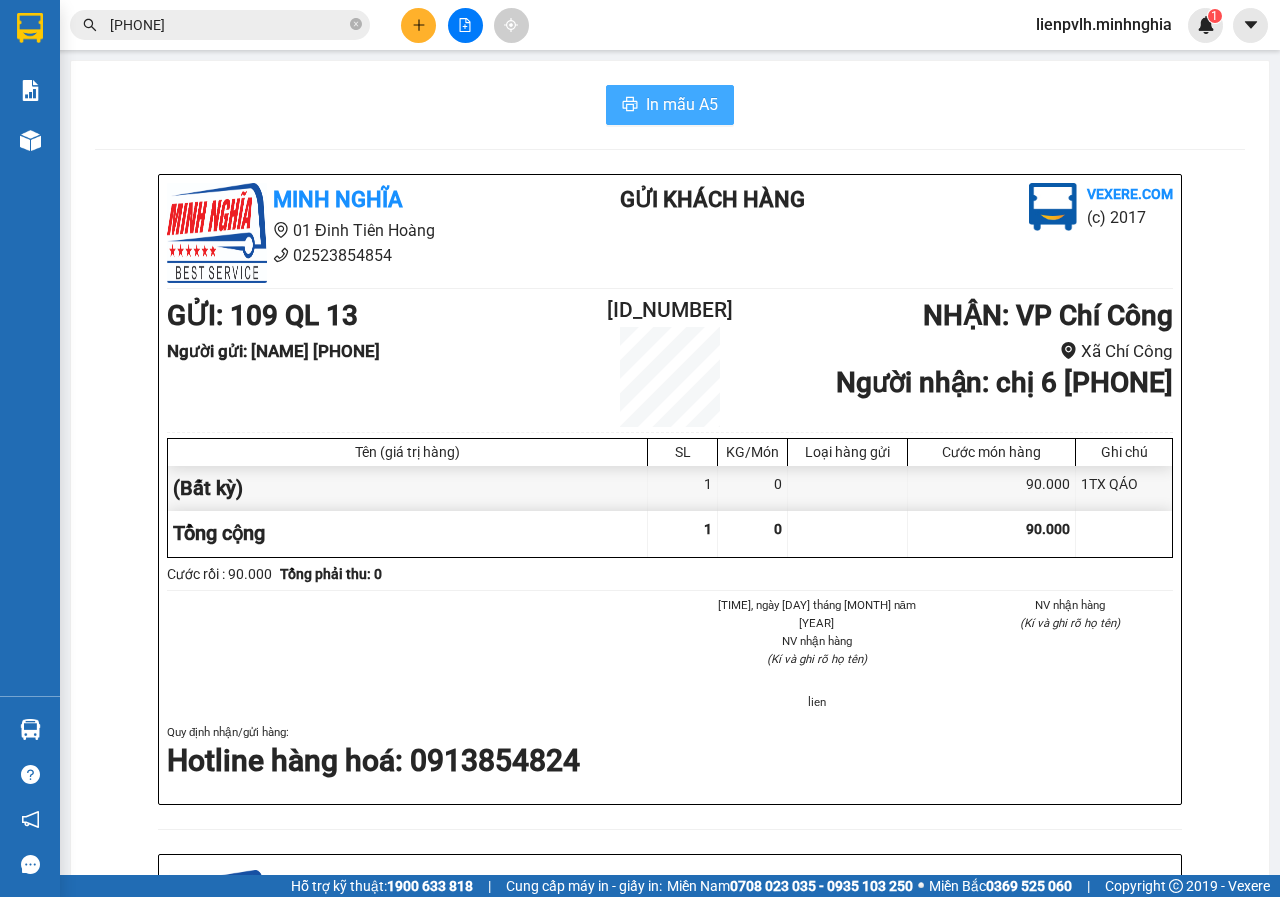 scroll, scrollTop: 0, scrollLeft: 0, axis: both 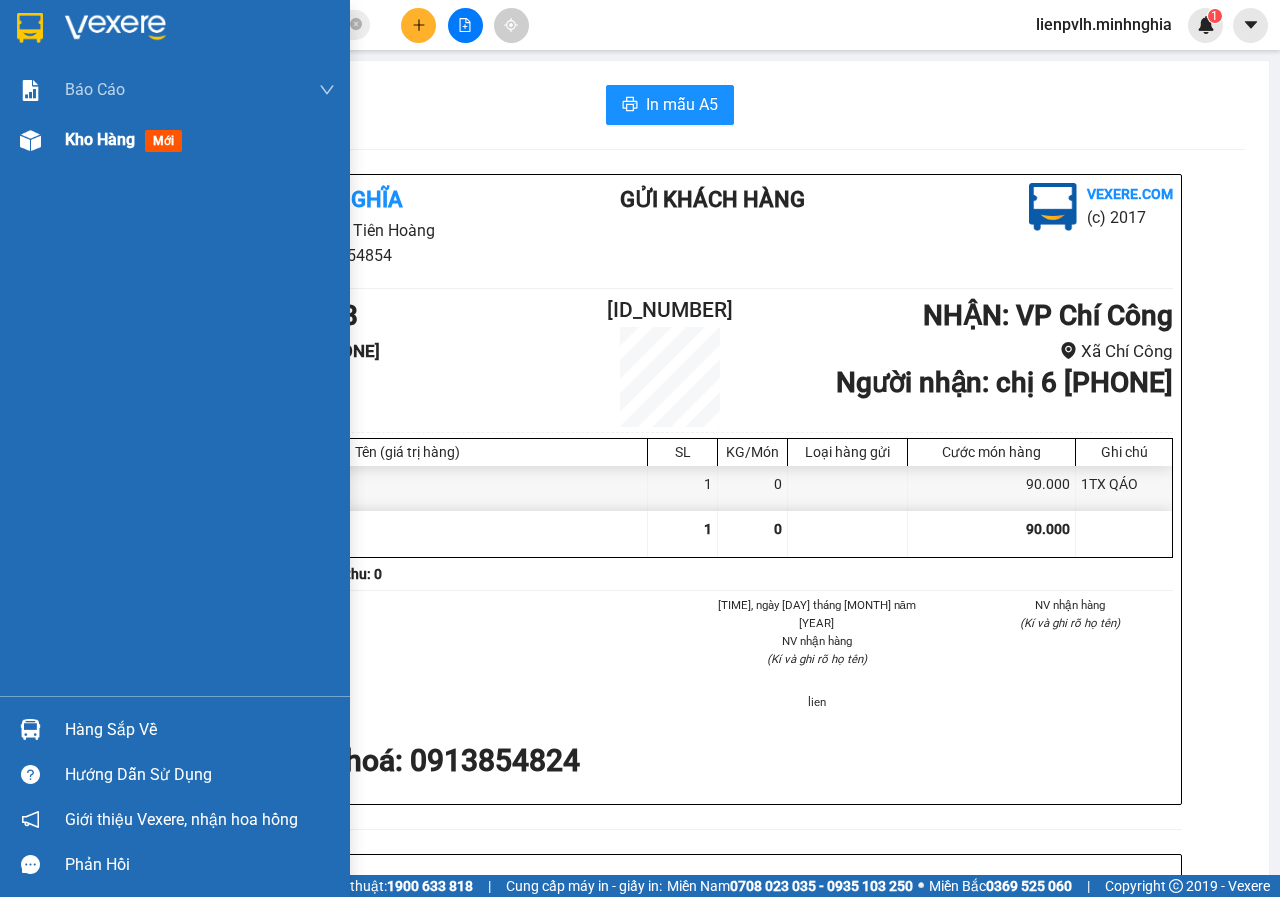 click on "Kho hàng" at bounding box center [100, 139] 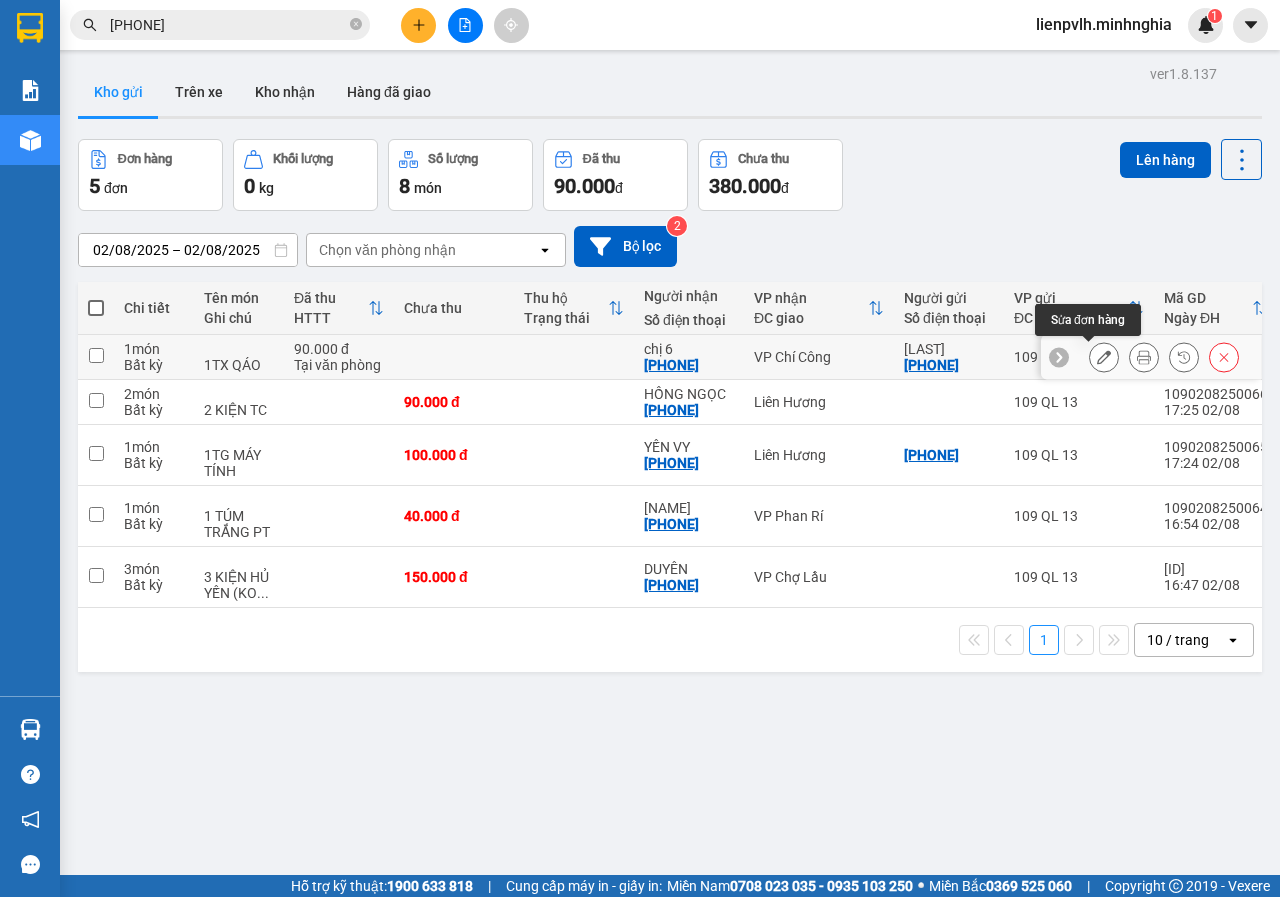 click 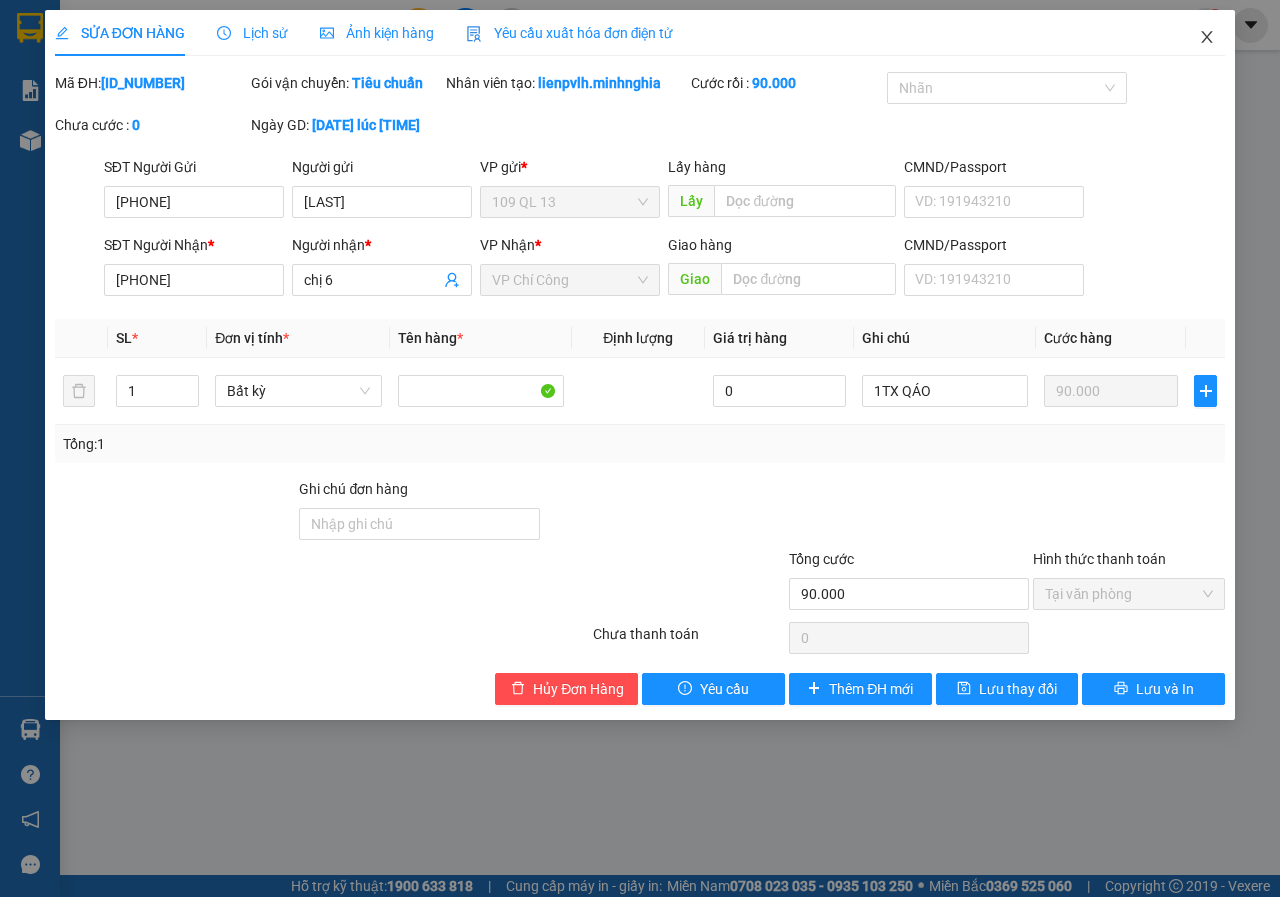 click 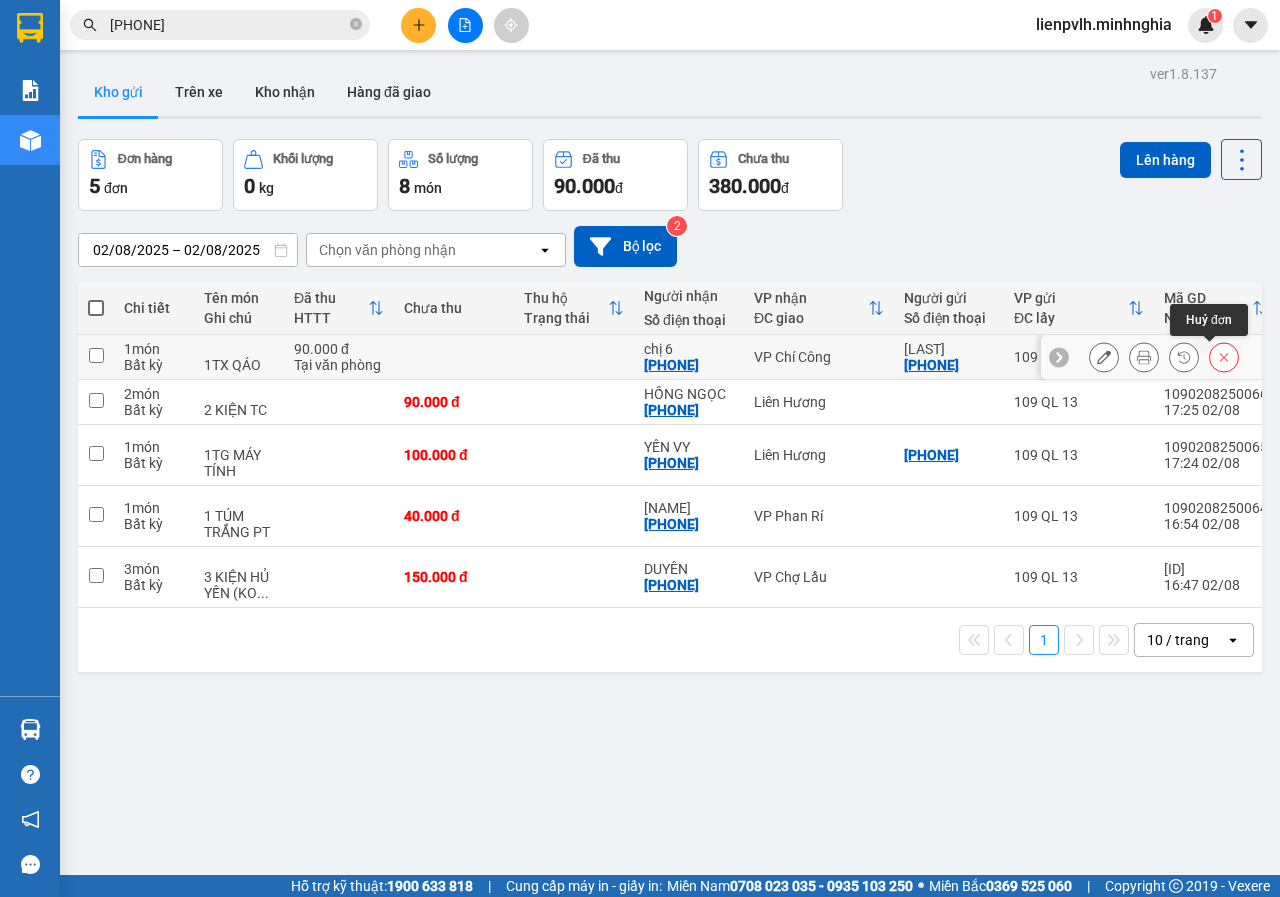 click 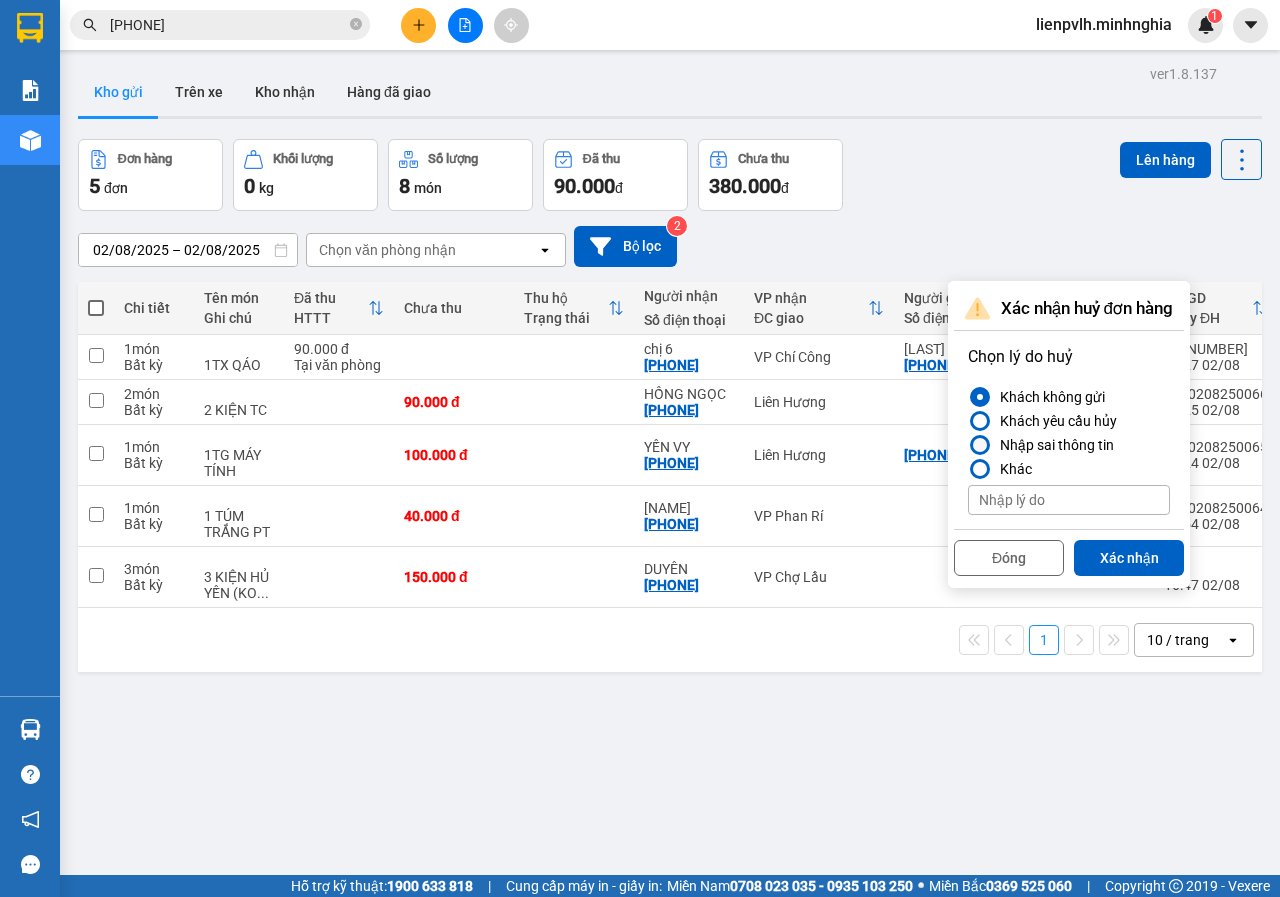 click at bounding box center (980, 445) 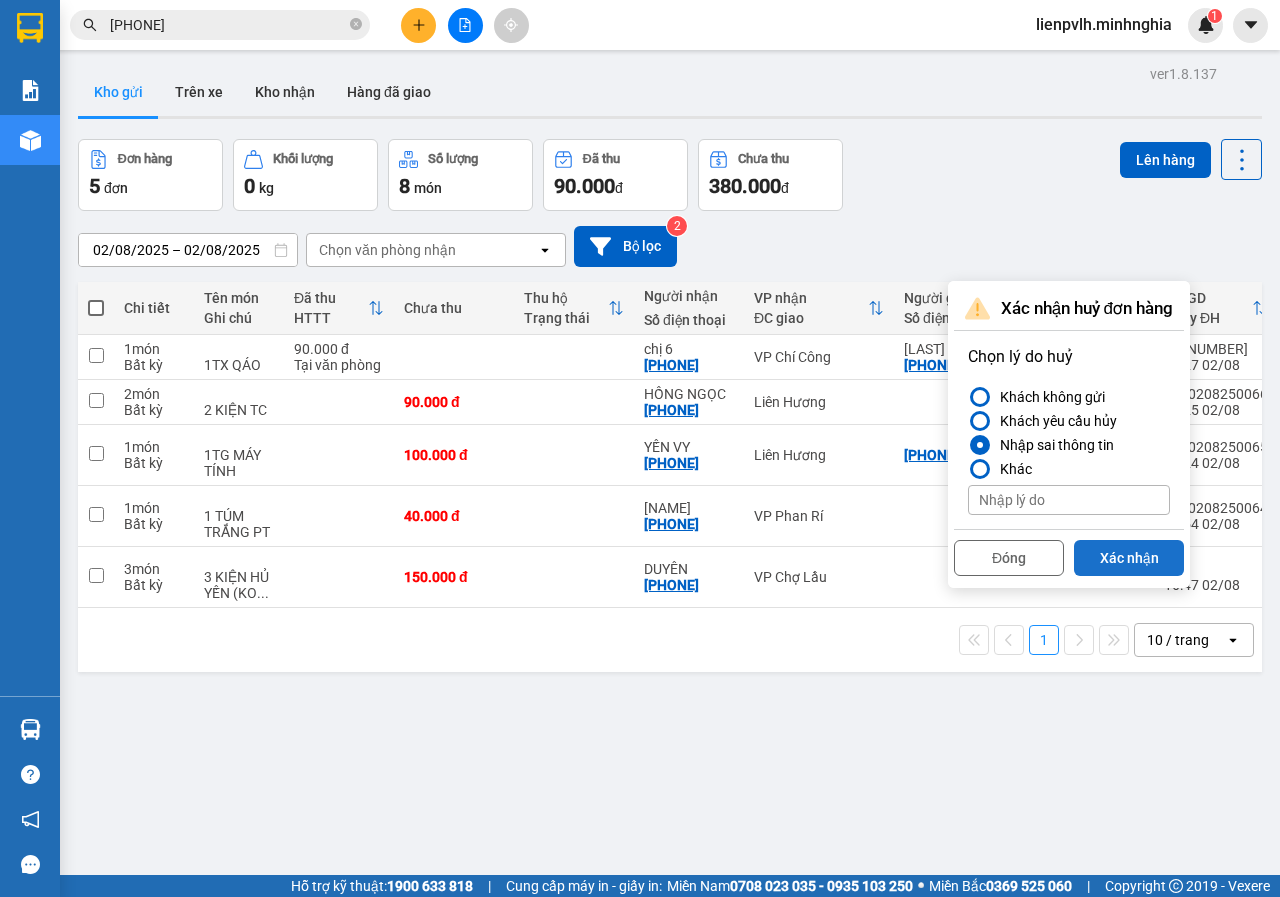 click on "Xác nhận" at bounding box center [1129, 558] 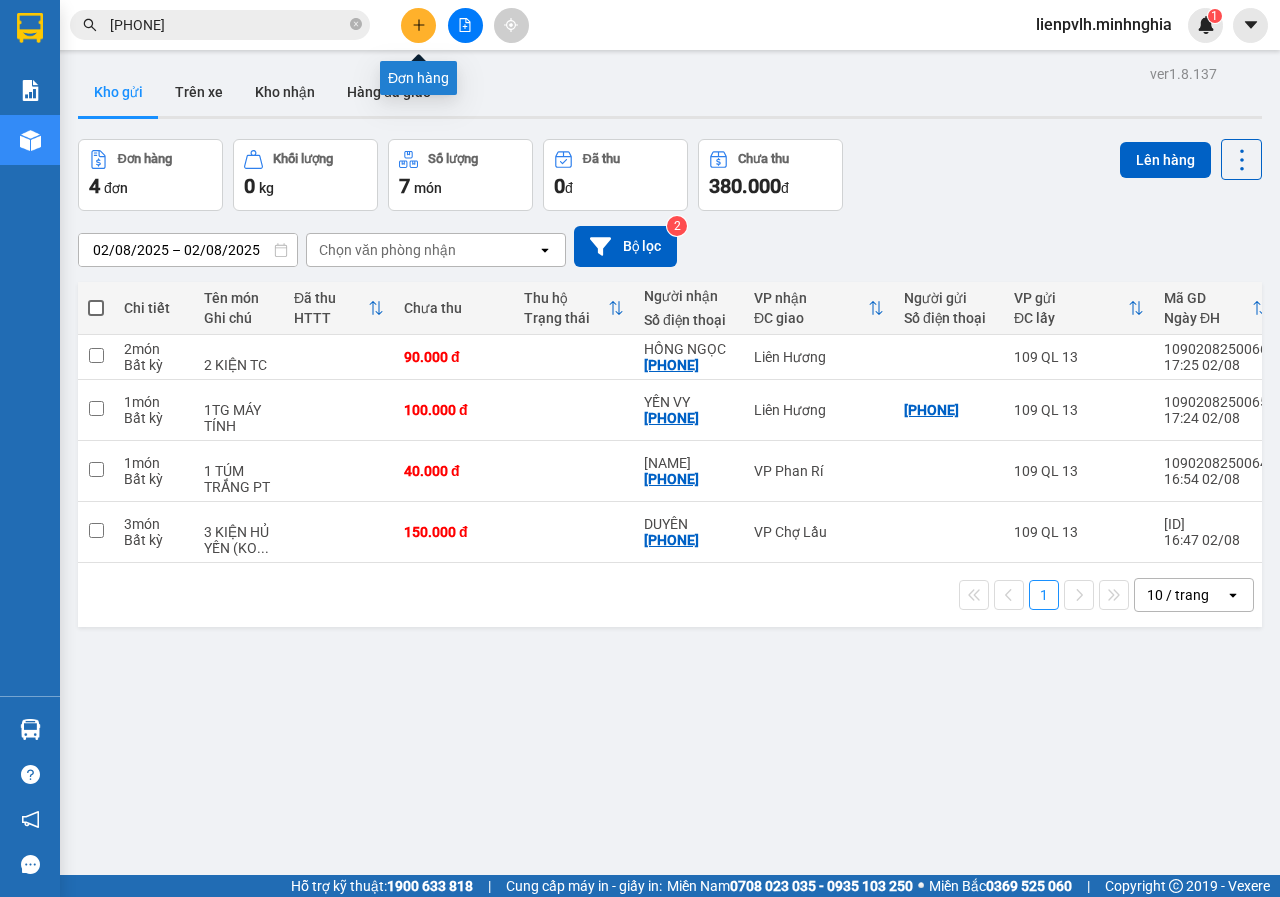 click 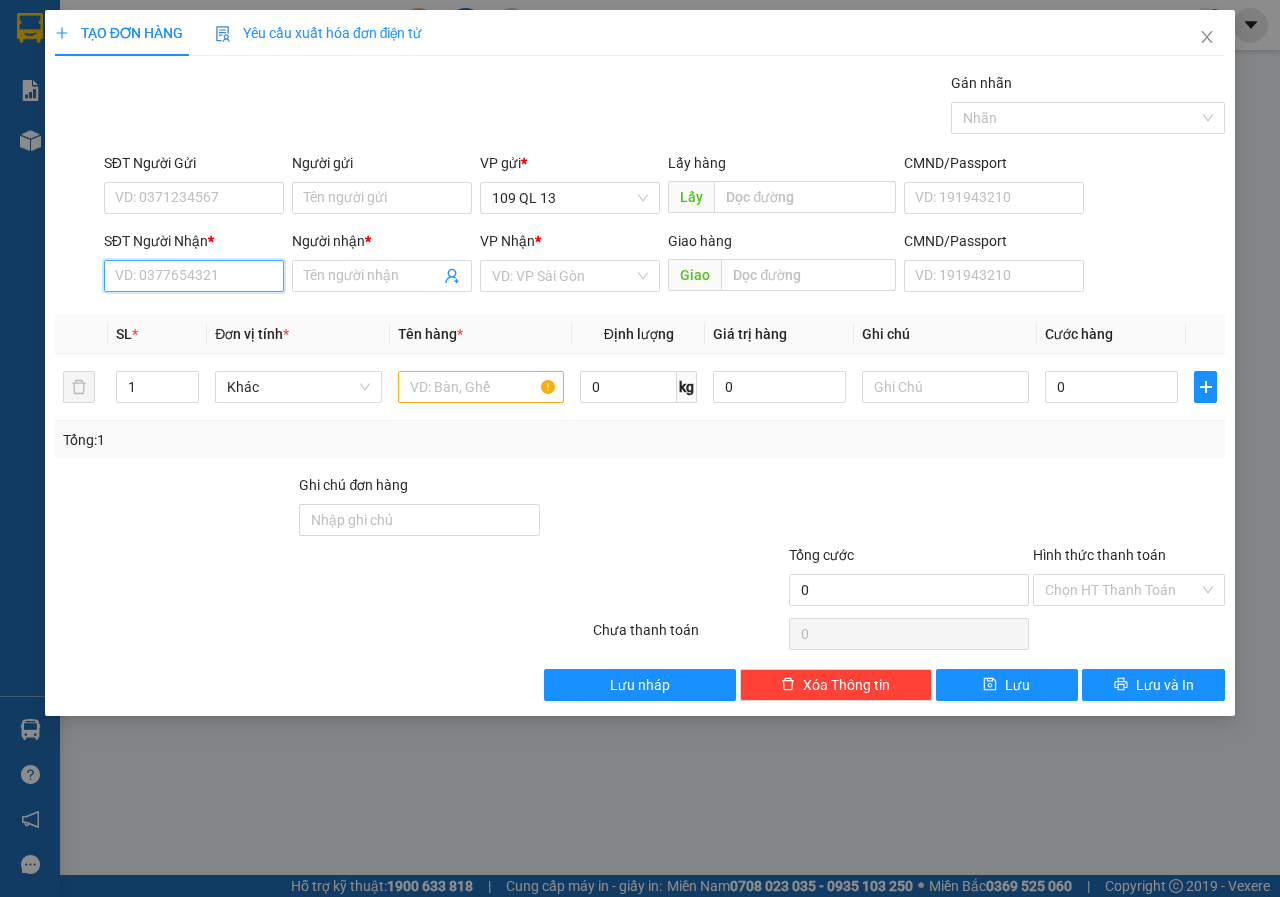 click on "SĐT Người Nhận  *" at bounding box center [194, 276] 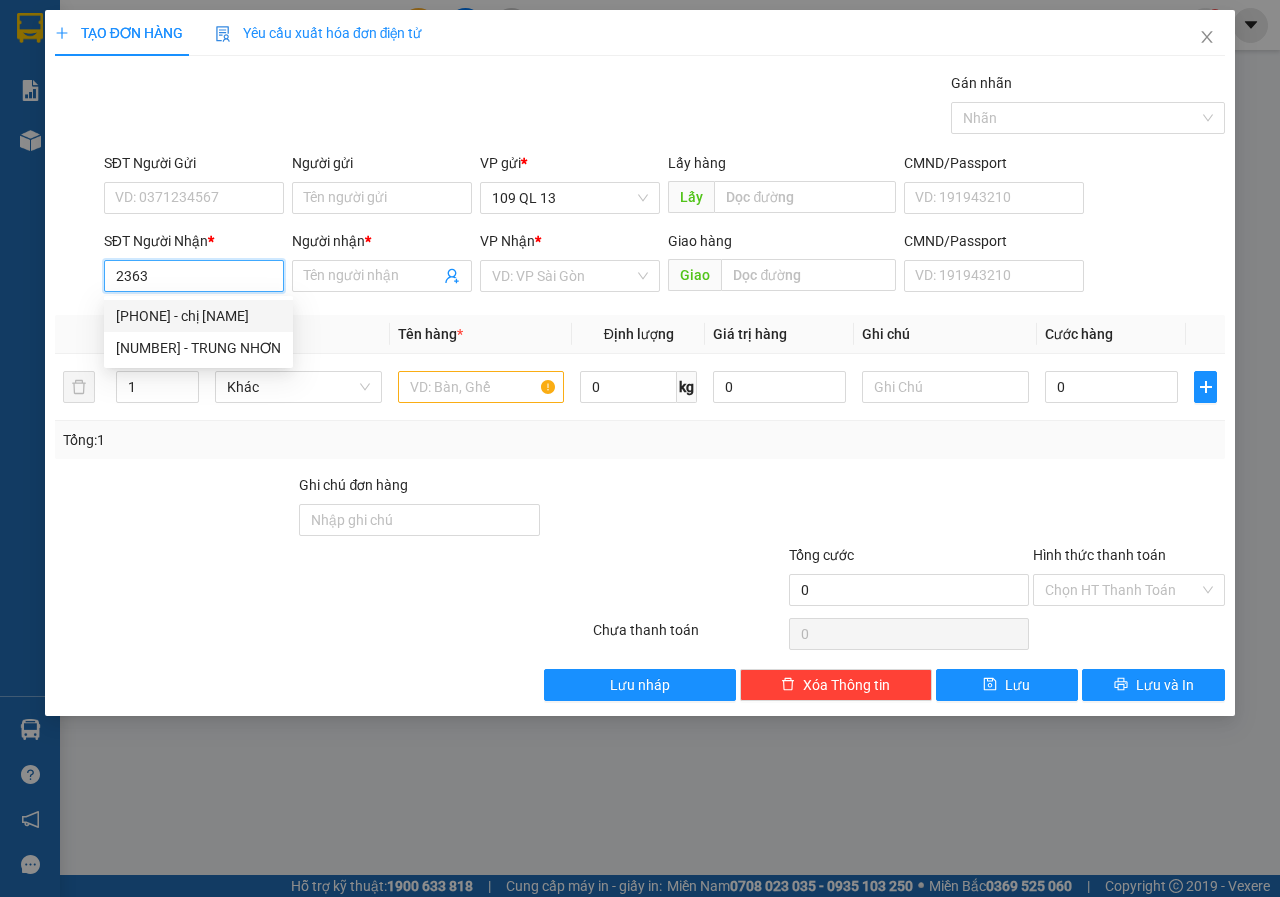 click on "[PHONE] - chị [NAME]" at bounding box center [198, 316] 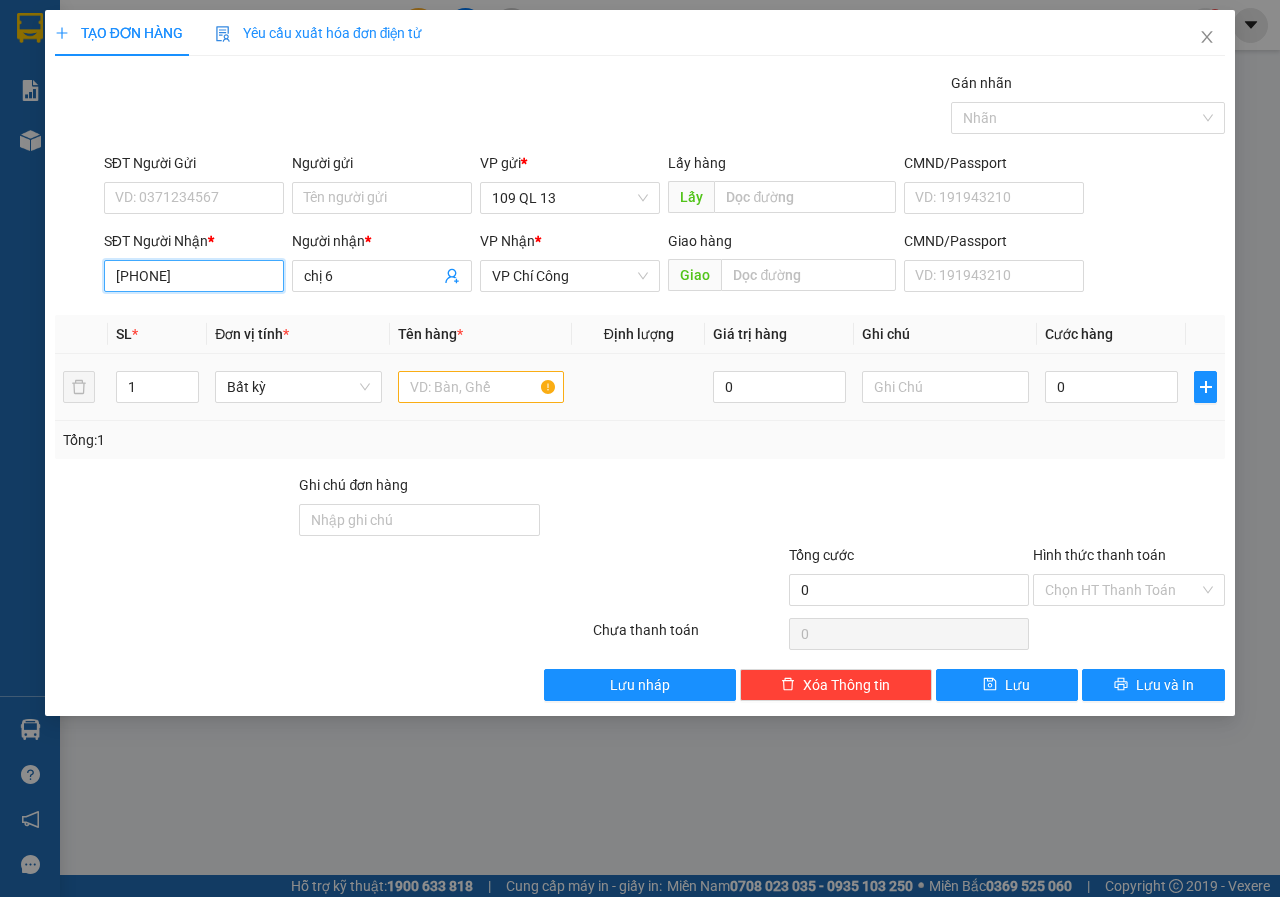 type on "[PHONE]" 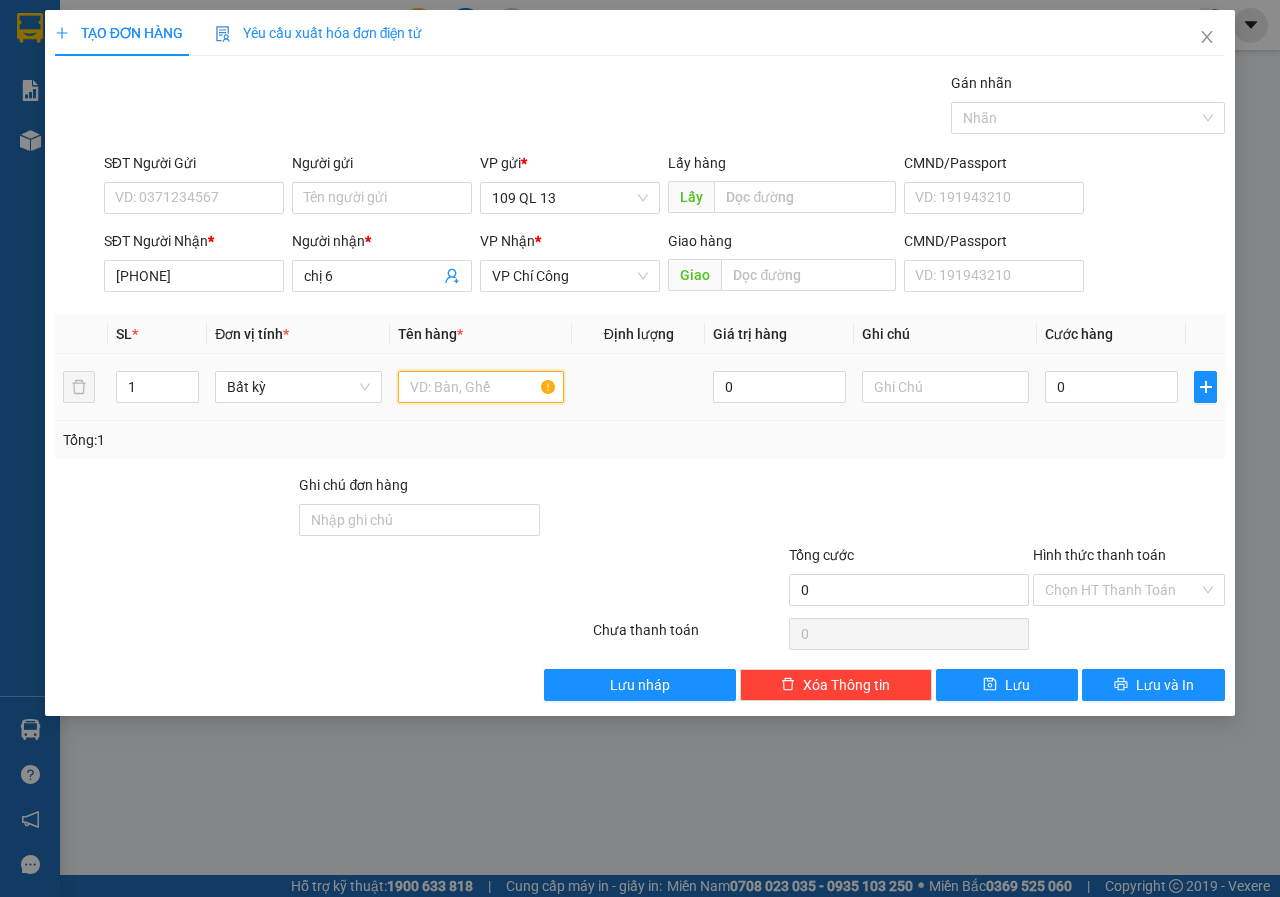 click at bounding box center (481, 387) 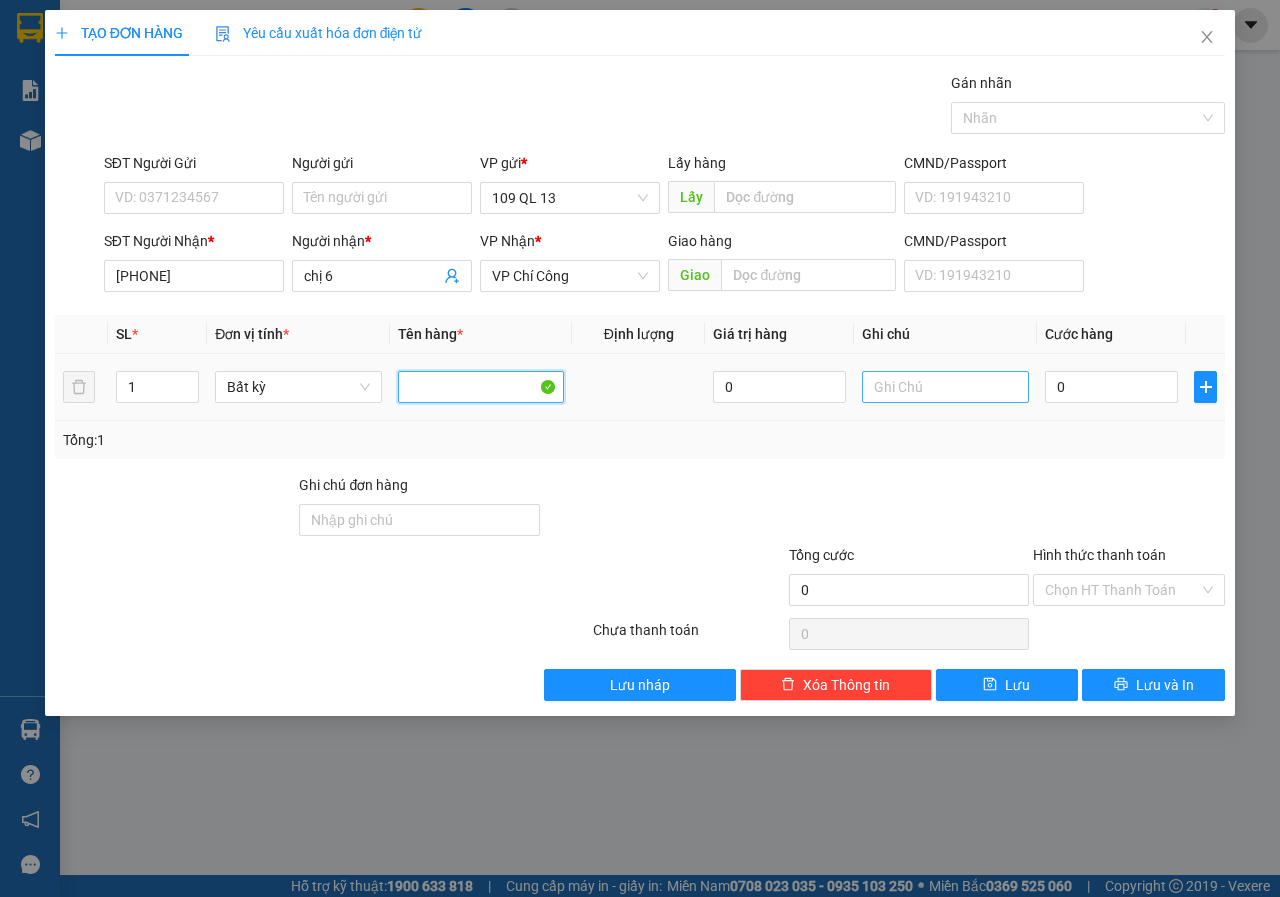 type 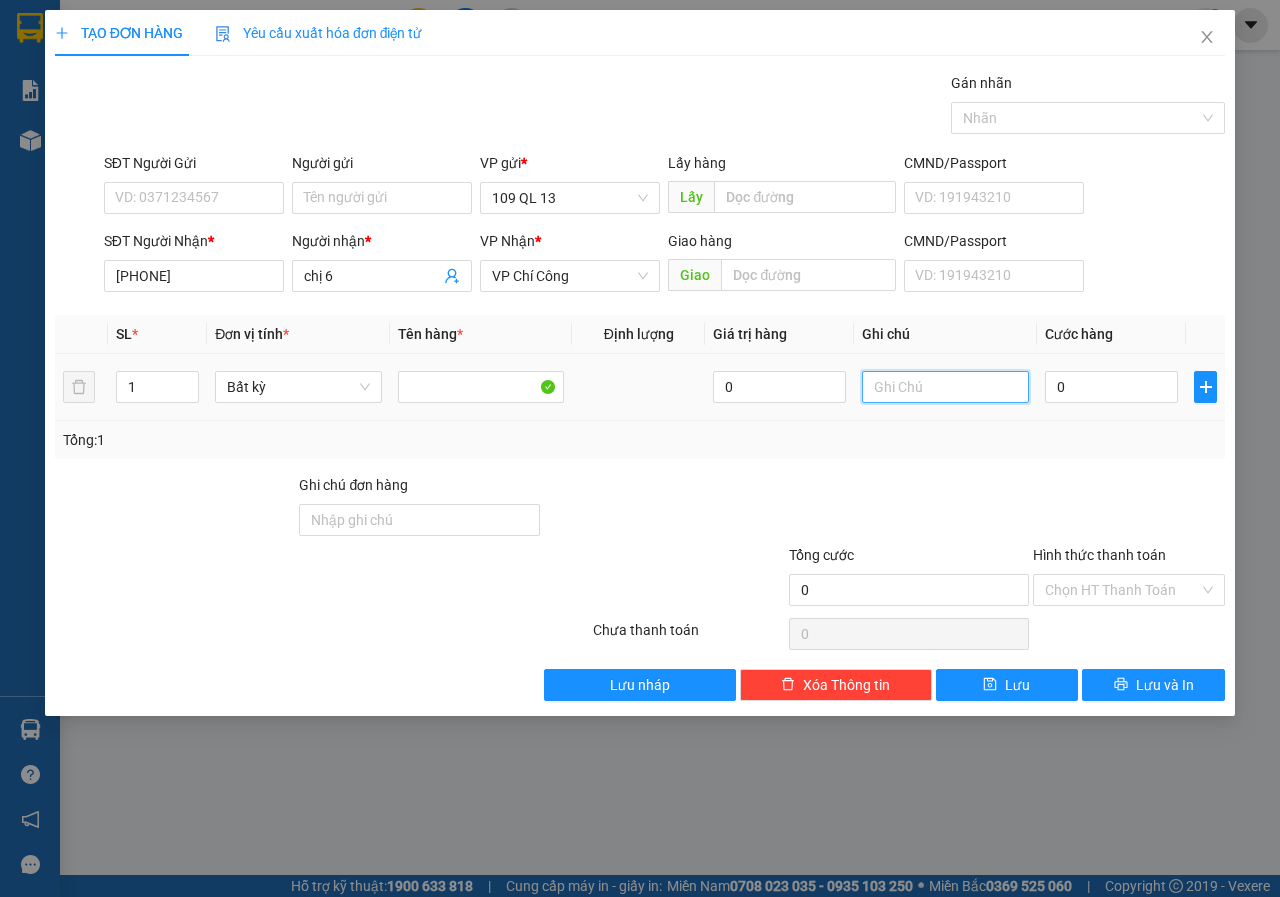 click at bounding box center (945, 387) 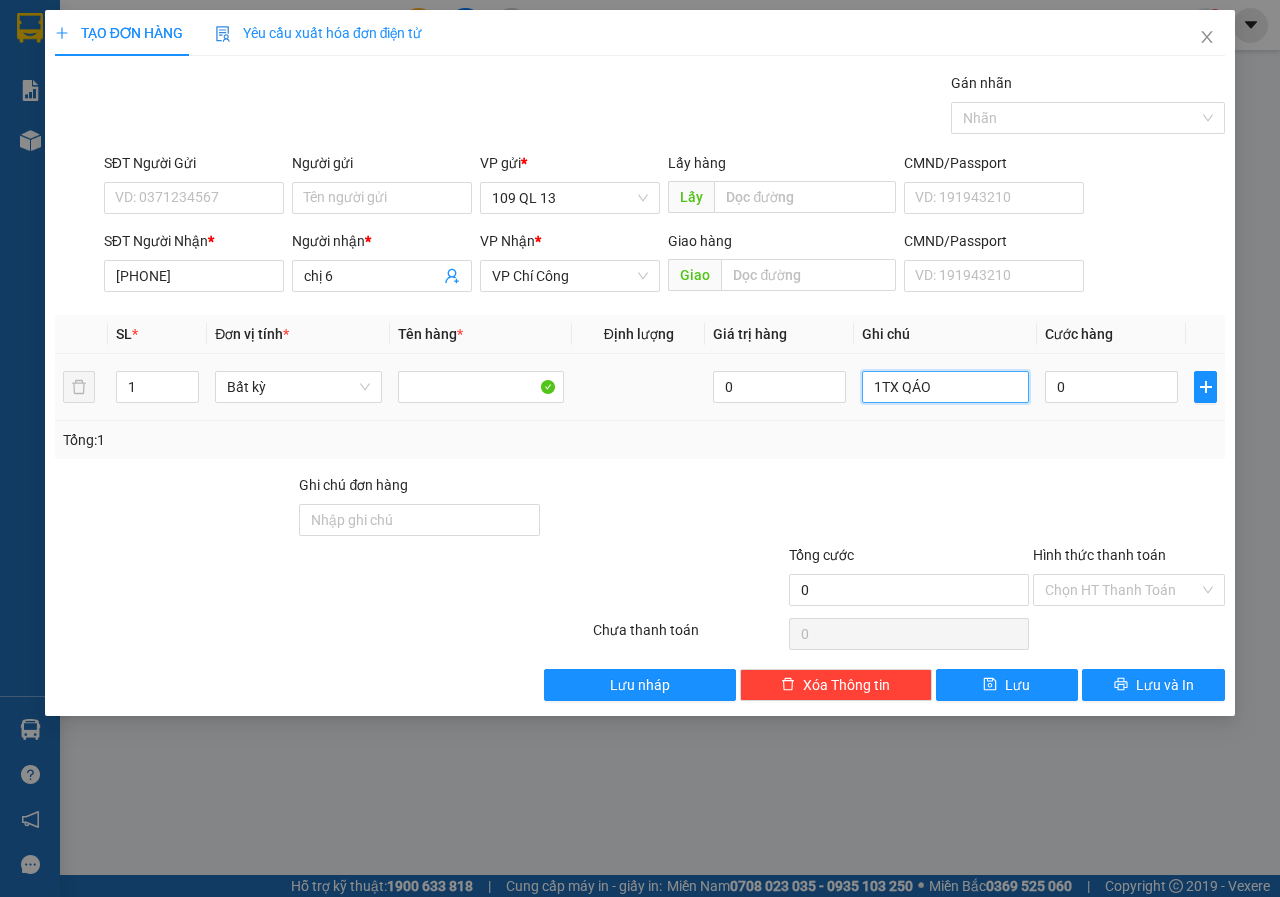 type on "1TX QÁO" 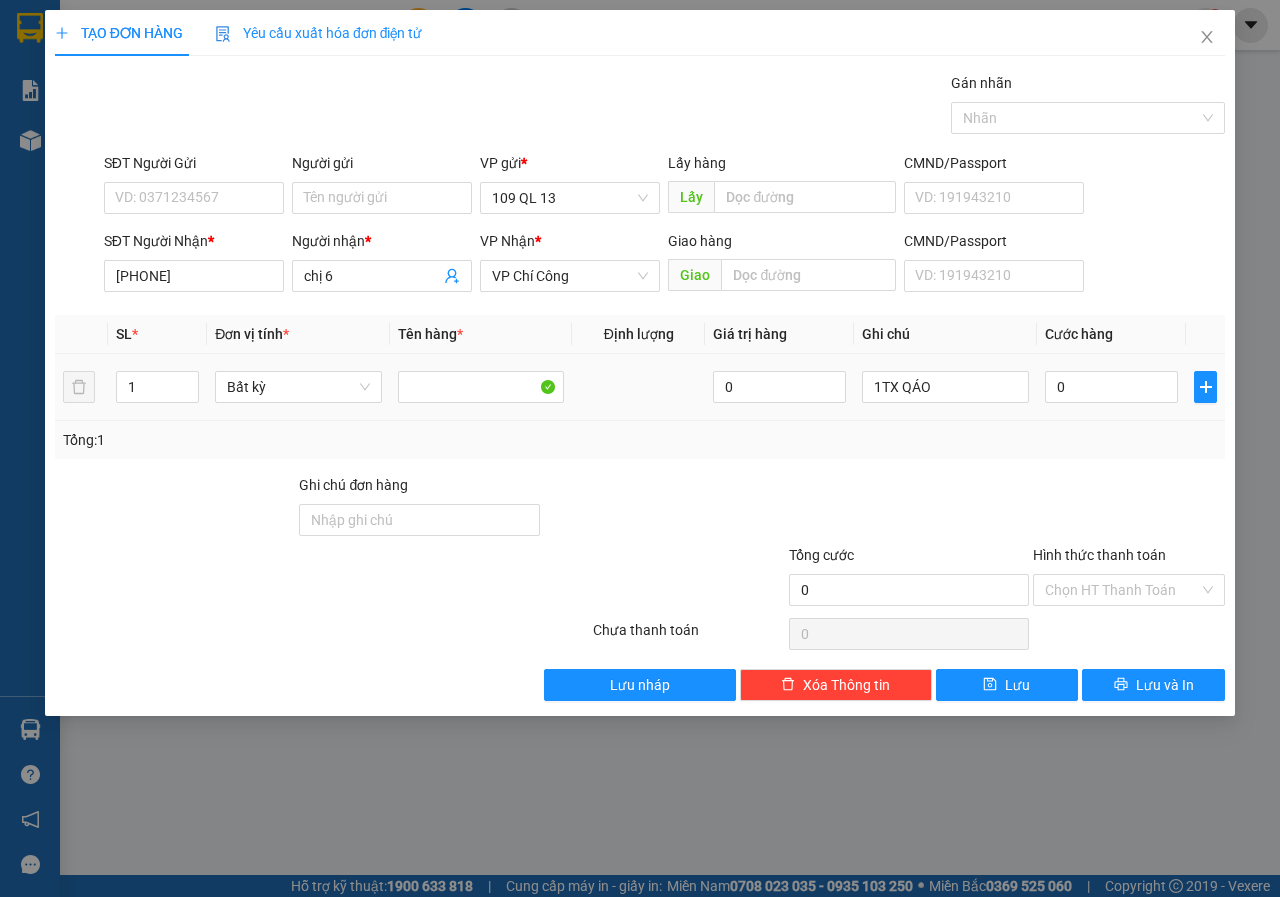 click on "0" at bounding box center (1111, 387) 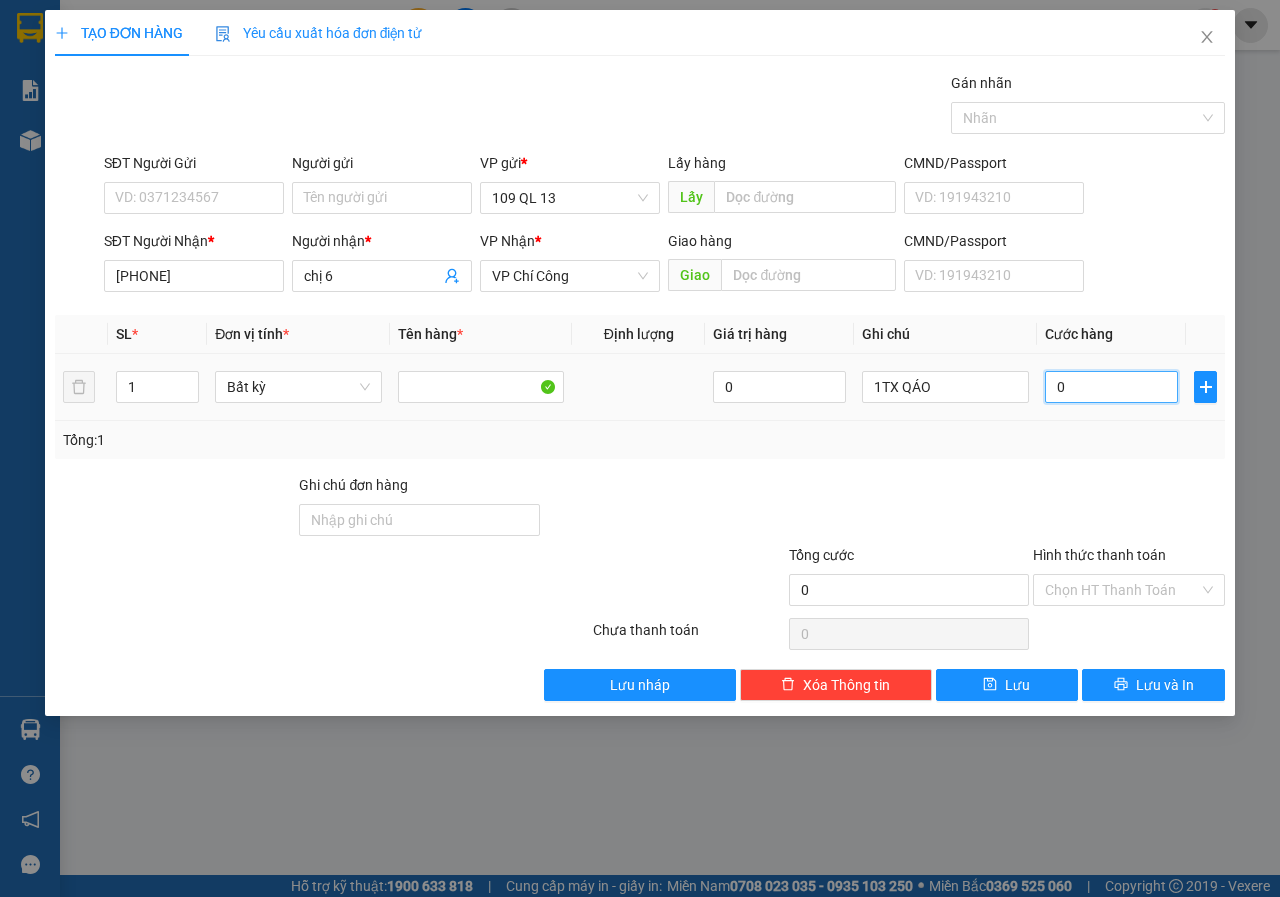 click on "0" at bounding box center [1111, 387] 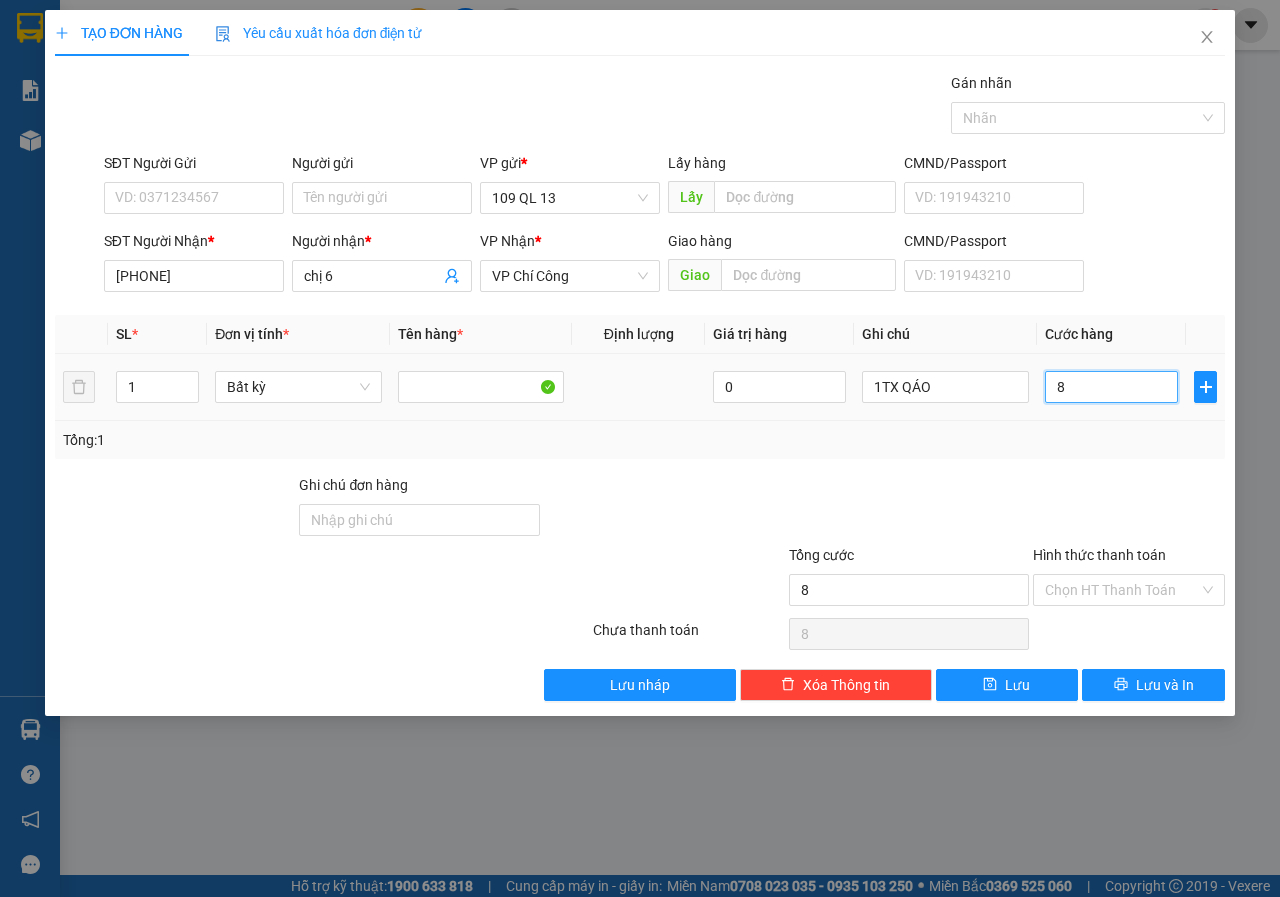 type on "80" 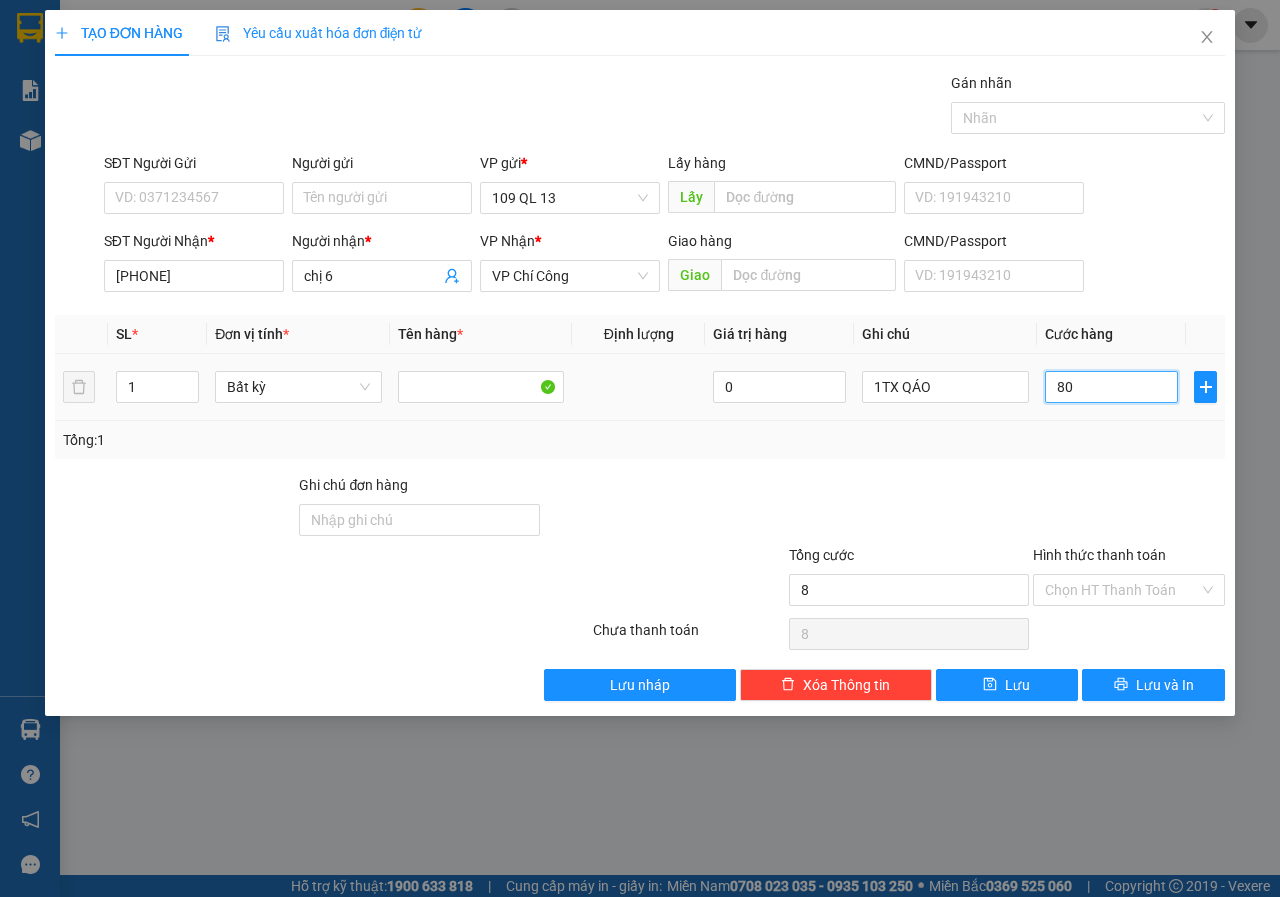 type on "80" 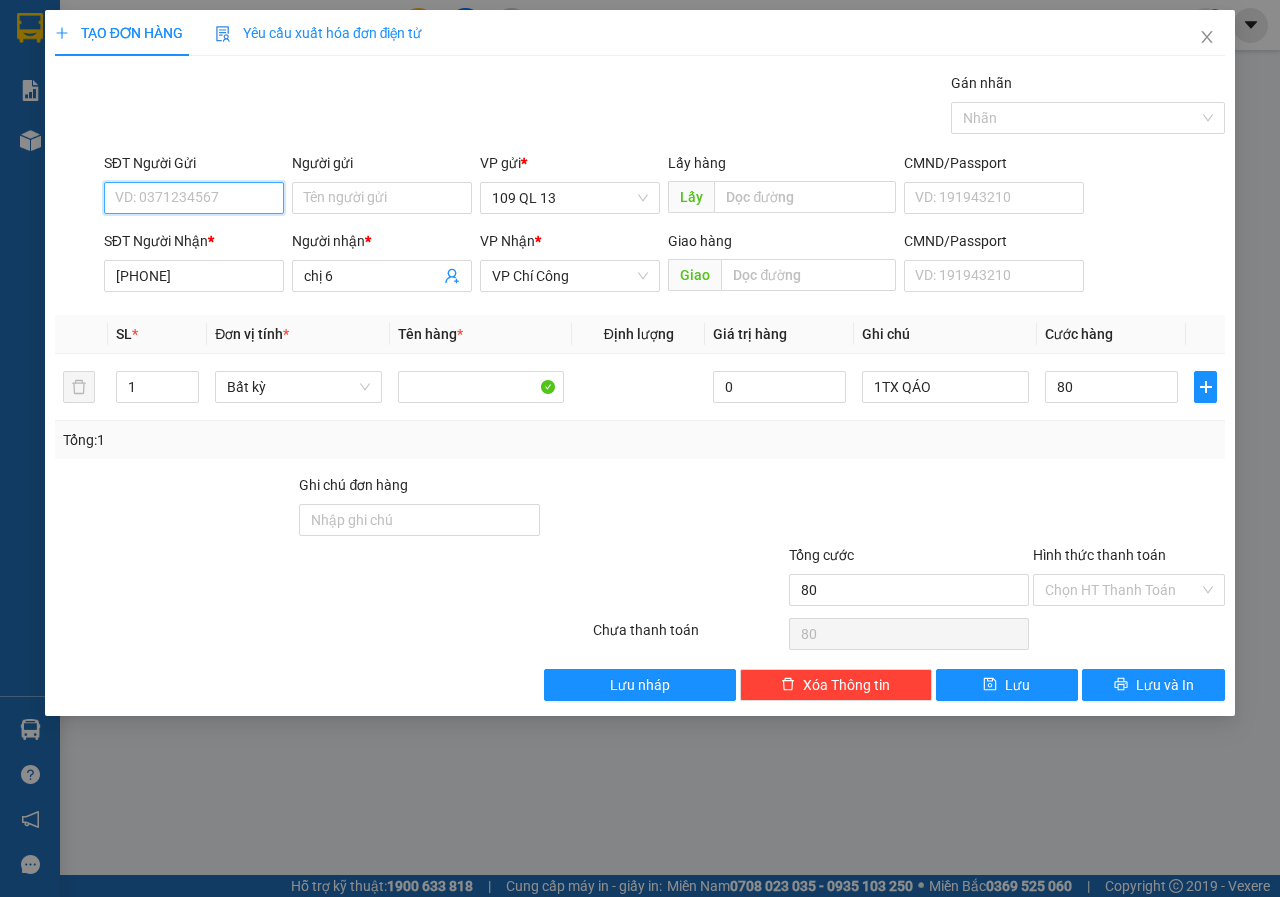 type on "80.000" 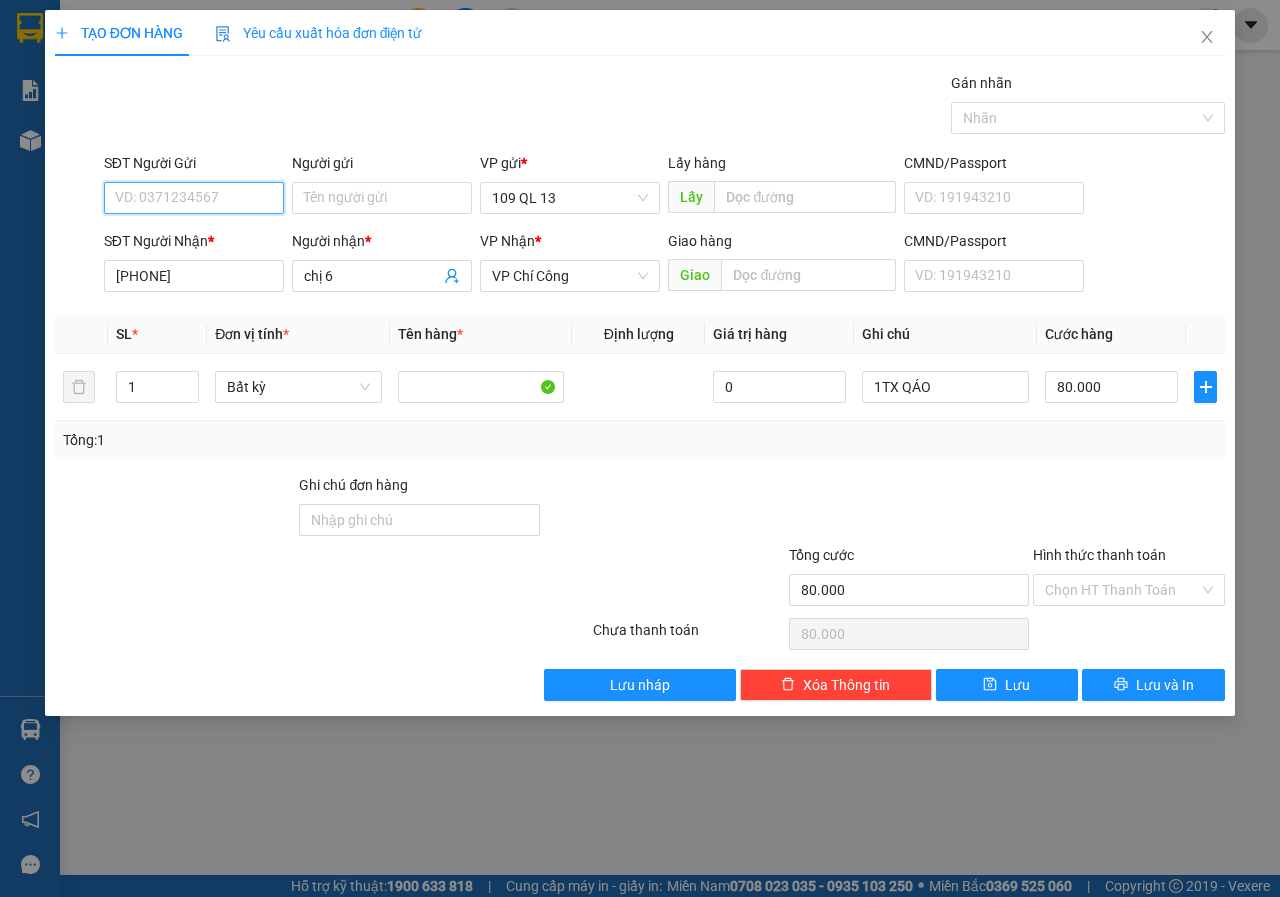 click on "SĐT Người Gửi" at bounding box center (194, 198) 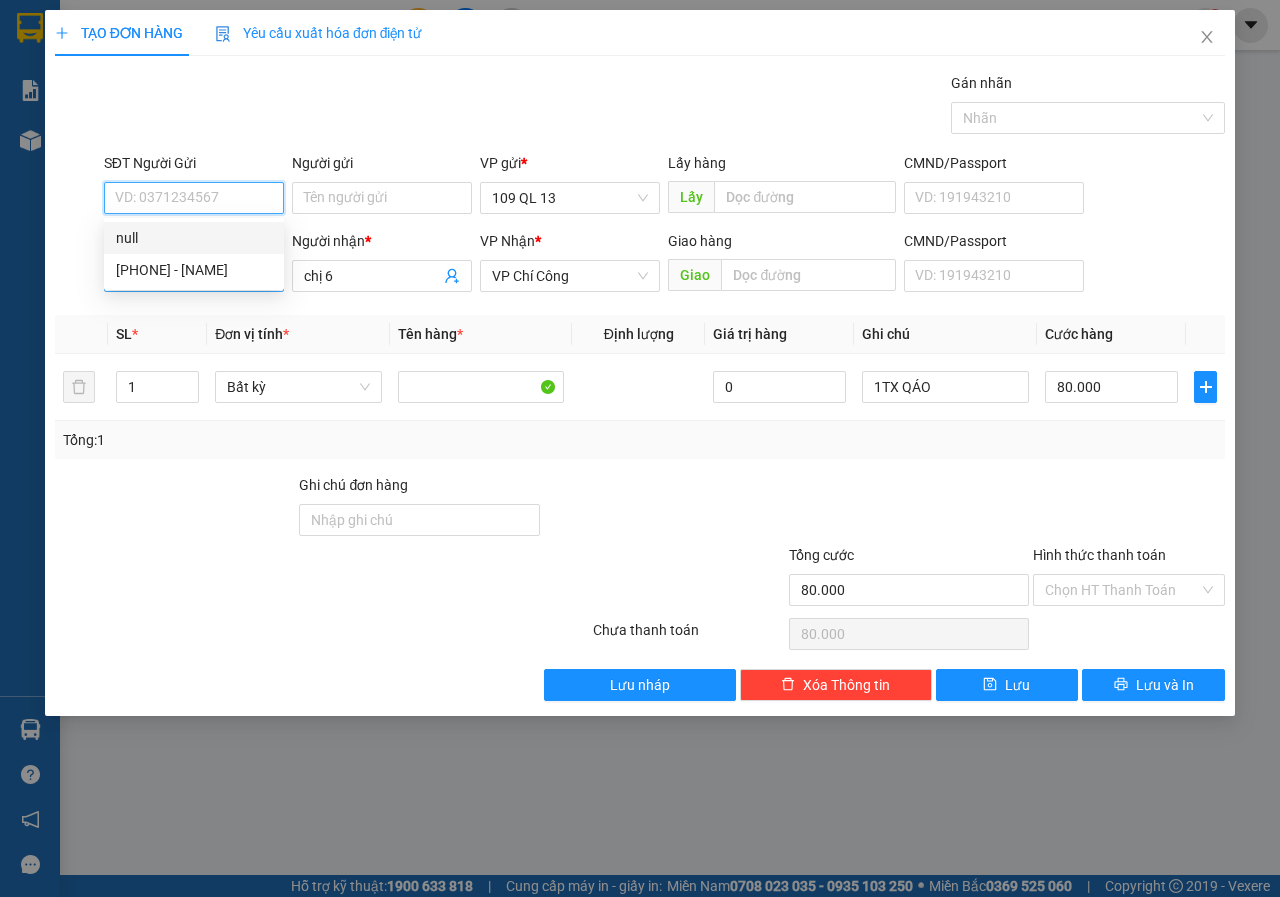 click on "[PHONE] - [NAME]" at bounding box center [194, 270] 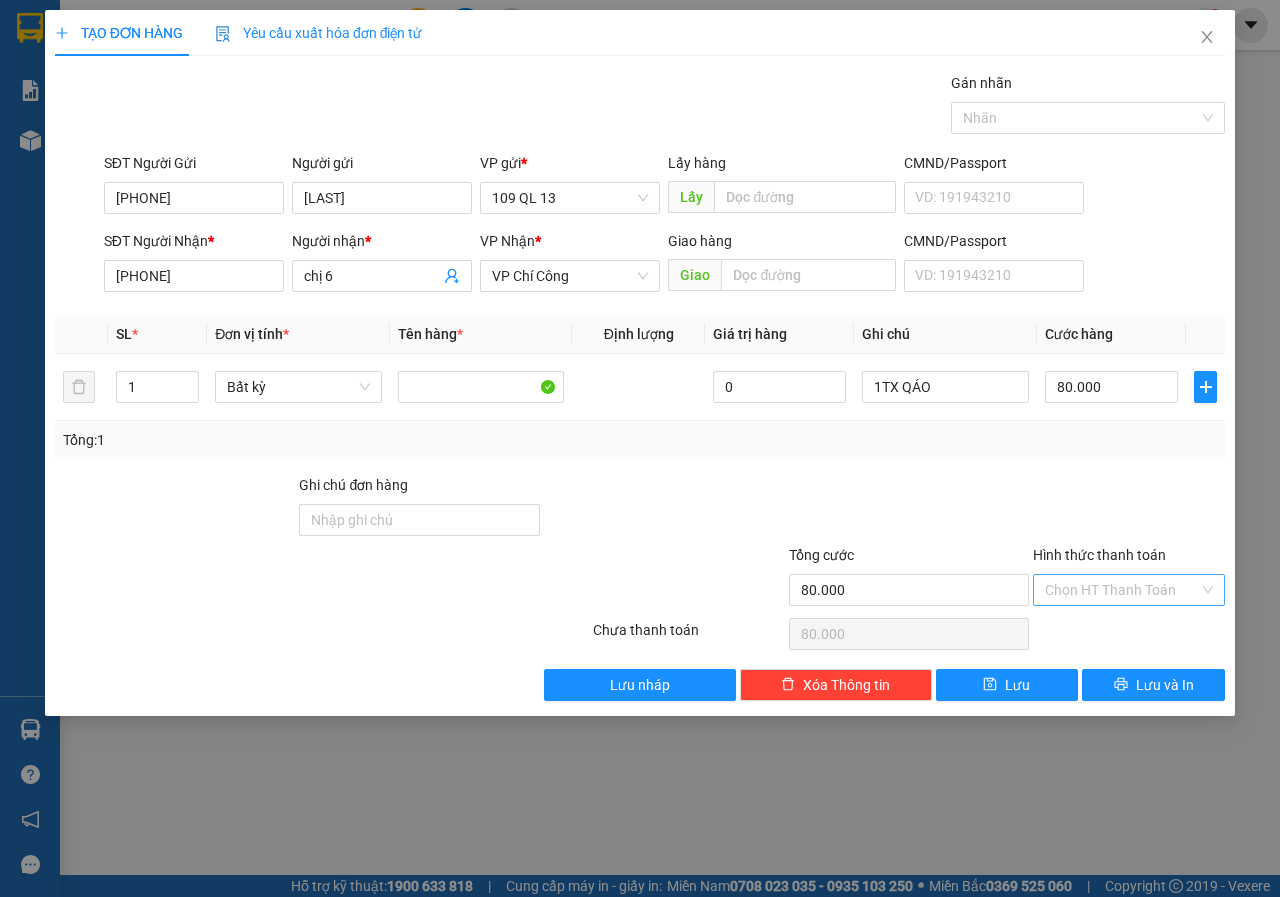 click on "Hình thức thanh toán" at bounding box center (1122, 590) 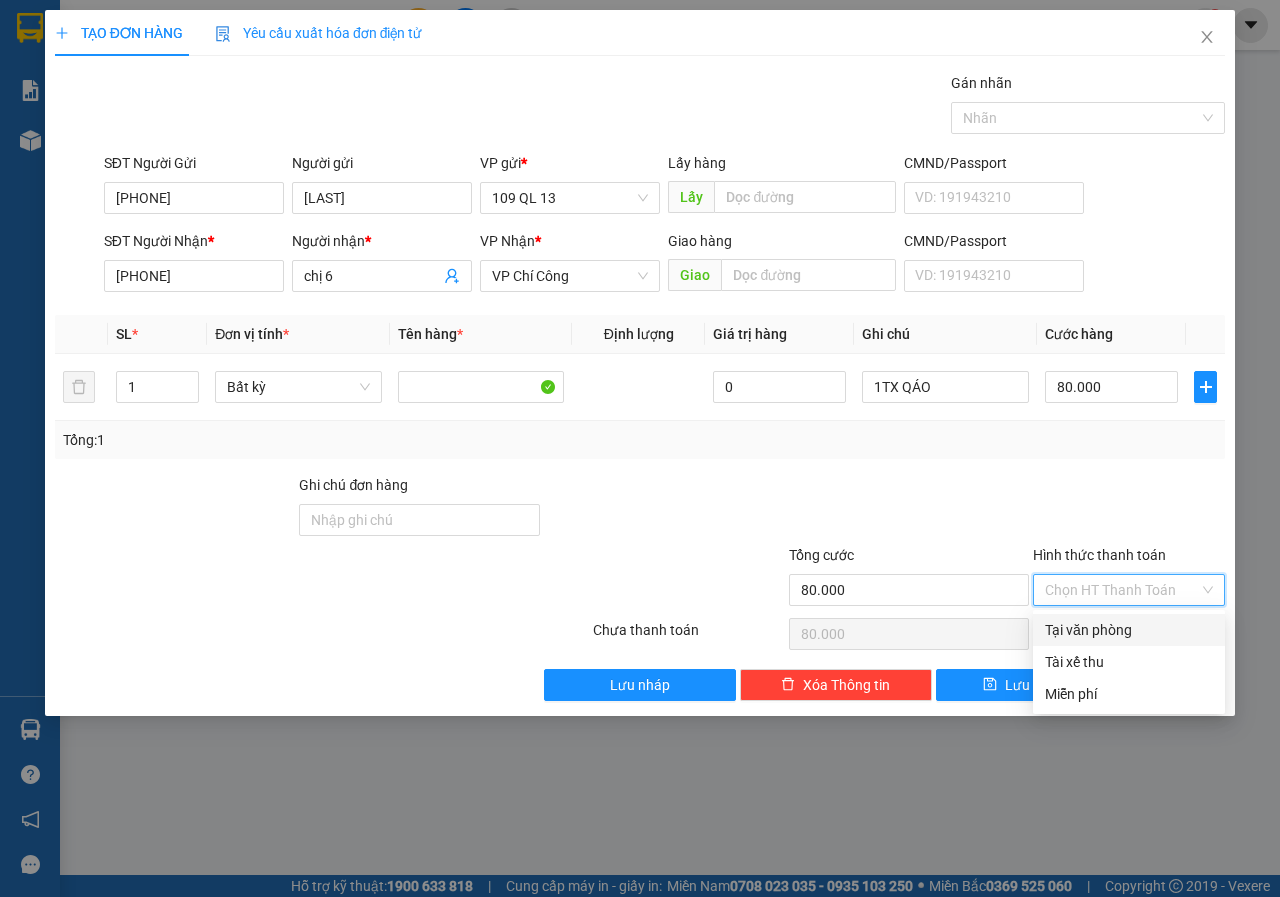 click on "Tại văn phòng" at bounding box center (1129, 630) 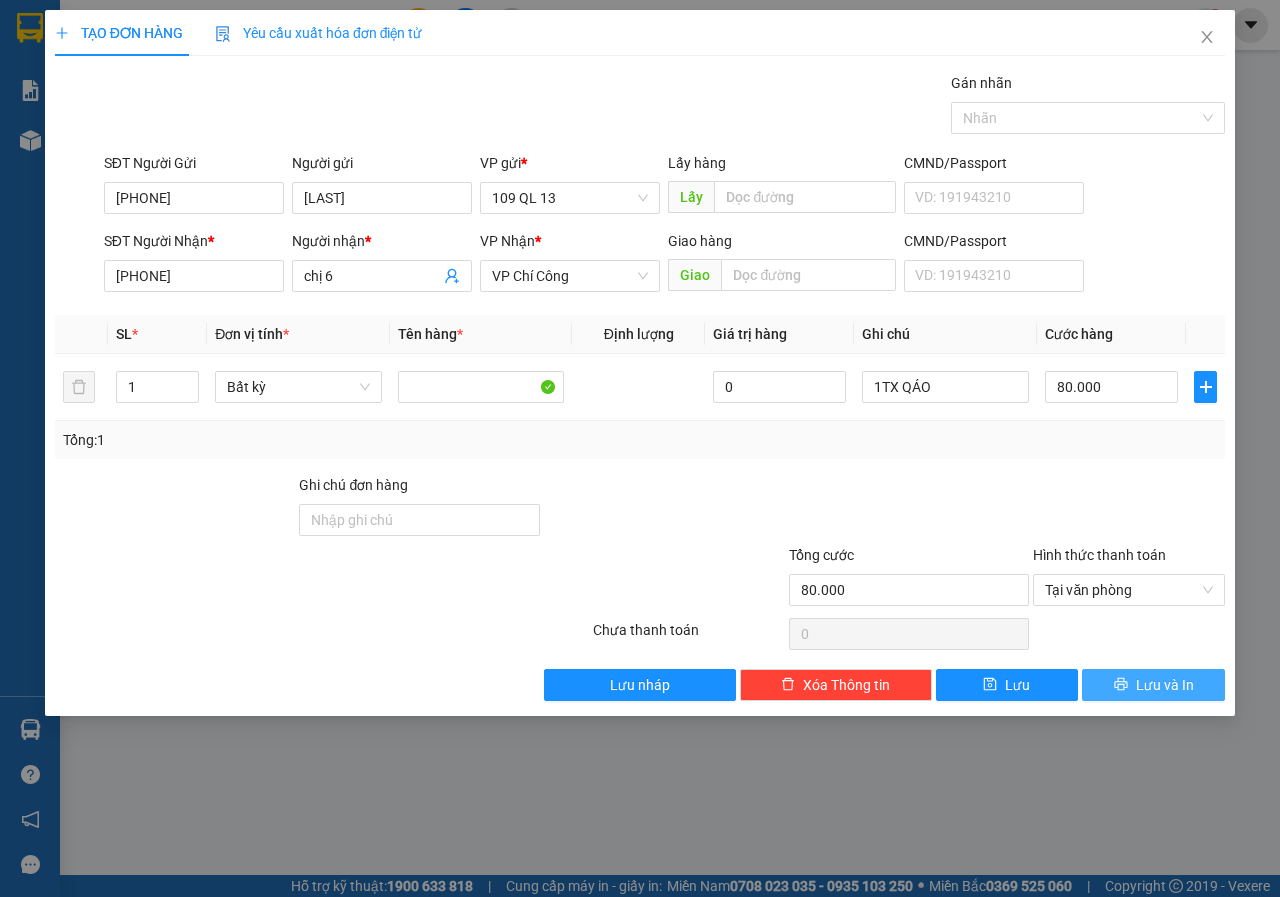 click on "Lưu và In" at bounding box center (1165, 685) 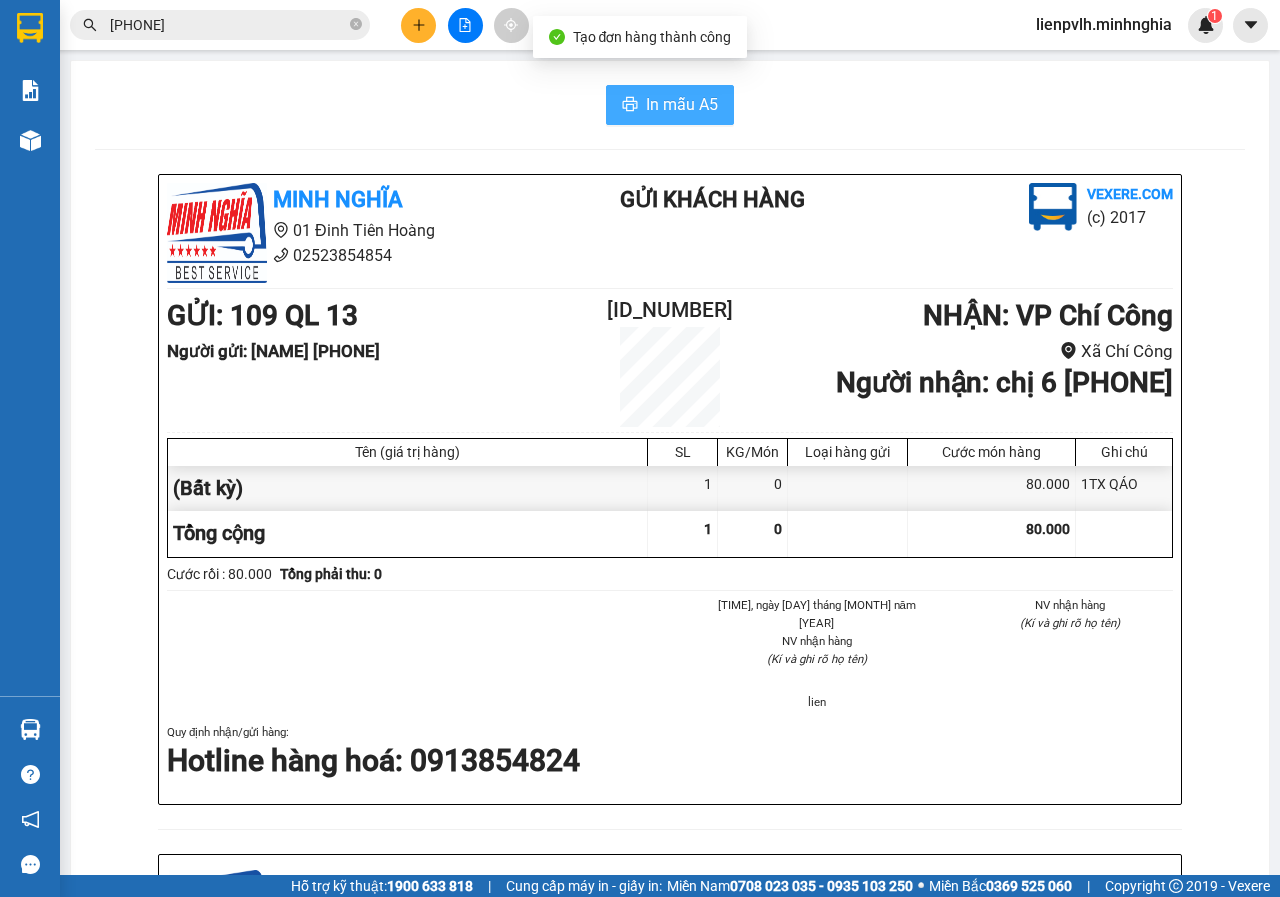 click on "In mẫu A5" at bounding box center [670, 105] 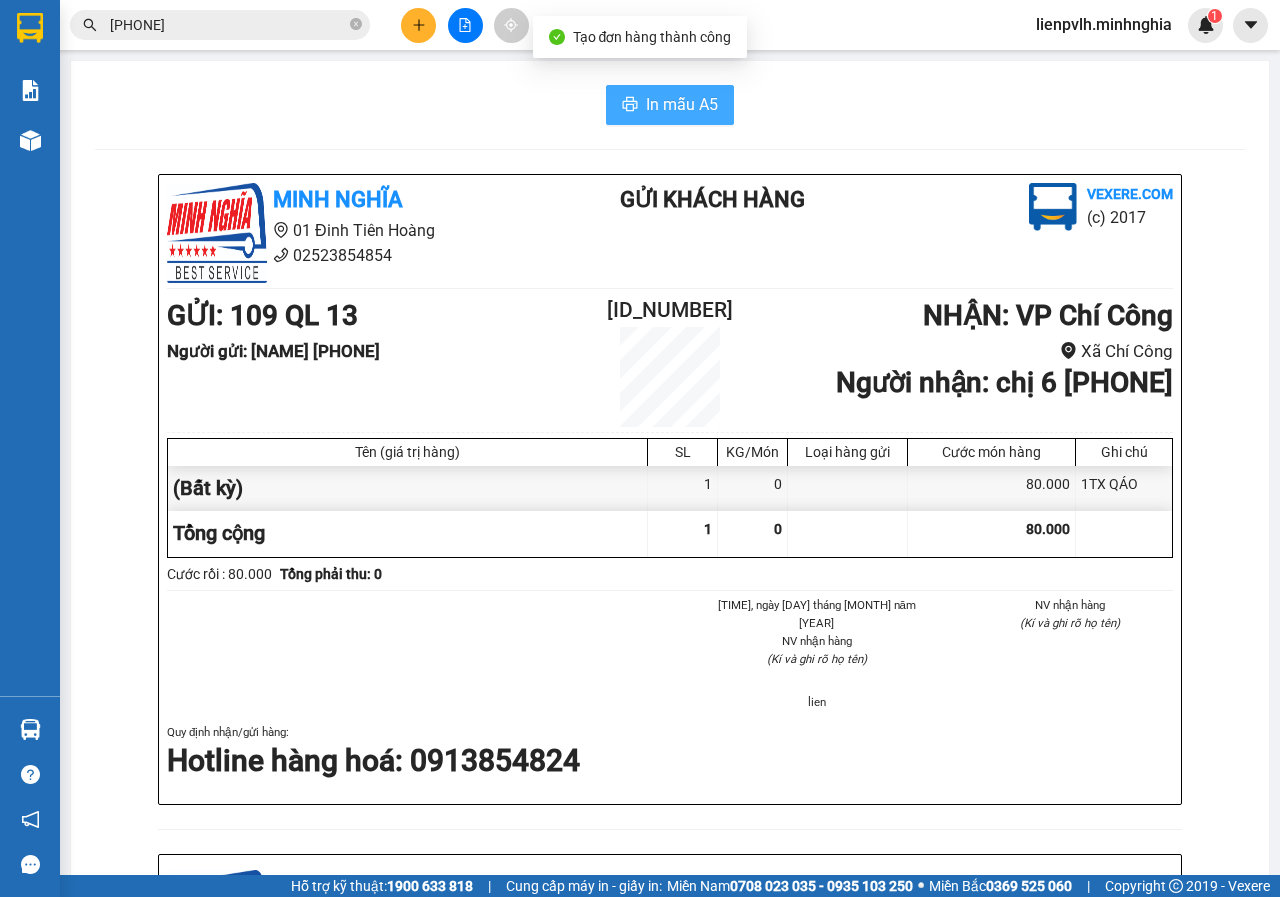 scroll, scrollTop: 0, scrollLeft: 0, axis: both 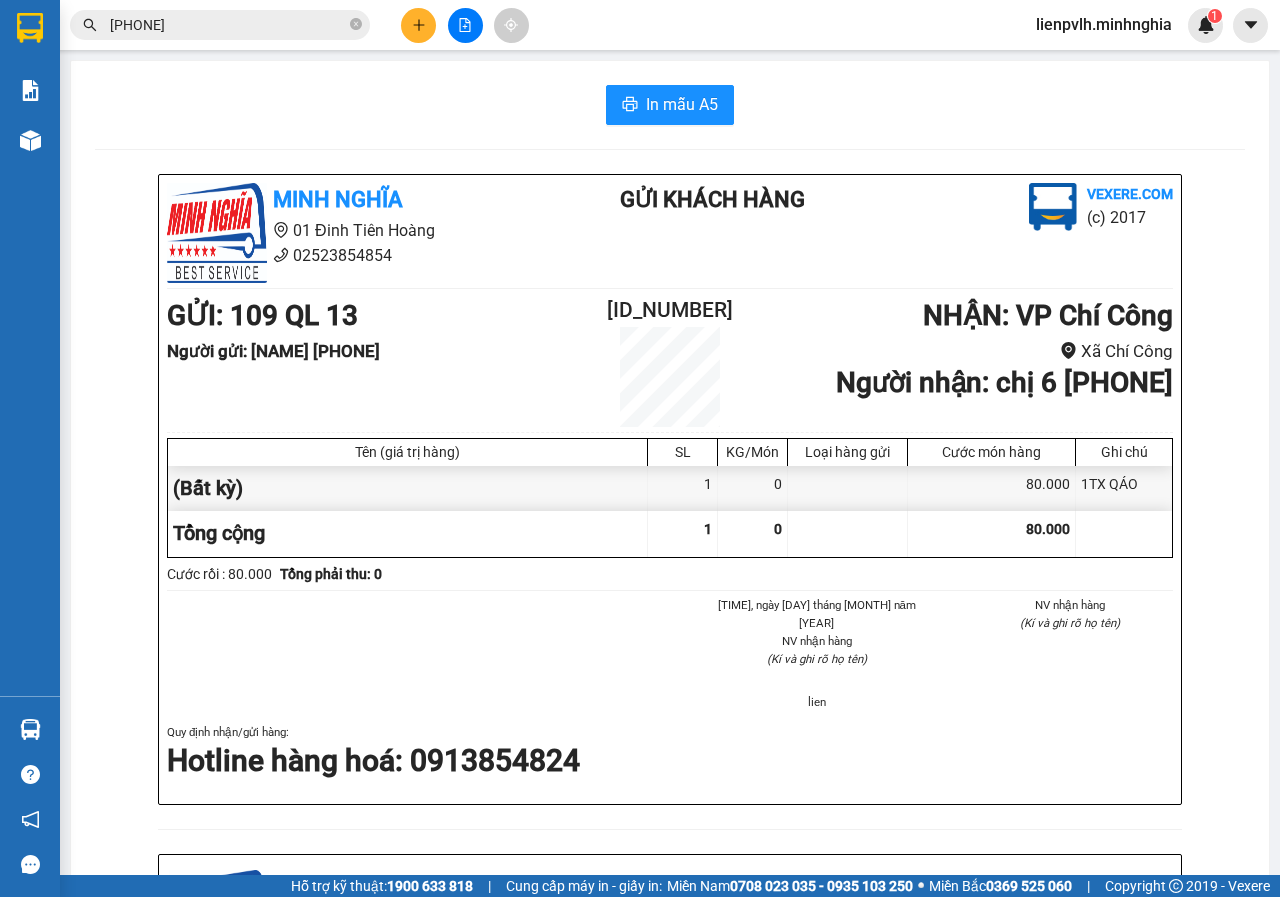 drag, startPoint x: 993, startPoint y: 119, endPoint x: 345, endPoint y: 41, distance: 652.67755 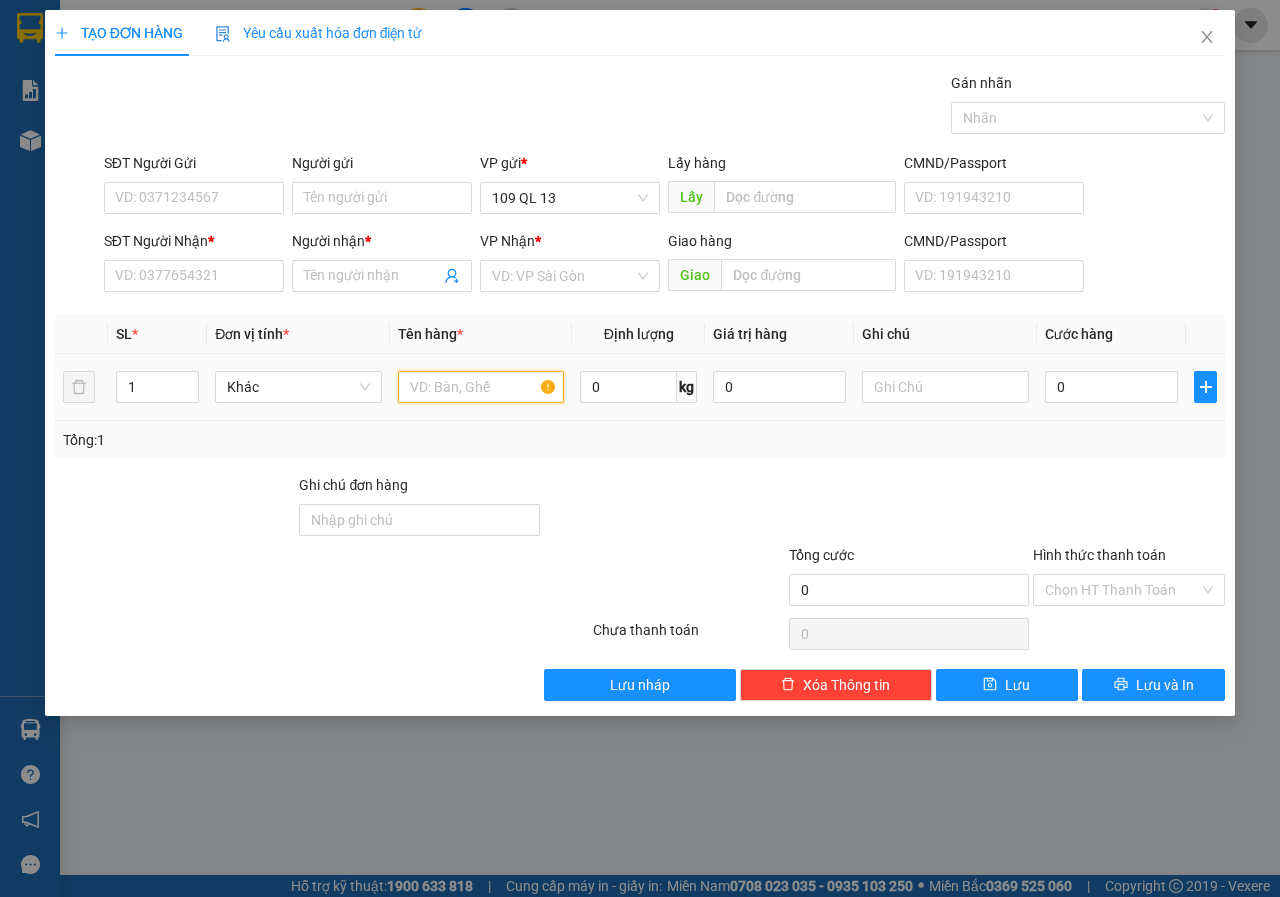 drag, startPoint x: 503, startPoint y: 373, endPoint x: 501, endPoint y: 383, distance: 10.198039 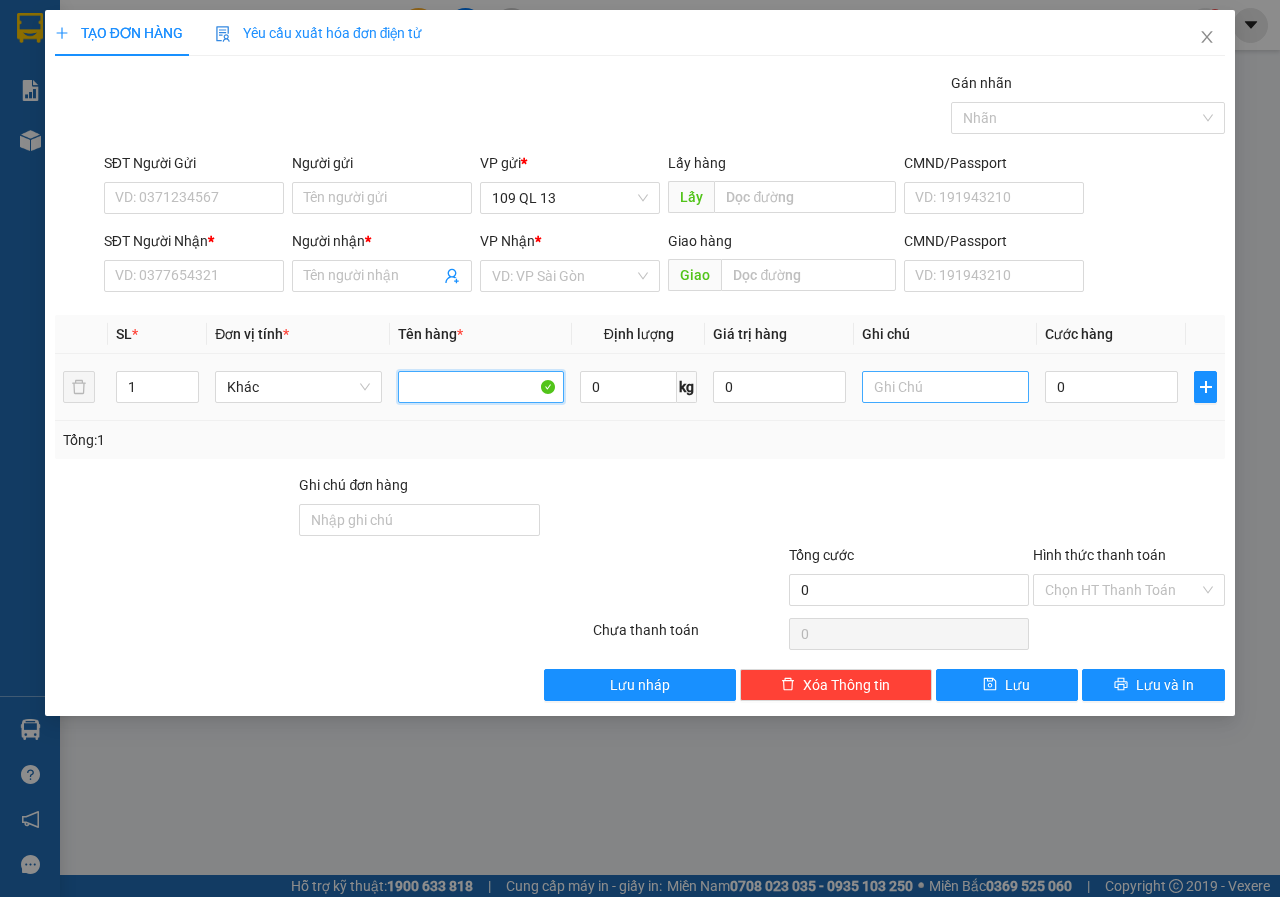 type 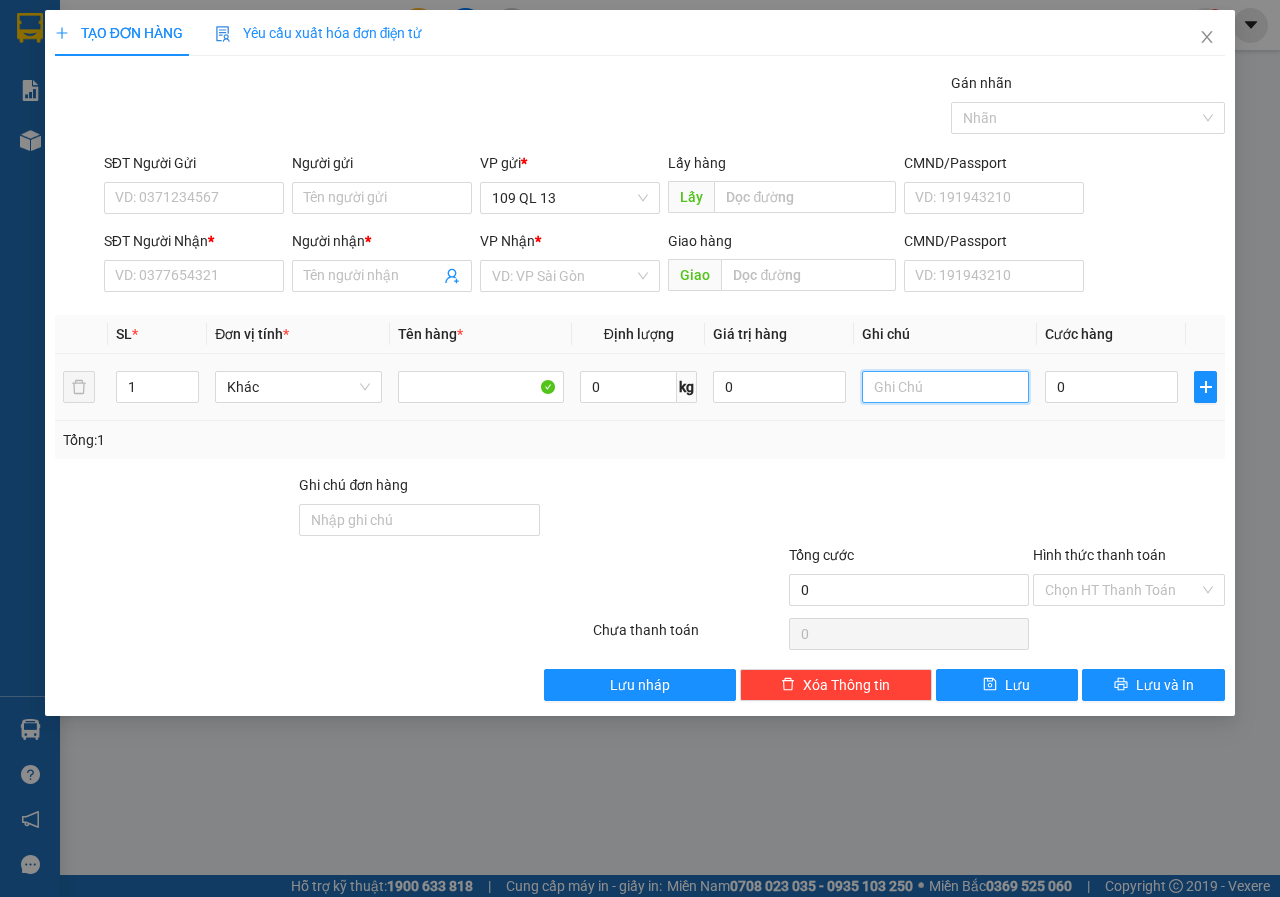 click at bounding box center (945, 387) 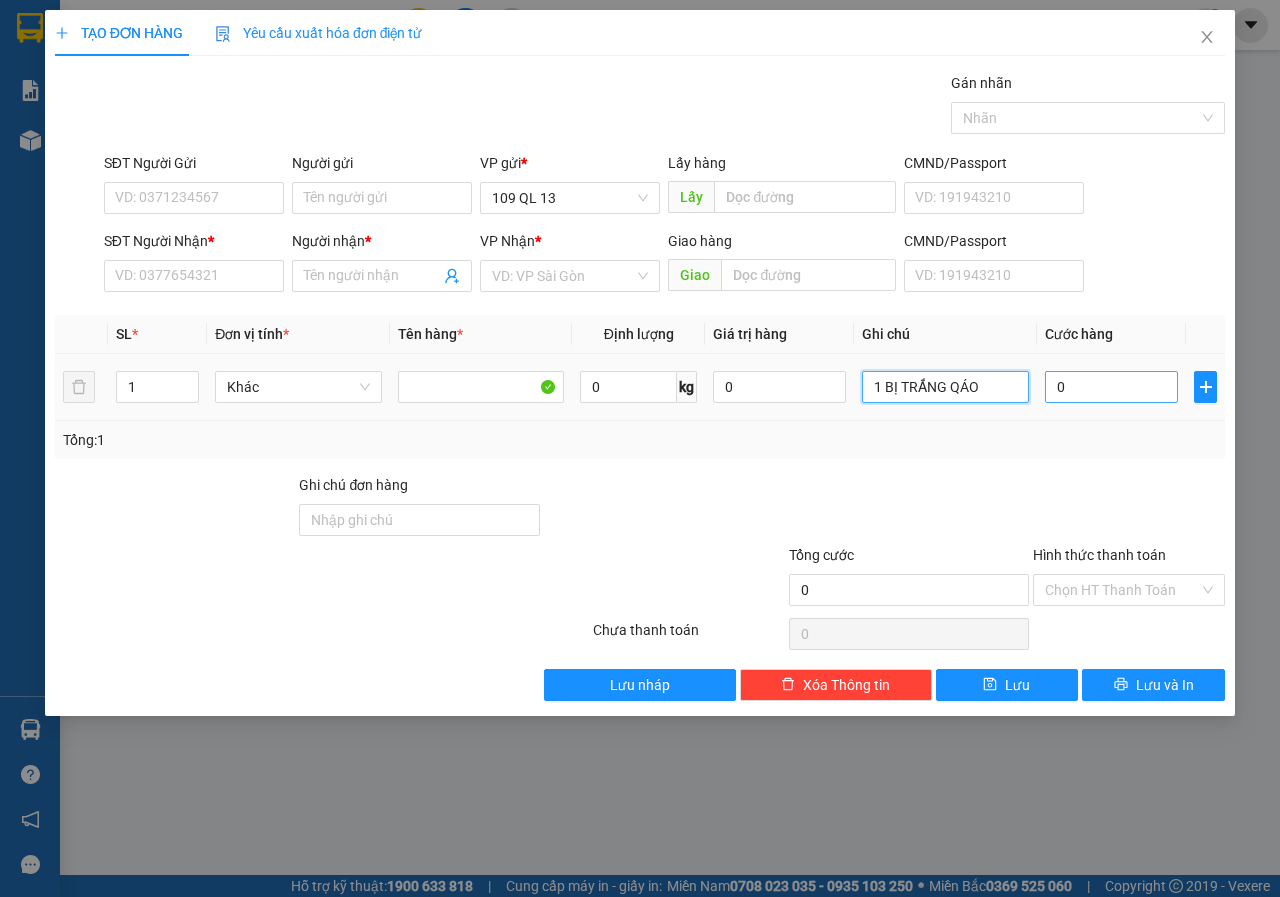 type on "1 BỊ TRẮNG QÁO" 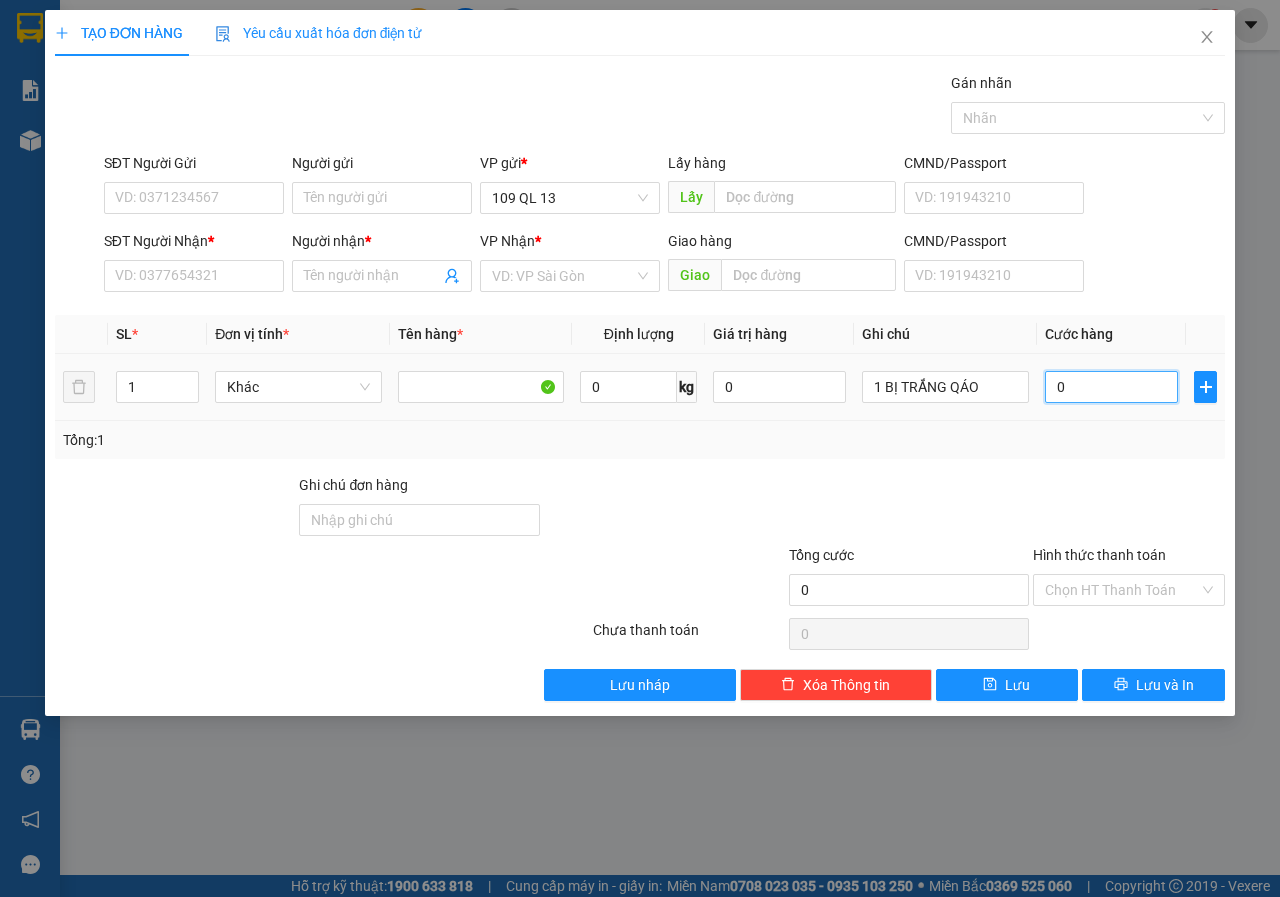 click on "0" at bounding box center [1111, 387] 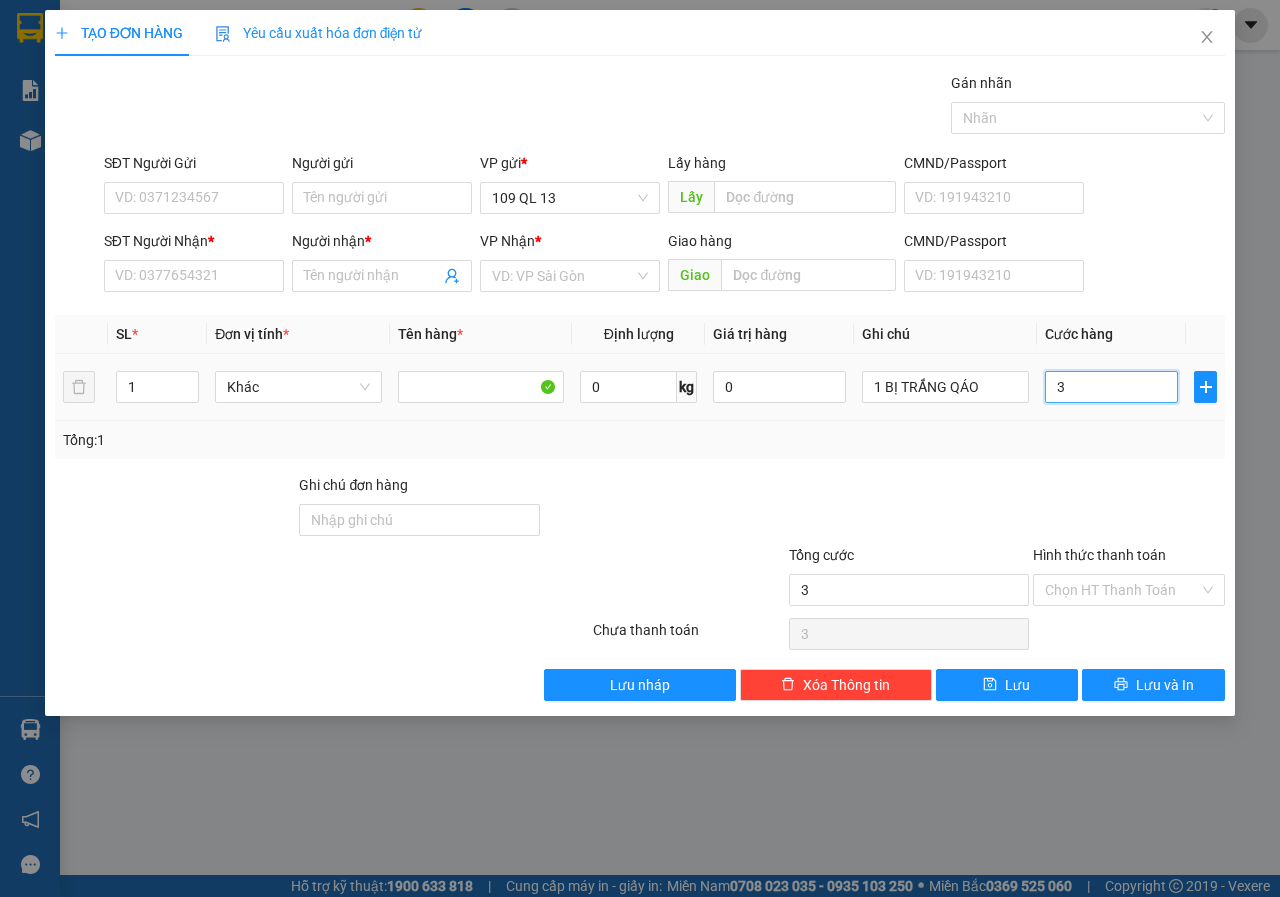type on "0" 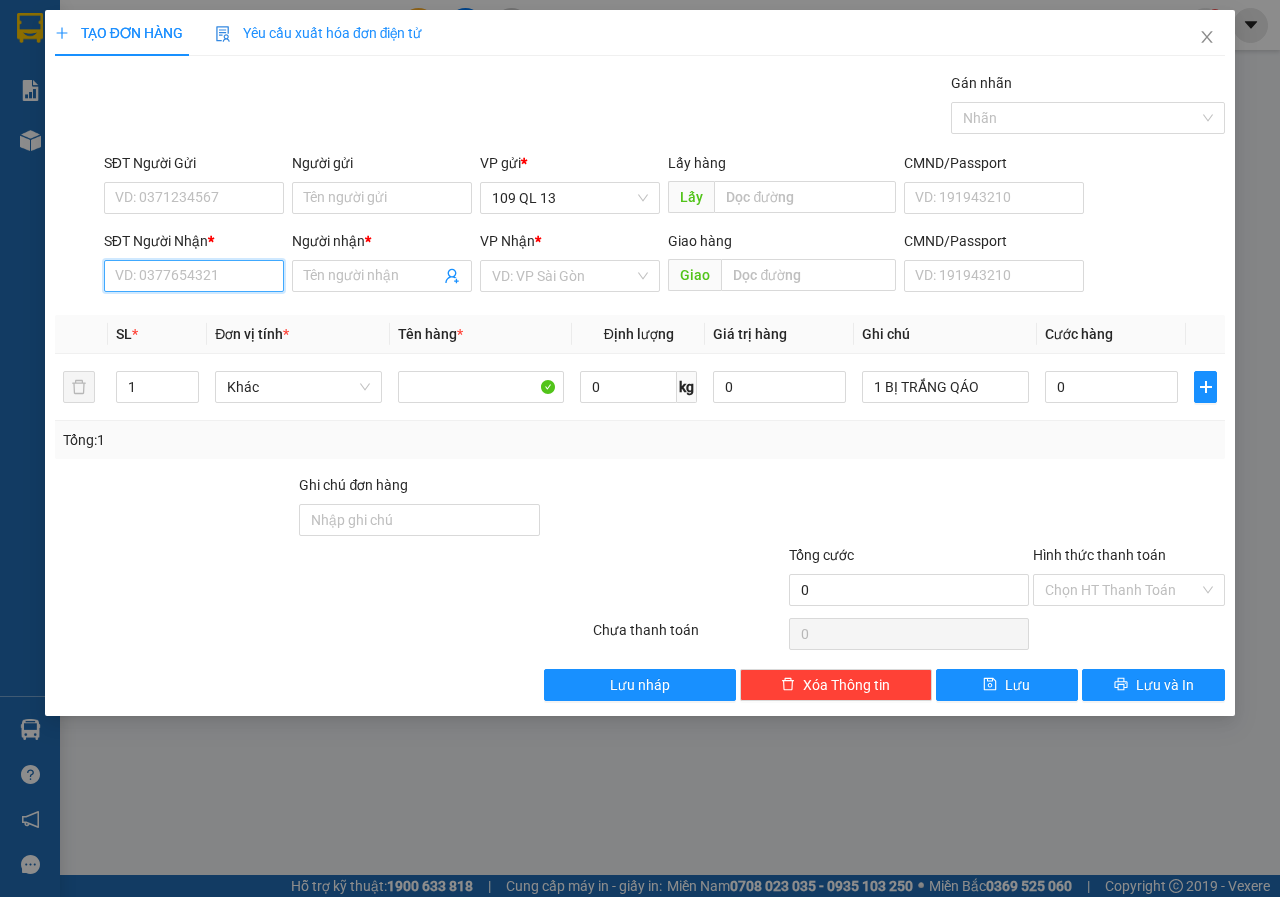click on "SĐT Người Nhận  *" at bounding box center [194, 276] 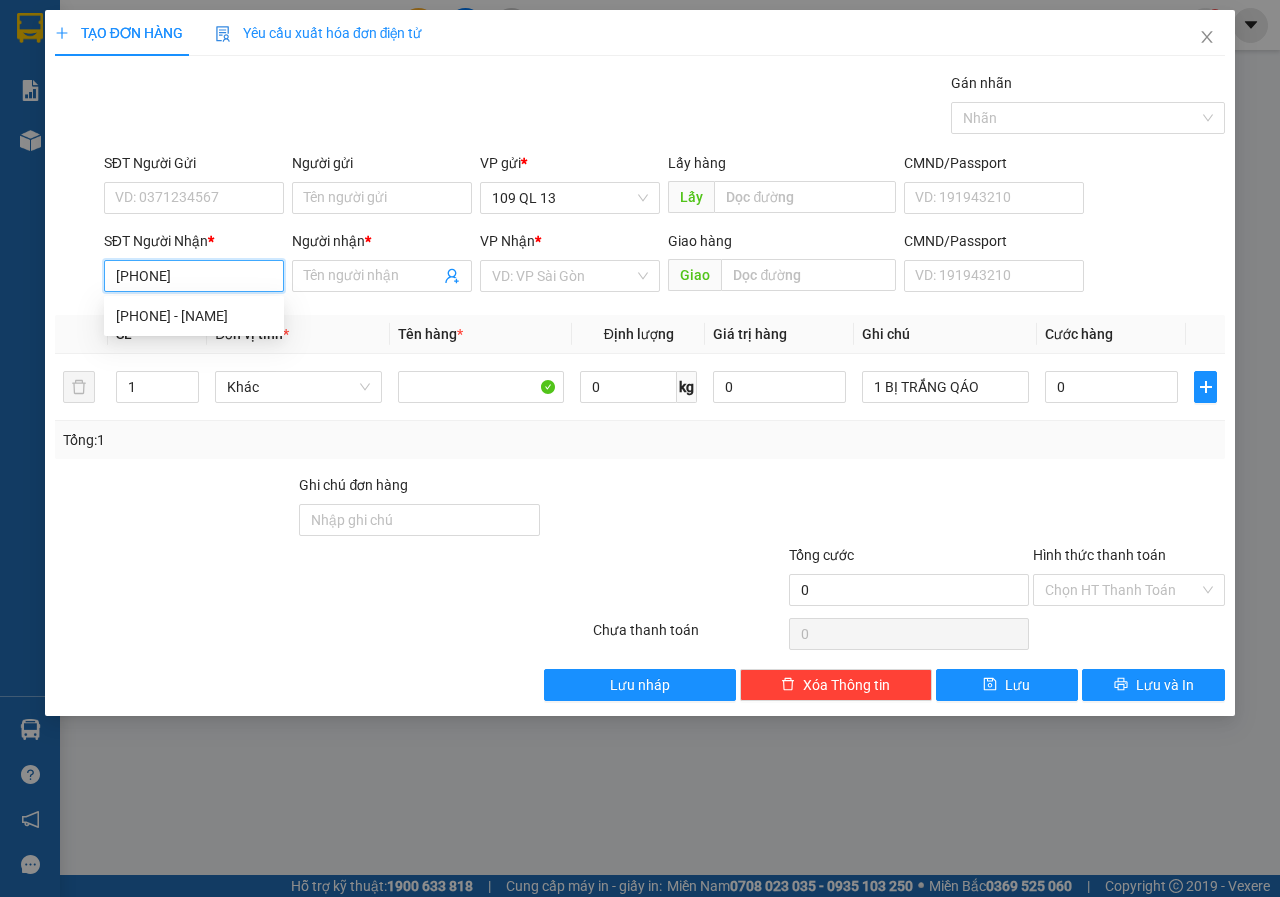 type on "[PHONE]" 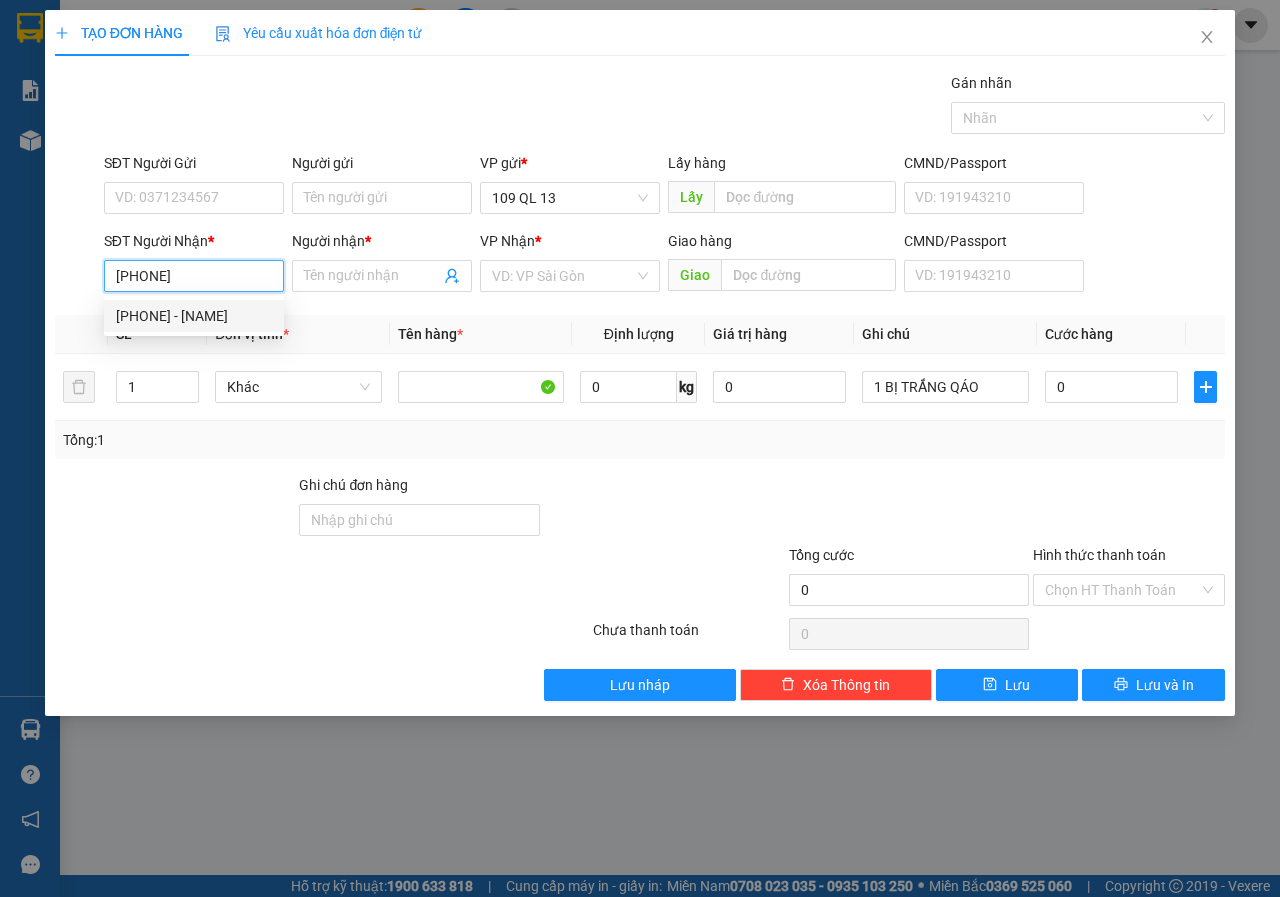 click on "[PHONE] - [NAME]" at bounding box center (194, 316) 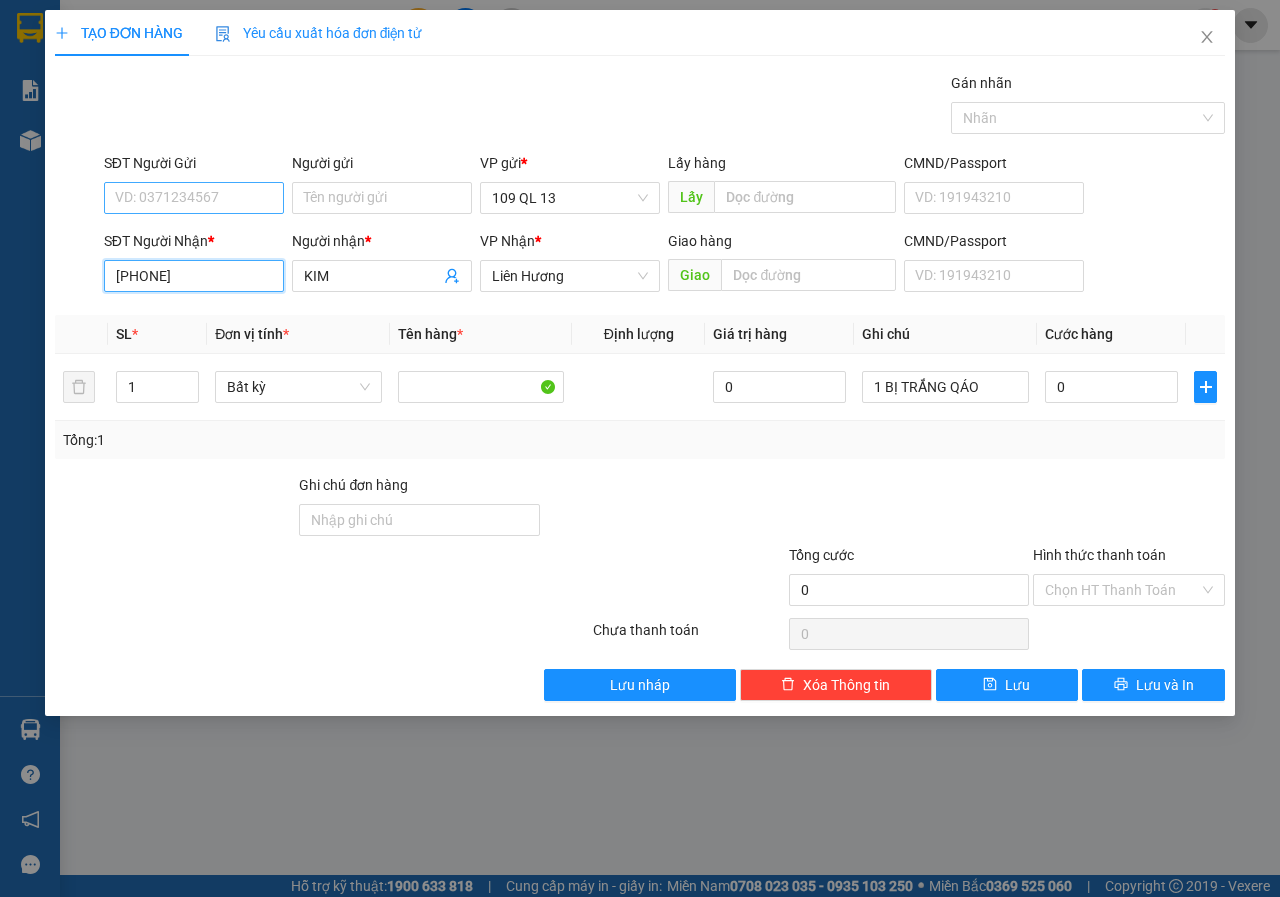 type on "[PHONE]" 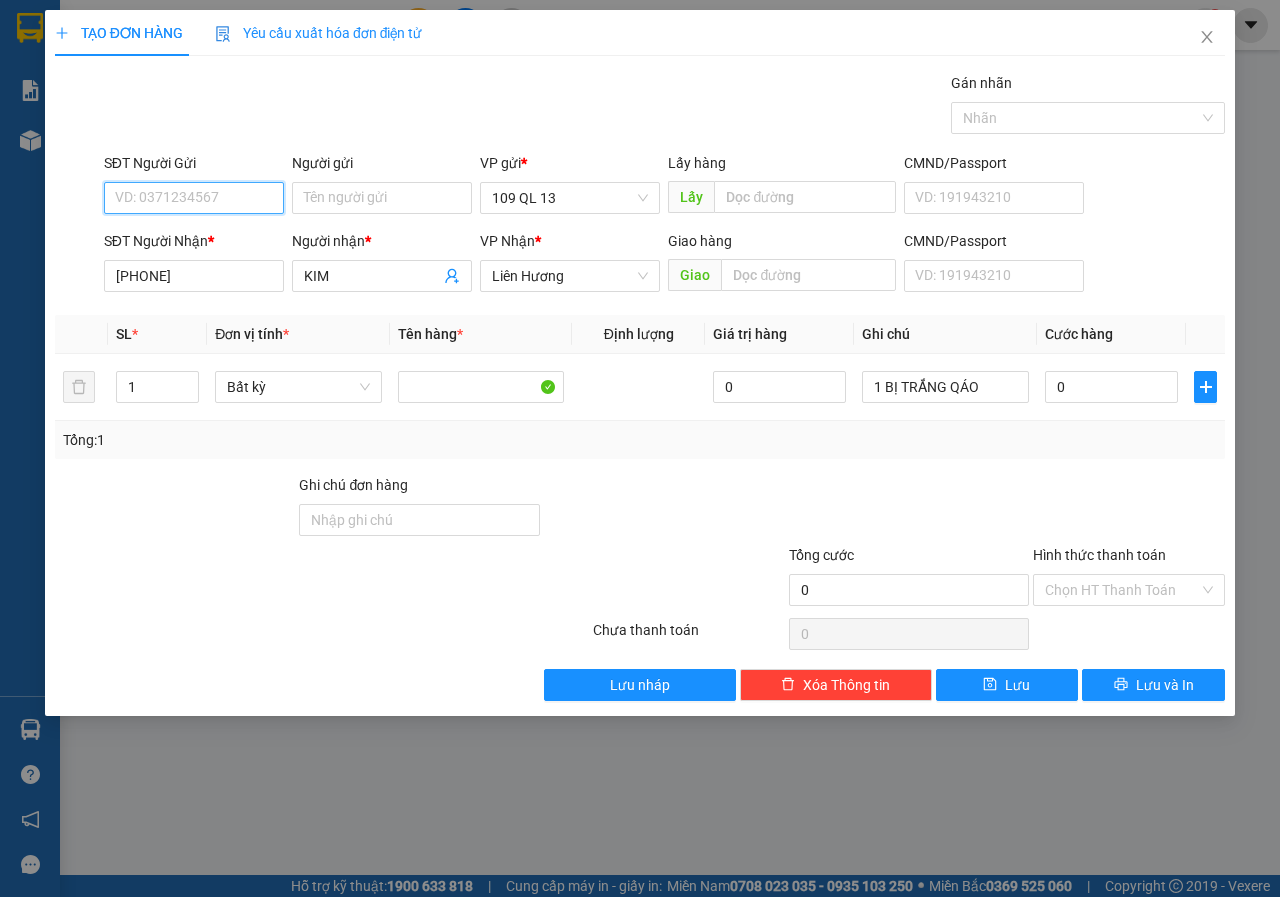 click on "SĐT Người Gửi" at bounding box center [194, 198] 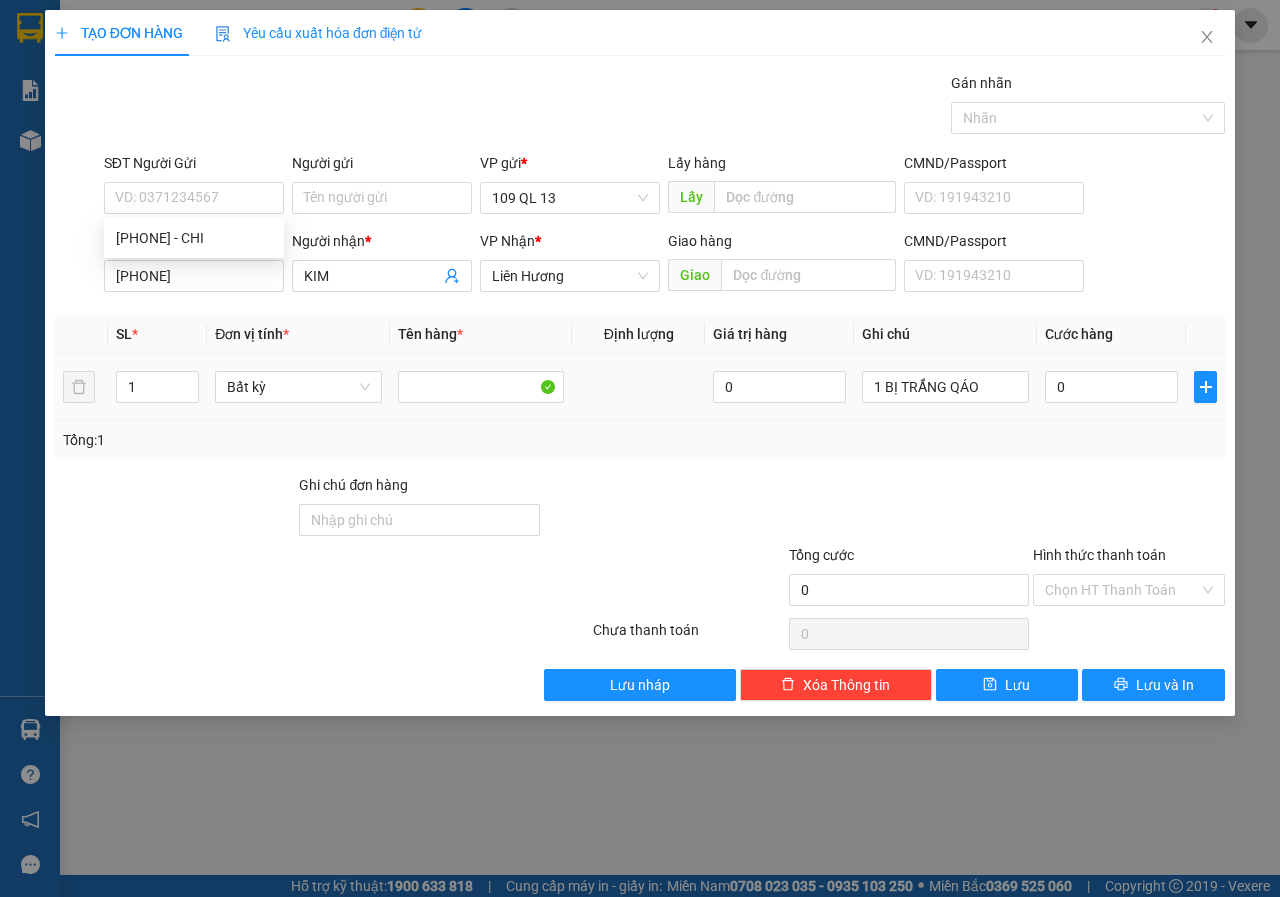 click on "0" at bounding box center (1111, 387) 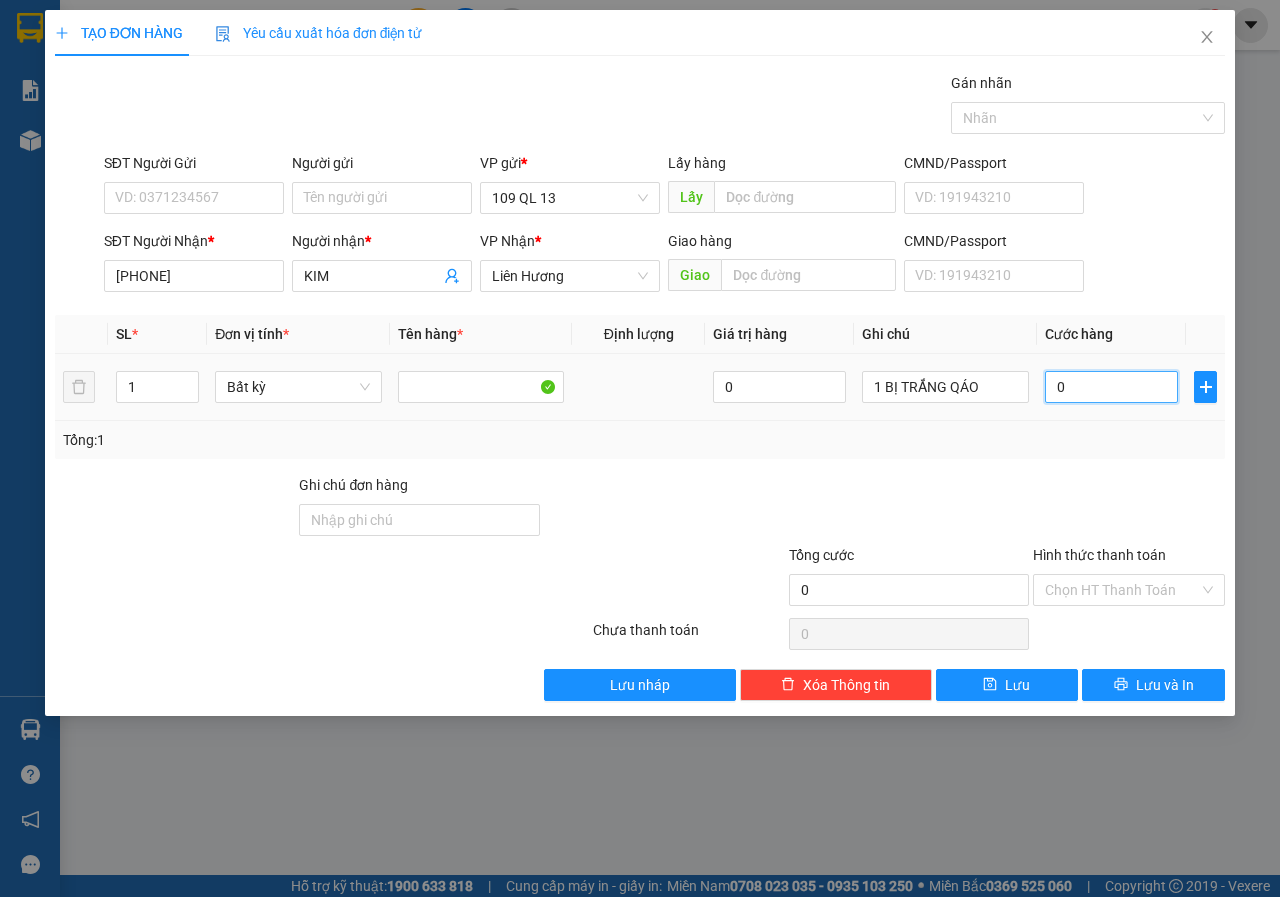 click on "0" at bounding box center (1111, 387) 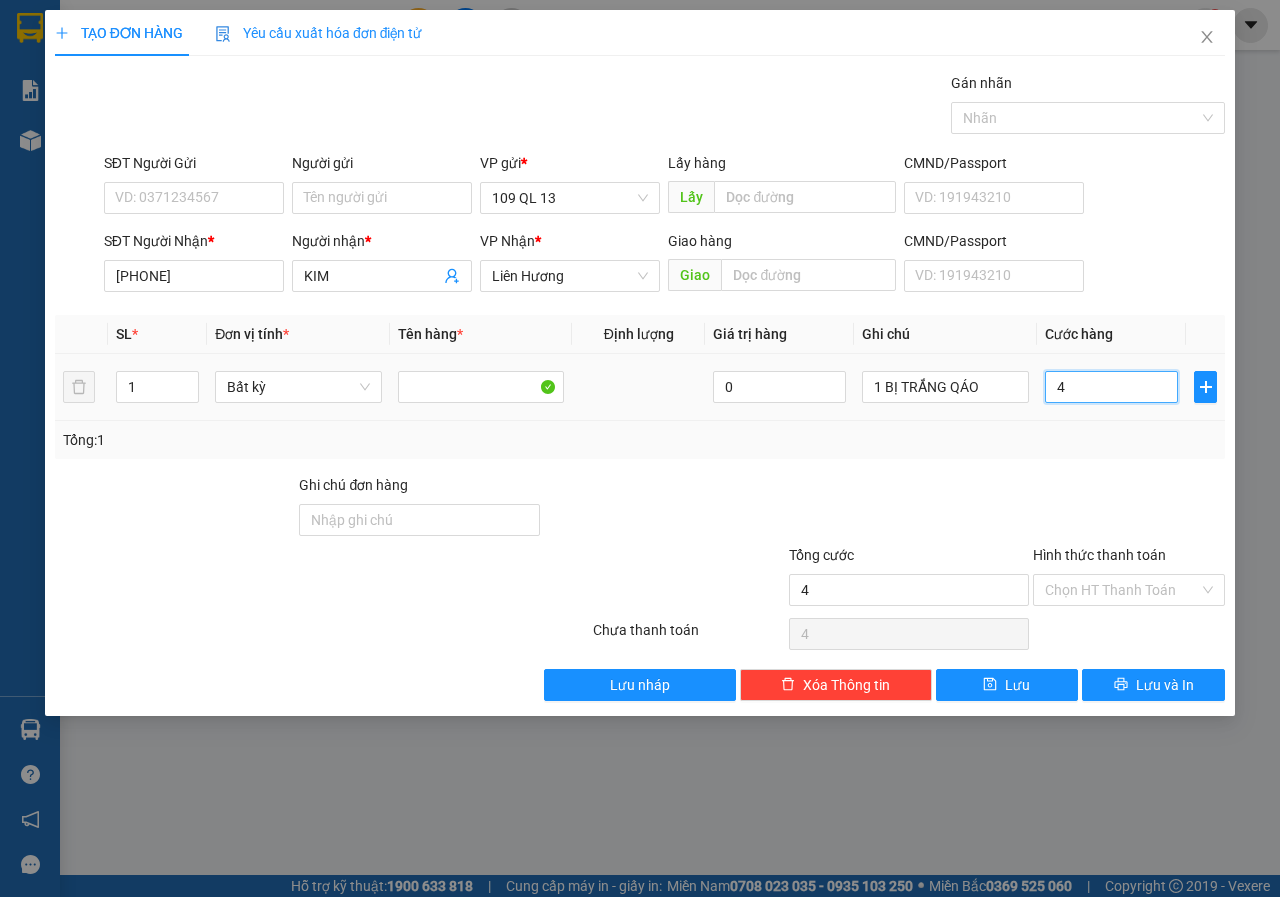 type on "40" 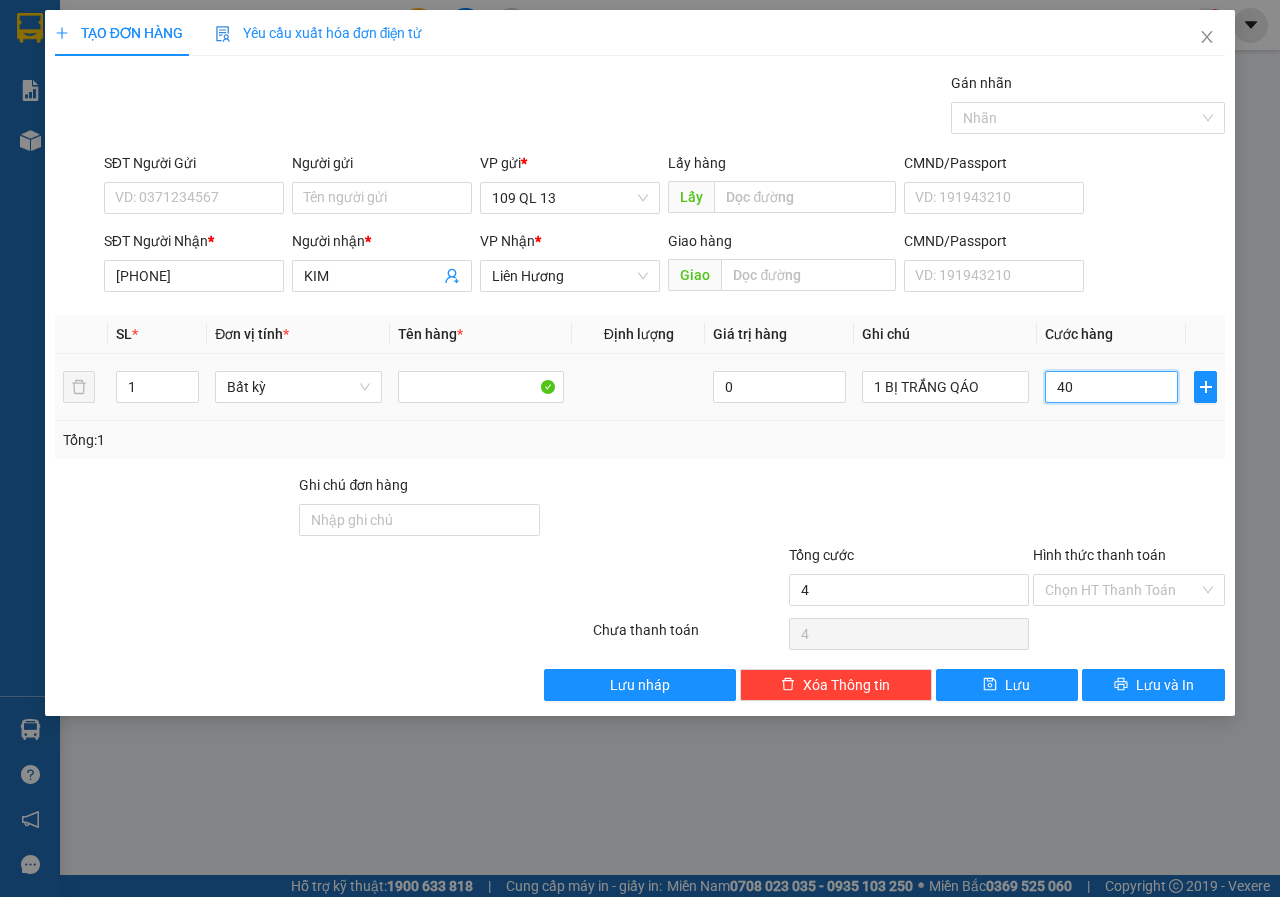 type on "40" 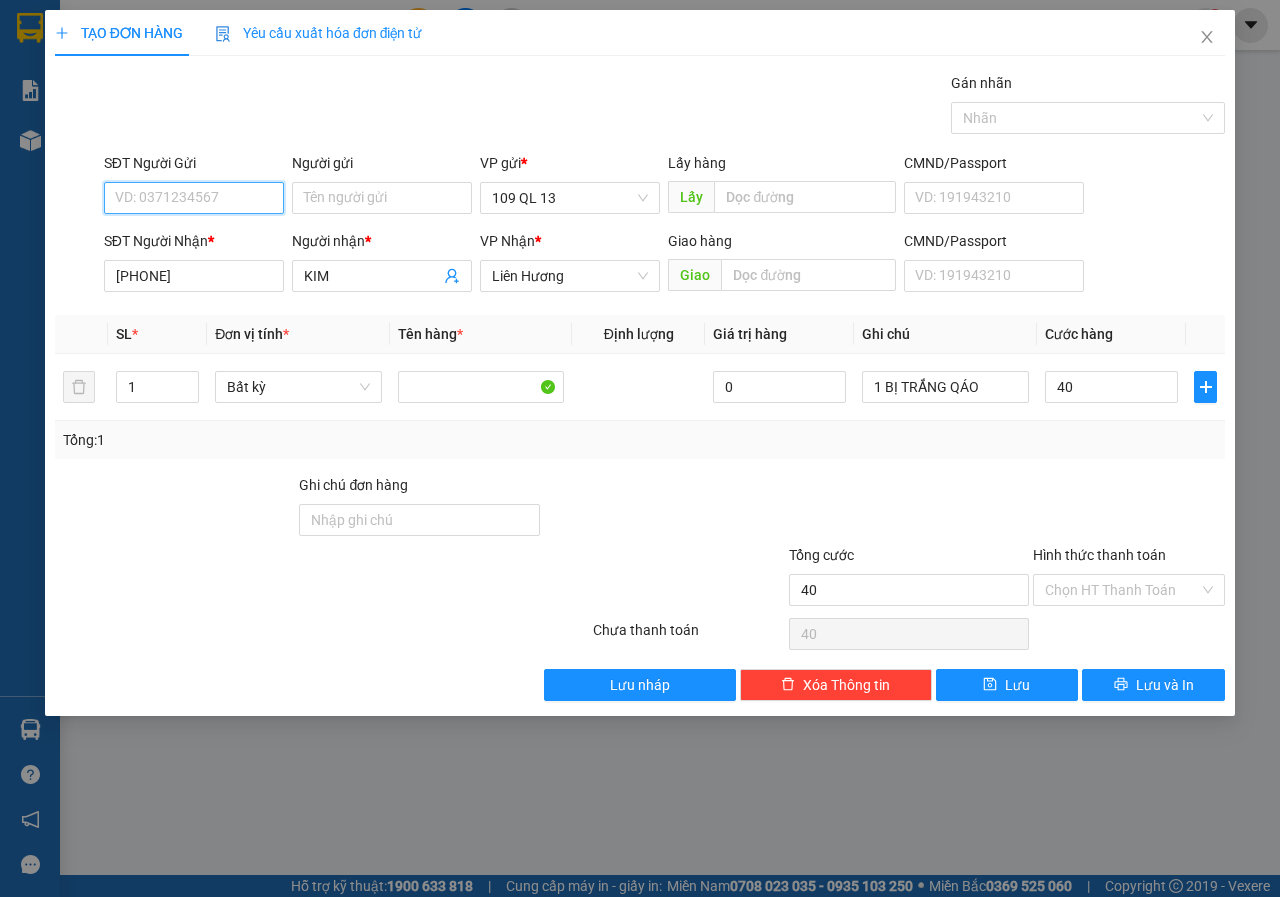type on "40.000" 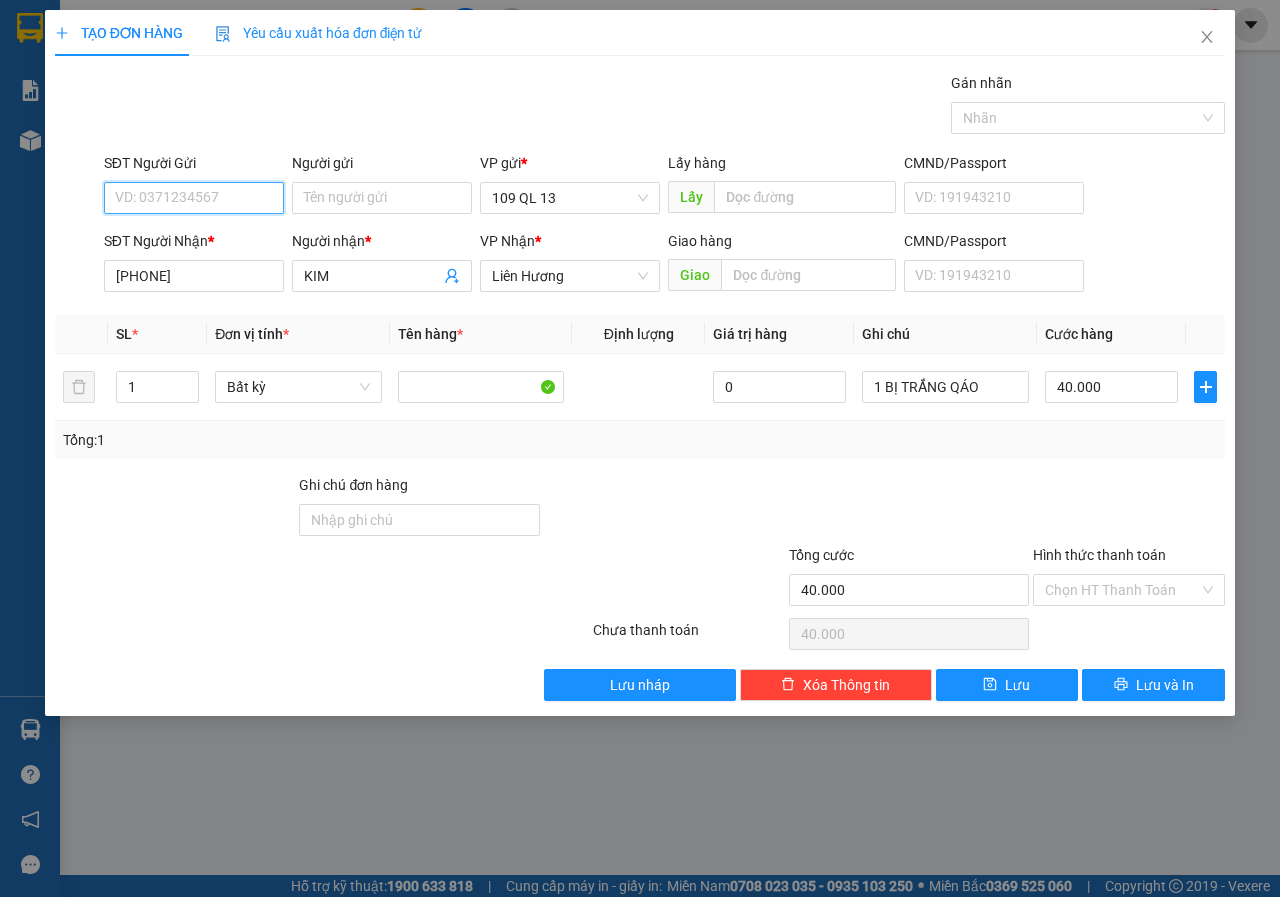 click on "SĐT Người Gửi" at bounding box center (194, 198) 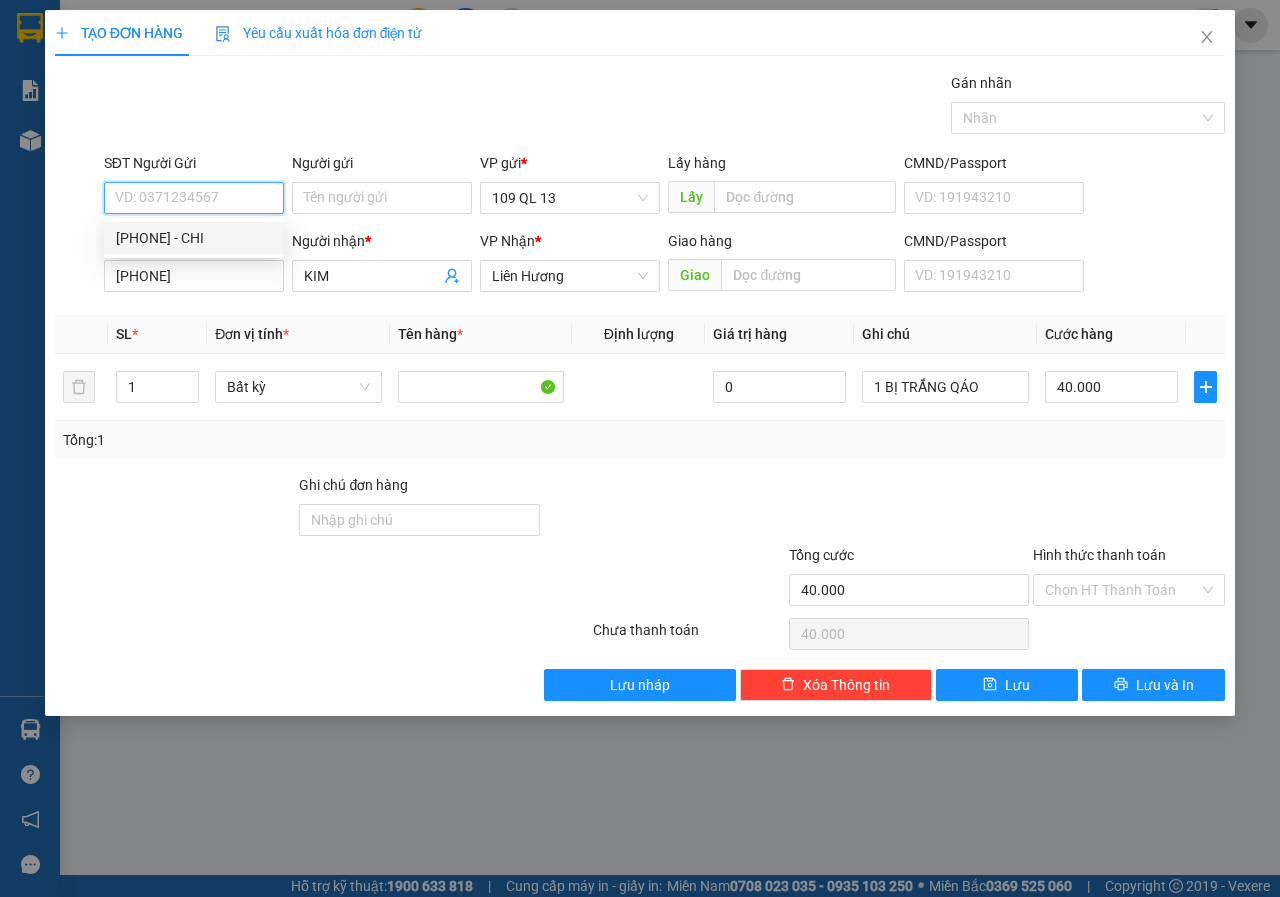 click on "[PHONE] - CHI" at bounding box center [194, 238] 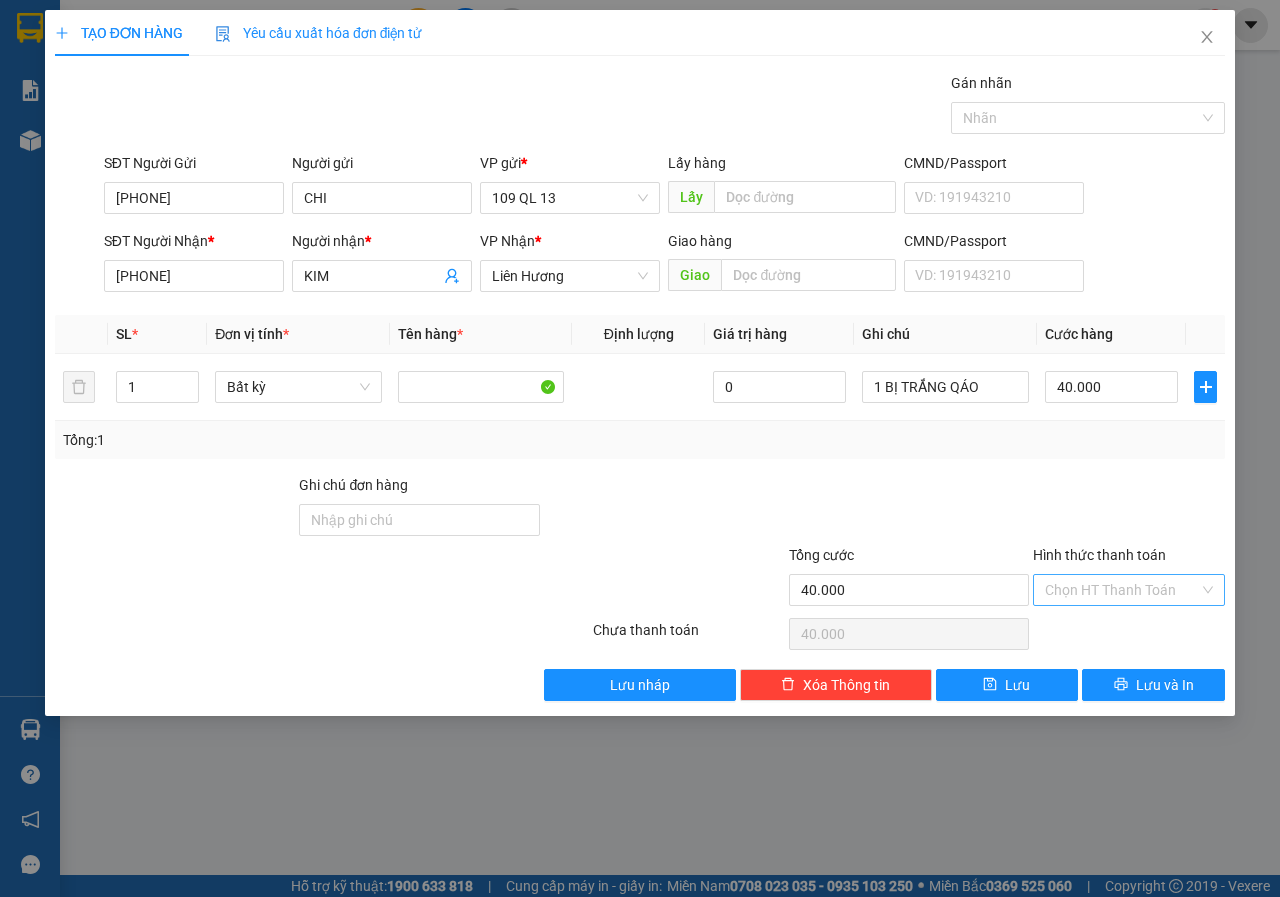click on "Hình thức thanh toán" at bounding box center [1122, 590] 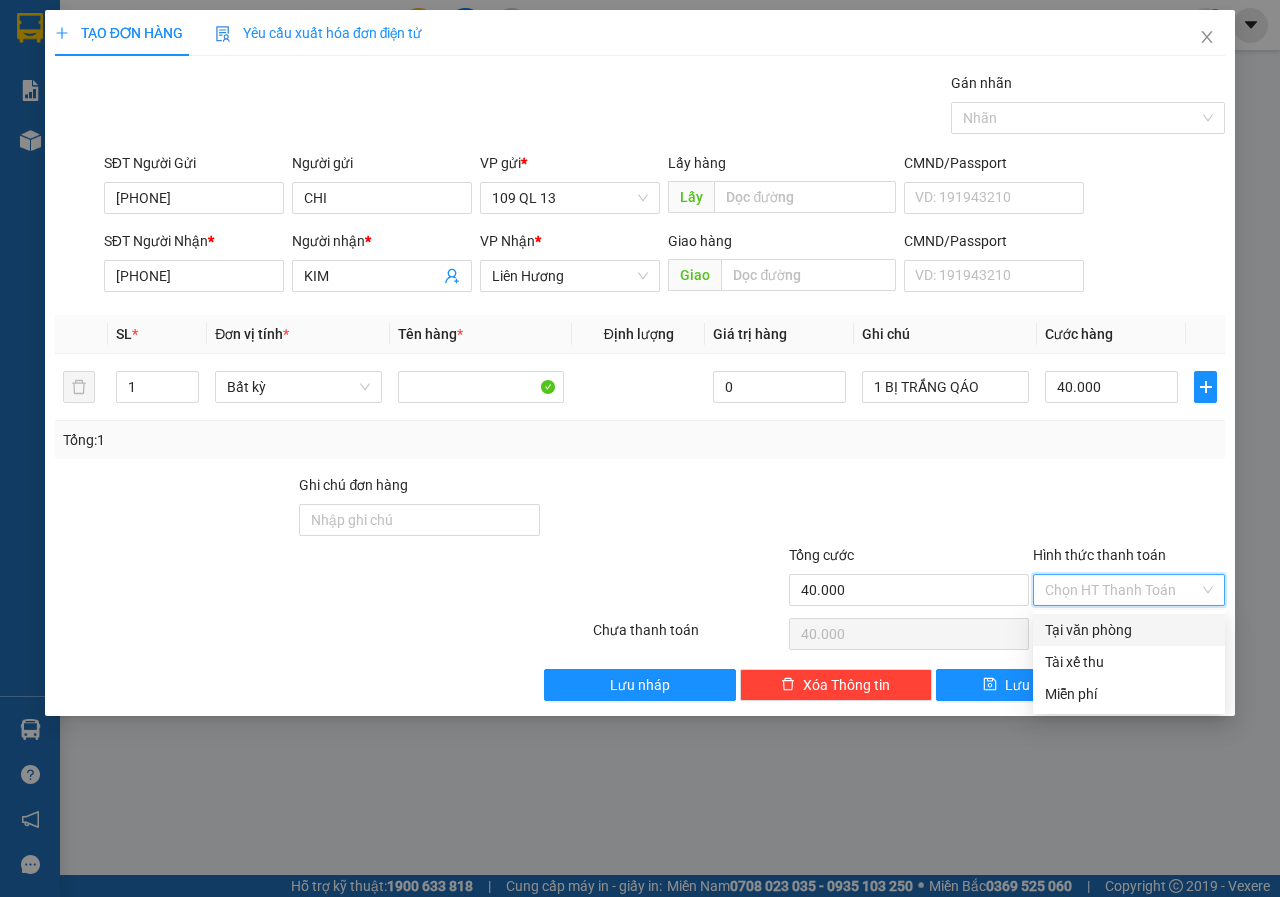 click on "Tại văn phòng" at bounding box center [1129, 630] 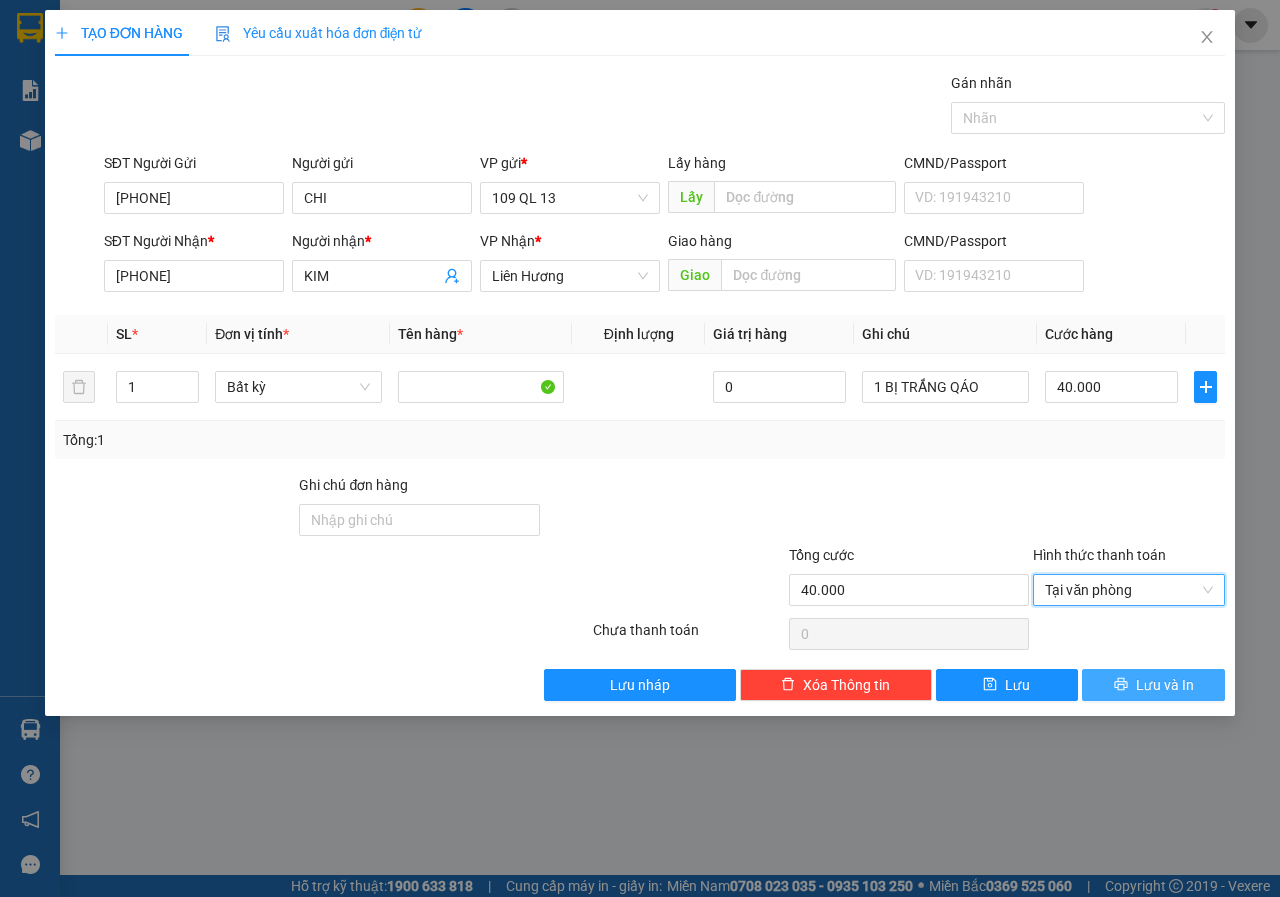 click on "Lưu và In" at bounding box center (1165, 685) 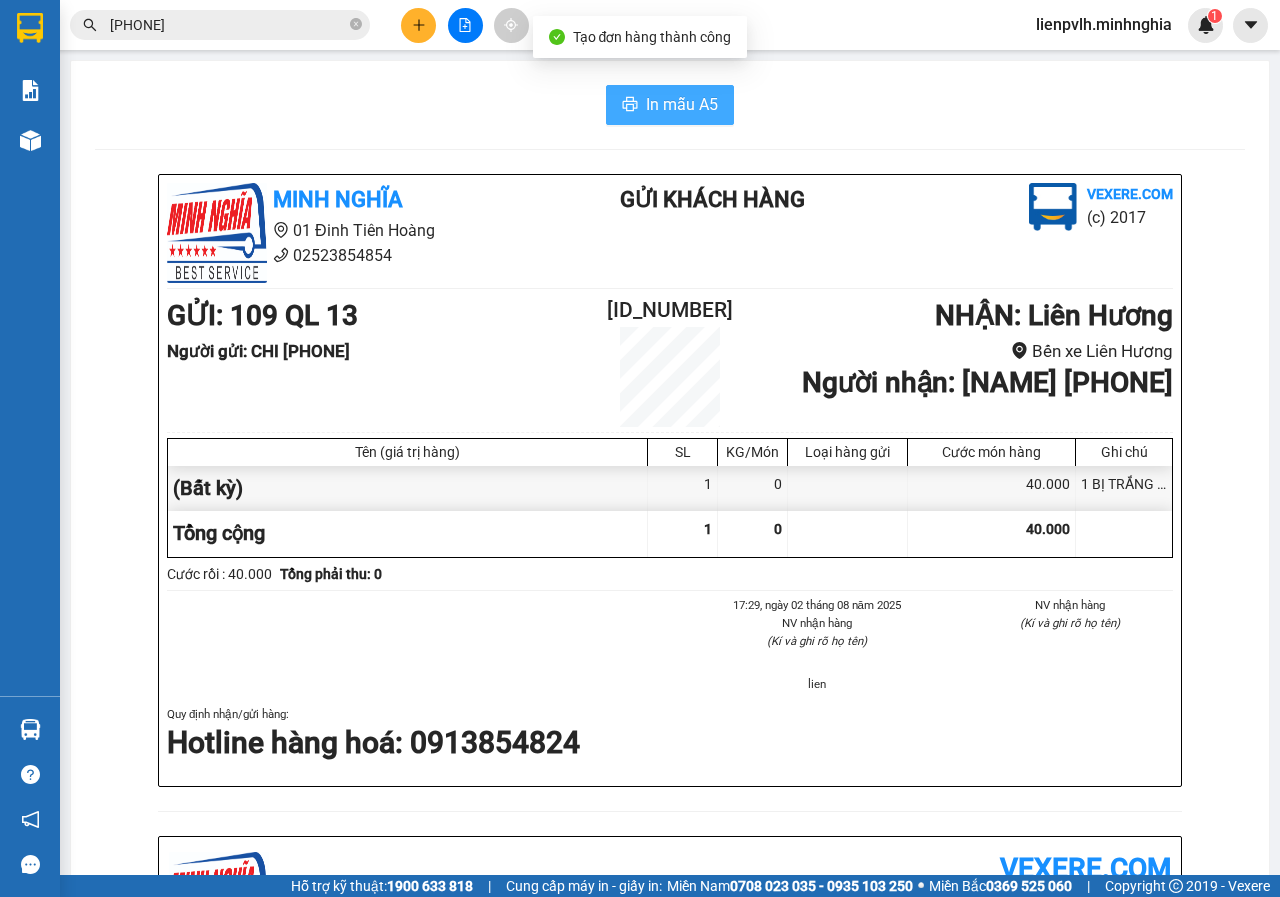click on "In mẫu A5" at bounding box center (682, 104) 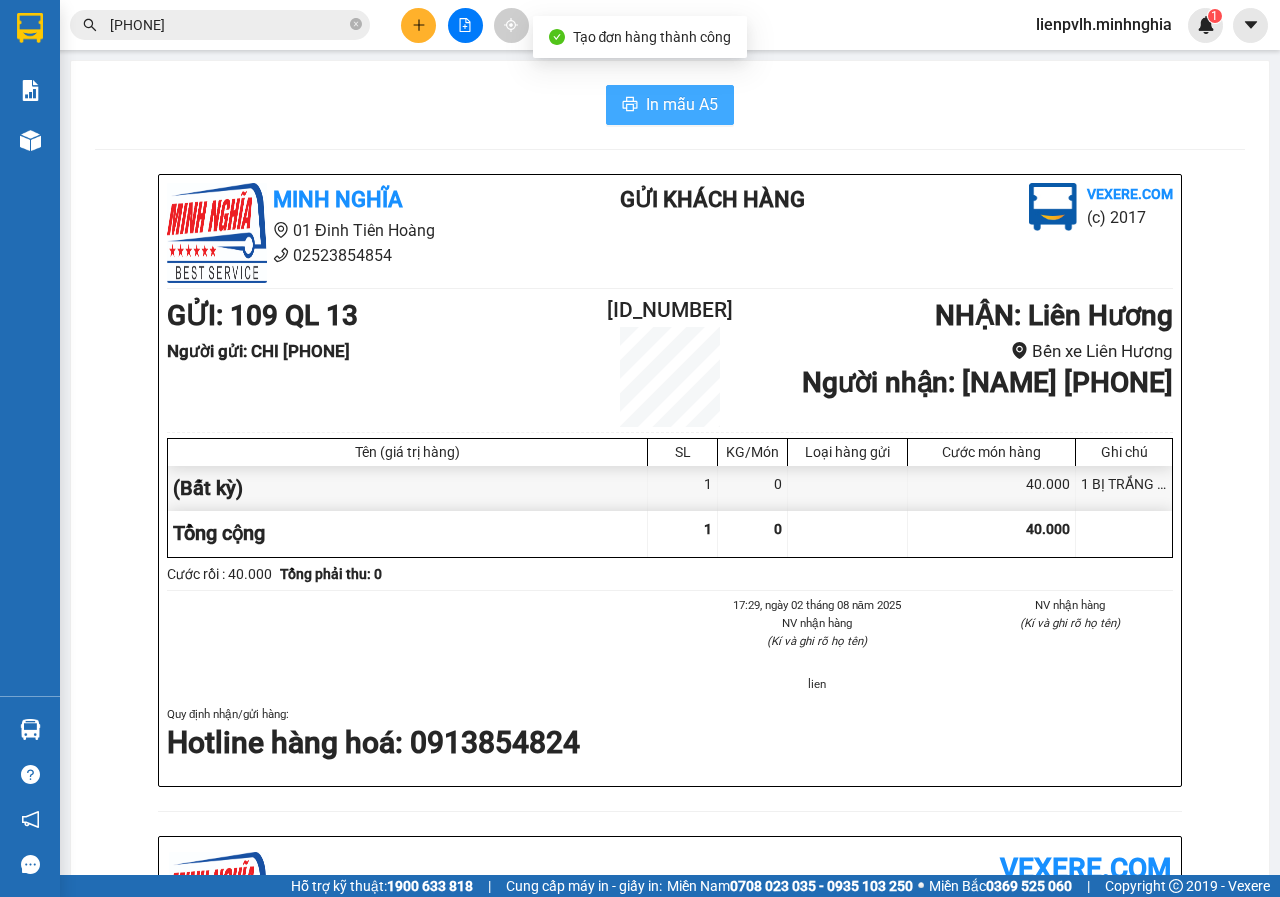 scroll, scrollTop: 0, scrollLeft: 0, axis: both 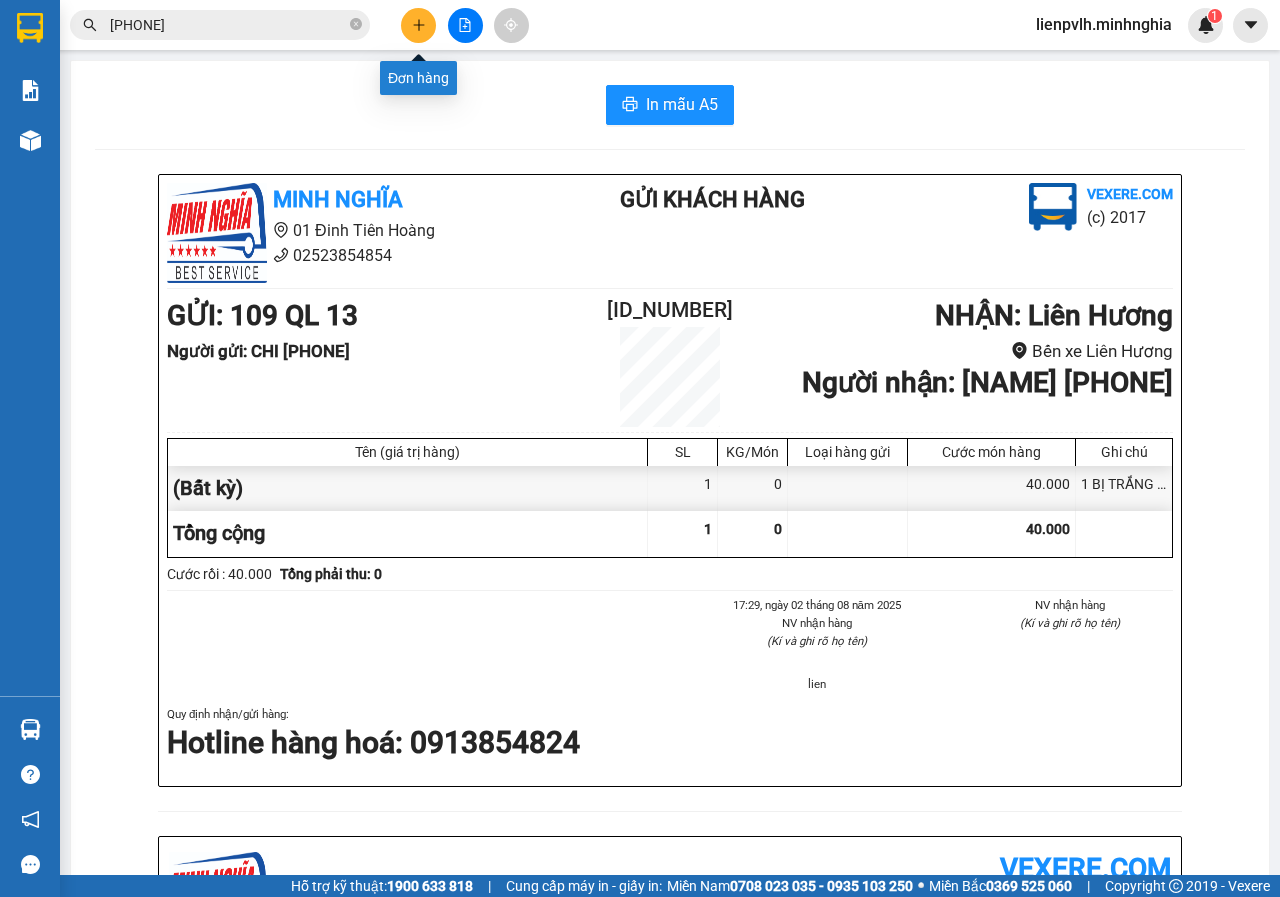 click at bounding box center (418, 25) 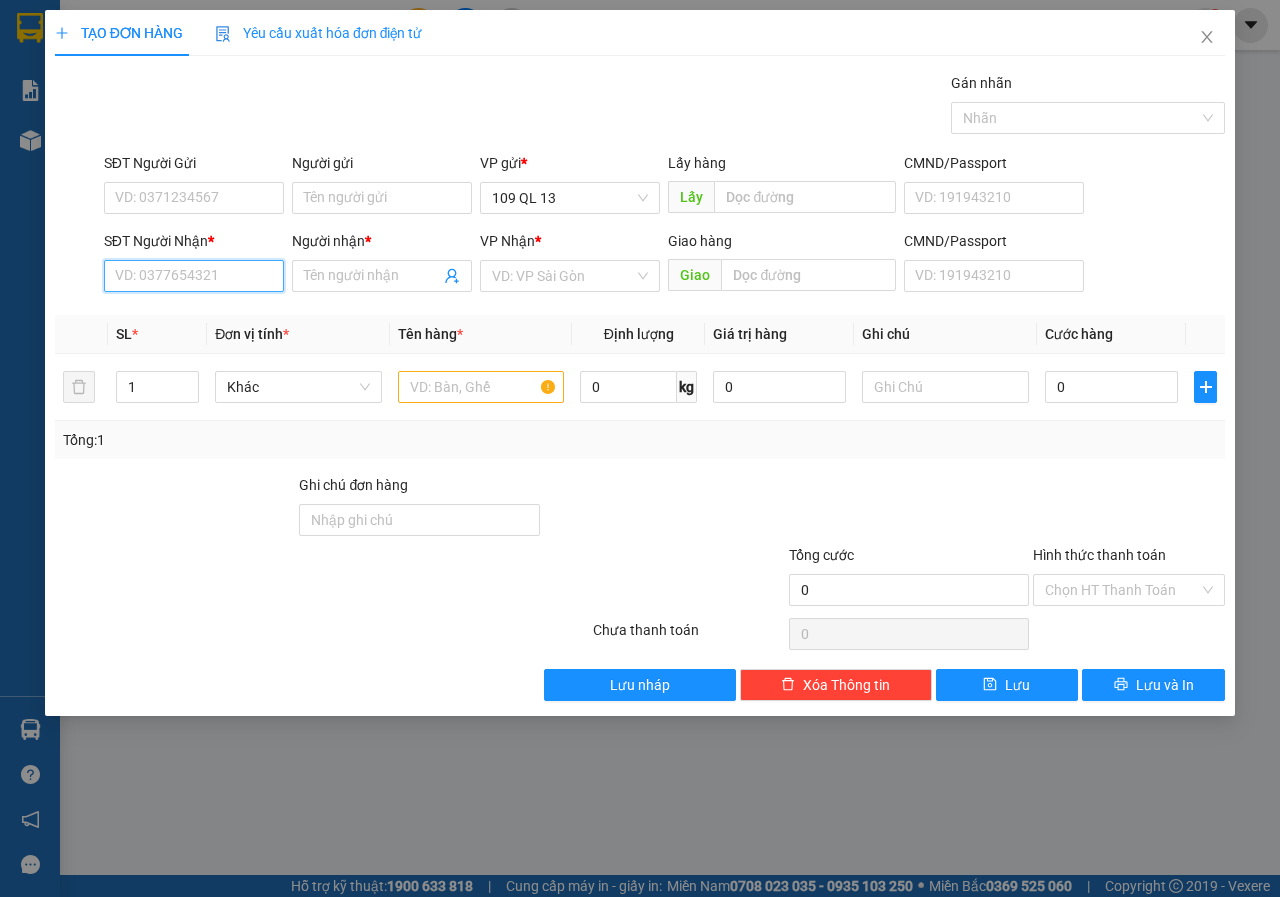 click on "SĐT Người Nhận  *" at bounding box center [194, 276] 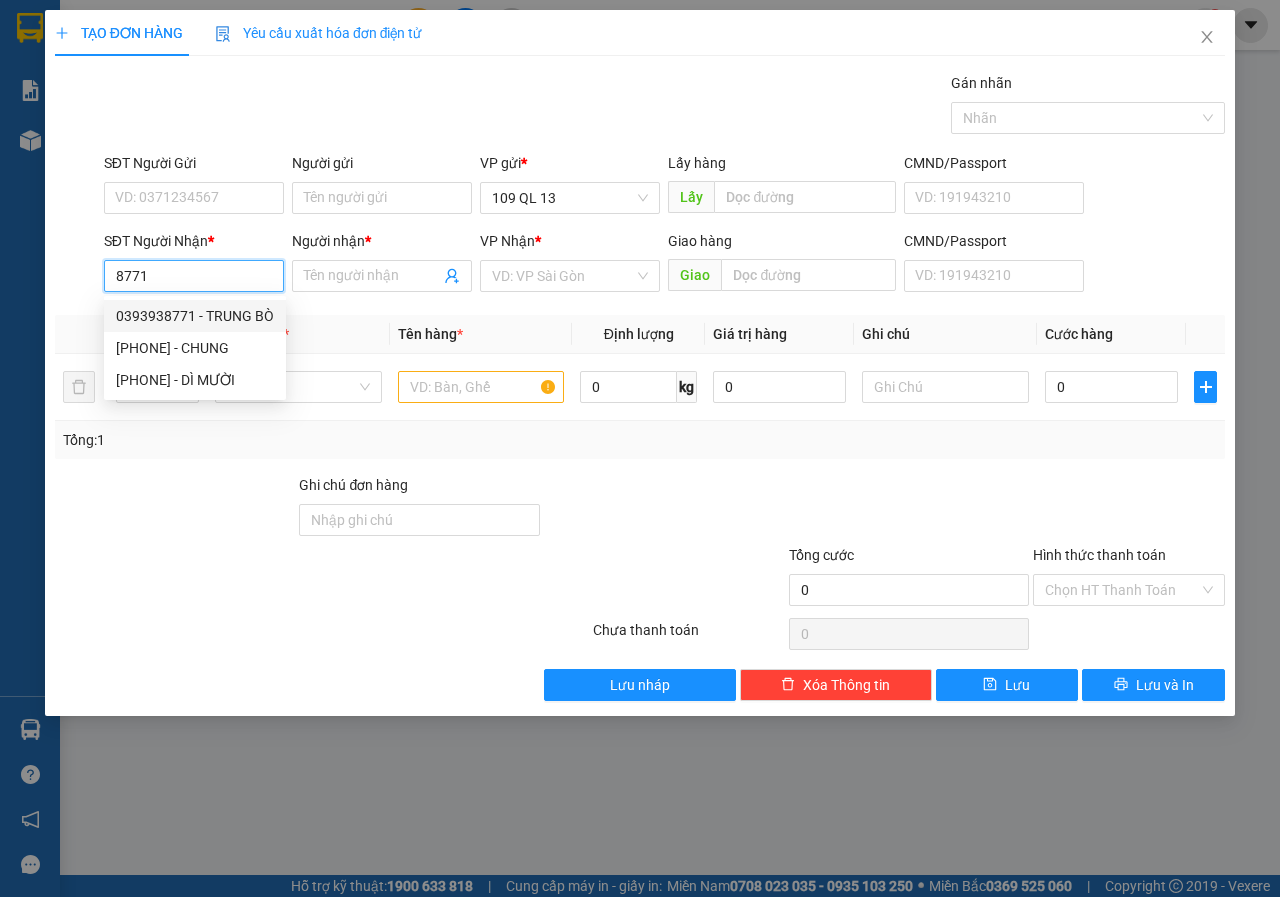 click on "0393938771 - TRUNG BÒ" at bounding box center (195, 316) 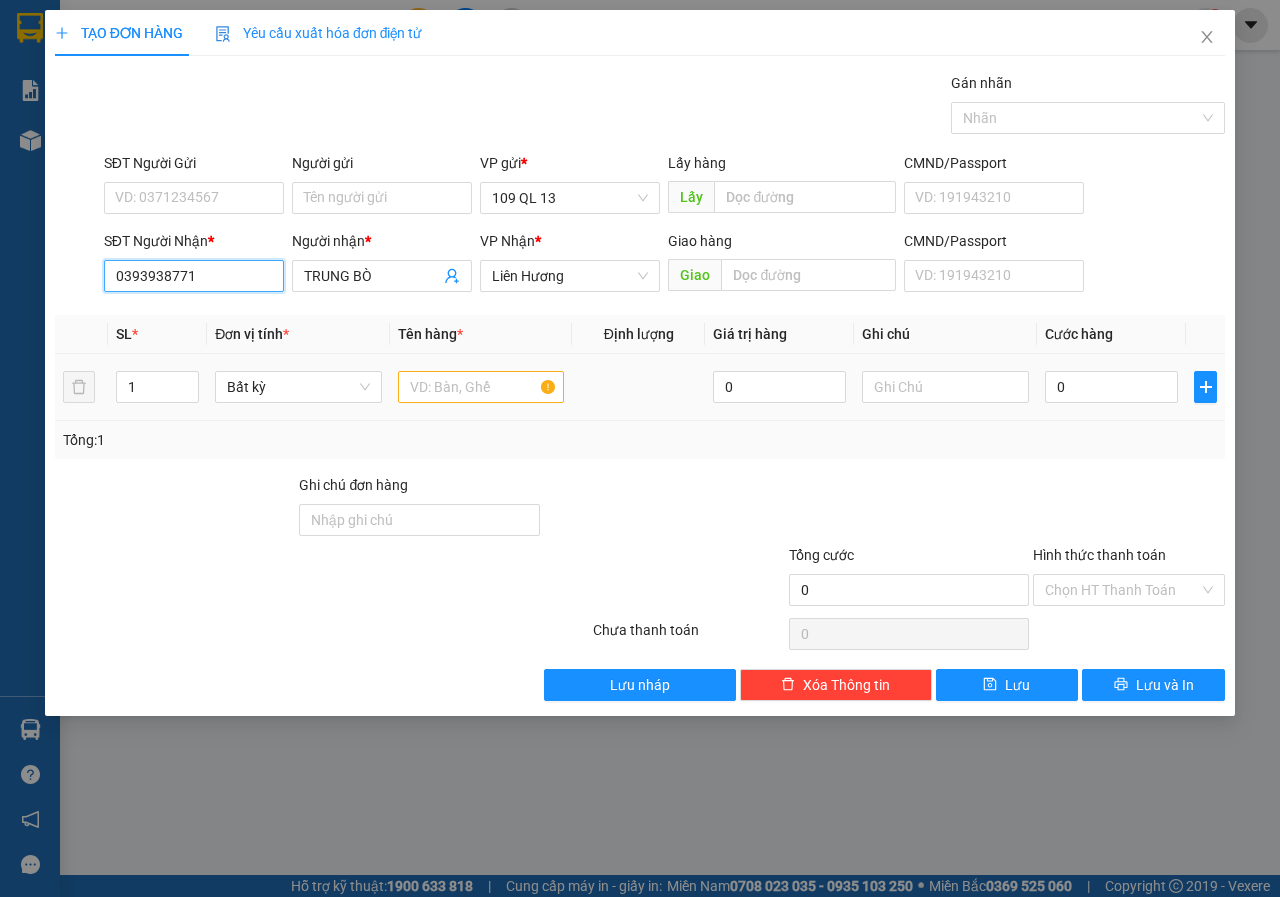 type on "0393938771" 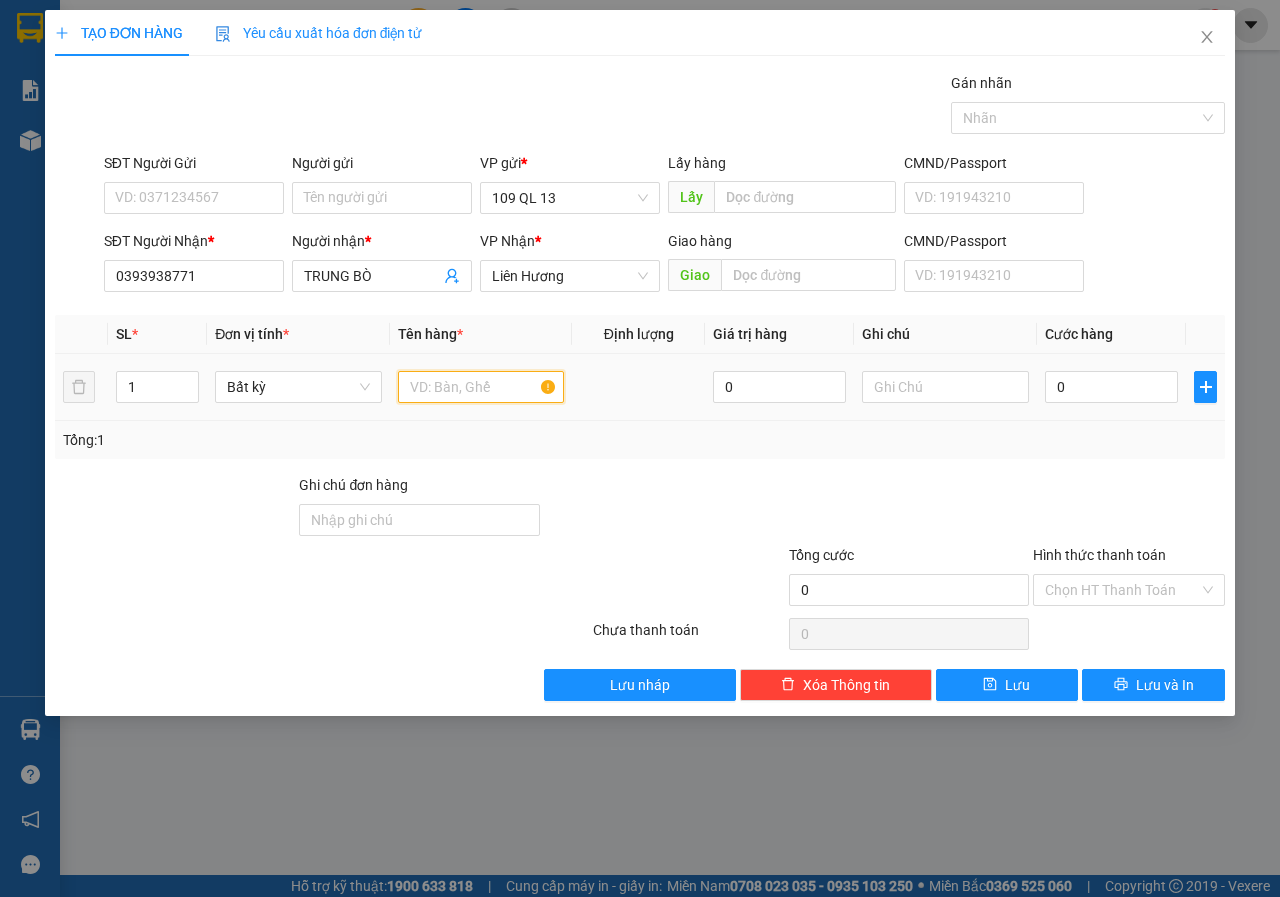 drag, startPoint x: 468, startPoint y: 400, endPoint x: 549, endPoint y: 392, distance: 81.394104 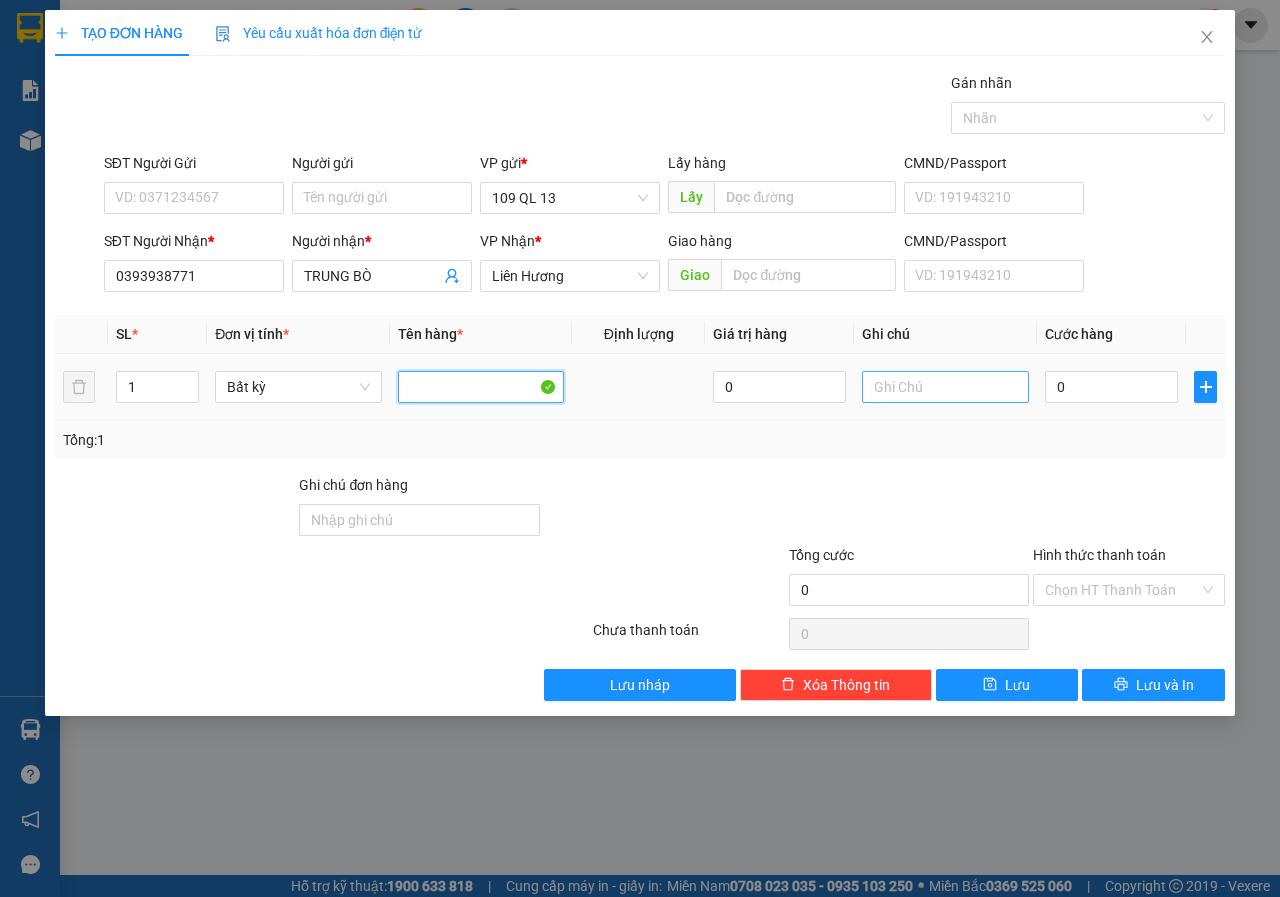type 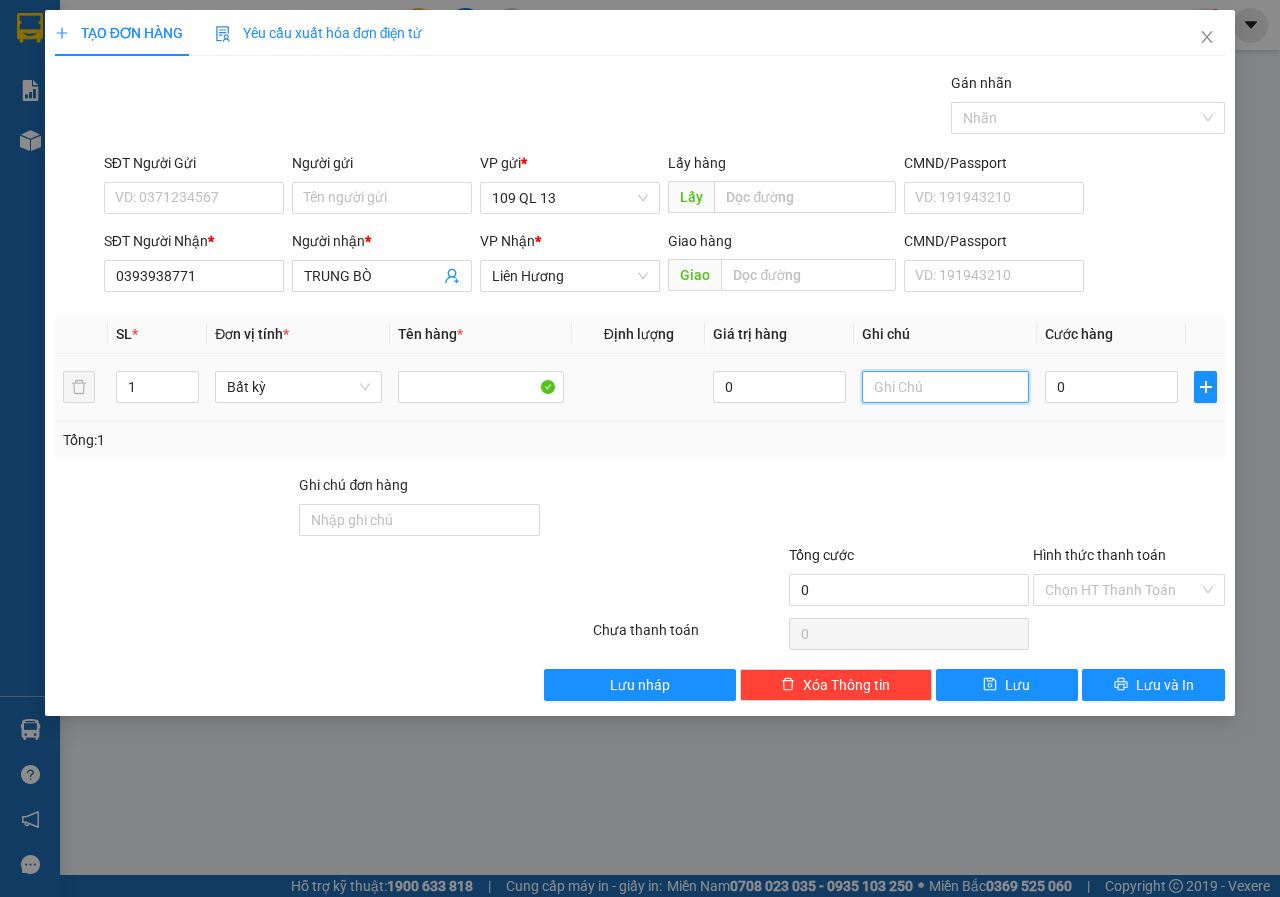 click at bounding box center (945, 387) 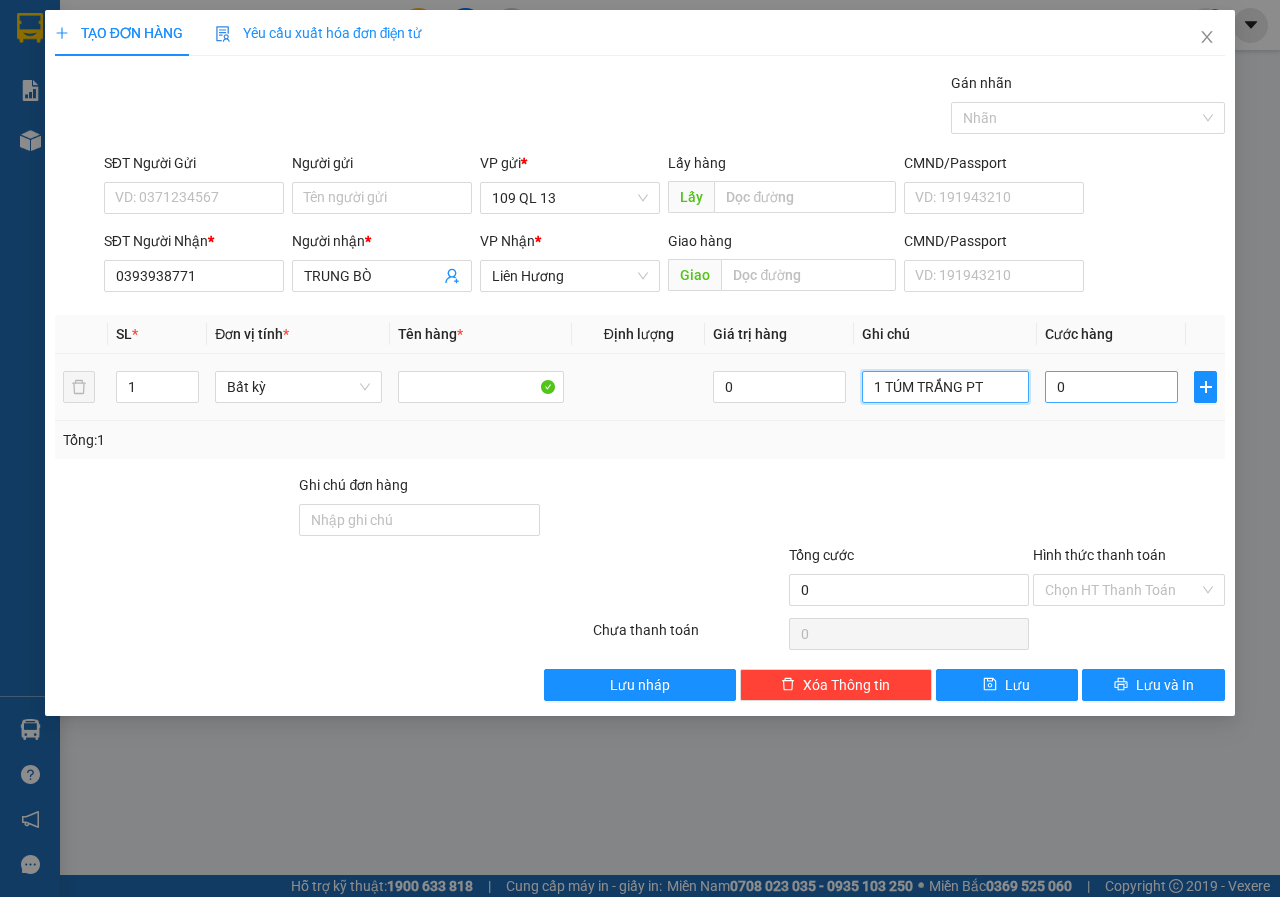 type on "1 TÚM TRẮNG PT" 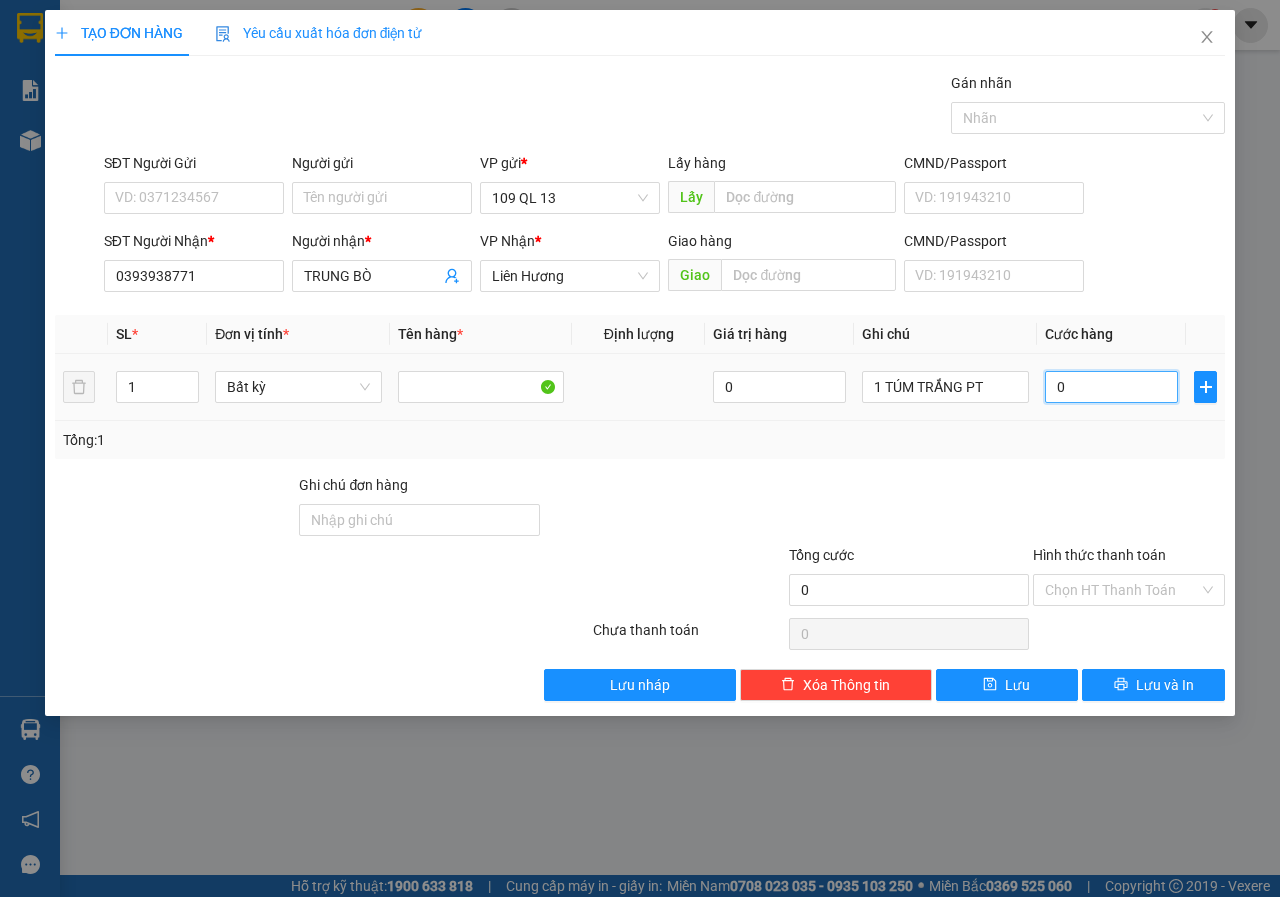 click on "0" at bounding box center [1111, 387] 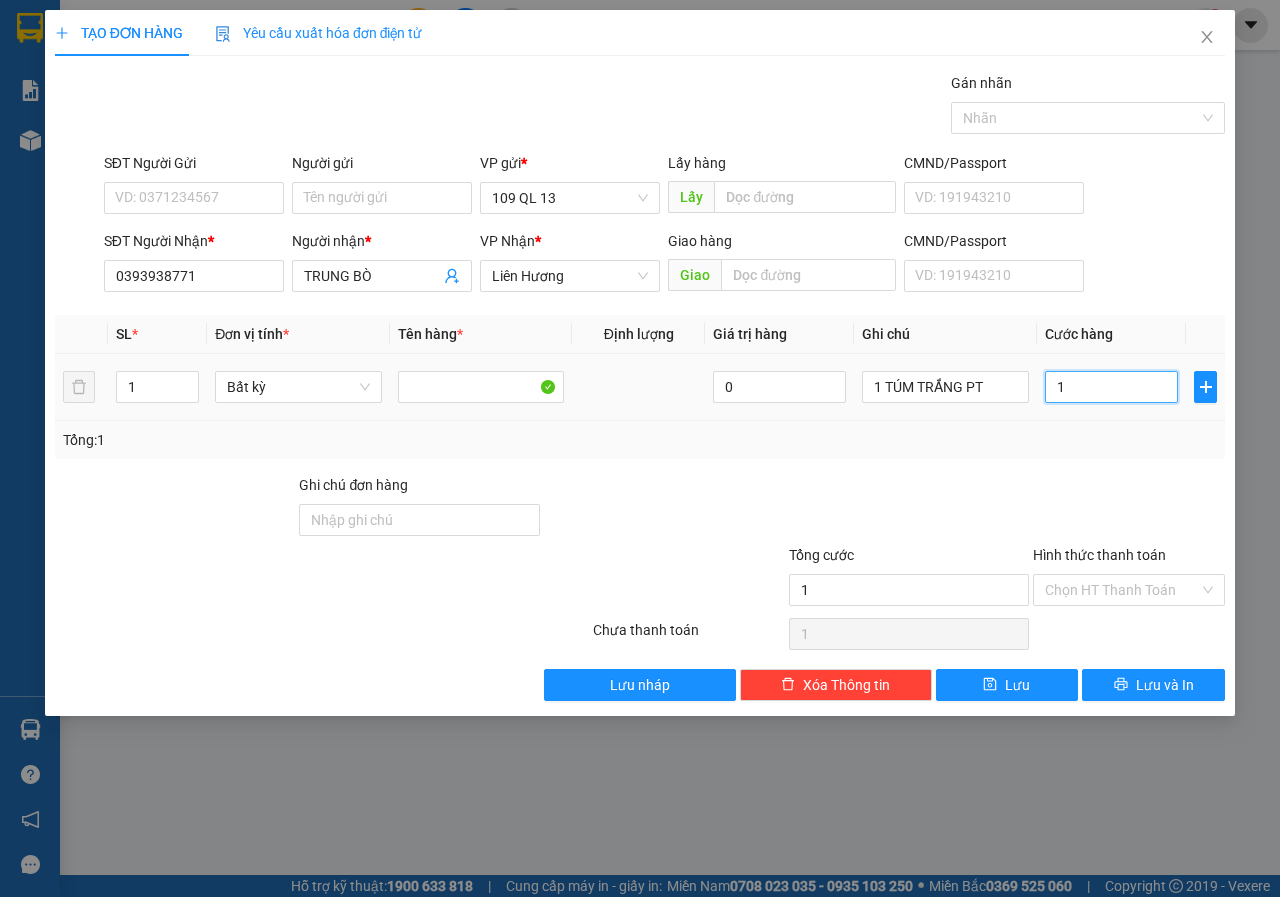 type on "10" 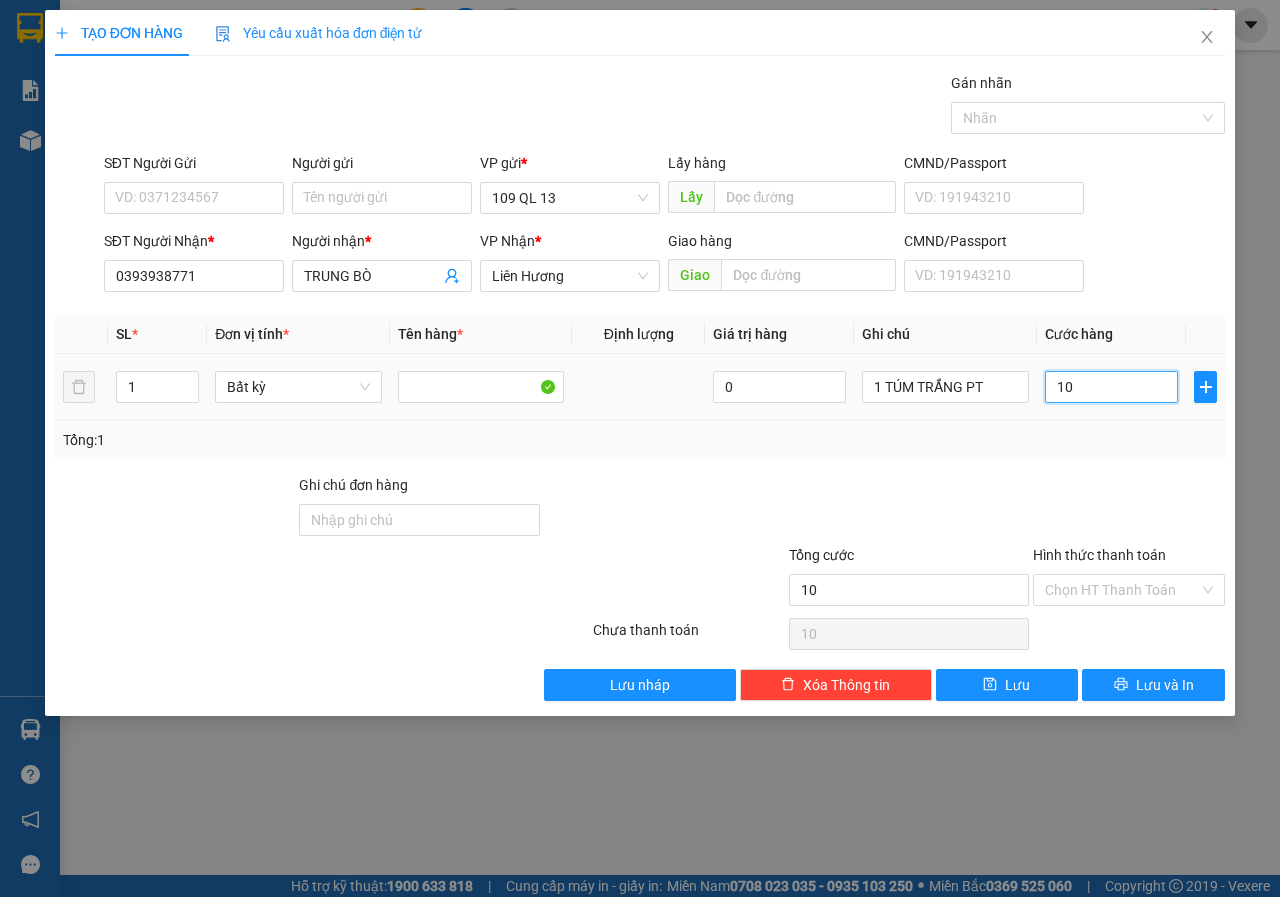 type on "100" 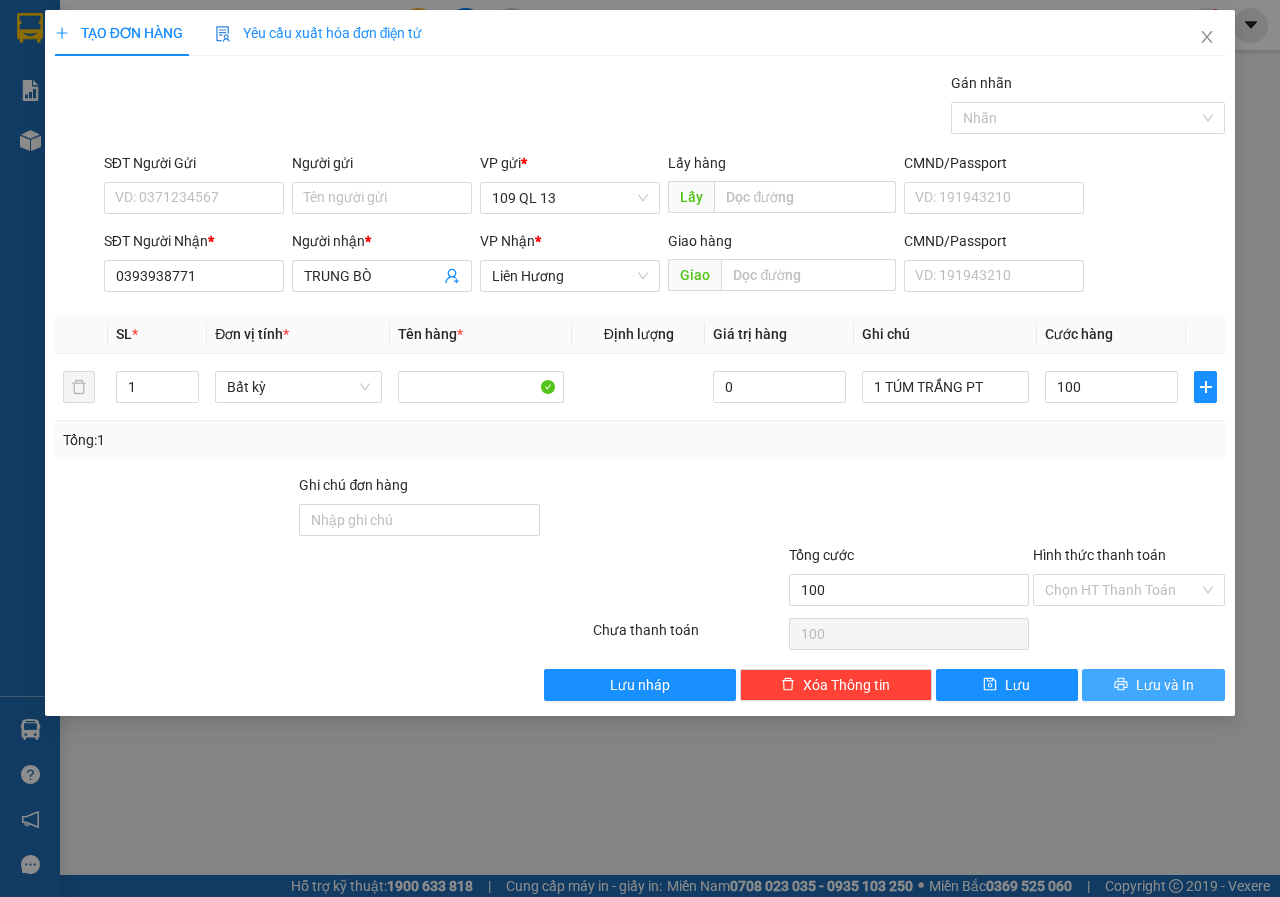 type on "100.000" 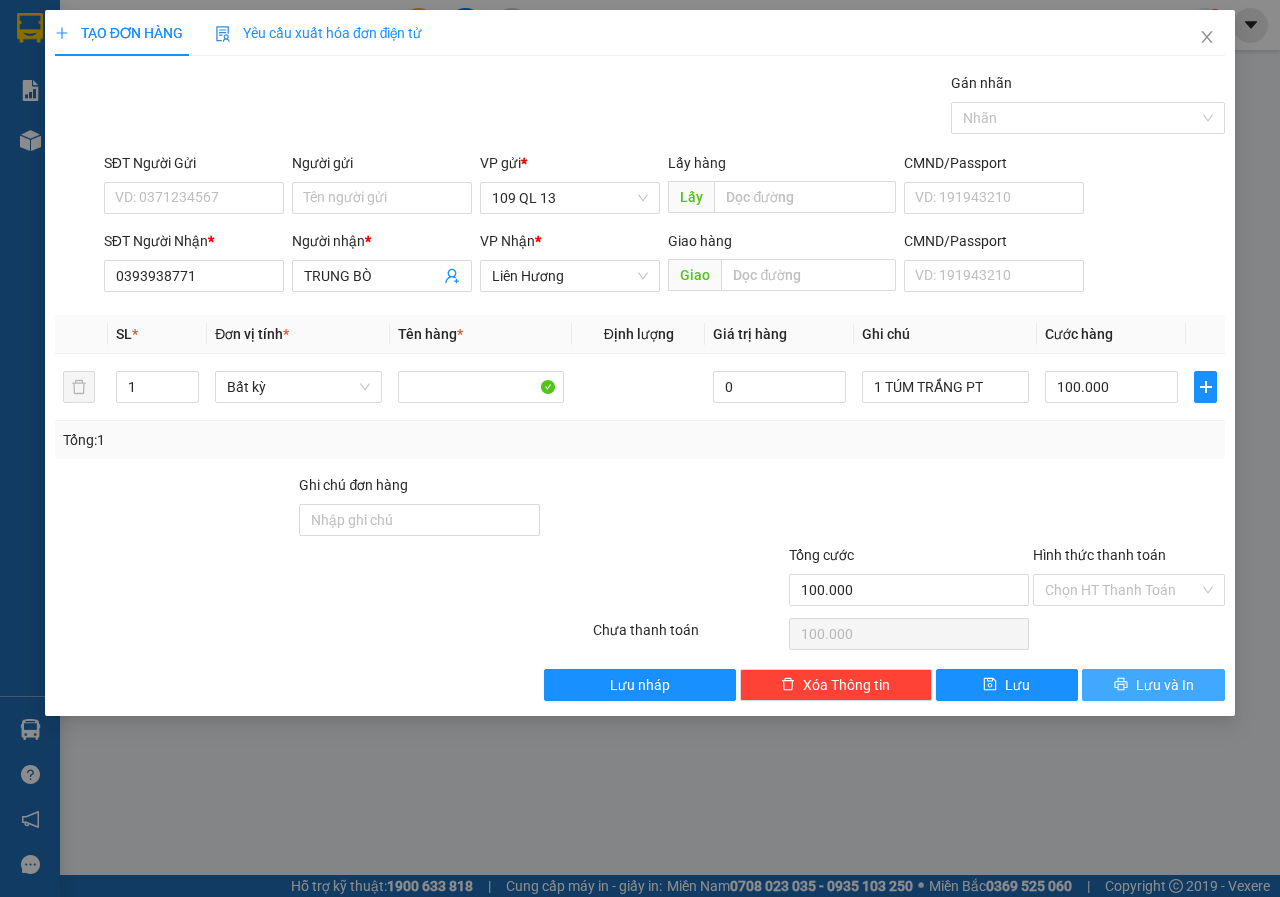 click on "Lưu và In" at bounding box center [1165, 685] 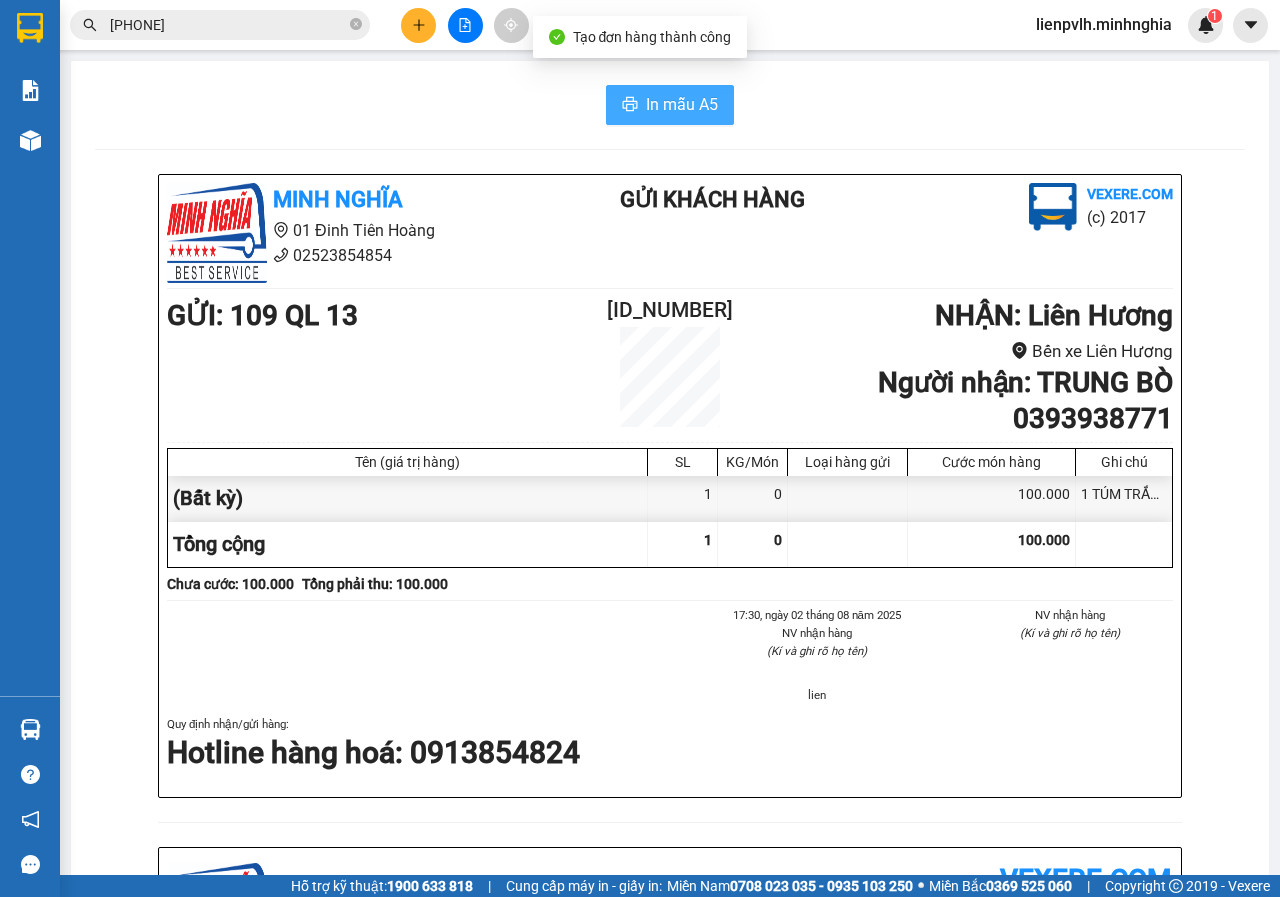 click on "In mẫu A5" at bounding box center [682, 104] 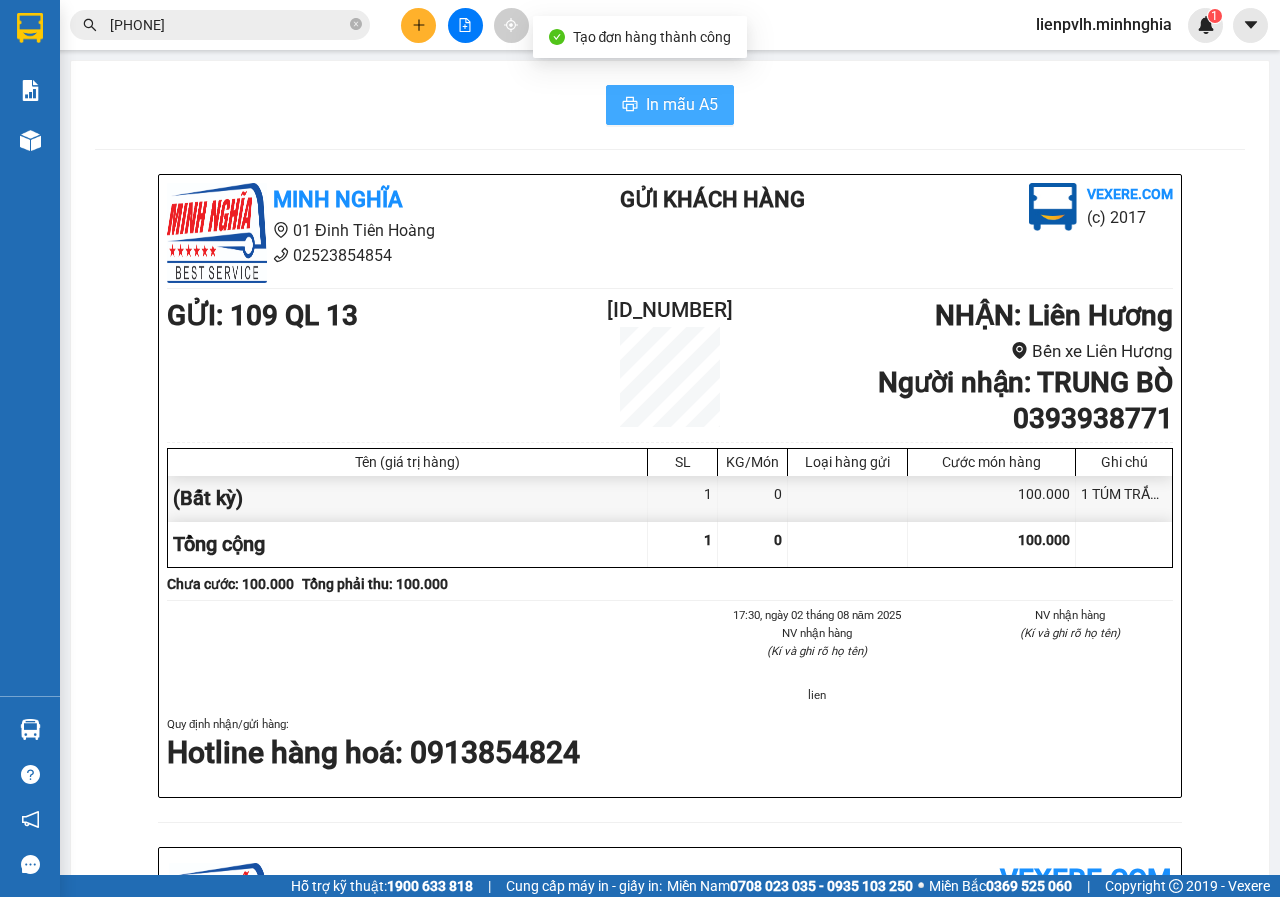scroll, scrollTop: 0, scrollLeft: 0, axis: both 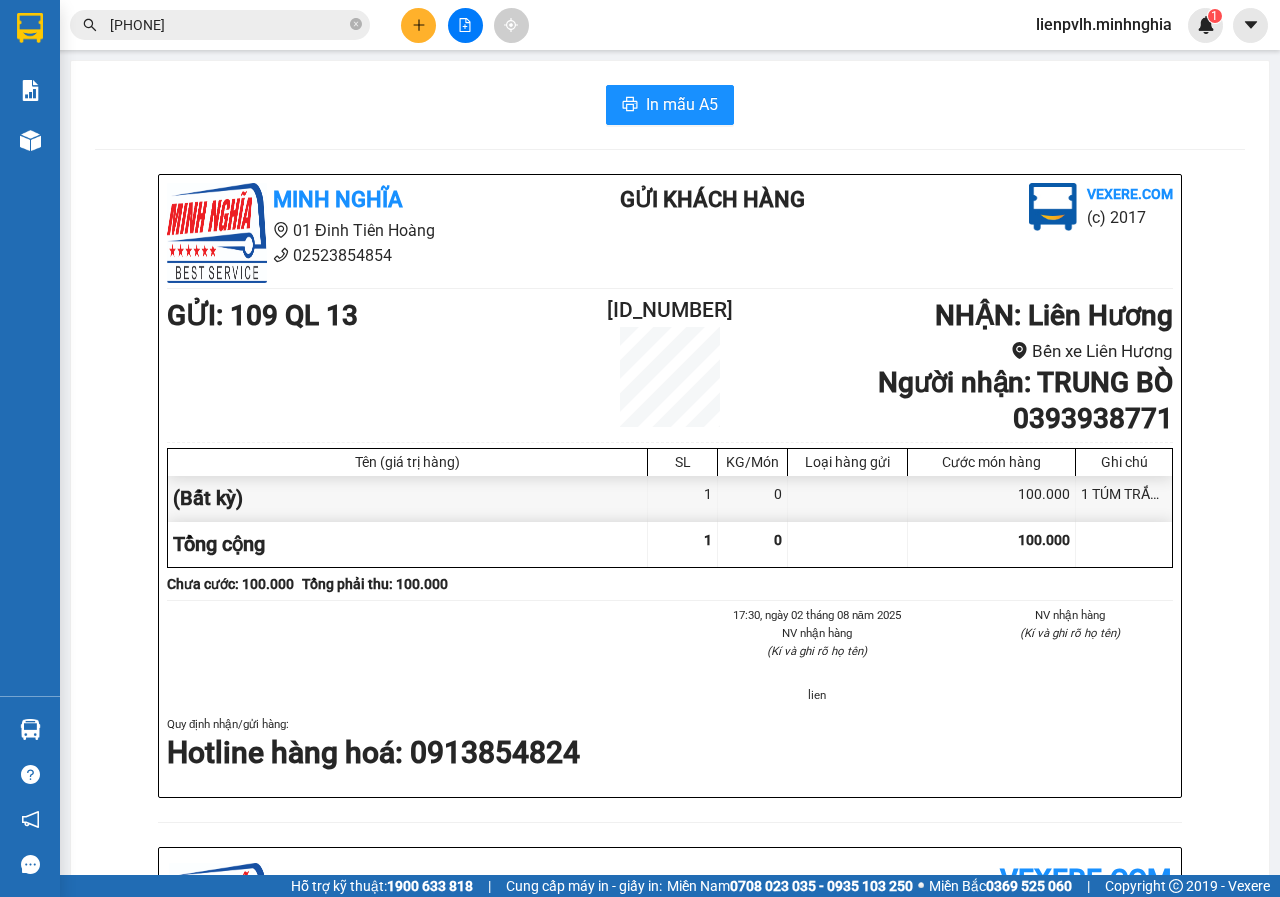 drag, startPoint x: 1279, startPoint y: 504, endPoint x: 107, endPoint y: 114, distance: 1235.1858 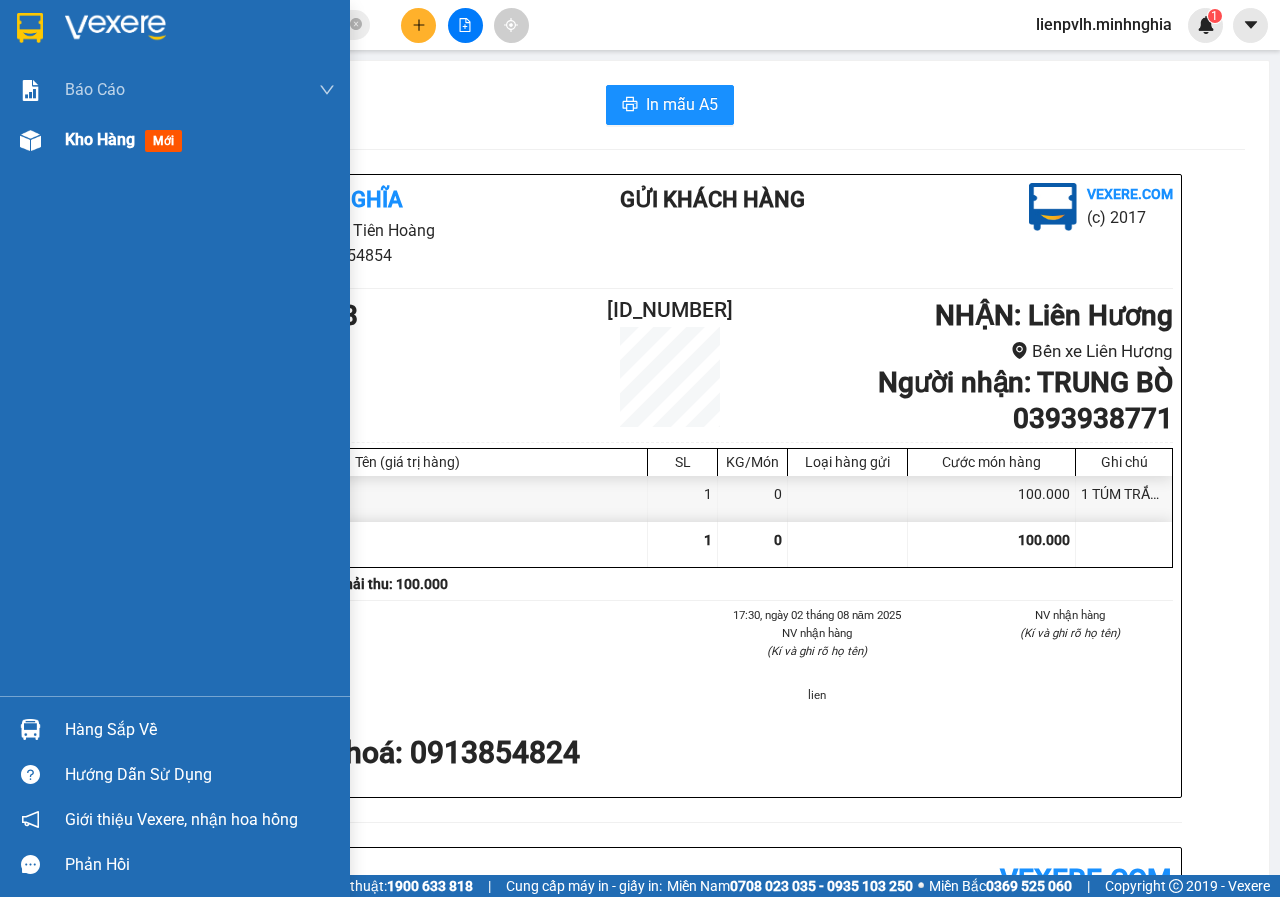click on "Kho hàng" at bounding box center (100, 139) 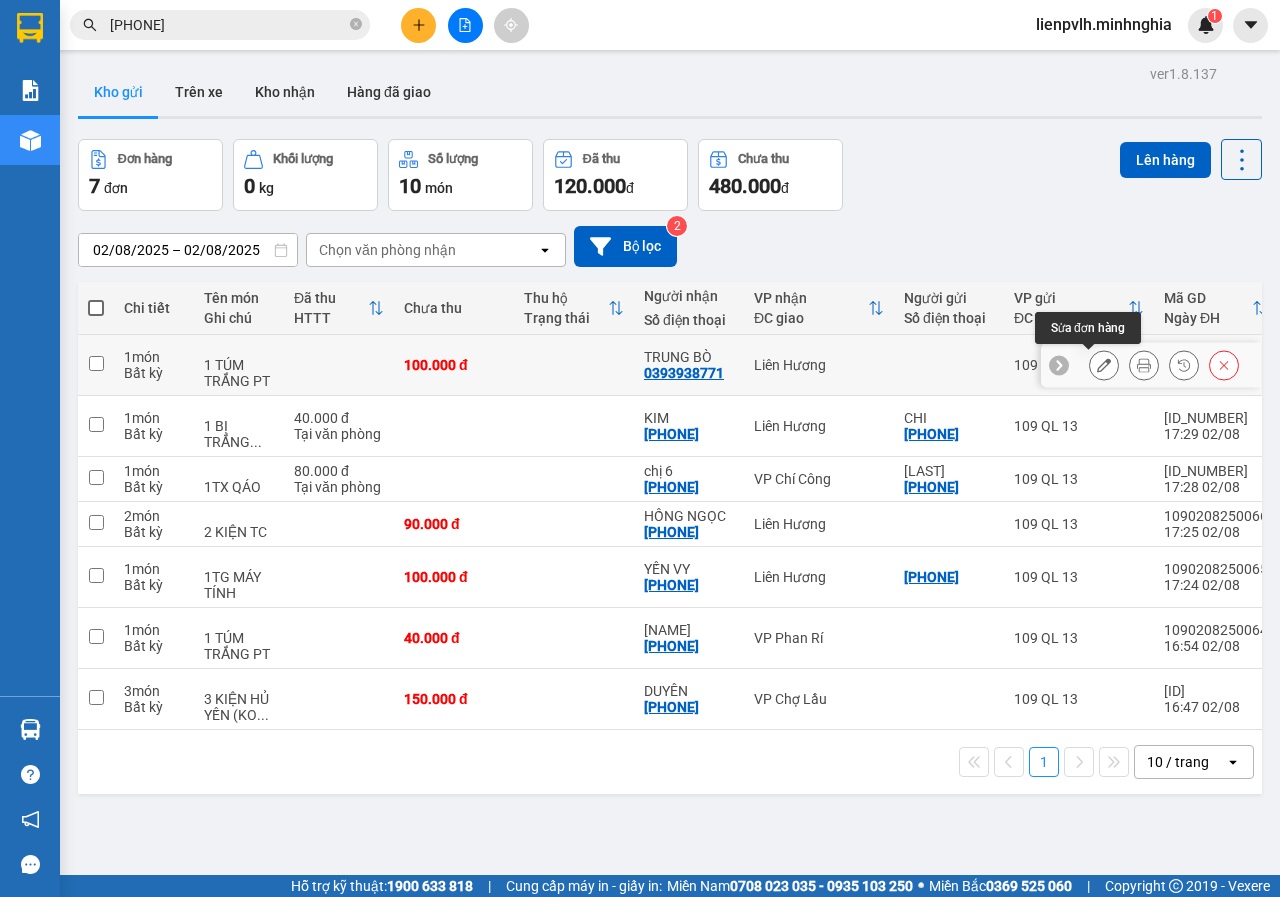 click at bounding box center [1104, 365] 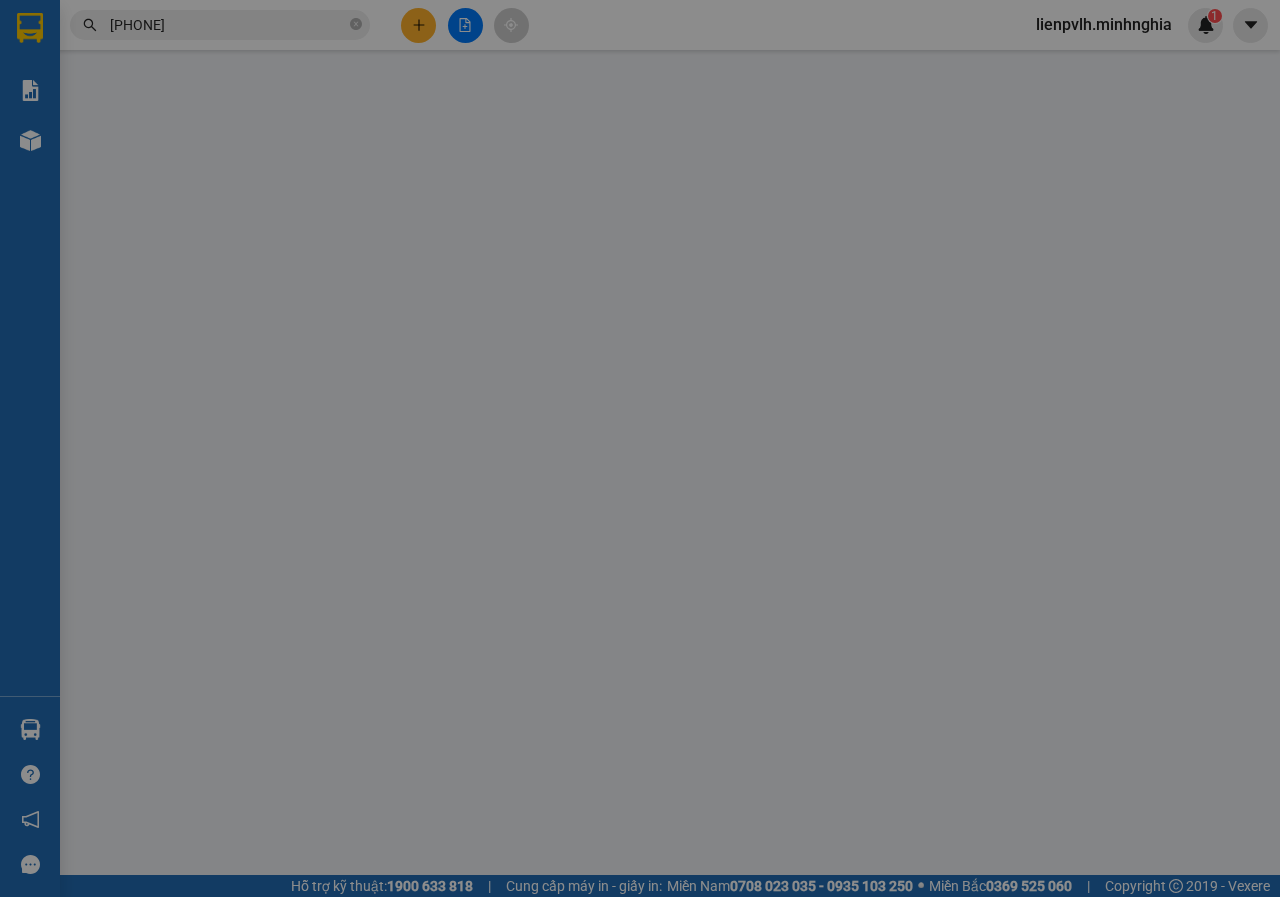 type on "0393938771" 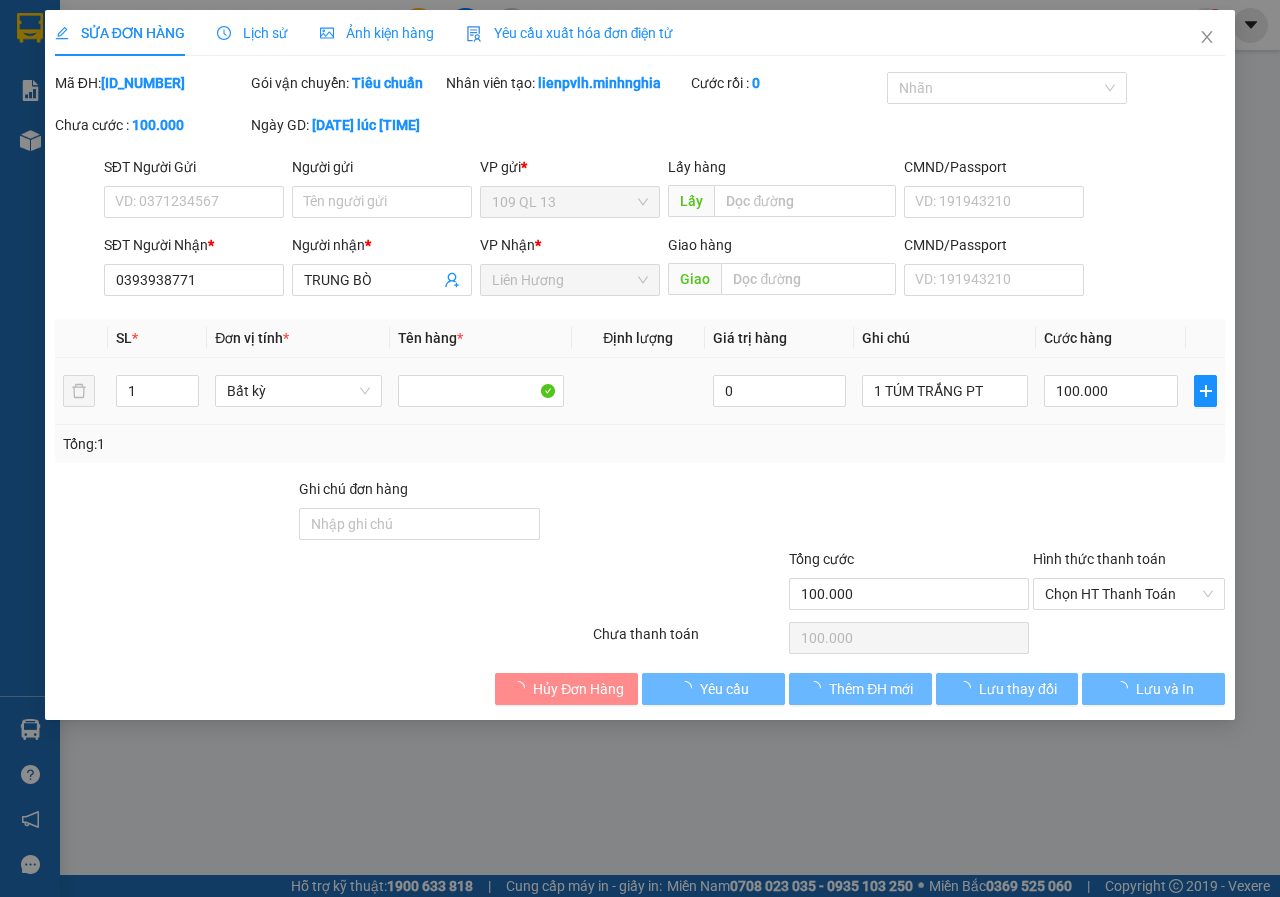 click on "100.000" at bounding box center (1111, 391) 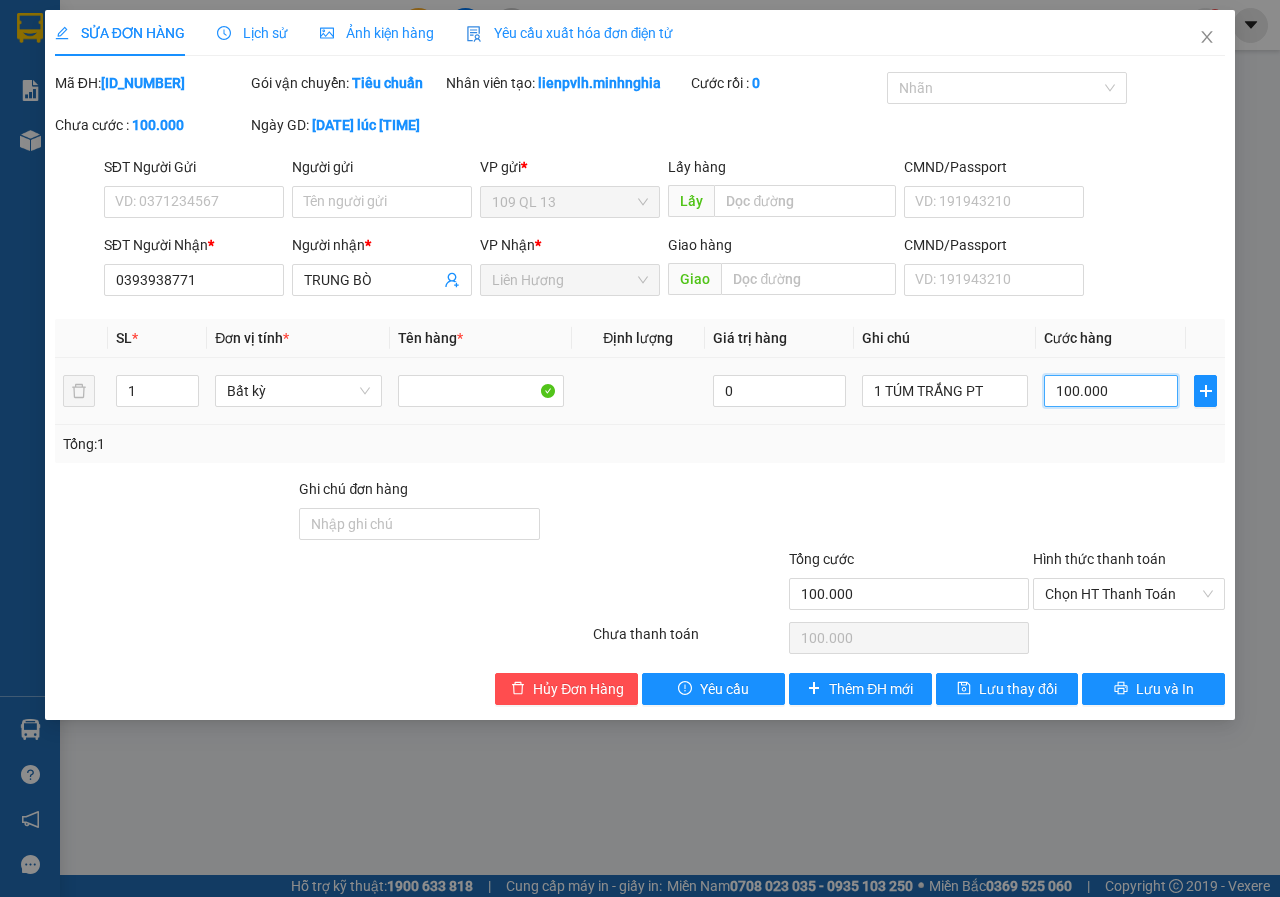 click on "100.000" at bounding box center (1111, 391) 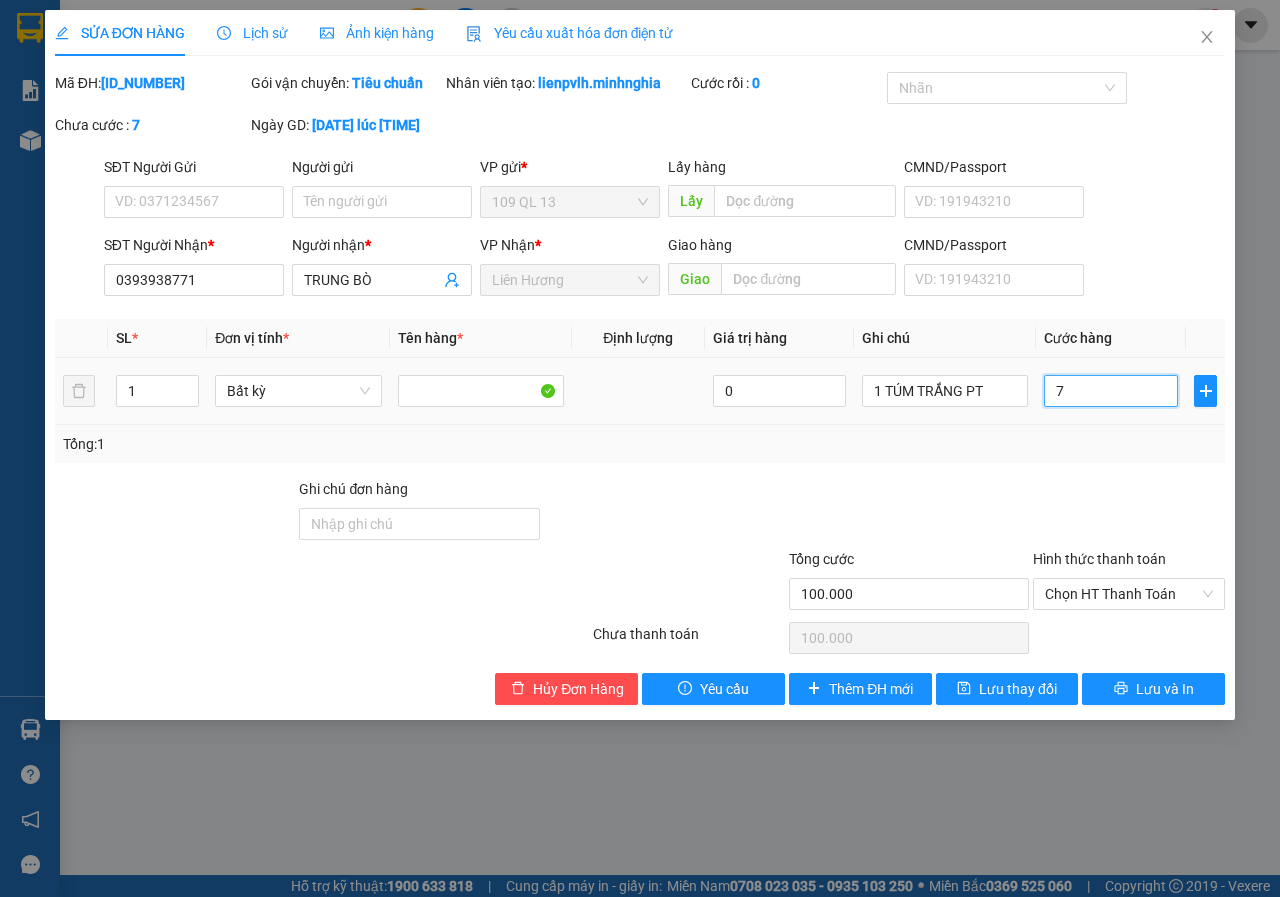 type on "7" 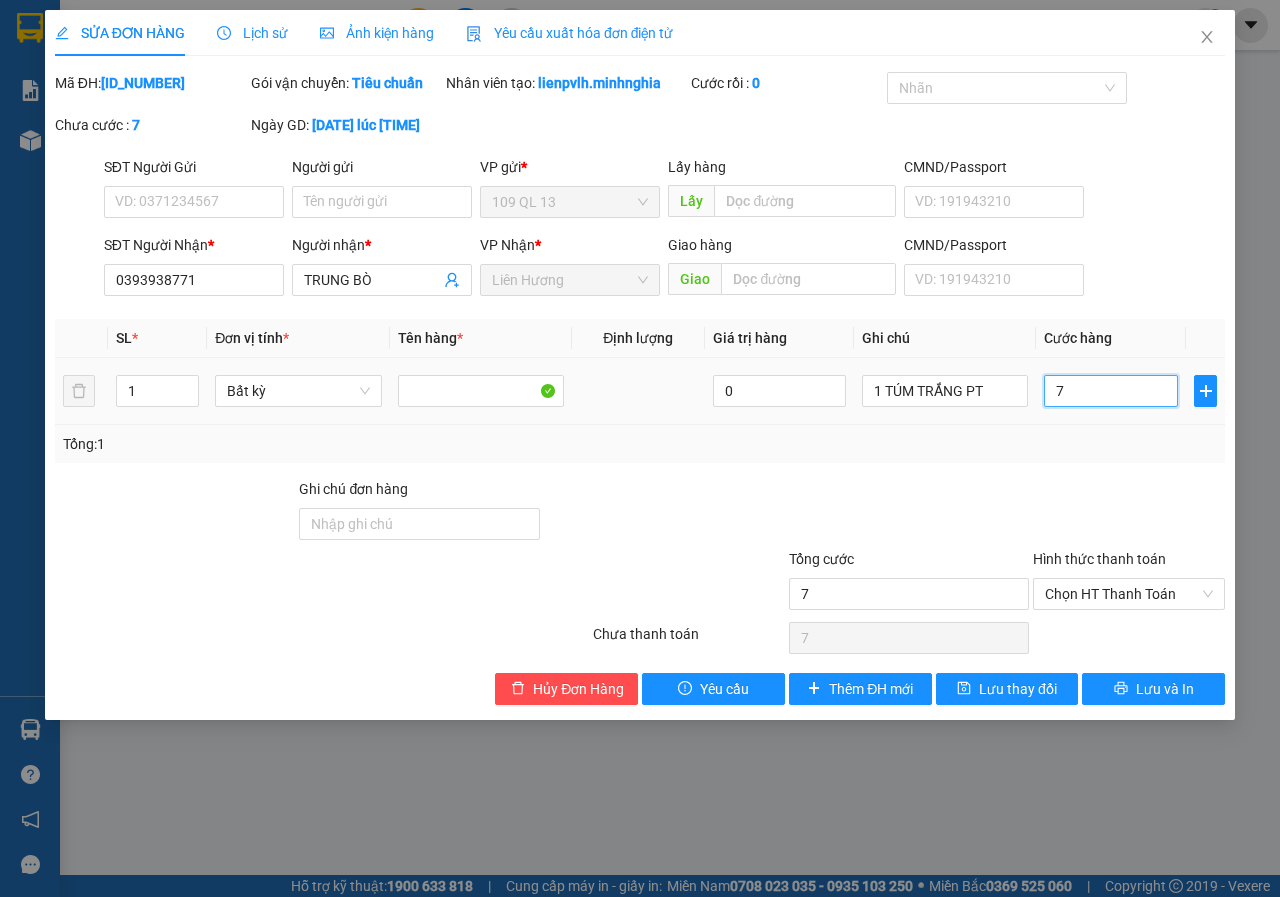 type on "70" 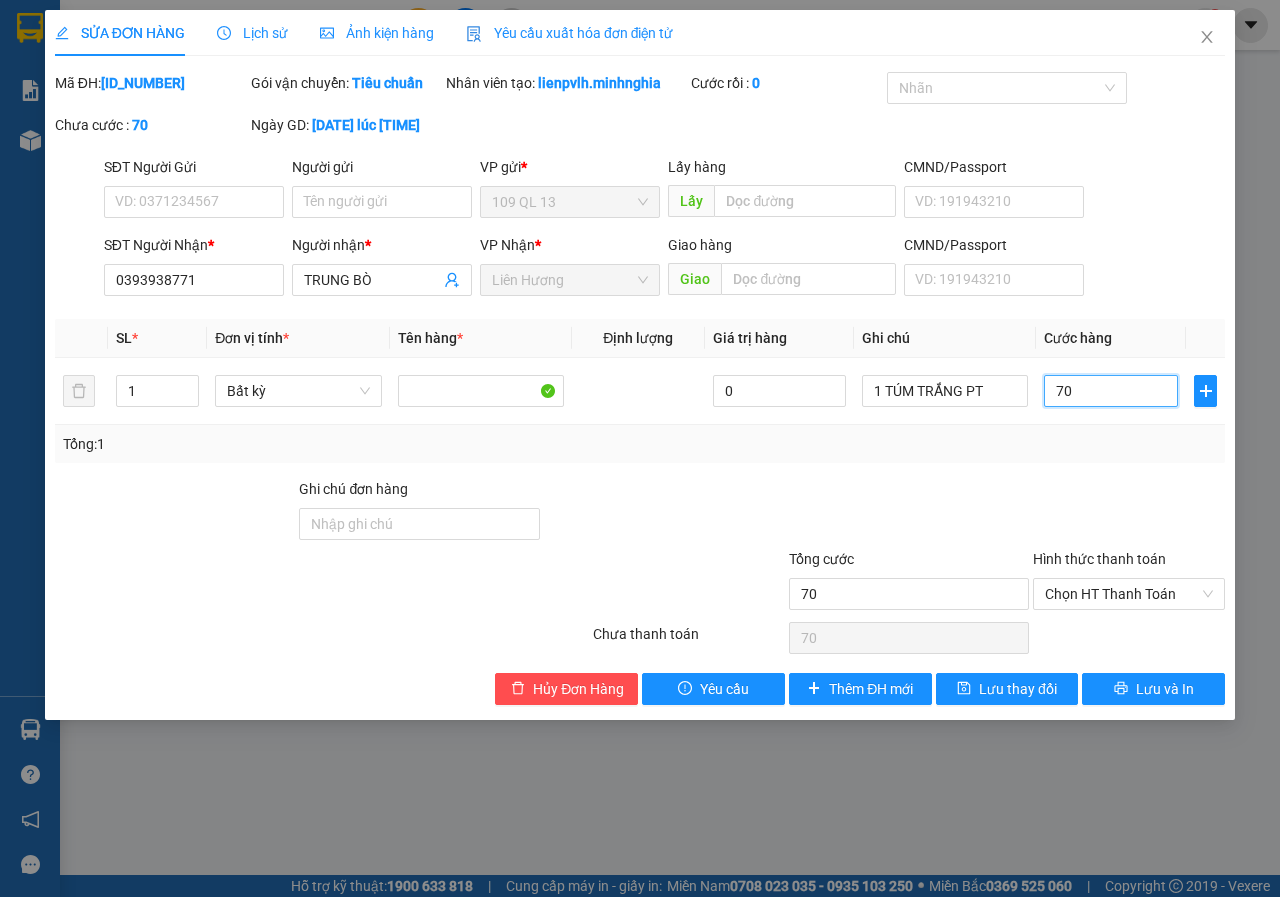 type on "70" 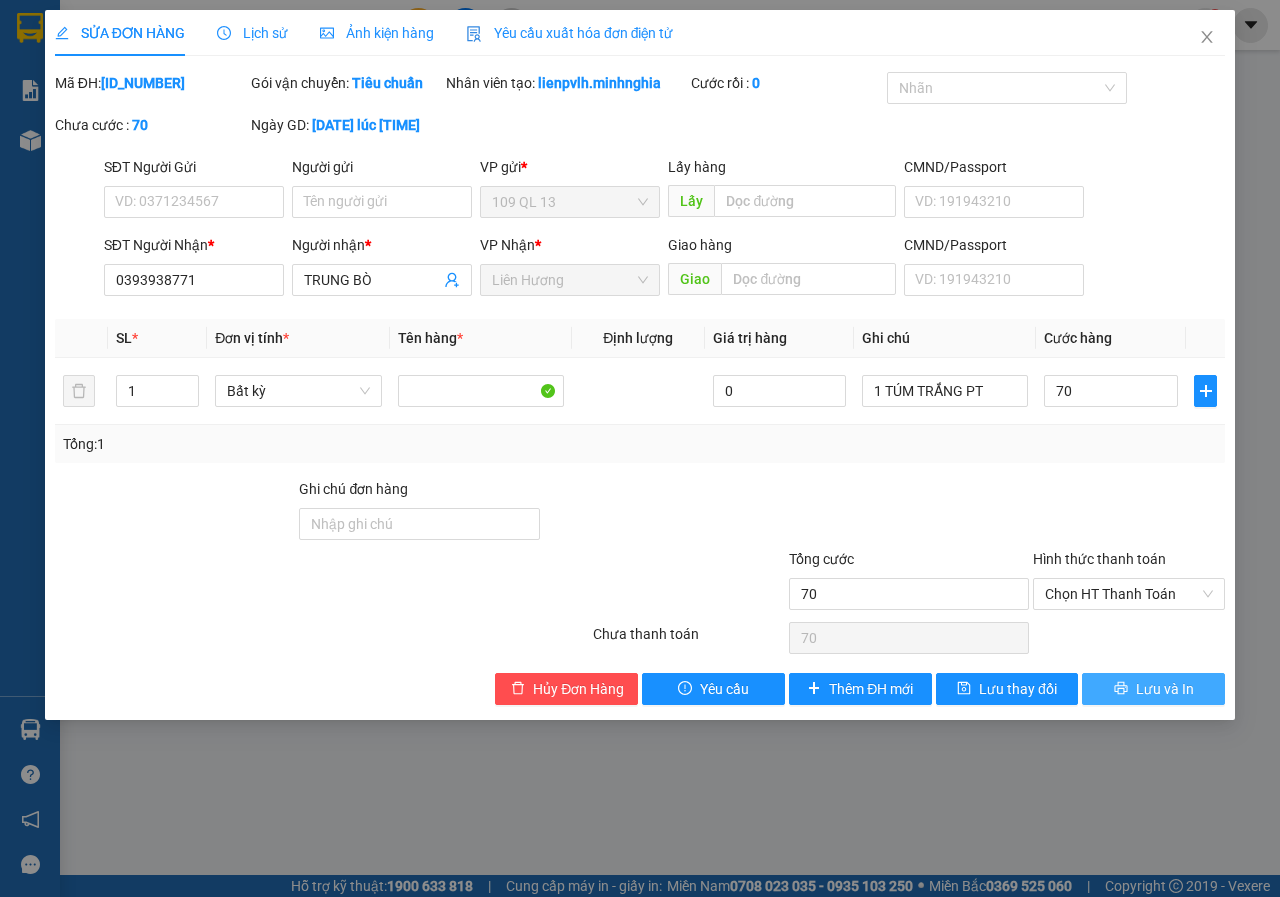 type on "70.000" 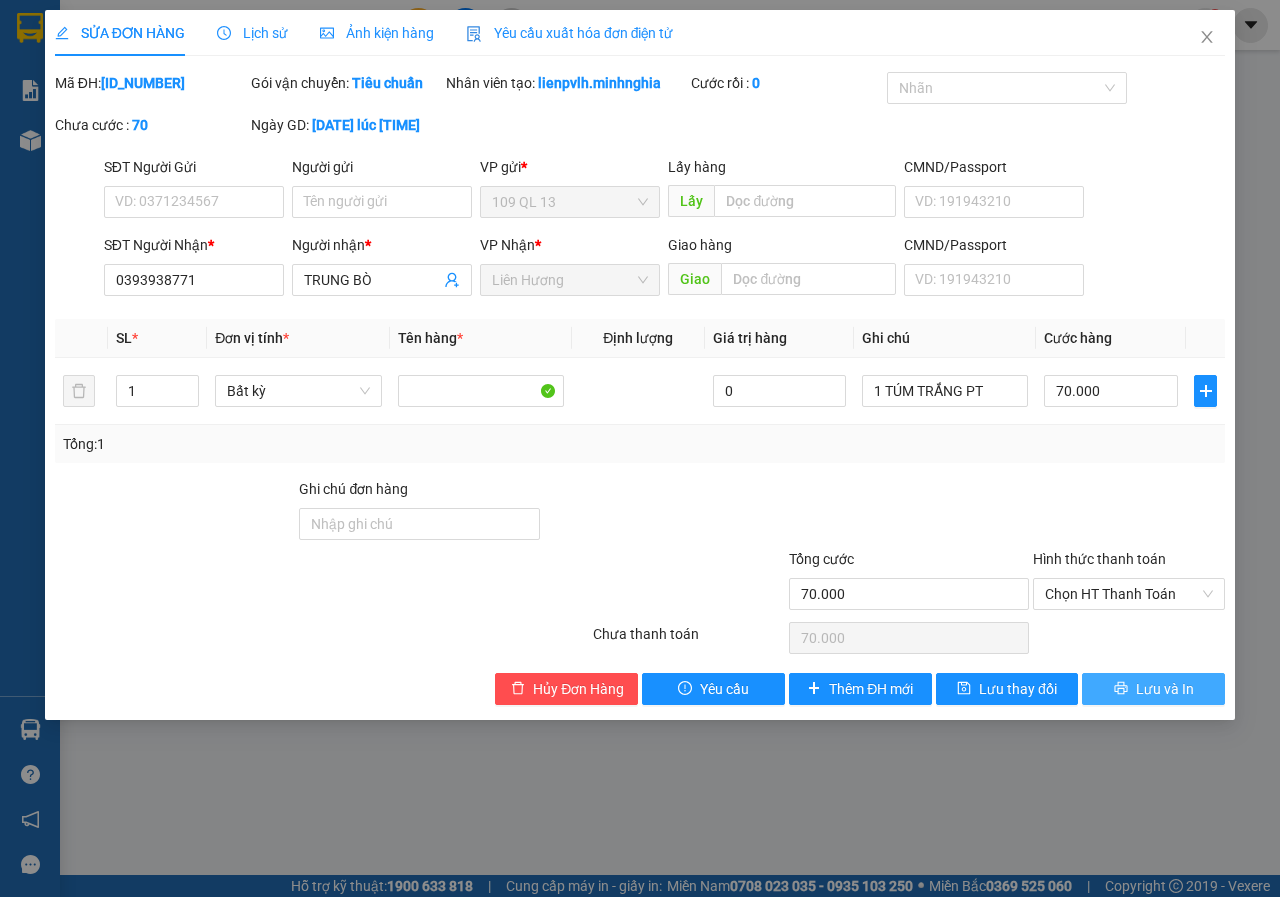 click on "Lưu và In" at bounding box center [1165, 689] 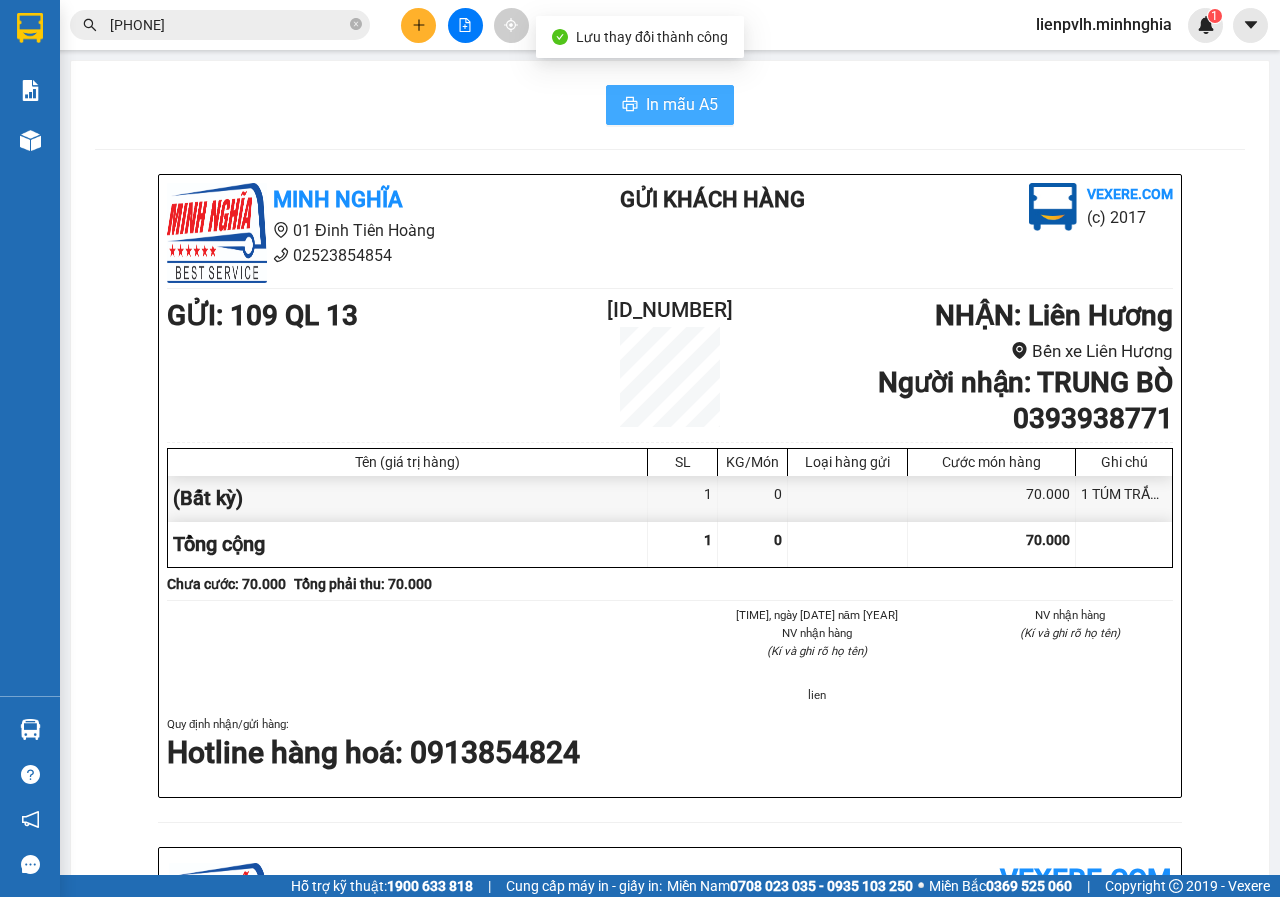 click on "In mẫu A5" at bounding box center (682, 104) 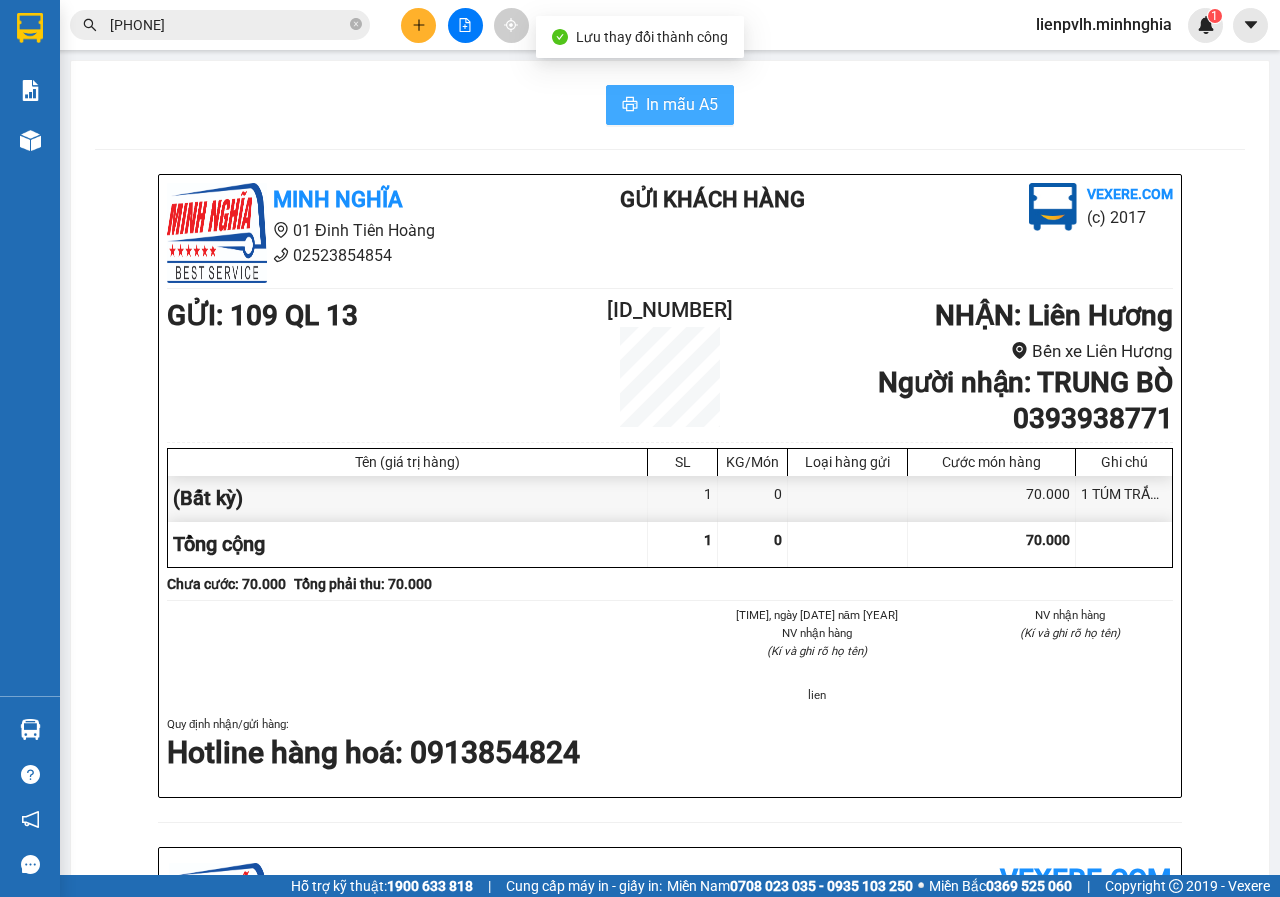 scroll, scrollTop: 0, scrollLeft: 0, axis: both 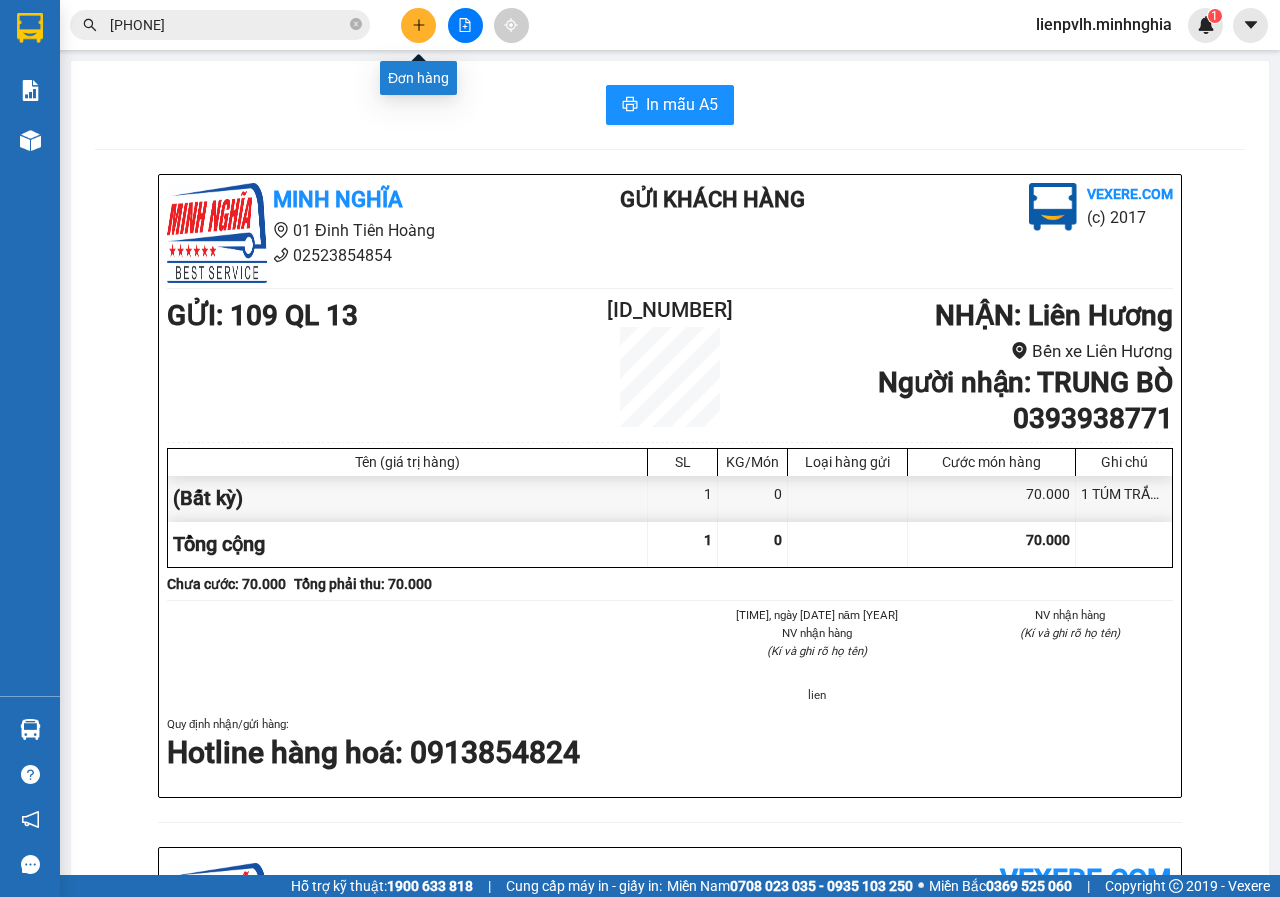 click at bounding box center [418, 25] 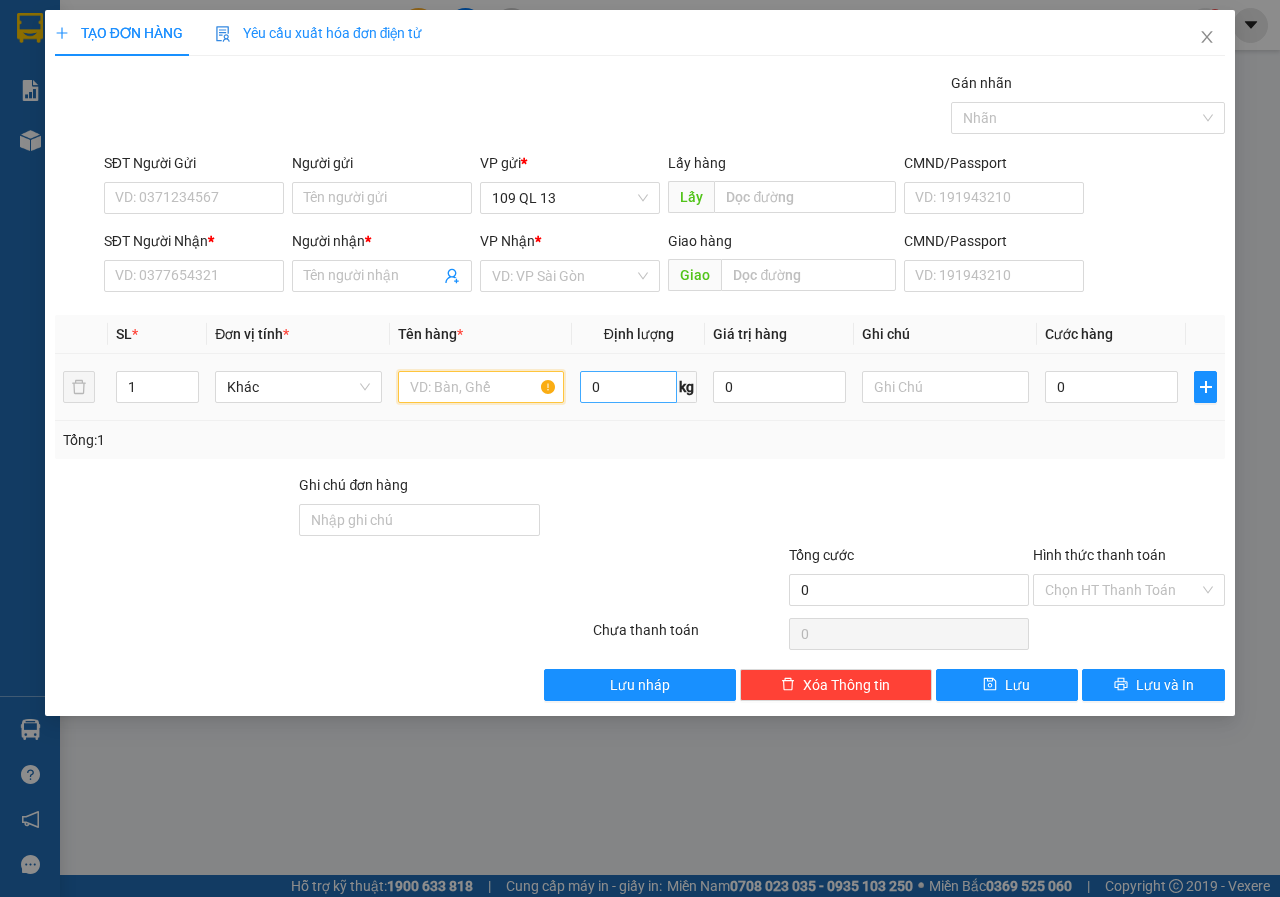 drag, startPoint x: 433, startPoint y: 387, endPoint x: 592, endPoint y: 386, distance: 159.00314 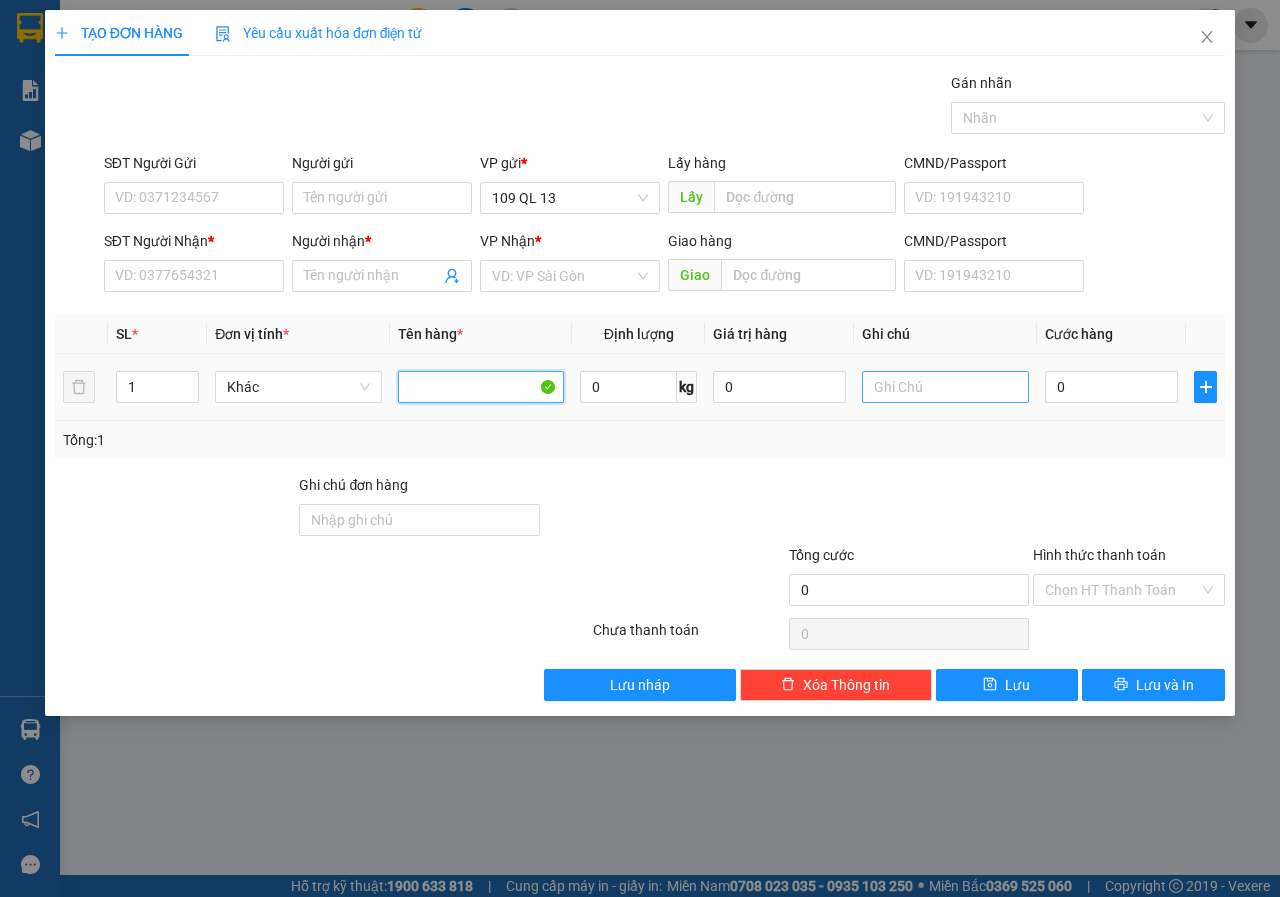 type 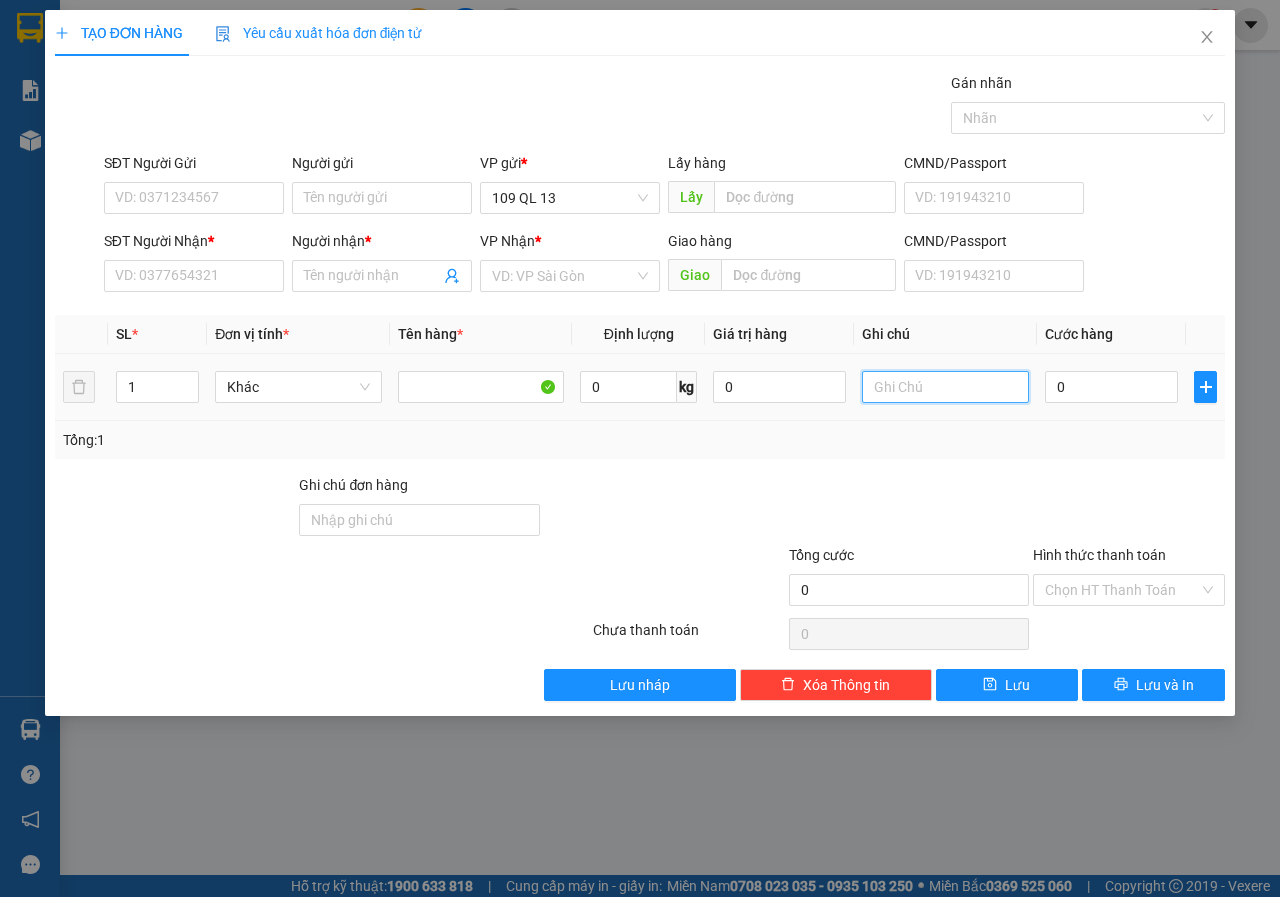 click at bounding box center (945, 387) 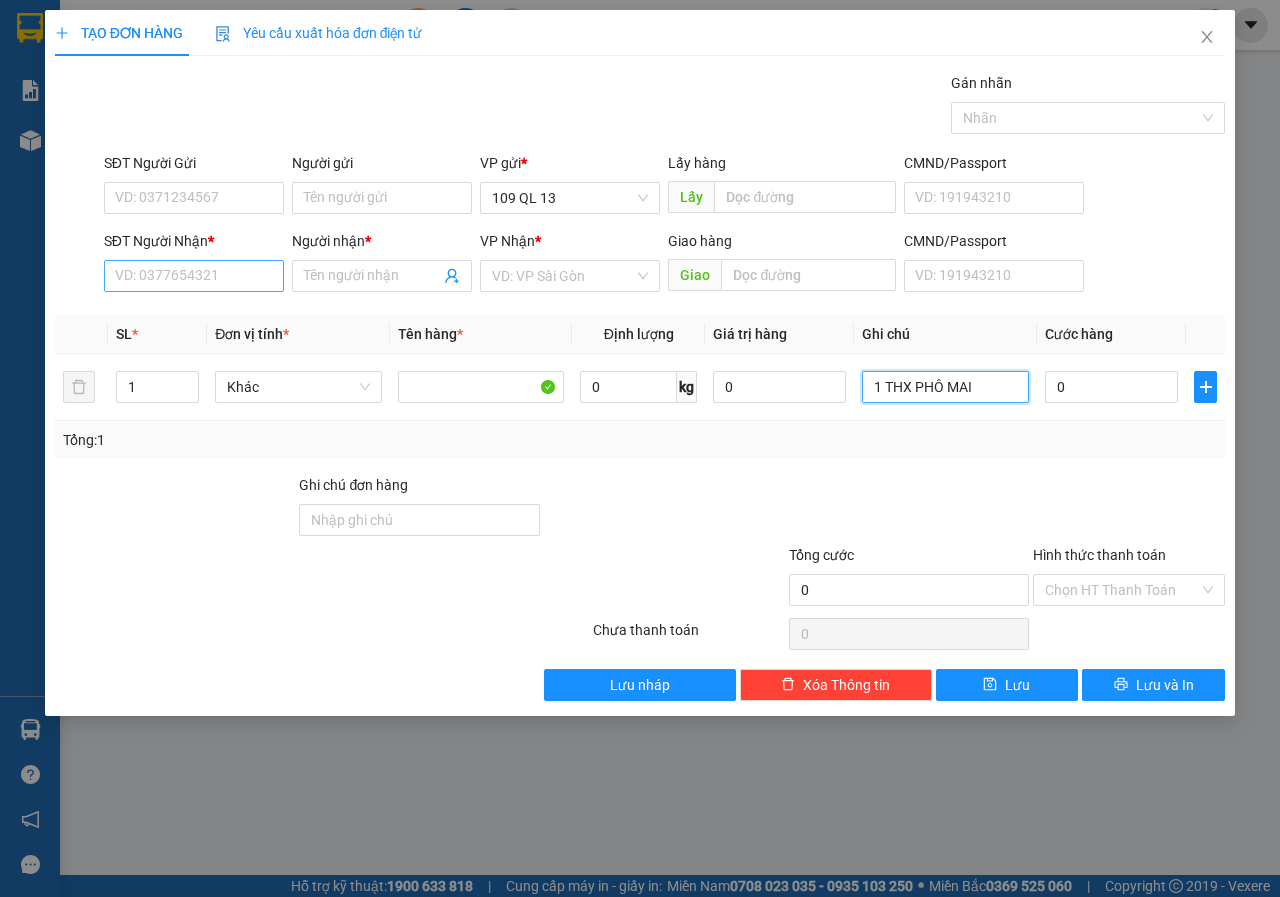 type on "1 THX PHÔ MAI" 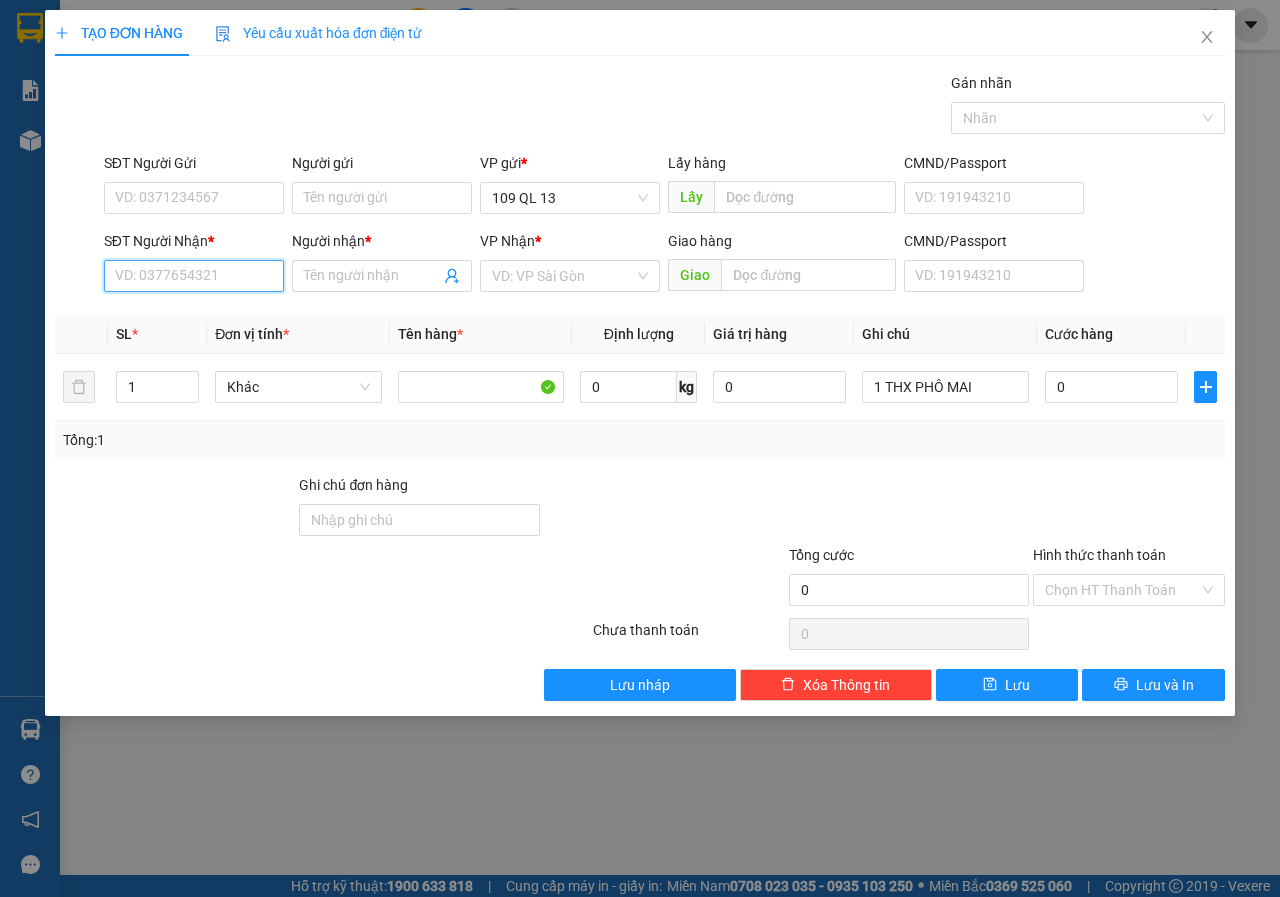 click on "SĐT Người Nhận  *" at bounding box center (194, 276) 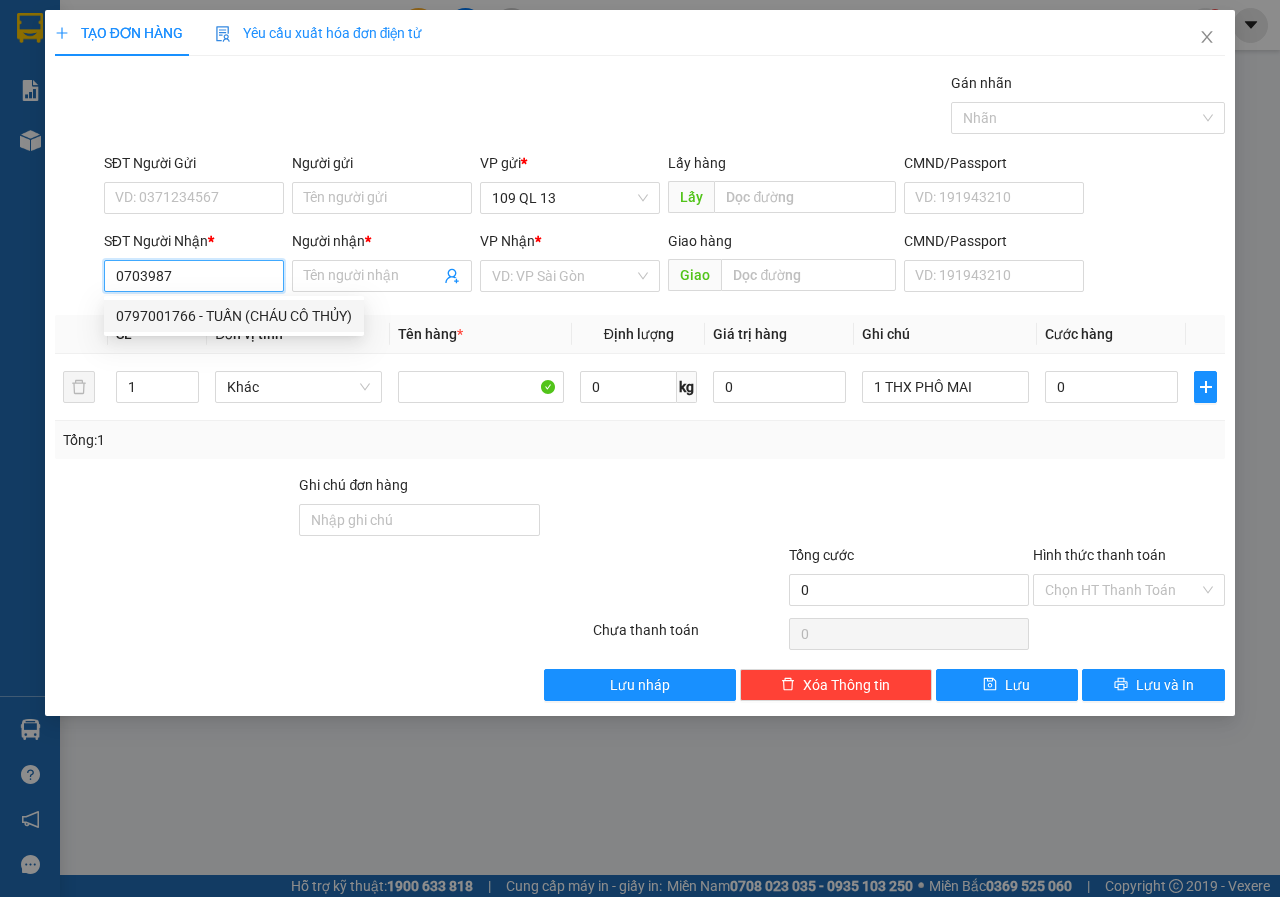 click on "0797001766 - TUẤN (CHÁU CÔ THỦY)" at bounding box center (234, 316) 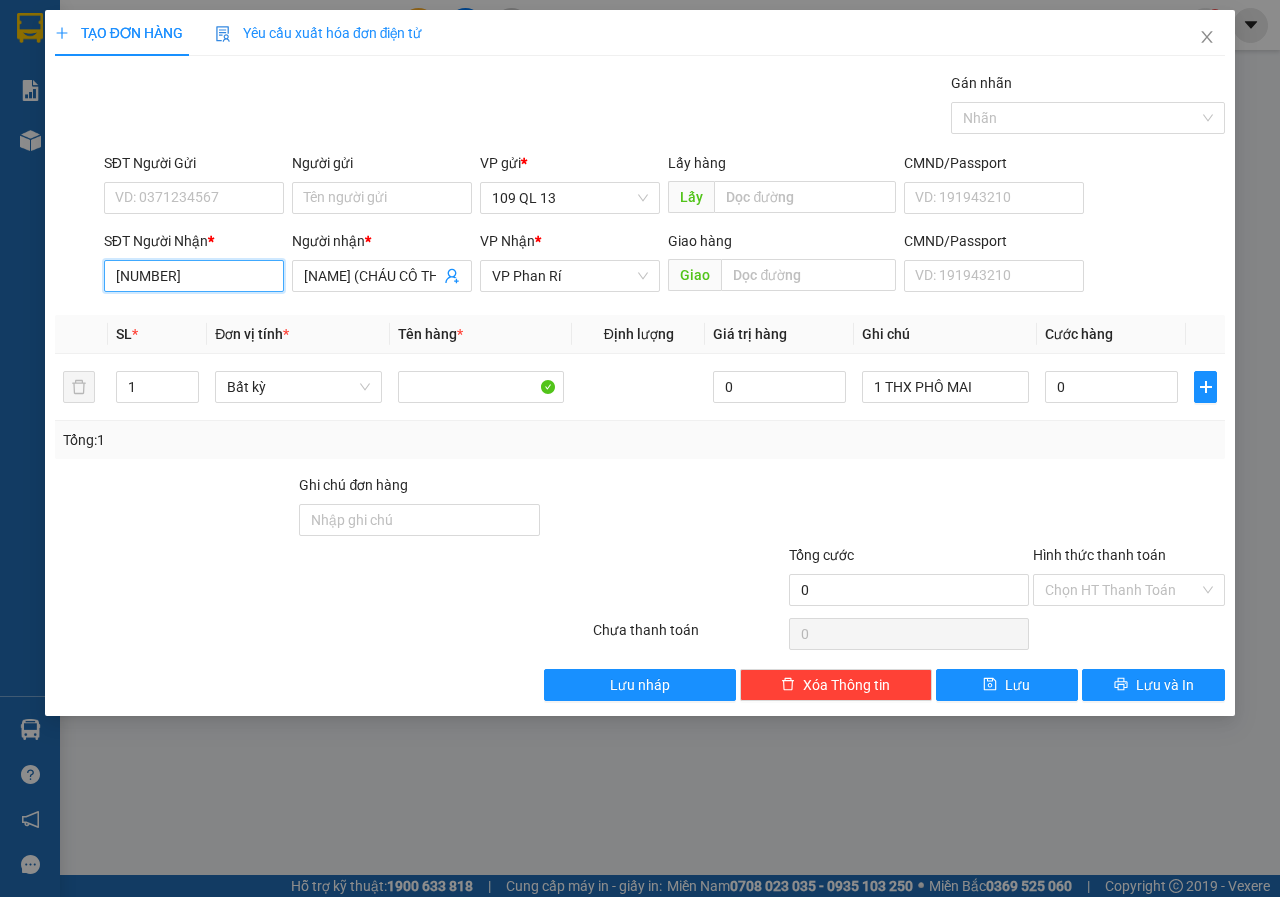 type on "[NUMBER]" 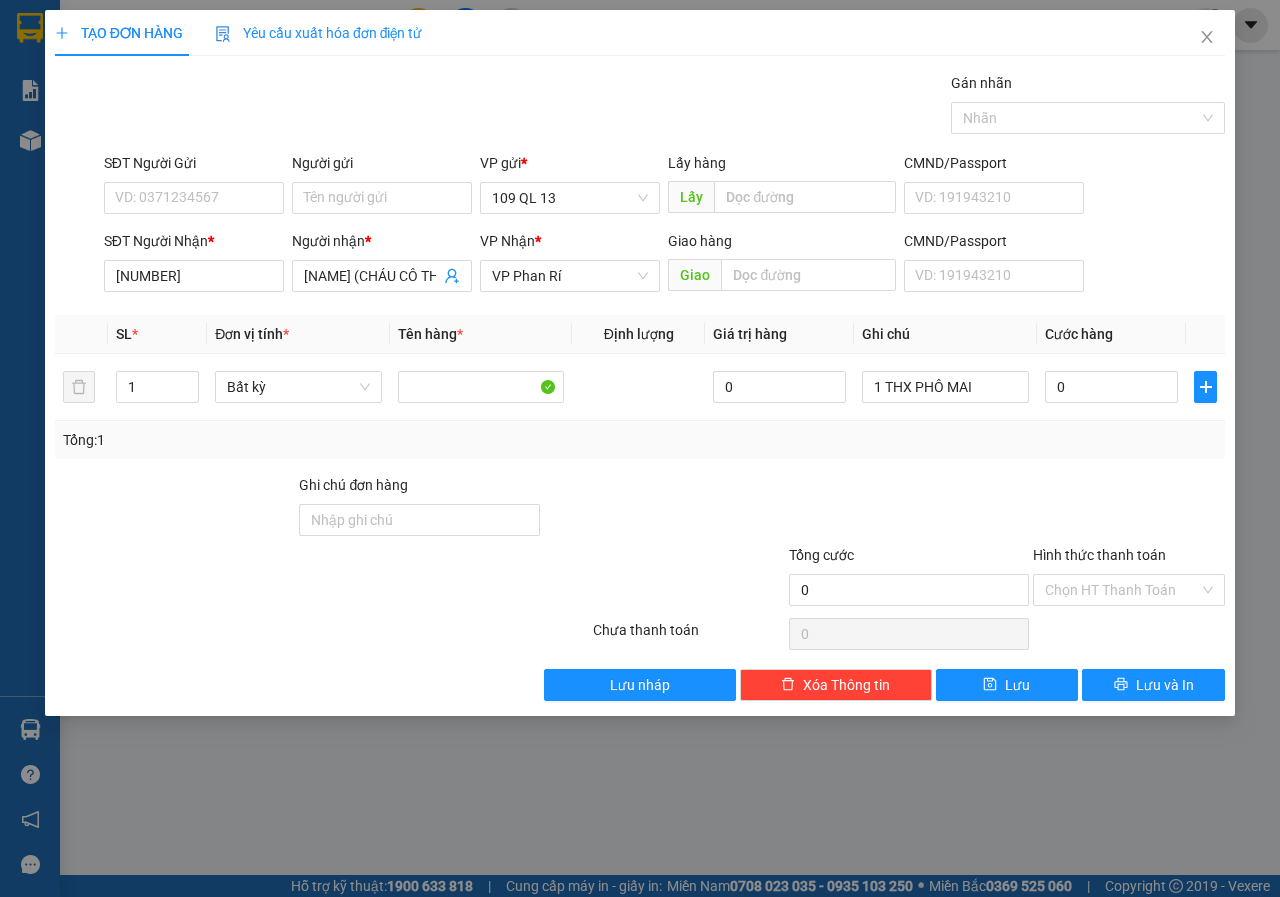 click on "SĐT Người Gửi VD: [PHONE] Người gửi Tên người gửi VP gửi  * [NUMBER] [STREET] Lấy hàng Lấy CMND/Passport VD: [ID_NUMBER] SĐT Người Nhận  * [PHONE] [PHONE] Người nhận  * TUẤN (CHÁU CÔ THỦY) VP Nhận  * VP Phan Rí Giao hàng Giao CMND/Passport VD: [ID_NUMBER]" at bounding box center [640, 226] 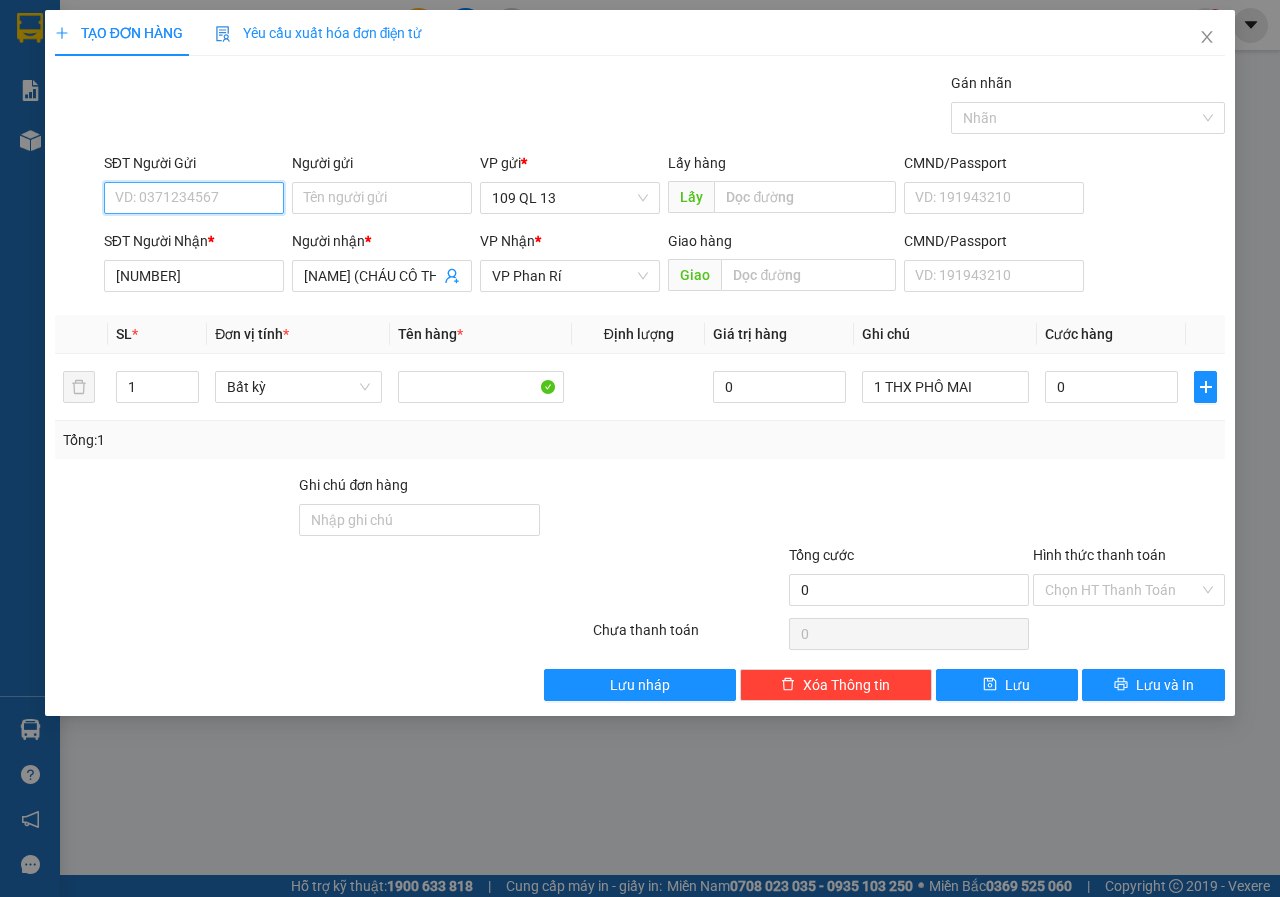 drag, startPoint x: 221, startPoint y: 203, endPoint x: 219, endPoint y: 192, distance: 11.18034 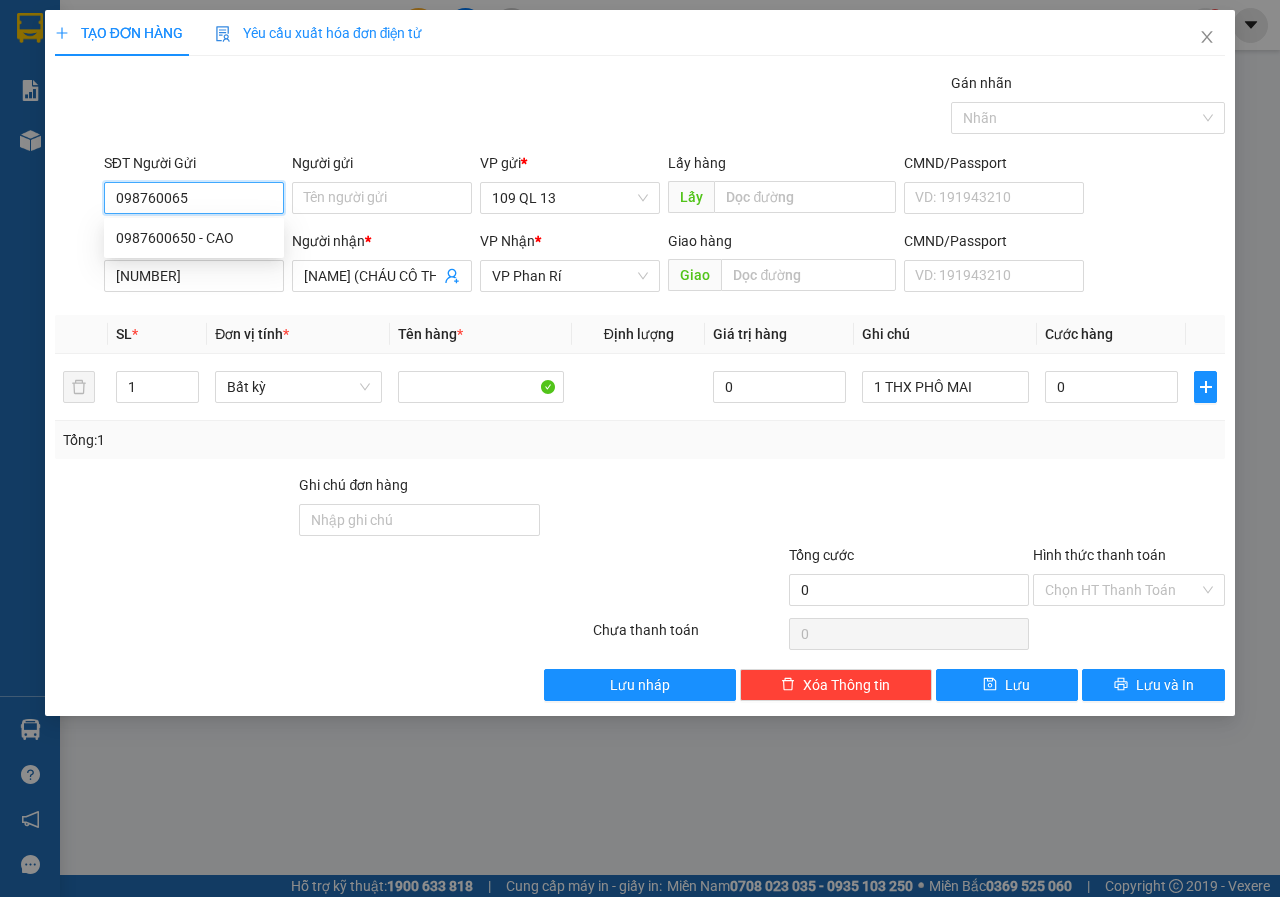 type on "0987600650" 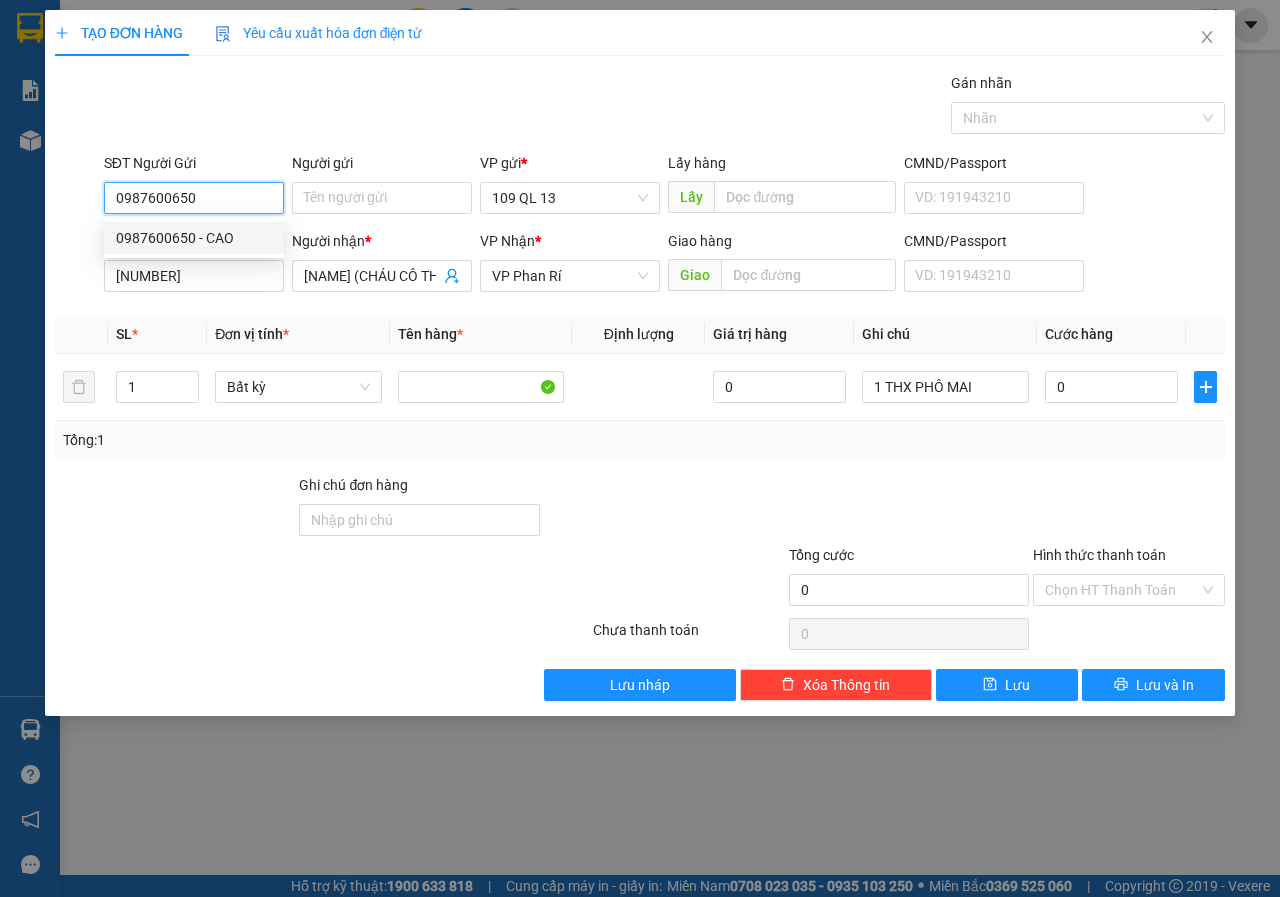 click on "0987600650 - CAO" at bounding box center (194, 238) 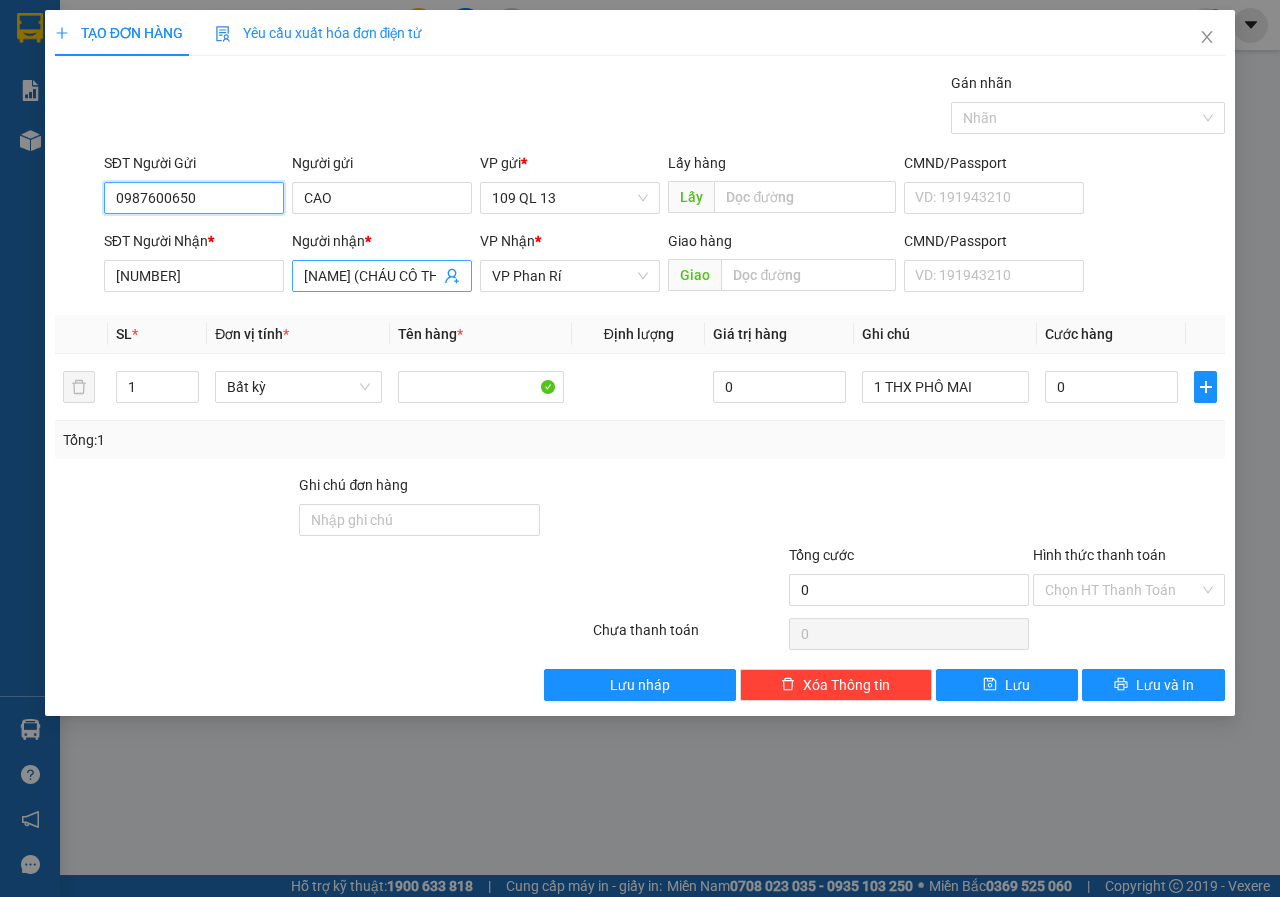 type on "0987600650" 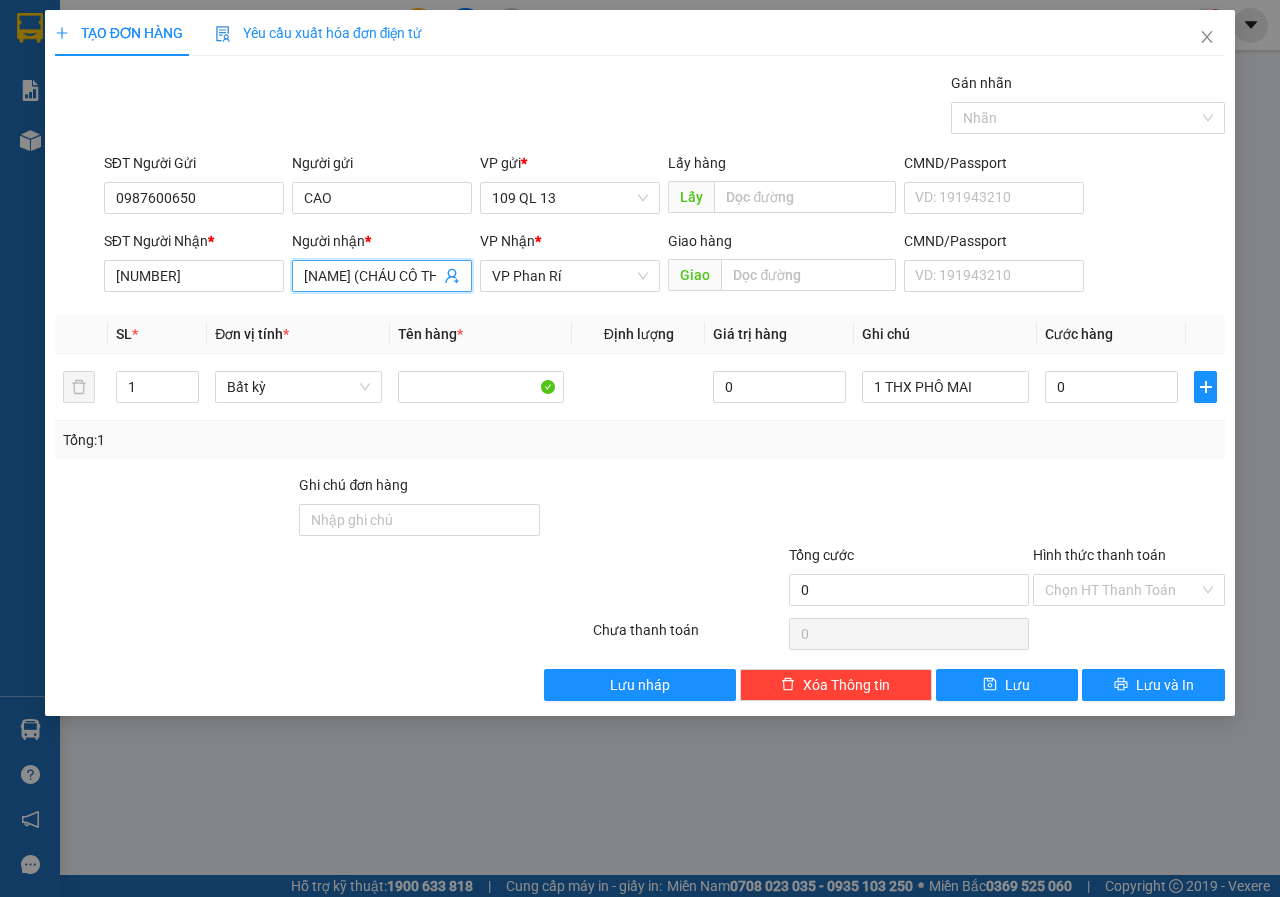 scroll, scrollTop: 0, scrollLeft: 15, axis: horizontal 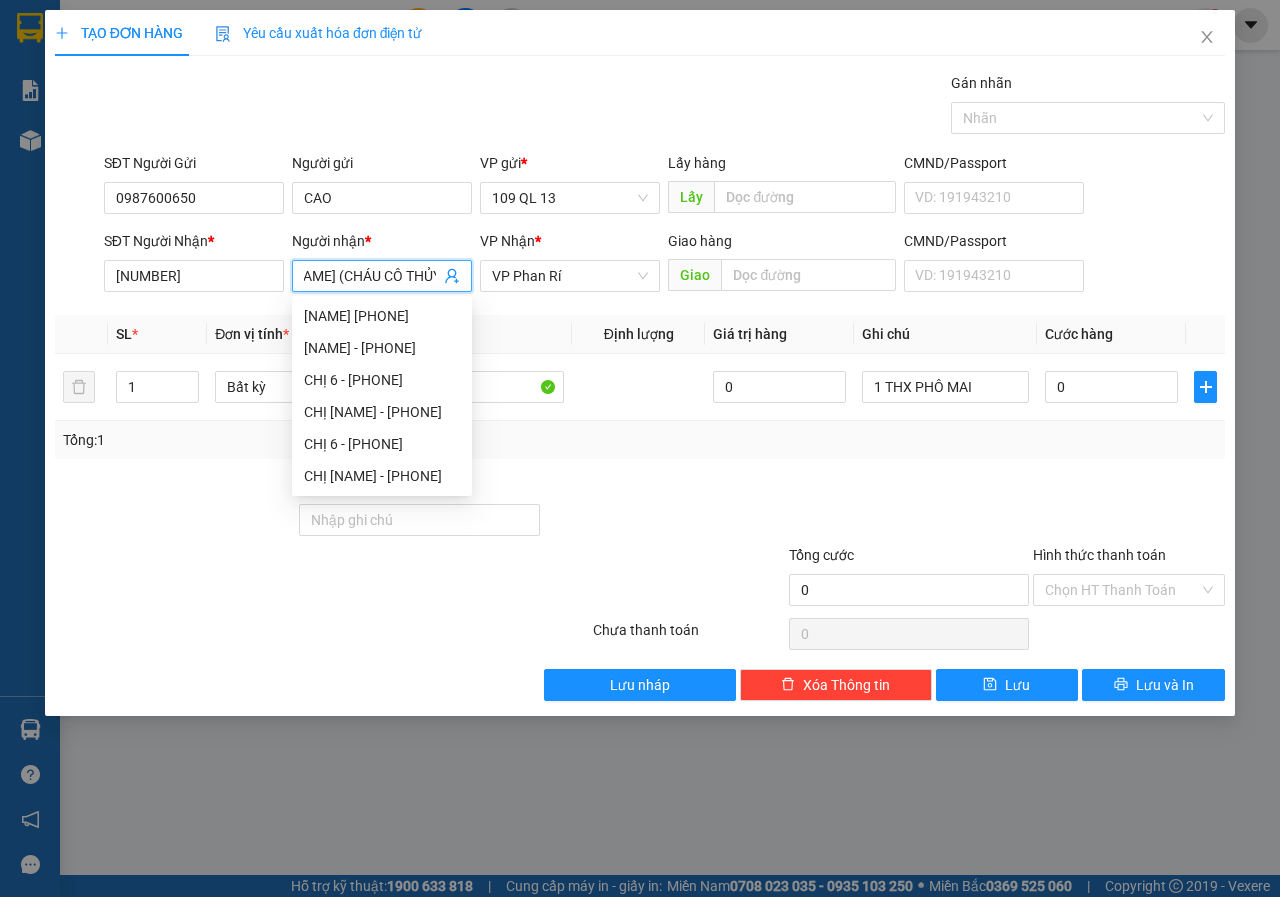 drag, startPoint x: 383, startPoint y: 275, endPoint x: 461, endPoint y: 283, distance: 78.40918 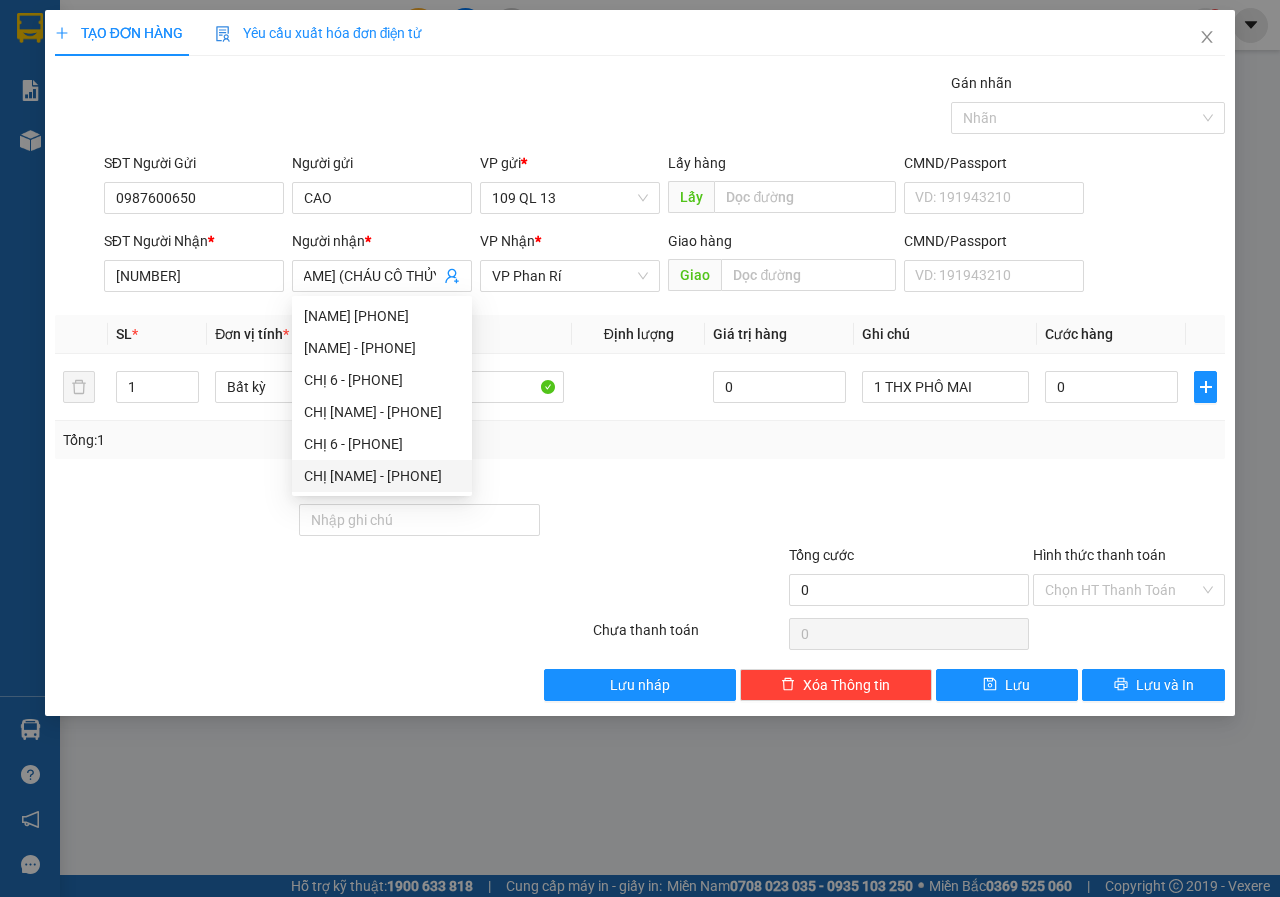 click on "TẠO ĐƠN HÀNG Yêu cầu xuất hóa đơn điện tử Transit Pickup Surcharge Ids Transit Deliver Surcharge Ids Transit Deliver Surcharge Transit Deliver Surcharge Gói vận chuyển  * Tiêu chuẩn Gán nhãn   Nhãn SĐT Người Gửi [PHONE] Người gửi CAO VP gửi  * 109 QL 13 Lấy hàng Lấy CMND/Passport VD: 191943210 SĐT Người Nhận  * [PHONE] Người nhận  * TUẤN (CHÁU CÔ THỦY) VP Nhận  * VP Phan Rí Giao hàng Giao CMND/Passport VD: 191943210 SL  * Đơn vị tính  * Tên hàng  * Định lượng Giá trị hàng Ghi chú Cước hàng                   1 Bất kỳ 0 1 THX PHÔ MAI 0 Tổng:  1 Ghi chú đơn hàng Tổng cước 0 Hình thức thanh toán Chọn HT Thanh Toán Số tiền thu trước 0 Chưa thanh toán 0 Chọn HT Thanh Toán Lưu nháp Xóa Thông tin Lưu Lưu và In" at bounding box center [640, 363] 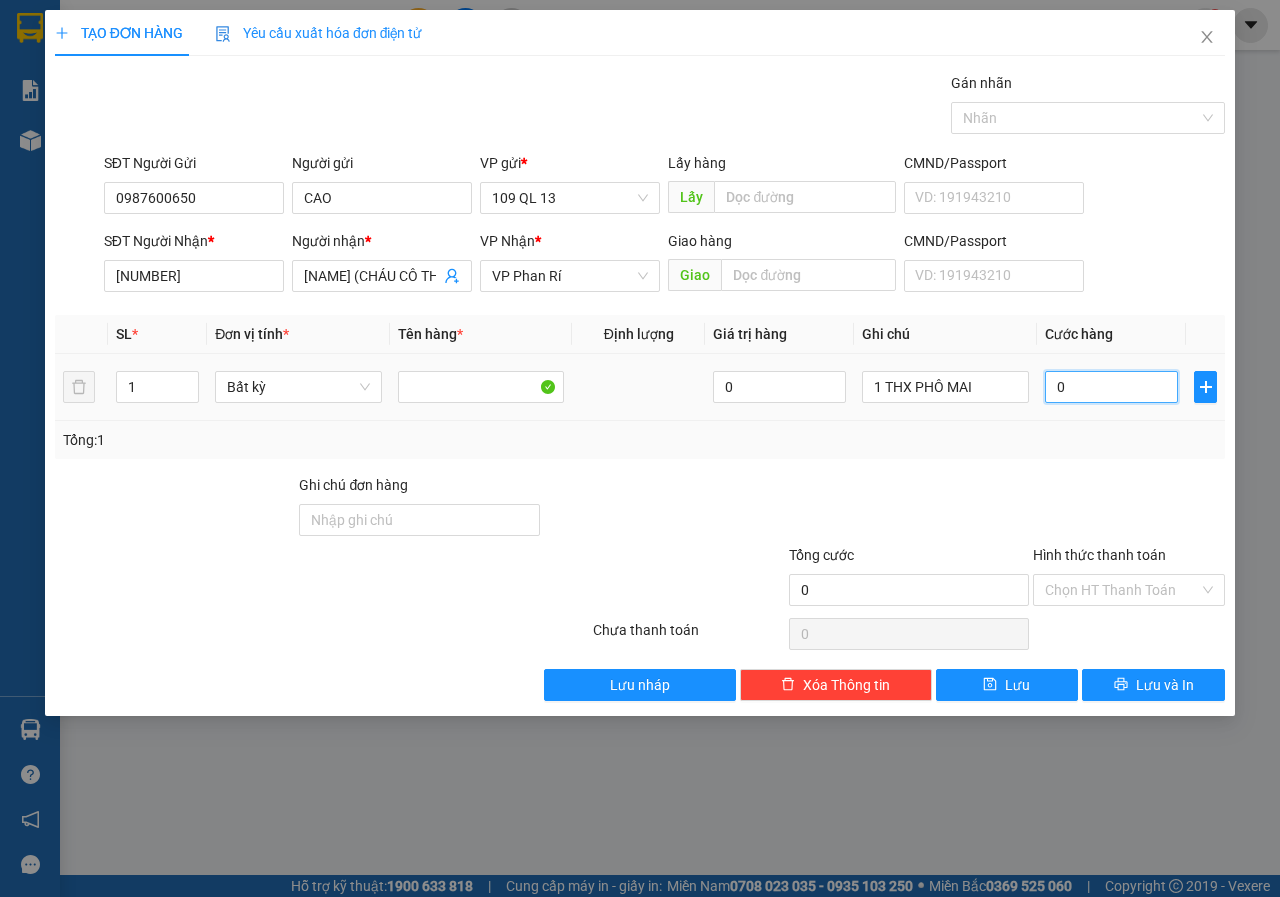 click on "0" at bounding box center [1111, 387] 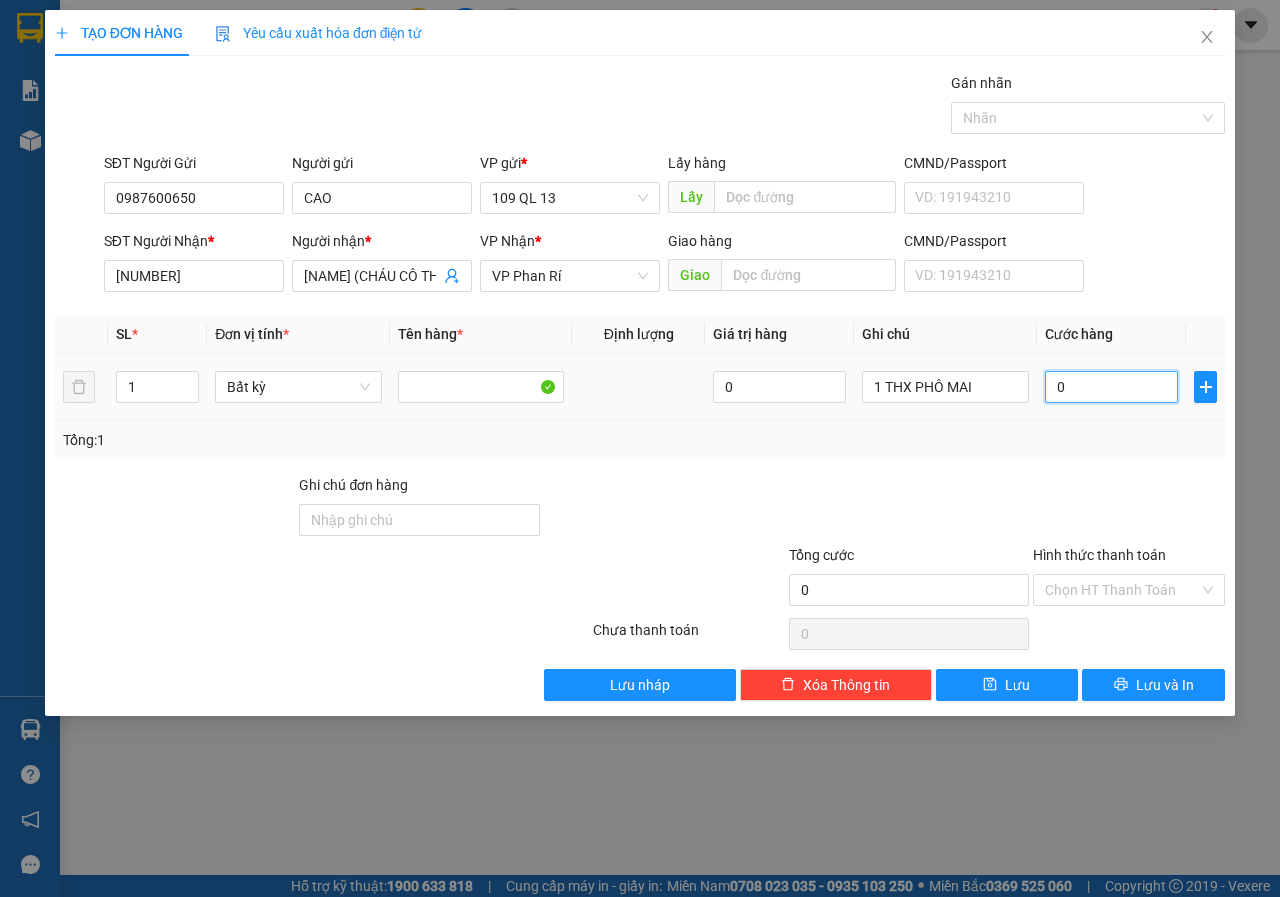 type on "7" 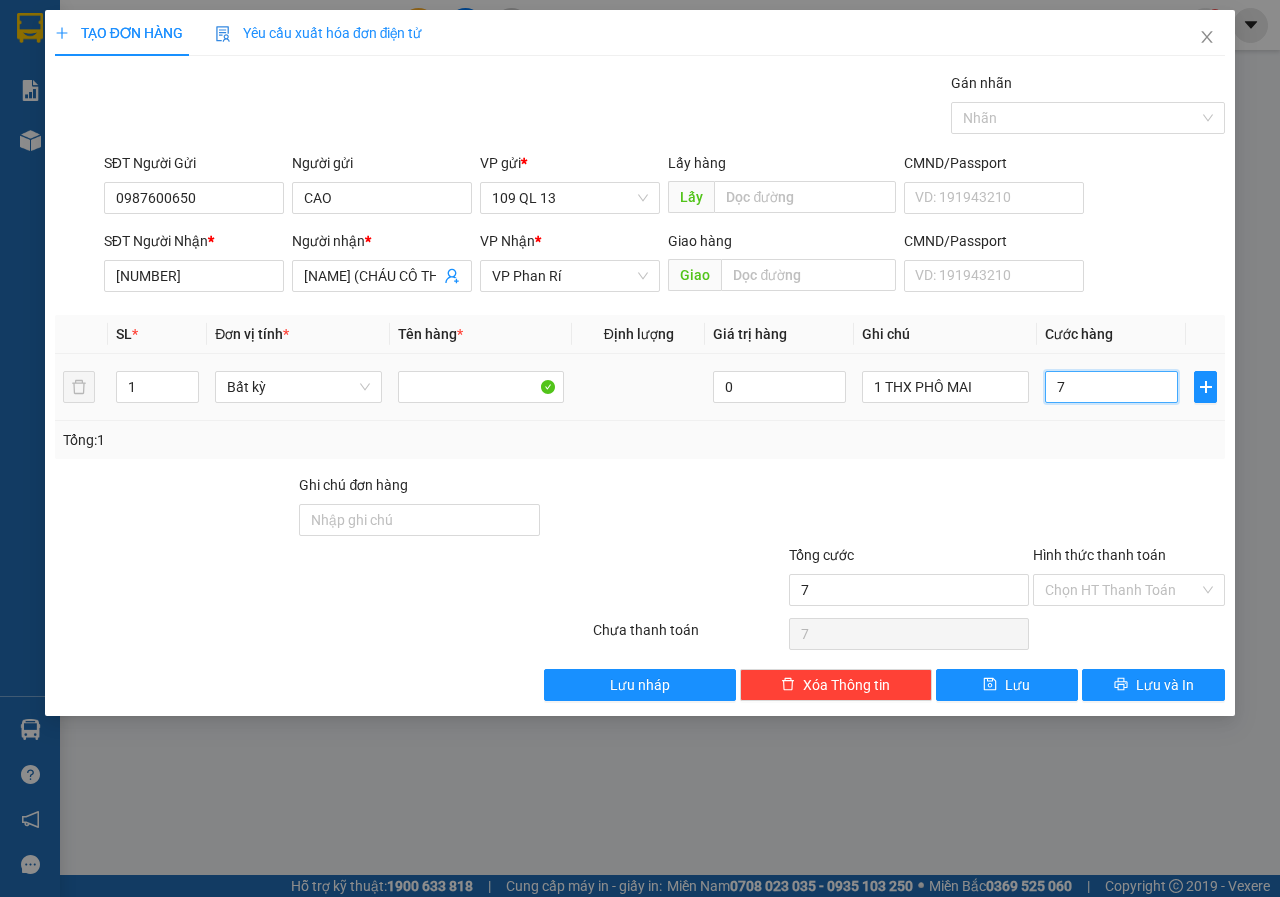 type on "70" 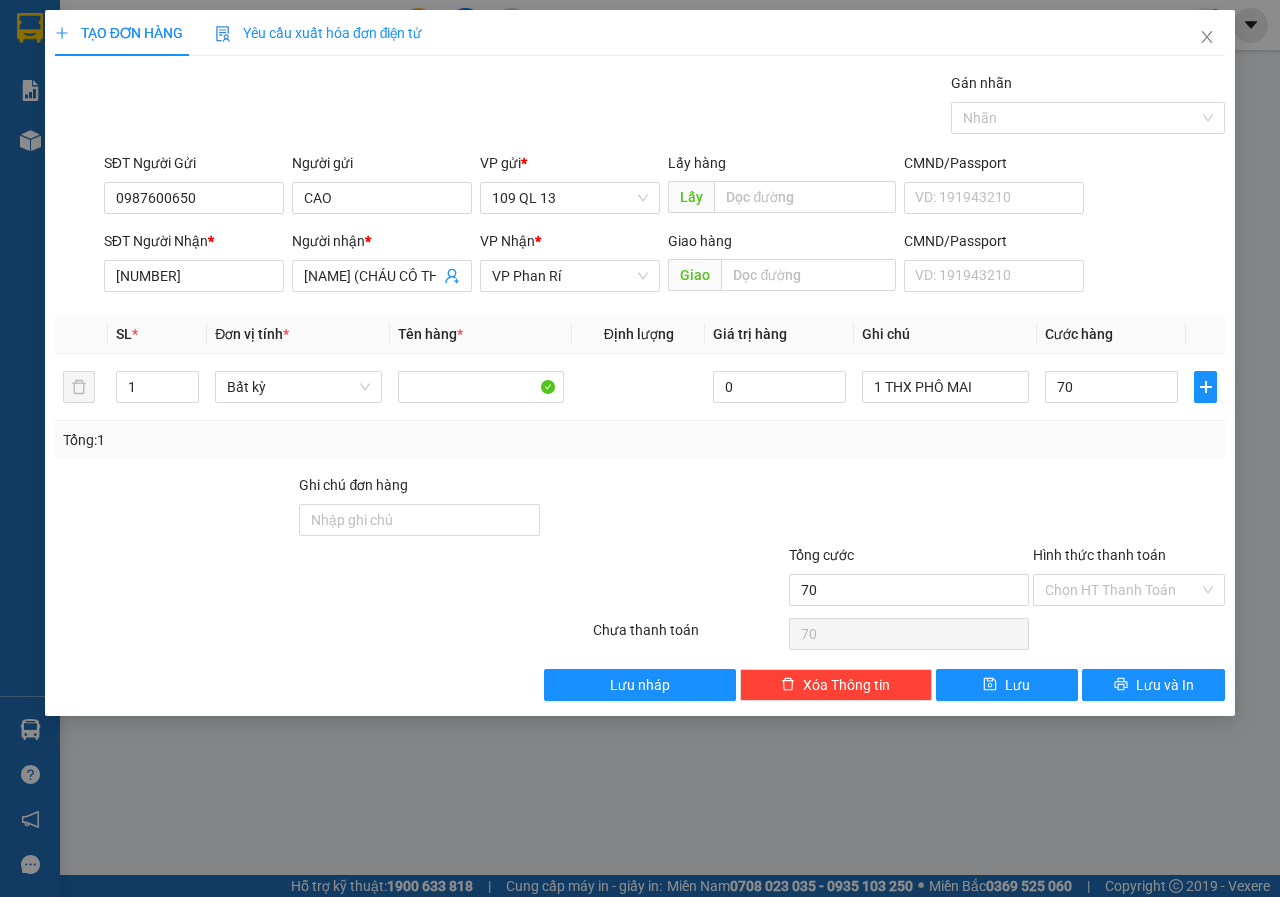 type on "70.000" 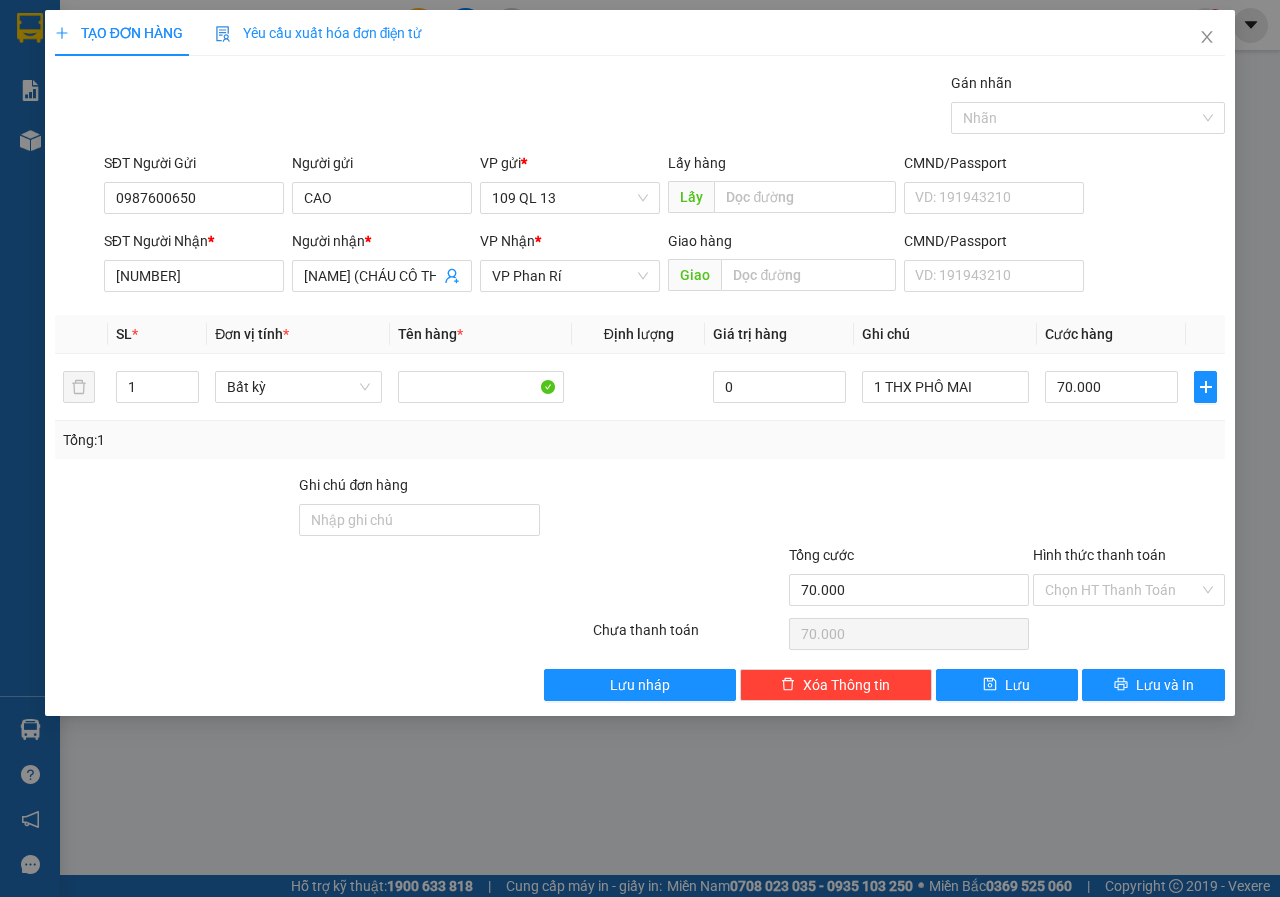 click on "Transit Pickup Surcharge Ids Transit Deliver Surcharge Ids Transit Deliver Surcharge Transit Deliver Surcharge Gói vận chuyển  * Tiêu chuẩn Gán nhãn   Nhãn SĐT Người Gửi [PHONE] Người gửi CAO VP gửi  * 109 QL 13 Lấy hàng Lấy CMND/Passport VD: 191943210 SĐT Người Nhận  * [PHONE] Người nhận  * TUẤN (CHÁU CÔ THỦY) VP Nhận  * VP Phan Rí Giao hàng Giao CMND/Passport VD: 191943210 SL  * Đơn vị tính  * Tên hàng  * Định lượng Giá trị hàng Ghi chú Cước hàng                   1 Bất kỳ 0 1 THX PHÔ MAI 70.000 Tổng:  1 Ghi chú đơn hàng Tổng cước 70.000 Hình thức thanh toán Chọn HT Thanh Toán Số tiền thu trước 0 Chưa thanh toán 70.000 Chọn HT Thanh Toán Lưu nháp Xóa Thông tin Lưu Lưu và In" at bounding box center [640, 386] 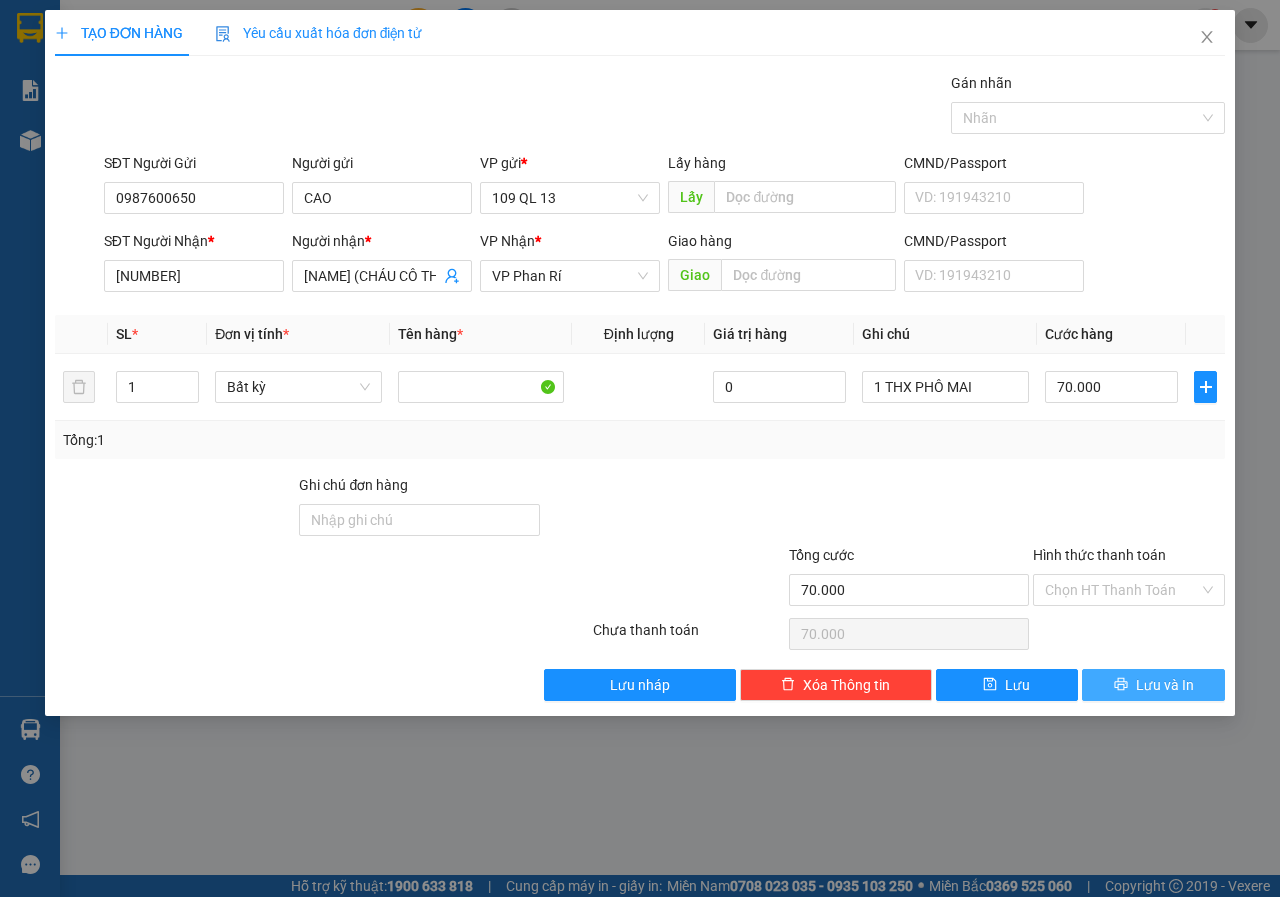 click on "Lưu và In" at bounding box center (1165, 685) 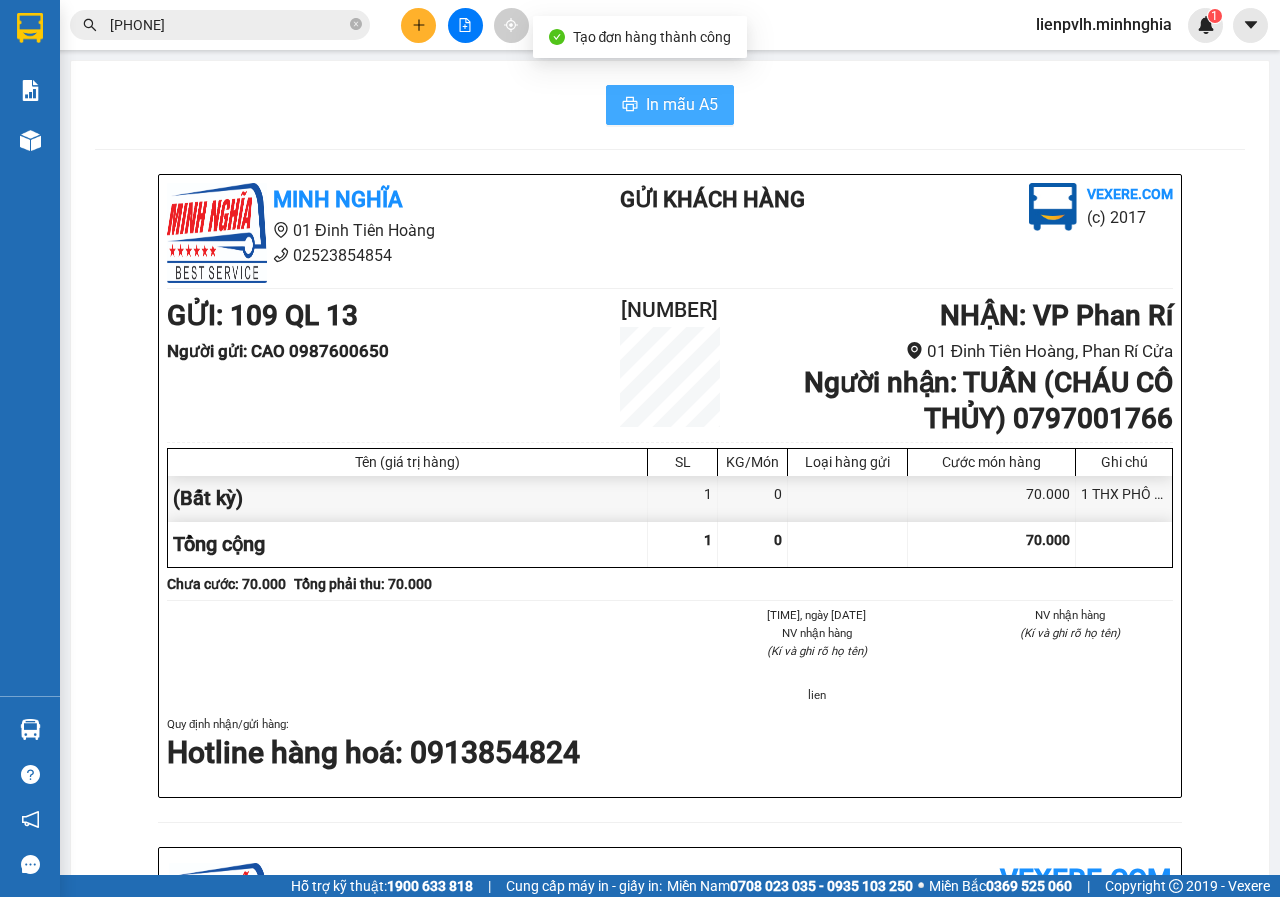 click on "In mẫu A5" at bounding box center [682, 104] 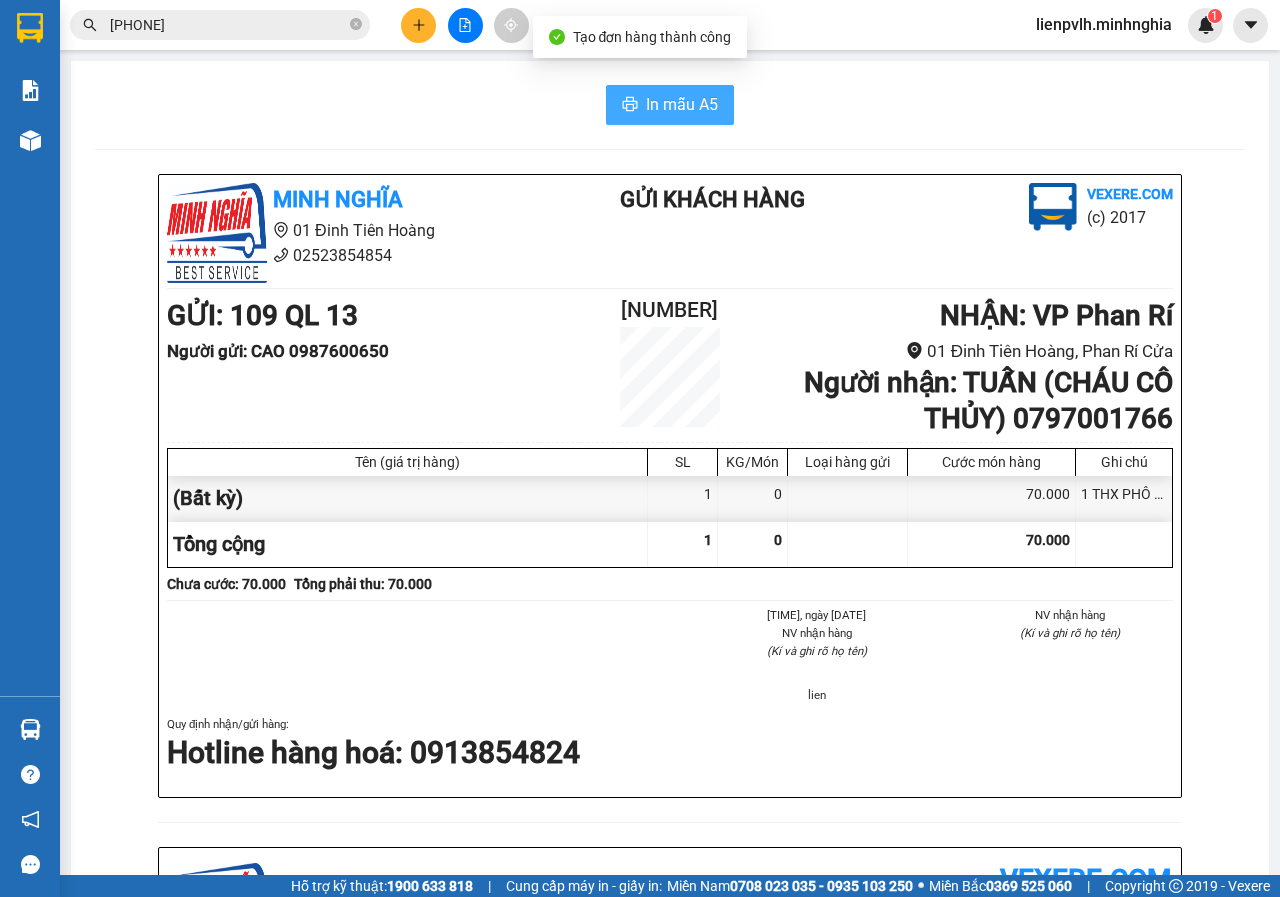 scroll, scrollTop: 0, scrollLeft: 0, axis: both 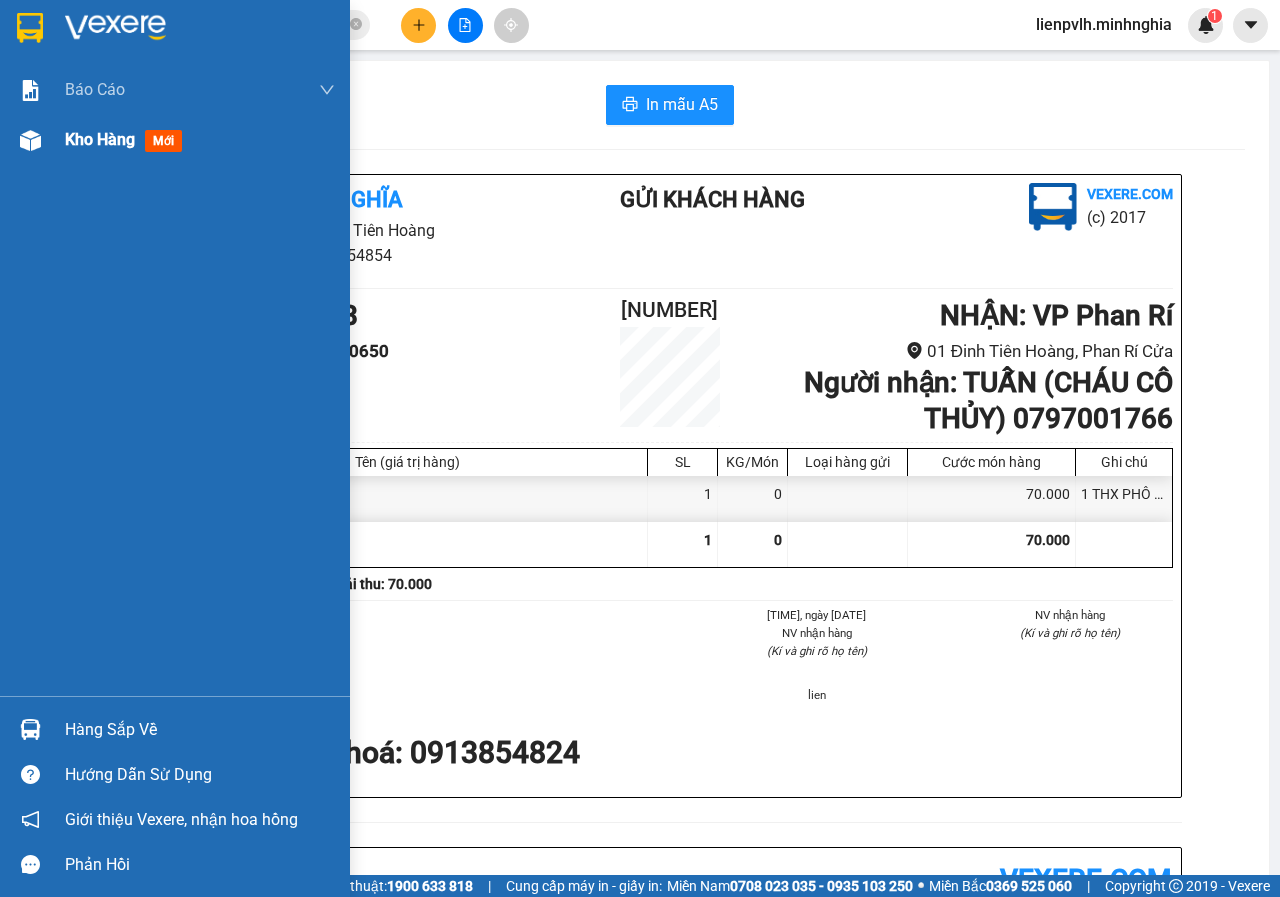 click on "Kho hàng" at bounding box center [100, 139] 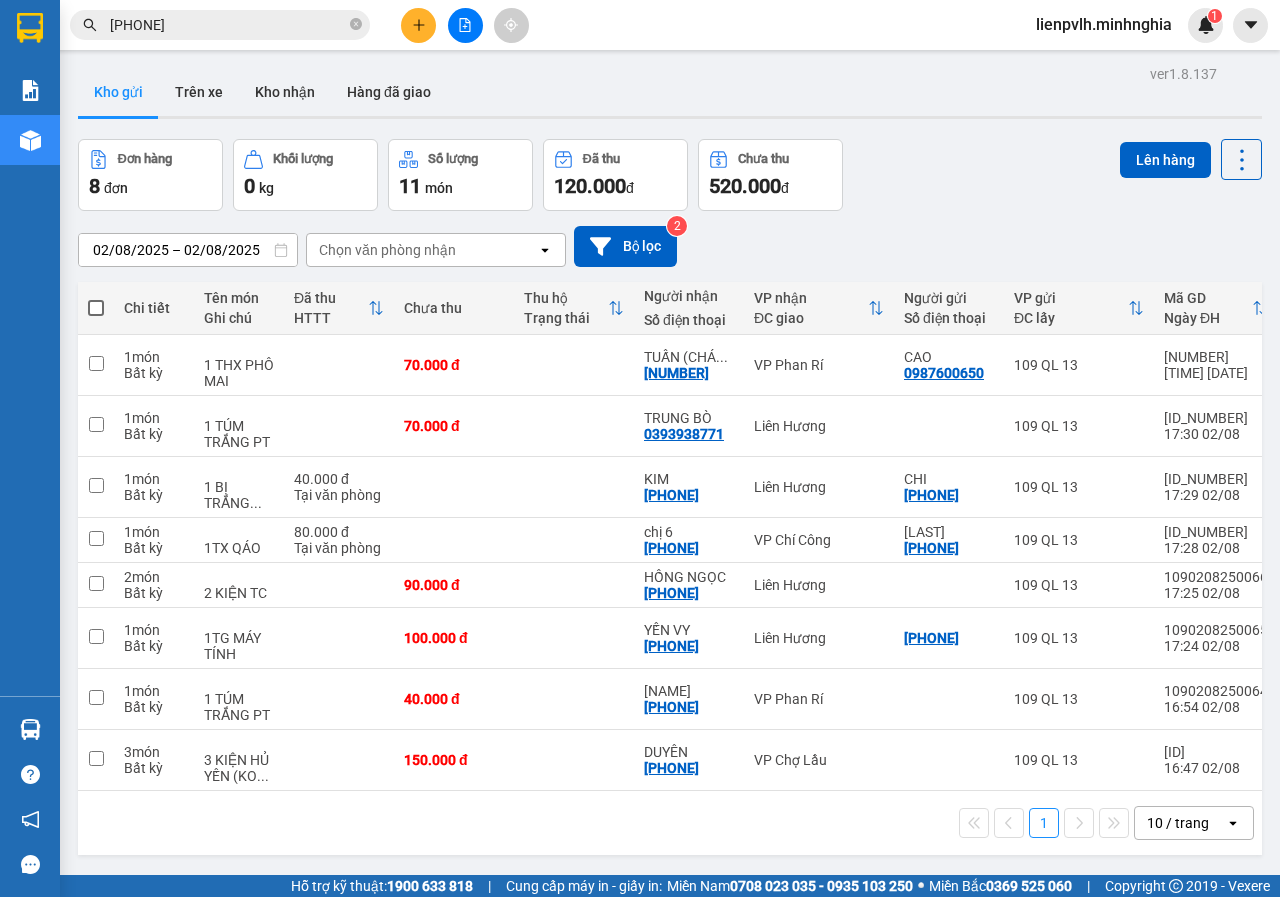 click at bounding box center [96, 308] 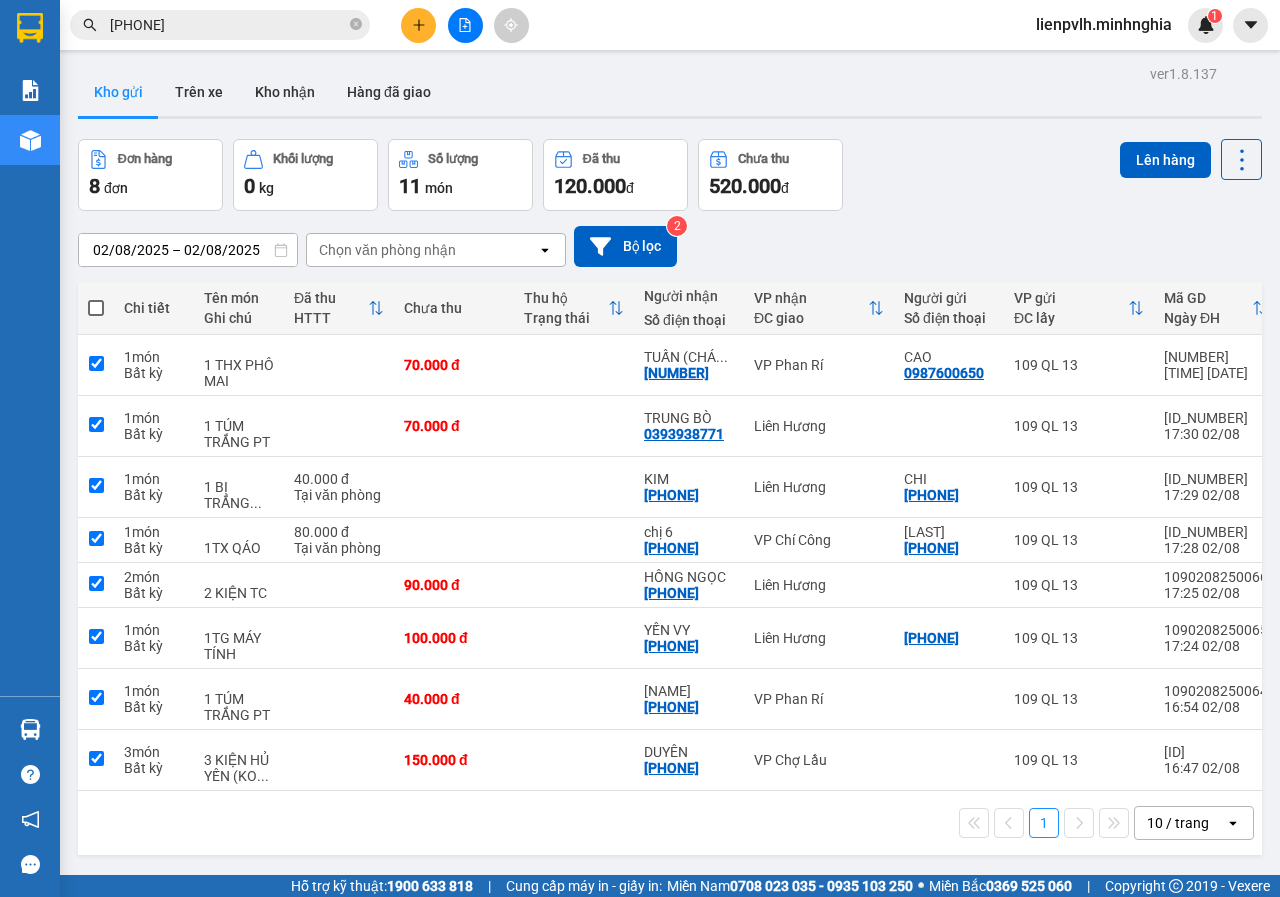 checkbox on "true" 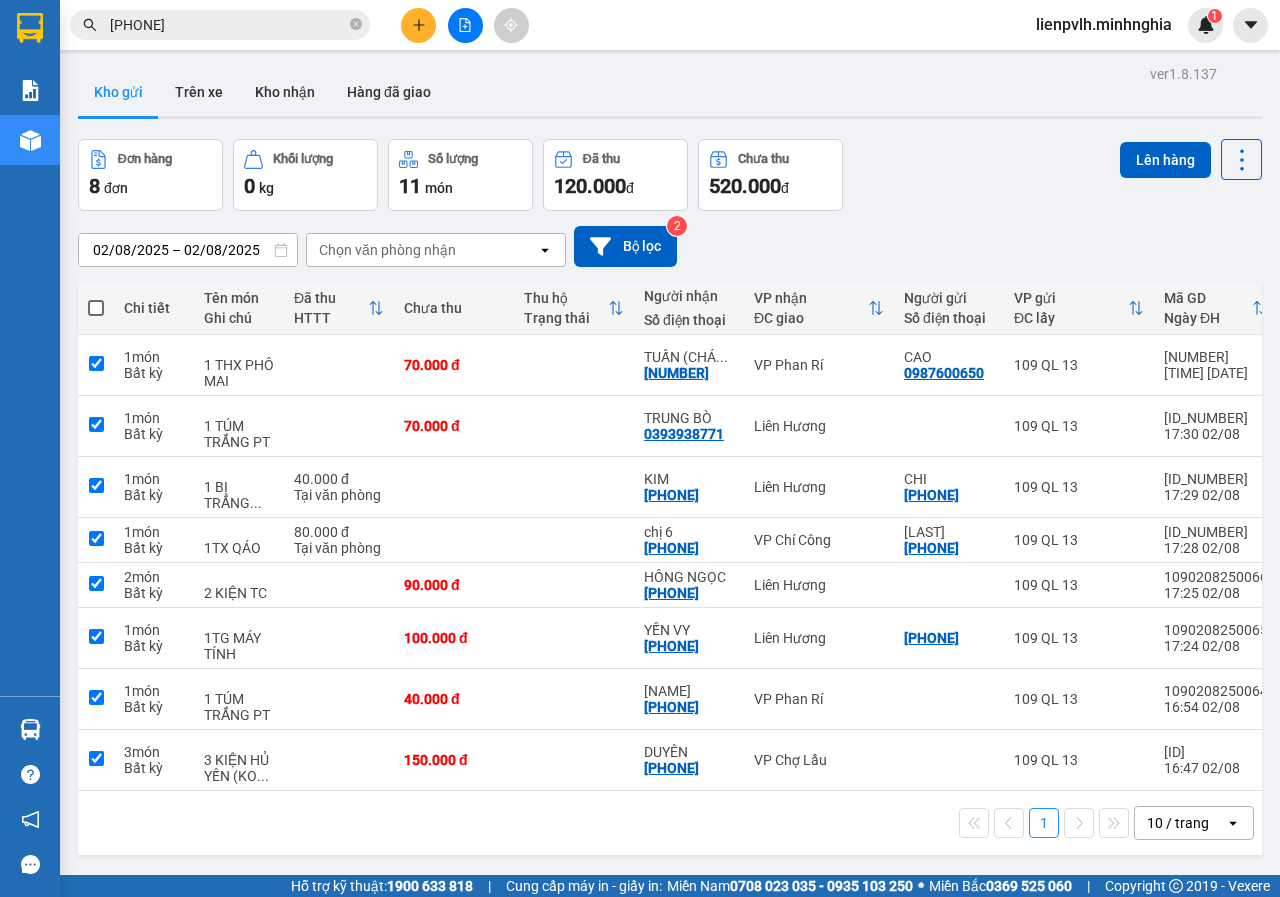 checkbox on "true" 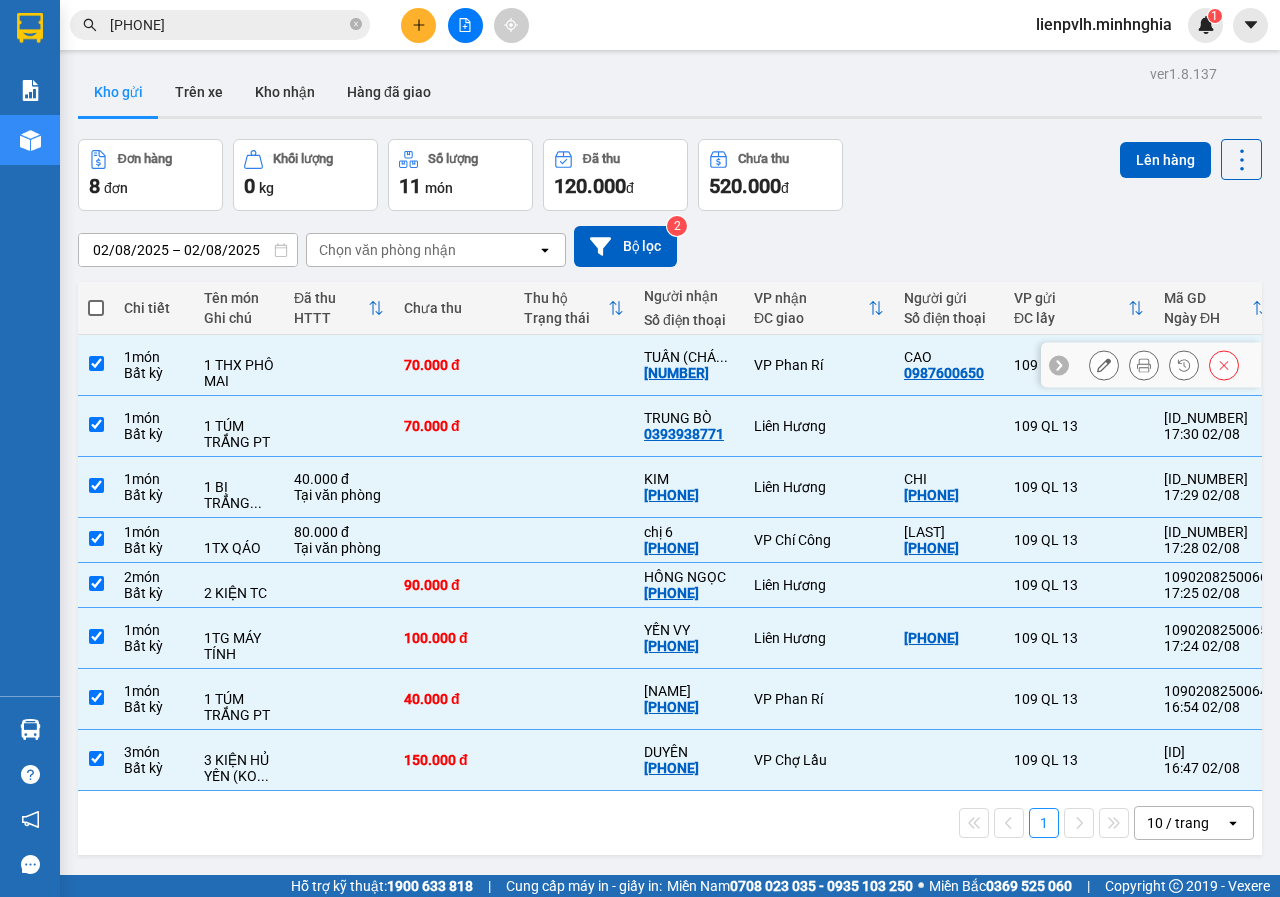 click on "1 THX PHÔ MAI" at bounding box center (239, 373) 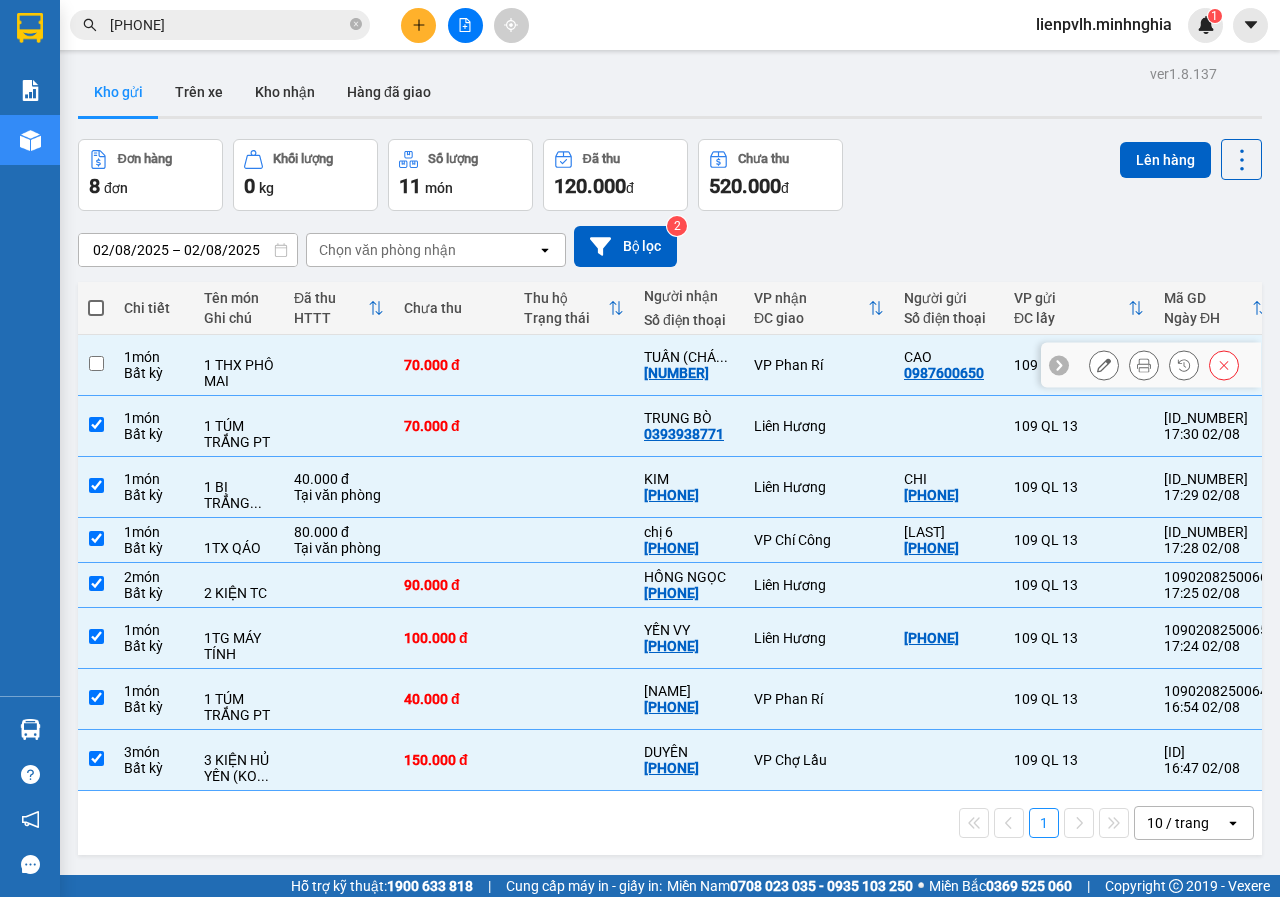 checkbox on "false" 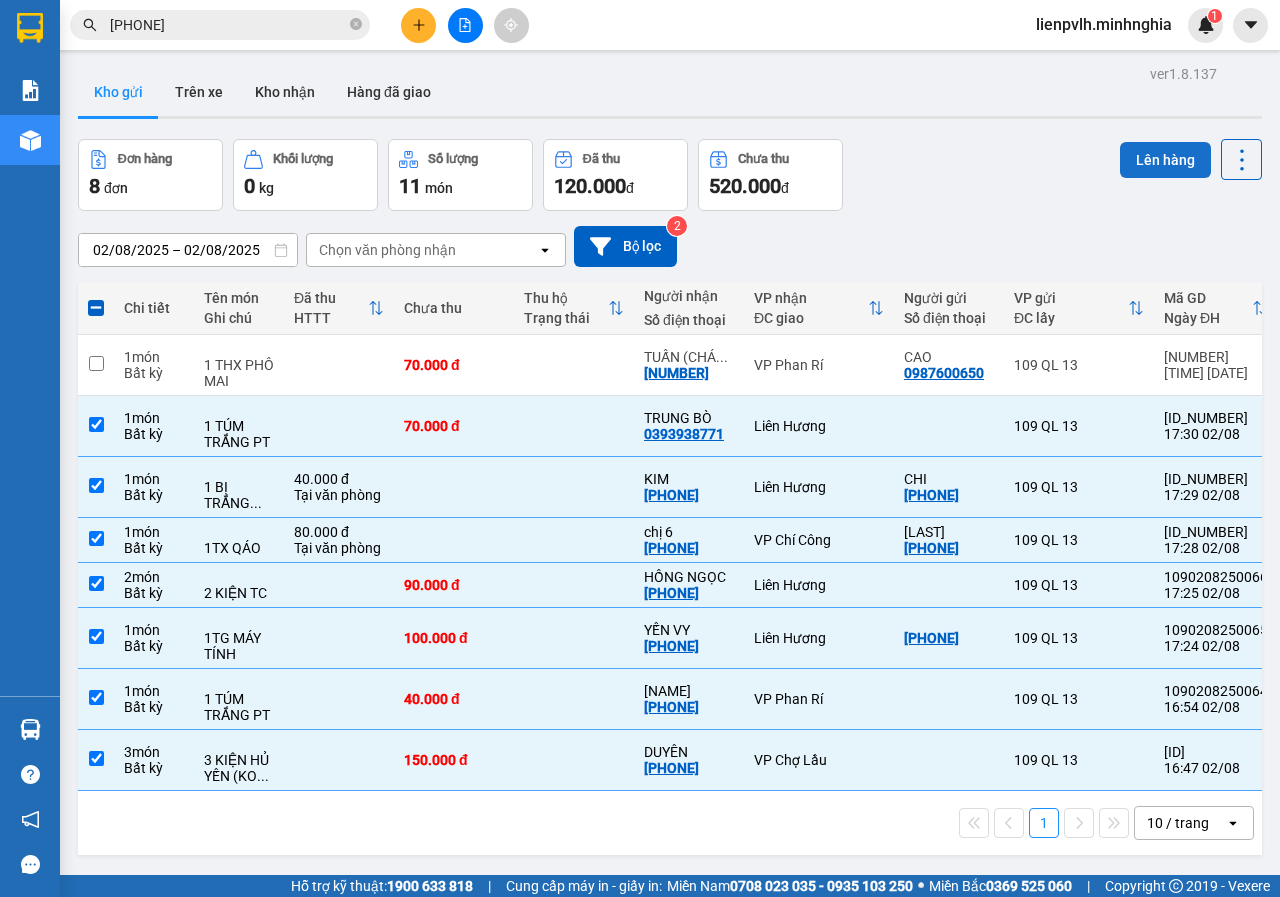 click on "Lên hàng" at bounding box center [1165, 160] 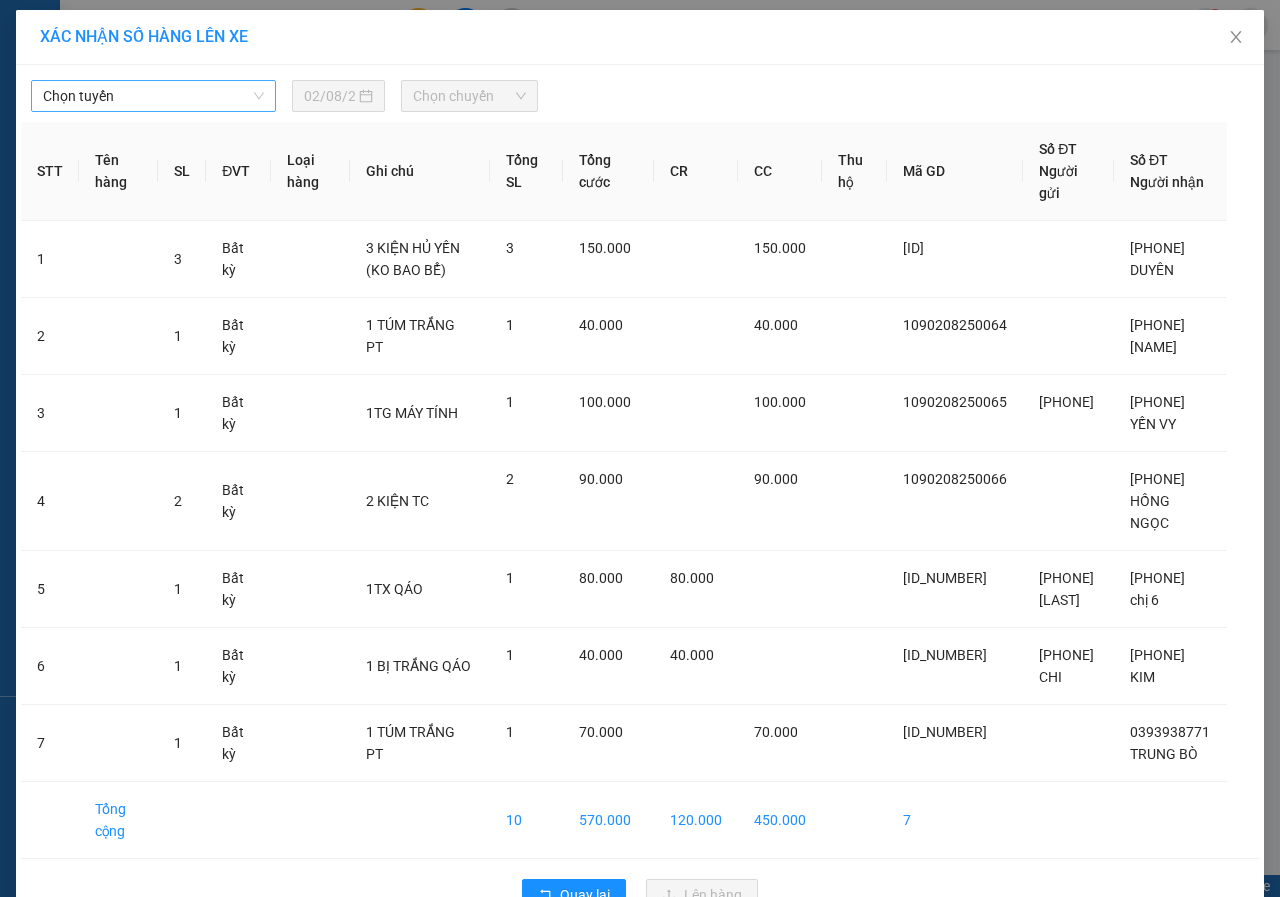 click on "Chọn tuyến" at bounding box center [153, 96] 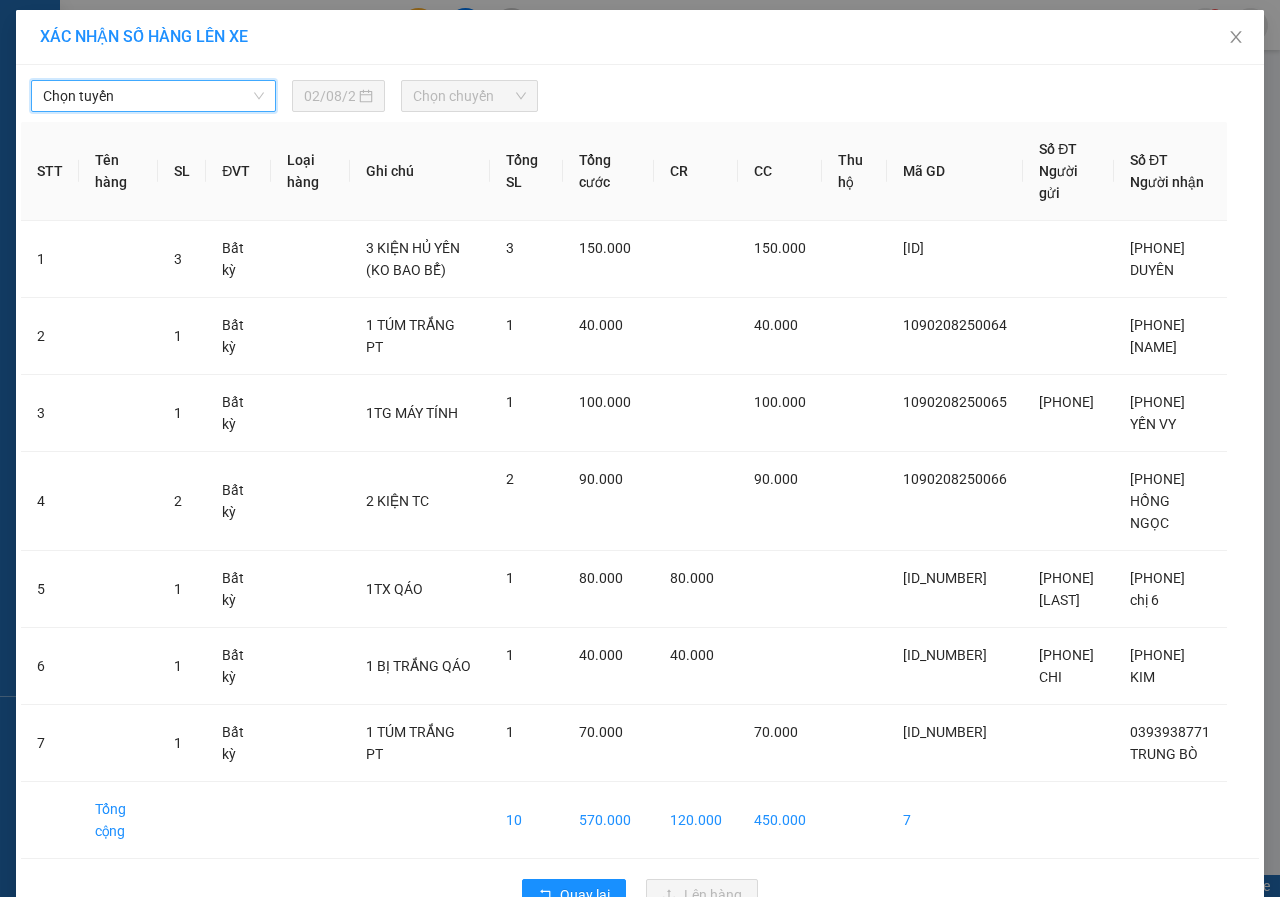 click on "Chọn tuyến" at bounding box center (153, 96) 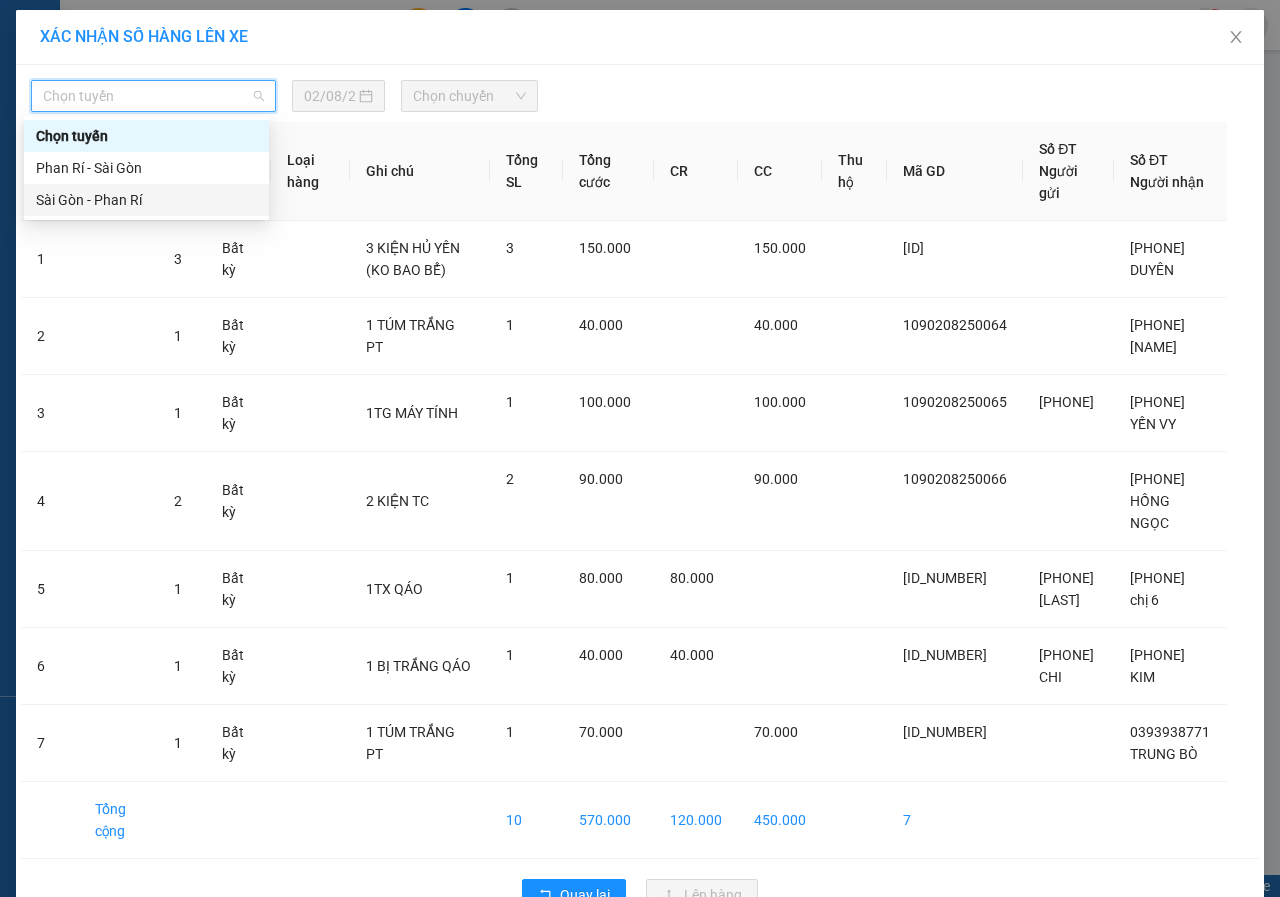 click on "Sài Gòn - Phan Rí" at bounding box center (146, 200) 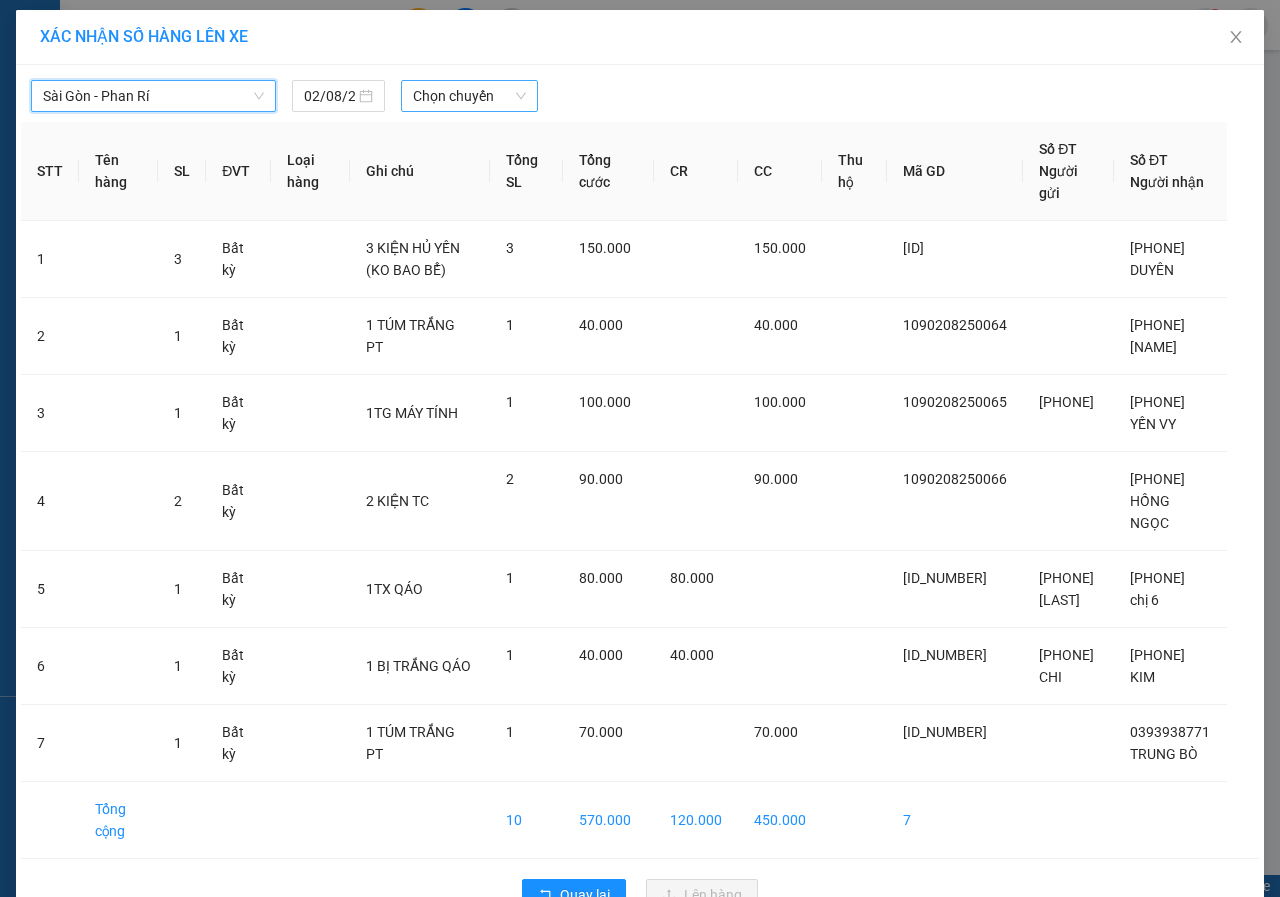 click on "Chọn chuyến" at bounding box center [469, 96] 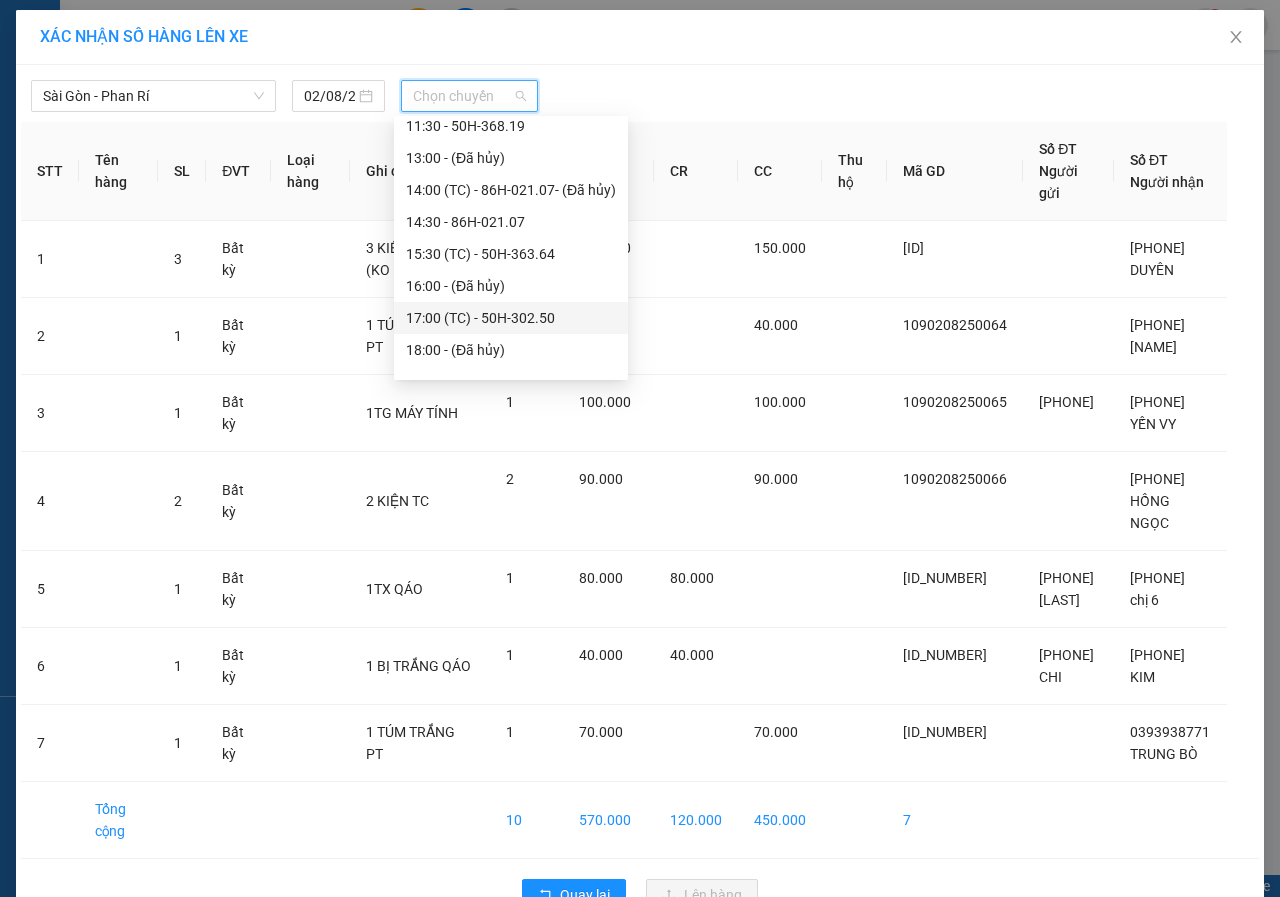 scroll, scrollTop: 288, scrollLeft: 0, axis: vertical 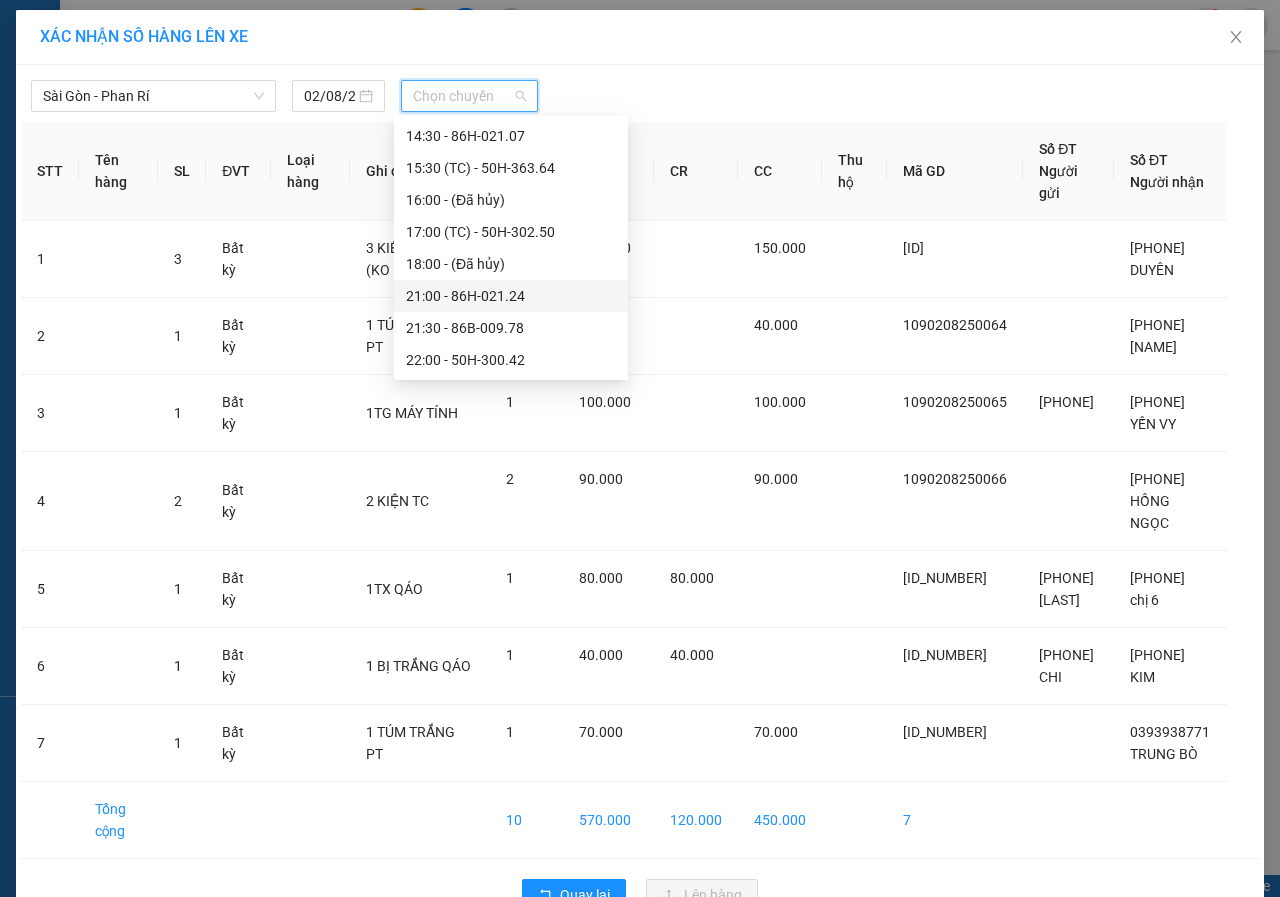 click on "[TIME]     - [ID]" at bounding box center [511, 296] 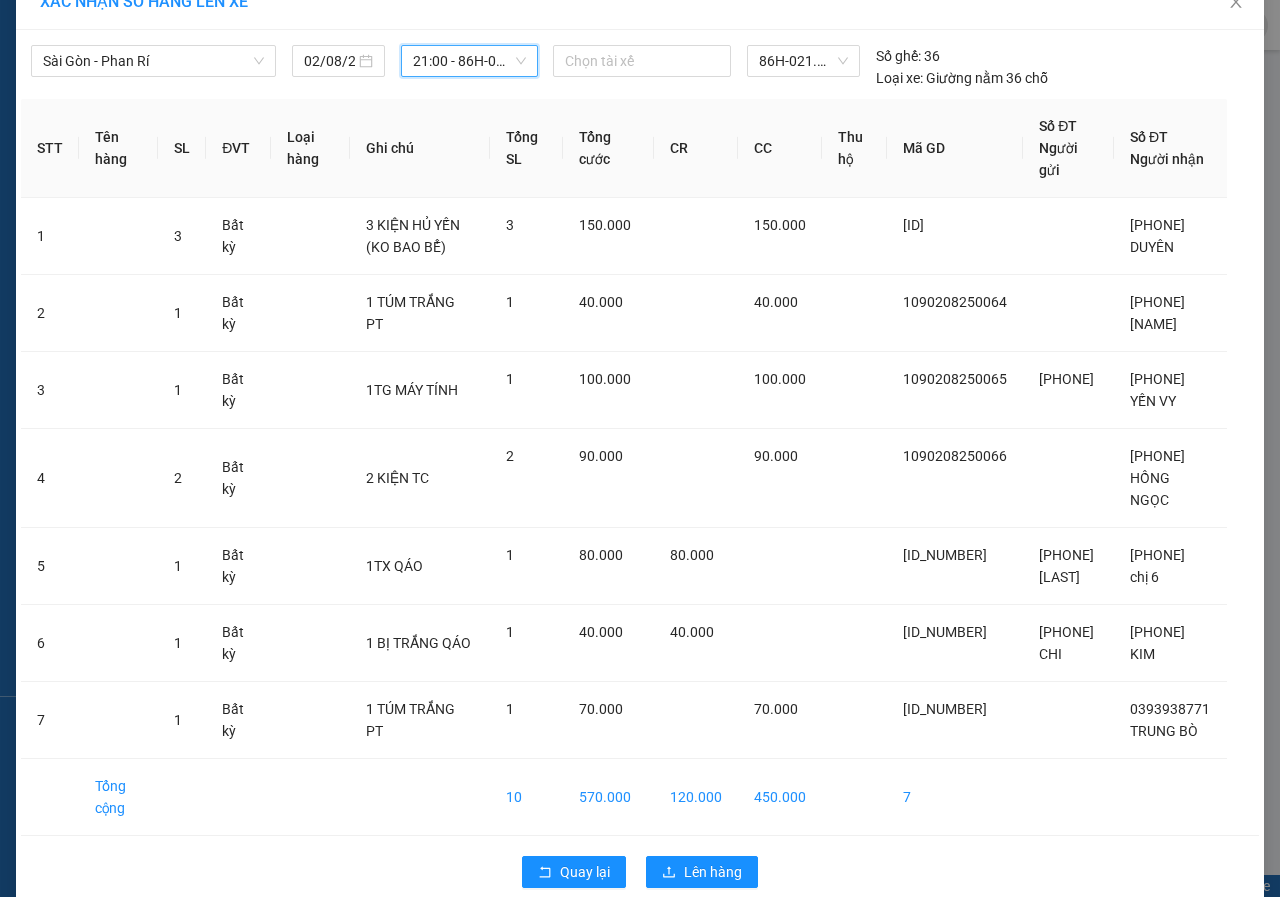 scroll, scrollTop: 43, scrollLeft: 0, axis: vertical 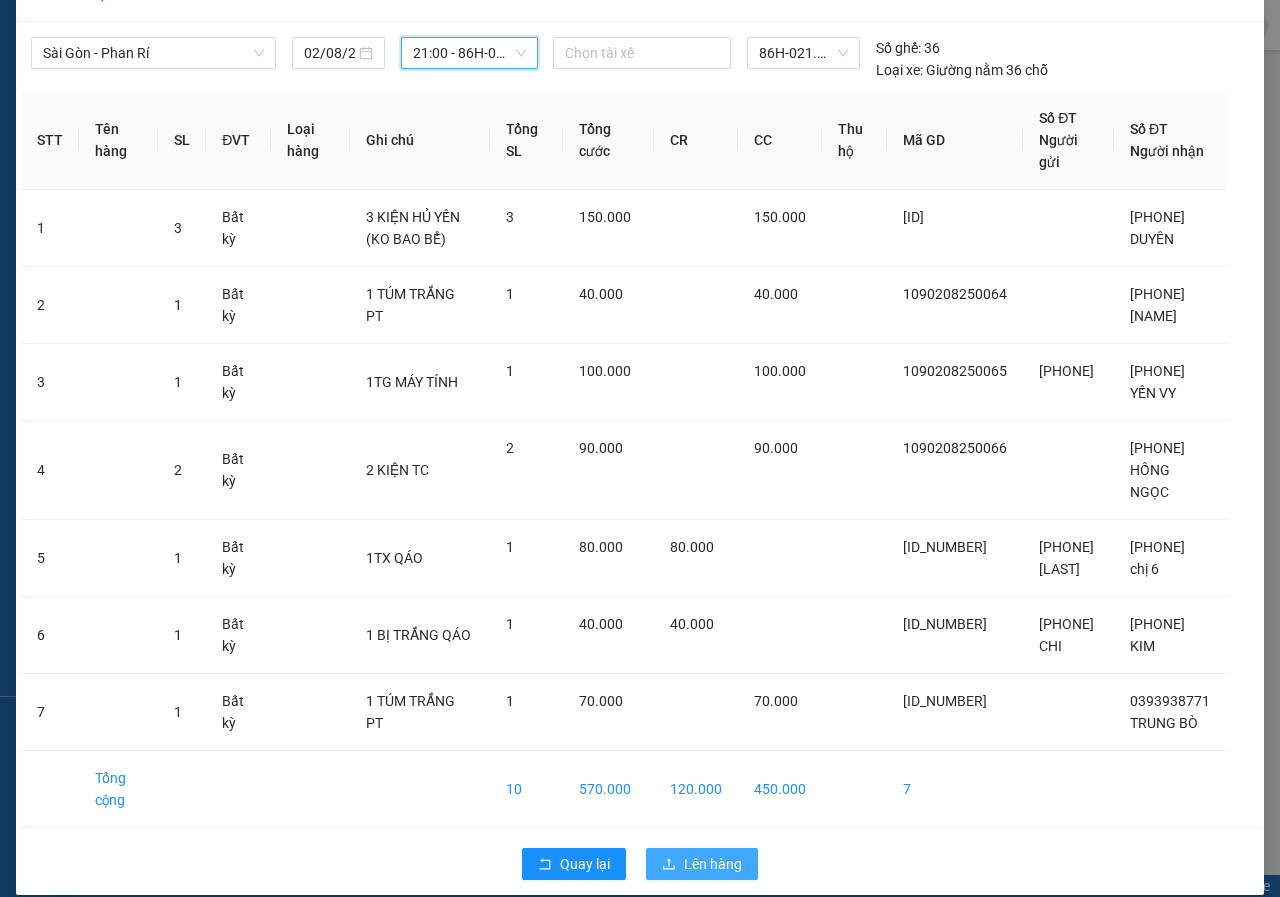 drag, startPoint x: 752, startPoint y: 857, endPoint x: 742, endPoint y: 849, distance: 12.806249 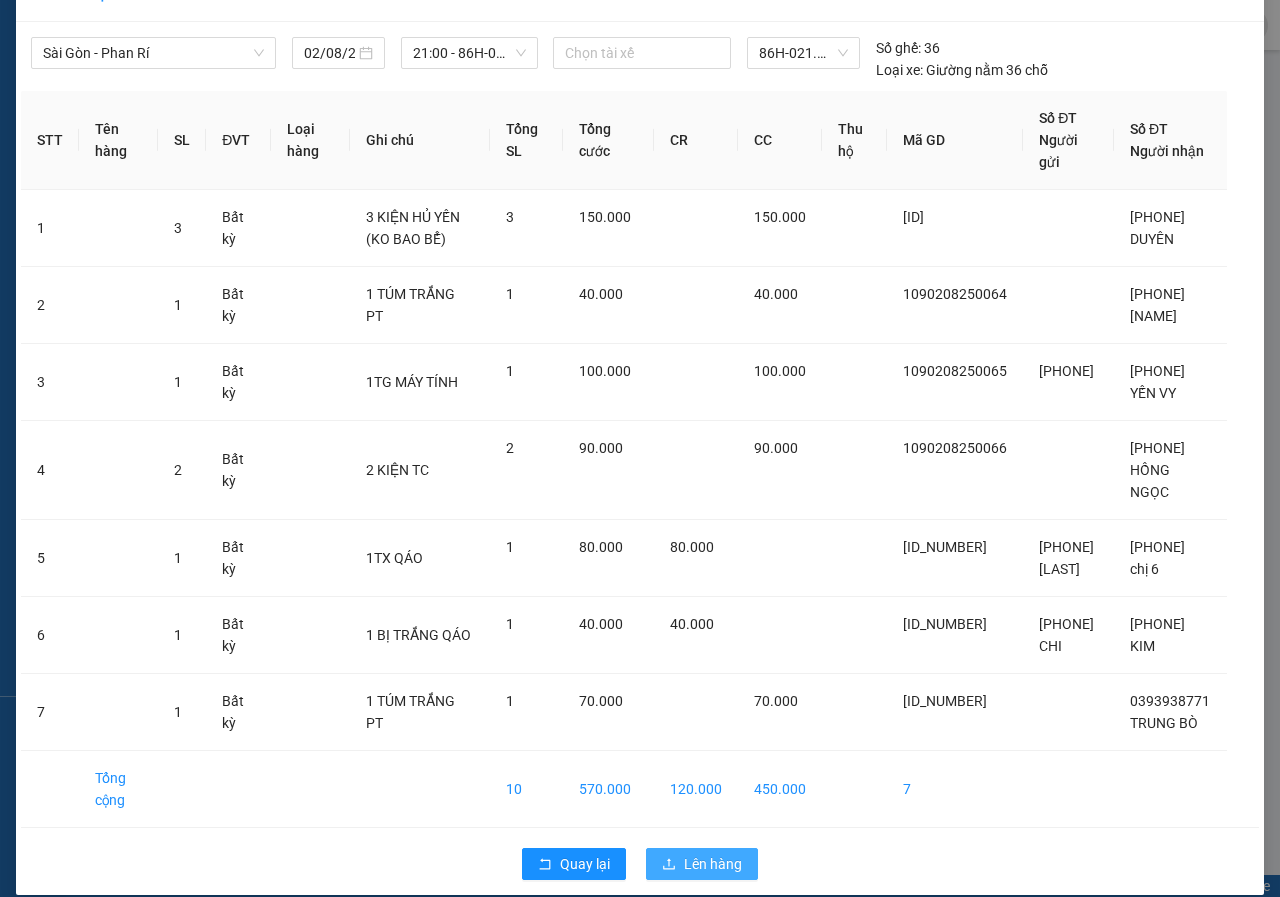 click on "Lên hàng" at bounding box center [702, 864] 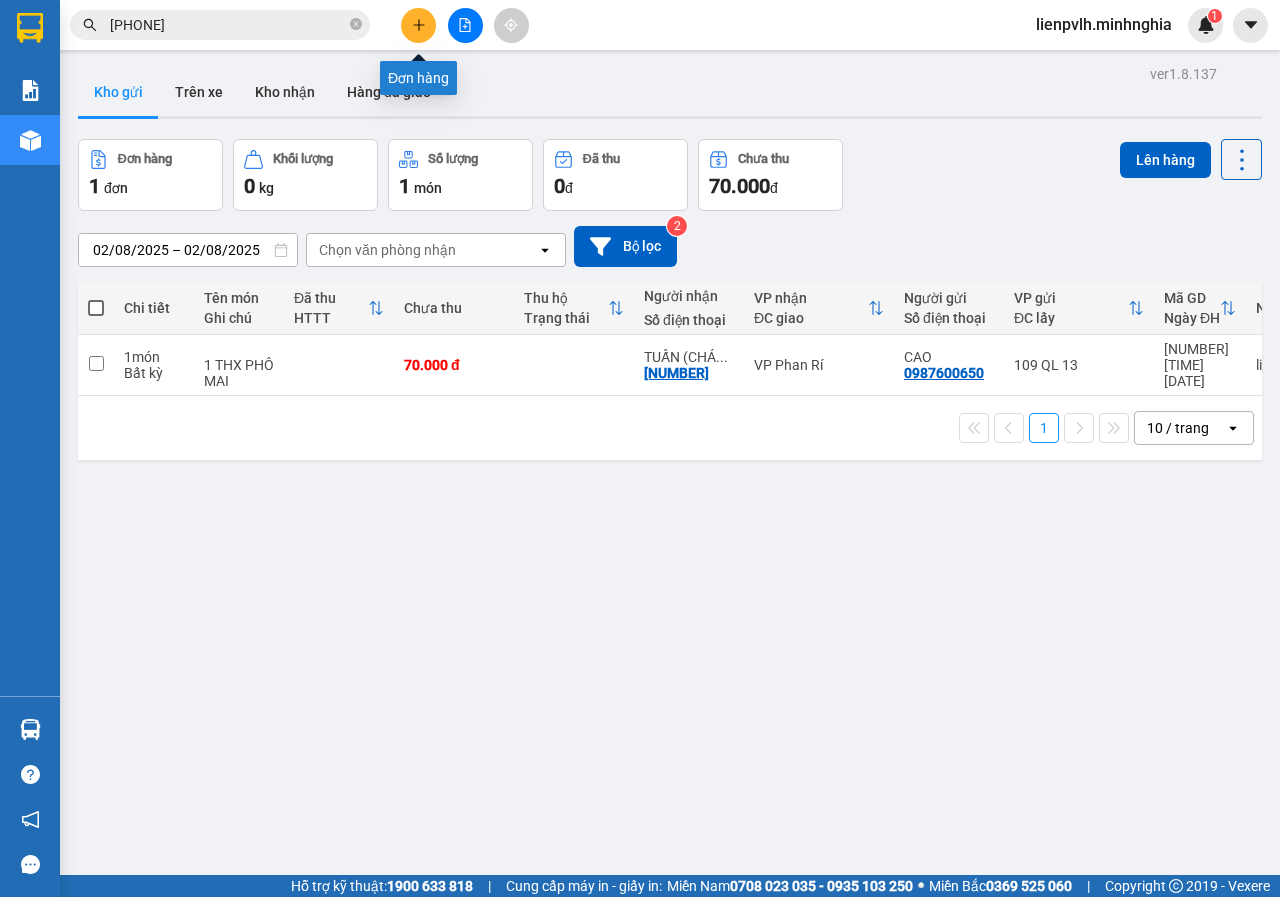 click 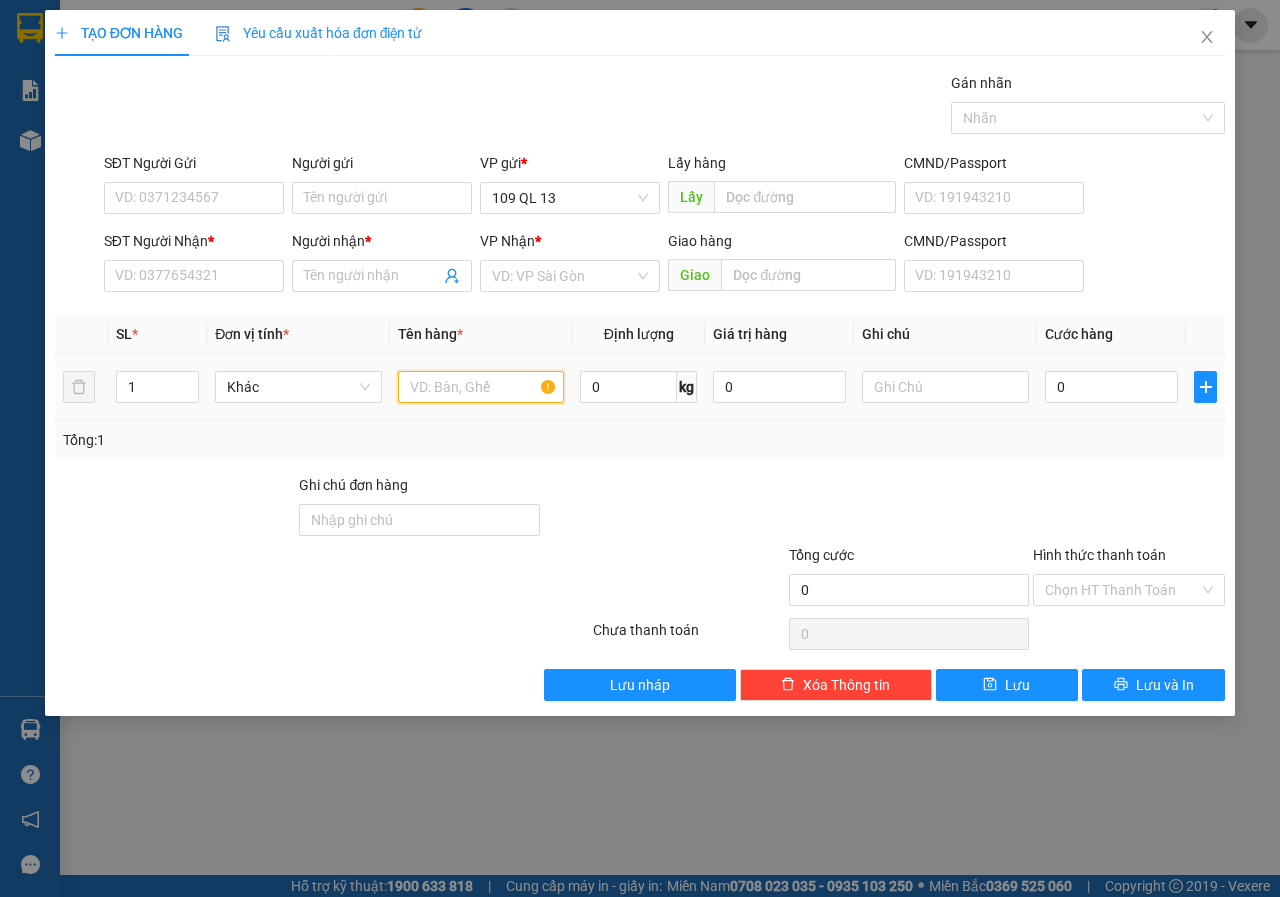 click at bounding box center (481, 387) 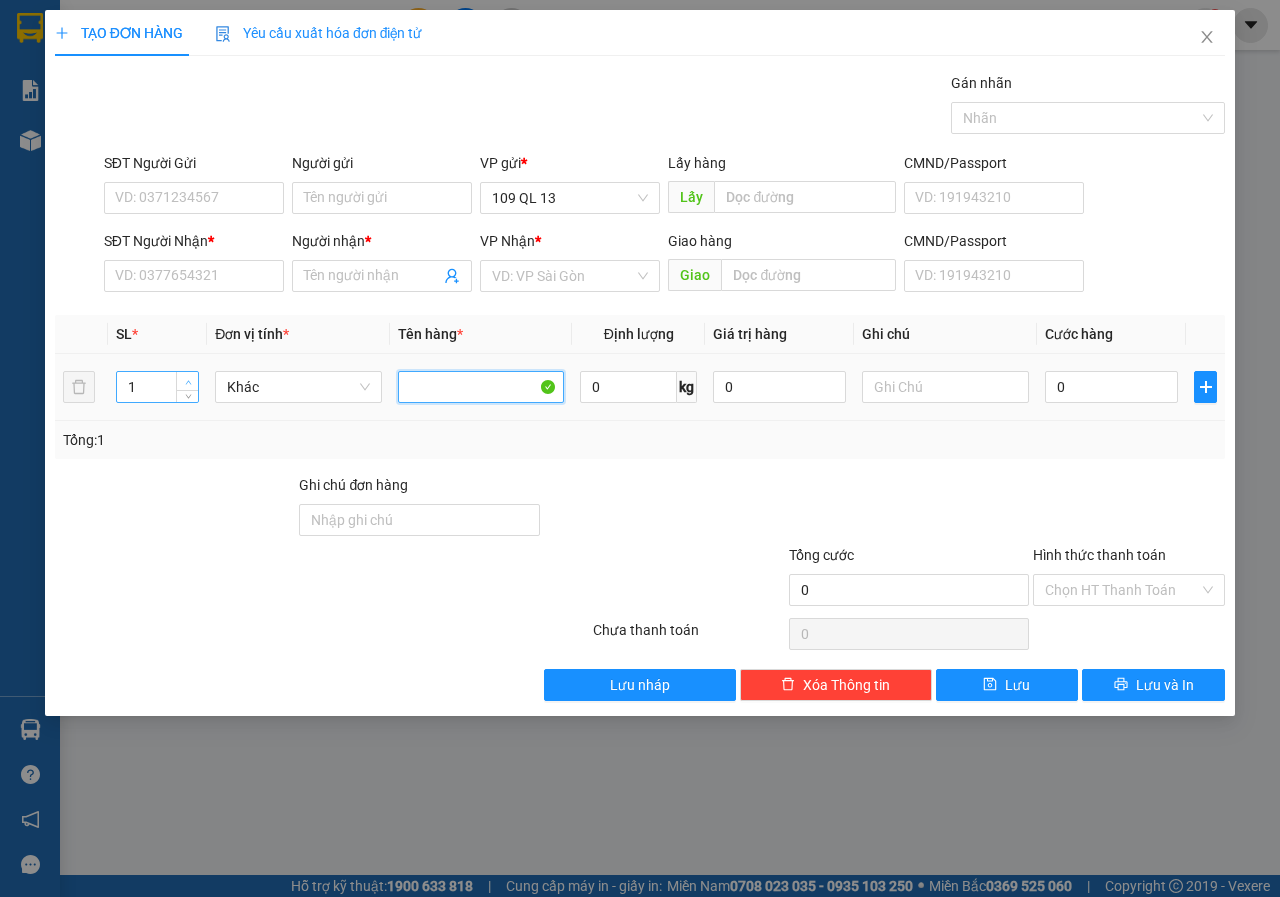 type 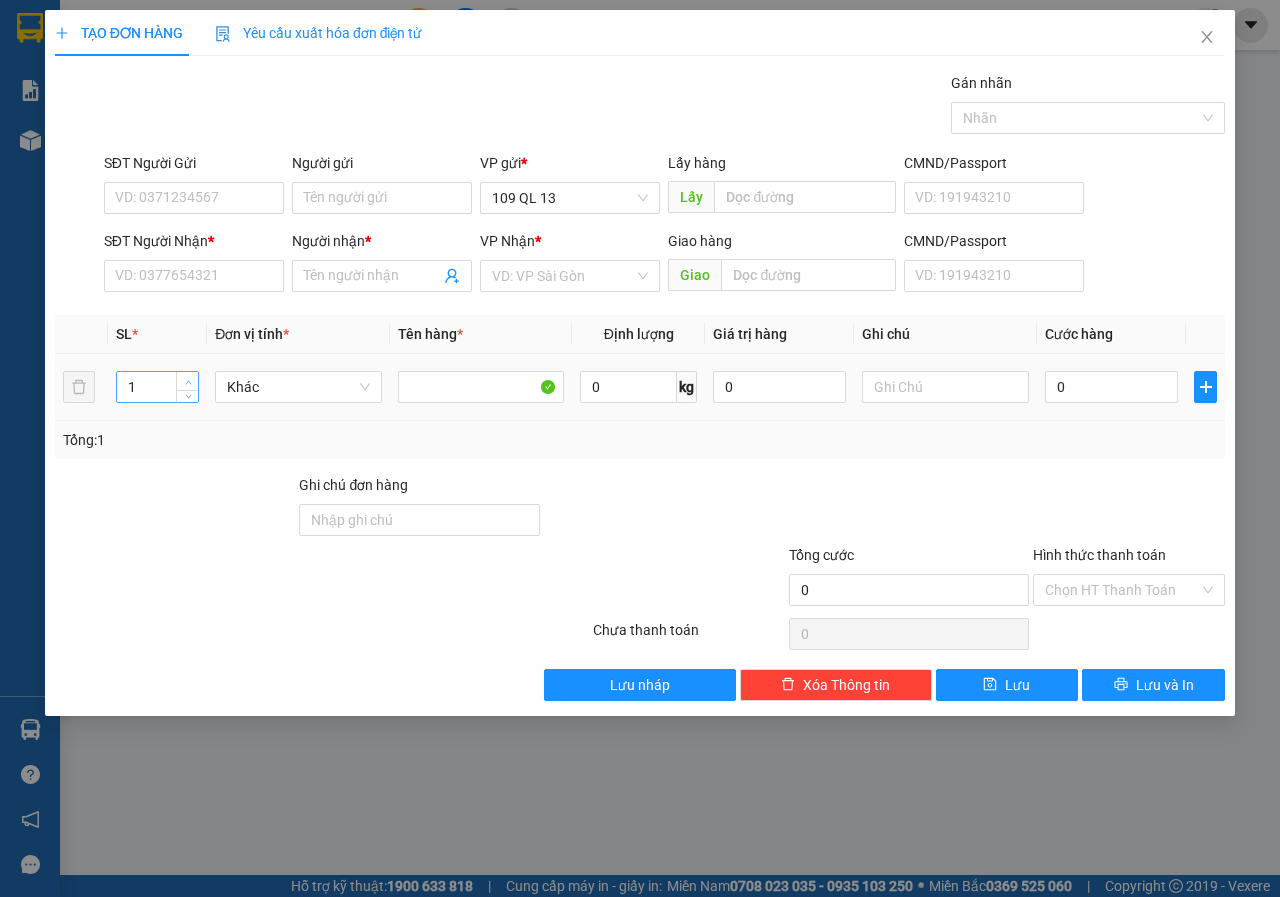 type on "2" 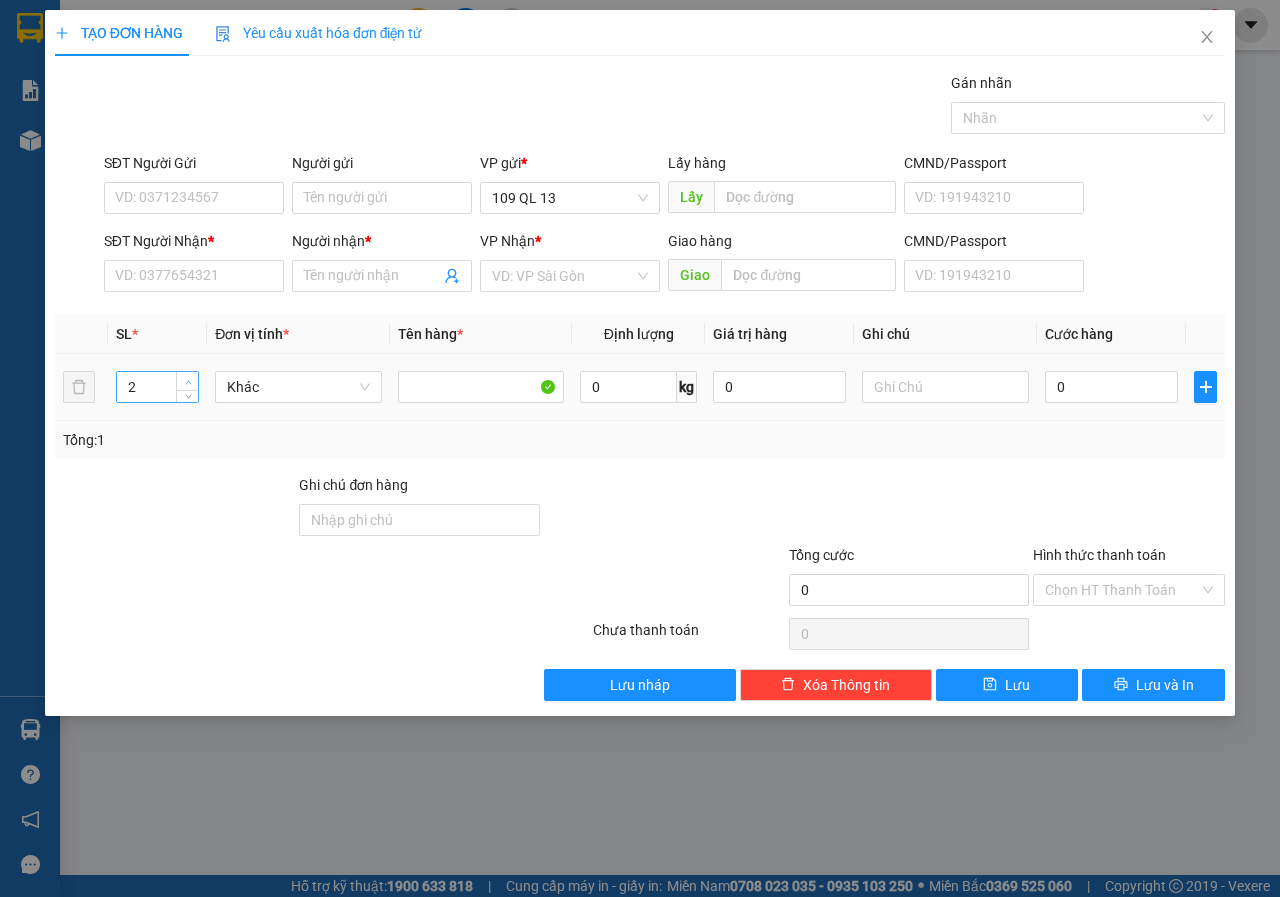 click at bounding box center (187, 381) 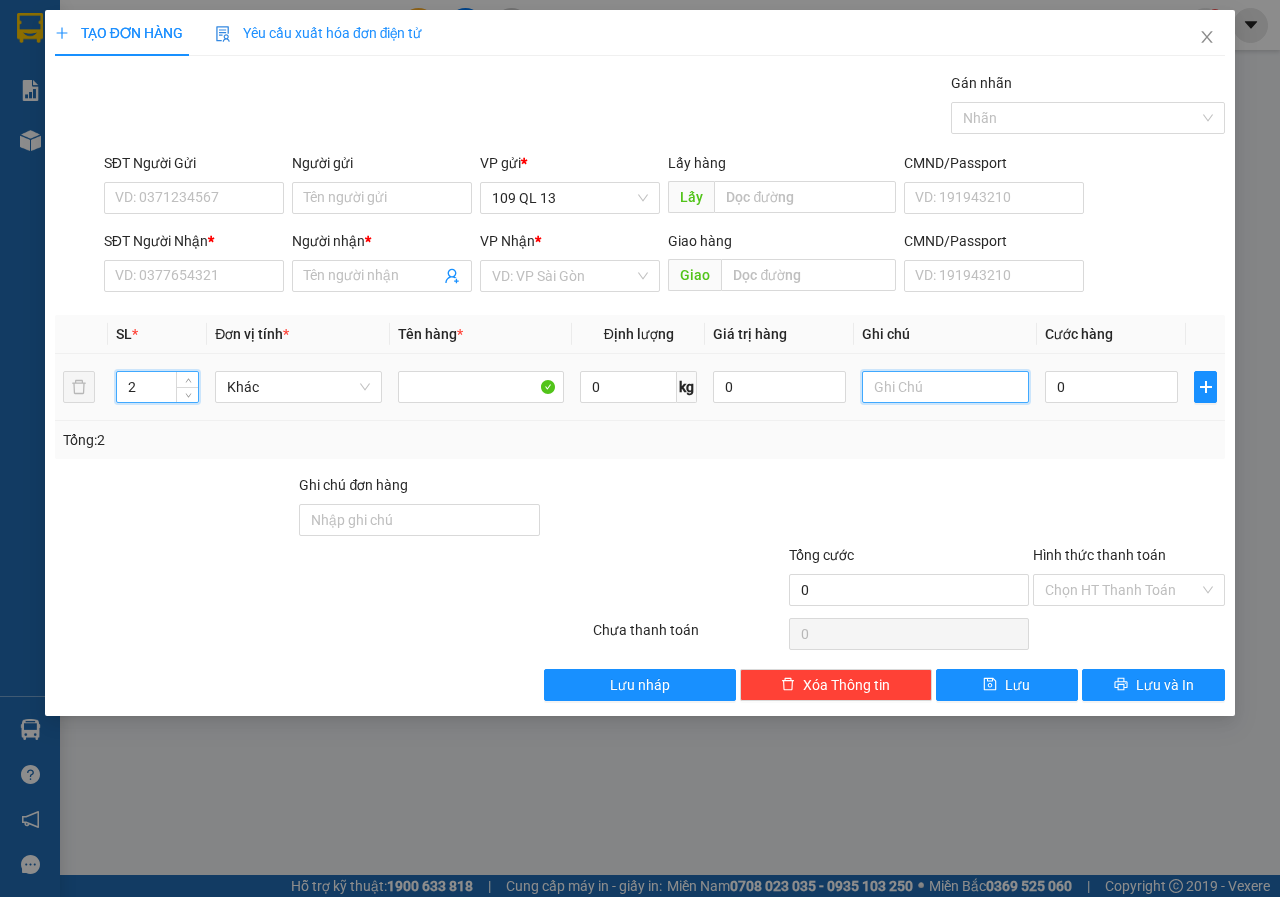 click at bounding box center [945, 387] 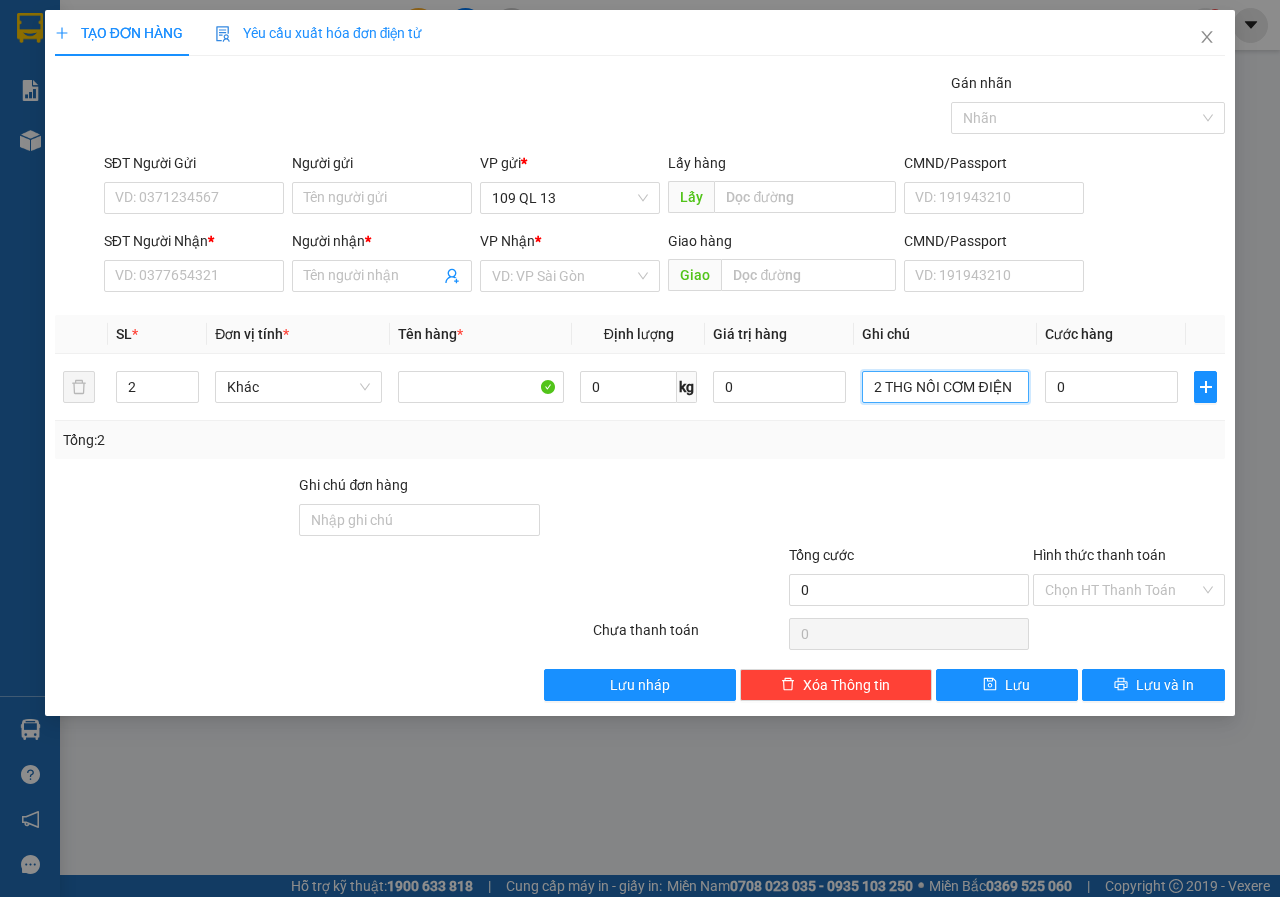 type on "2 THG NỒI CƠM ĐIỆN" 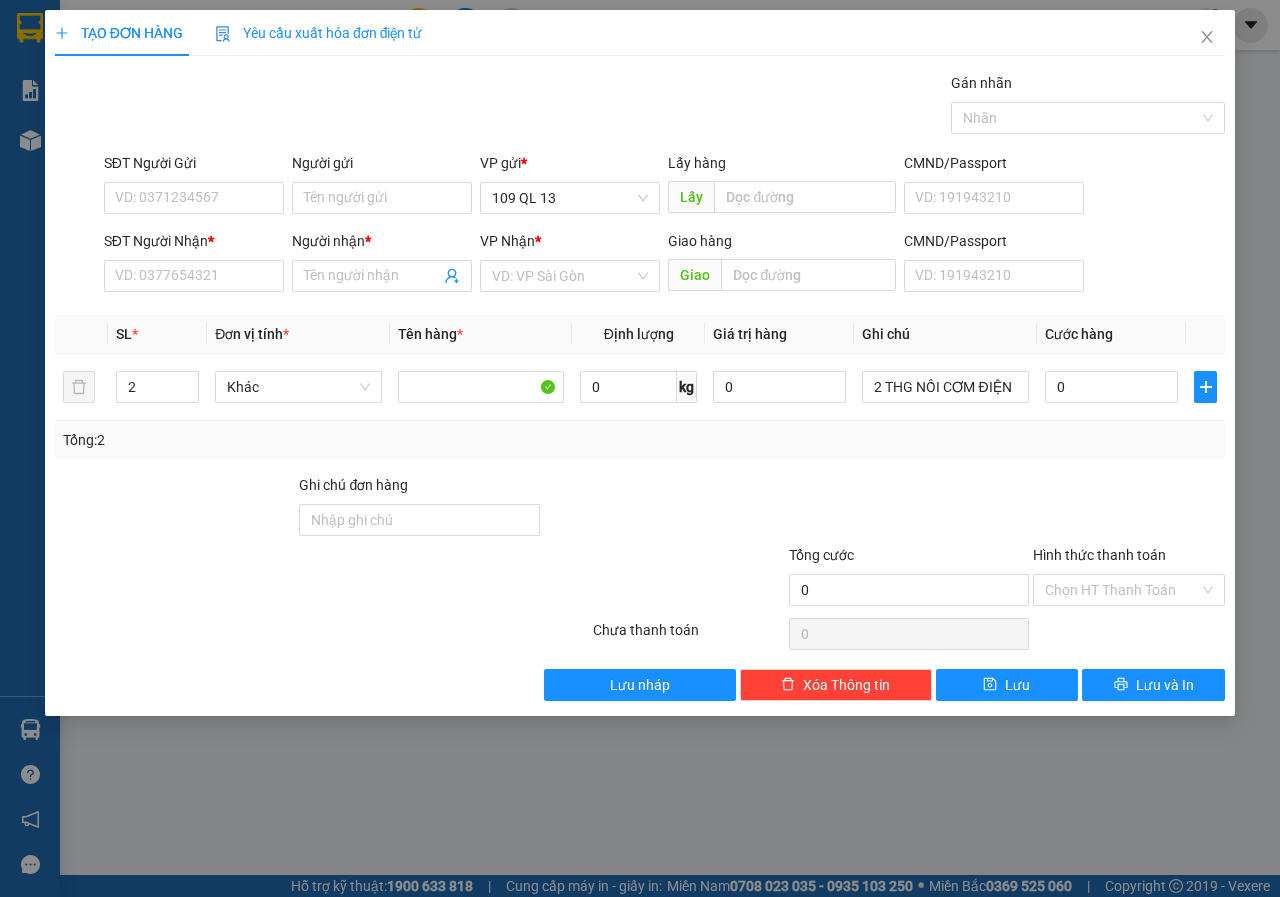 click on "SĐT Người Nhận  *" at bounding box center (194, 245) 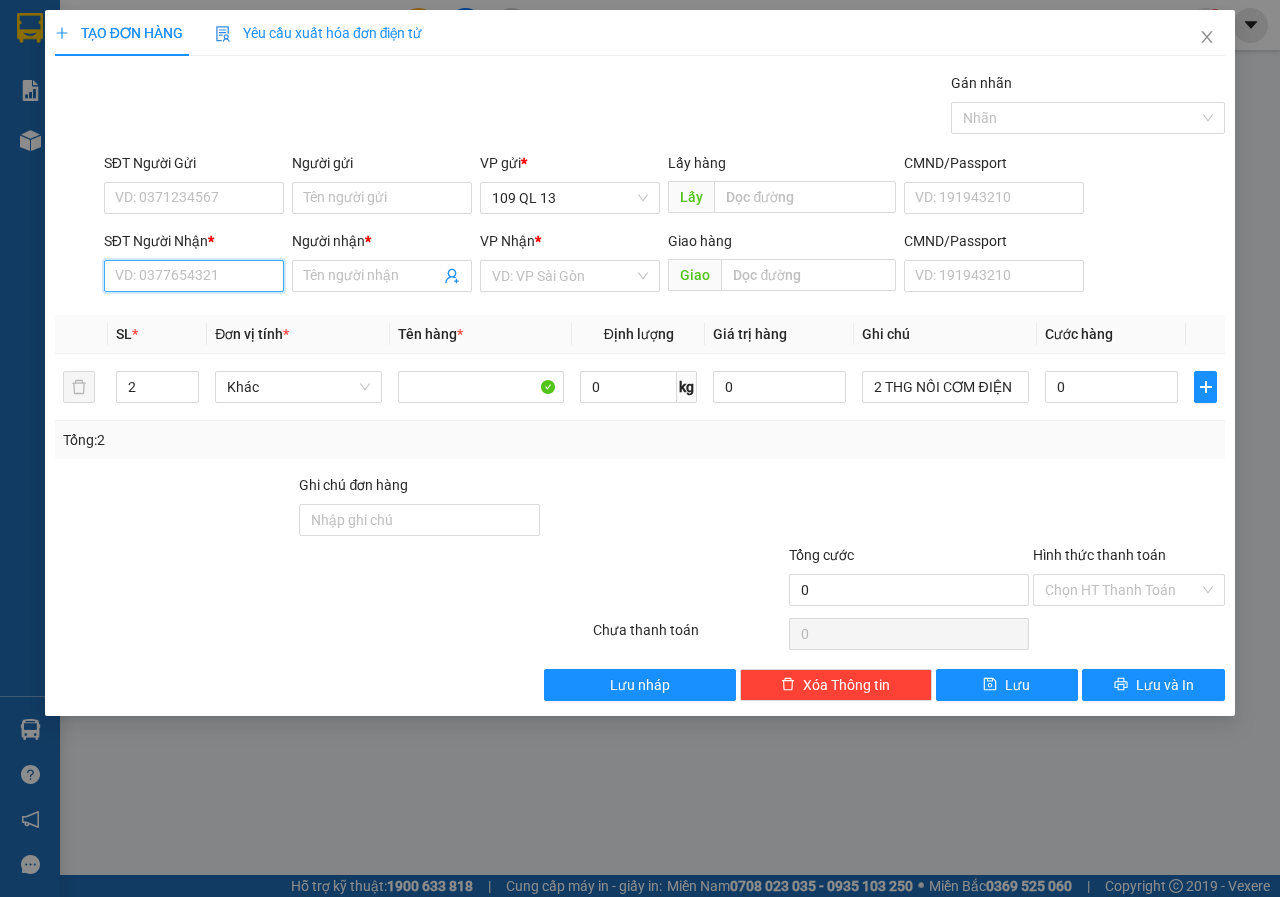 click on "SĐT Người Nhận  *" at bounding box center [194, 276] 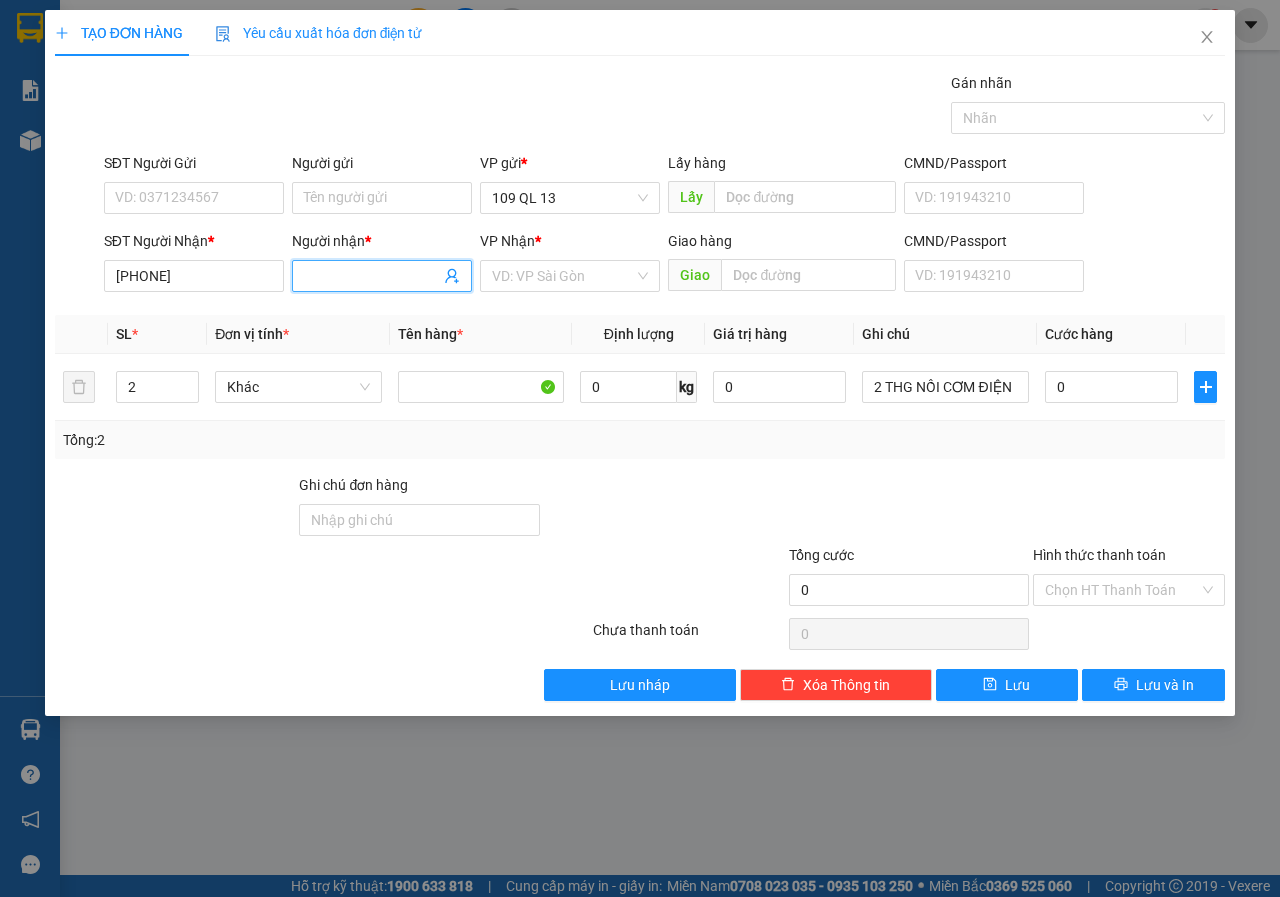 click on "Người nhận  *" at bounding box center (372, 276) 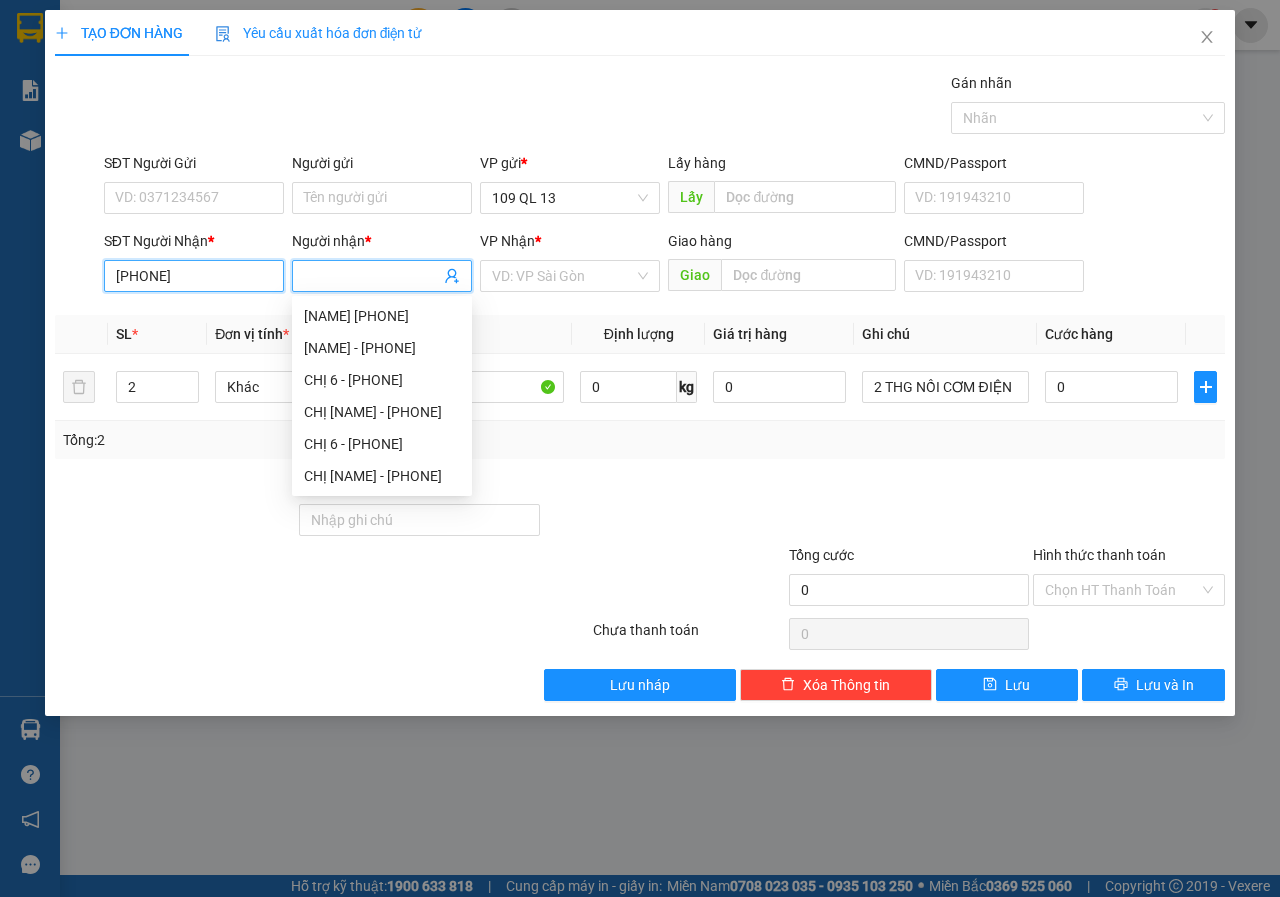 click on "[PHONE]" at bounding box center [194, 276] 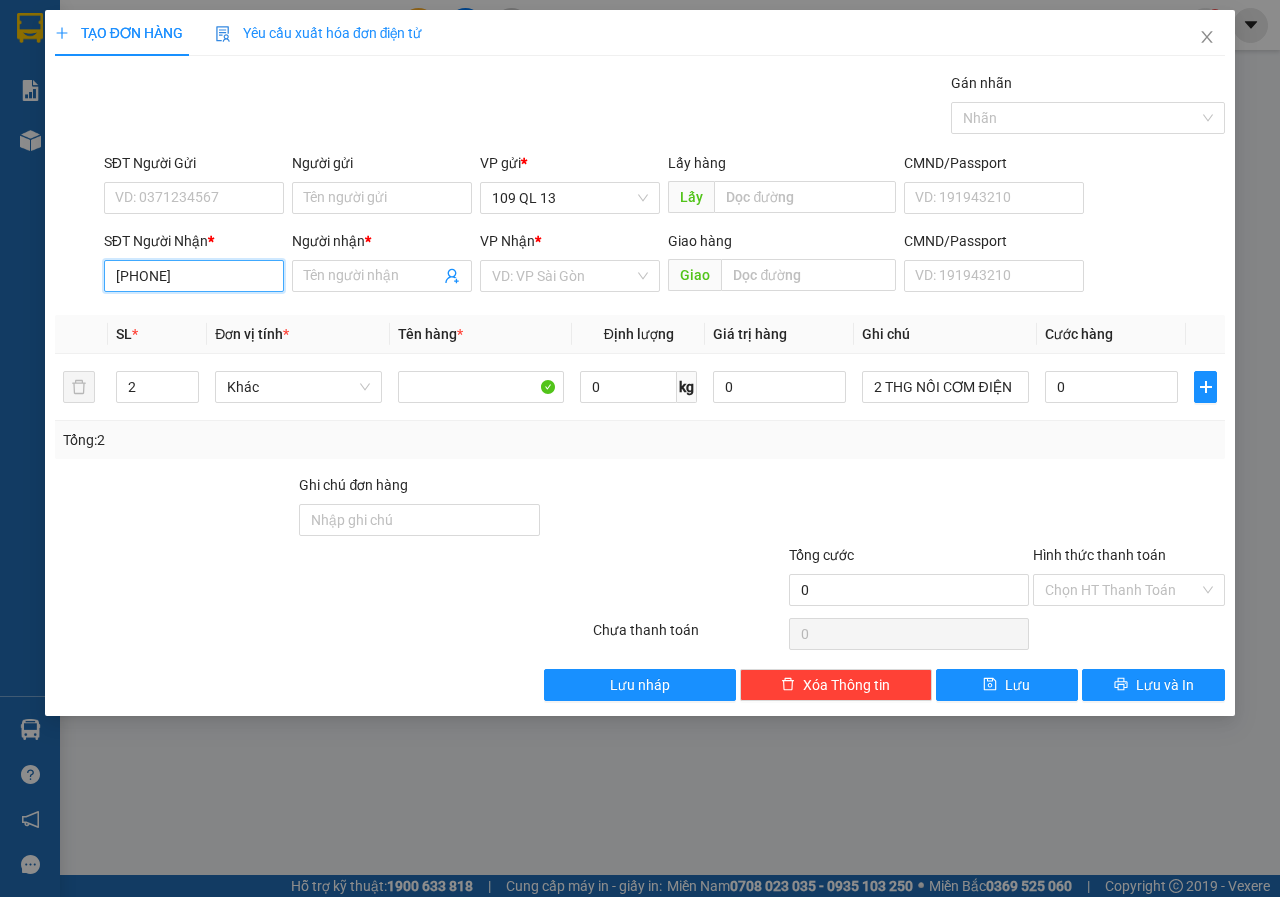 type on "[PHONE]" 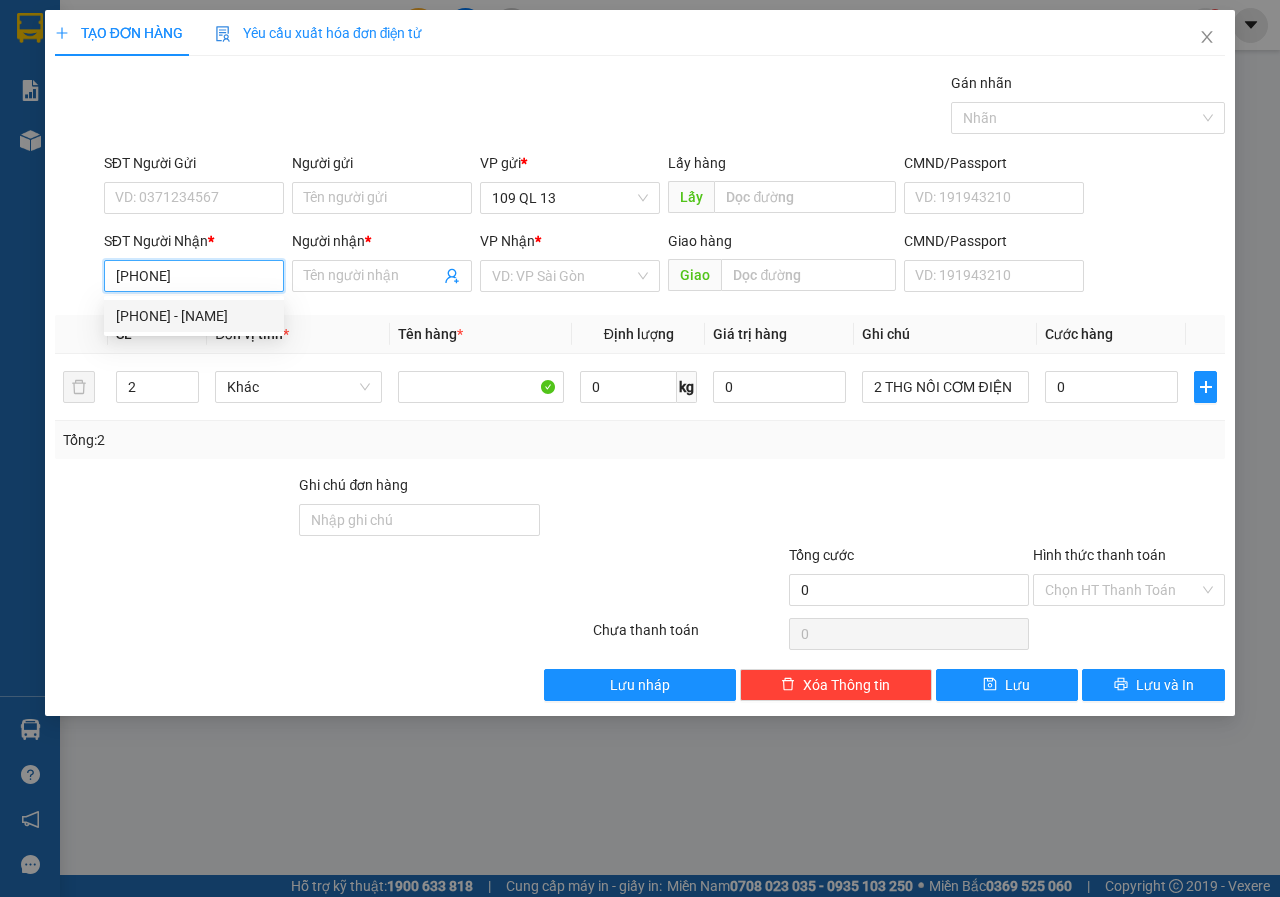 click on "[PHONE] - [NAME]" at bounding box center (194, 316) 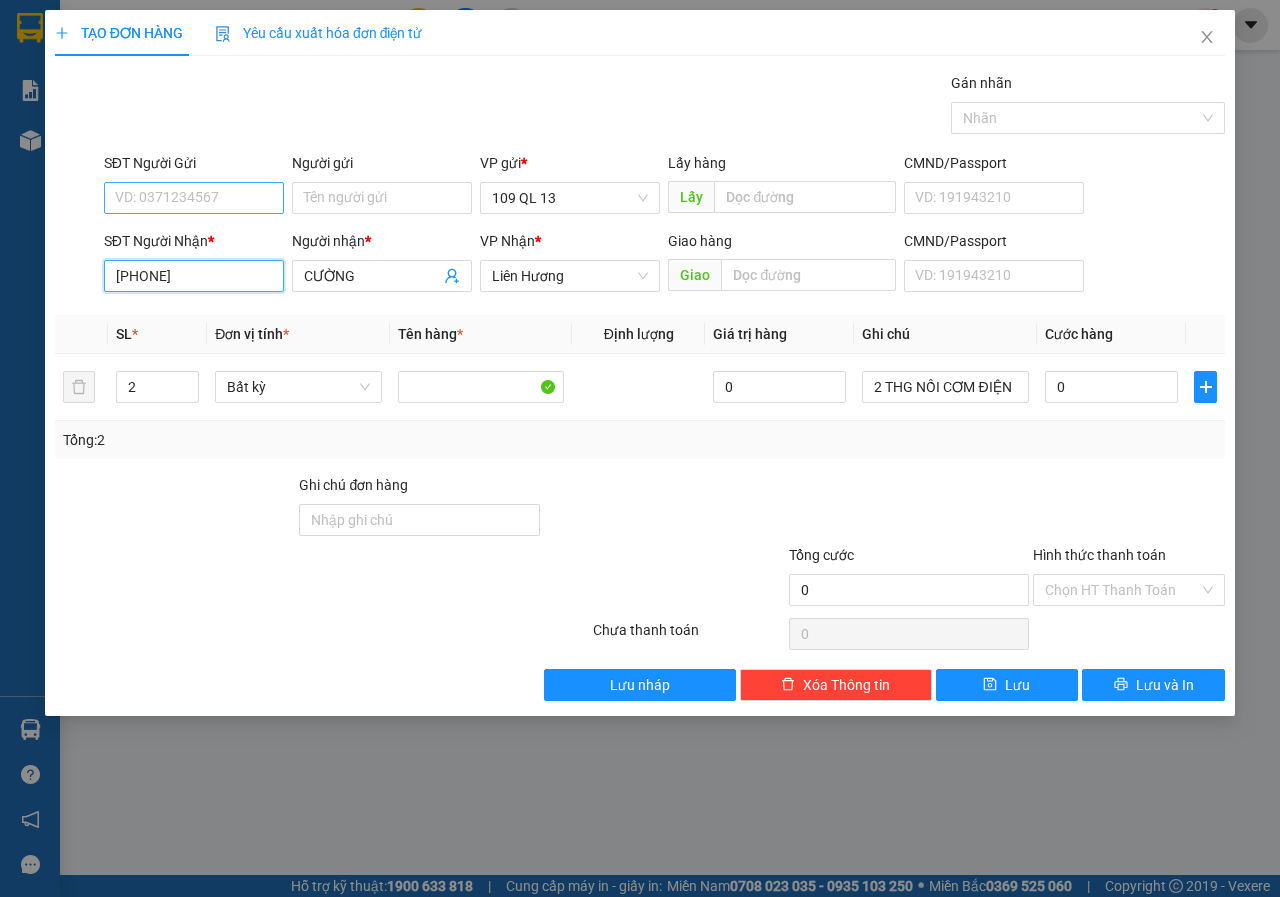 type on "[PHONE]" 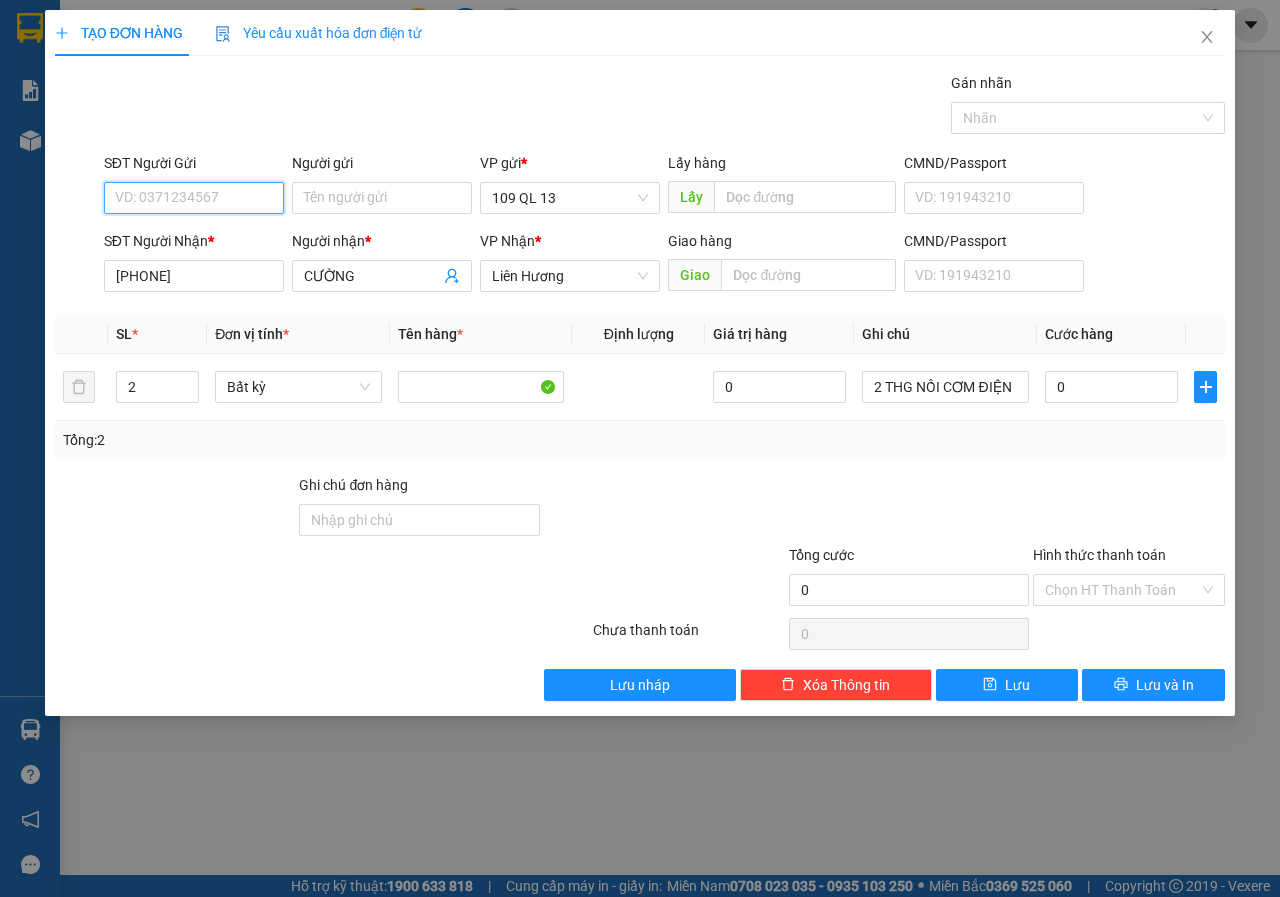click on "SĐT Người Gửi" at bounding box center (194, 198) 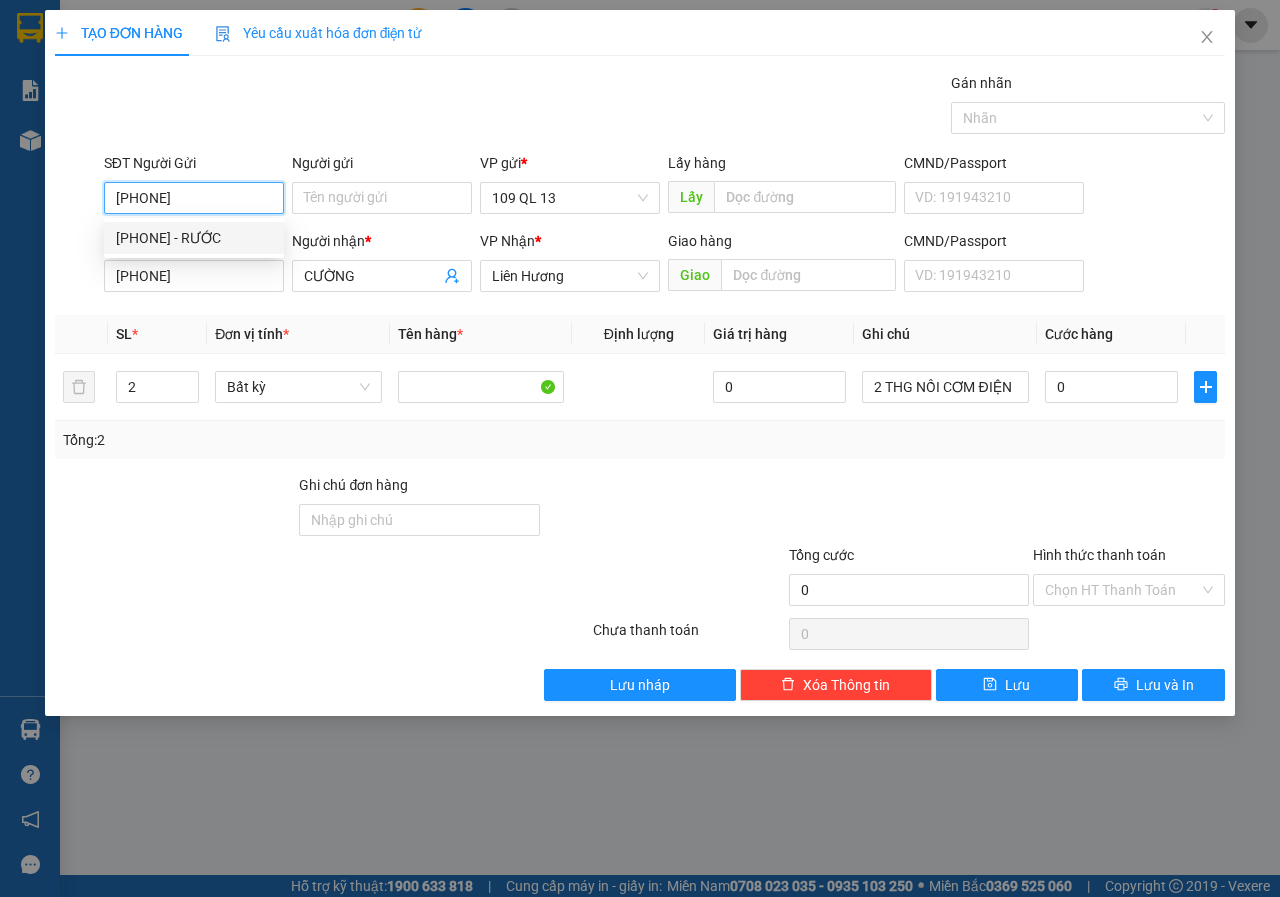 click on "[PHONE] - RƯỚC" at bounding box center (194, 238) 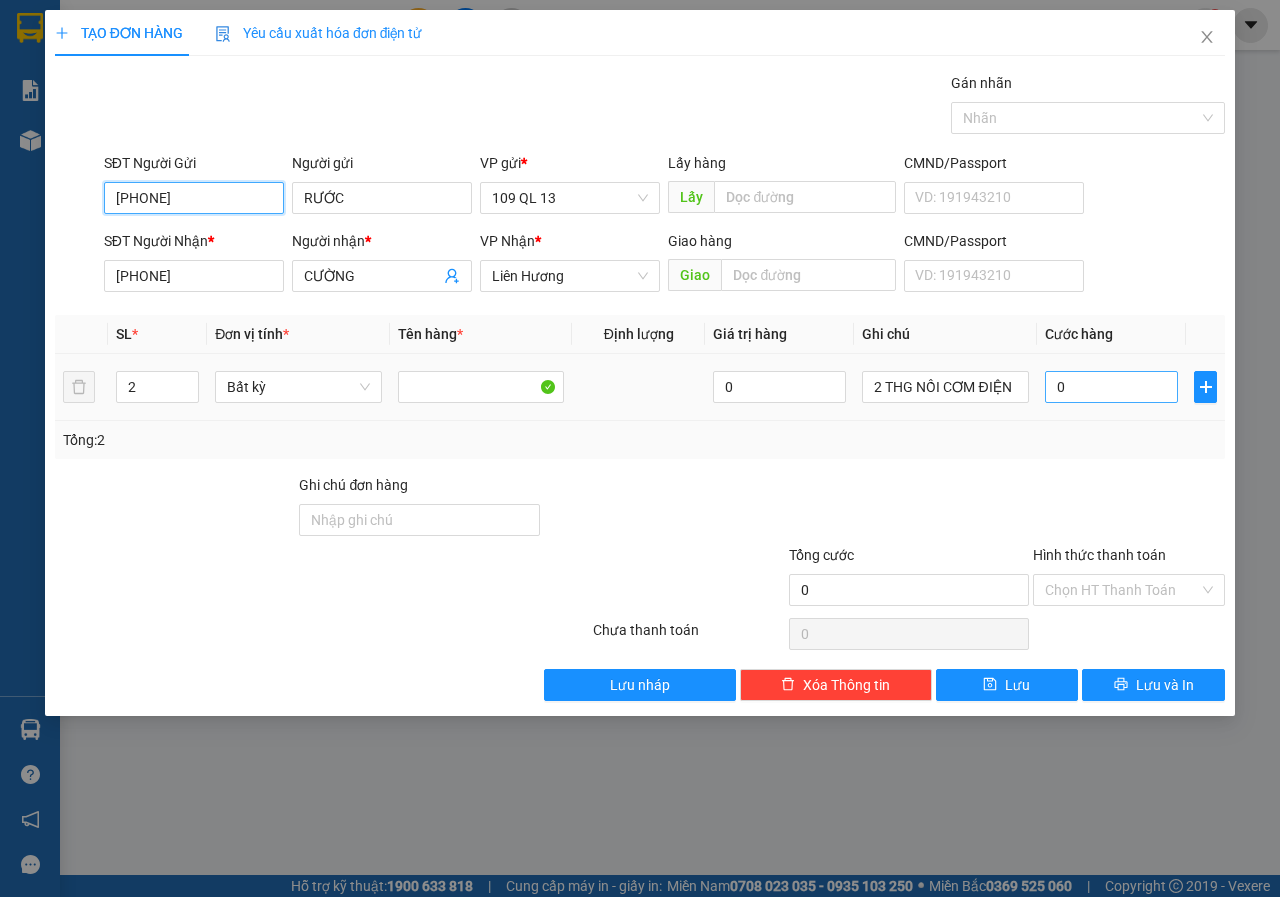 type on "[PHONE]" 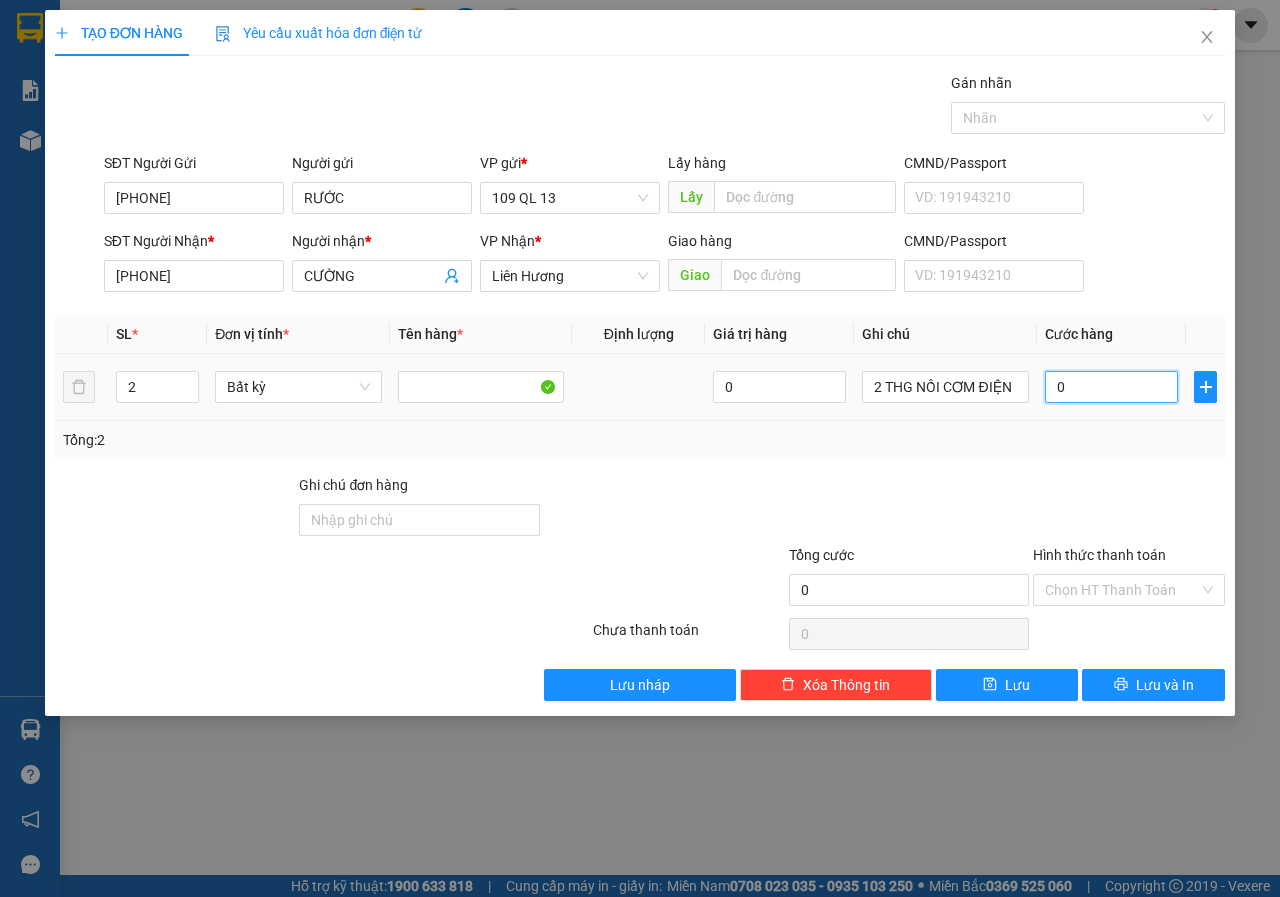 click on "0" at bounding box center (1111, 387) 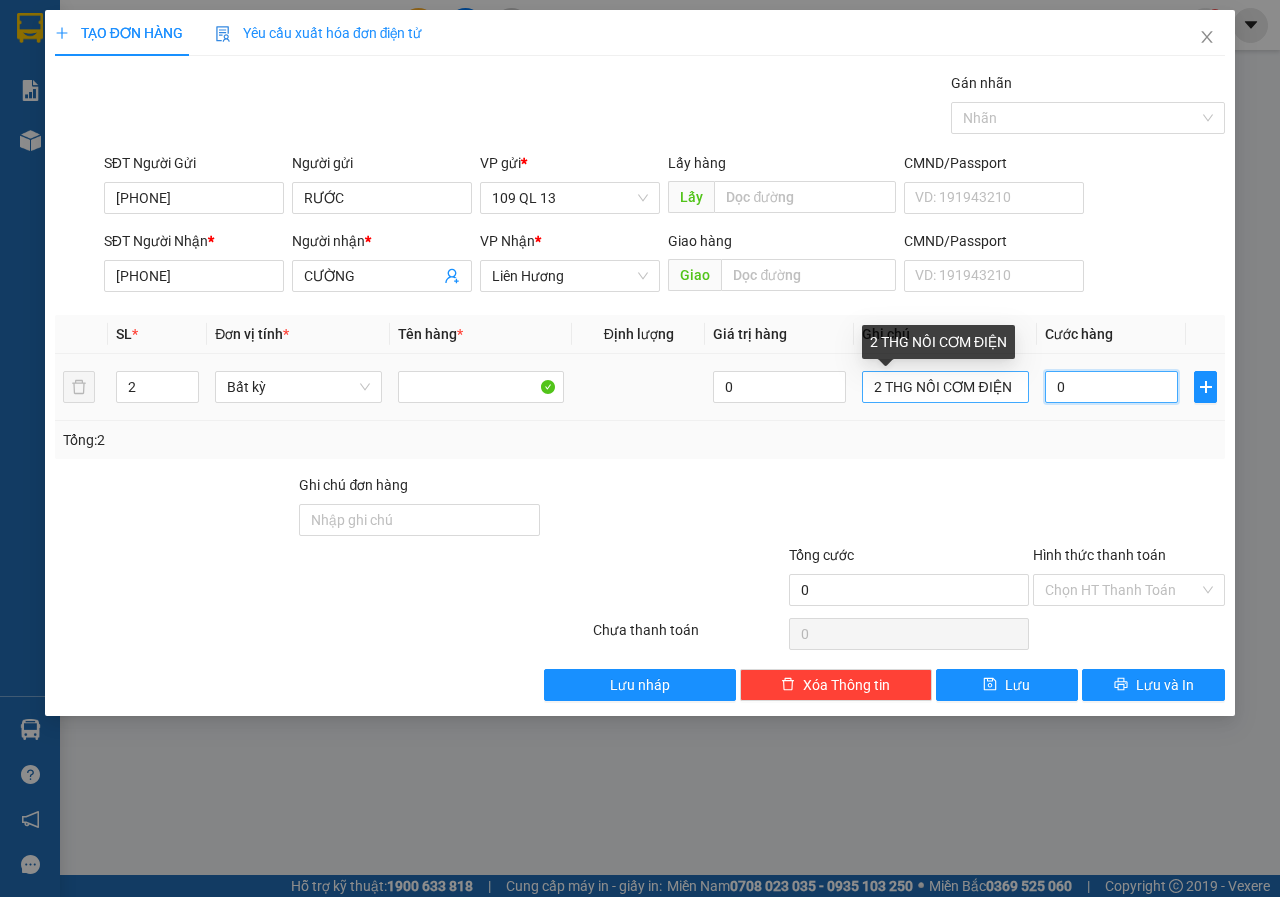 type on "8" 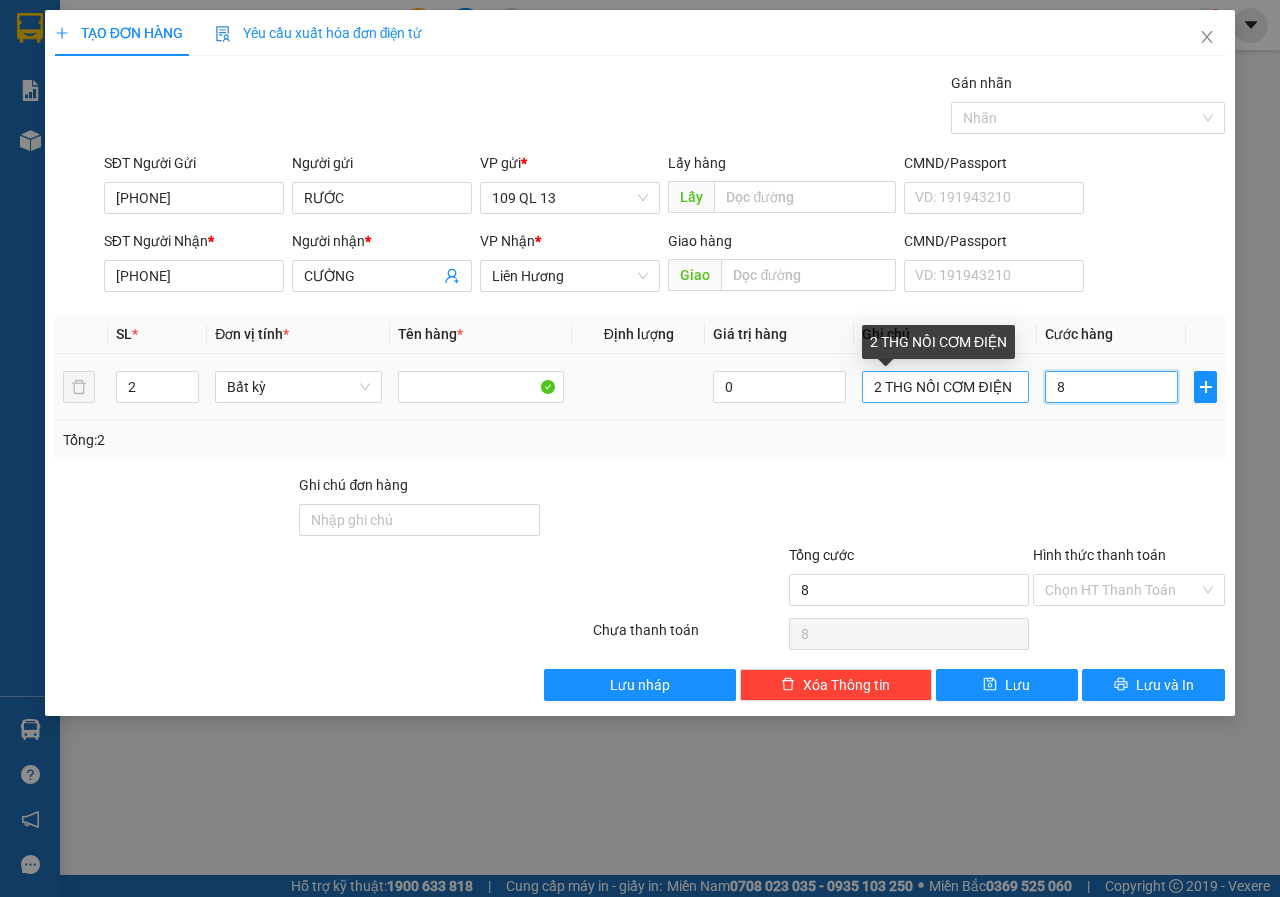 type on "80" 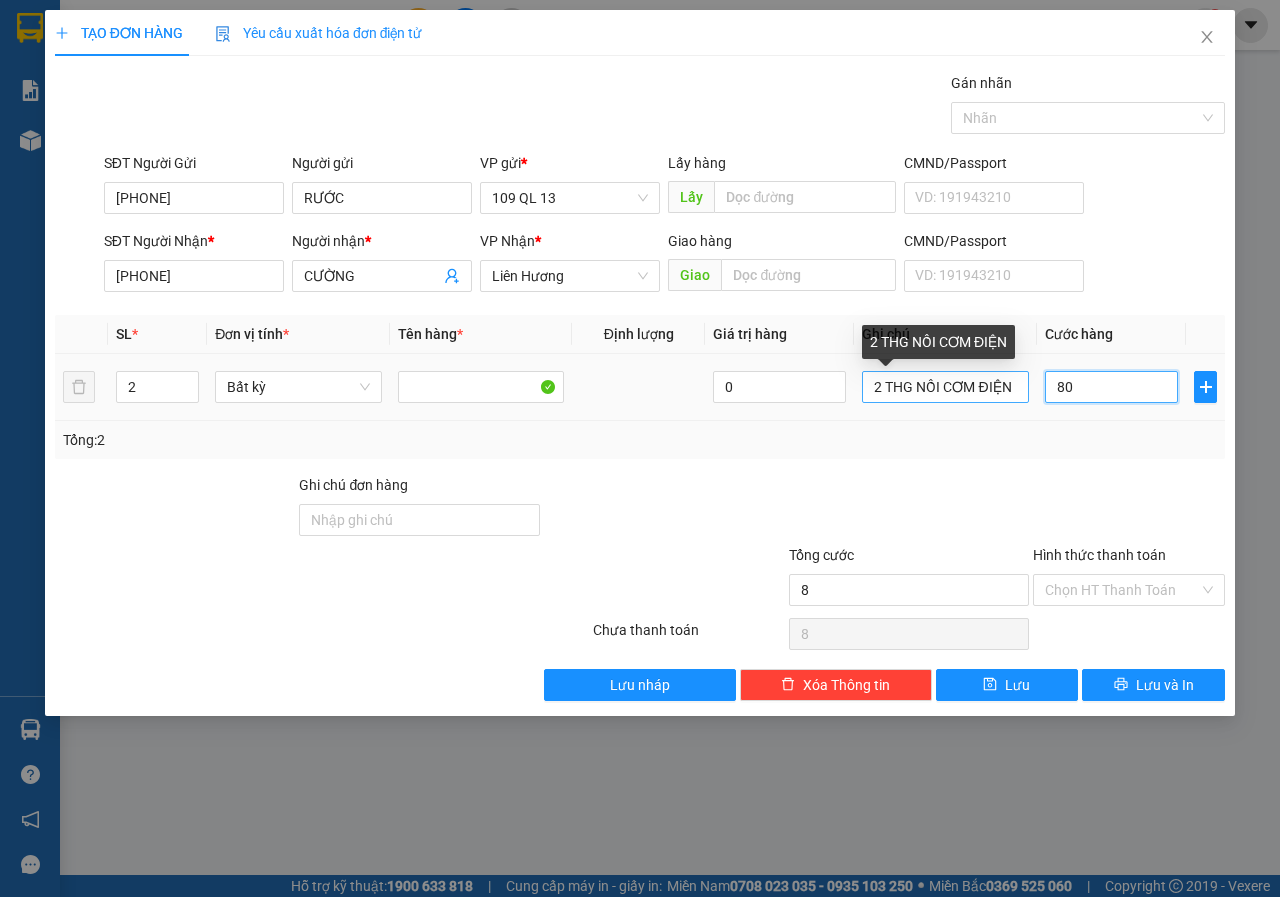 type on "80" 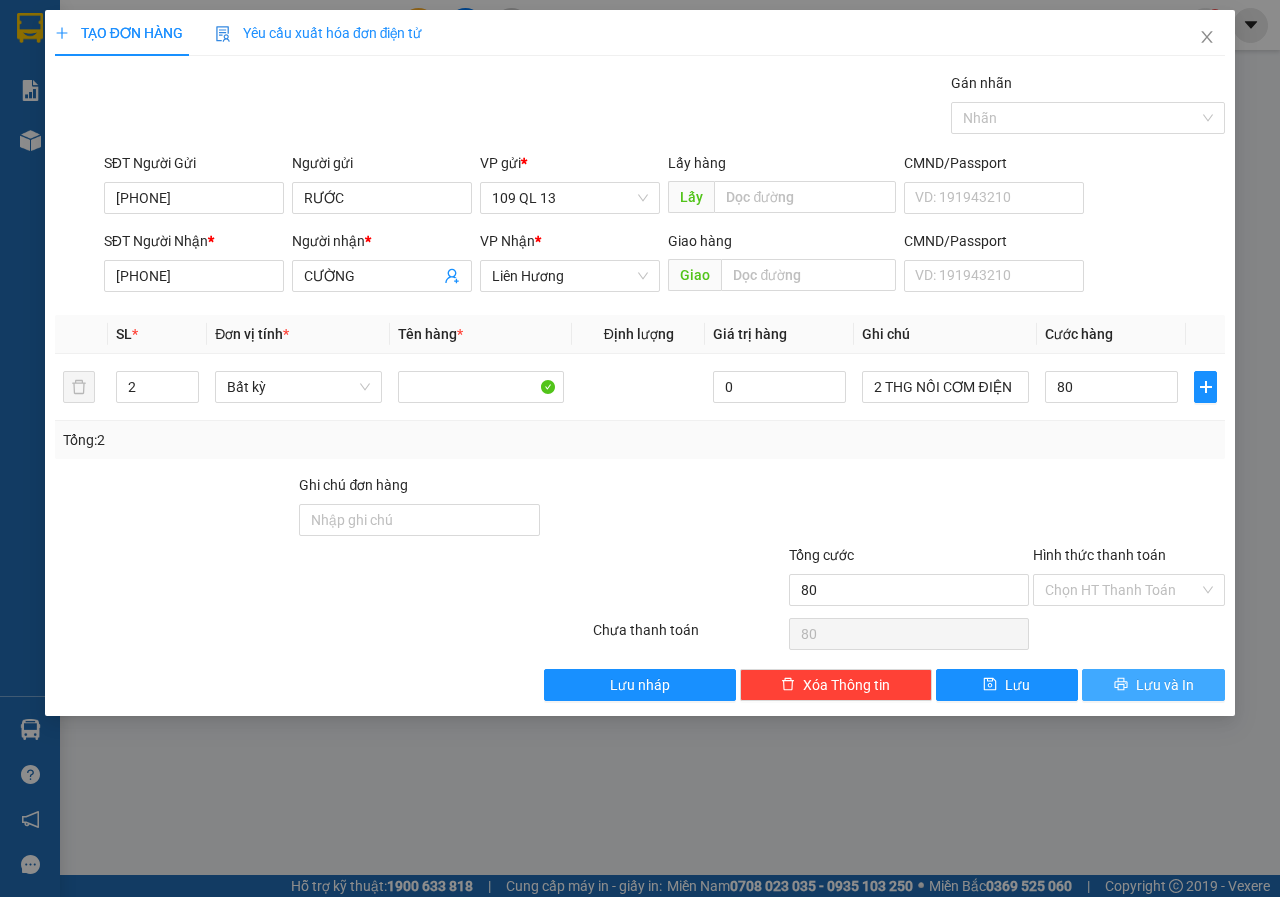 type on "80.000" 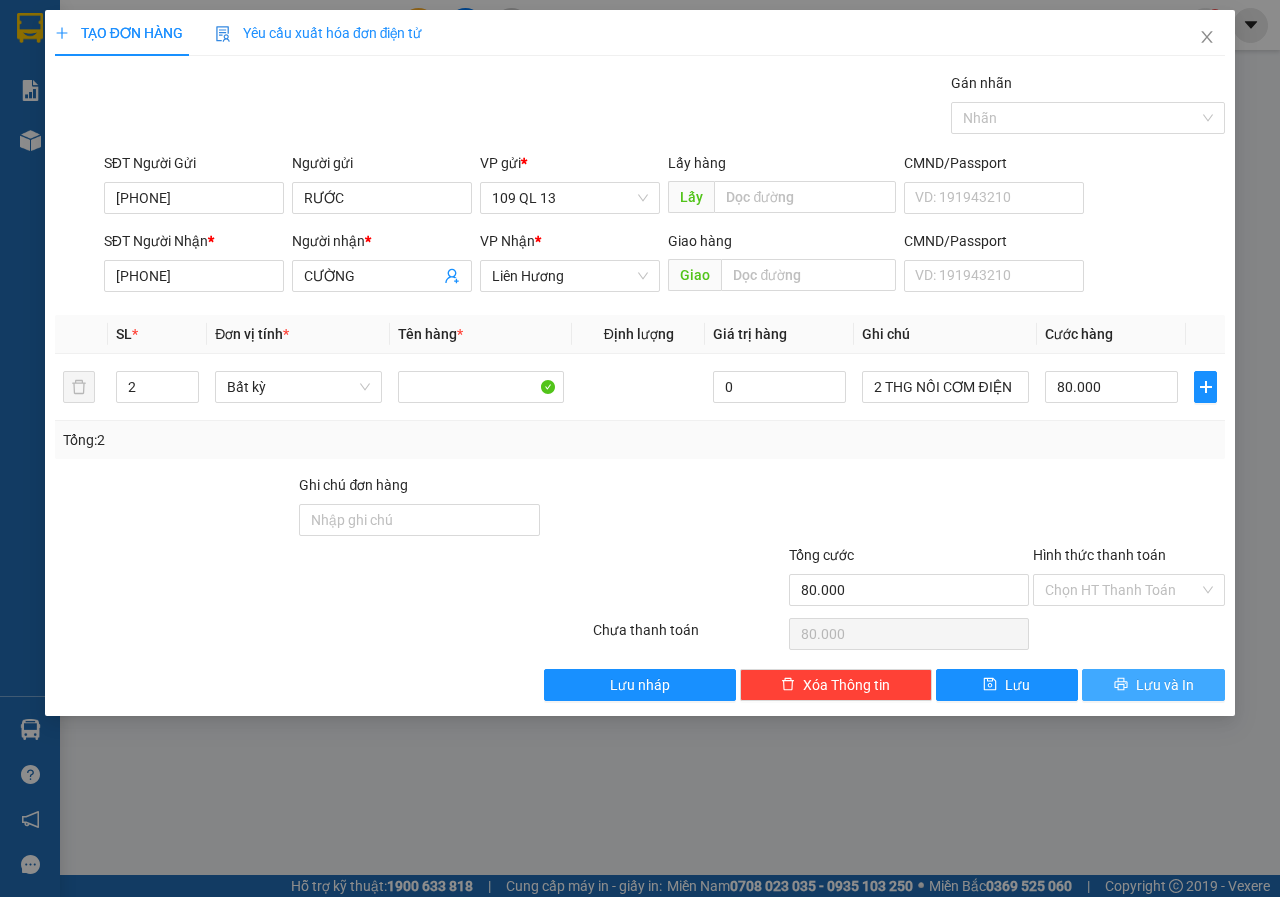 click at bounding box center (1121, 685) 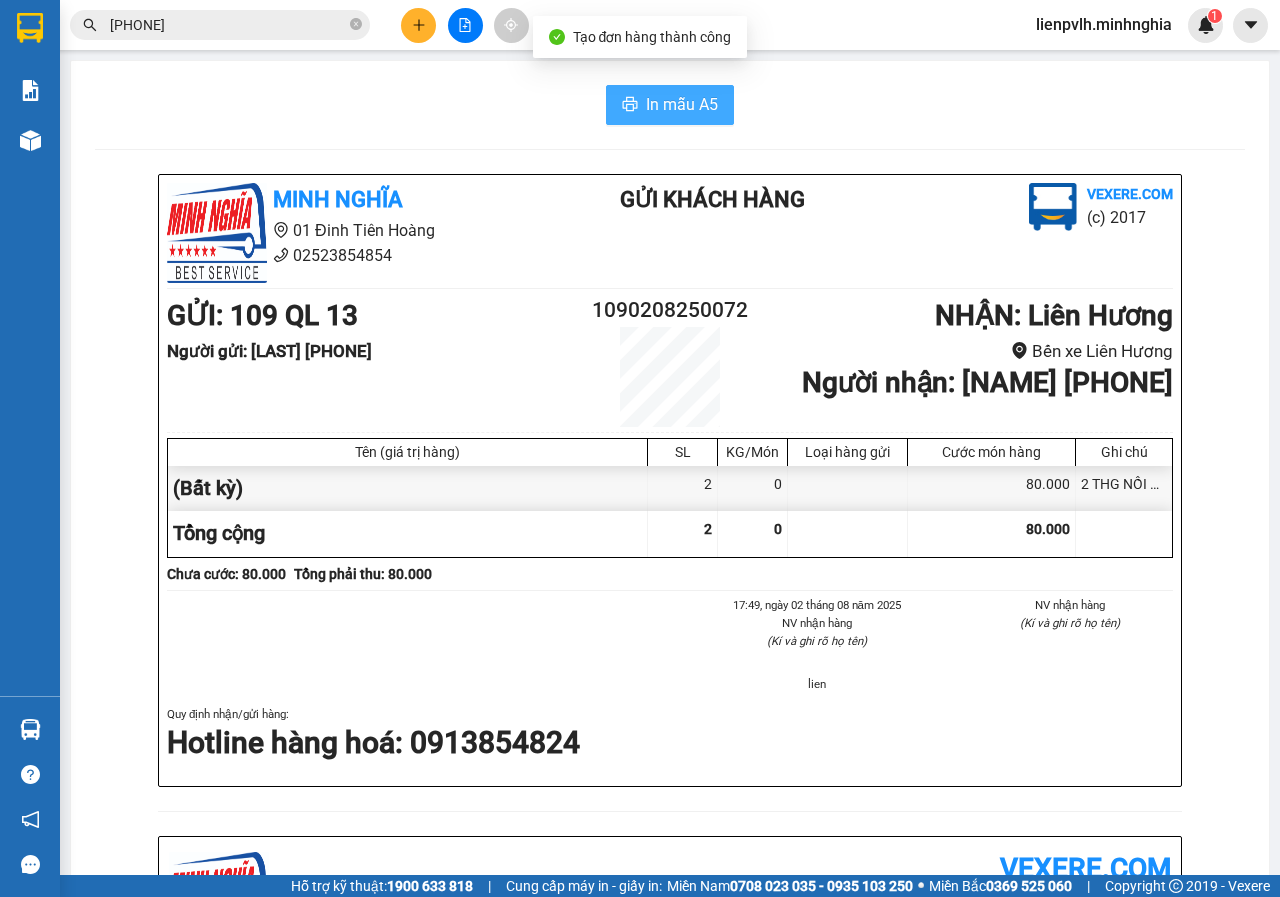 click on "In mẫu A5" at bounding box center [682, 104] 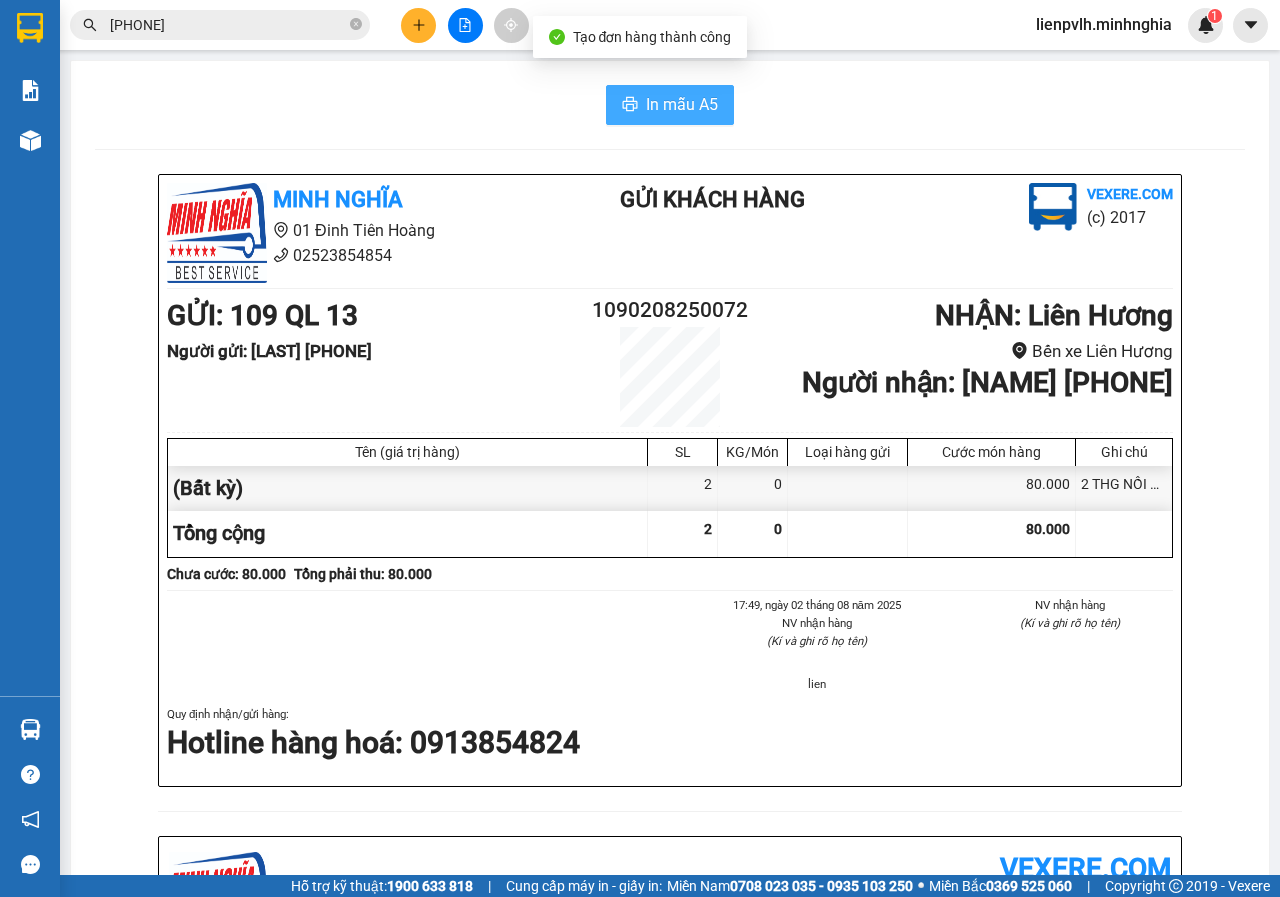 scroll, scrollTop: 0, scrollLeft: 0, axis: both 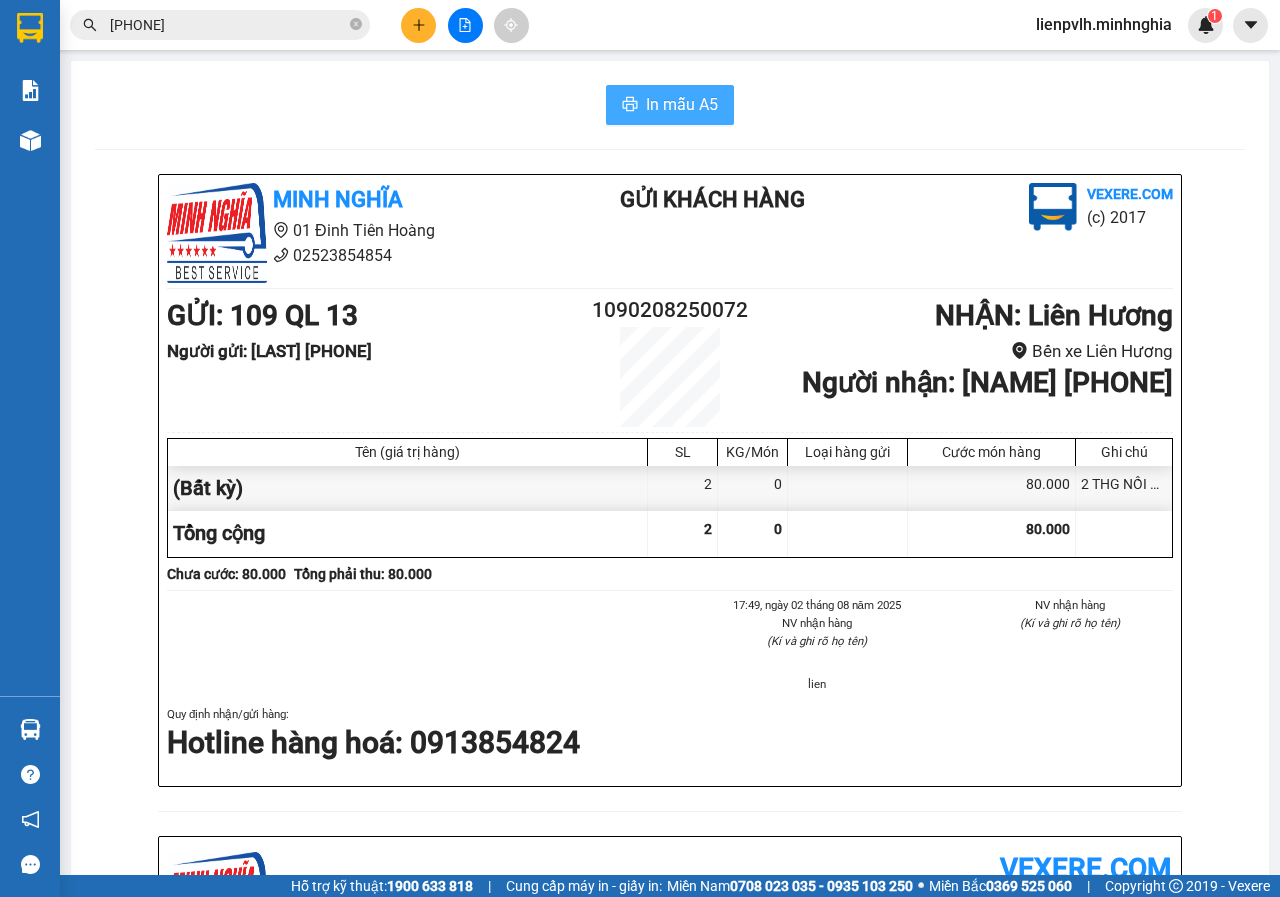 click on "In mẫu A5" at bounding box center (682, 104) 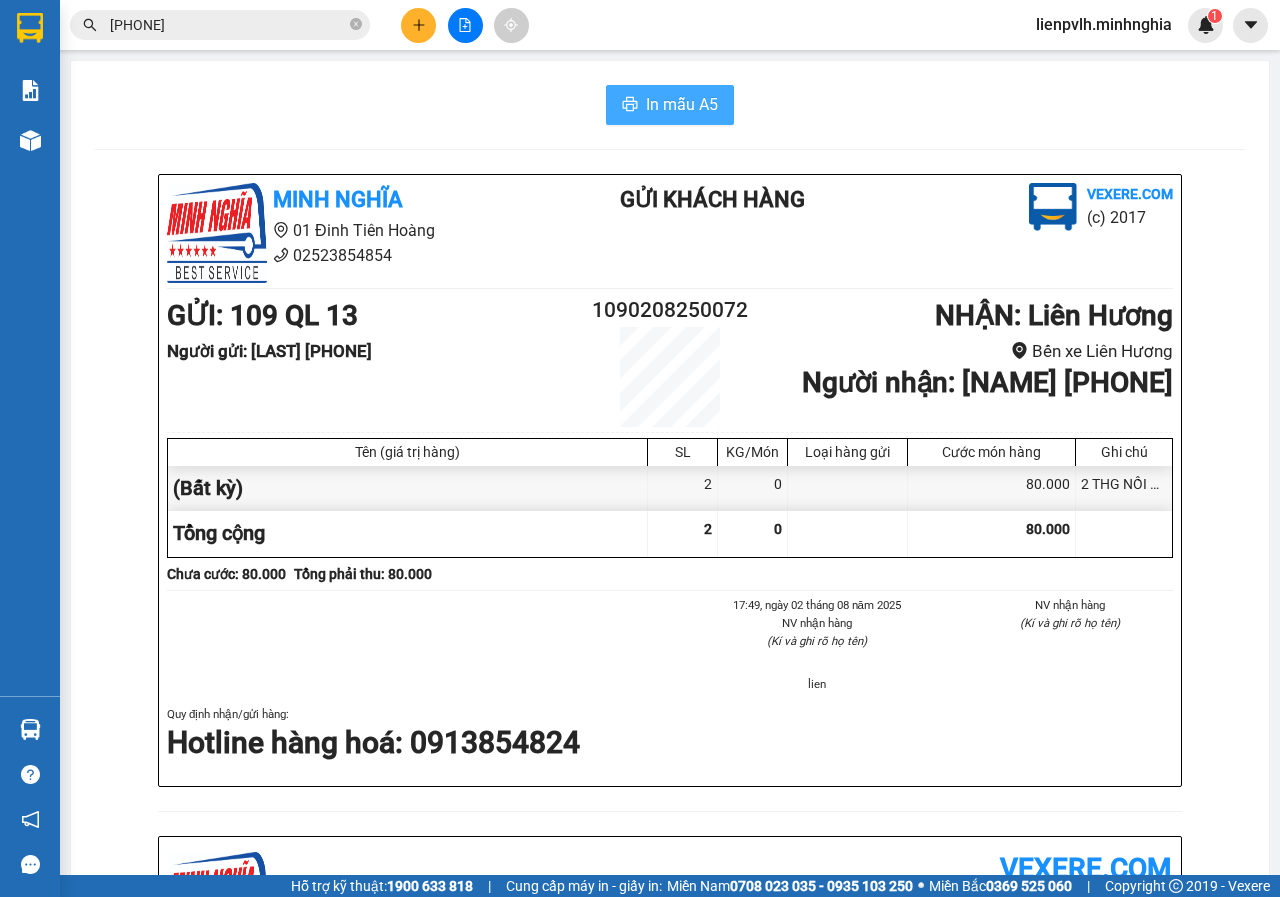 scroll, scrollTop: 0, scrollLeft: 0, axis: both 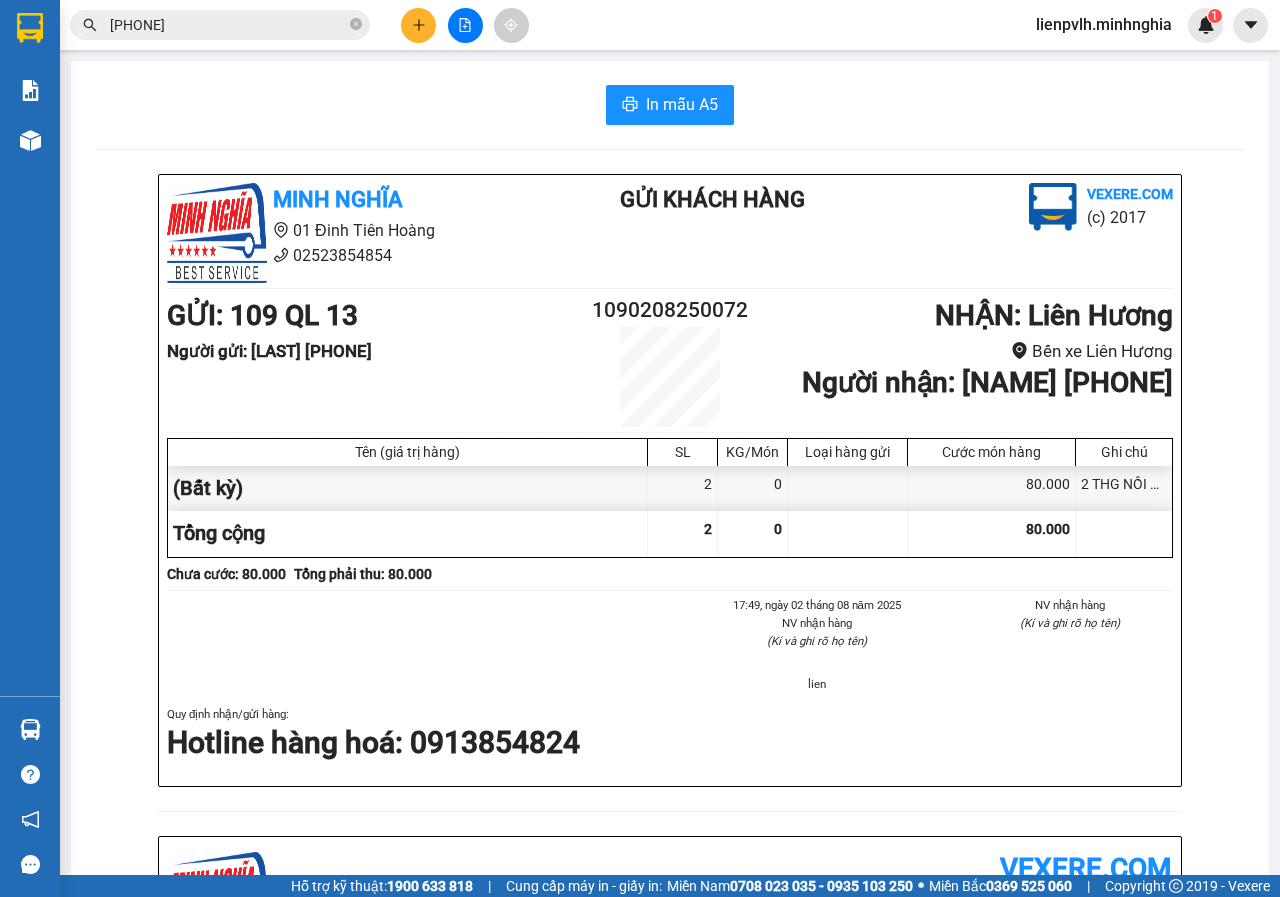 click at bounding box center (418, 25) 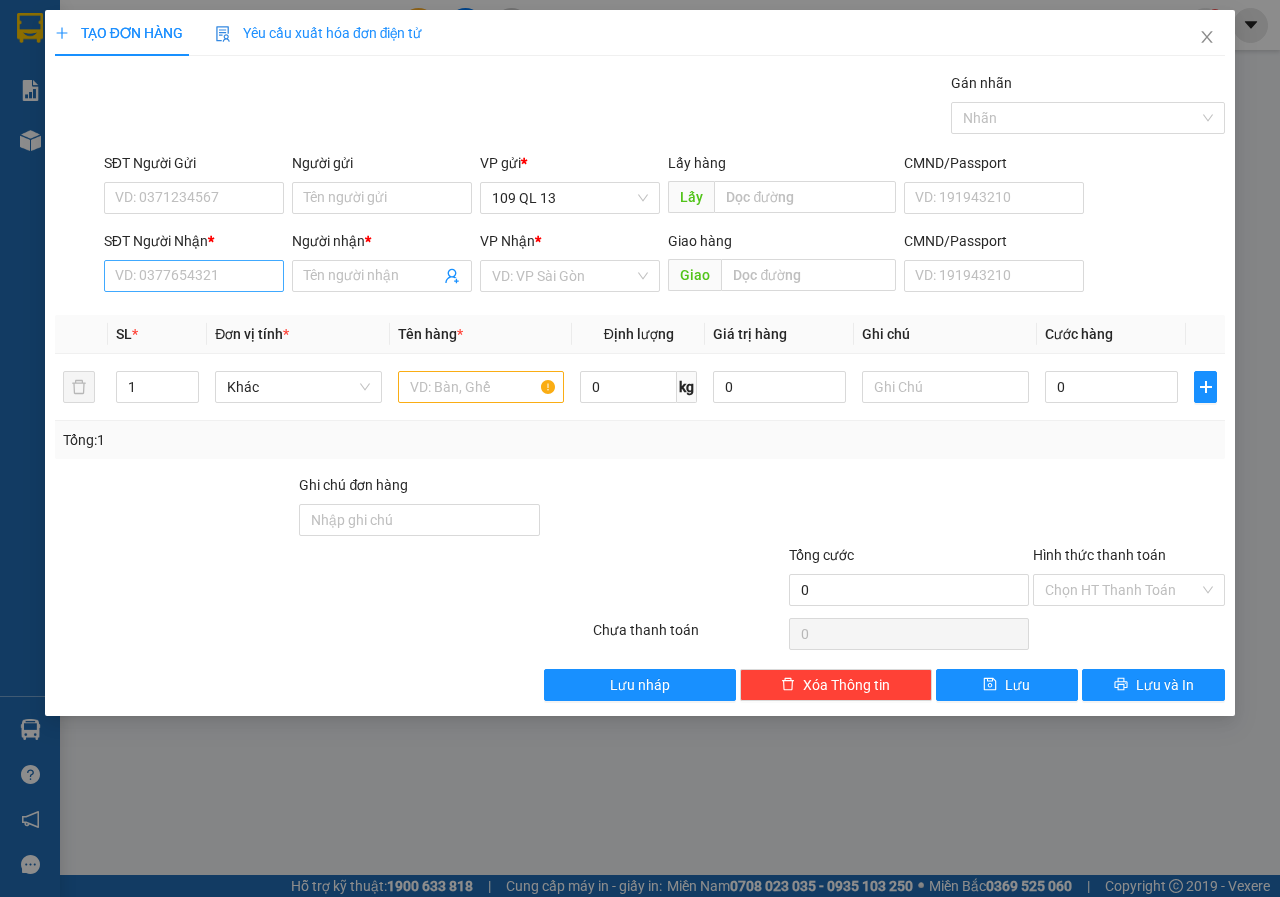 drag, startPoint x: 218, startPoint y: 256, endPoint x: 215, endPoint y: 269, distance: 13.341664 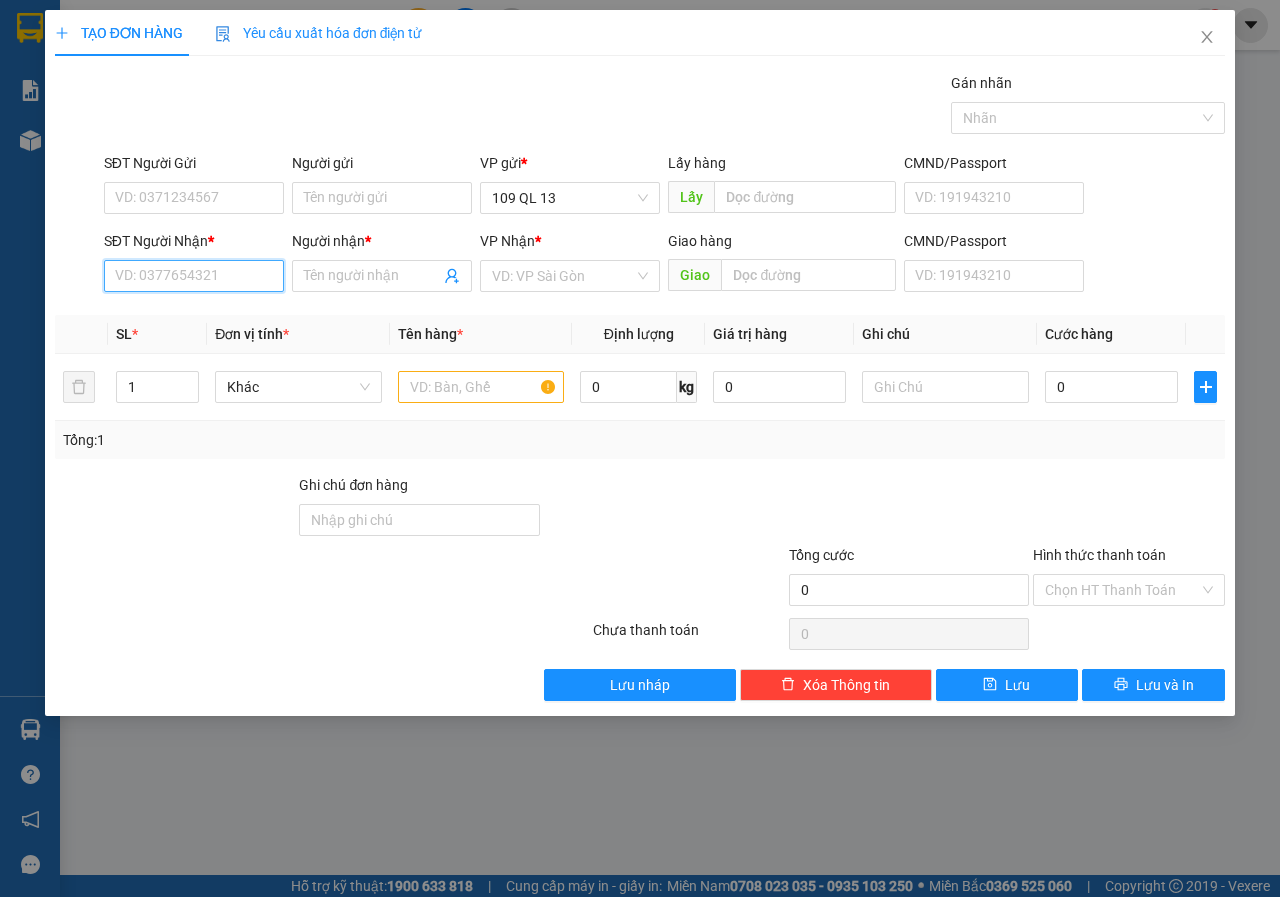 click on "SĐT Người Nhận  *" at bounding box center [194, 276] 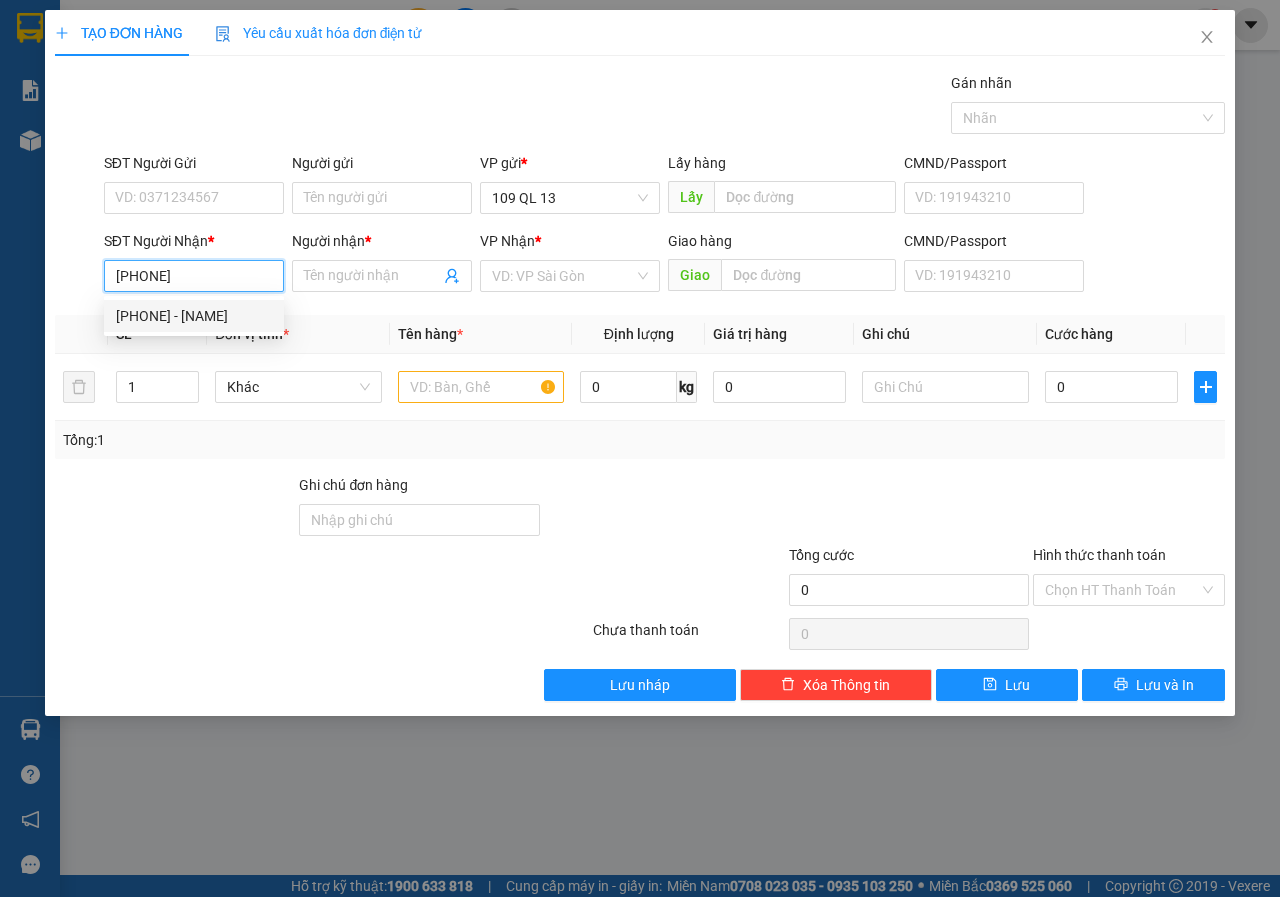 click on "[PHONE] - [NAME]" at bounding box center (194, 316) 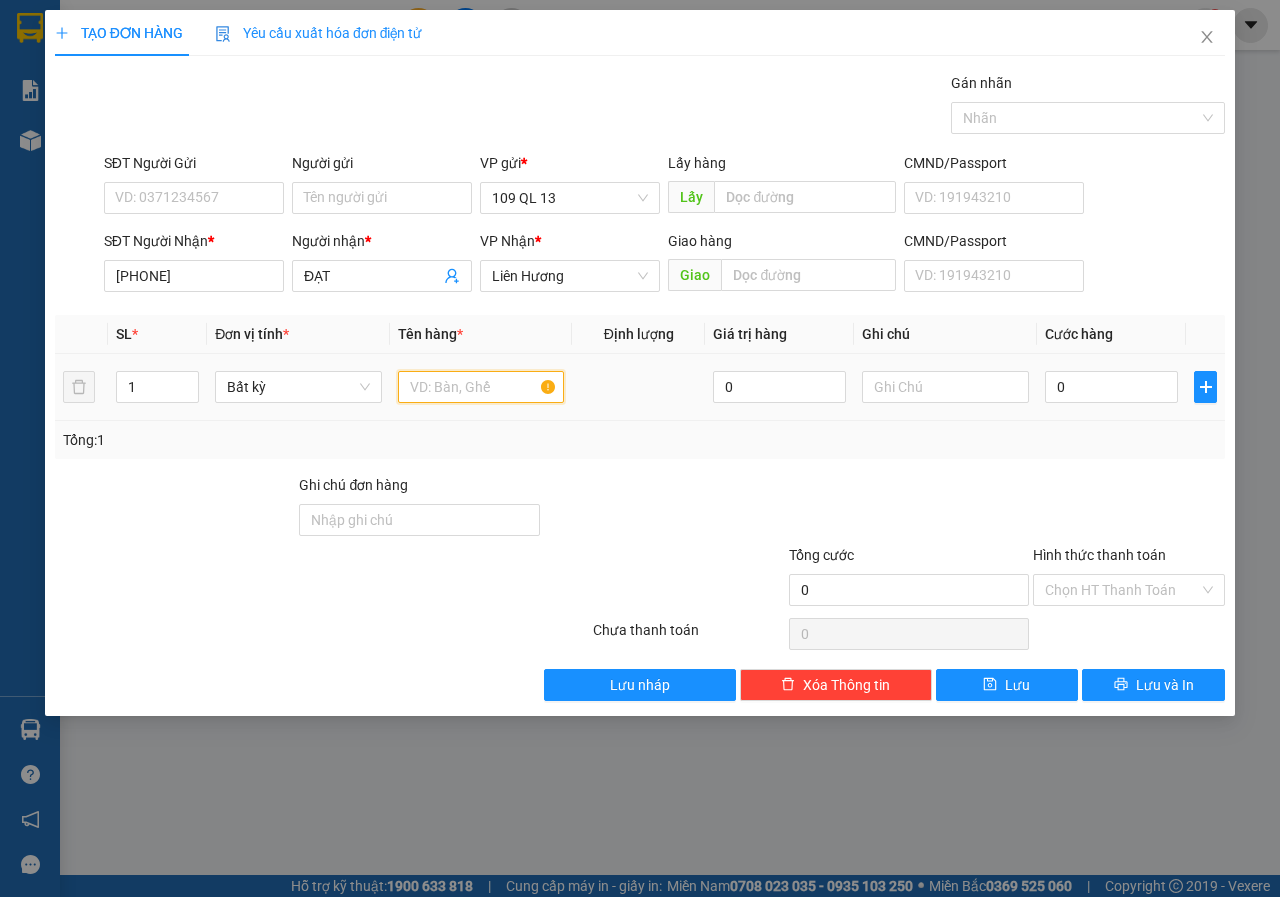 click at bounding box center (481, 387) 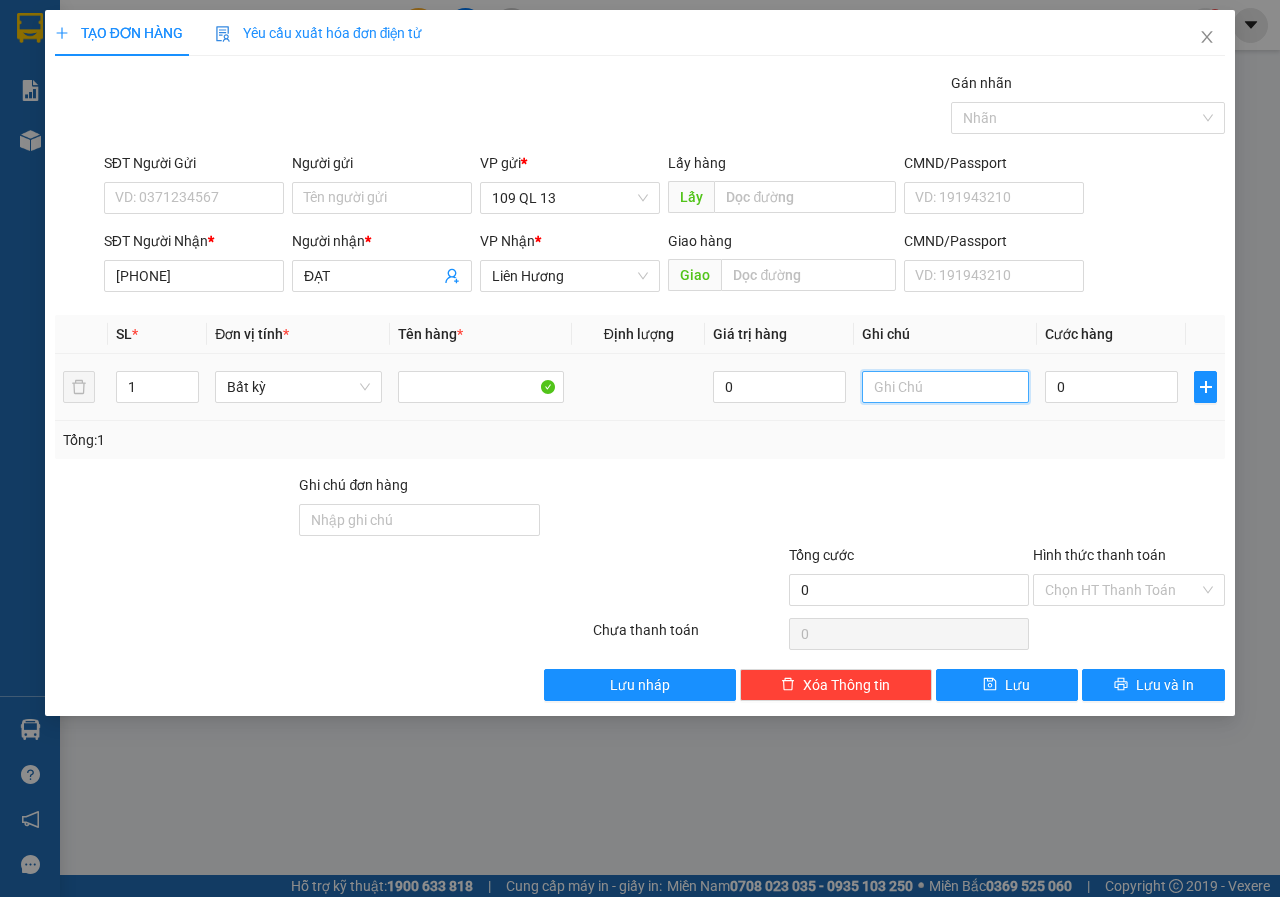 click at bounding box center (945, 387) 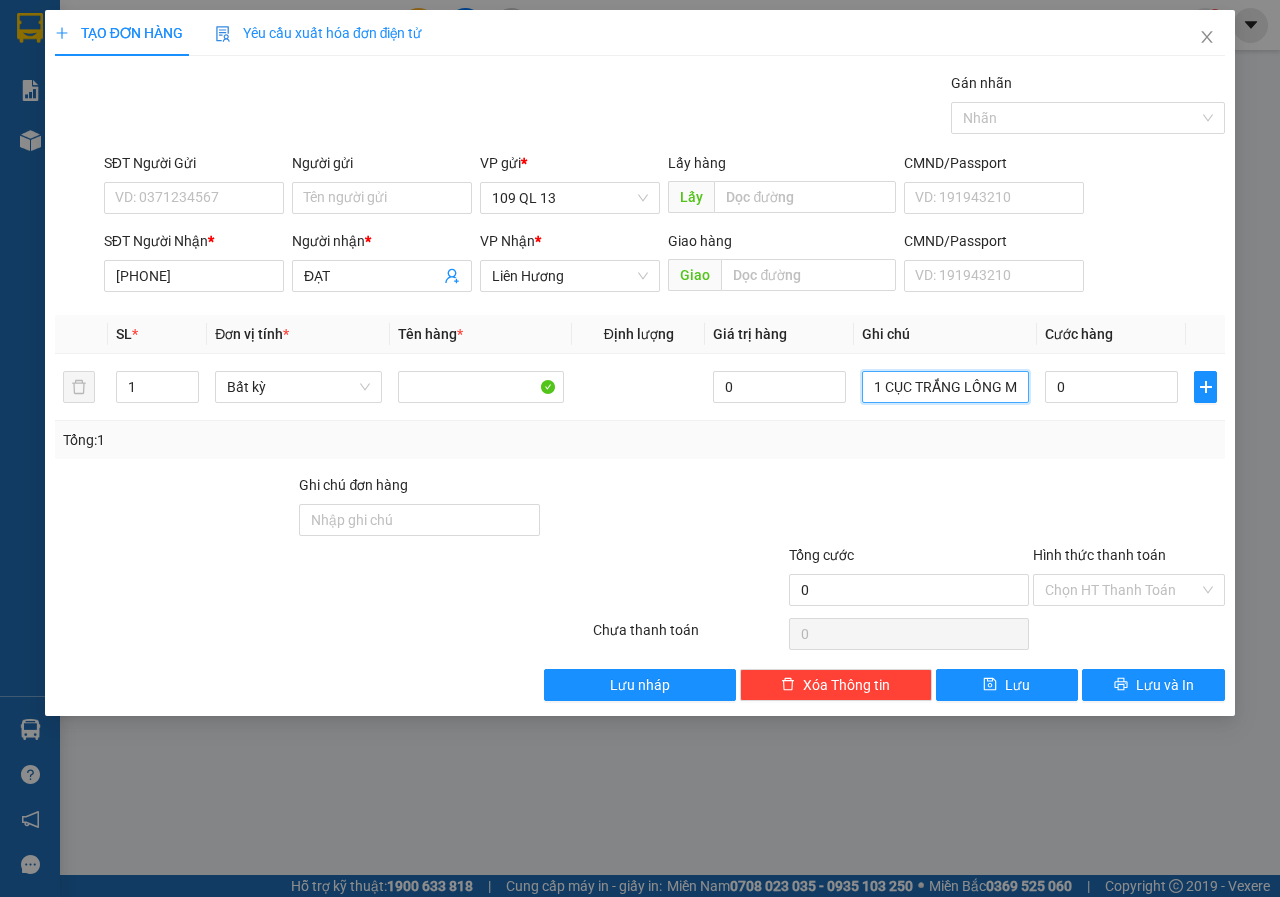 scroll, scrollTop: 0, scrollLeft: 11, axis: horizontal 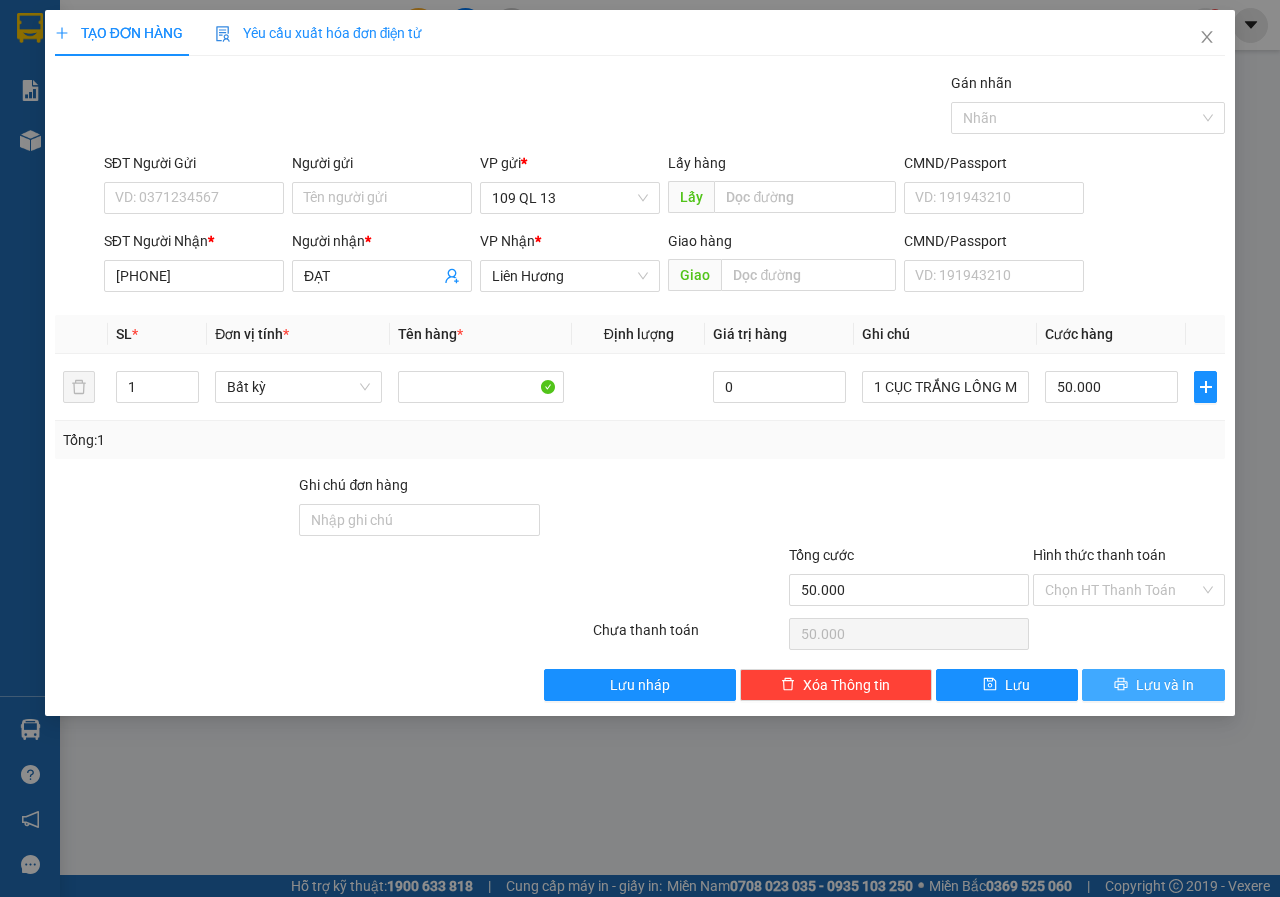 click on "Lưu và In" at bounding box center [1165, 685] 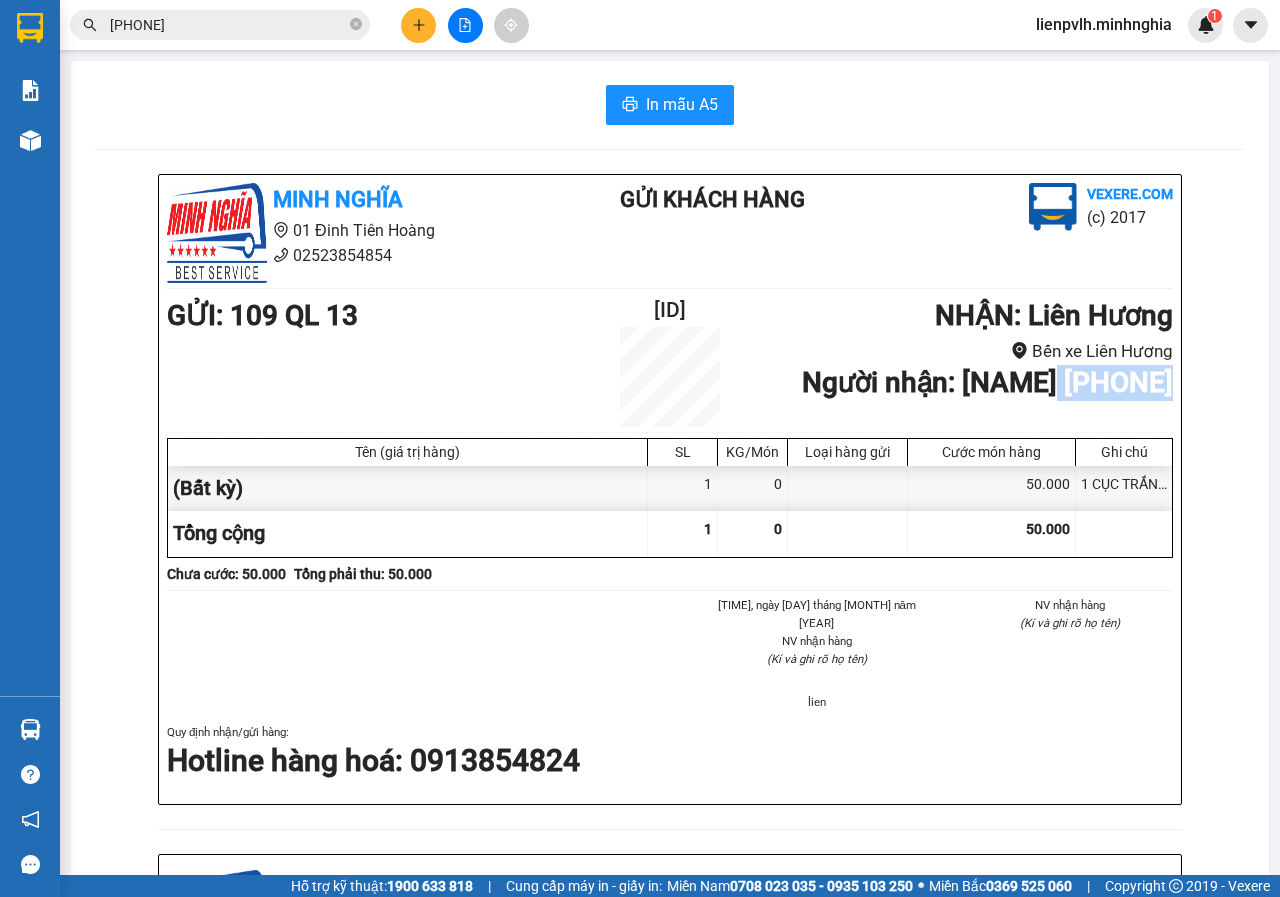 drag, startPoint x: 1013, startPoint y: 380, endPoint x: 1159, endPoint y: 380, distance: 146 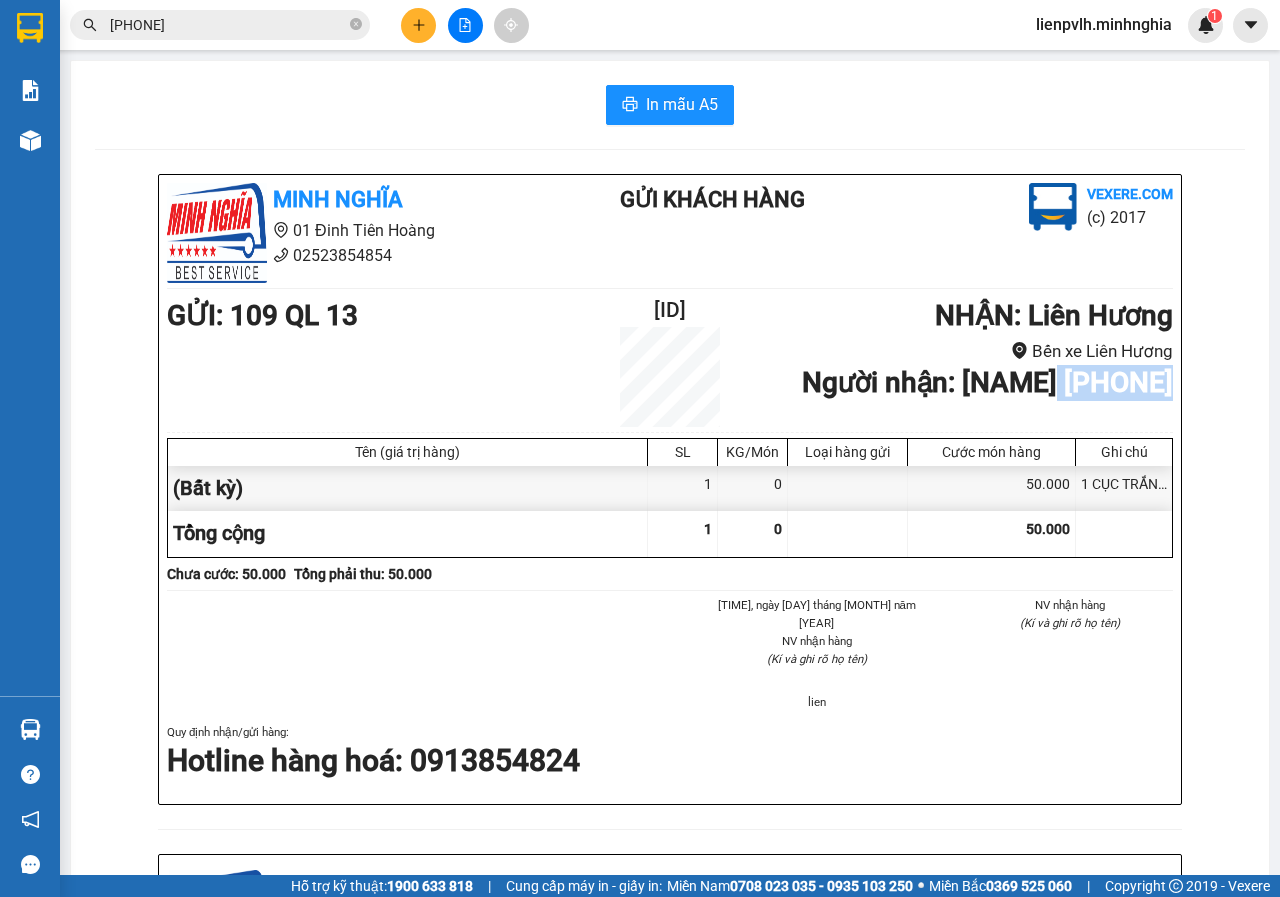 click on "Người nhận :   [NAME]  [PHONE]" at bounding box center (987, 382) 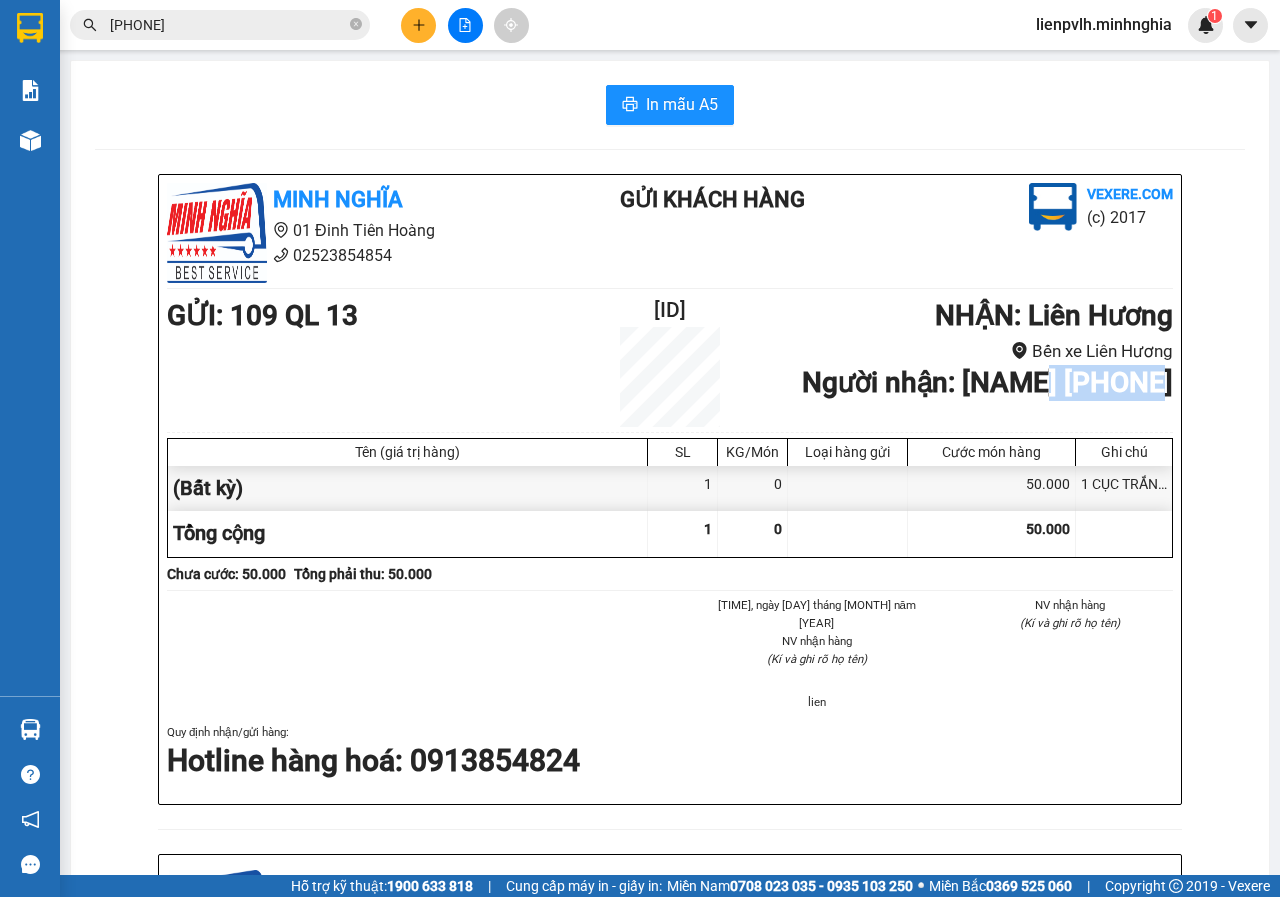 drag, startPoint x: 1012, startPoint y: 381, endPoint x: 1157, endPoint y: 381, distance: 145 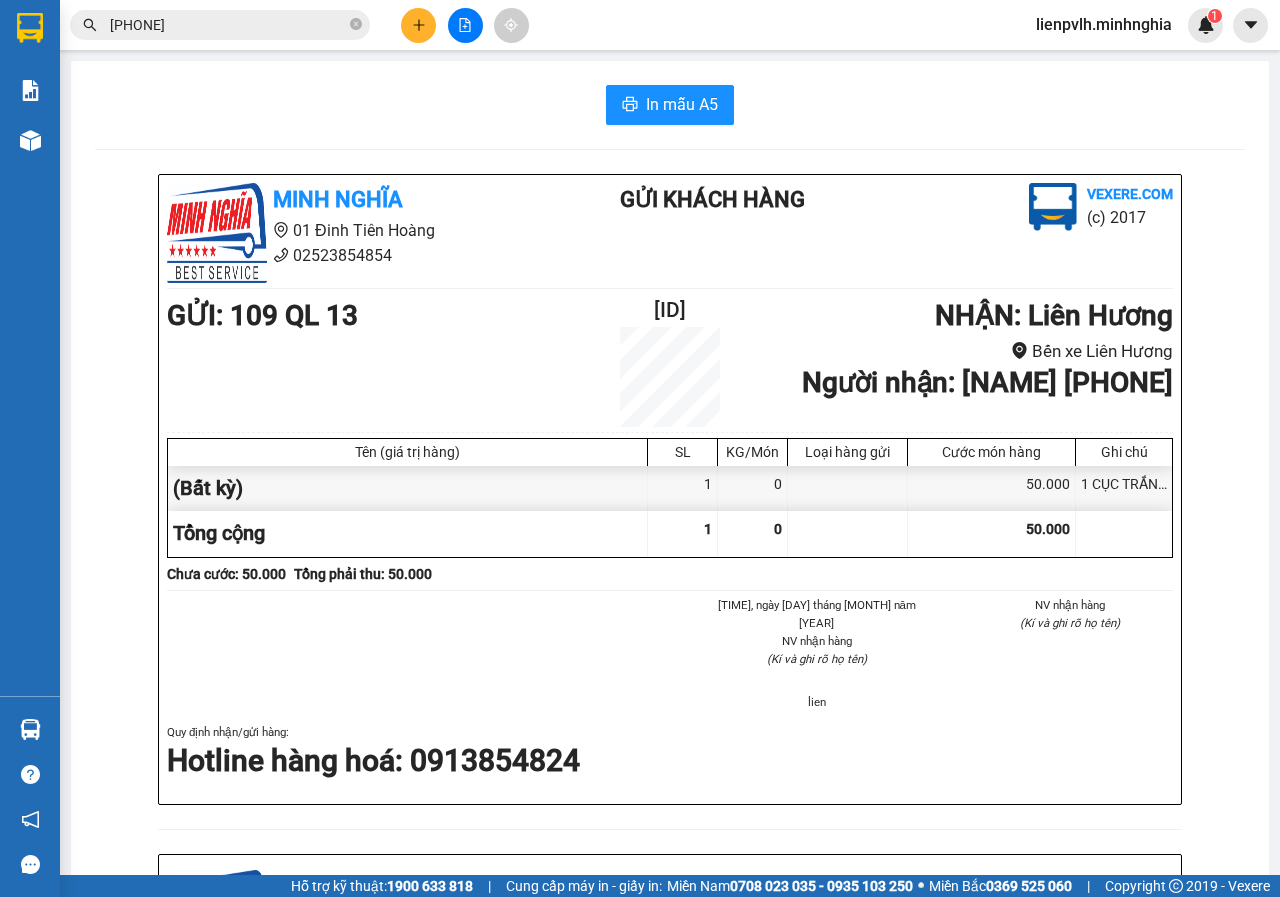 click on "[NAME]   [NUMBER]   [NUMBER] Gửi khách hàng Vexere.com (c) 2017 GỬI :   109 QL 13 [ID] NHẬN :   VP Chợ Lầu   Đường 18/4, Chợ Lầu Người nhận :   [NAME]  [PHONE] Tên (giá trị hàng) SL KG/Món Loại hàng gửi Cước món hàng Ghi chú   (Bất kỳ) 1 0 50.000 1 CỤC TRẮNG LỒNG MG Tổng cộng 1 0 50.000 Loading... Chưa cước : 50.000 Tổng phải thu: 50.000 [TIME], ngày [DATE] năm [YEAR] NV nhận hàng (Kí và ghi rõ họ tên) [EMAIL] NV nhận hàng (Kí và ghi rõ họ tên) Quy định nhận/gửi hàng : Hotline hàng hoá: [PHONE] [NAME] vexere.com [ID] [DATE] [TIME] VP Nhận:   VP Chợ Lầu [NAME]  [PHONE] SL:  1 CC : 50.000 1 CỤC TRẮNG LỒNG MG Tên Số lượng Khối lượng Cước món hàng Ghi chú   (Bất kỳ) 1 0 50.000 1 CỤC TRẮNG LỒNG MG Tổng cộng 1 0 50.000 Loading...         VP gửi :   109 QL 13" at bounding box center [670, 868] 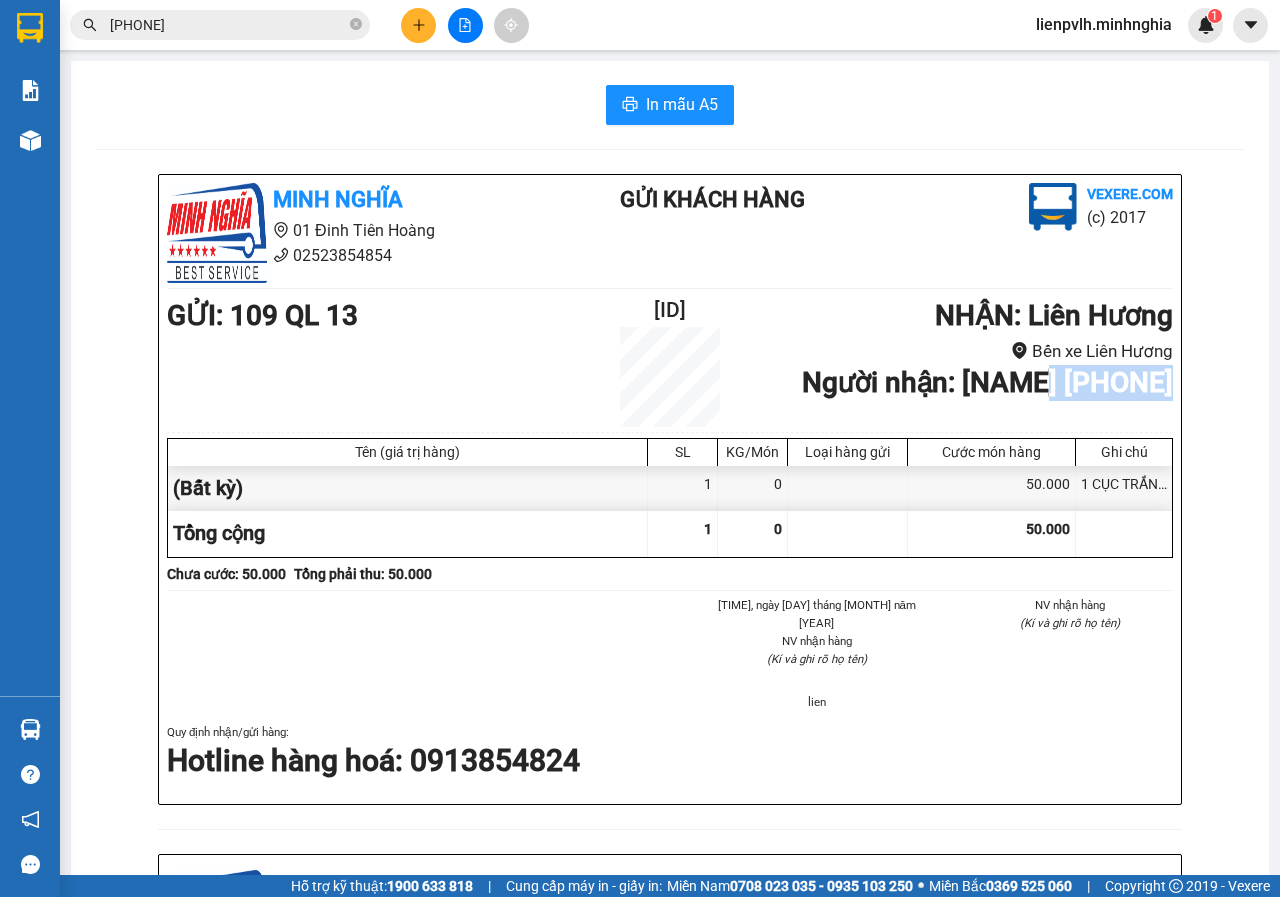 drag, startPoint x: 1164, startPoint y: 388, endPoint x: 1028, endPoint y: 381, distance: 136.18002 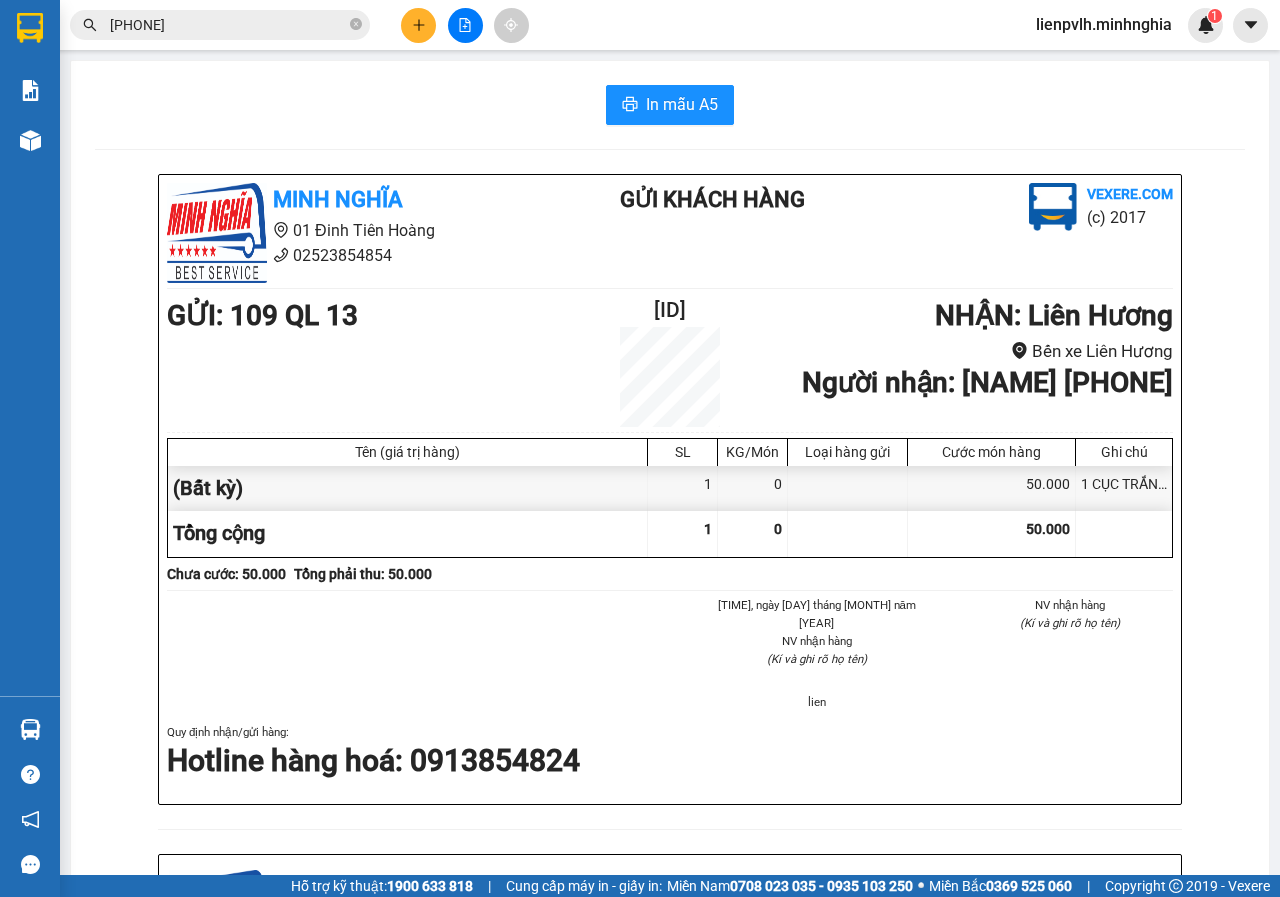 click on "[PHONE]" at bounding box center (228, 25) 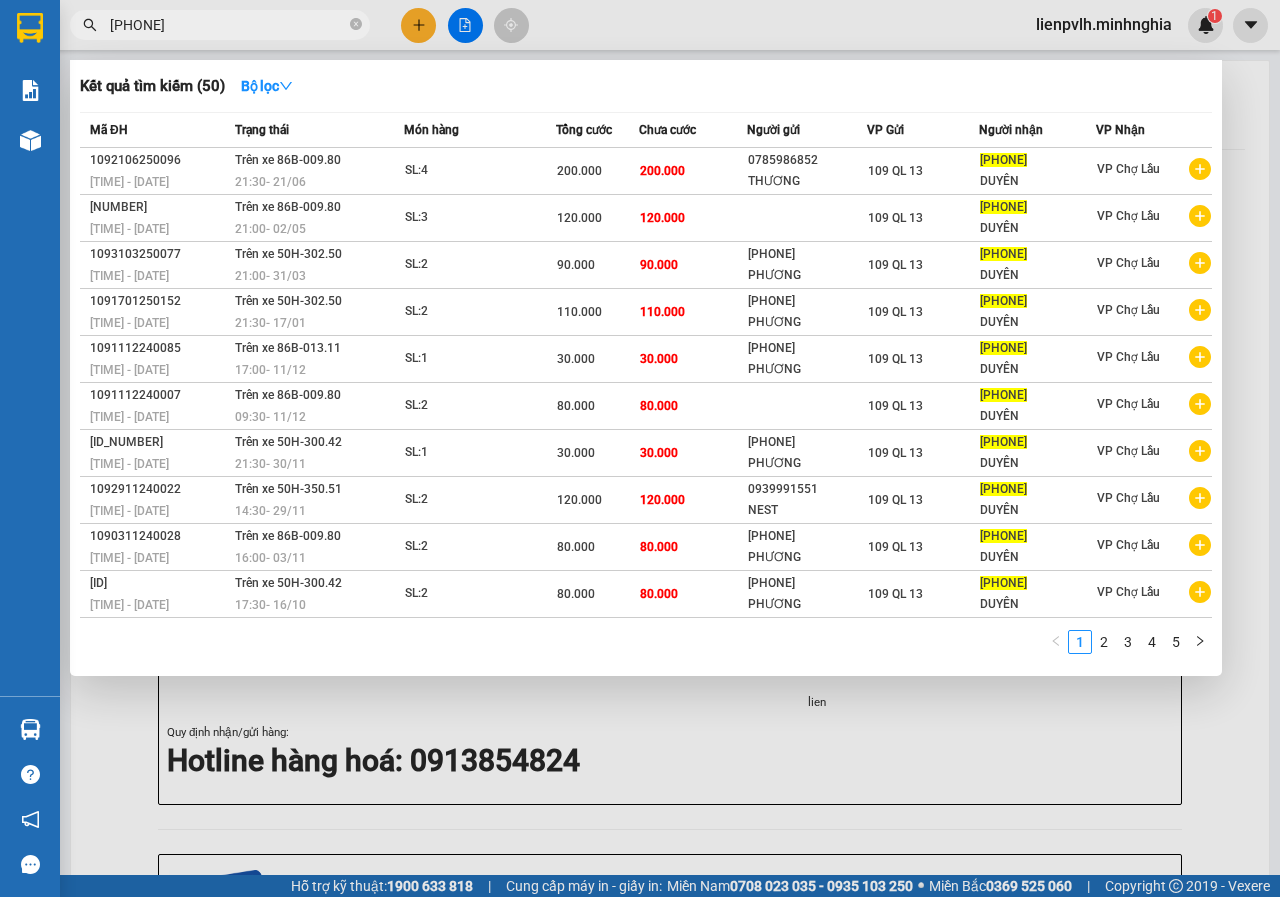 click on "[PHONE]" at bounding box center (228, 25) 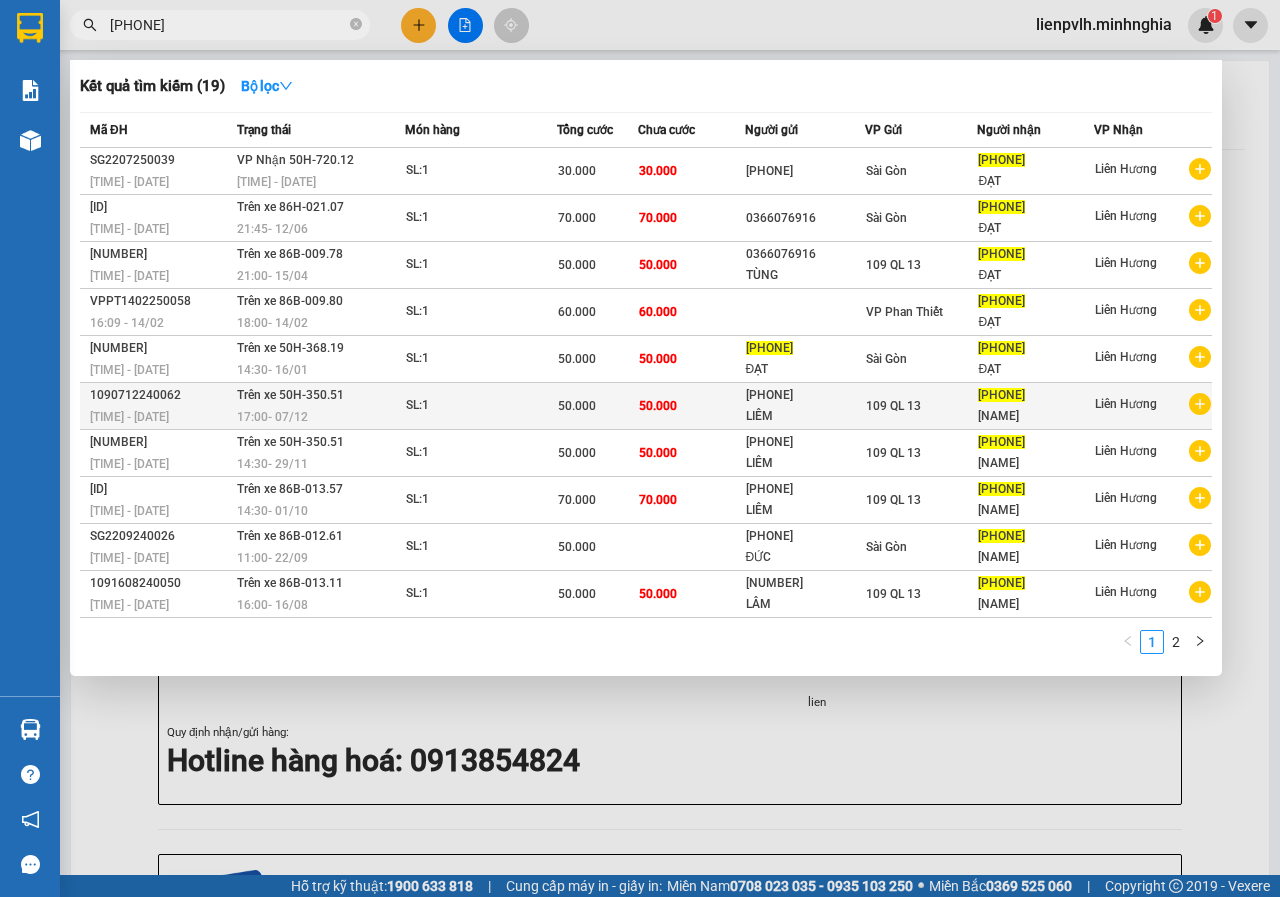click on "Trên xe   [PLATE_NUMBER] [TIME]  -   [DATE]" at bounding box center [318, 406] 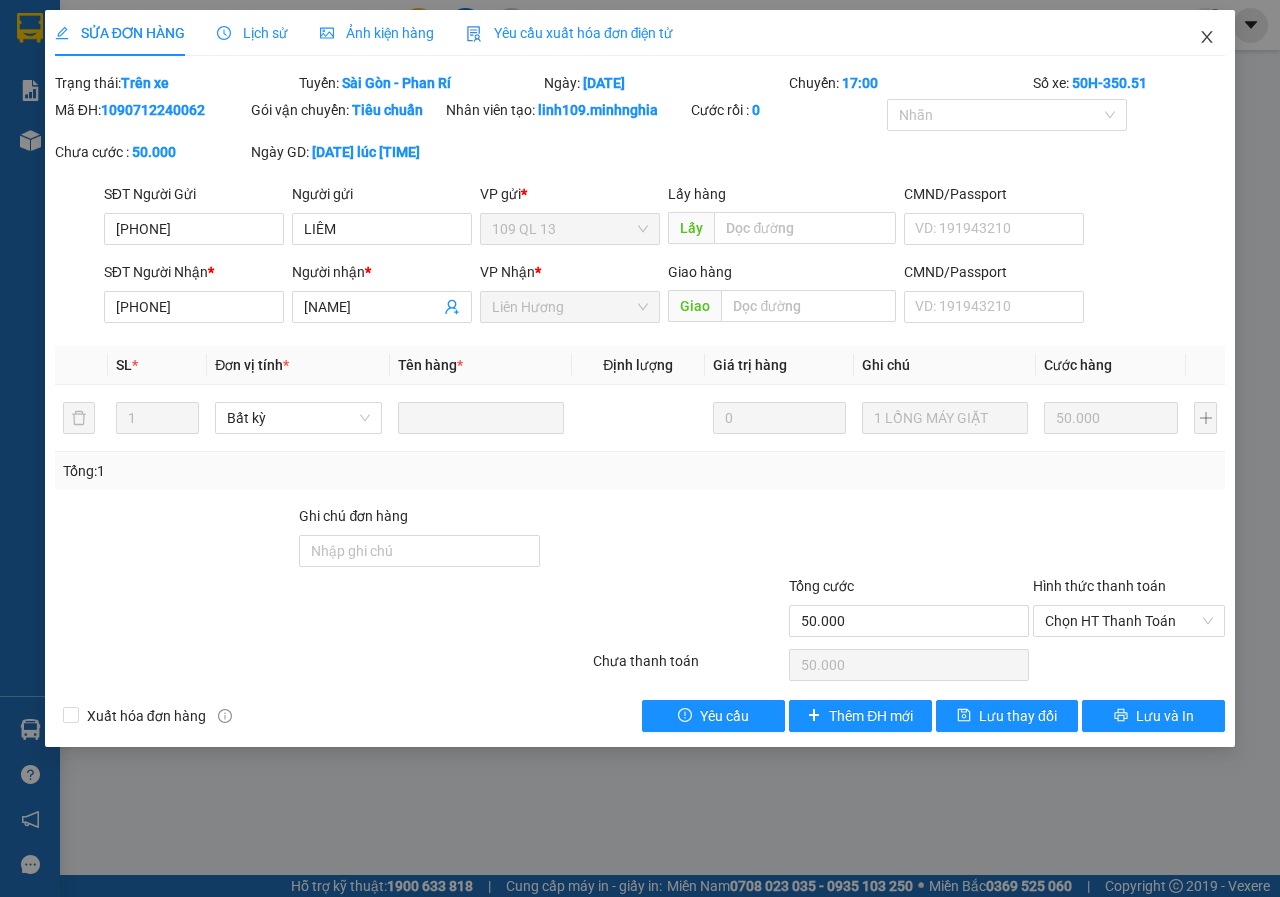 click 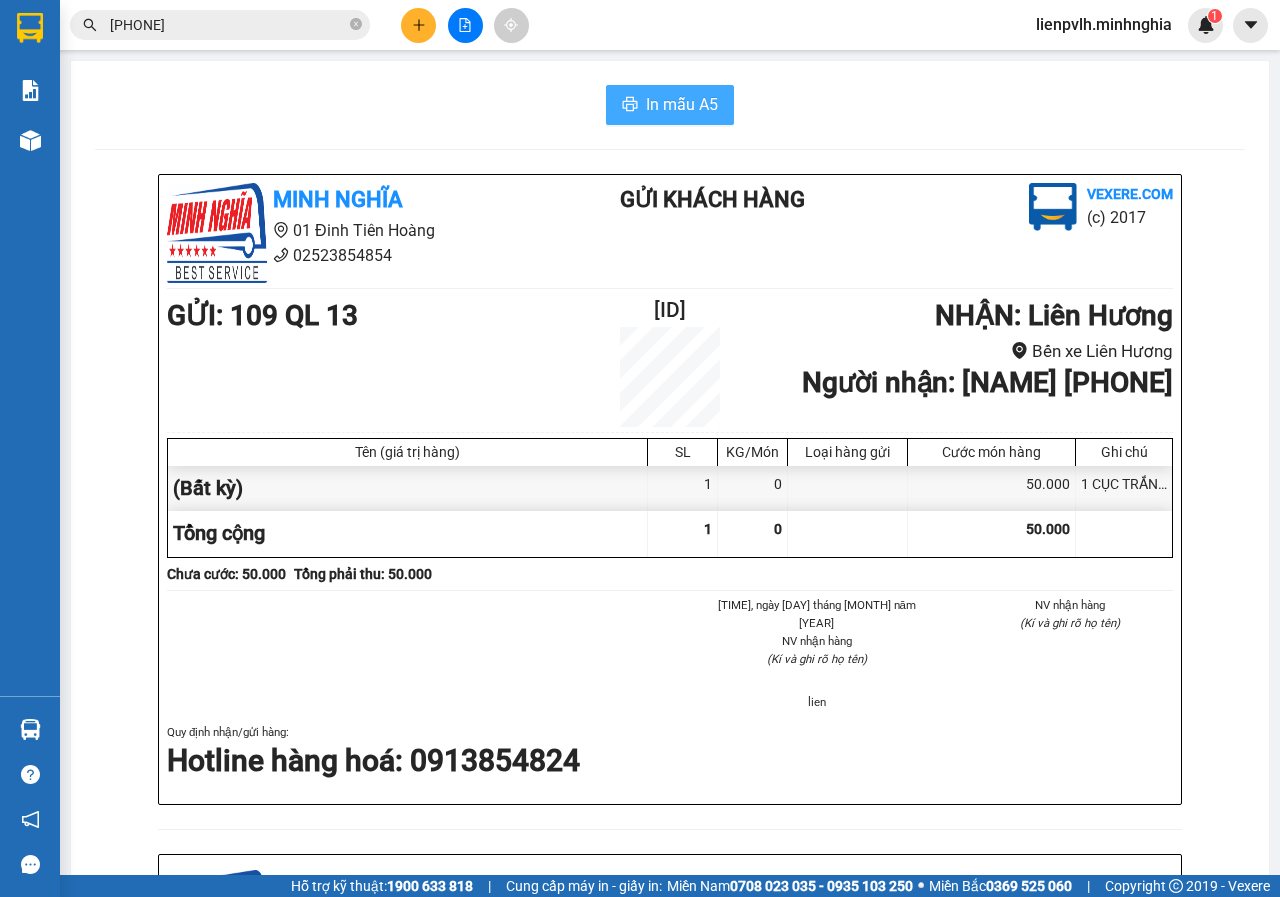 click on "In mẫu A5" at bounding box center [682, 104] 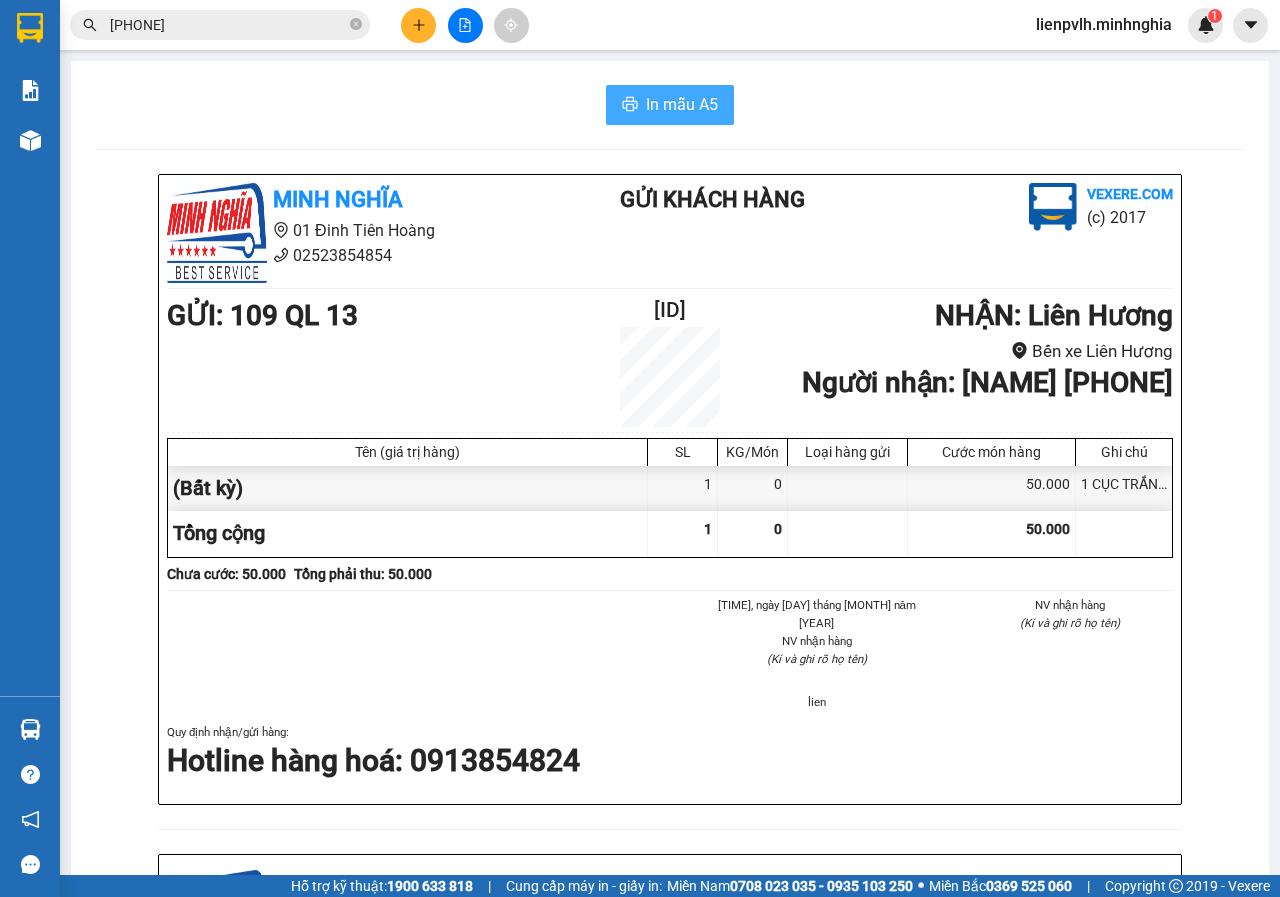 scroll, scrollTop: 0, scrollLeft: 0, axis: both 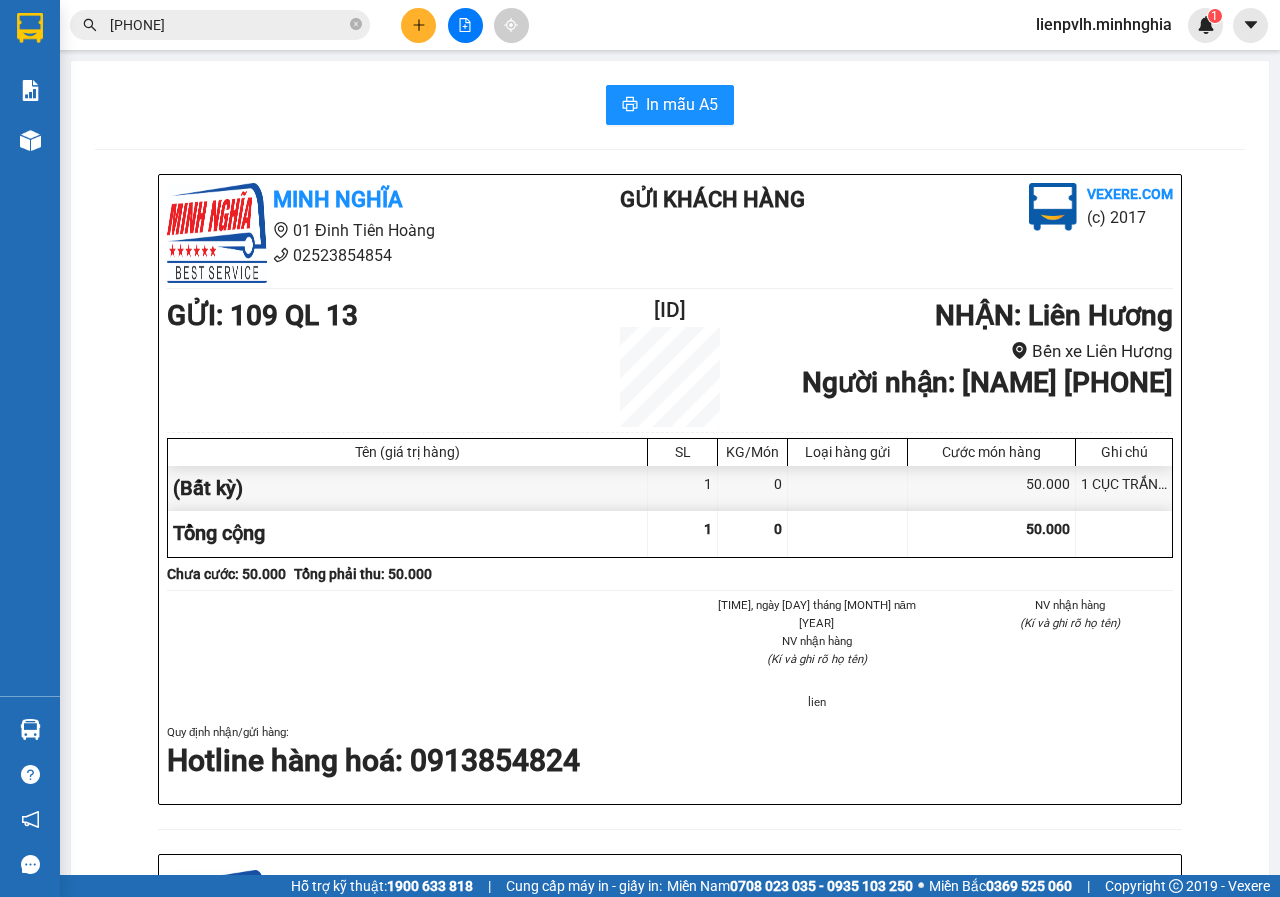 click 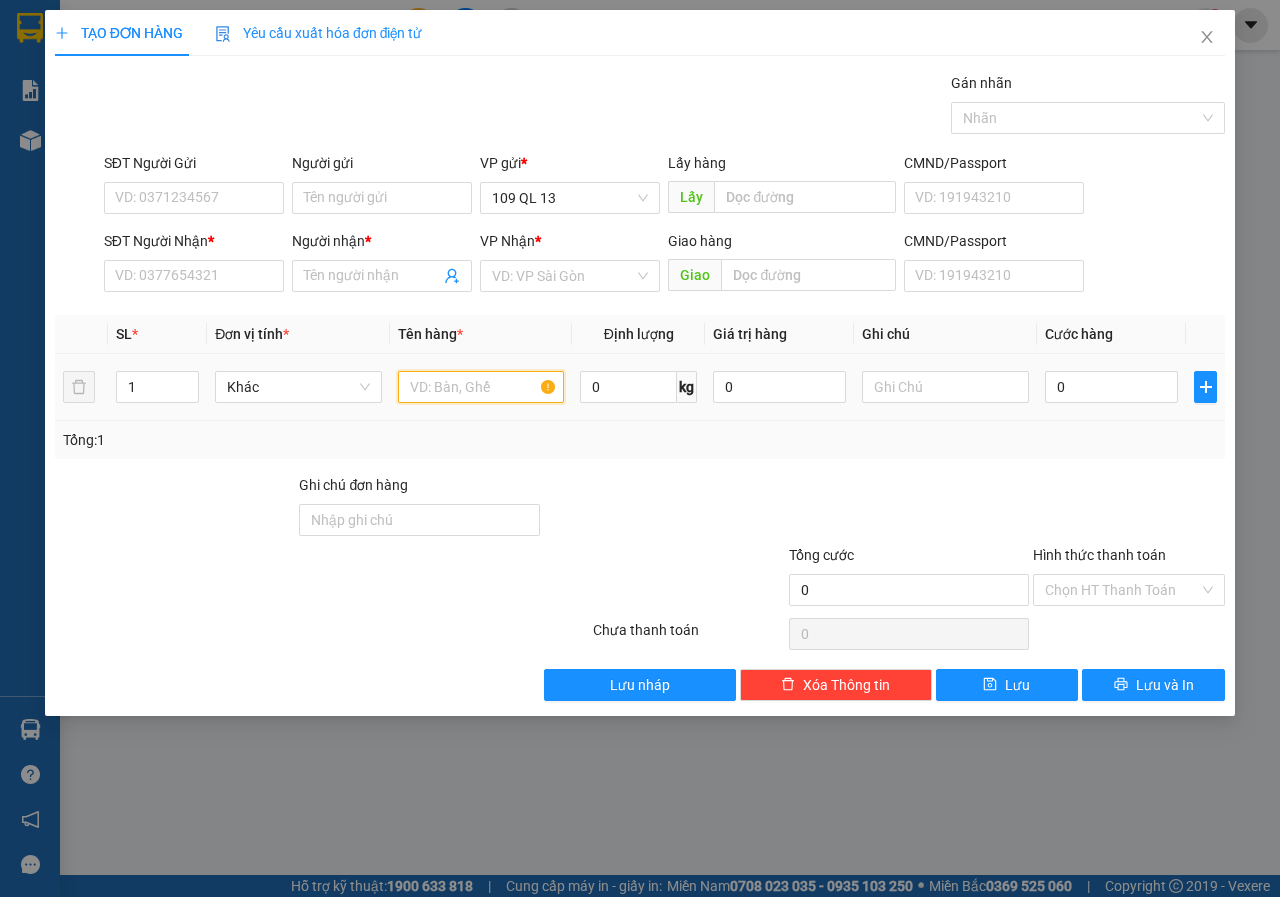 click at bounding box center [481, 387] 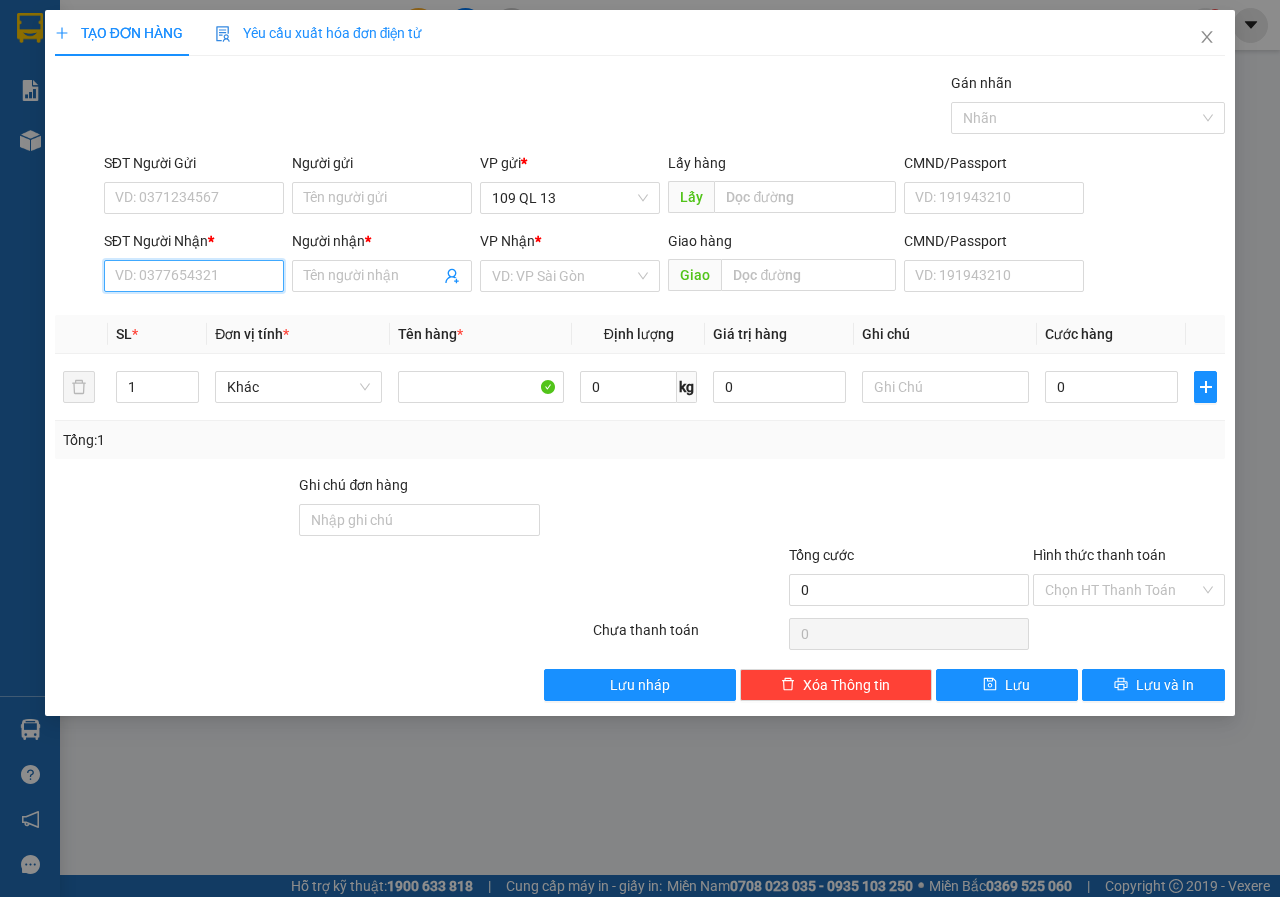 click on "SĐT Người Nhận  *" at bounding box center [194, 276] 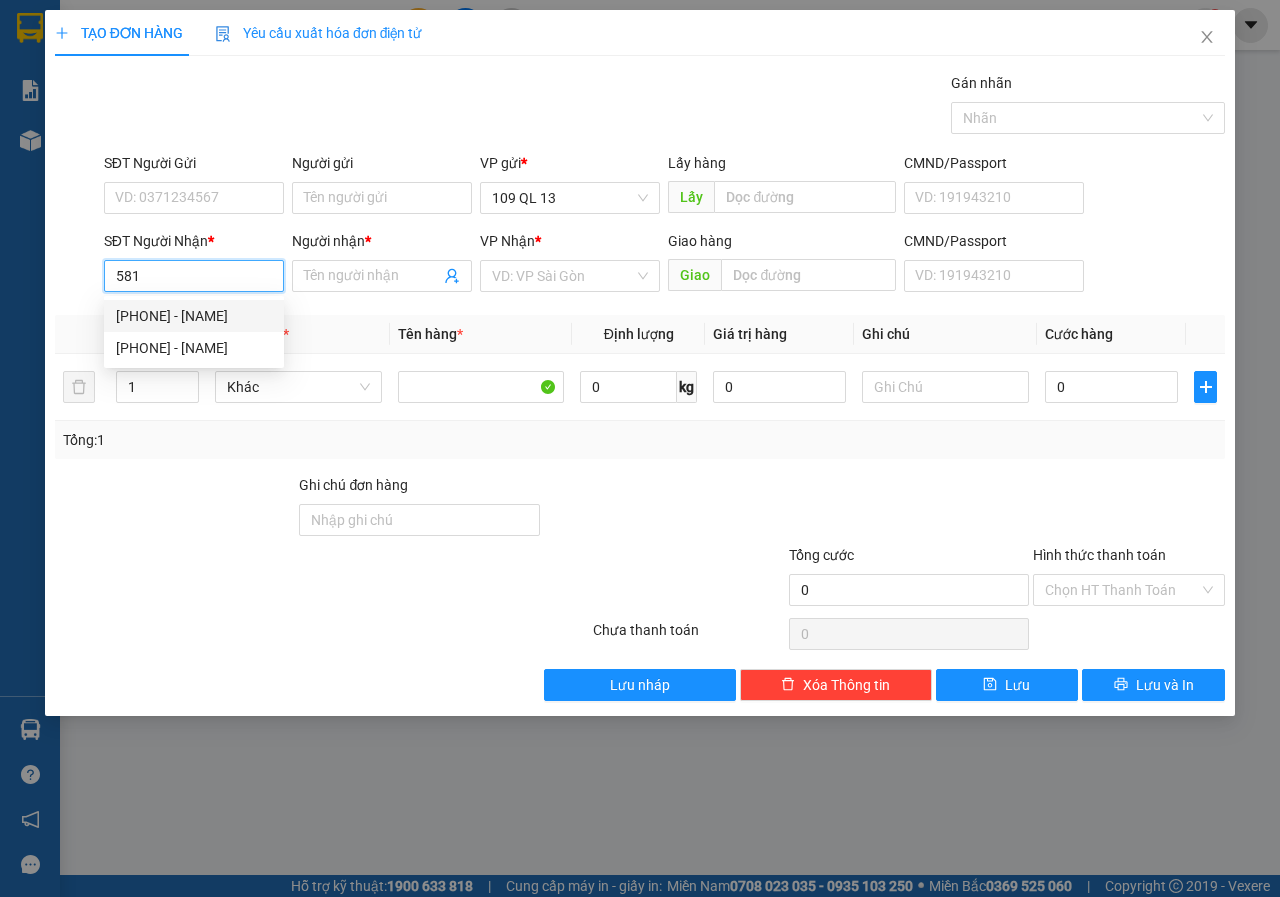click on "[PHONE] - [NAME]" at bounding box center (194, 316) 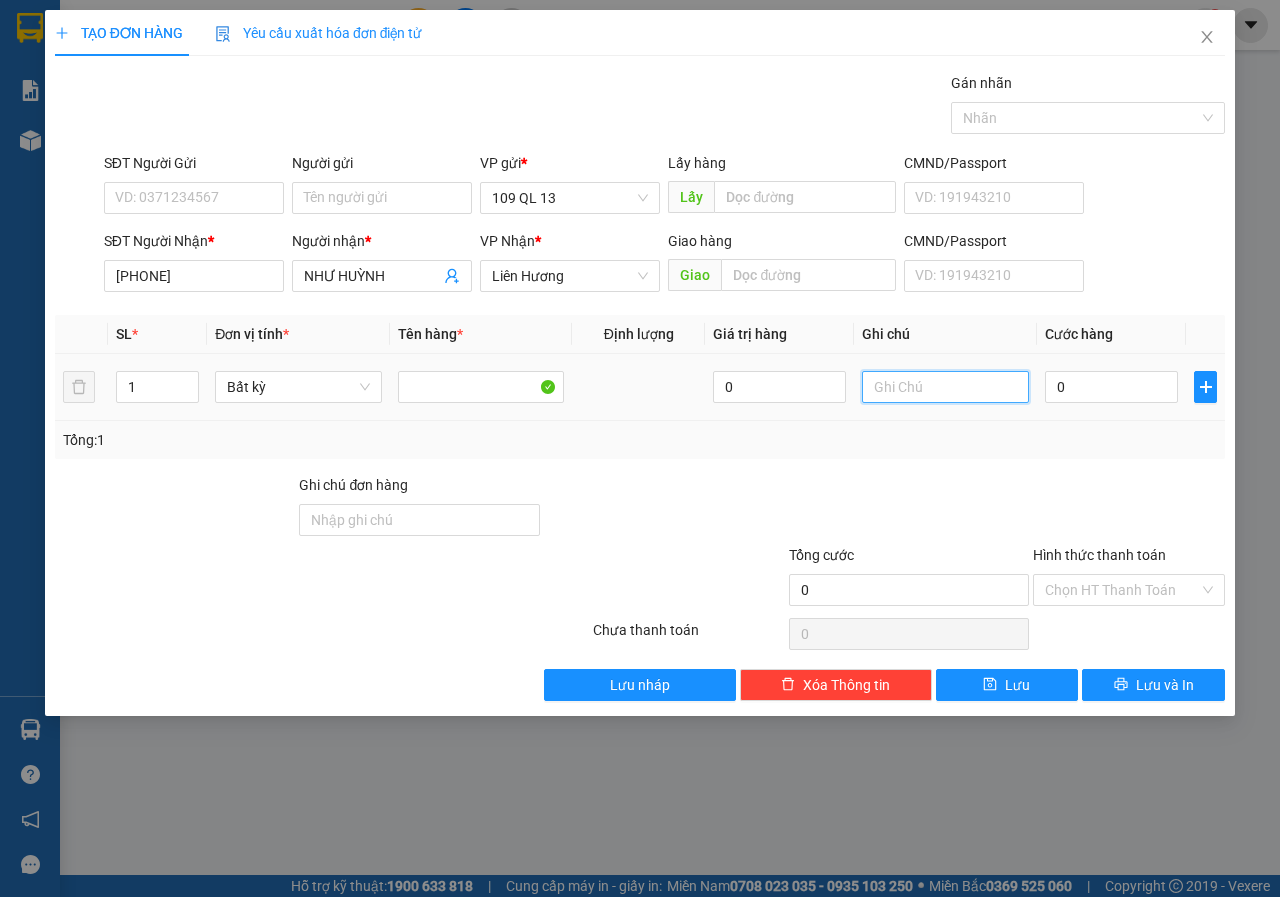 click at bounding box center (945, 387) 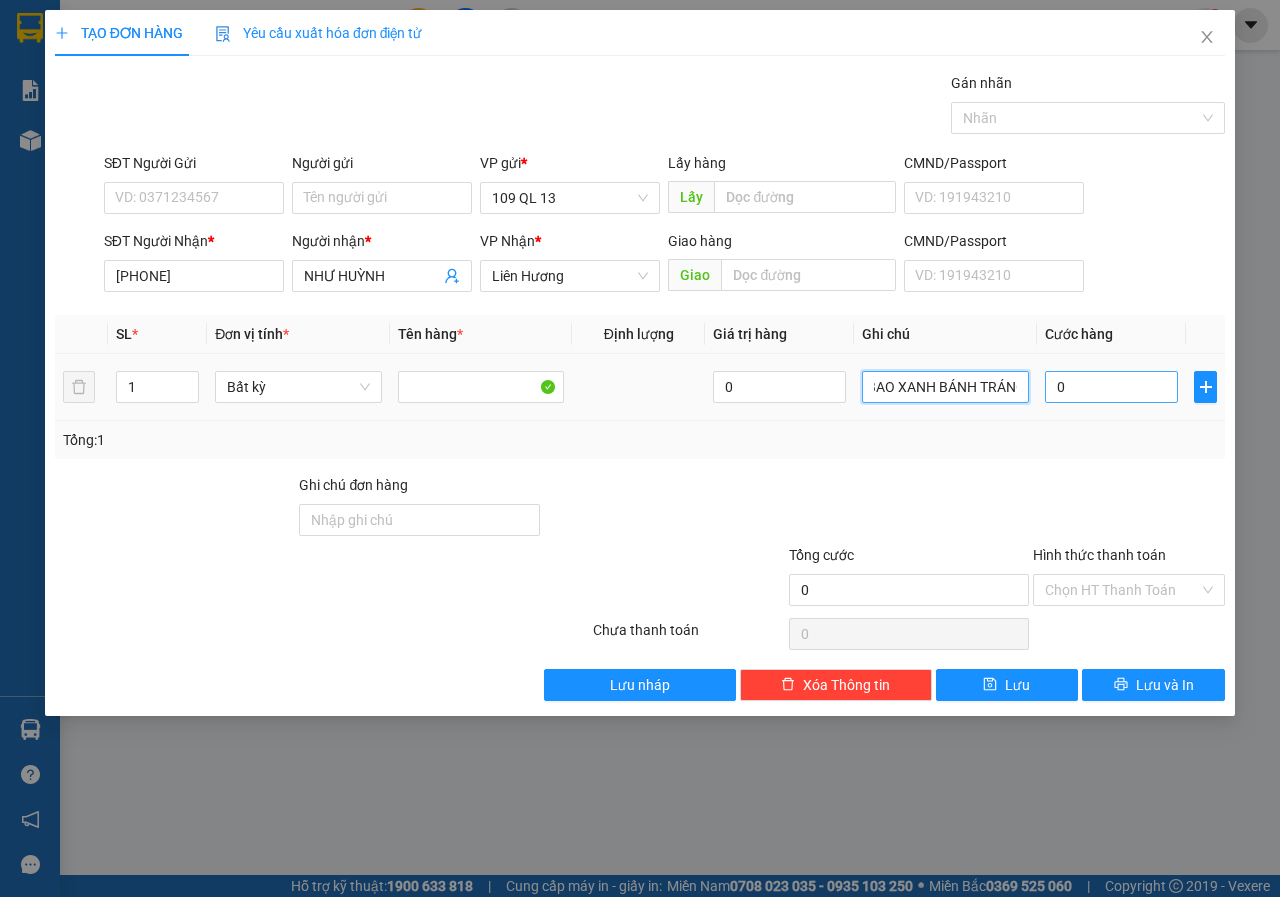 scroll, scrollTop: 0, scrollLeft: 27, axis: horizontal 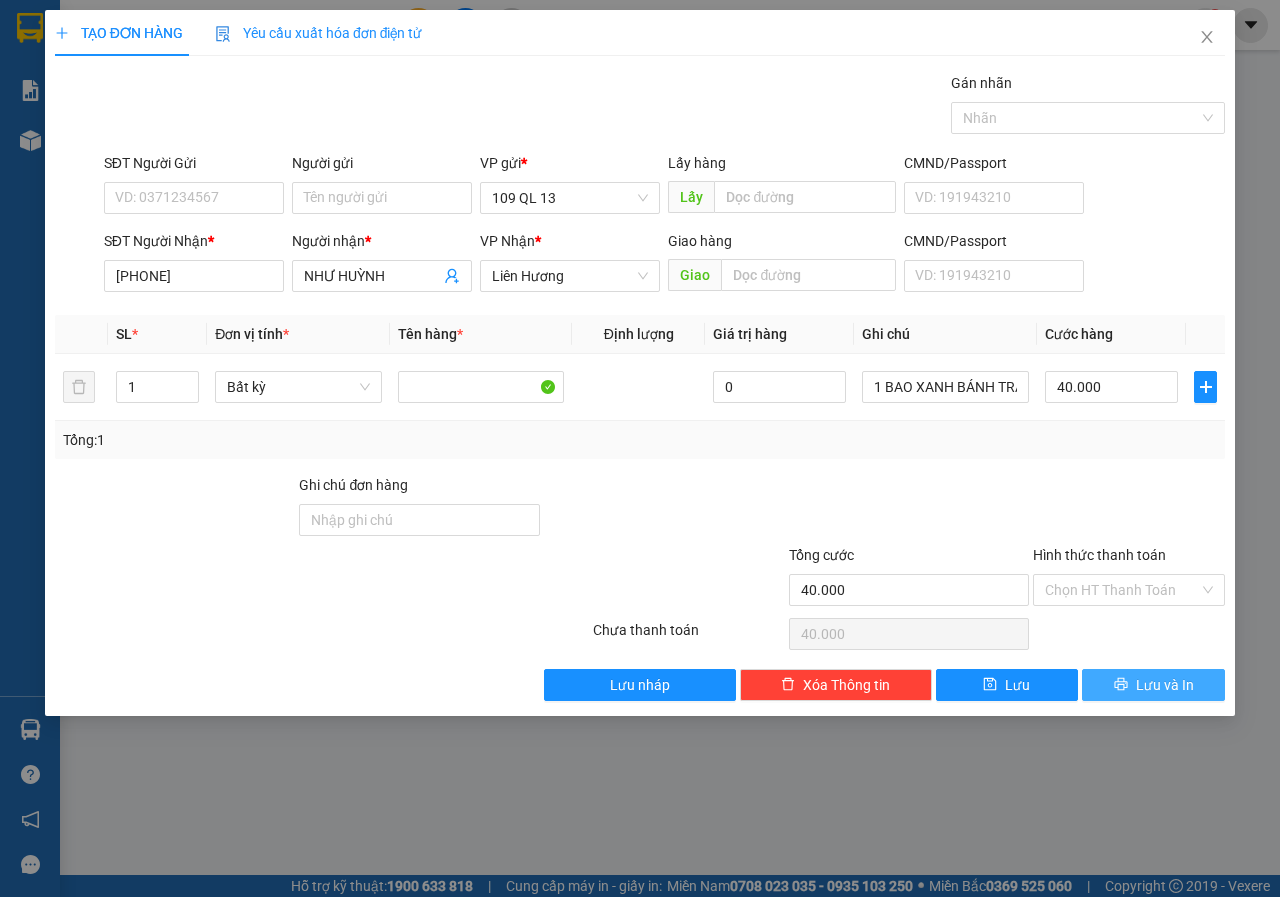 click on "Lưu và In" at bounding box center [1165, 685] 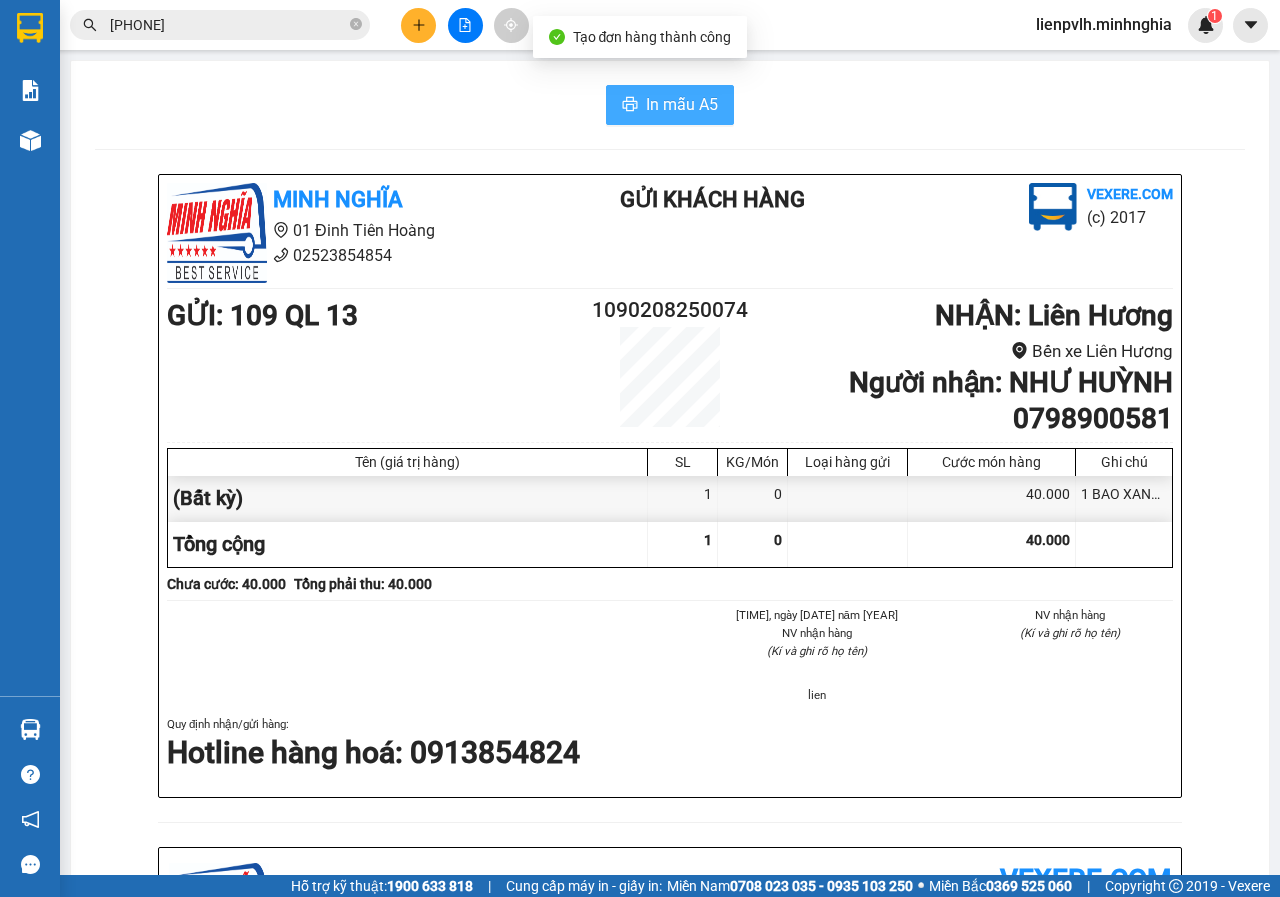 click on "In mẫu A5" at bounding box center [670, 105] 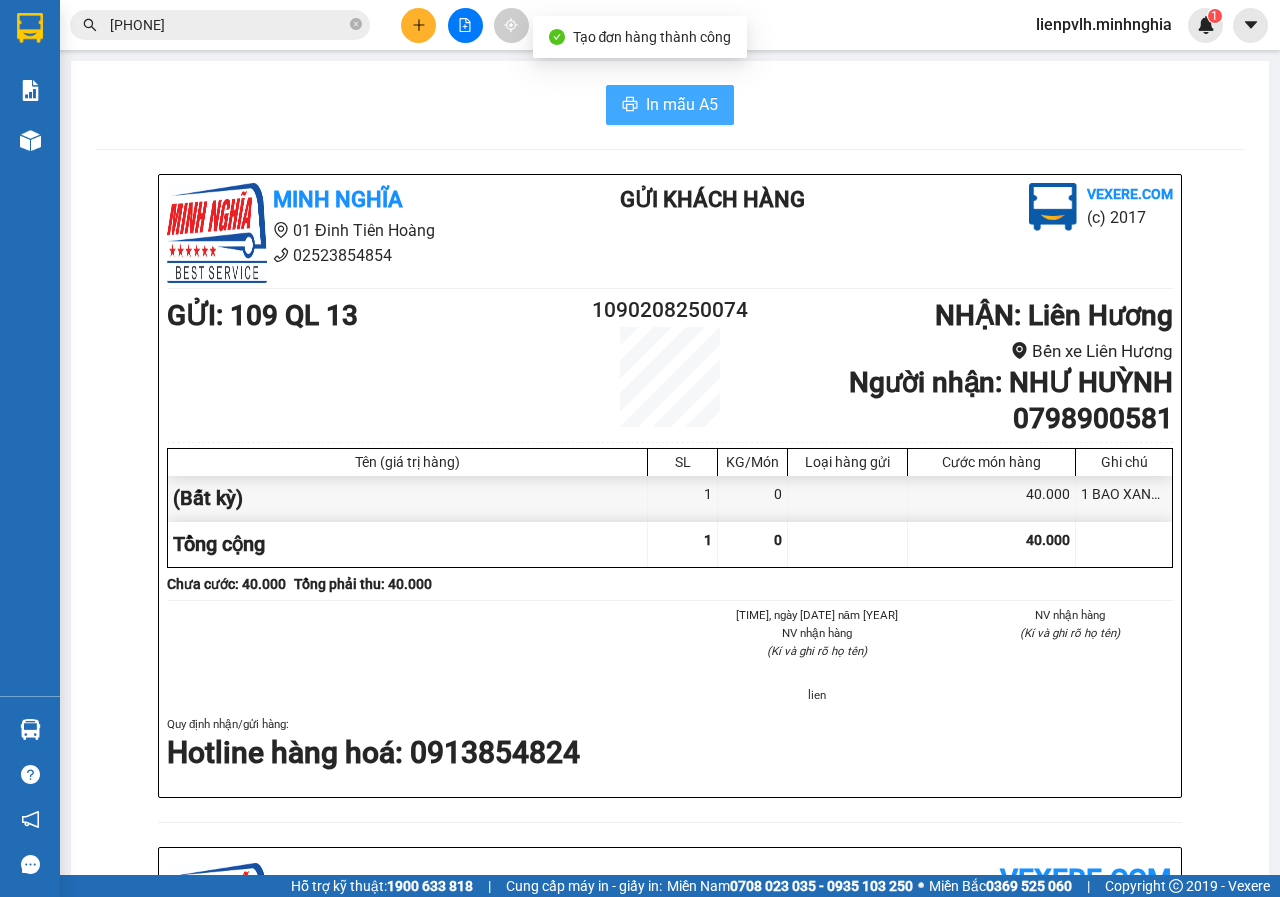 scroll, scrollTop: 0, scrollLeft: 0, axis: both 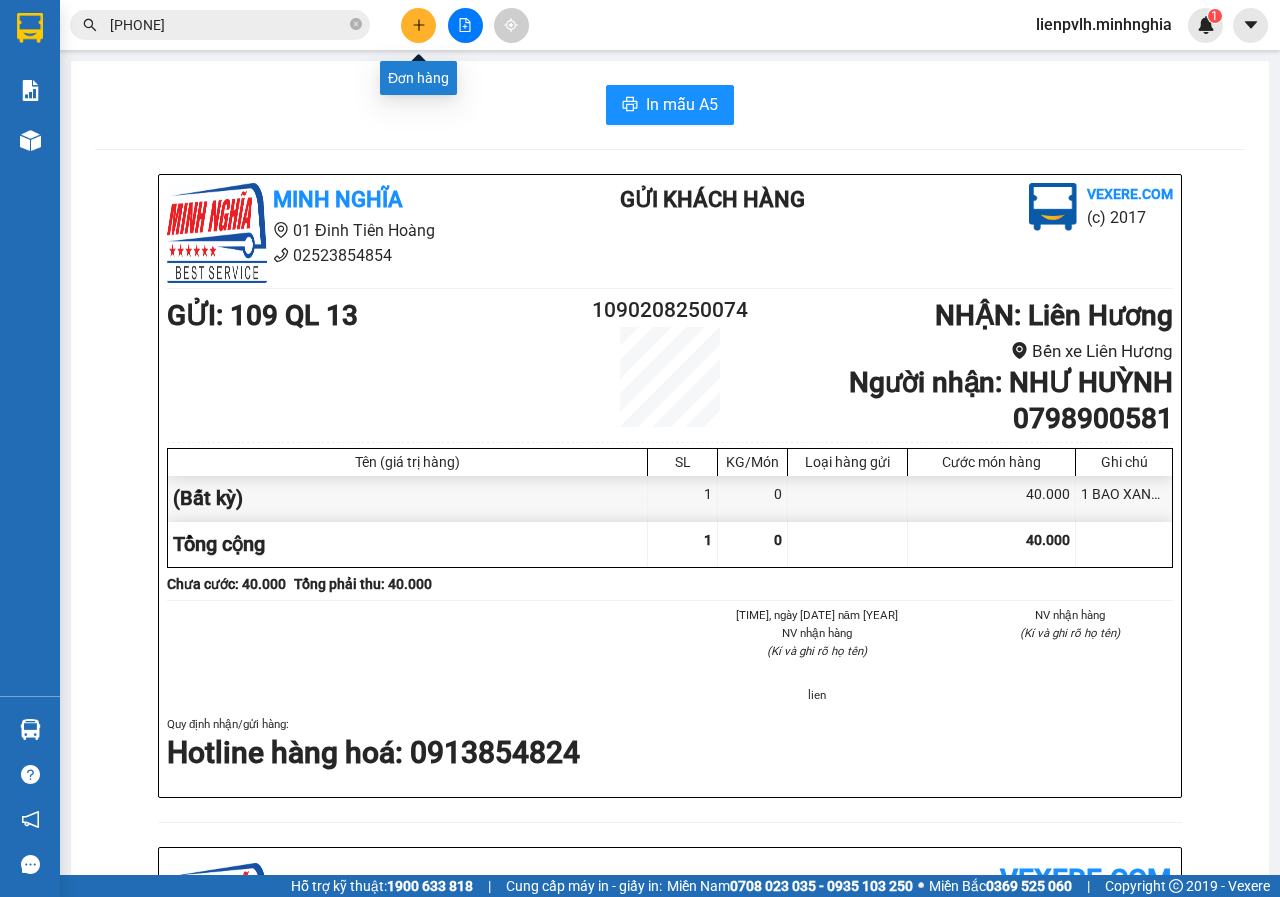 click at bounding box center [418, 25] 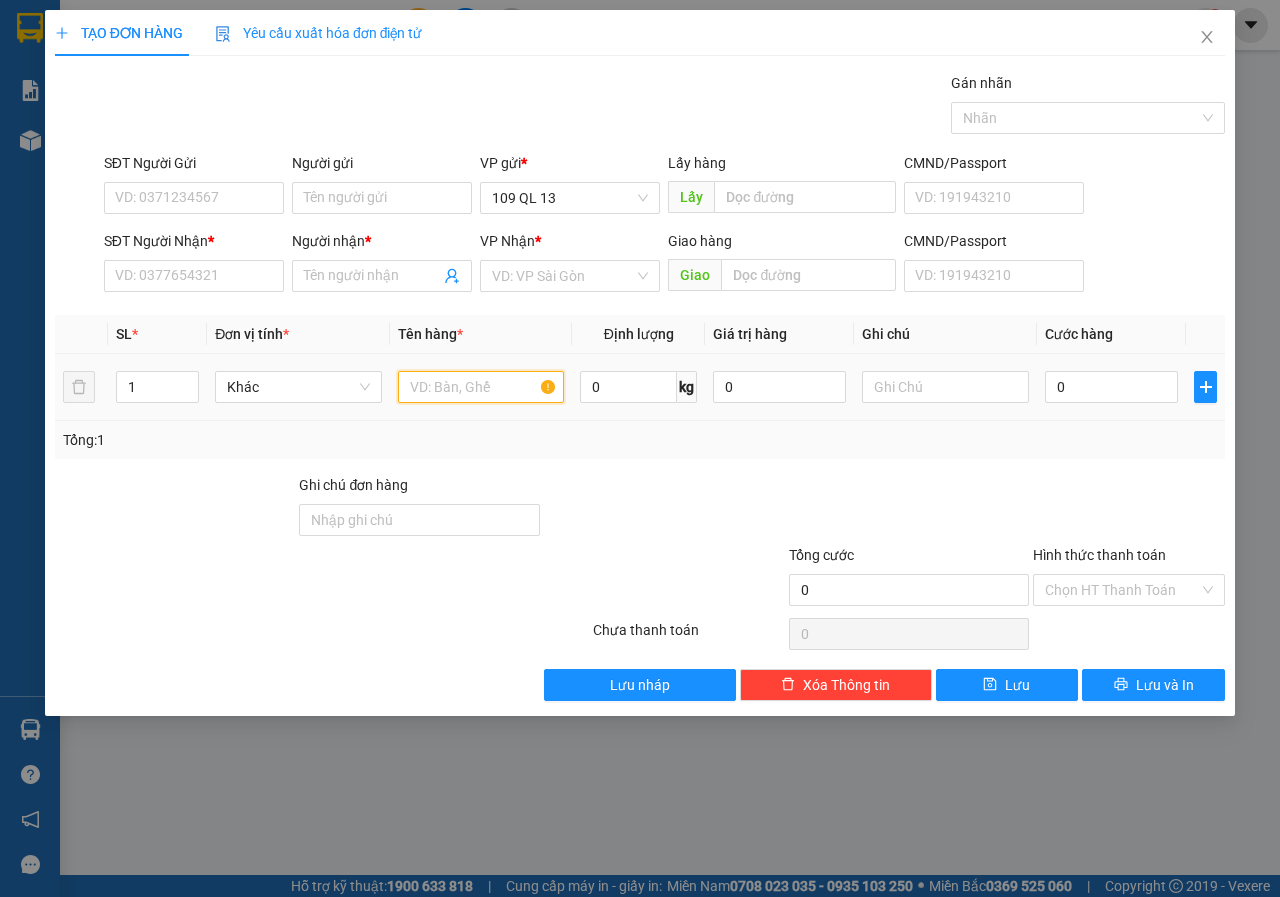 click at bounding box center (481, 387) 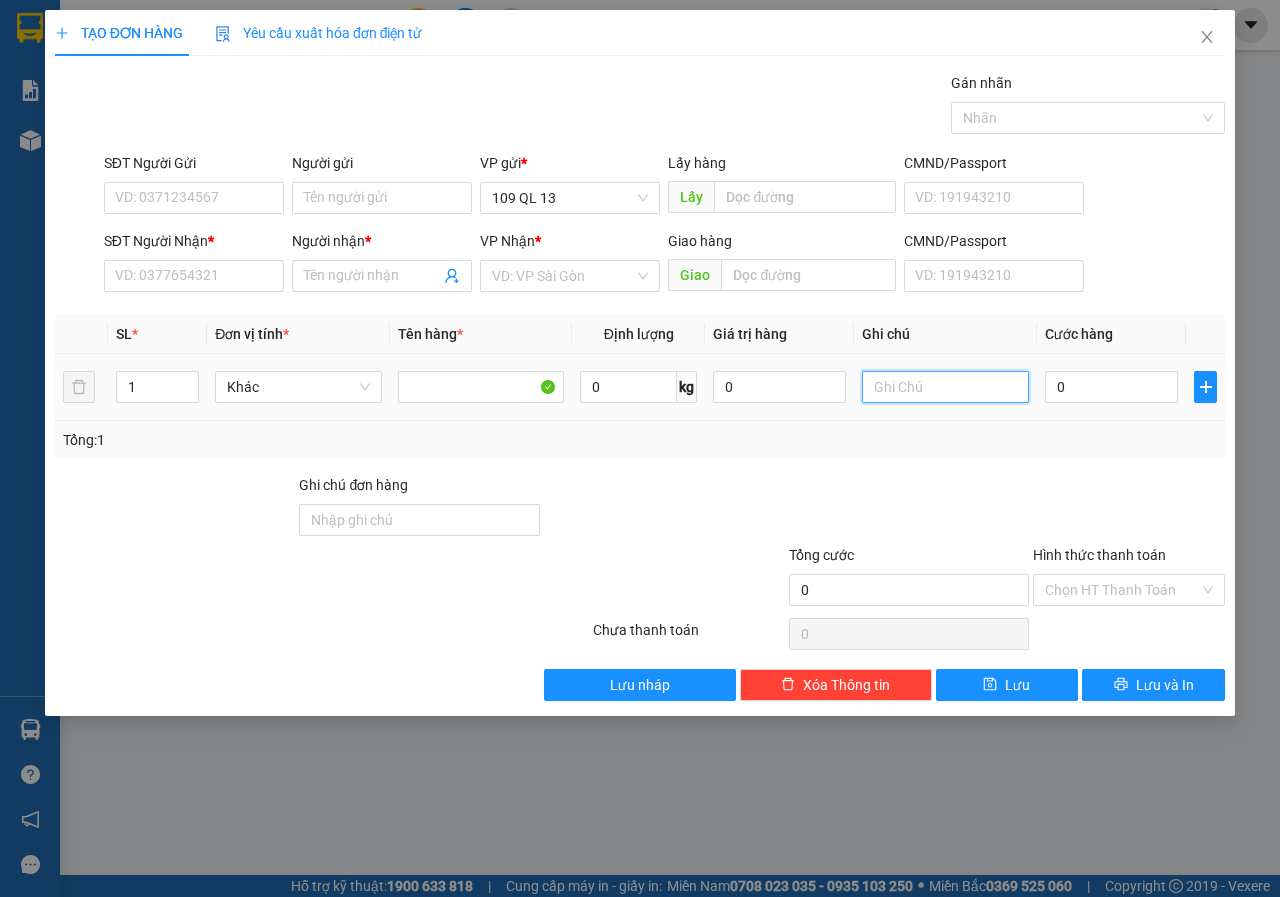 click at bounding box center [945, 387] 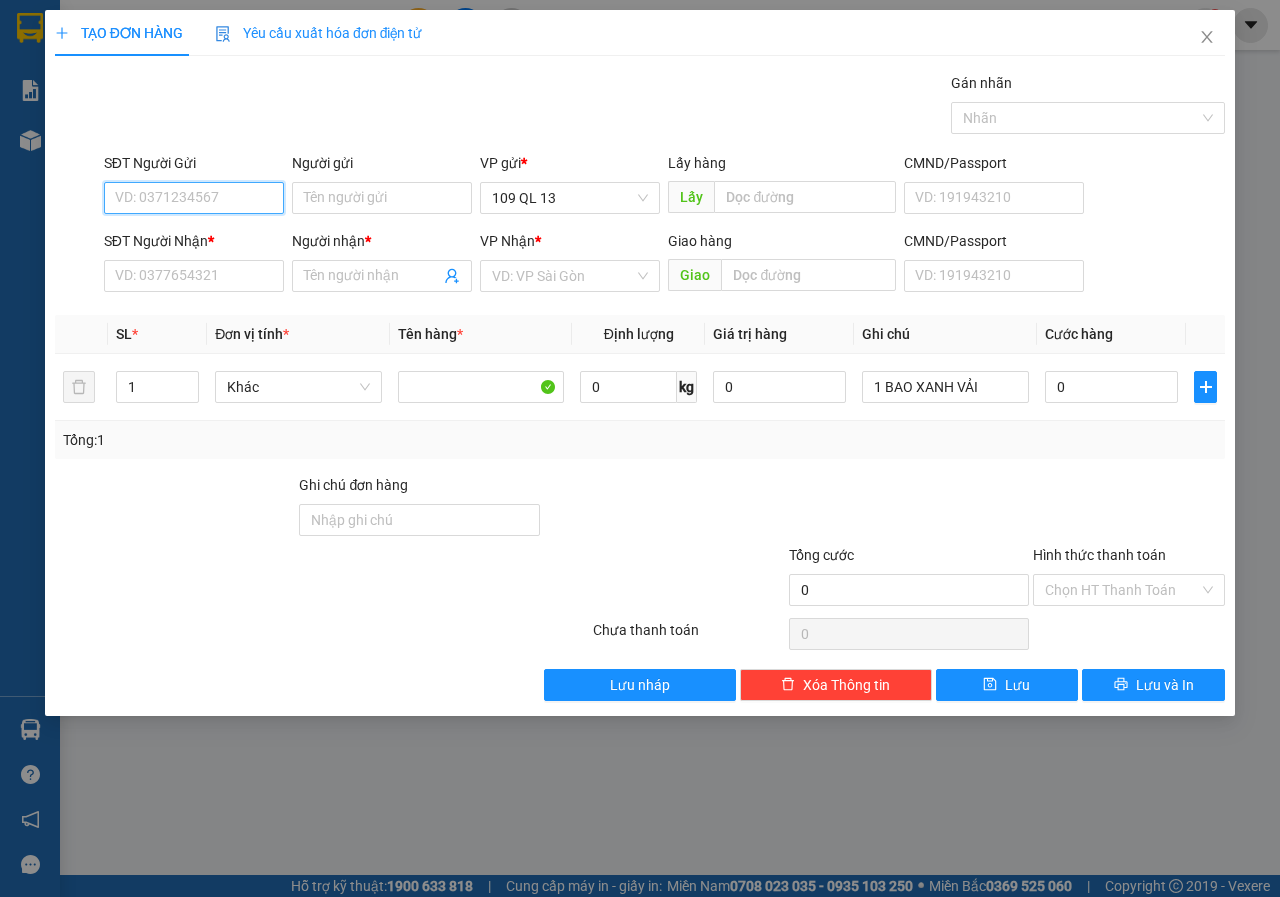 click on "SĐT Người Gửi" at bounding box center [194, 198] 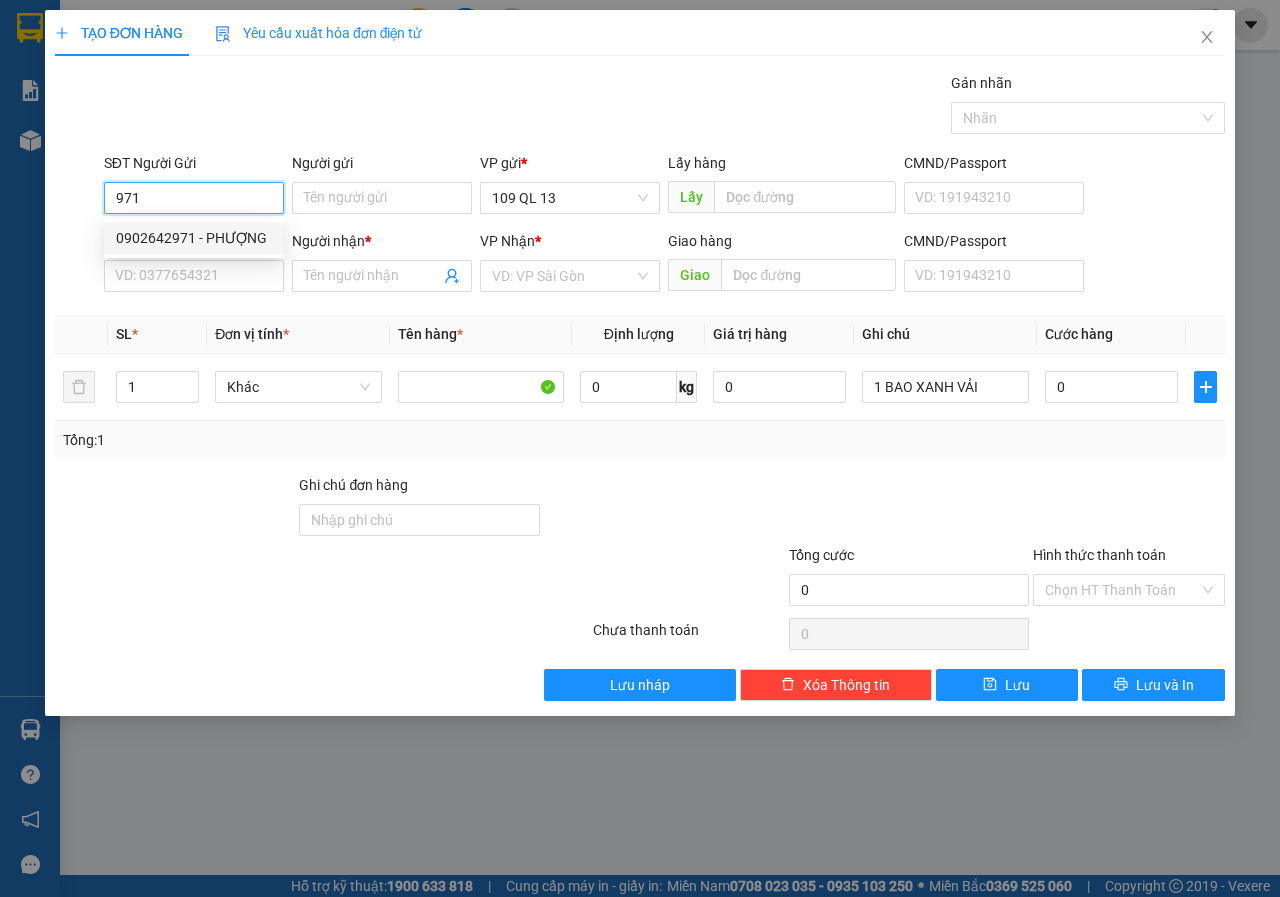 click on "0902642971 - PHƯỢNG" at bounding box center [194, 238] 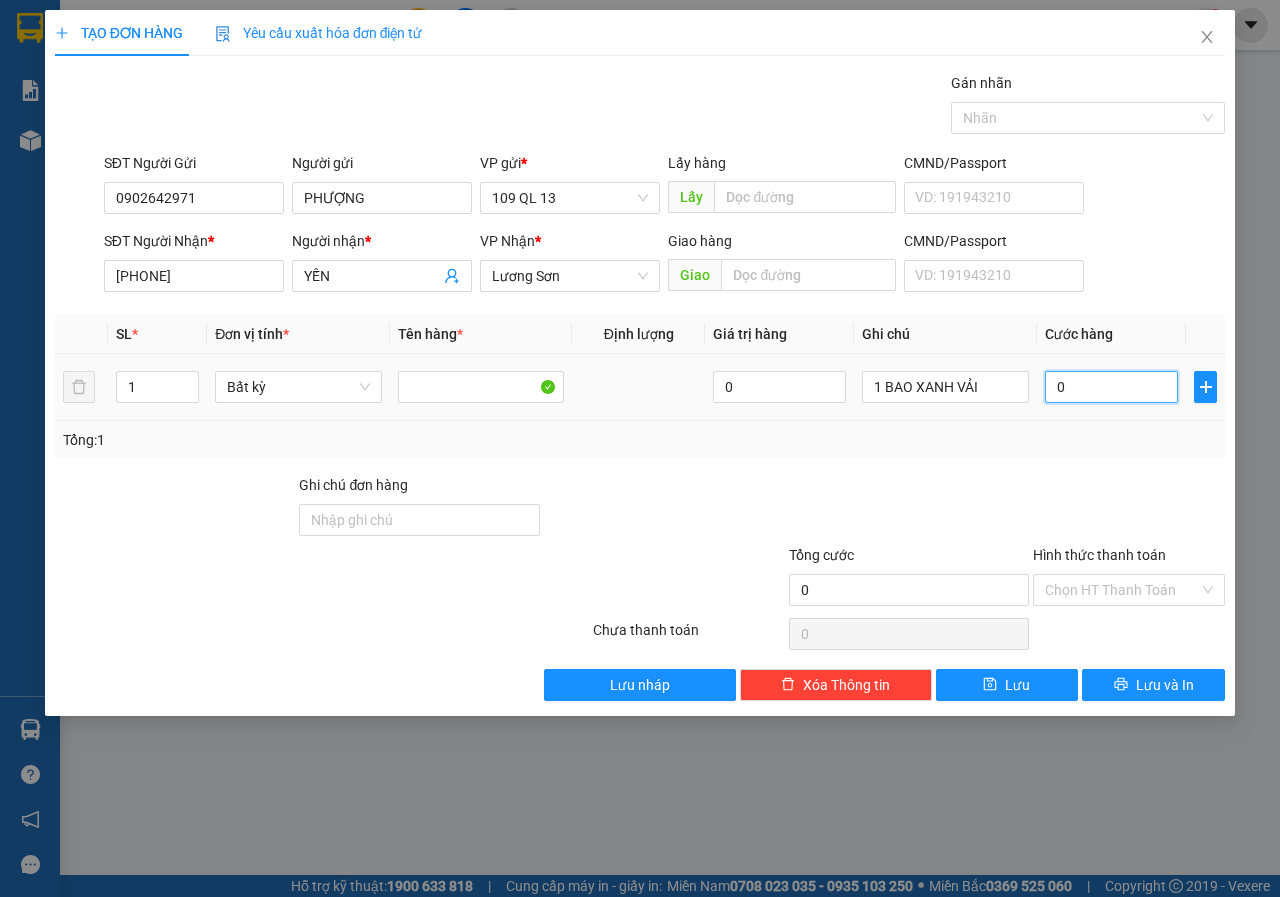 drag, startPoint x: 1151, startPoint y: 391, endPoint x: 1126, endPoint y: 396, distance: 25.495098 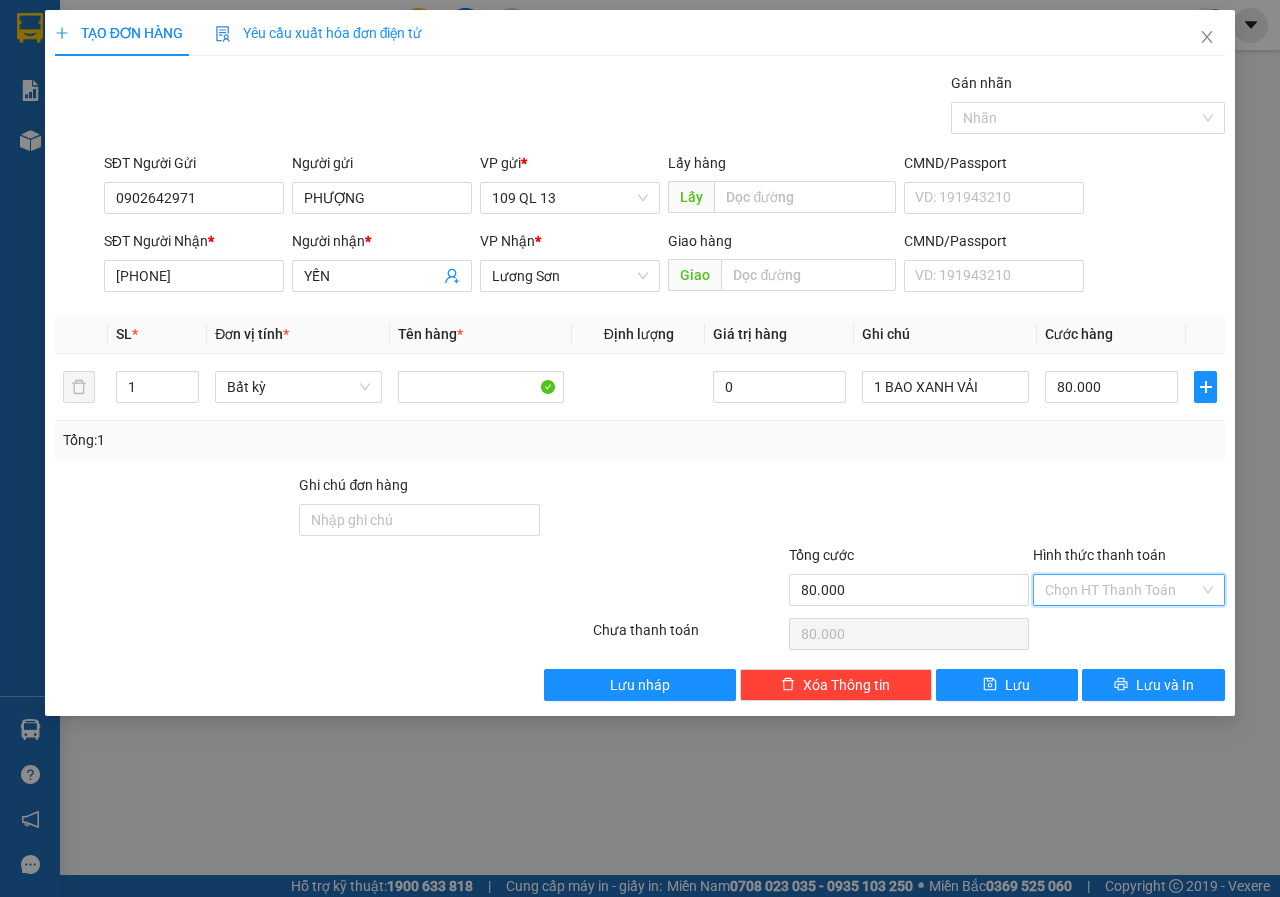 click on "Hình thức thanh toán" at bounding box center [1122, 590] 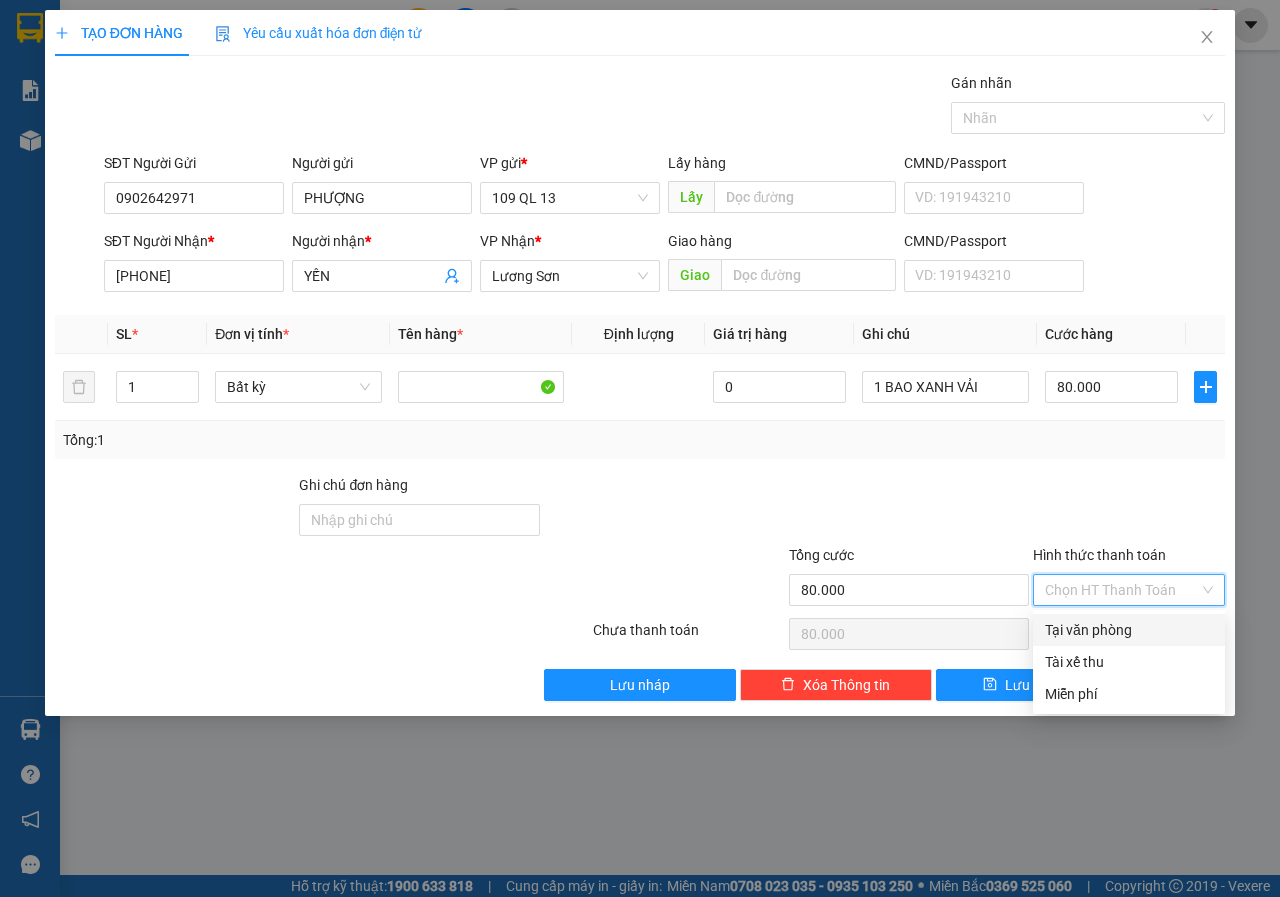 click on "Tại văn phòng" at bounding box center (1129, 630) 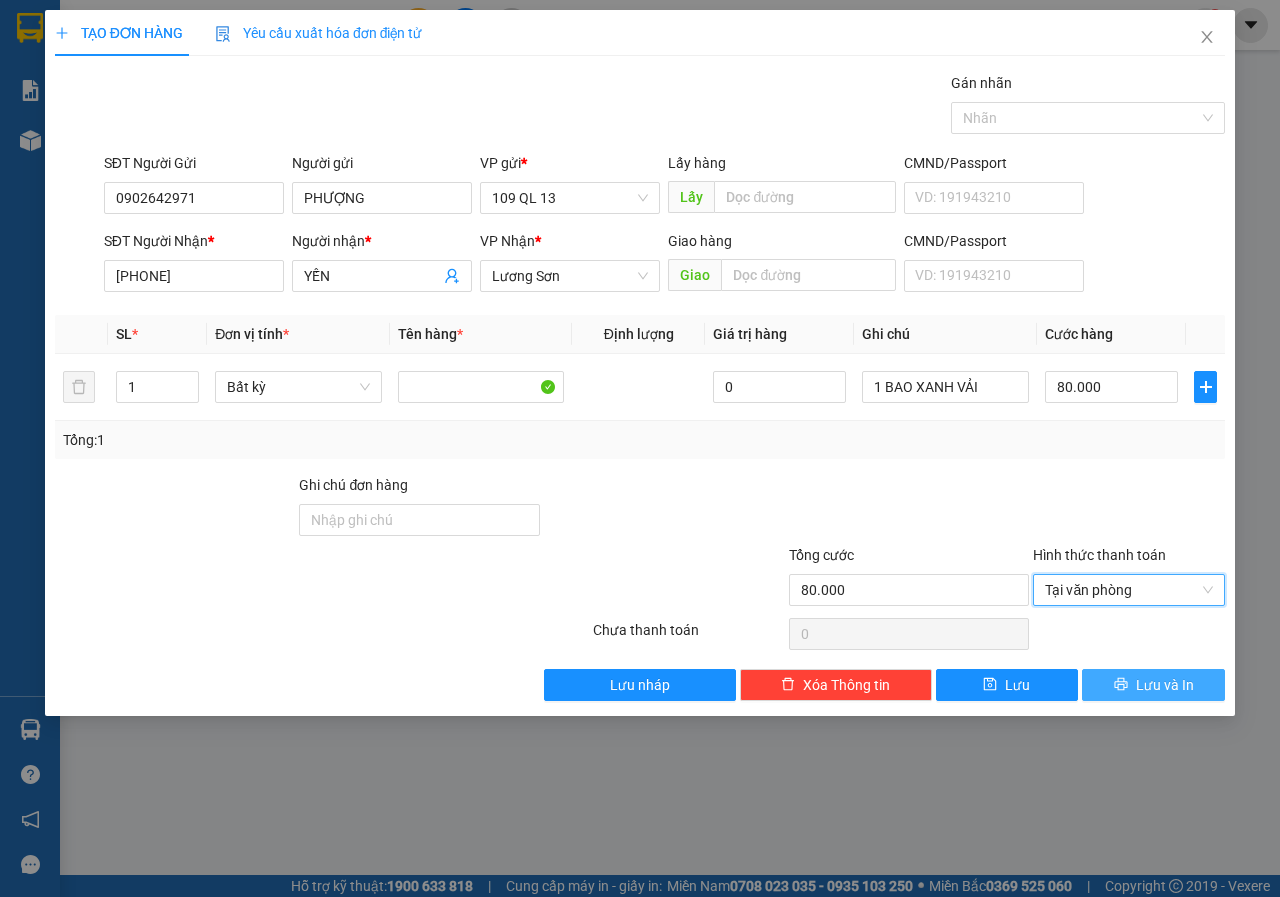 click on "Lưu và In" at bounding box center [1165, 685] 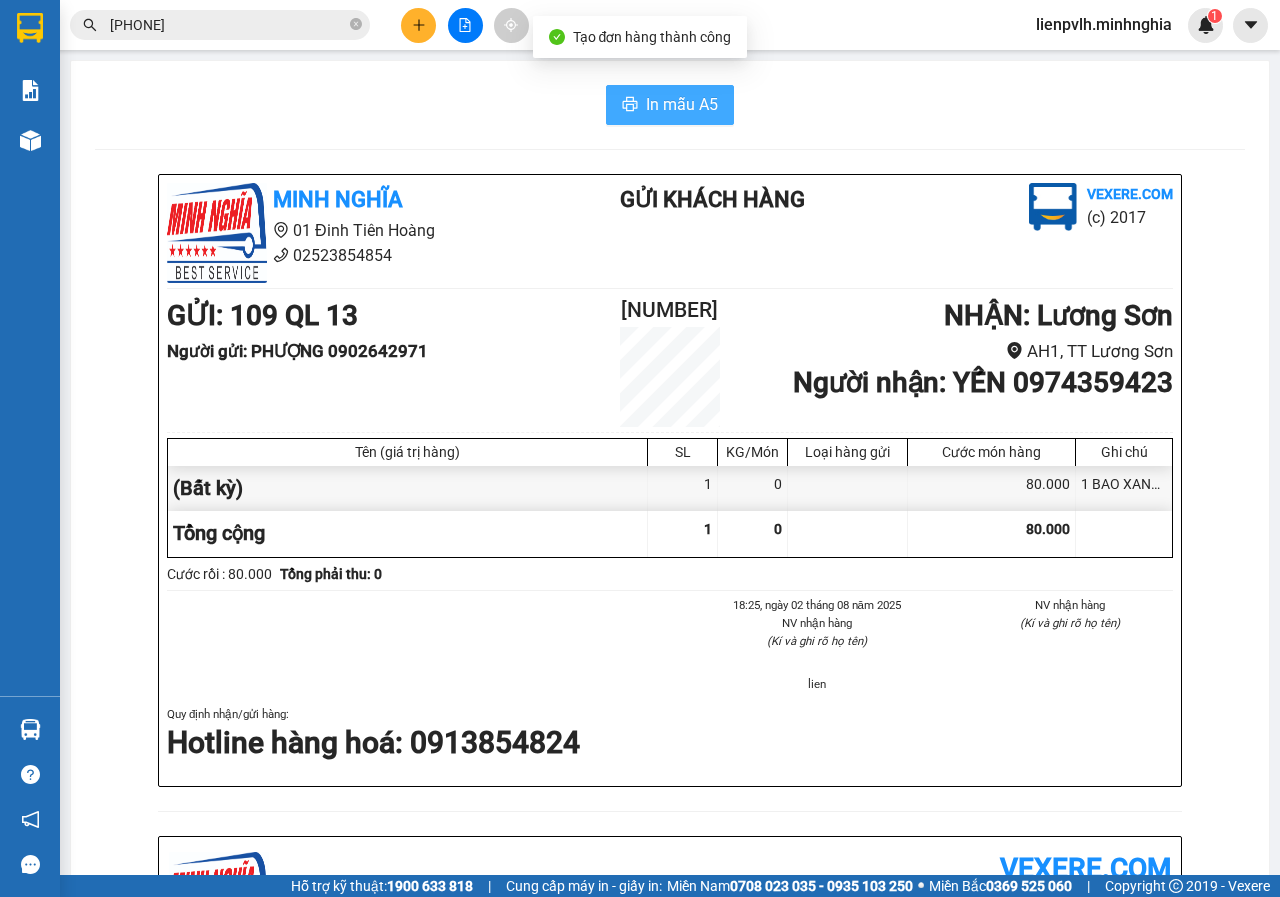 click on "In mẫu A5" at bounding box center (682, 104) 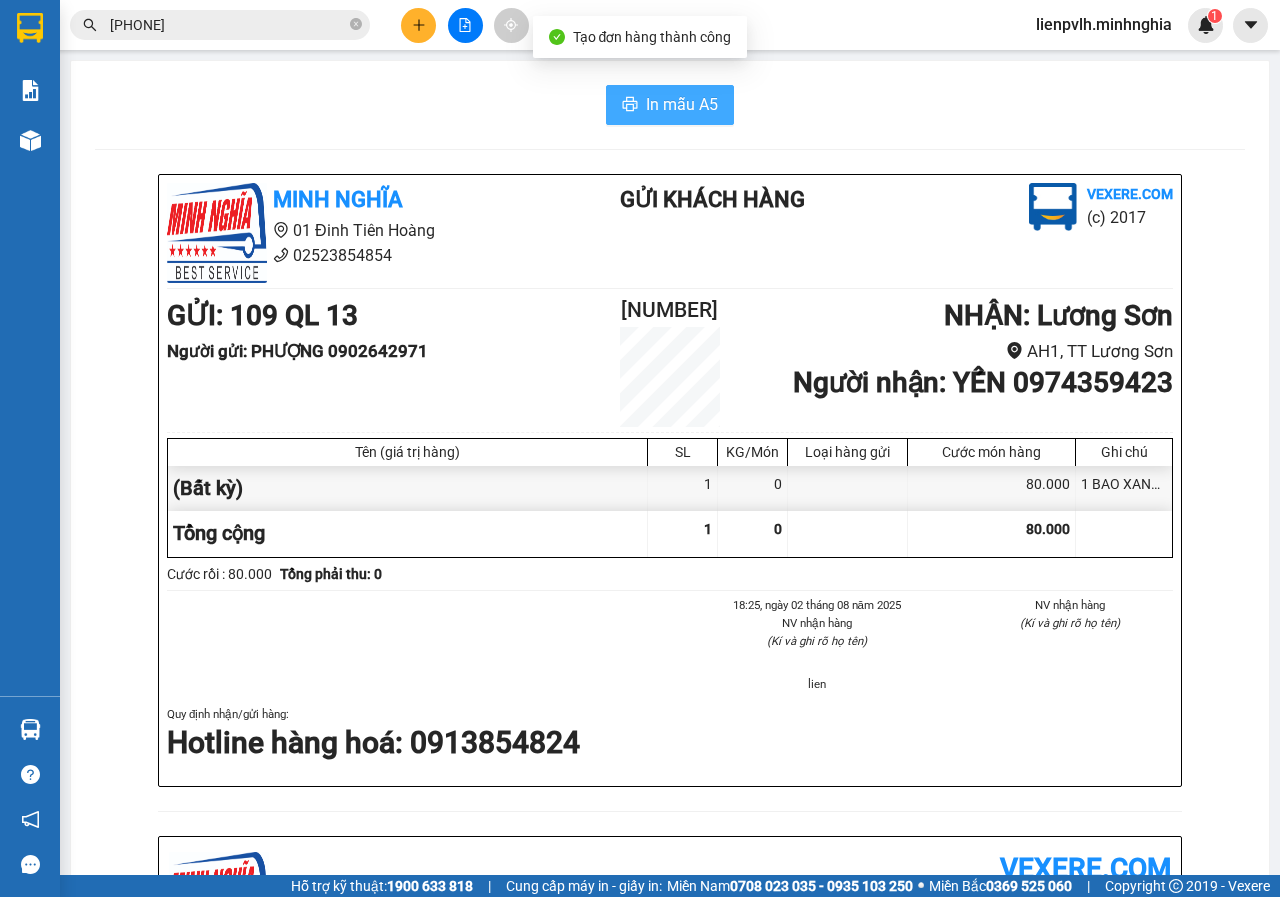 scroll, scrollTop: 0, scrollLeft: 0, axis: both 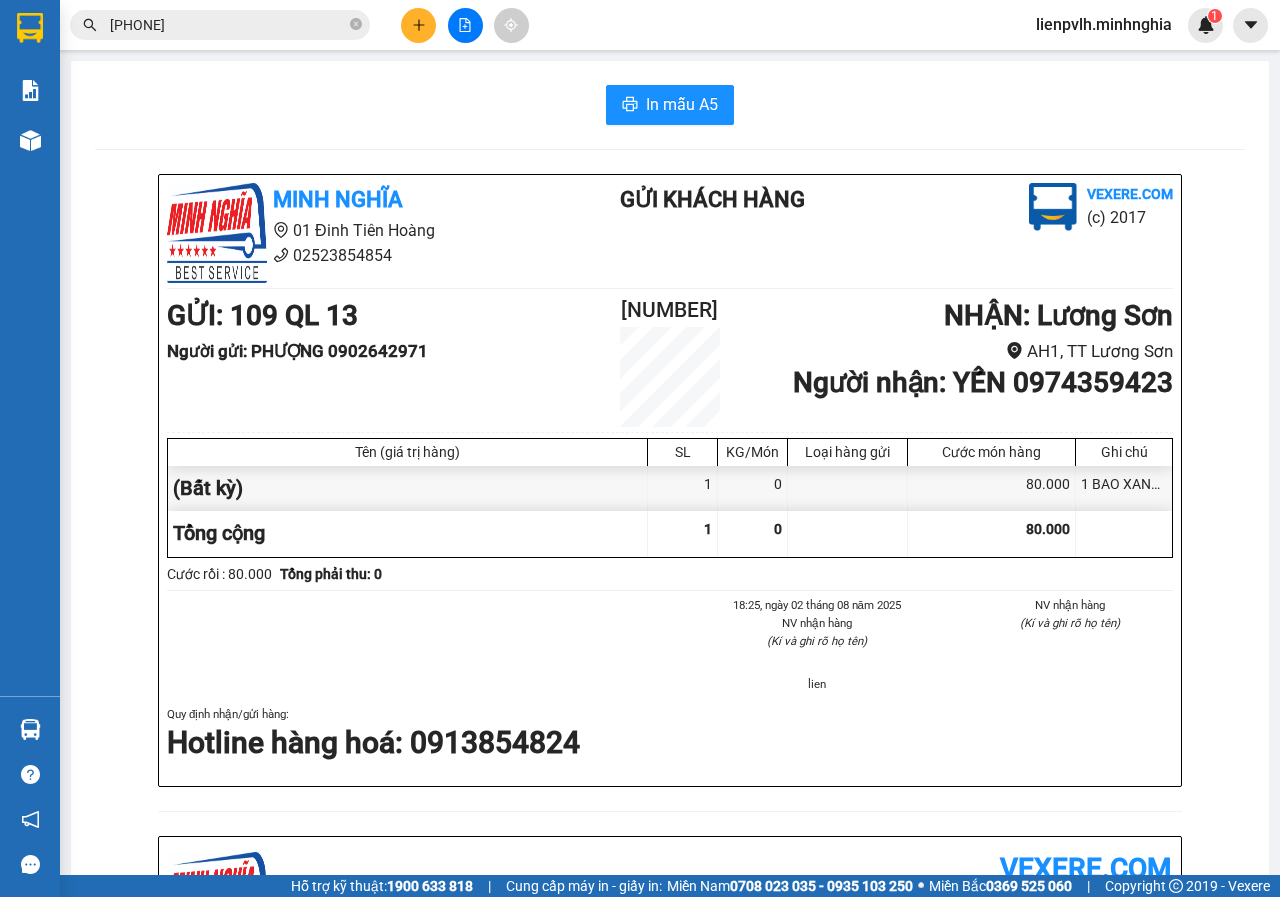 click at bounding box center [418, 25] 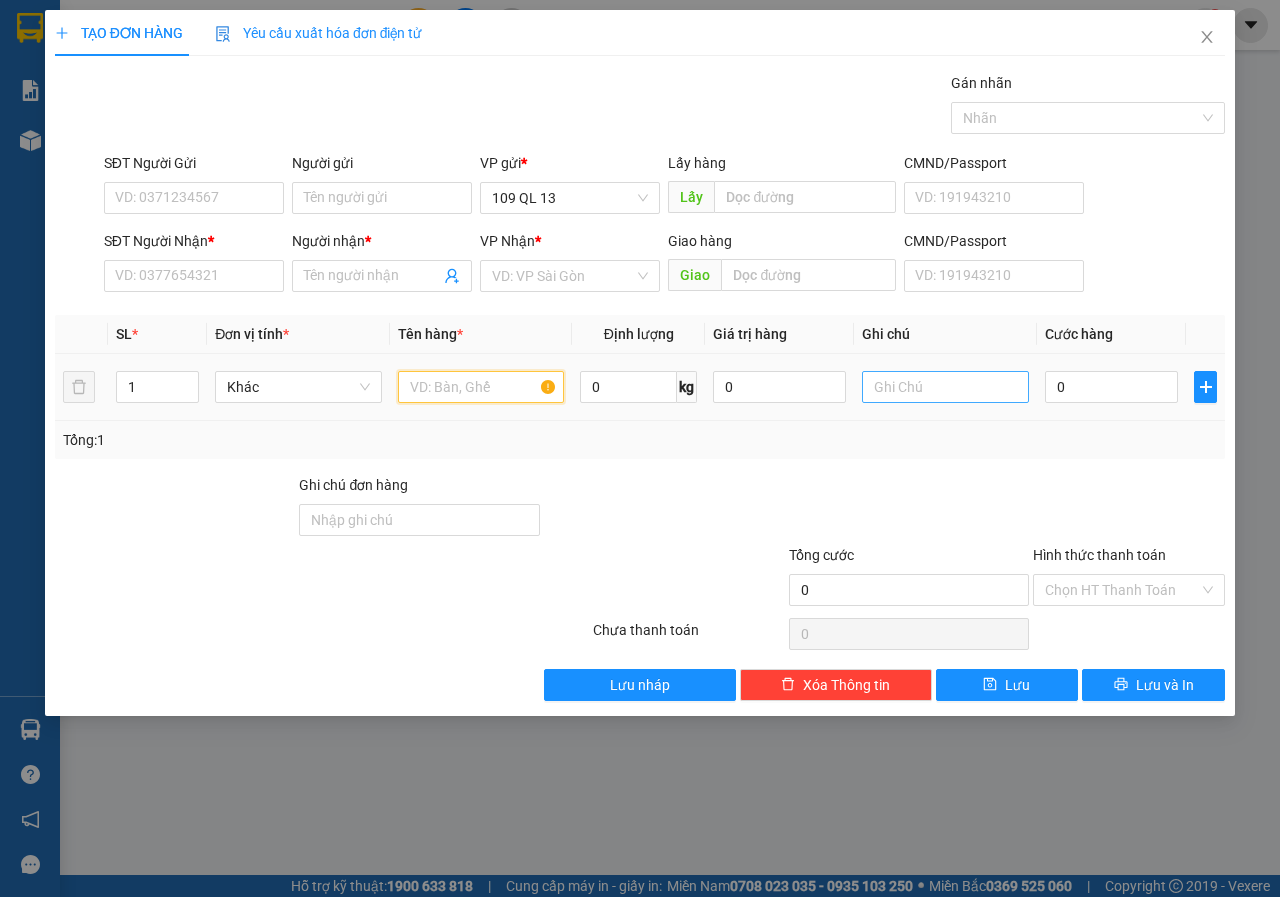 drag, startPoint x: 423, startPoint y: 391, endPoint x: 881, endPoint y: 385, distance: 458.0393 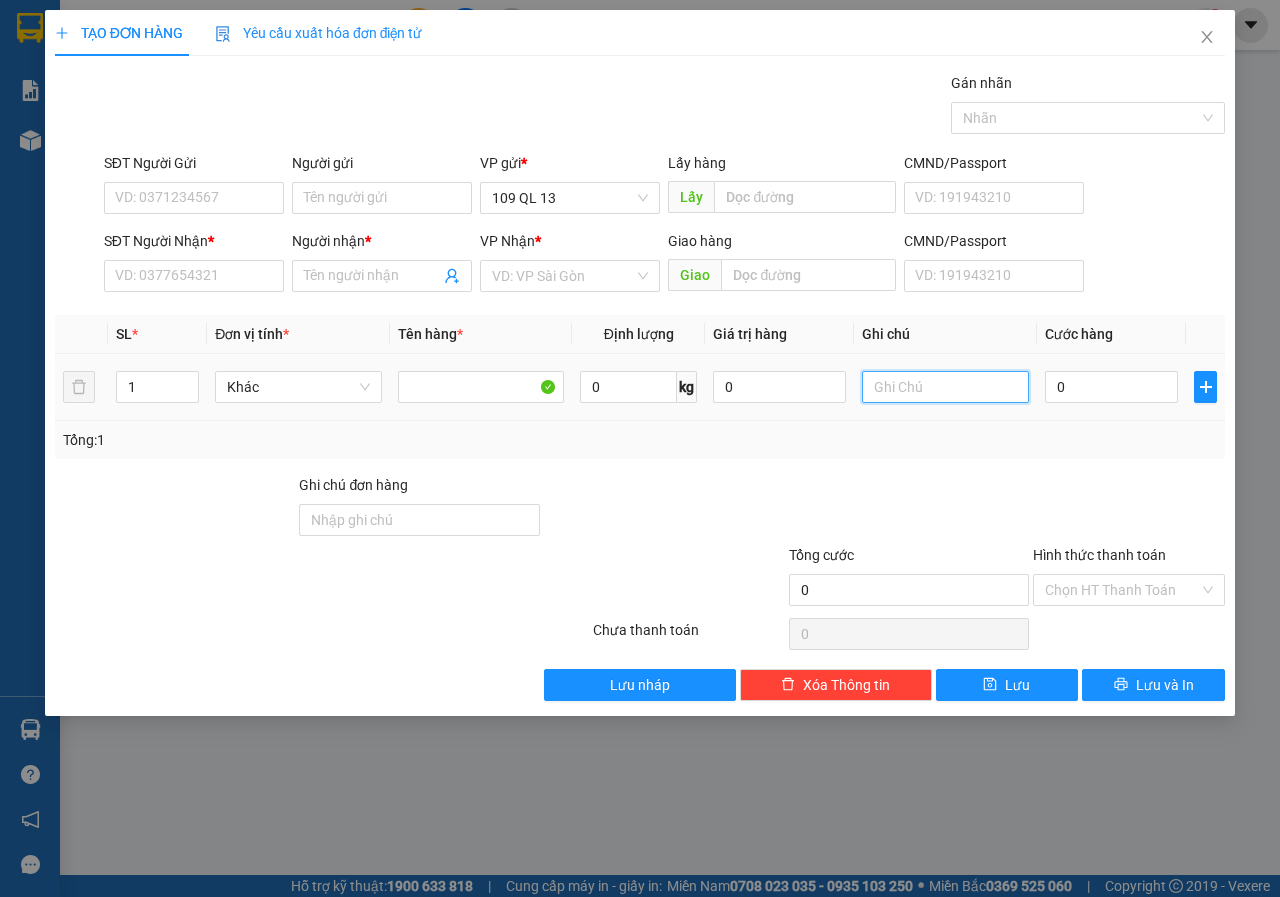 click at bounding box center [945, 387] 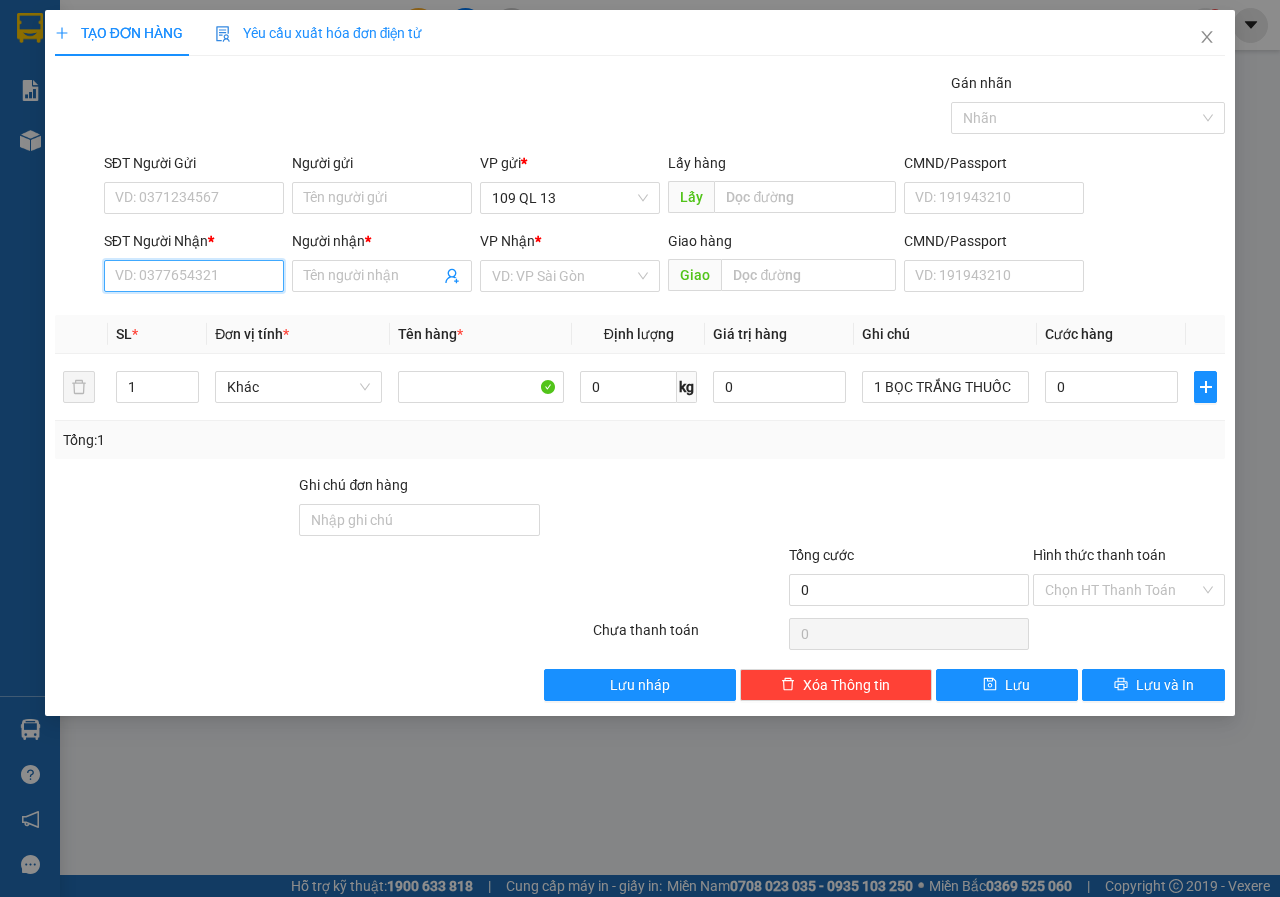 click on "SĐT Người Nhận  *" at bounding box center (194, 276) 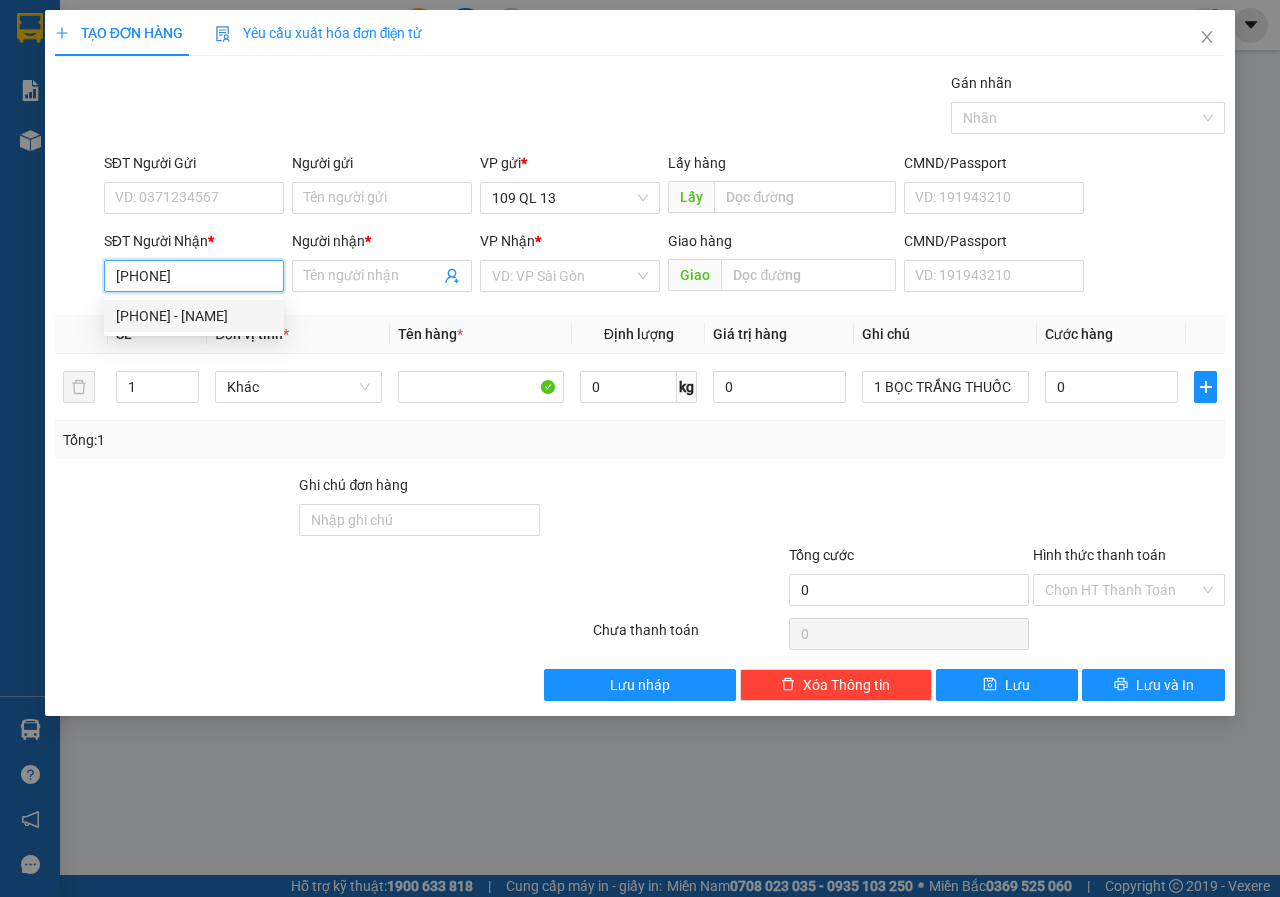 click on "[PHONE] - [NAME]" at bounding box center (194, 316) 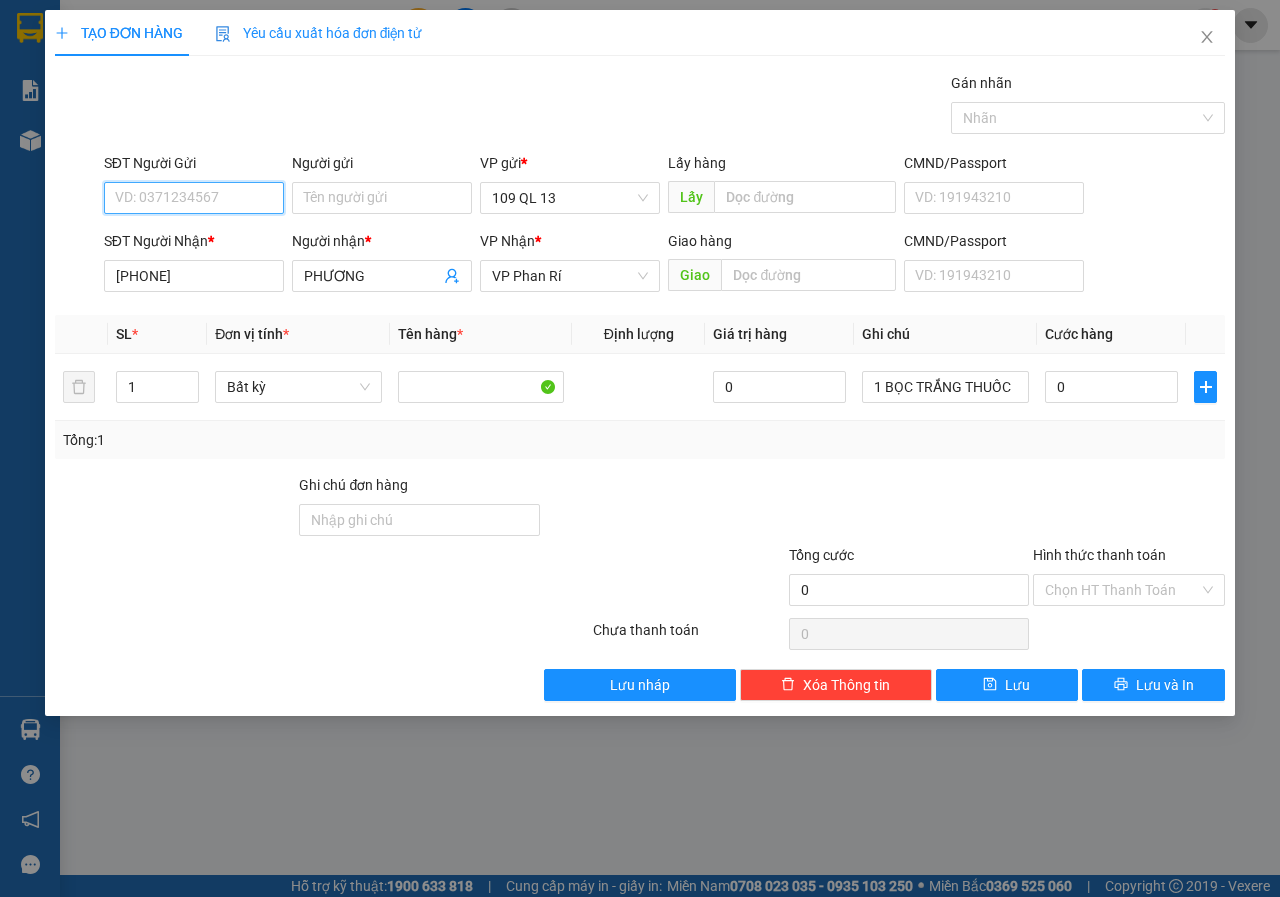 click on "SĐT Người Gửi" at bounding box center [194, 198] 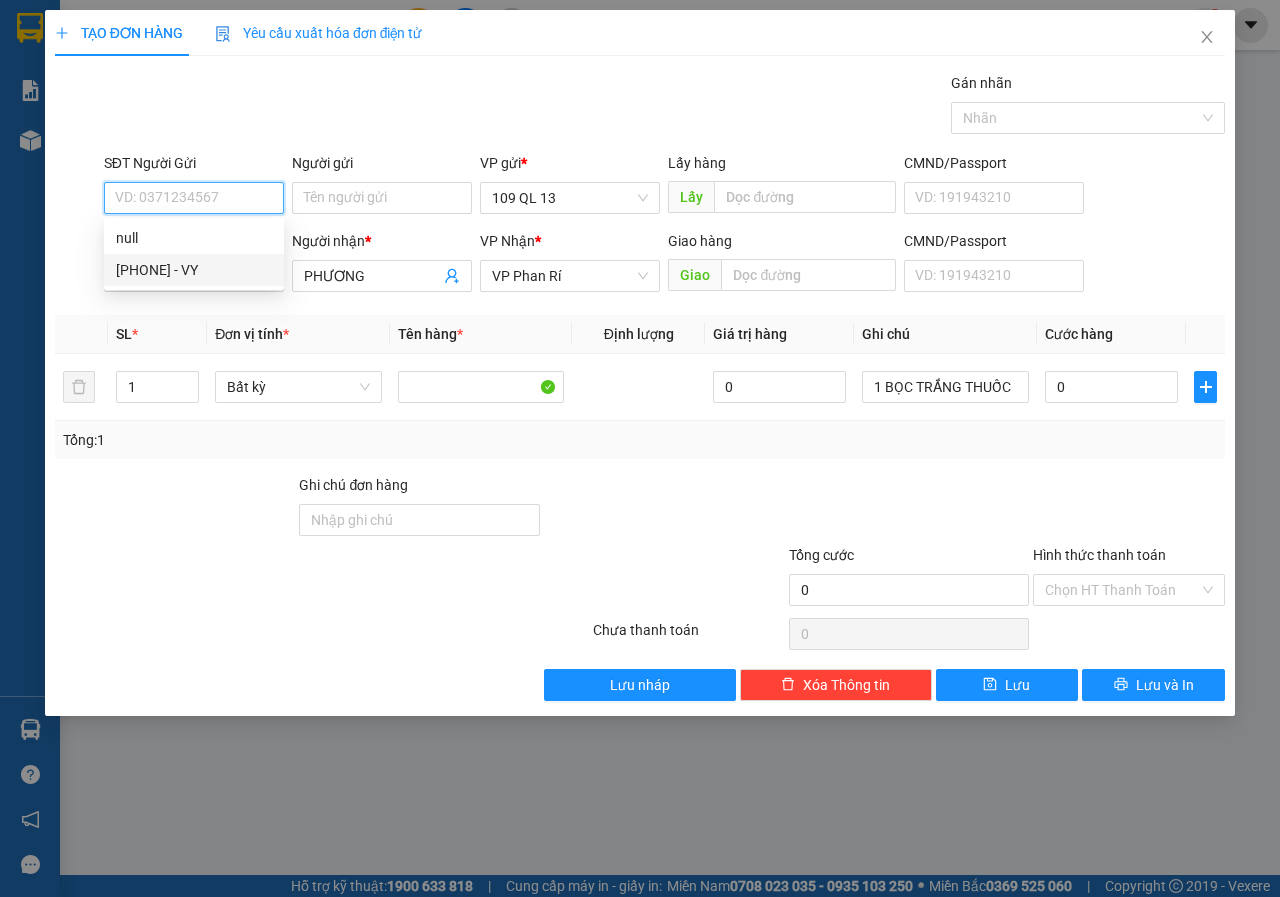 click on "[PHONE] - VY" at bounding box center [194, 270] 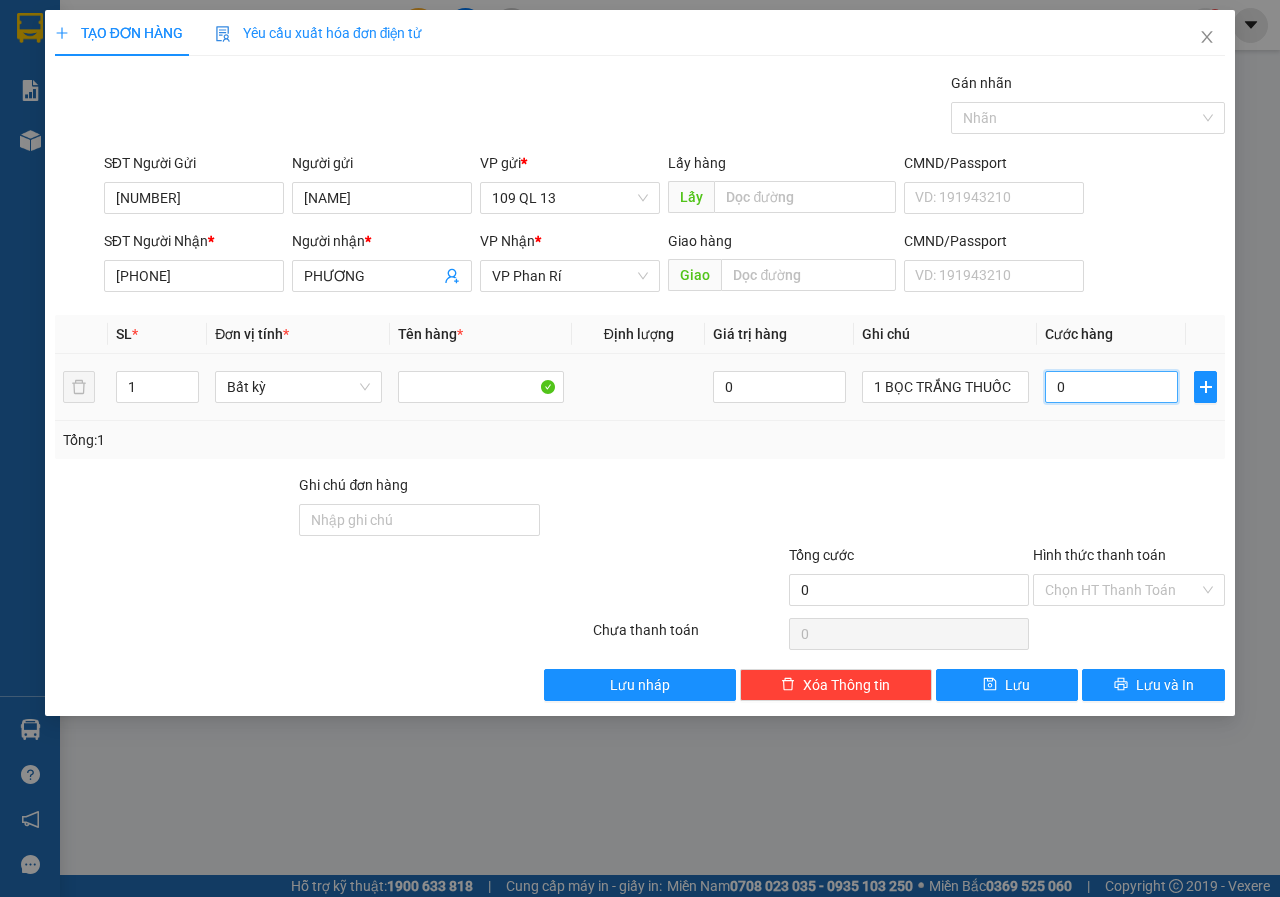 click on "0" at bounding box center [1111, 387] 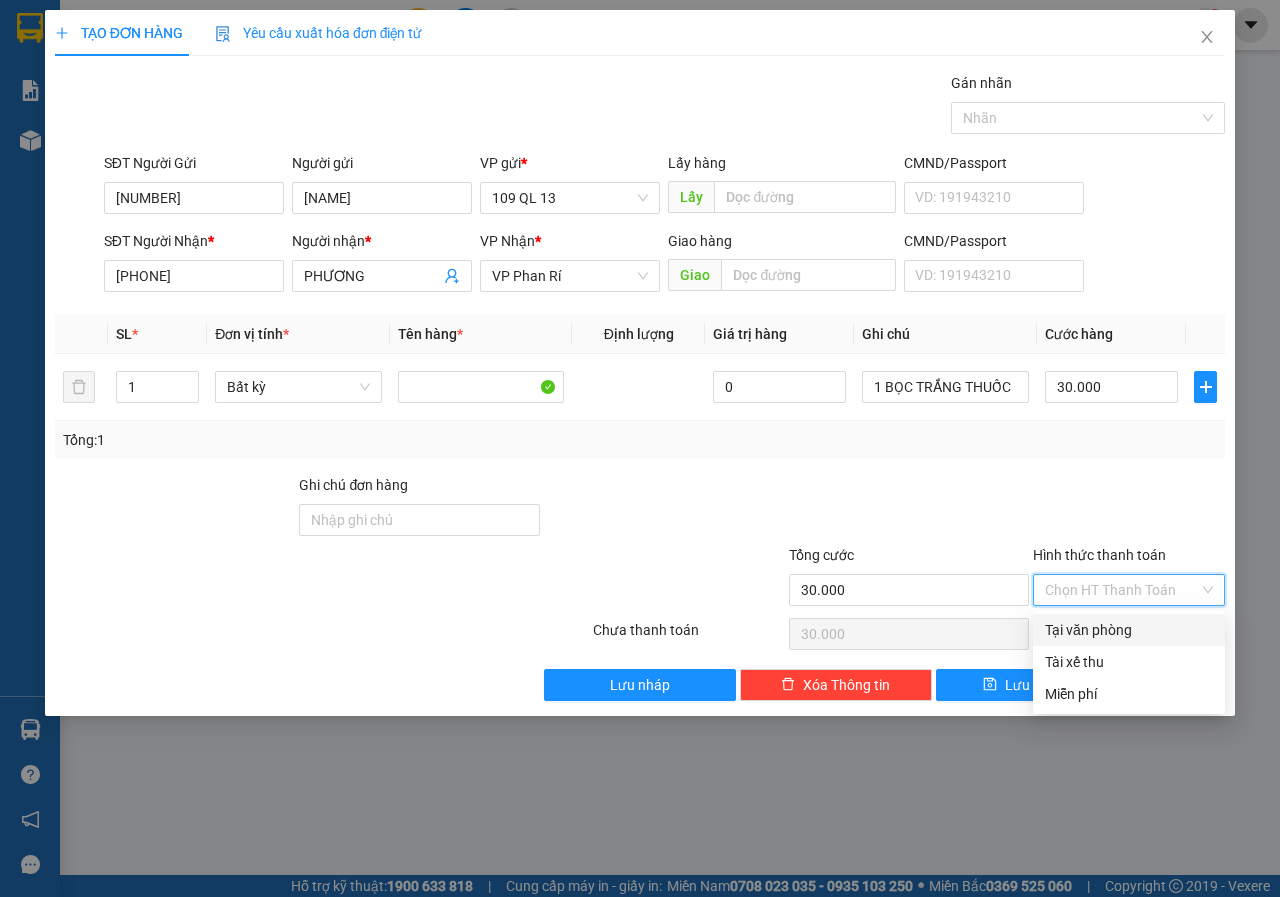 click on "Hình thức thanh toán" at bounding box center [1122, 590] 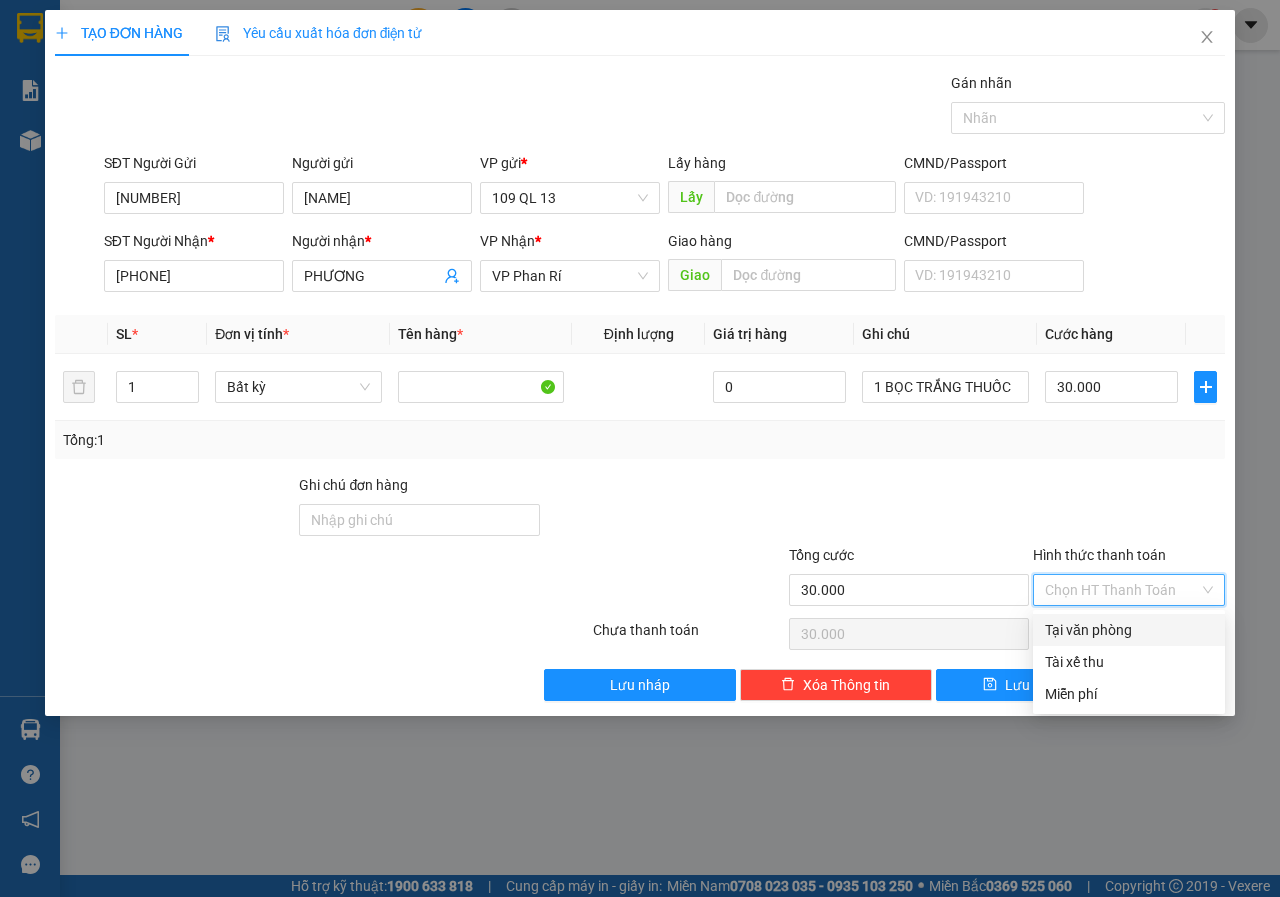 click on "Tại văn phòng" at bounding box center (1129, 630) 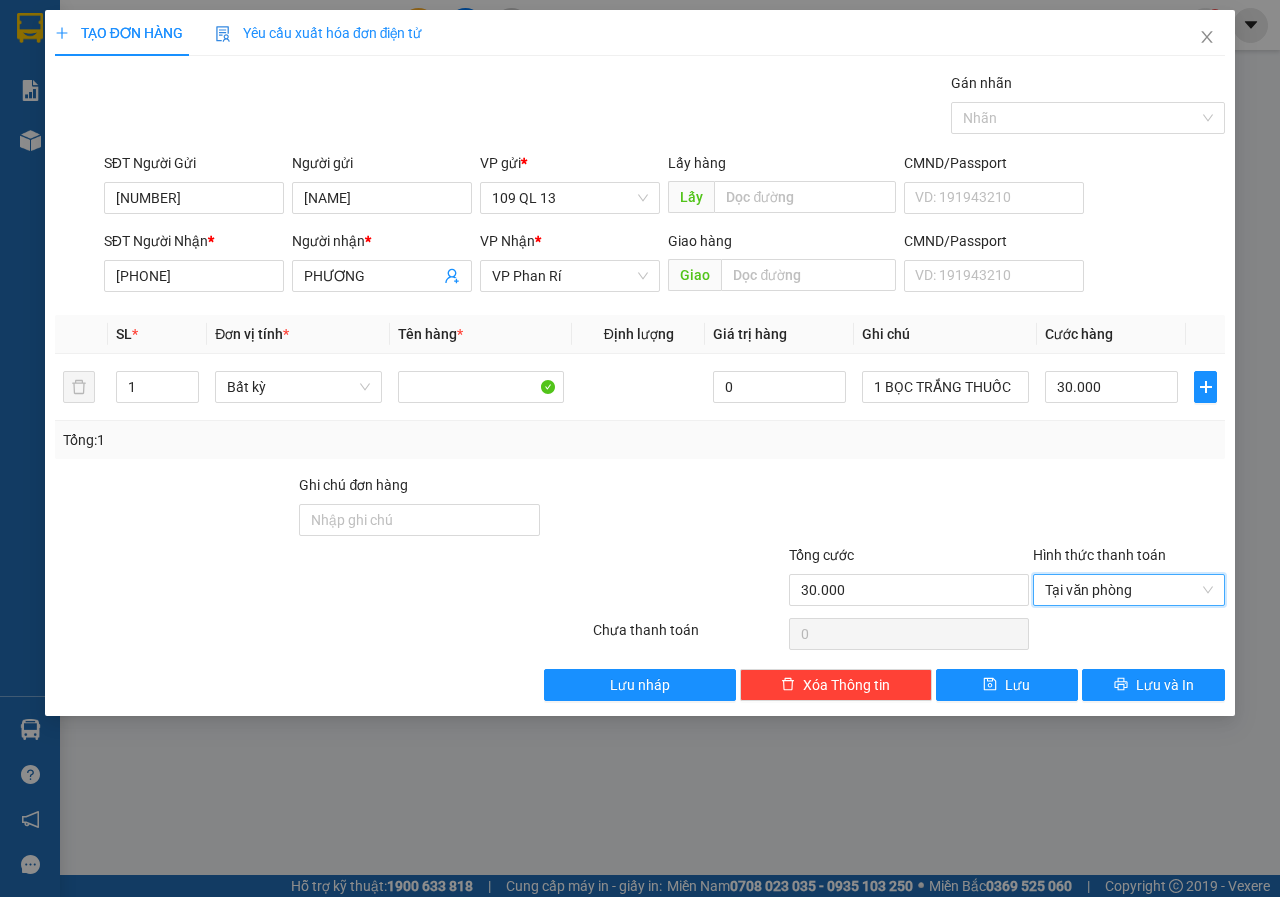 click on "Transit Pickup Surcharge Ids Transit Deliver Surcharge Ids Transit Deliver Surcharge Transit Deliver Surcharge Gói vận chuyển  * Tiêu chuẩn Gán nhãn   Nhãn SĐT Người Gửi [PHONE] Người gửi VY VP gửi  * 109 QL 13 Lấy hàng Lấy CMND/Passport VD: 191943210 SĐT Người Nhận  * [PHONE] Người nhận  * PHƯƠNG VP Nhận  * VP Phan Rí Giao hàng Giao CMND/Passport VD: 191943210 SL  * Đơn vị tính  * Tên hàng  * Định lượng Giá trị hàng Ghi chú Cước hàng                   1 Bất kỳ 0 1 BỌC TRẮNG THUỐC 30.000 Tổng:  1 Ghi chú đơn hàng Tổng cước 30.000 Hình thức thanh toán Tại văn phòng Tại văn phòng Số tiền thu trước 0 Tại văn phòng Chưa thanh toán 0 Lưu nháp Xóa Thông tin Lưu Lưu và In Tại văn phòng Tài xế thu Tại văn phòng Tài xế thu Miễn phí" at bounding box center (640, 386) 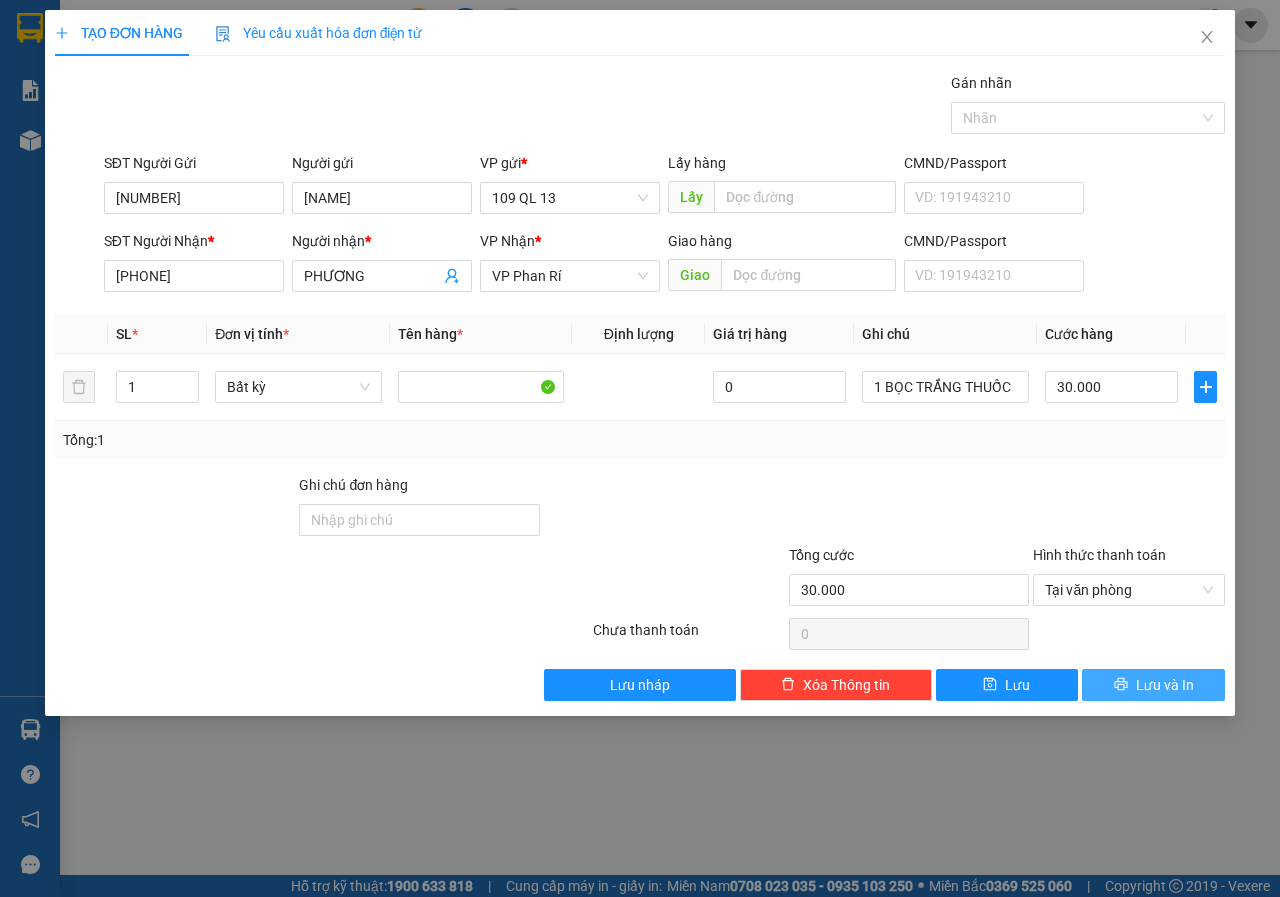 click on "Lưu và In" at bounding box center [1165, 685] 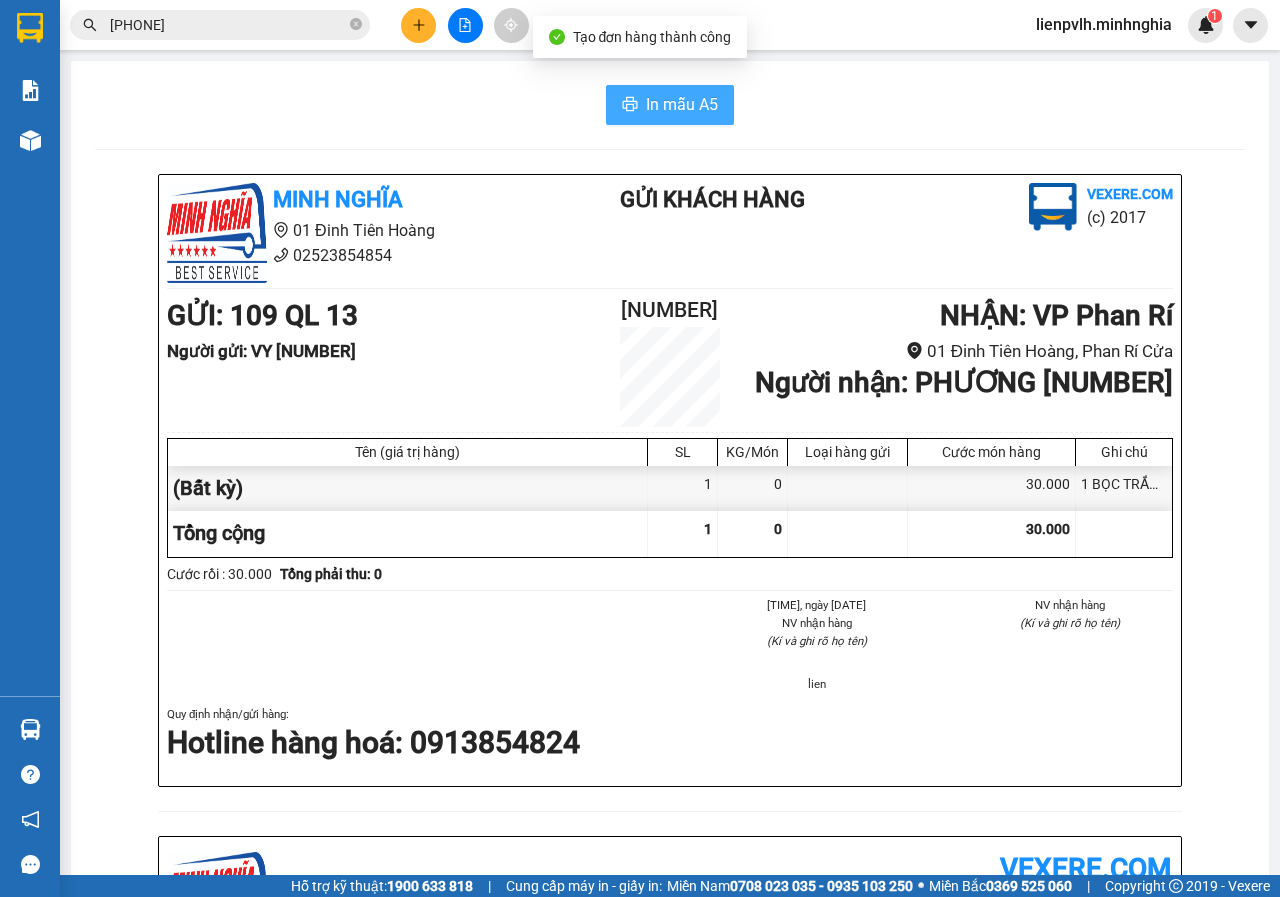 click on "In mẫu A5" at bounding box center [682, 104] 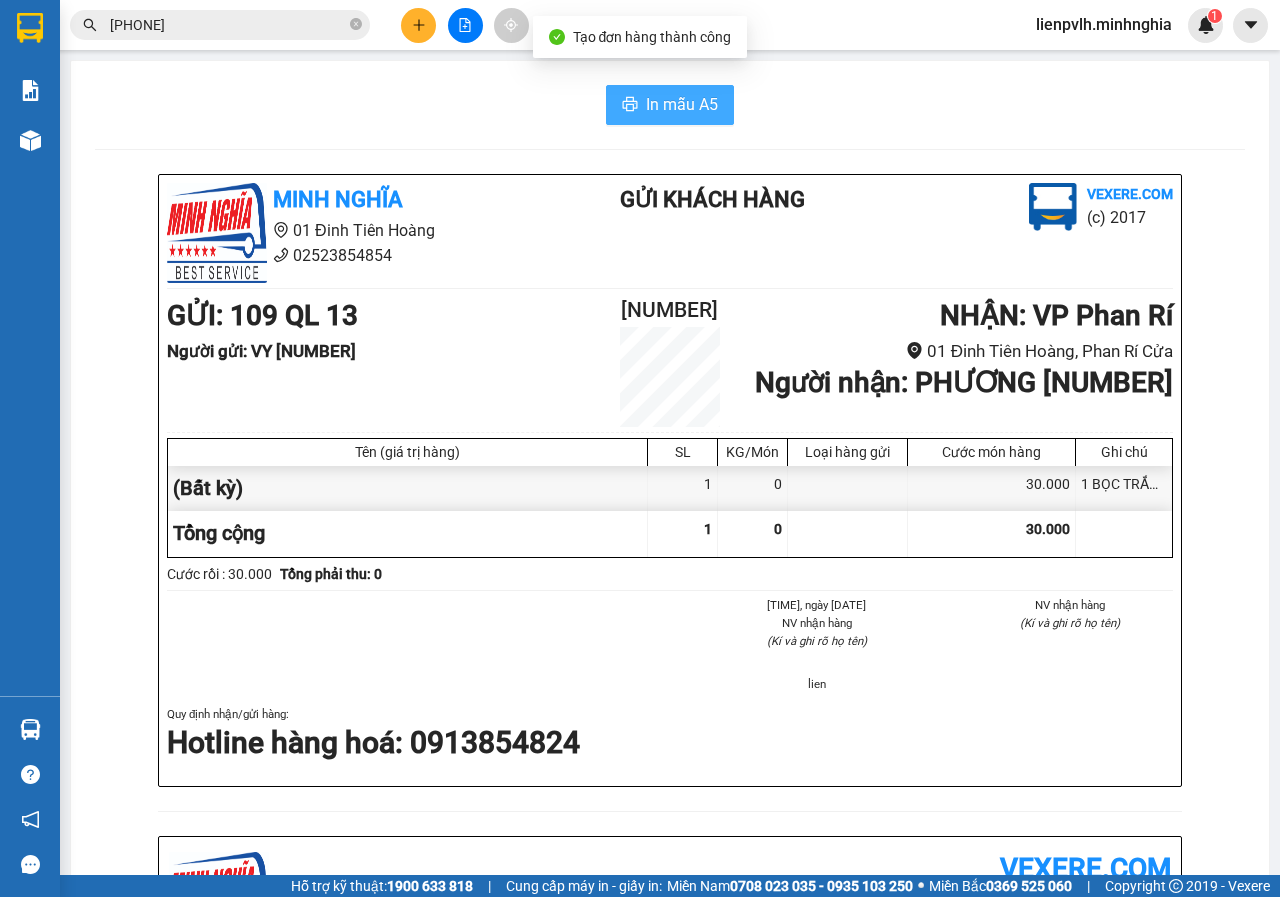 scroll, scrollTop: 0, scrollLeft: 0, axis: both 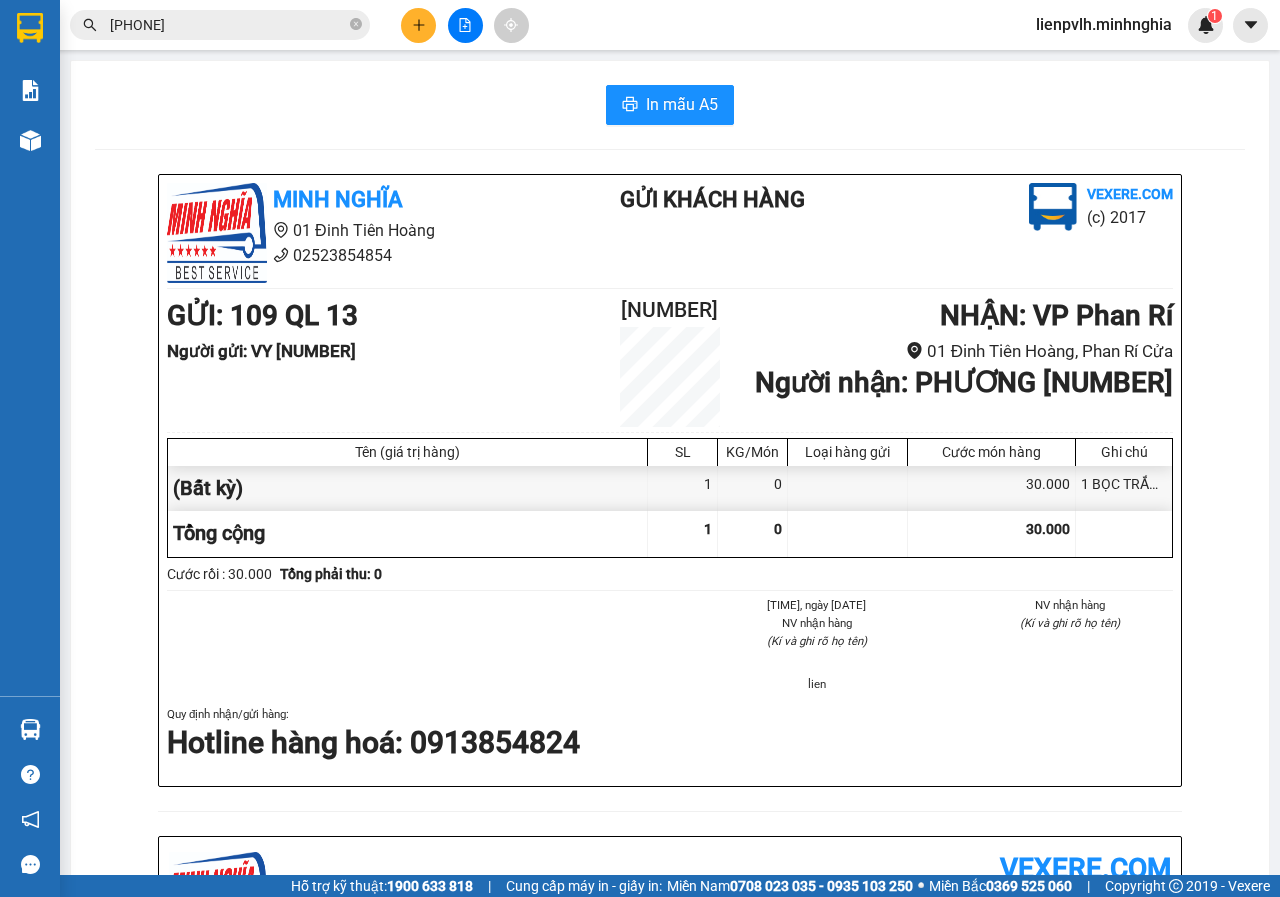 click at bounding box center [418, 25] 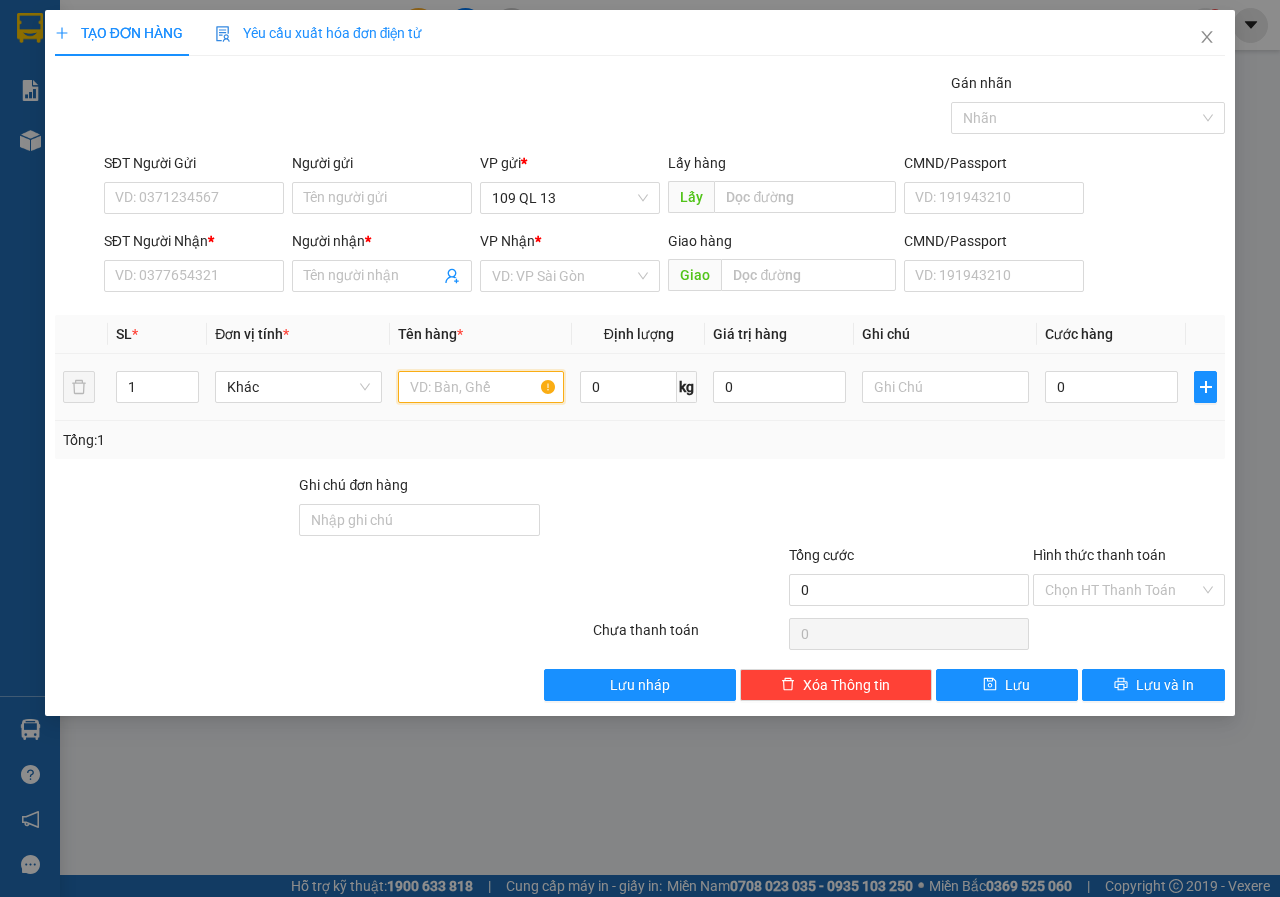 click at bounding box center (481, 387) 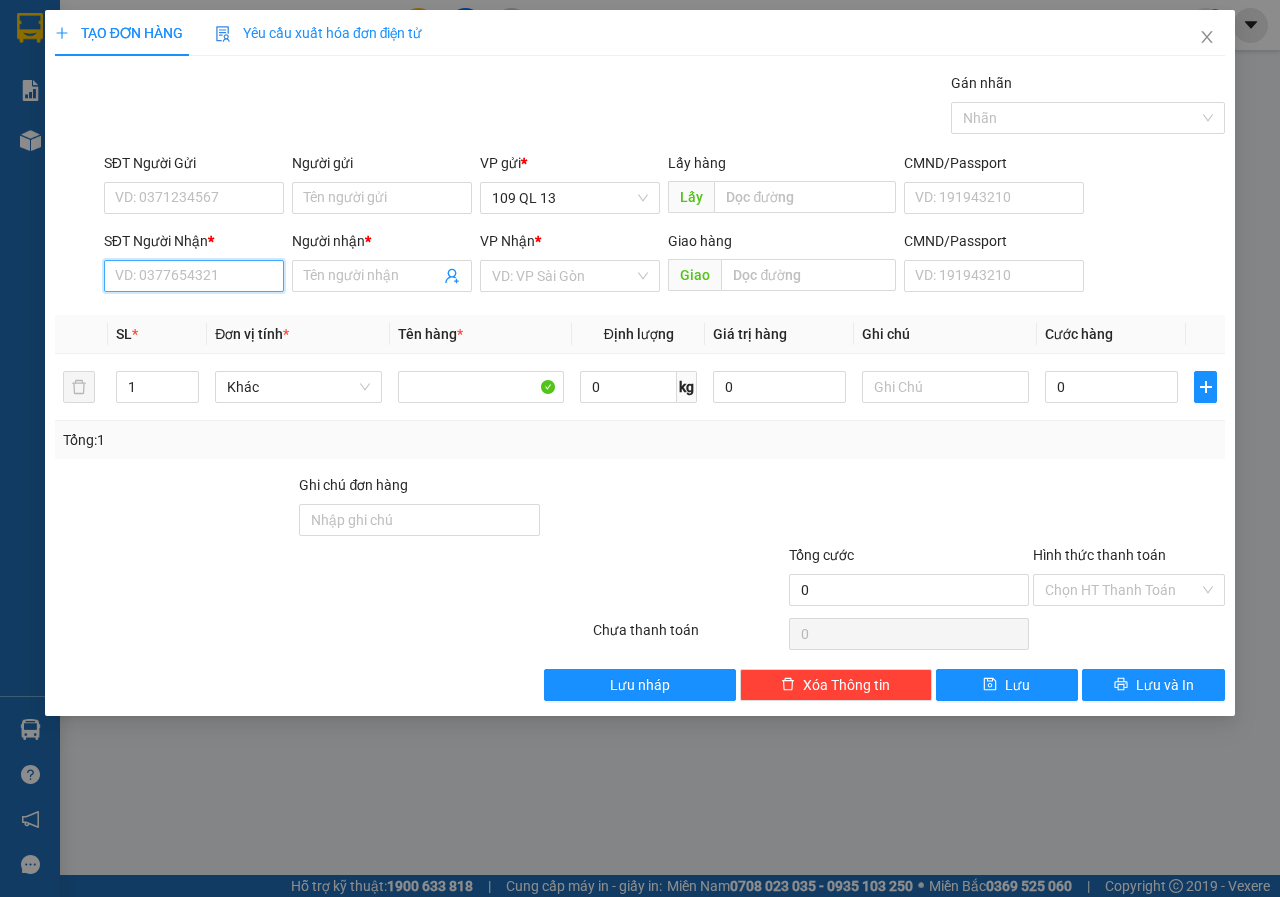 click on "SĐT Người Nhận  *" at bounding box center (194, 276) 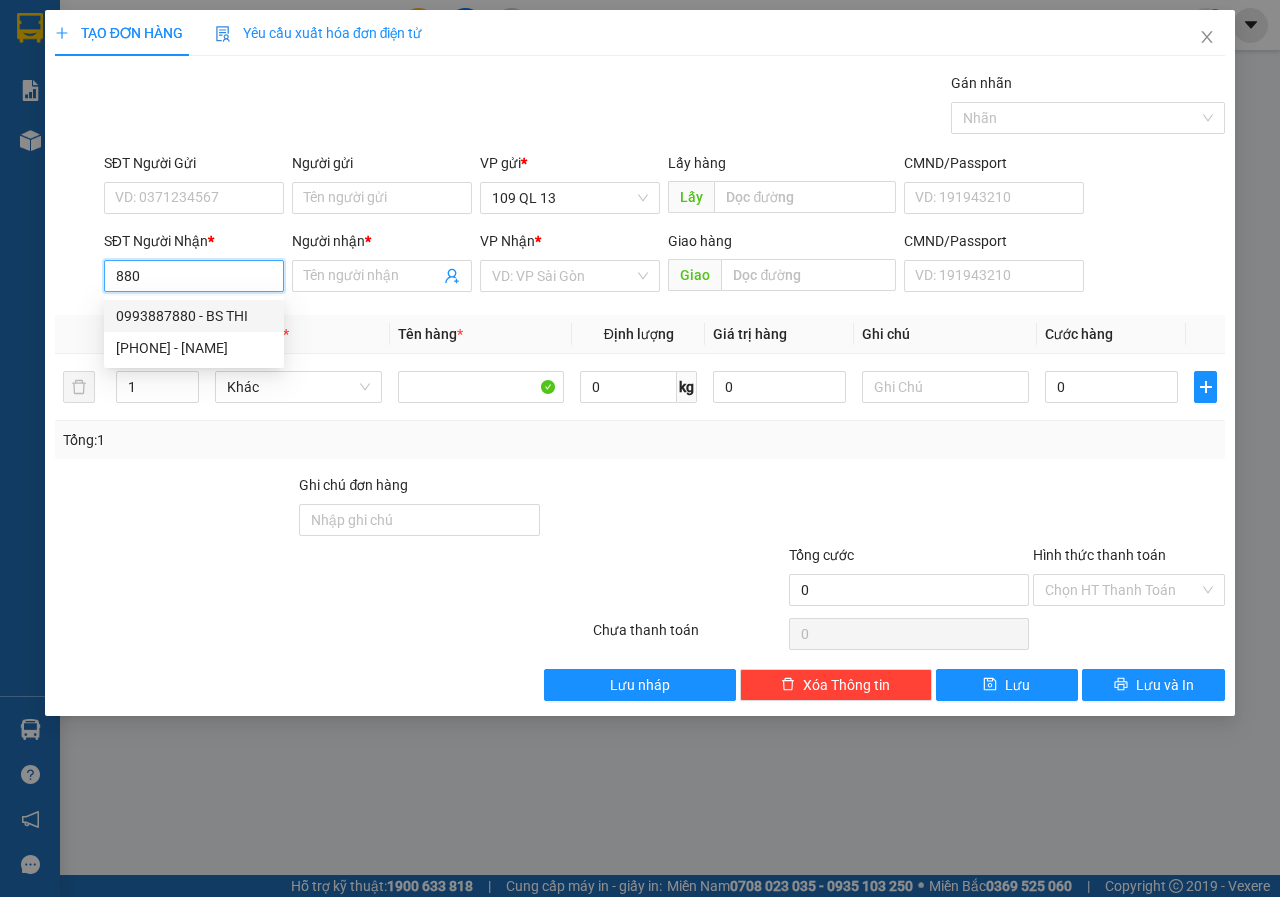 click on "0993887880 - BS THI" at bounding box center [194, 316] 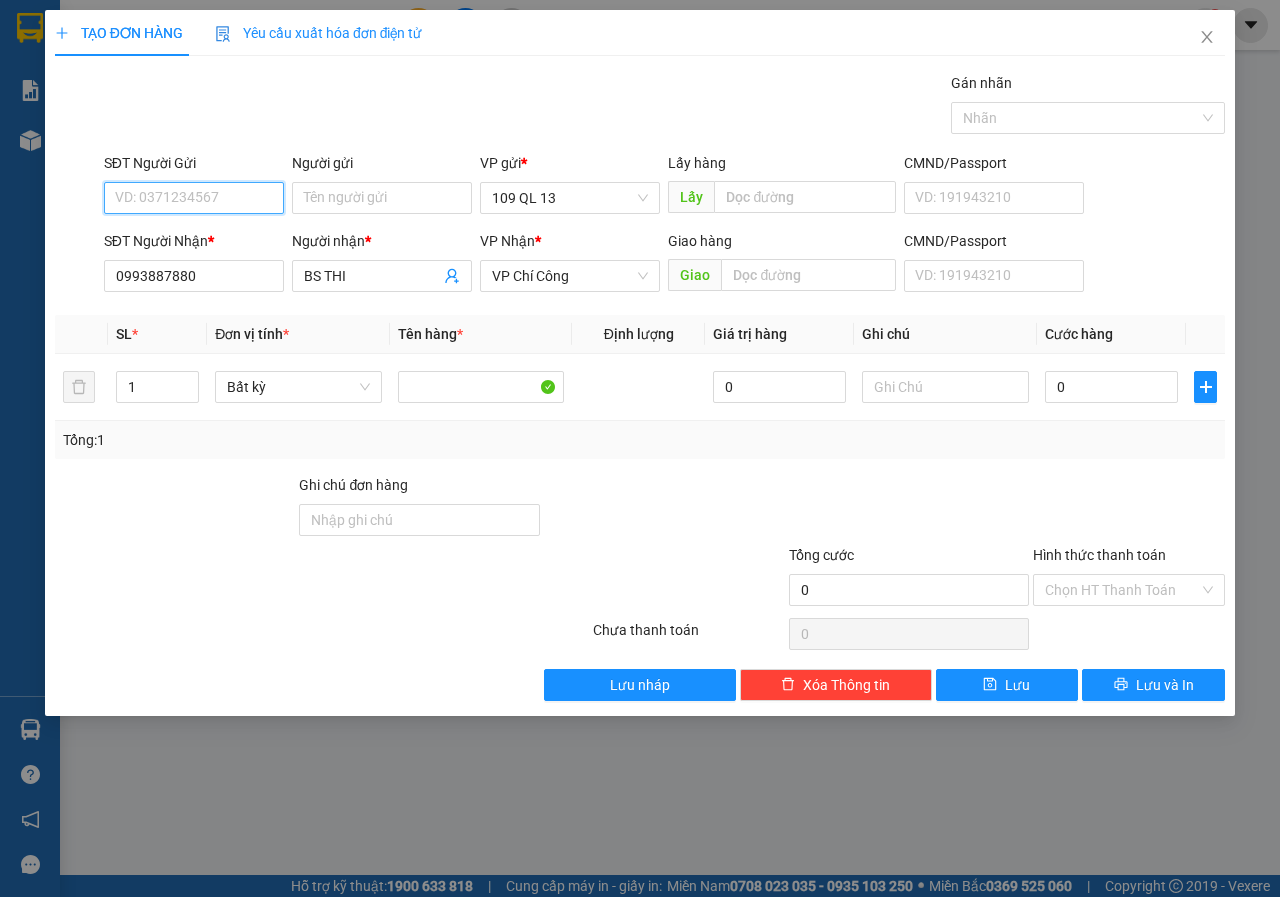 click on "SĐT Người Gửi" at bounding box center (194, 198) 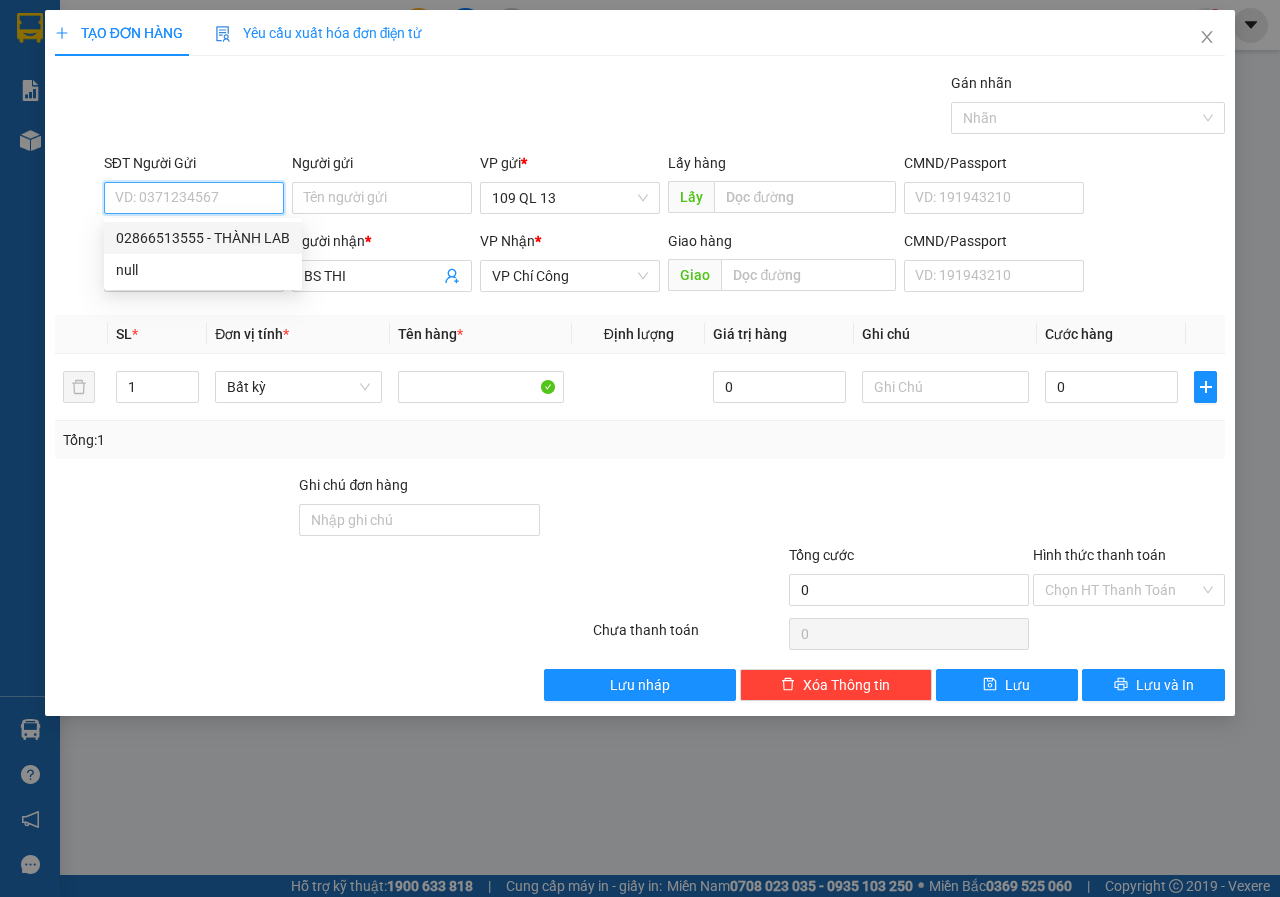 click on "02866513555 - THÀNH LAB" at bounding box center (203, 238) 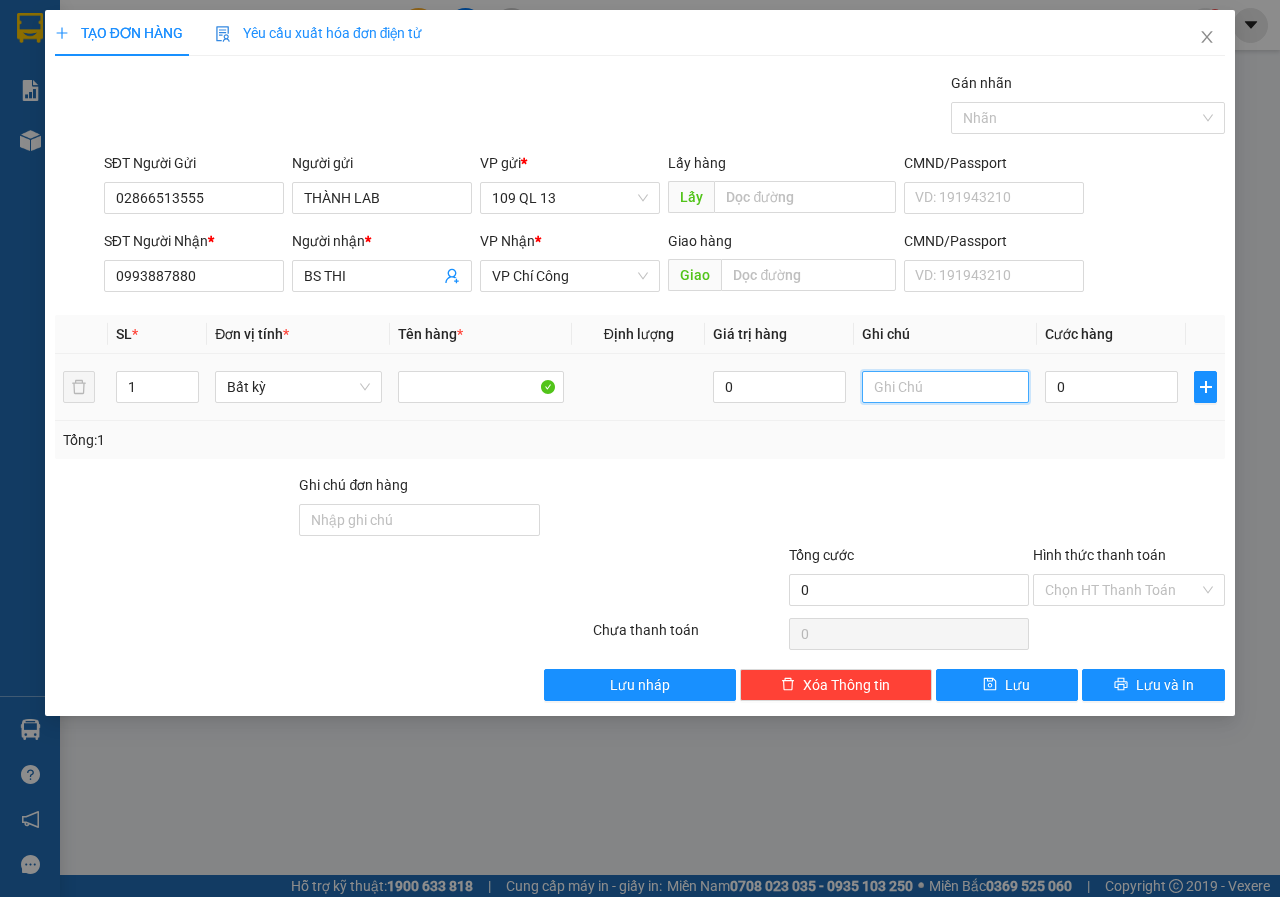 click at bounding box center (945, 387) 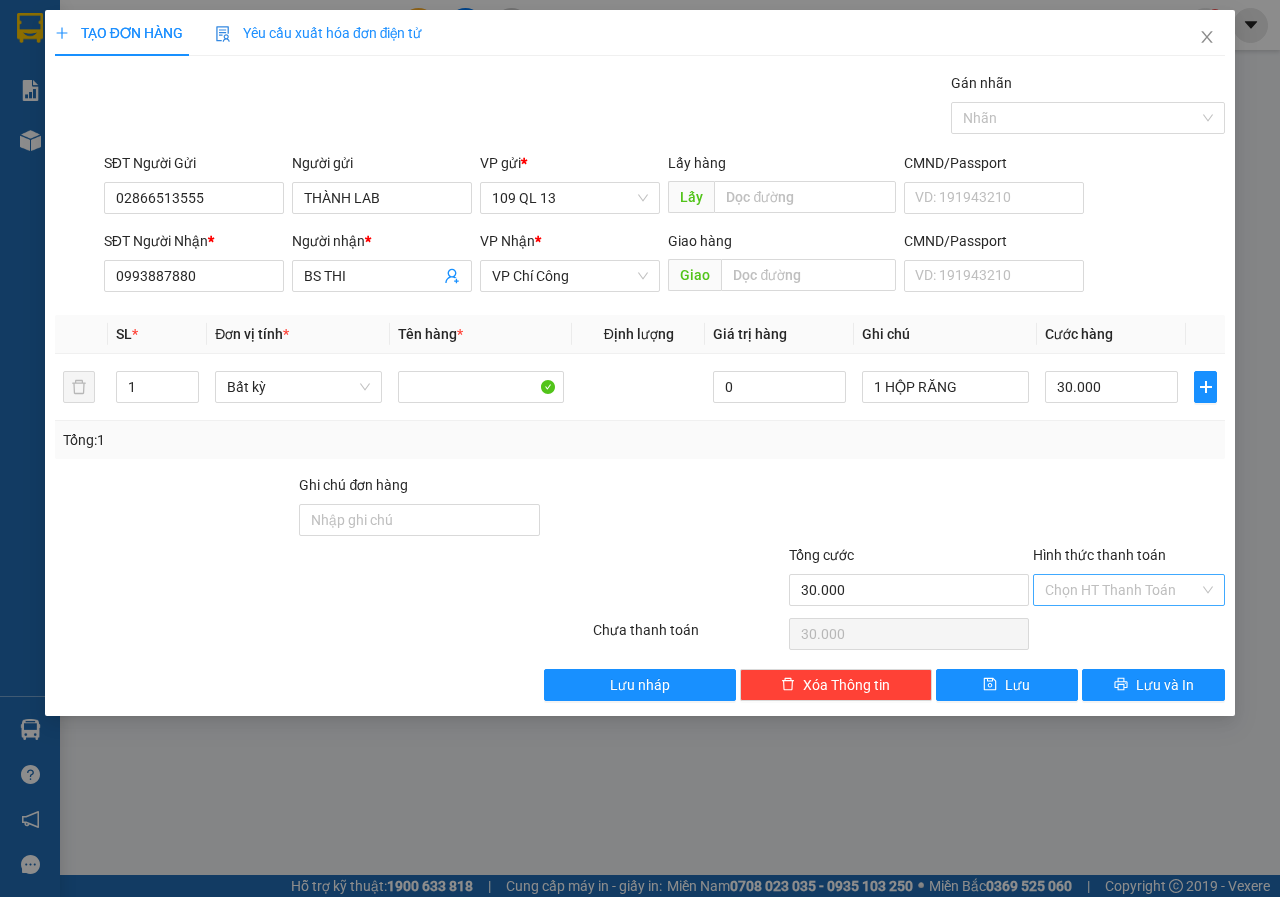 click on "Hình thức thanh toán" at bounding box center [1122, 590] 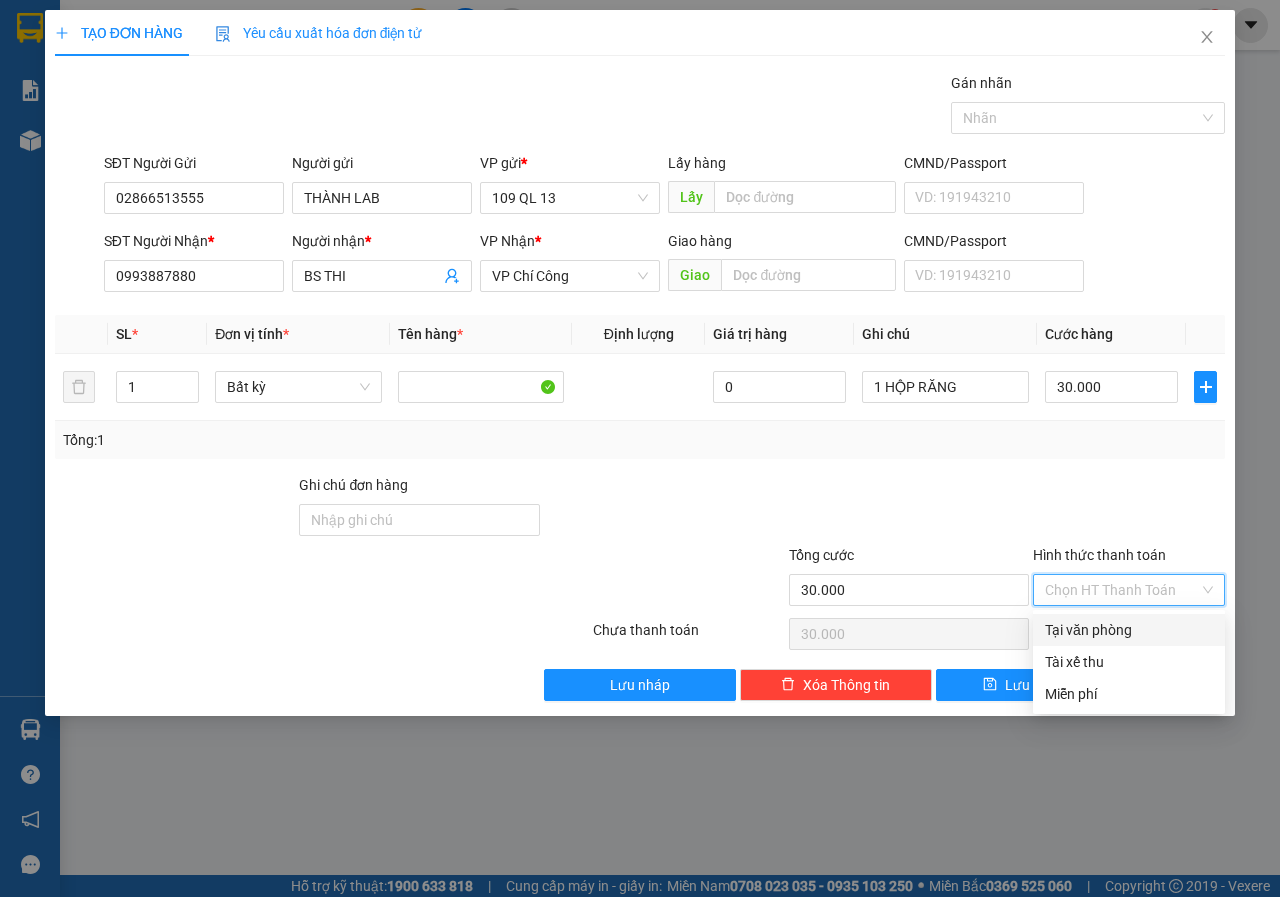 click on "Tại văn phòng" at bounding box center [1129, 630] 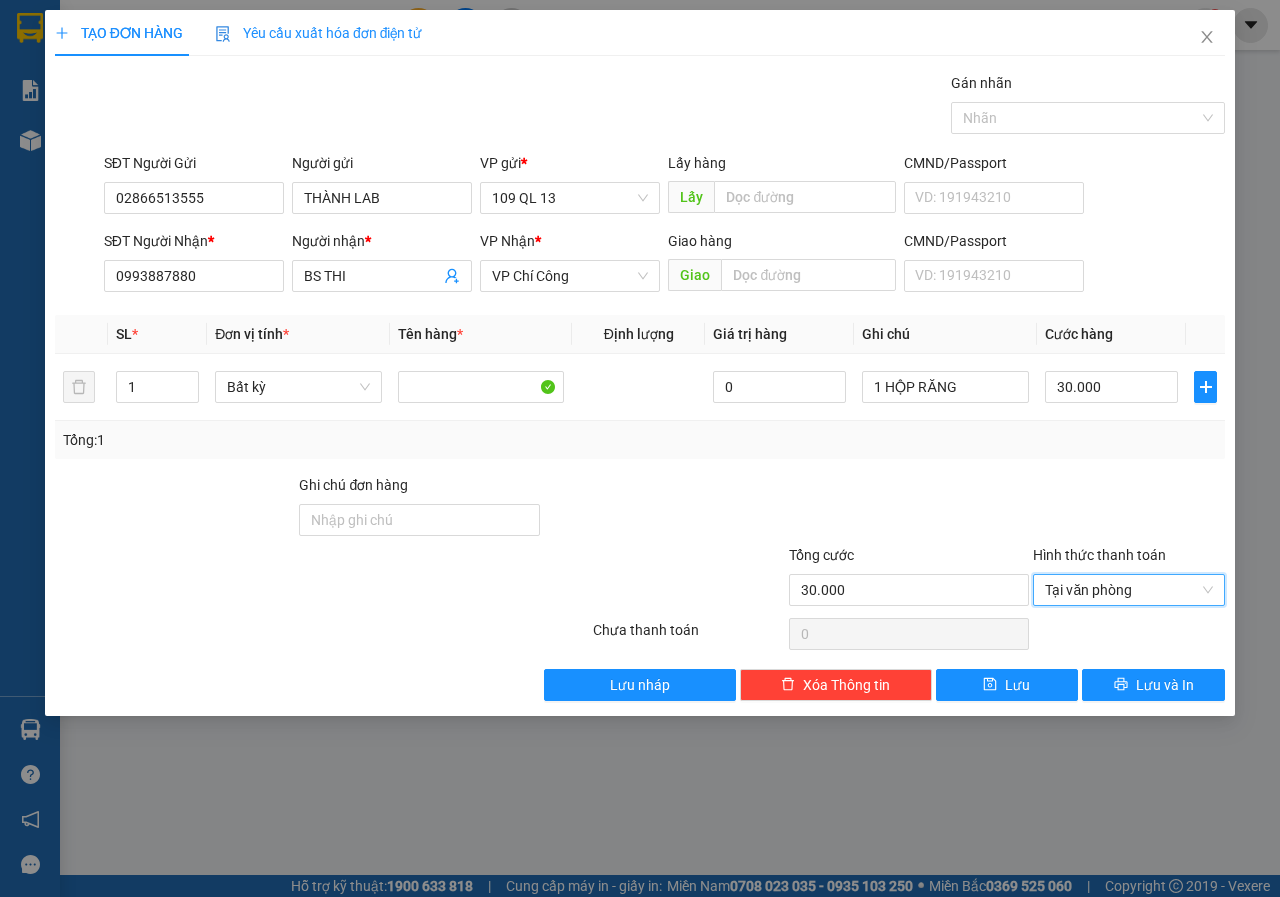 click on "TẠO ĐƠN HÀNG Yêu cầu xuất hóa đơn điện tử Transit Pickup Surcharge Ids Transit Deliver Surcharge Ids Transit Deliver Surcharge Transit Deliver Surcharge Gói vận chuyển  * Tiêu chuẩn Gán nhãn   Nhãn SĐT Người Gửi [PHONE] Người gửi Người gửi VP gửi  * [NUMBER] [STREET] Lấy hàng Lấy CMND/Passport VD: [ID_NUMBER] SĐT Người Nhận  * [PHONE] Người nhận  * [NAME] VP Nhận  * VP Chí Công  Giao hàng Giao CMND/Passport VD: [ID_NUMBER] SL  * Đơn vị tính  * Tên hàng  * Định lượng Giá trị hàng Ghi chú Cước hàng                   1 Bất kỳ 0 1 HỘP RĂNG 30.000 Tổng:  1 Ghi chú đơn hàng Tổng cước 30.000 Hình thức thanh toán Tại văn phòng Tại văn phòng Số tiền thu trước 0 Tại văn phòng Chưa thanh toán 0 Lưu nháp Xóa Thông tin Lưu Lưu và In Tại văn phòng Tài xế thu Tại văn phòng Tài xế thu Miễn phí" at bounding box center (640, 448) 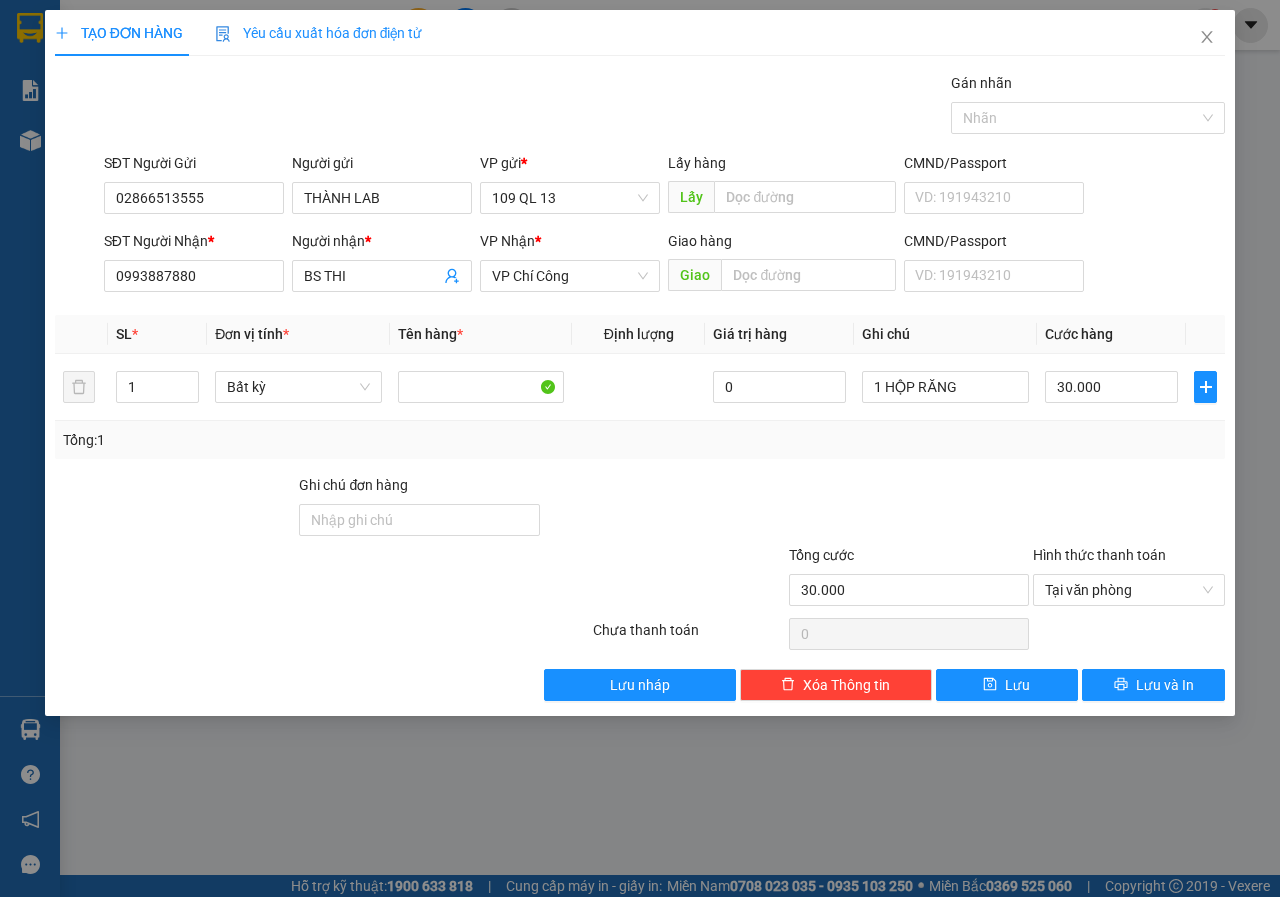 click on "TẠO ĐƠN HÀNG Yêu cầu xuất hóa đơn điện tử Transit Pickup Surcharge Ids Transit Deliver Surcharge Ids Transit Deliver Surcharge Transit Deliver Surcharge Gói vận chuyển  * Tiêu chuẩn Gán nhãn   Nhãn SĐT Người Gửi [PHONE] Người gửi Tên người gửi VP gửi  * [NUMBER] [STREET] Lấy hàng Lấy CMND/Passport VD: [ID_NUMBER] SĐT Người Nhận  * [PHONE] Người nhận  * BS THI VP Nhận  * VP Chí Công  Giao hàng Giao CMND/Passport VD: [ID_NUMBER] SL  * Đơn vị tính  * Tên hàng  * Định lượng Giá trị hàng Ghi chú Cước hàng                   1 Bất kỳ 0 1 HỘP RĂNG 30.000 Tổng:  1 Ghi chú đơn hàng Tổng cước 30.000 Hình thức thanh toán Tại văn phòng Số tiền thu trước 0 Tại văn phòng Chưa thanh toán 0 Lưu nháp Xóa Thông tin Lưu Lưu và In Tại văn phòng Tài xế thu Tại văn phòng Tài xế thu Miễn phí" at bounding box center [640, 363] 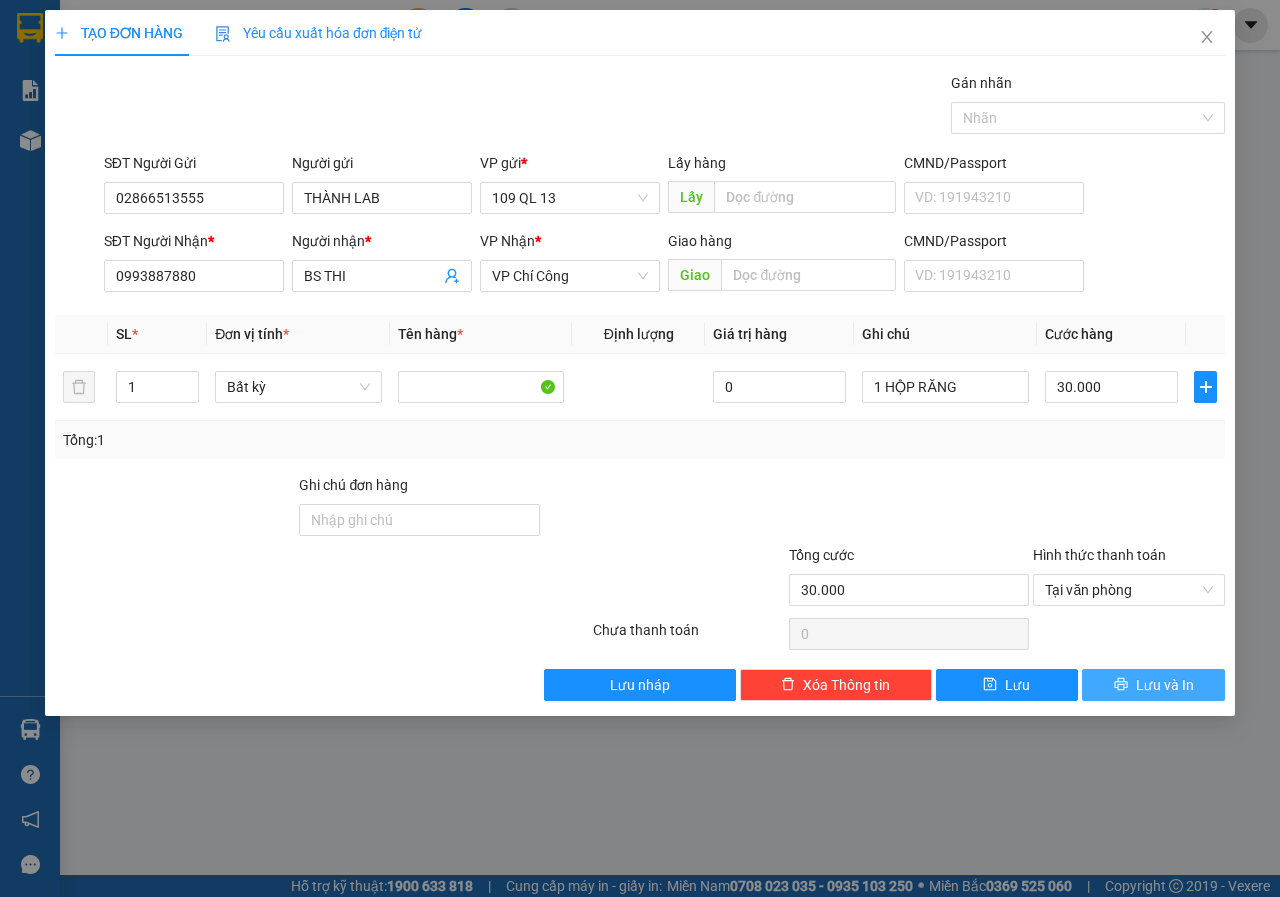 click on "TẠO ĐƠN HÀNG Yêu cầu xuất hóa đơn điện tử Transit Pickup Surcharge Ids Transit Deliver Surcharge Ids Transit Deliver Surcharge Transit Deliver Surcharge Gói vận chuyển  * Tiêu chuẩn Gán nhãn   Nhãn SĐT Người Gửi [PHONE] Người gửi Tên người gửi VP gửi  * [NUMBER] [STREET] Lấy hàng Lấy CMND/Passport VD: [ID_NUMBER] SĐT Người Nhận  * [PHONE] Người nhận  * BS THI VP Nhận  * VP Chí Công  Giao hàng Giao CMND/Passport VD: [ID_NUMBER] SL  * Đơn vị tính  * Tên hàng  * Định lượng Giá trị hàng Ghi chú Cước hàng                   1 Bất kỳ 0 1 HỘP RĂNG 30.000 Tổng:  1 Ghi chú đơn hàng Tổng cước 30.000 Hình thức thanh toán Tại văn phòng Số tiền thu trước 0 Tại văn phòng Chưa thanh toán 0 Lưu nháp Xóa Thông tin Lưu Lưu và In Tại văn phòng Tài xế thu Tại văn phòng Tài xế thu Miễn phí" at bounding box center (640, 363) 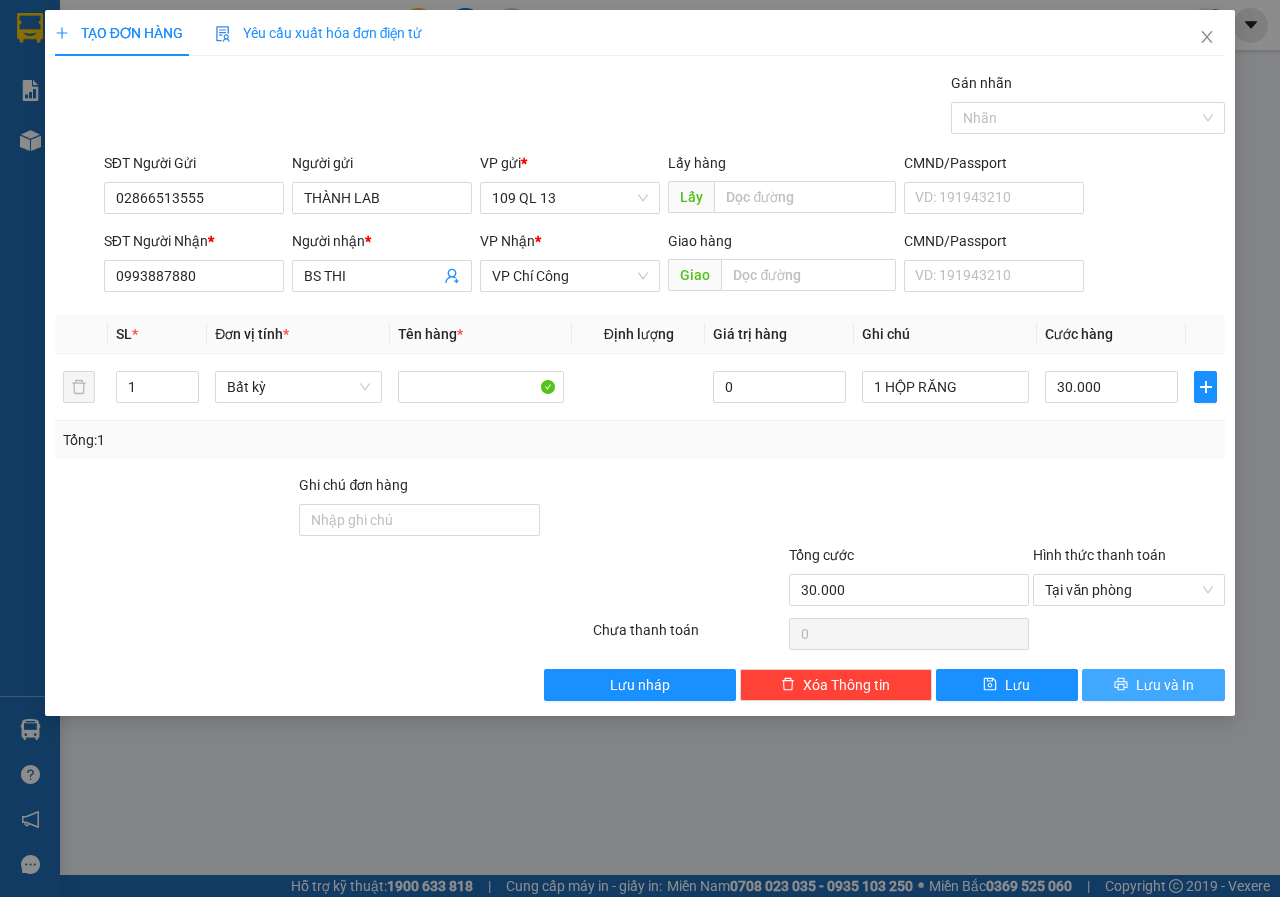 click on "Lưu và In" at bounding box center (1165, 685) 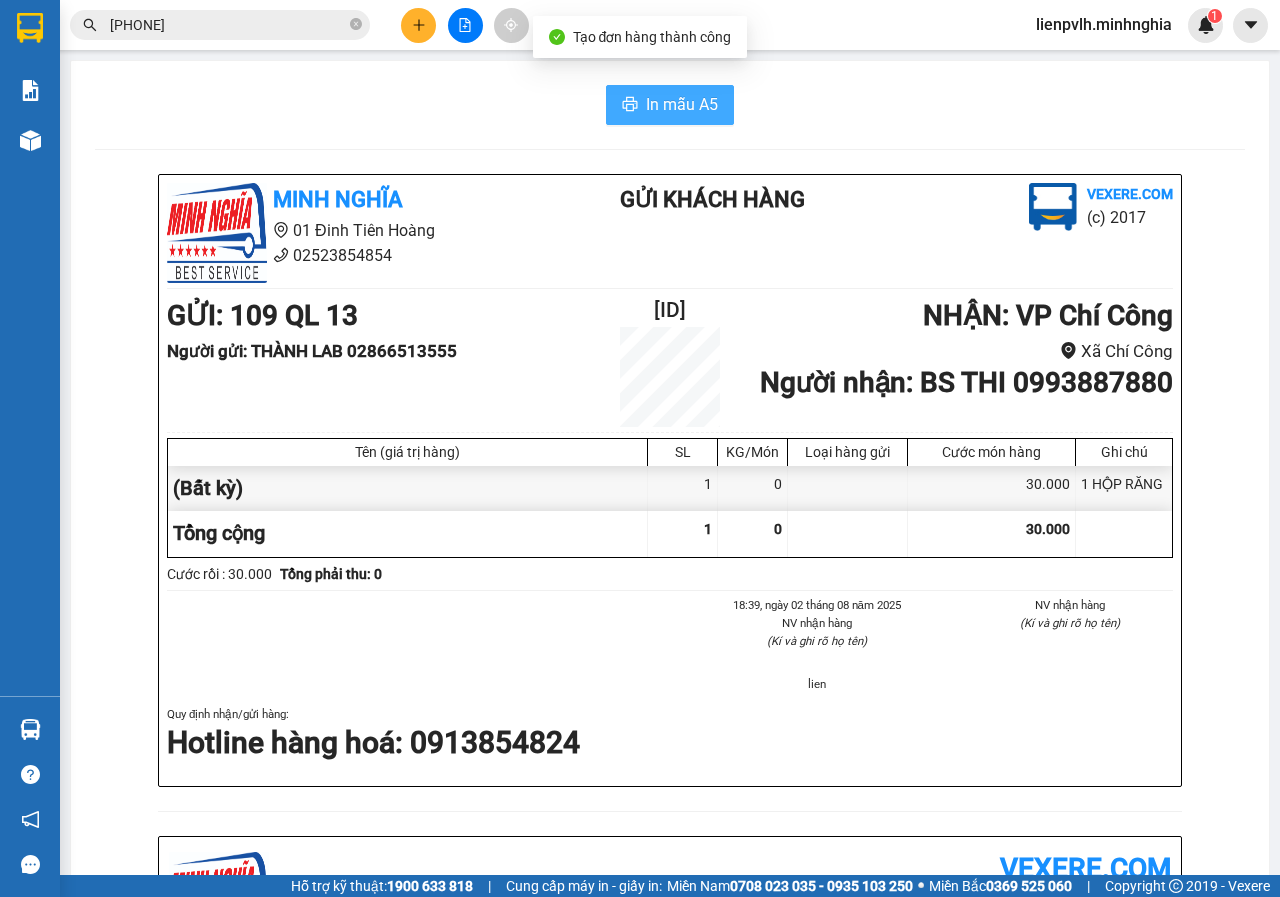 click on "In mẫu A5" at bounding box center [682, 104] 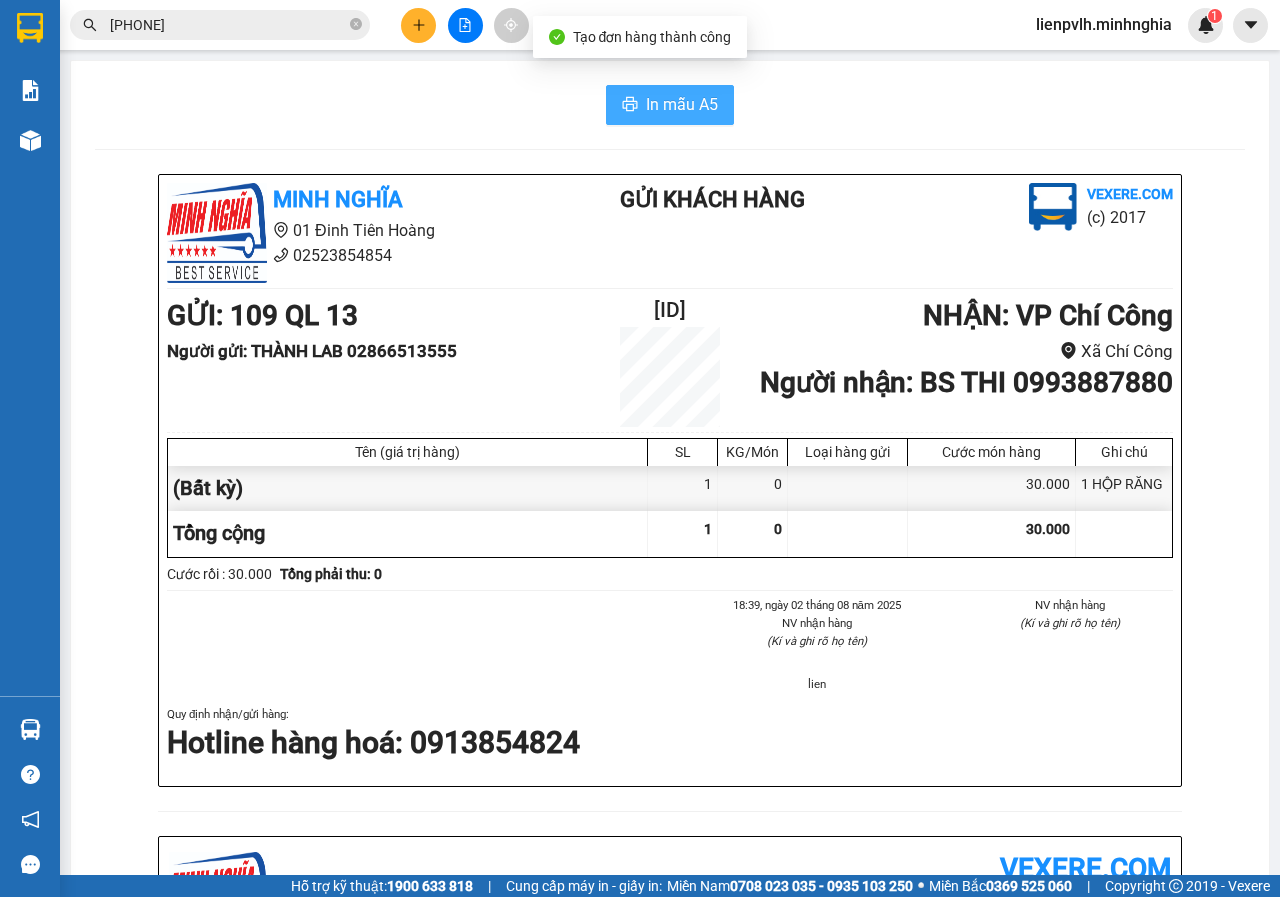 scroll, scrollTop: 0, scrollLeft: 0, axis: both 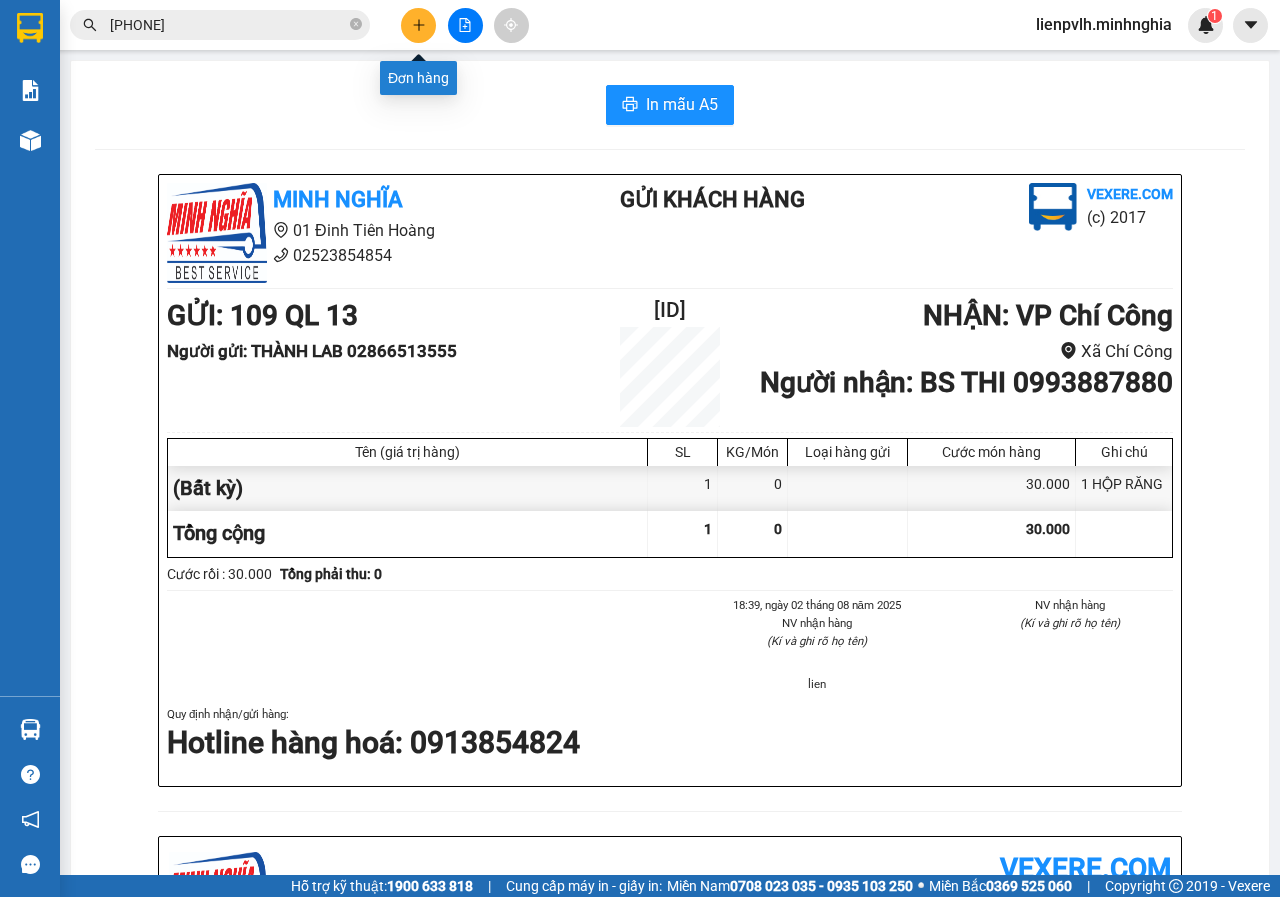 click at bounding box center [418, 25] 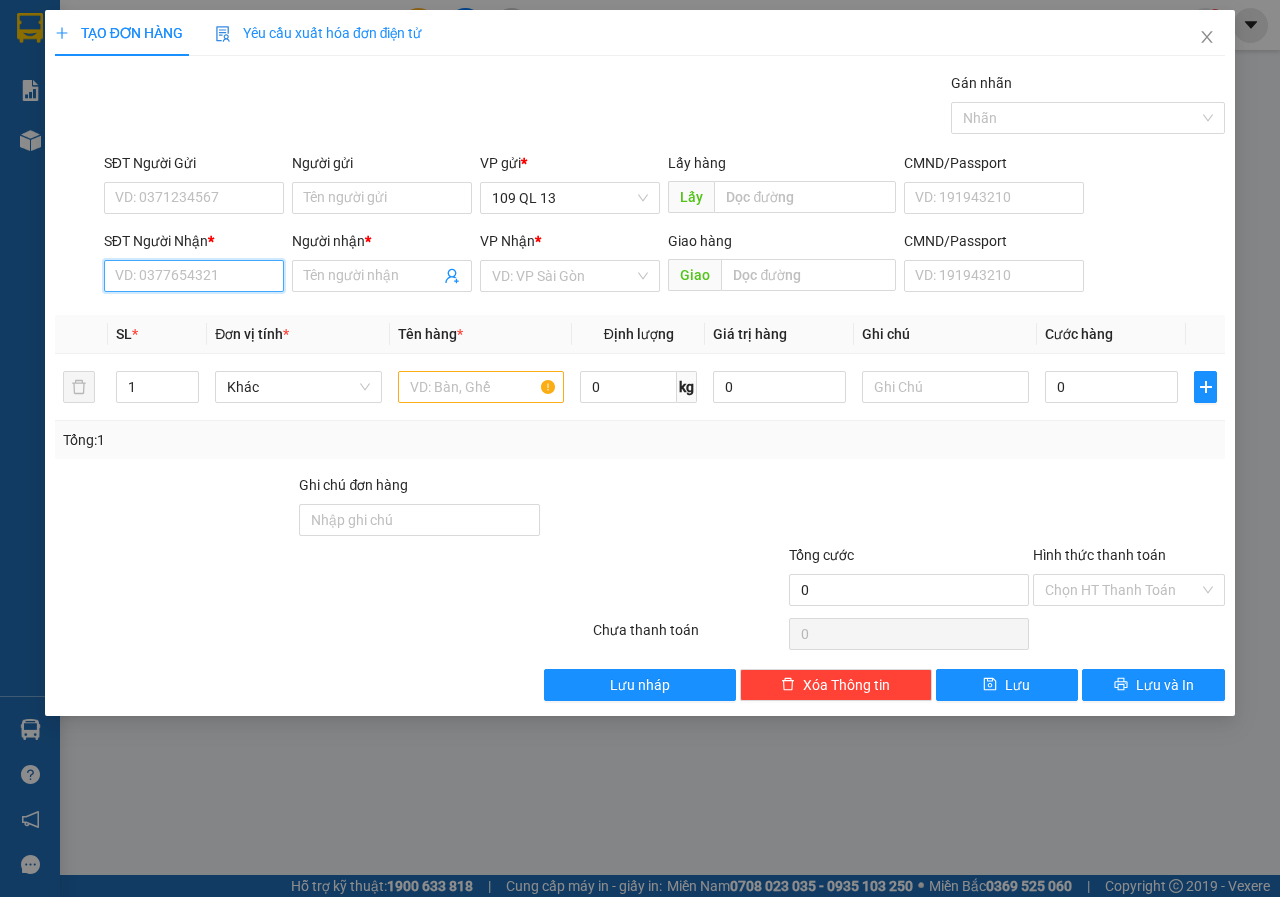 click on "SĐT Người Nhận  *" at bounding box center (194, 276) 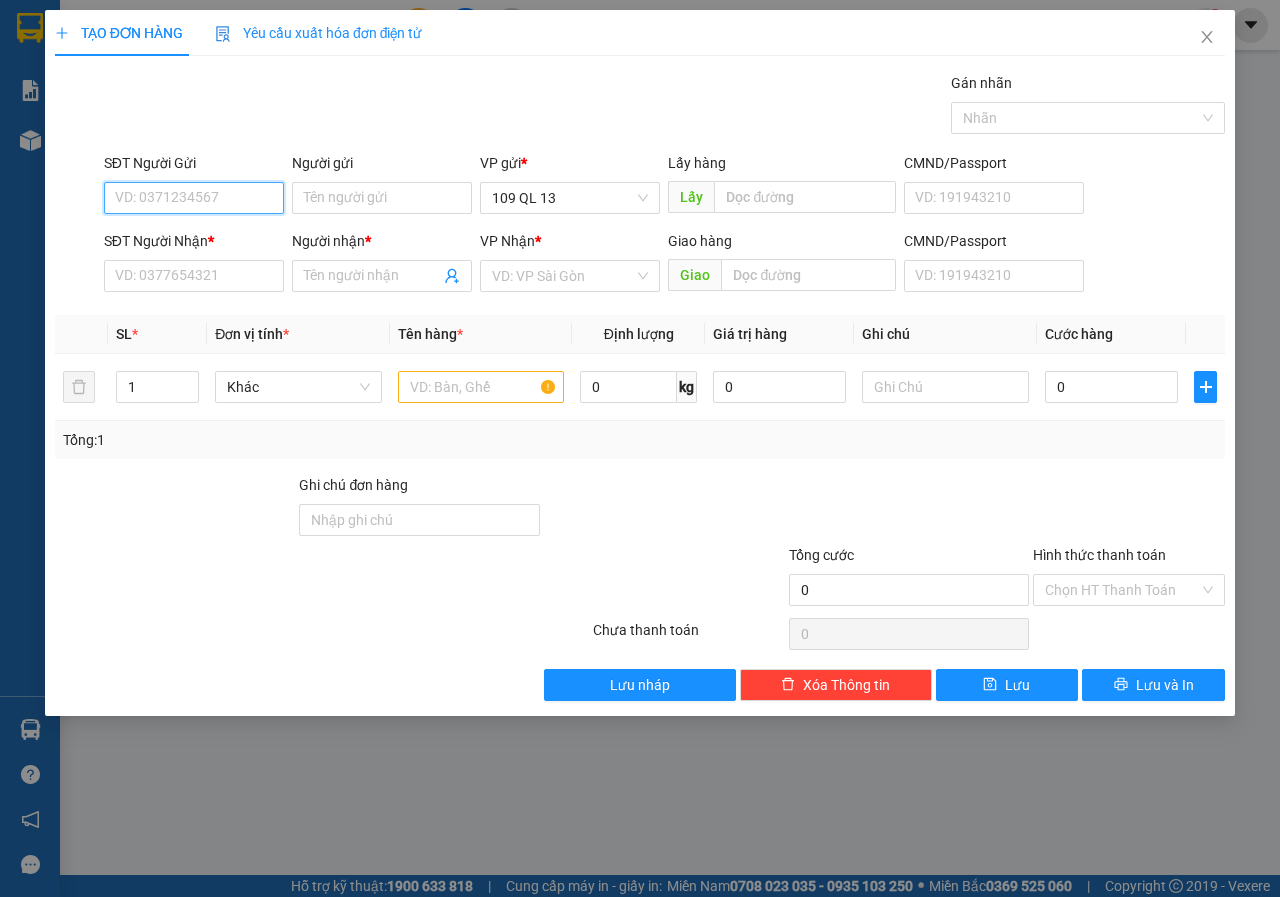 click on "SĐT Người Gửi" at bounding box center [194, 198] 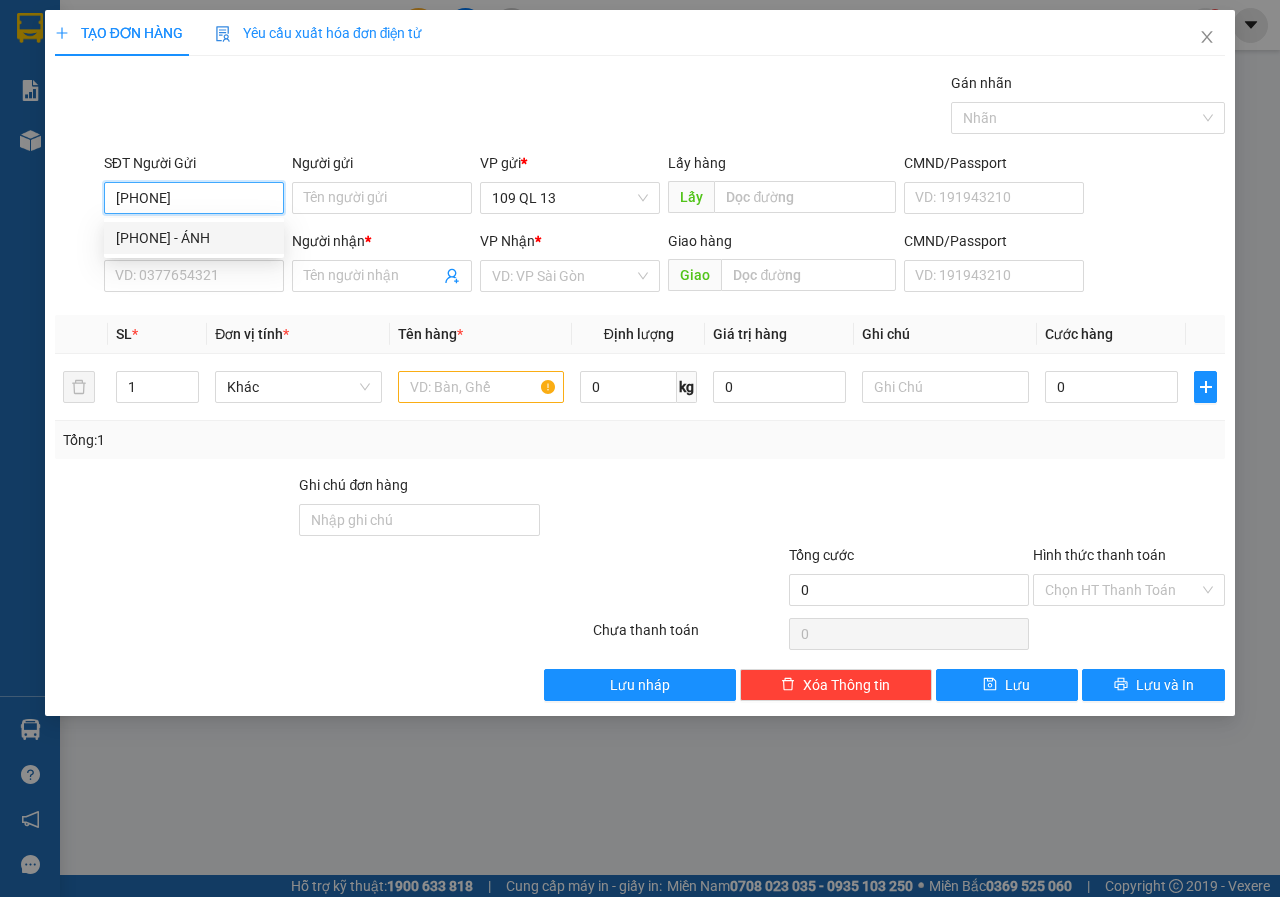 click on "[PHONE] - ÁNH" at bounding box center [194, 238] 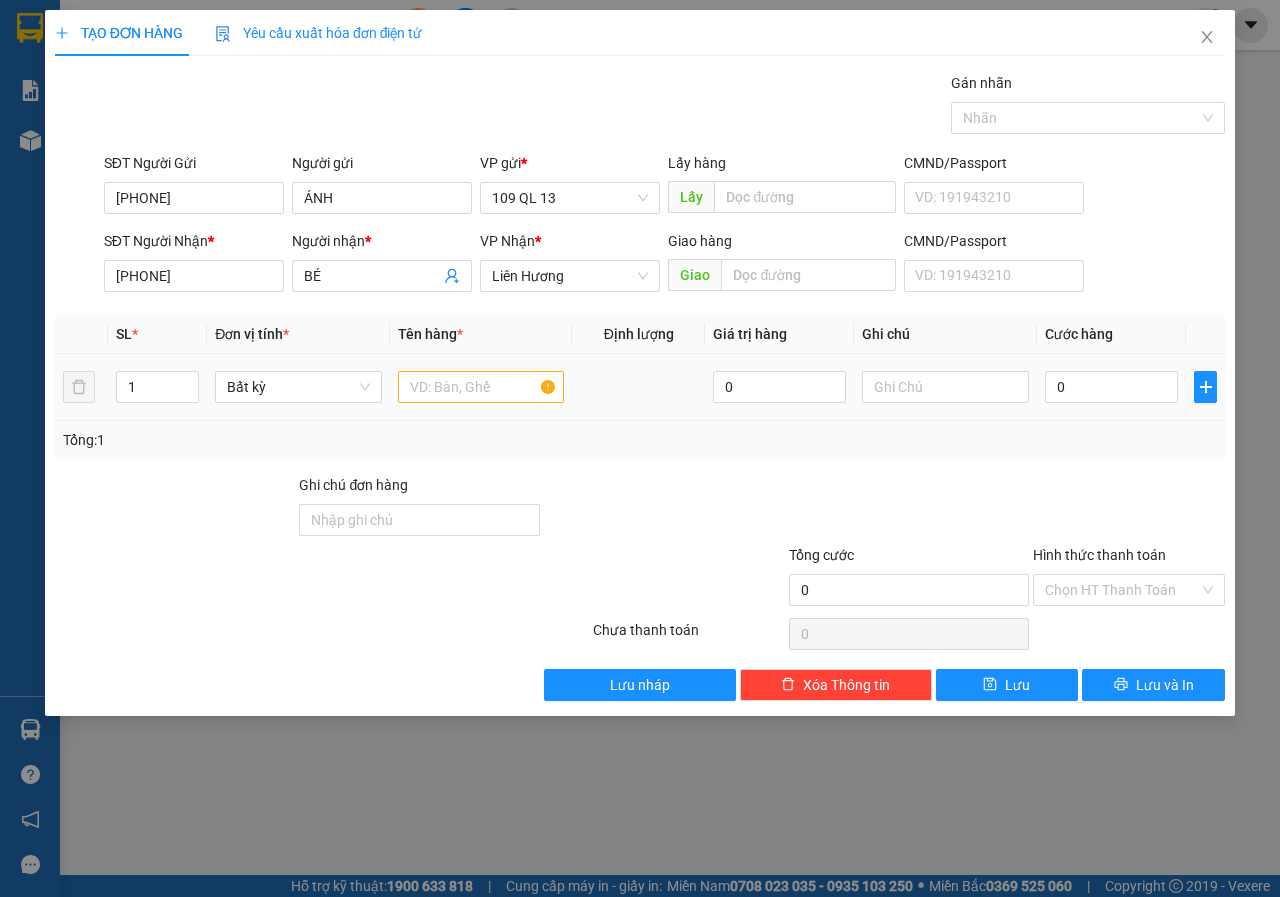 click at bounding box center [481, 387] 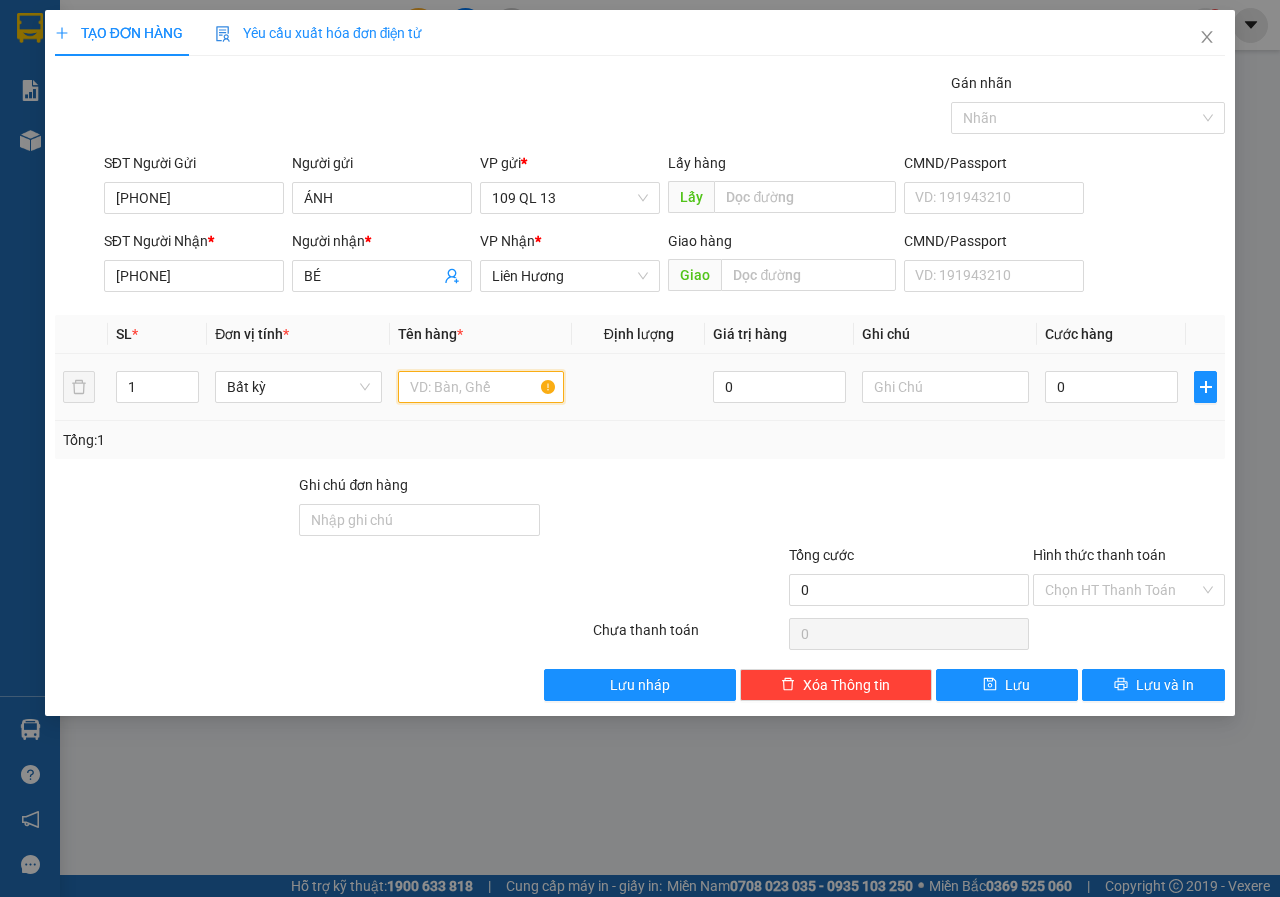 click at bounding box center [481, 387] 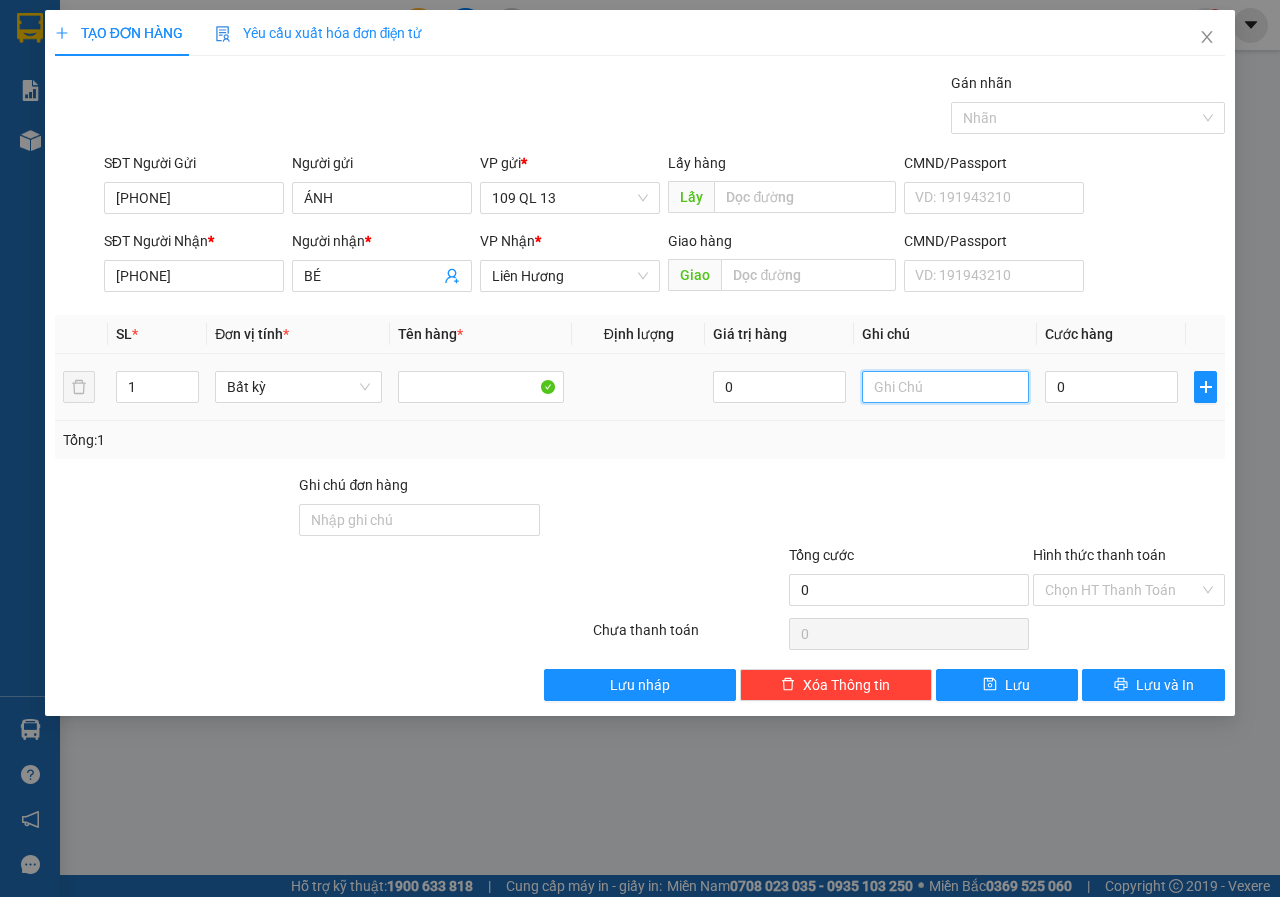 click at bounding box center [945, 387] 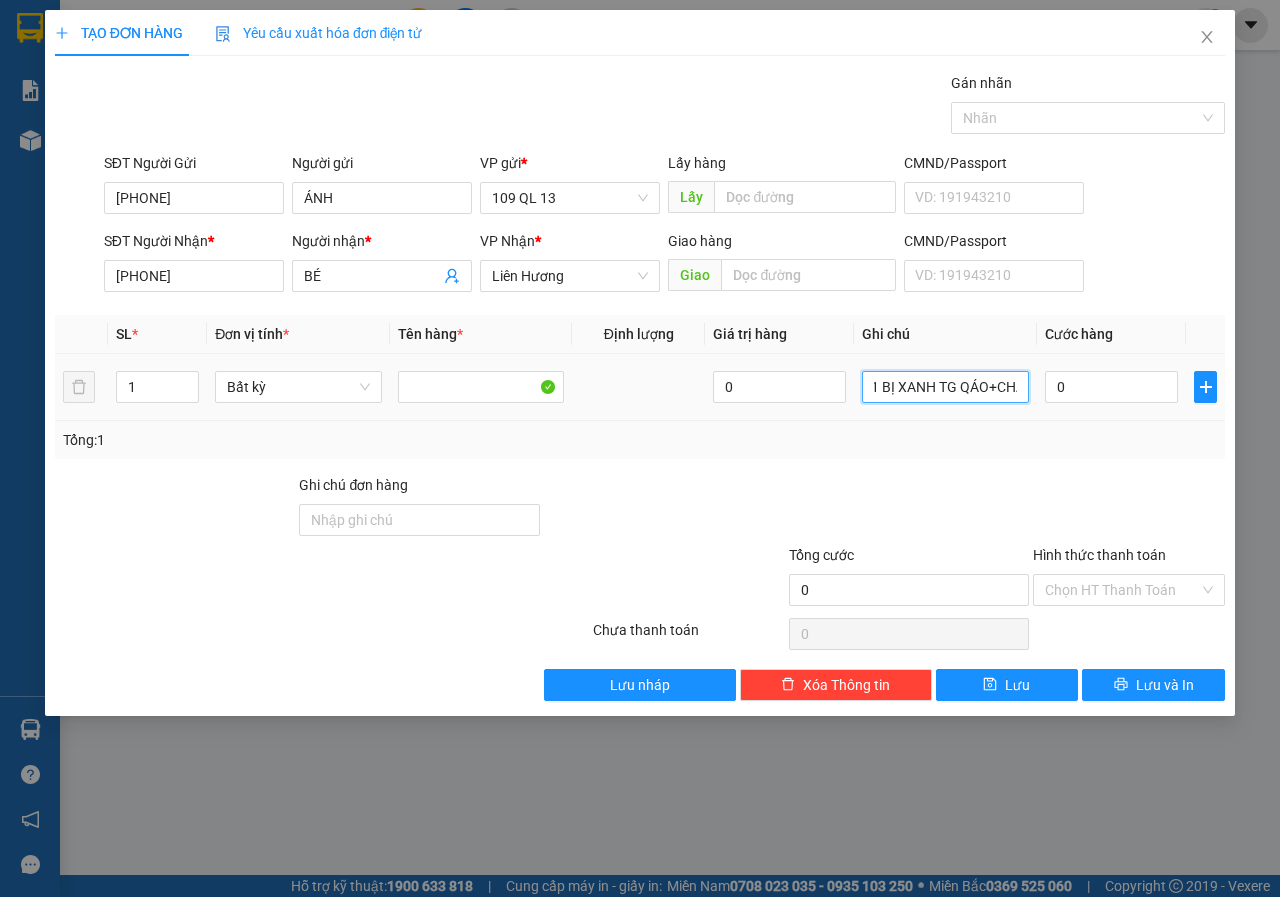 scroll, scrollTop: 0, scrollLeft: 12, axis: horizontal 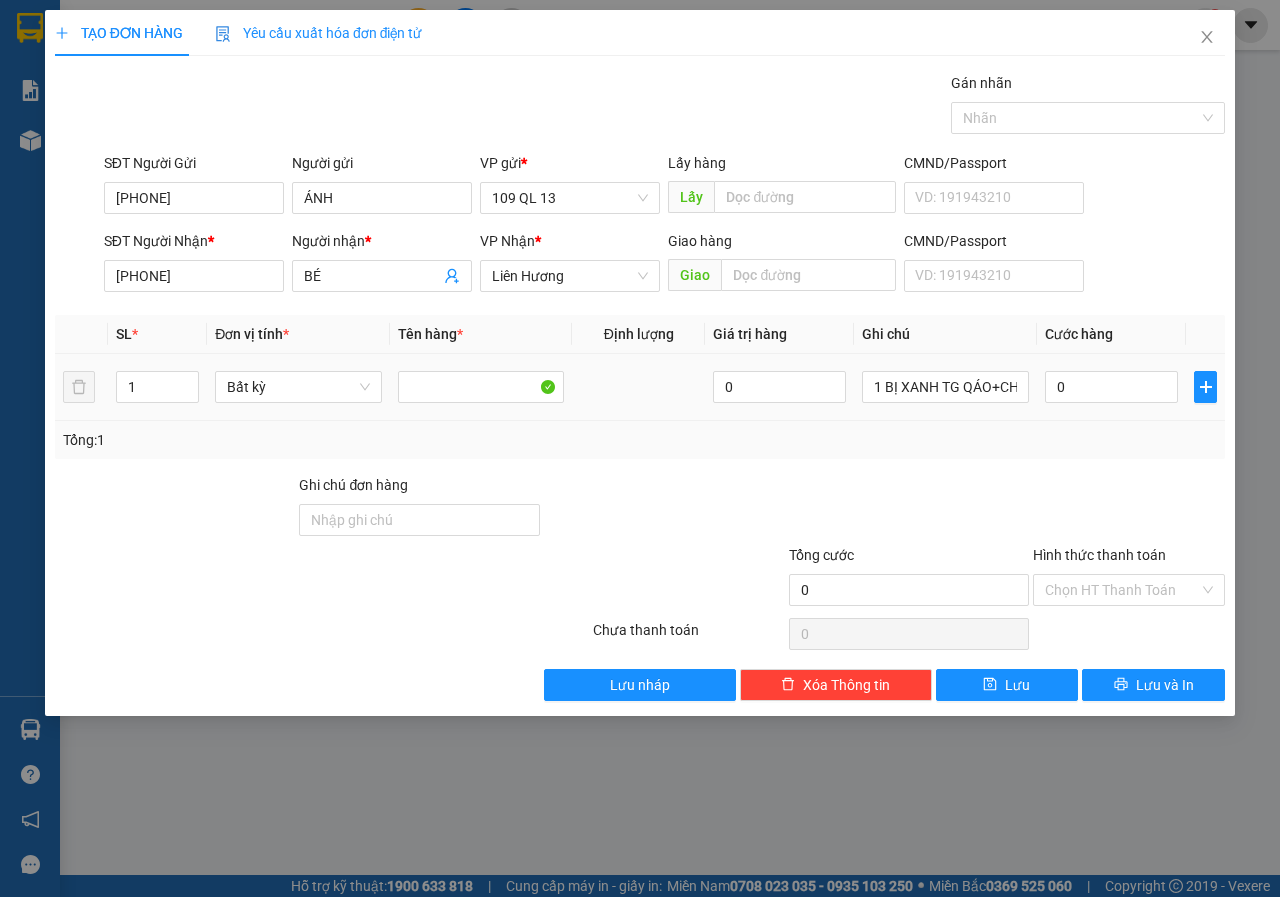 click on "0" at bounding box center [1111, 387] 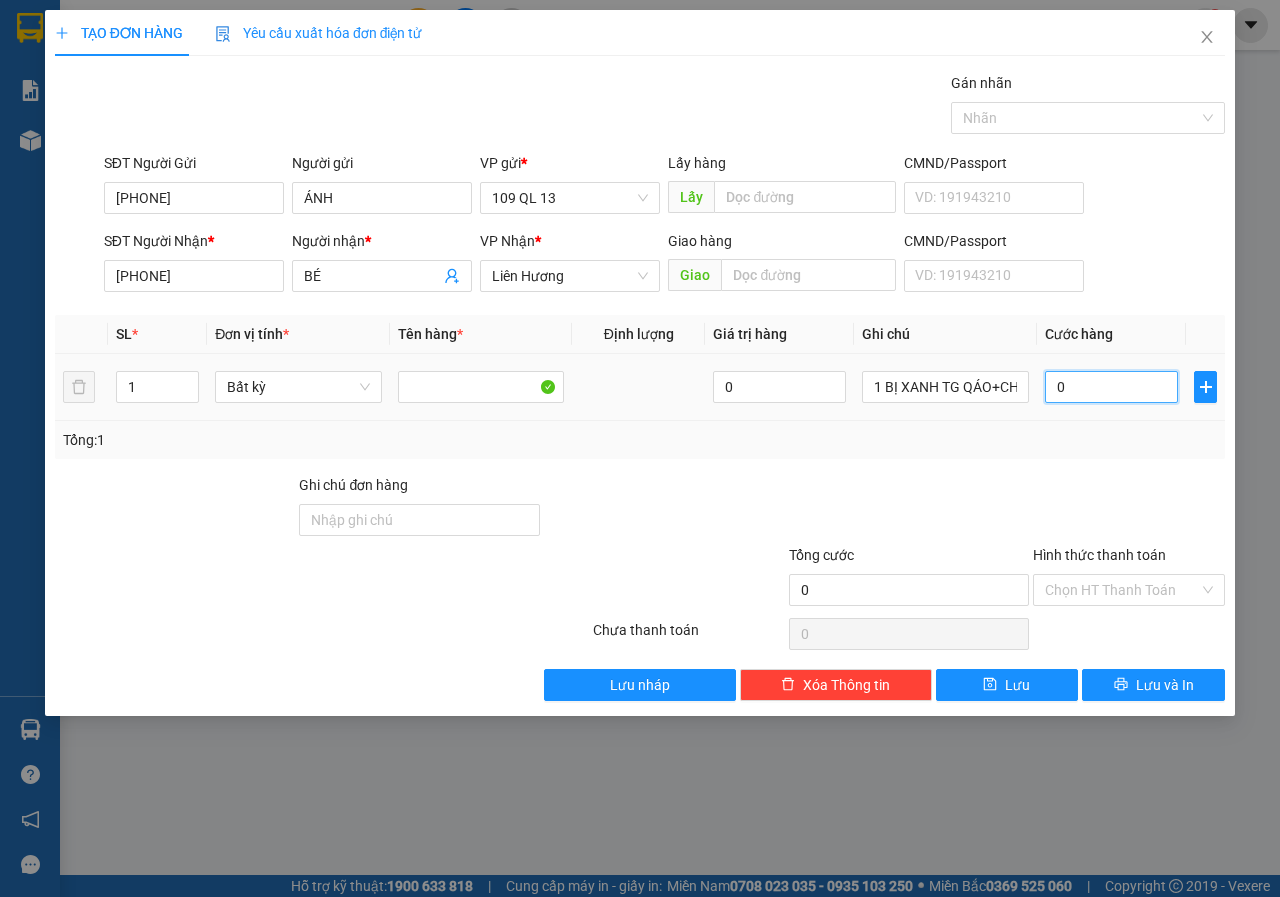 click on "0" at bounding box center (1111, 387) 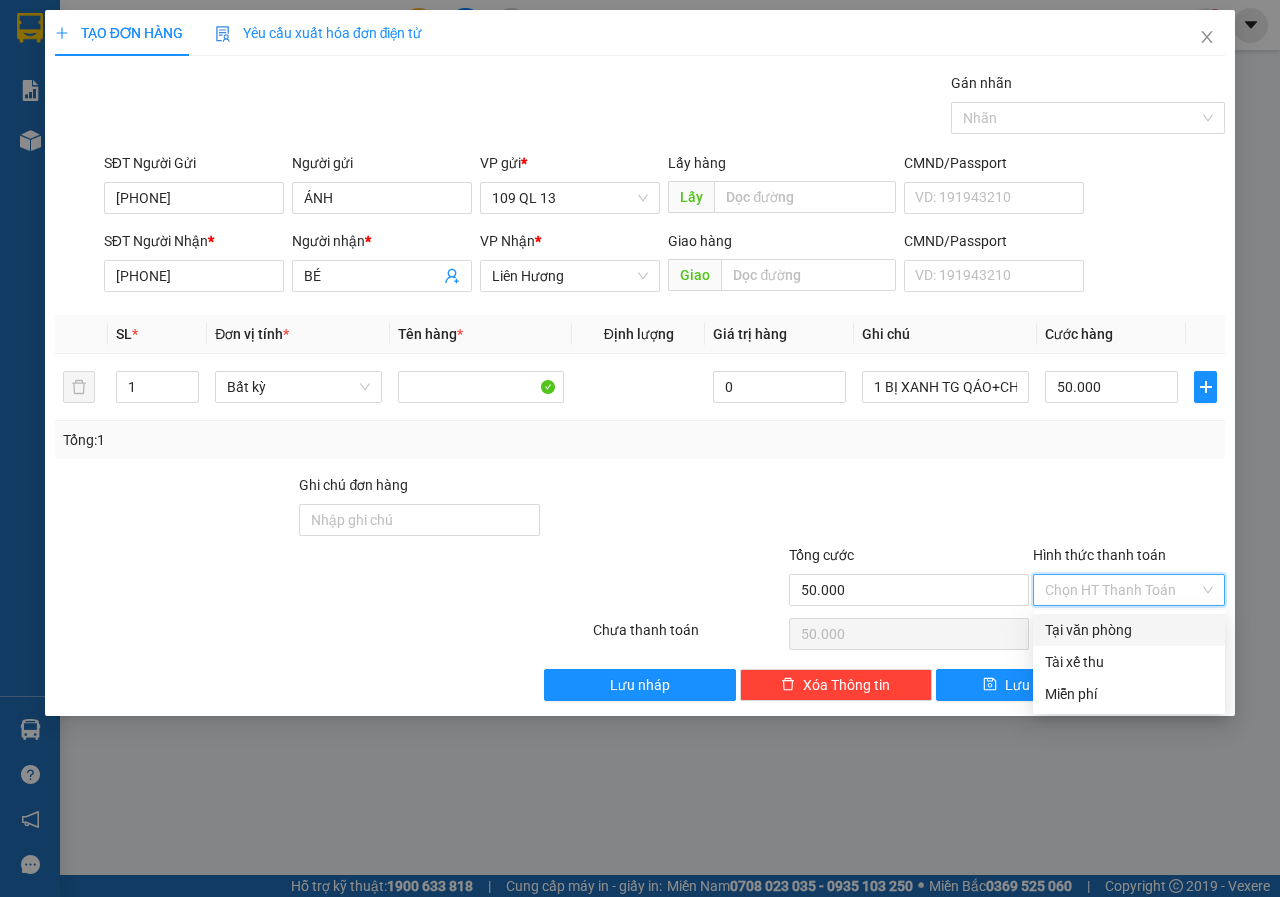 click on "Hình thức thanh toán" at bounding box center (1122, 590) 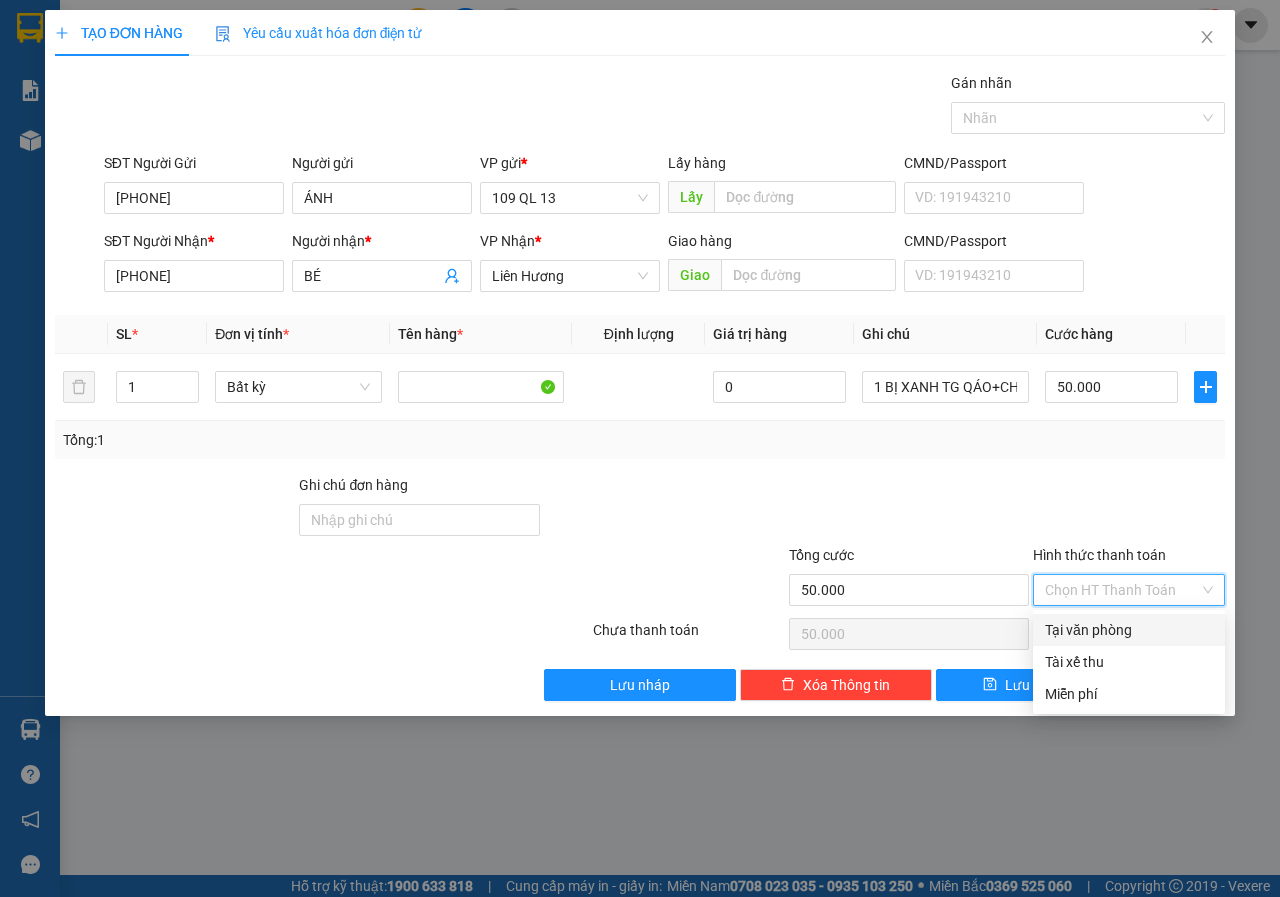 click on "Tại văn phòng" at bounding box center (1129, 630) 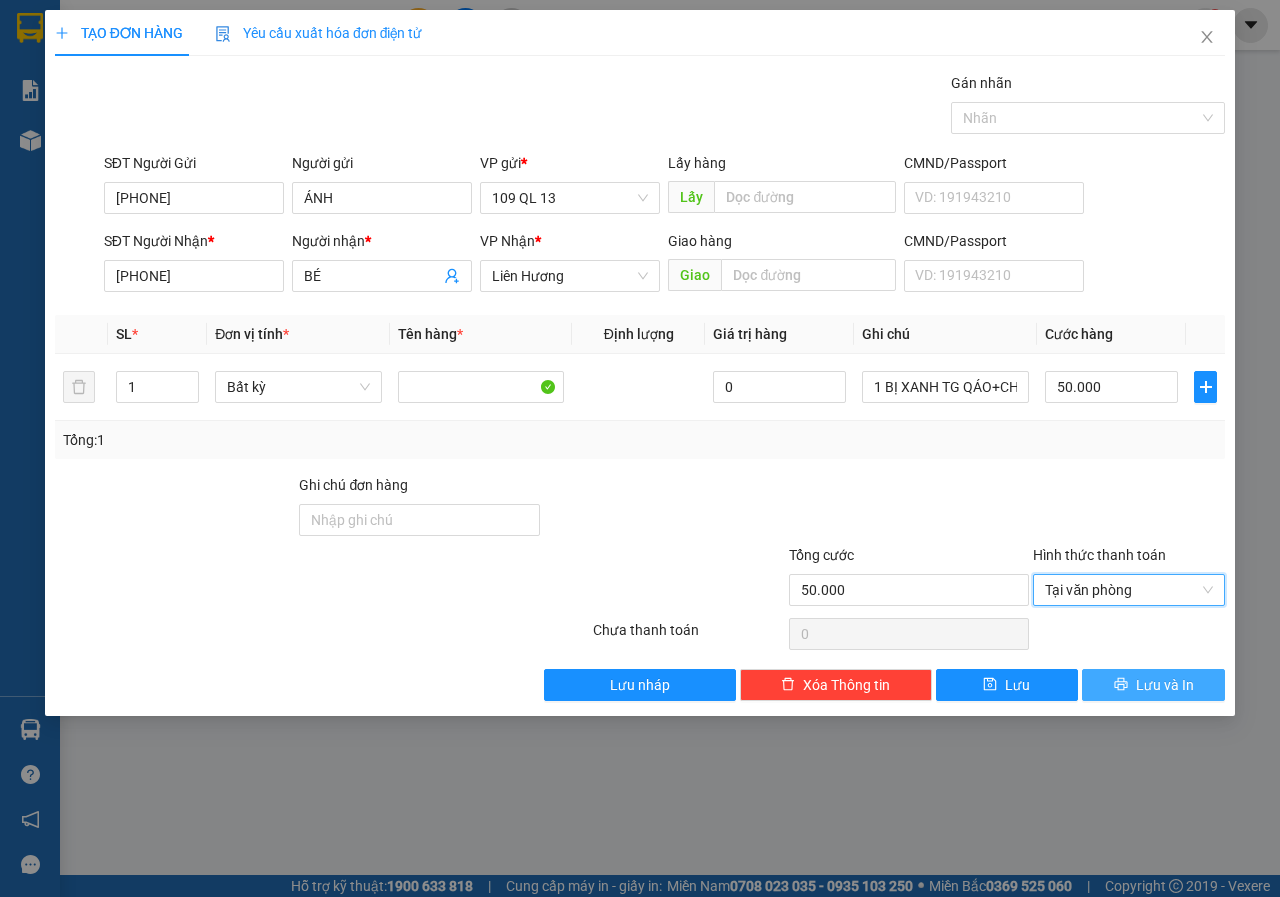 click on "Lưu và In" at bounding box center [1165, 685] 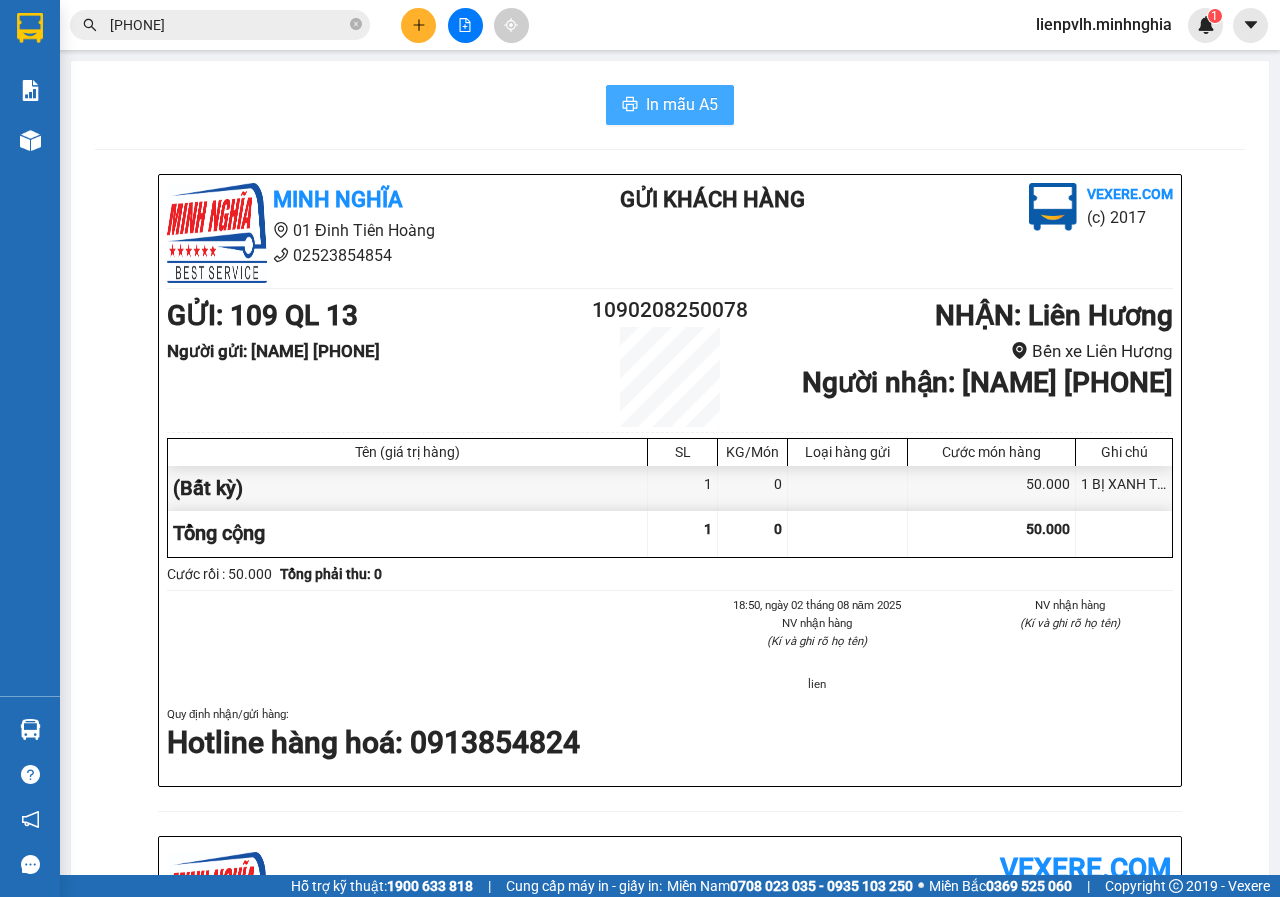 click on "In mẫu A5" at bounding box center (682, 104) 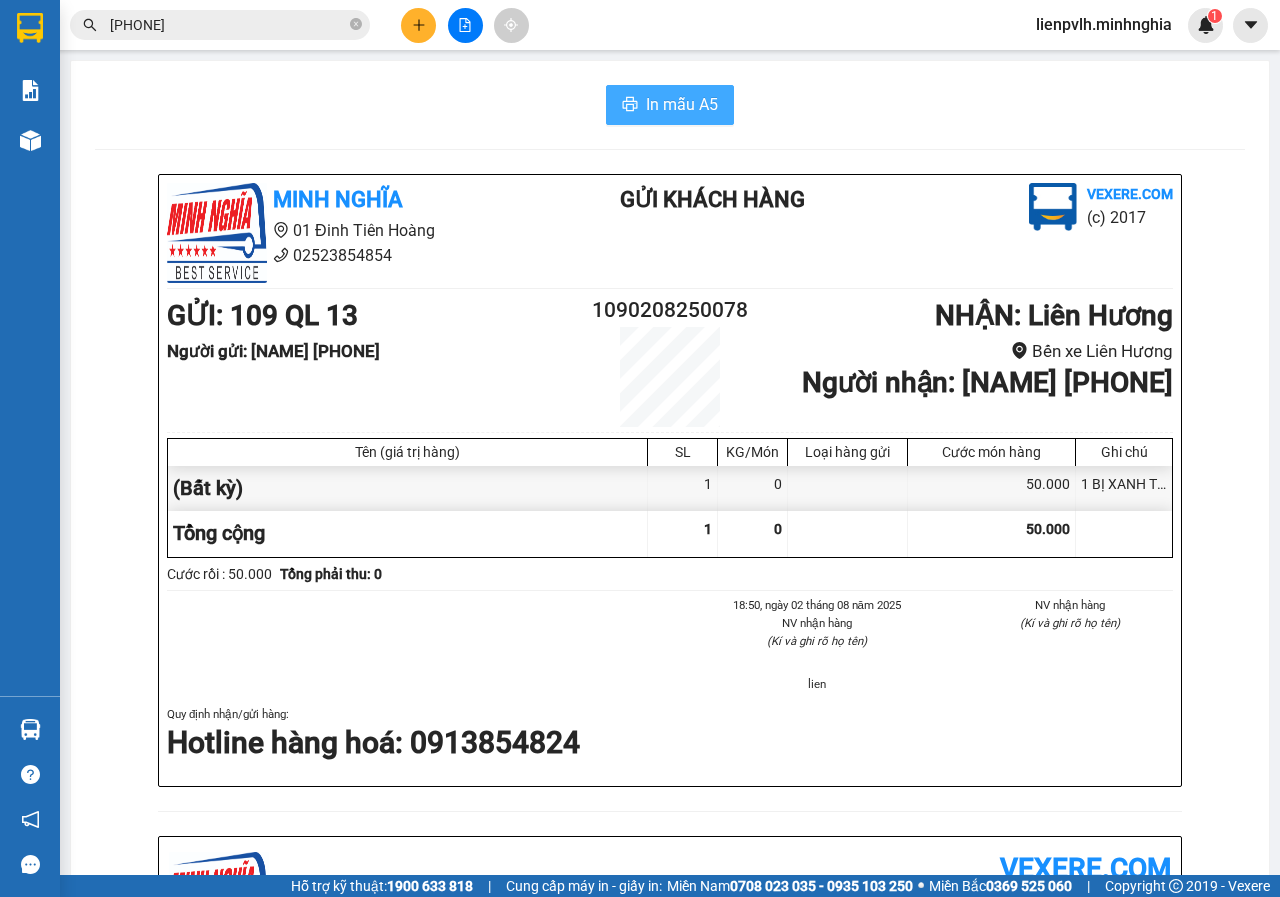 scroll, scrollTop: 0, scrollLeft: 0, axis: both 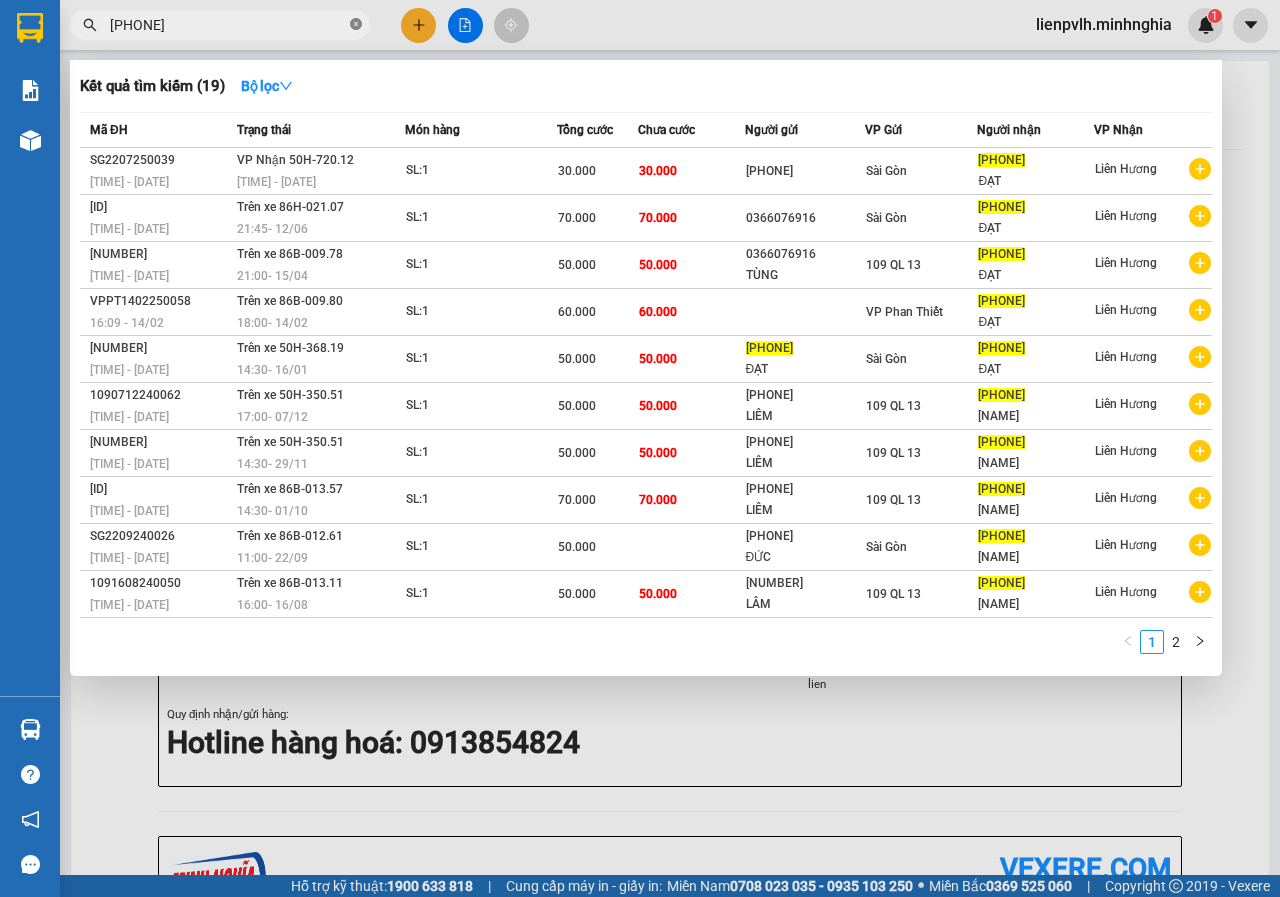 click 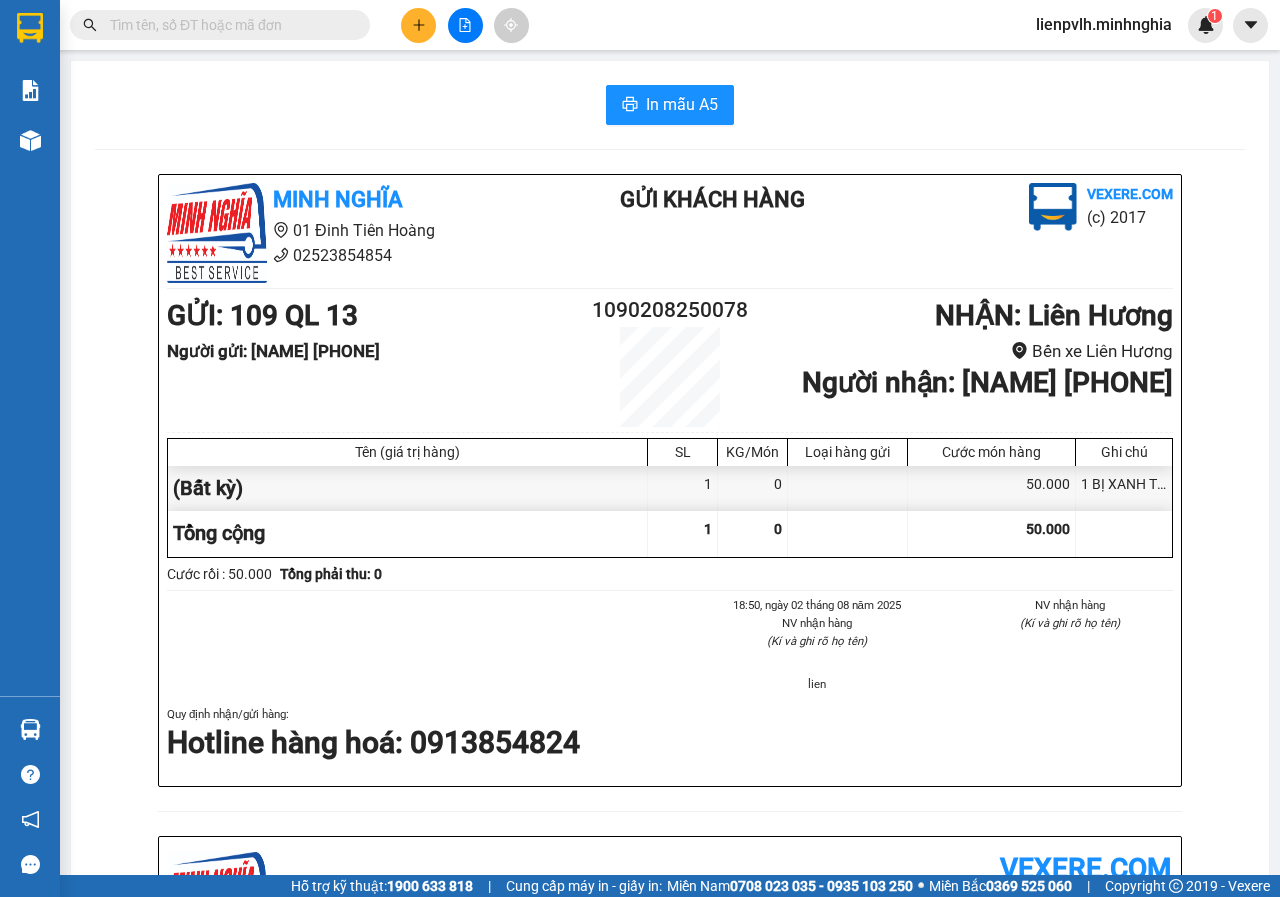 click 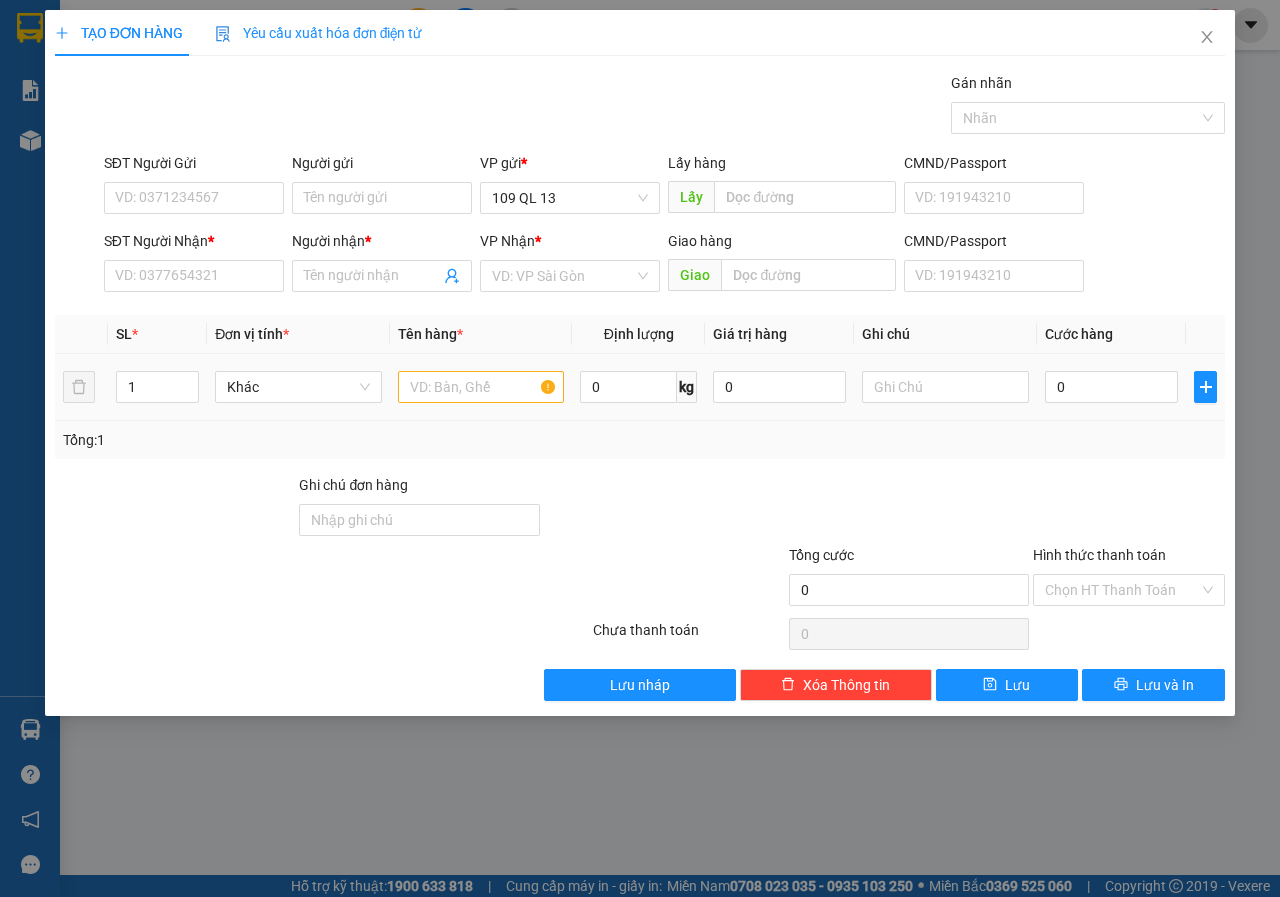 click at bounding box center [481, 387] 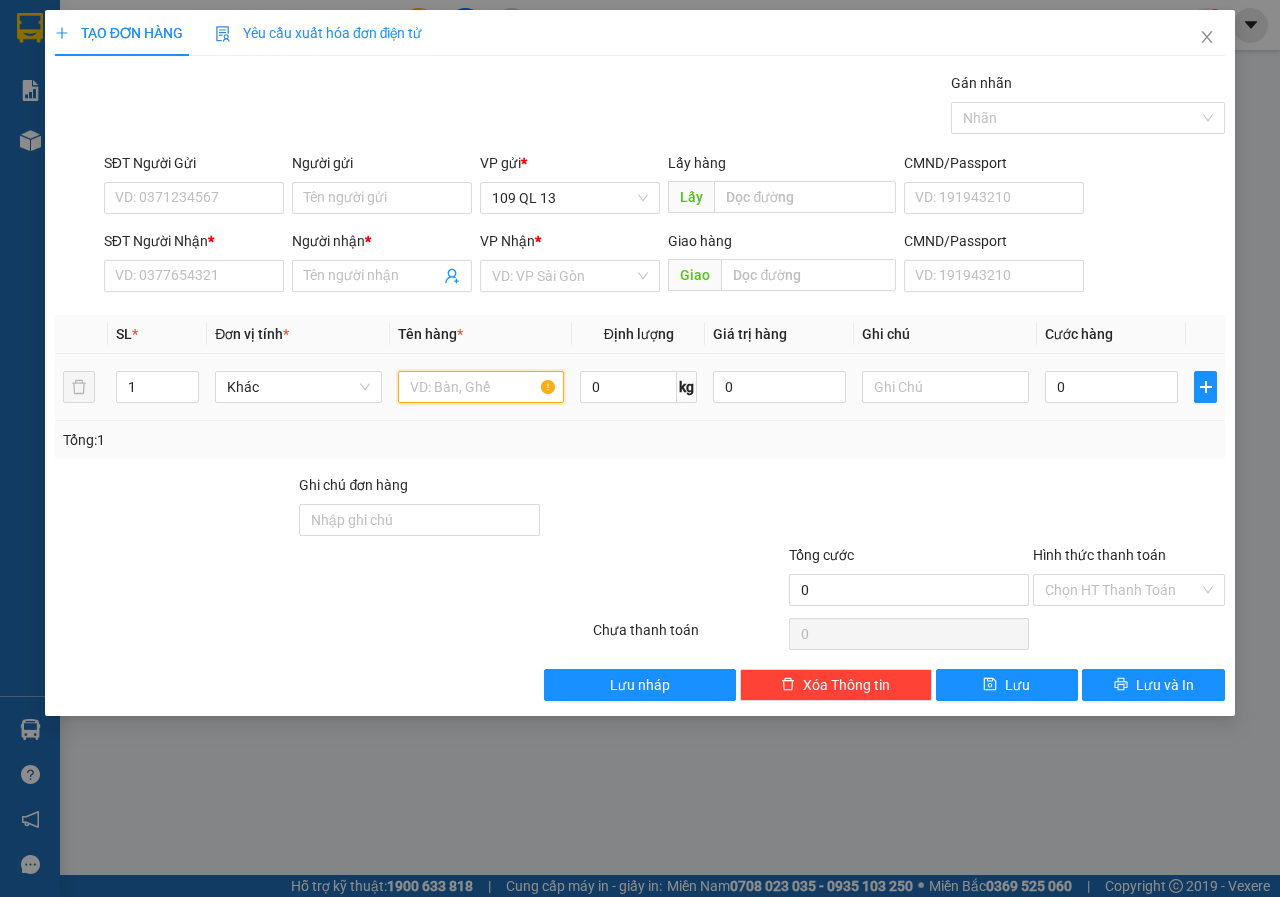 click at bounding box center (481, 387) 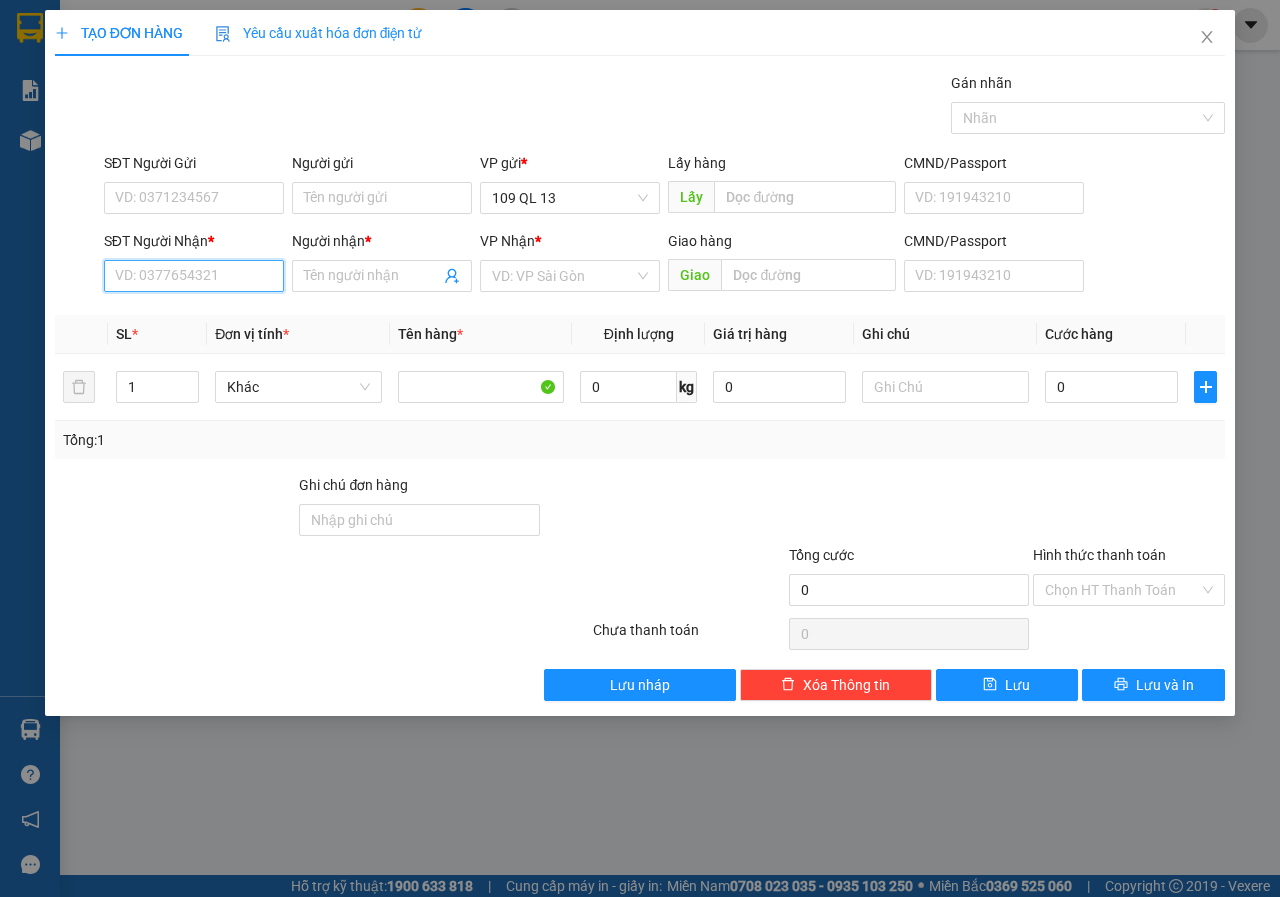 click on "SĐT Người Nhận  *" at bounding box center [194, 276] 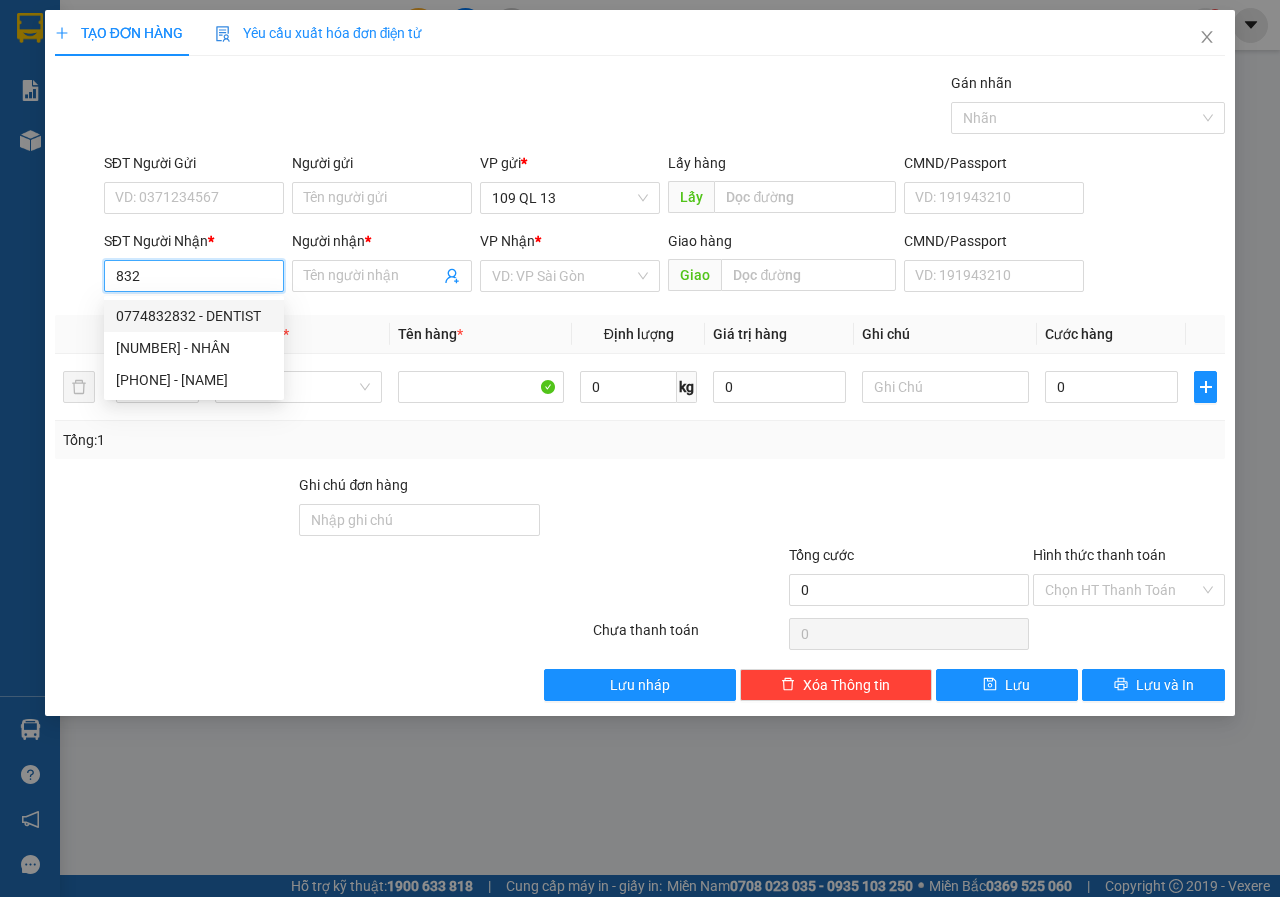 click on "0774832832 - DENTIST" at bounding box center [194, 316] 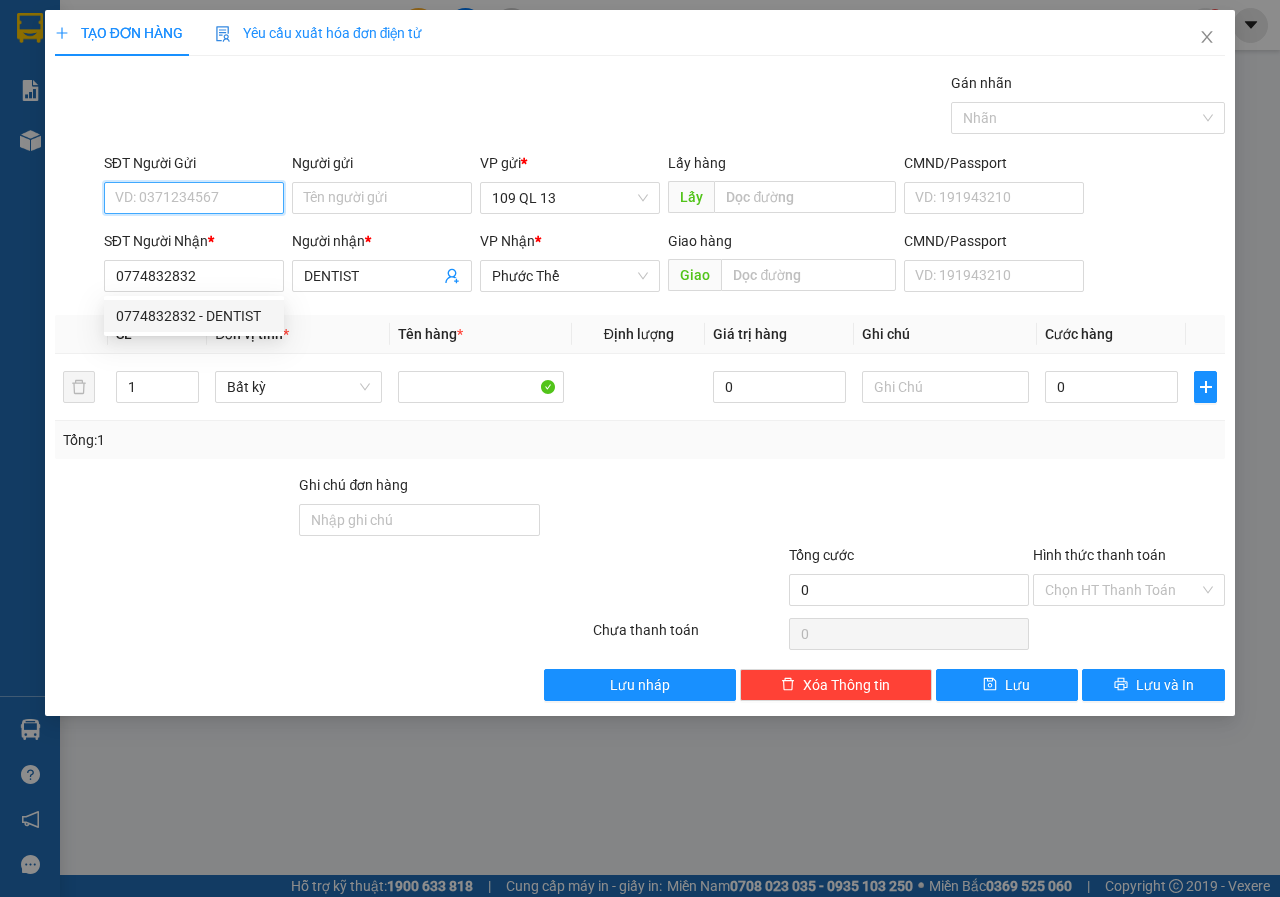 click on "SĐT Người Gửi" at bounding box center (194, 198) 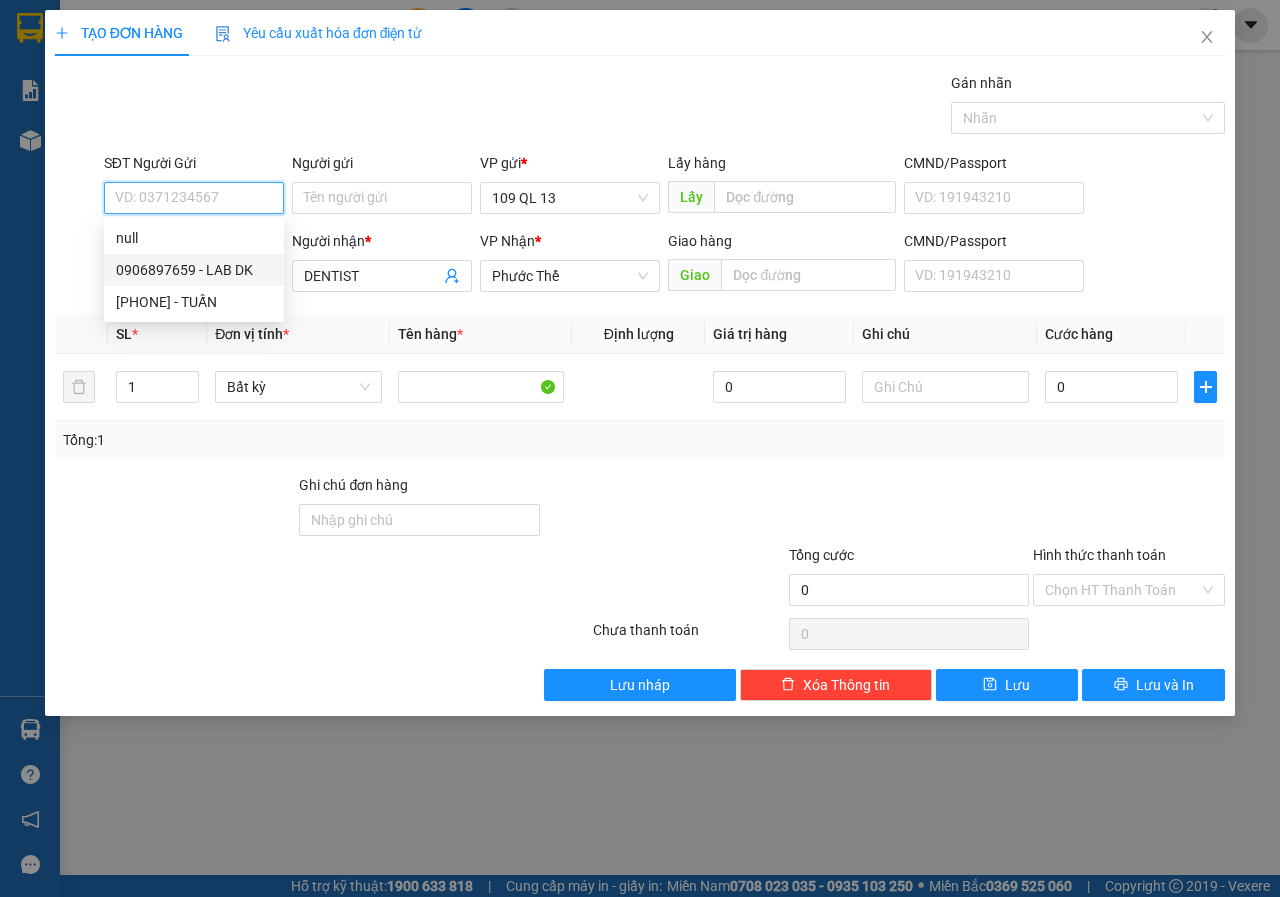 click on "0906897659 - LAB DK" at bounding box center (194, 270) 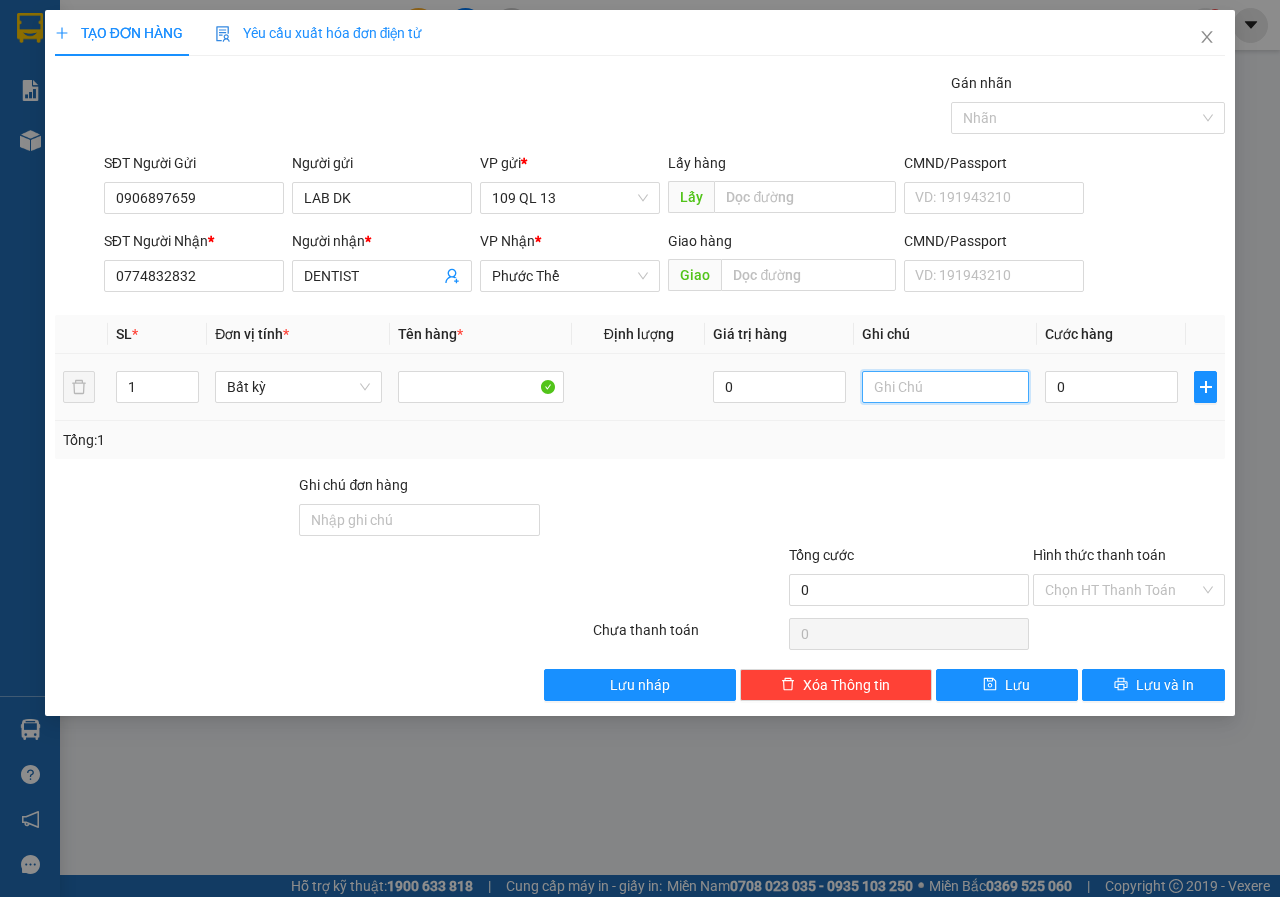 click at bounding box center [945, 387] 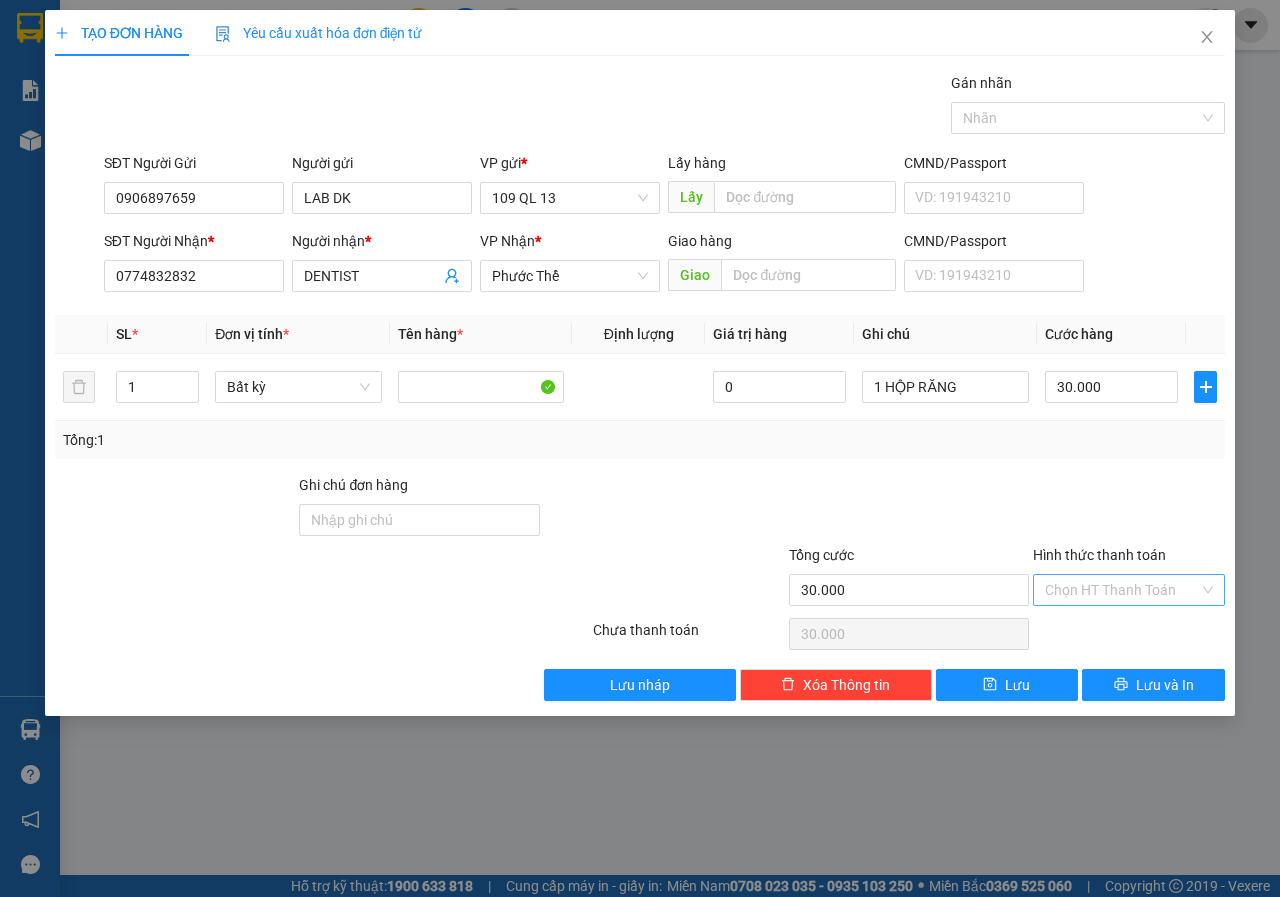 click on "Hình thức thanh toán" at bounding box center (1122, 590) 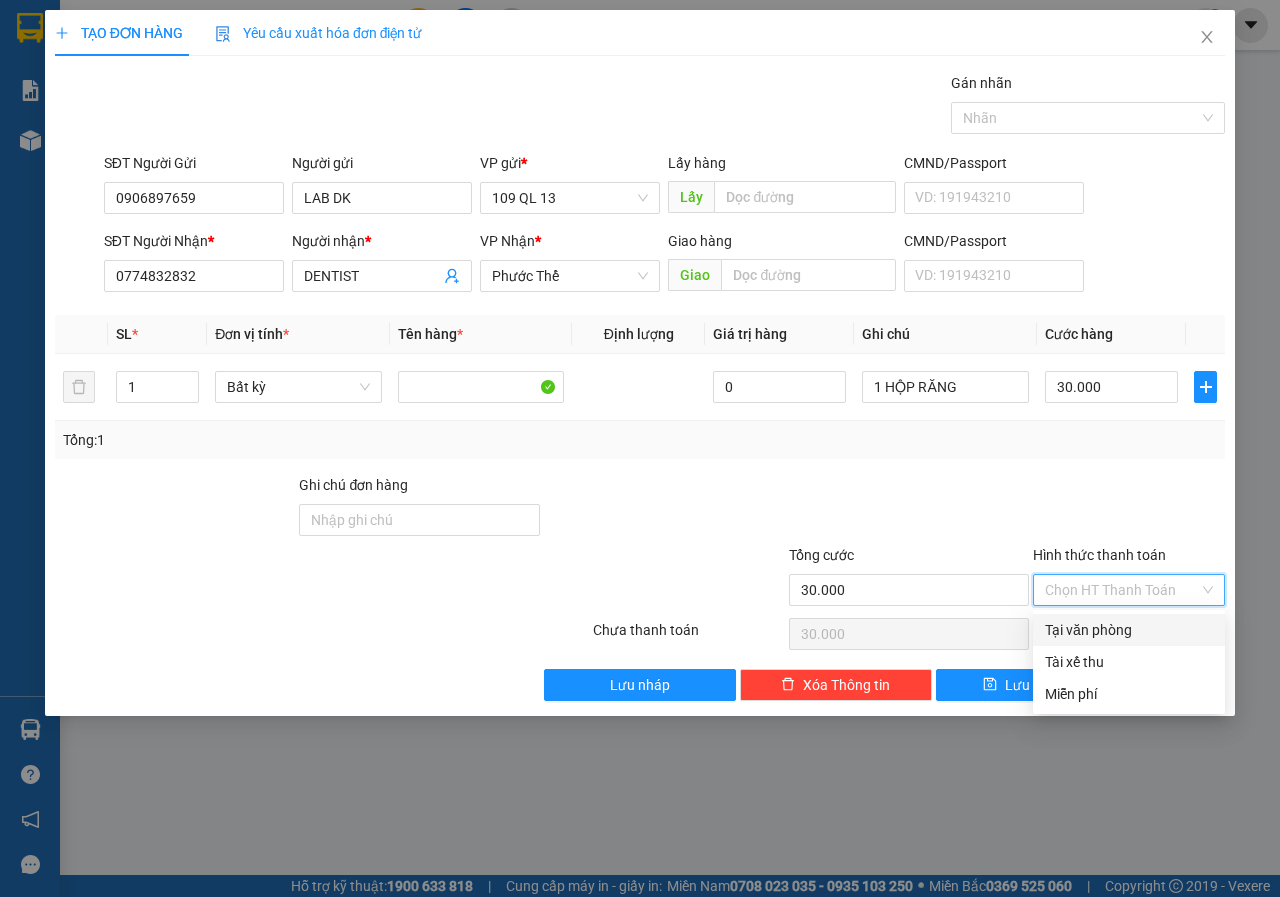 click on "Tại văn phòng" at bounding box center (1129, 630) 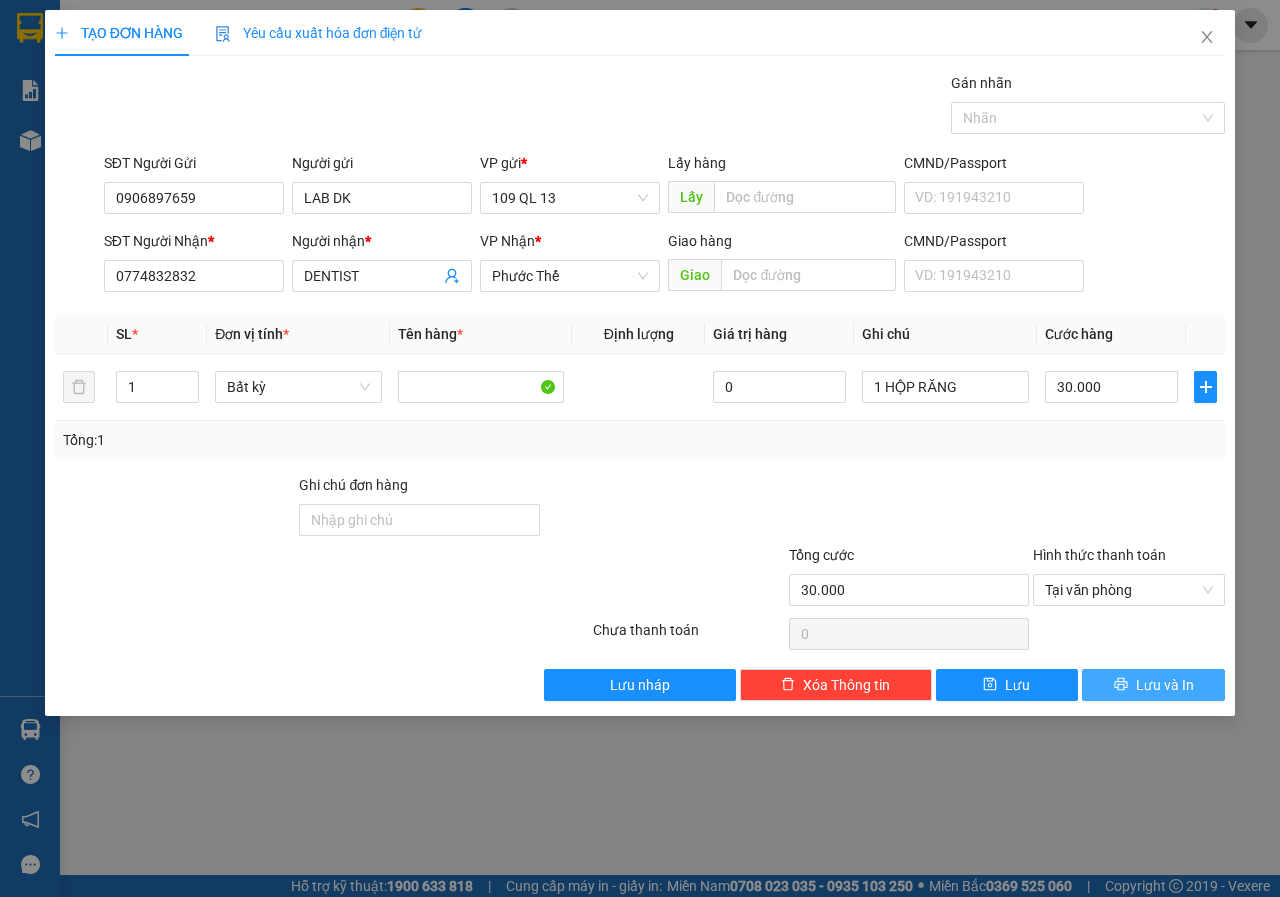click on "Lưu và In" at bounding box center [1165, 685] 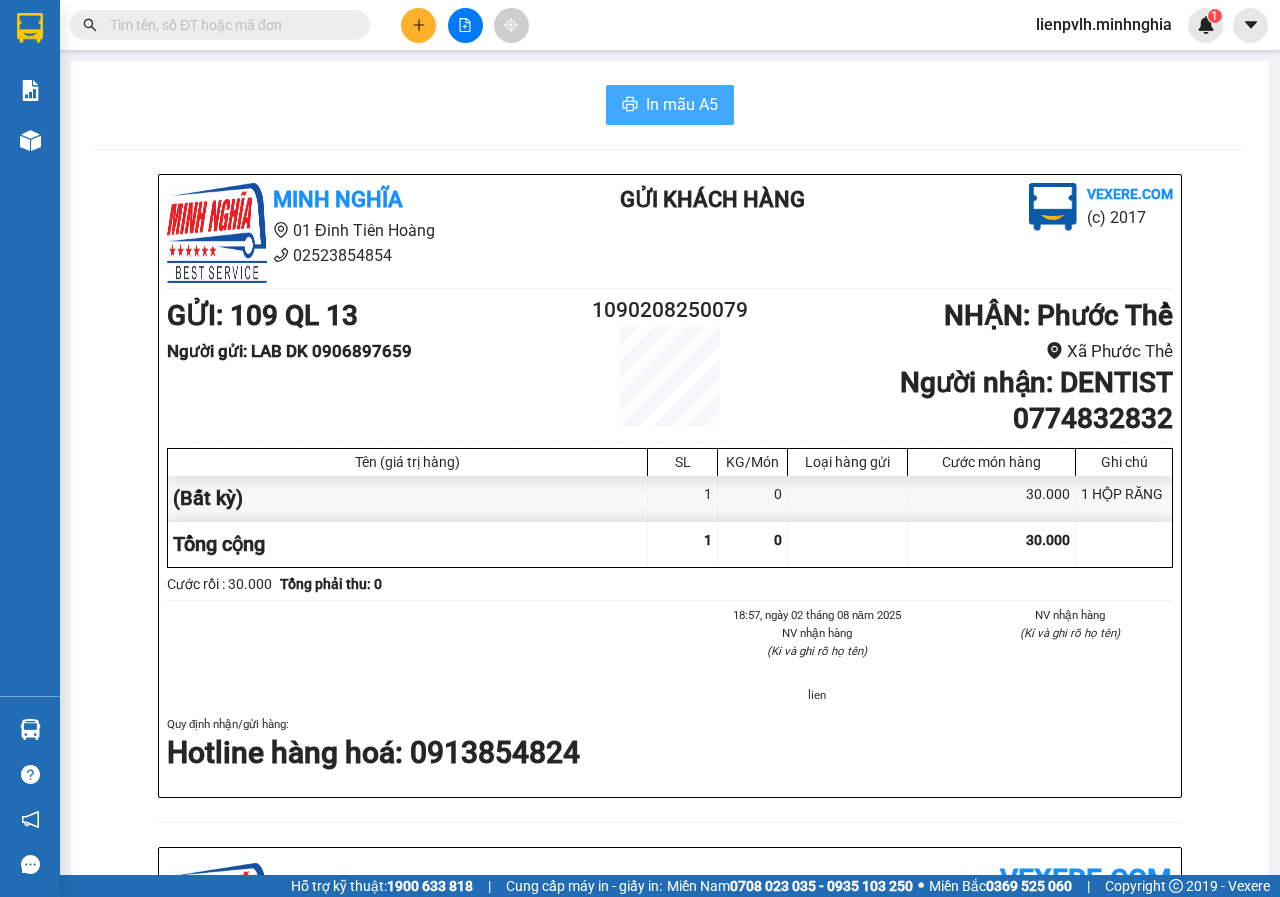 click on "In mẫu A5" at bounding box center (682, 104) 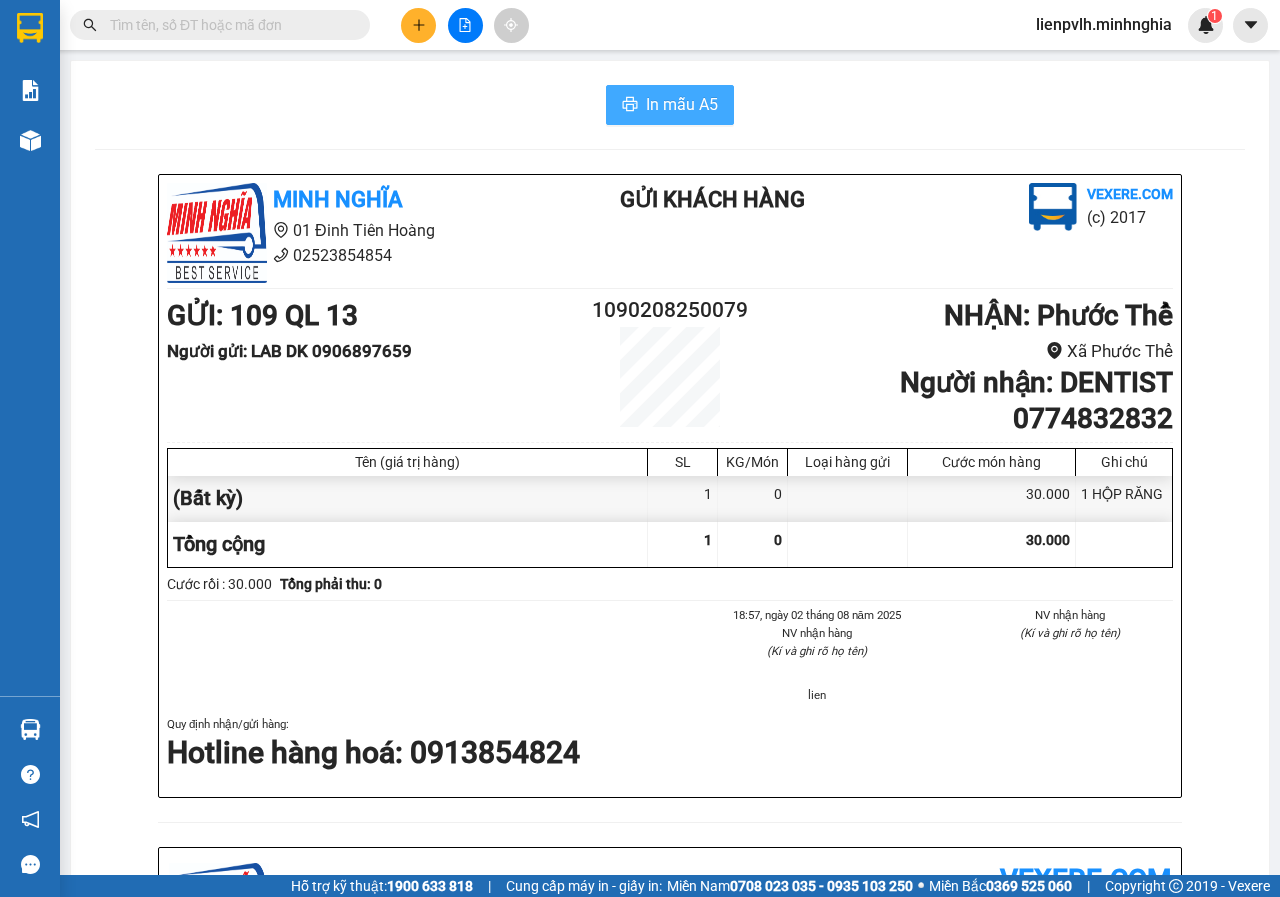 scroll, scrollTop: 0, scrollLeft: 0, axis: both 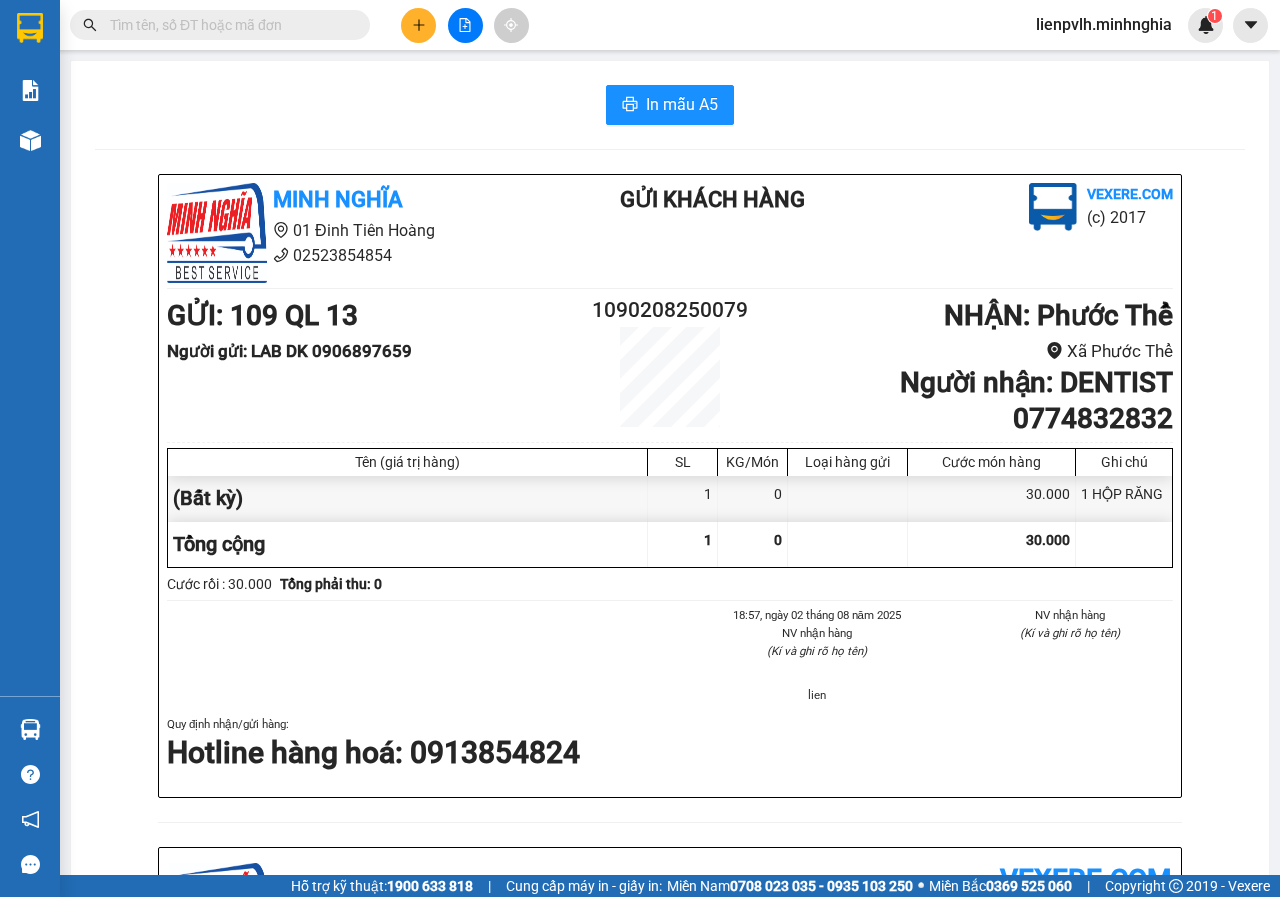click at bounding box center [418, 25] 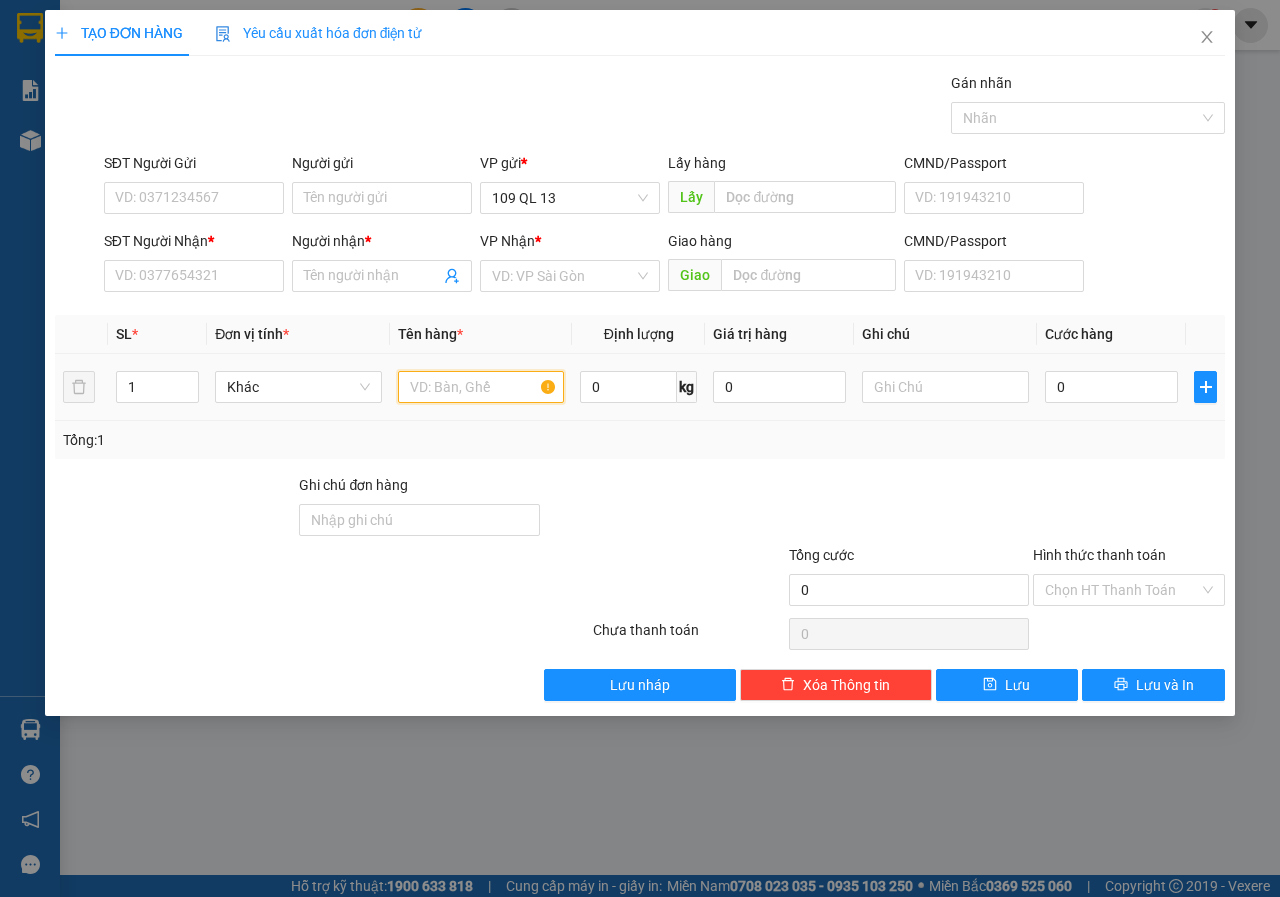 click at bounding box center (481, 387) 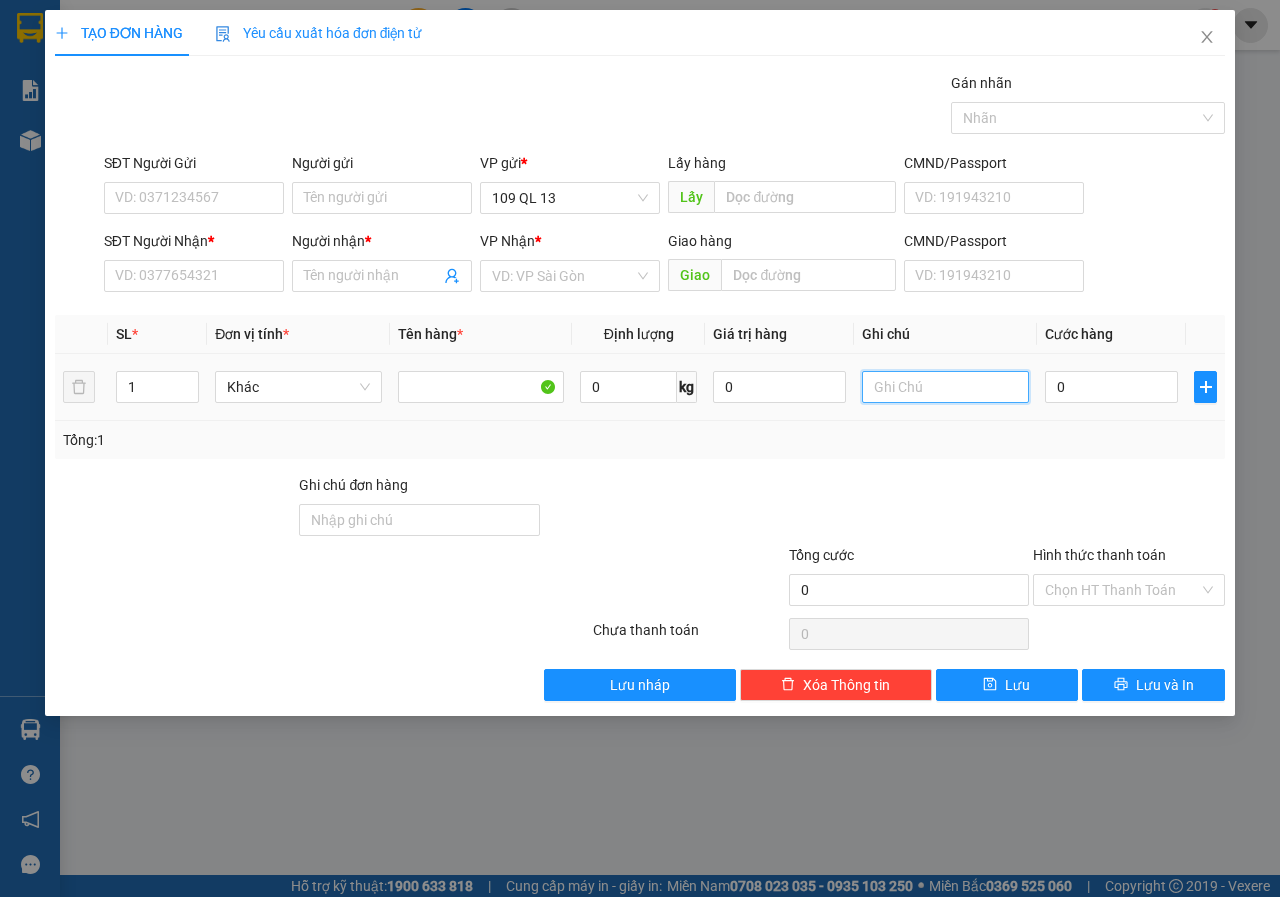 click at bounding box center (945, 387) 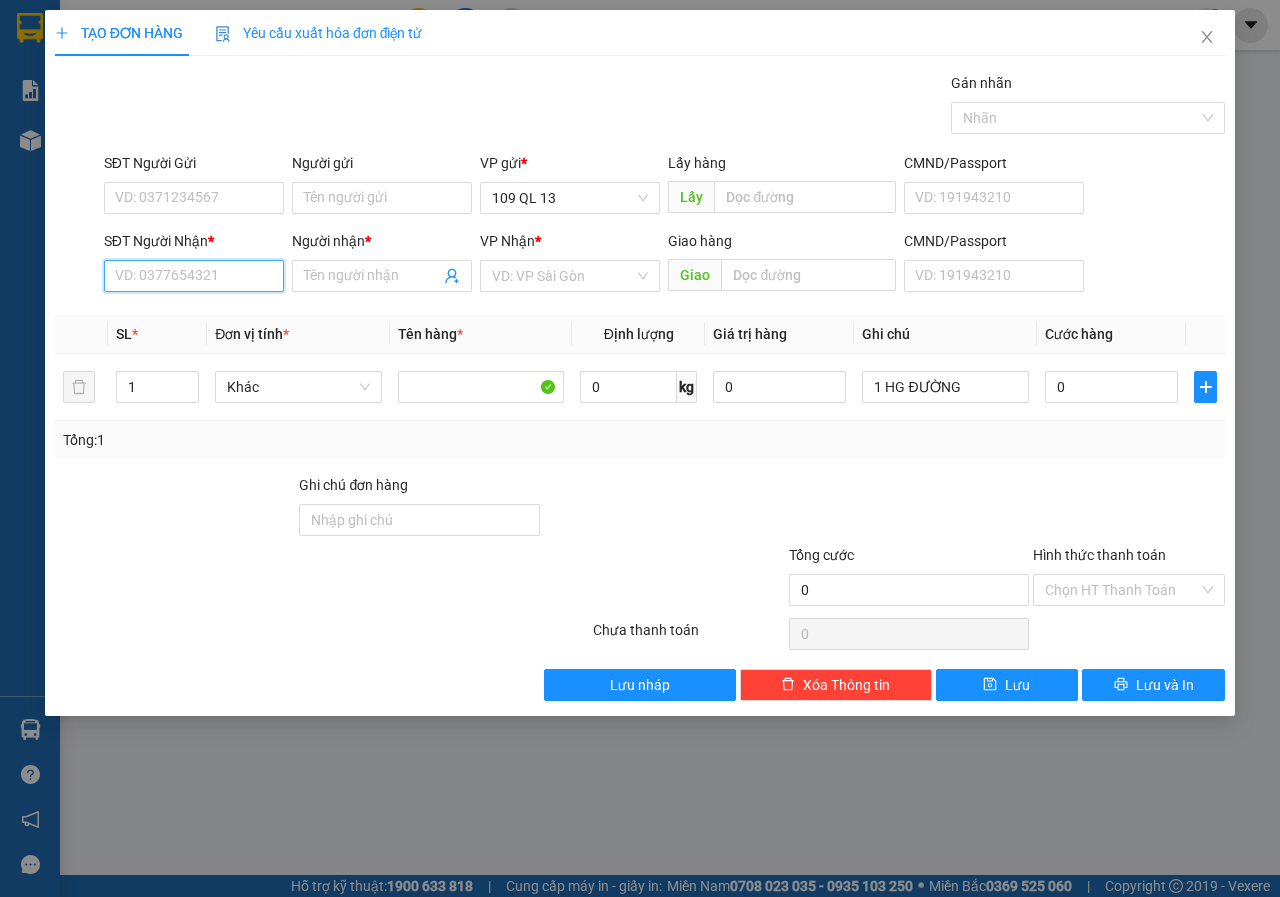 click on "SĐT Người Nhận  *" at bounding box center (194, 276) 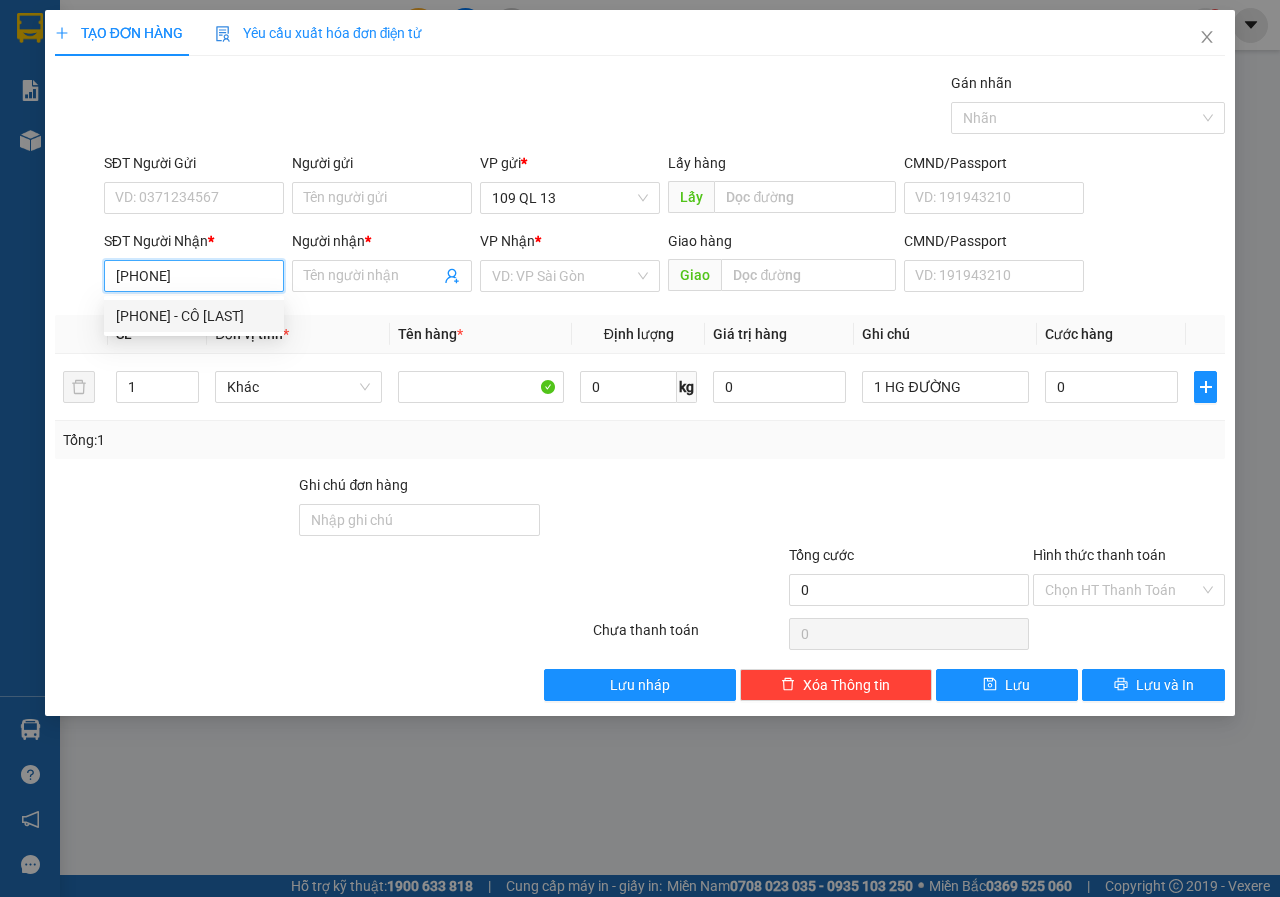 click on "[PHONE] - CÔ [LAST]" at bounding box center (194, 316) 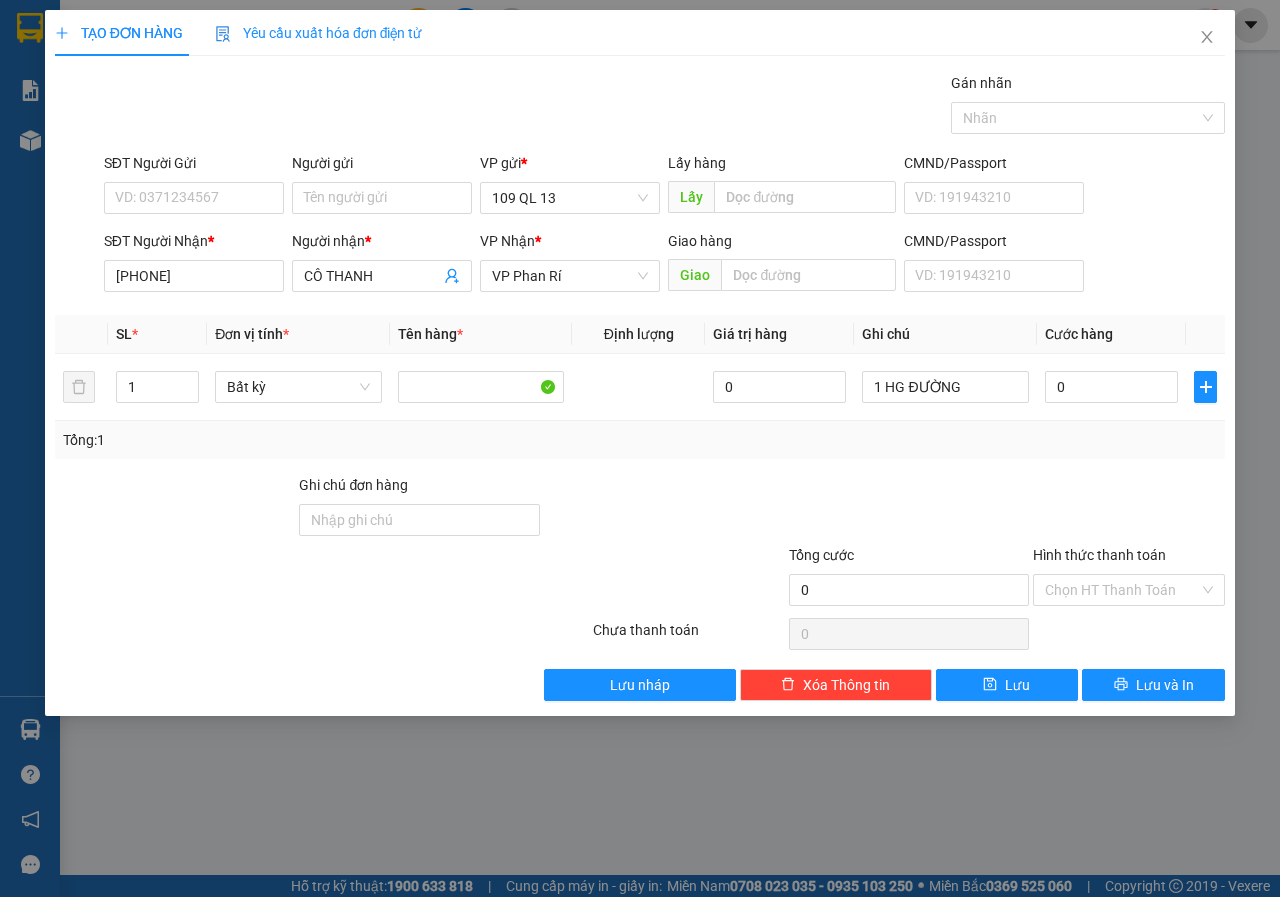 click on "SĐT Người Gửi" at bounding box center [194, 167] 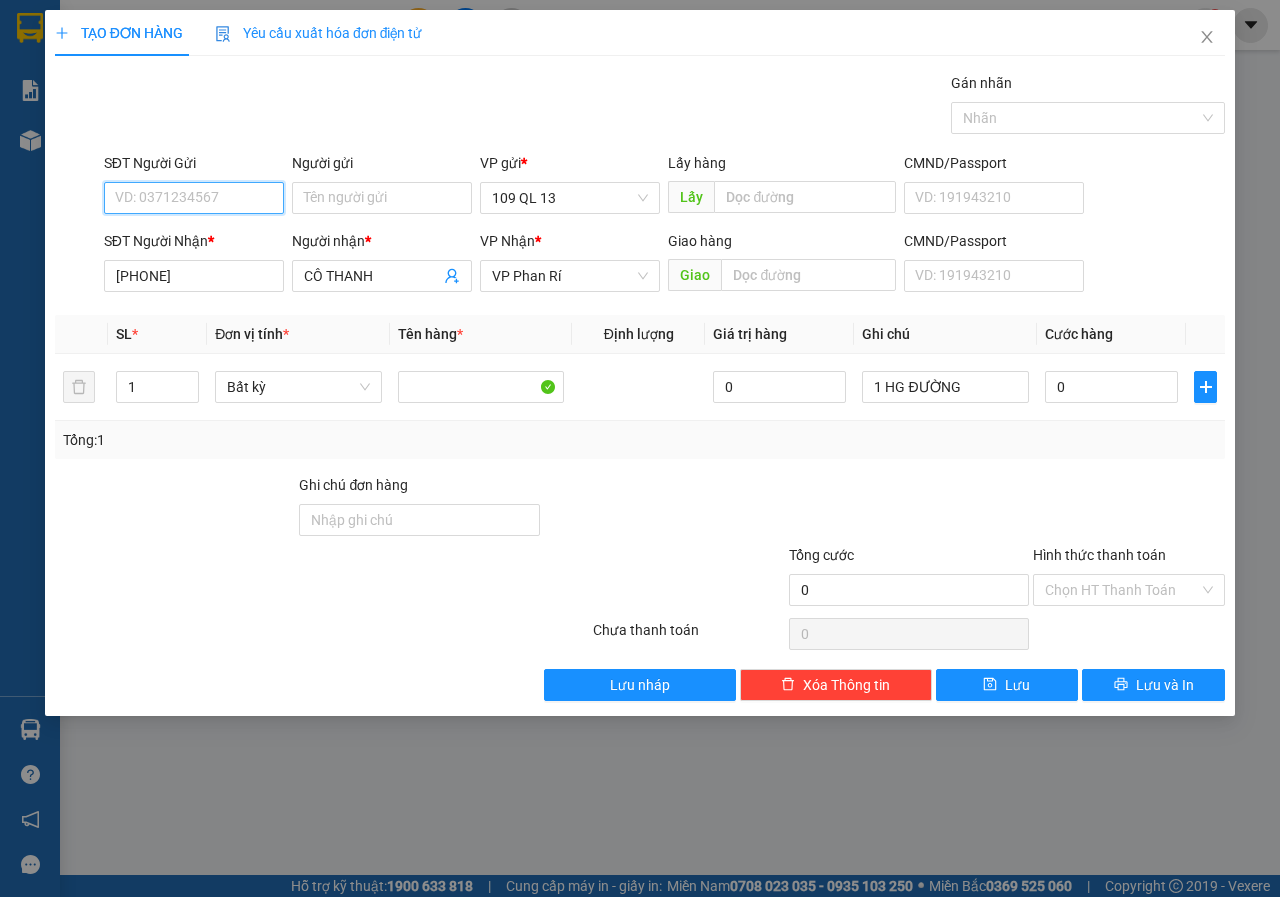 click on "SĐT Người Gửi" at bounding box center [194, 198] 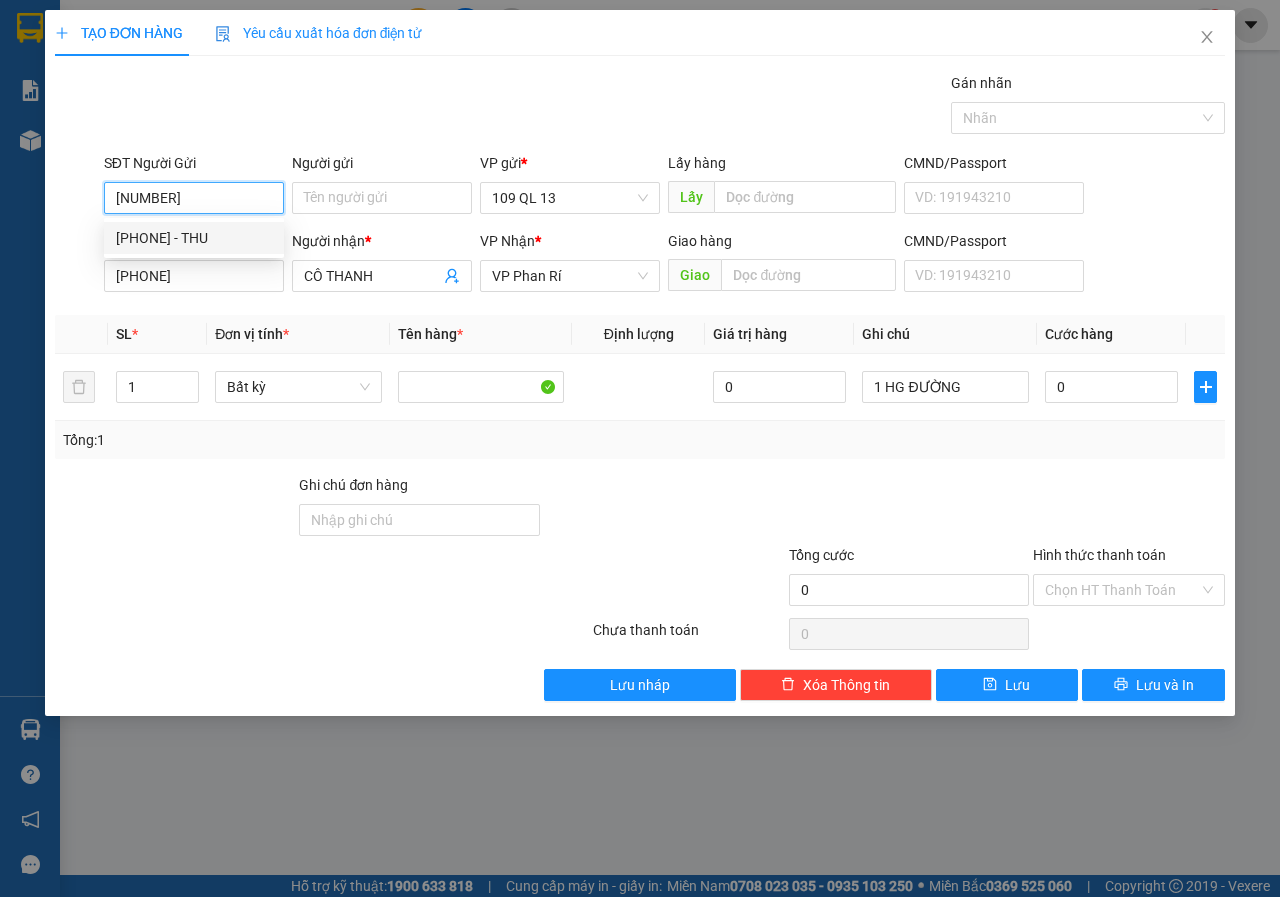 click on "[PHONE] - THU" at bounding box center (194, 238) 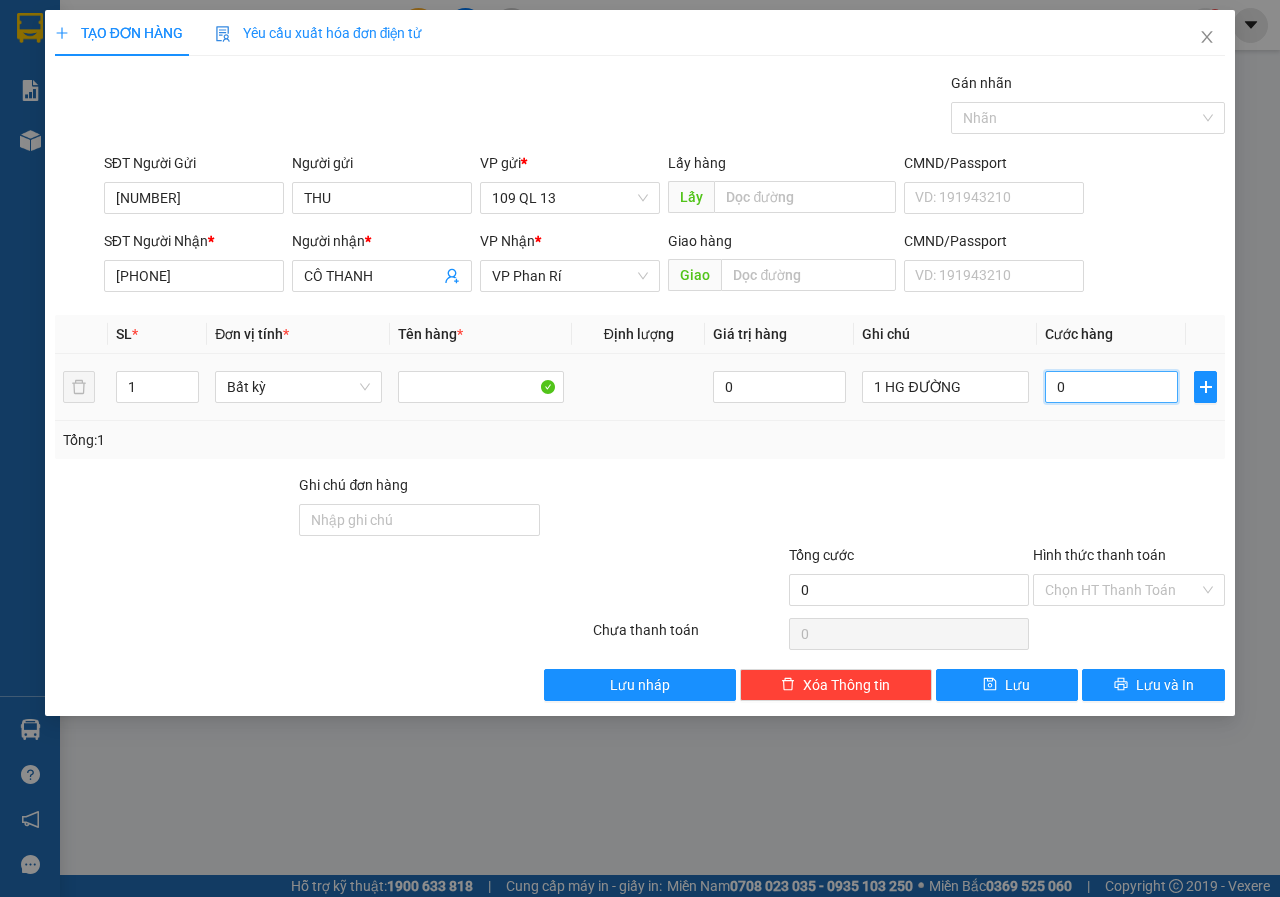 click on "0" at bounding box center (1111, 387) 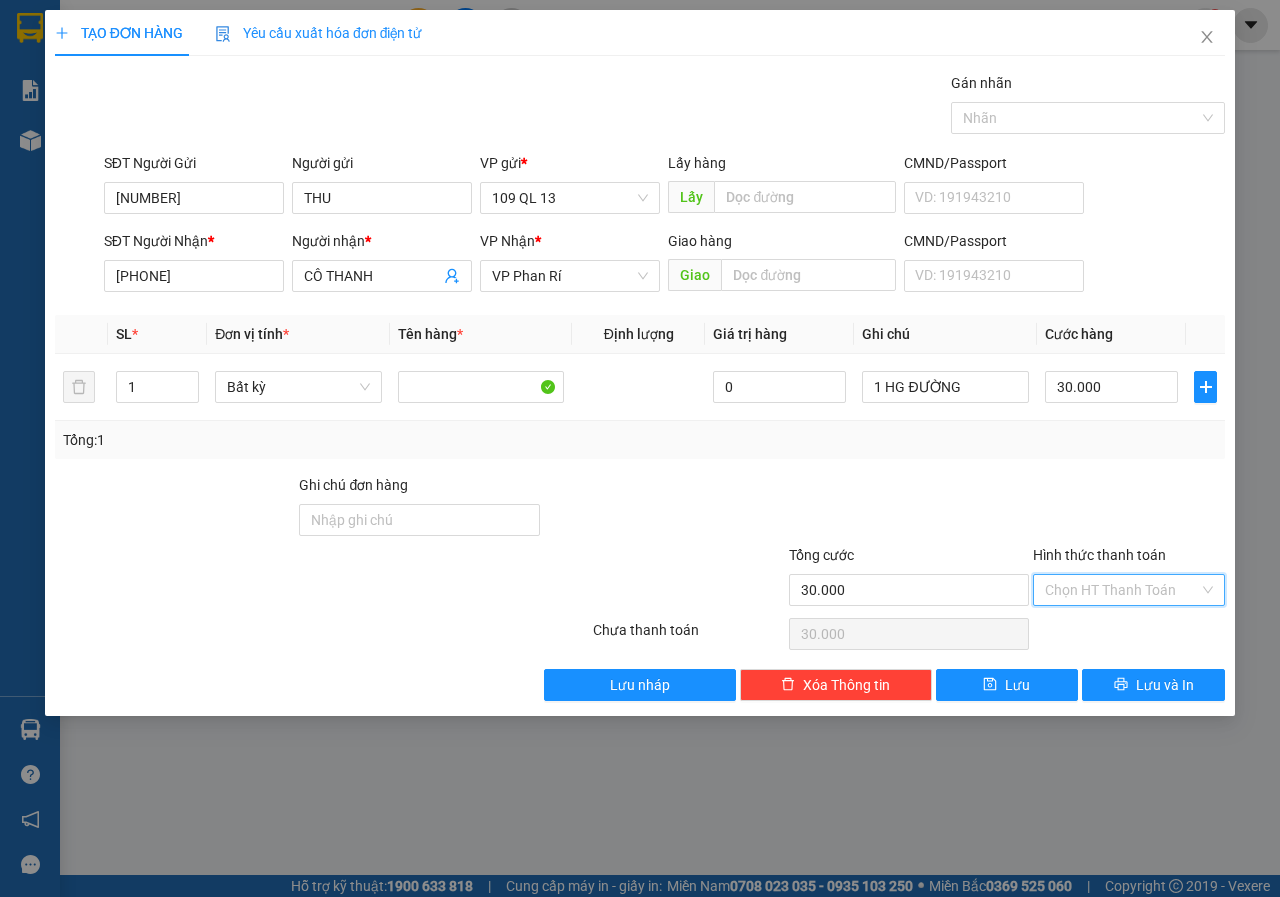 click on "Hình thức thanh toán" at bounding box center (1122, 590) 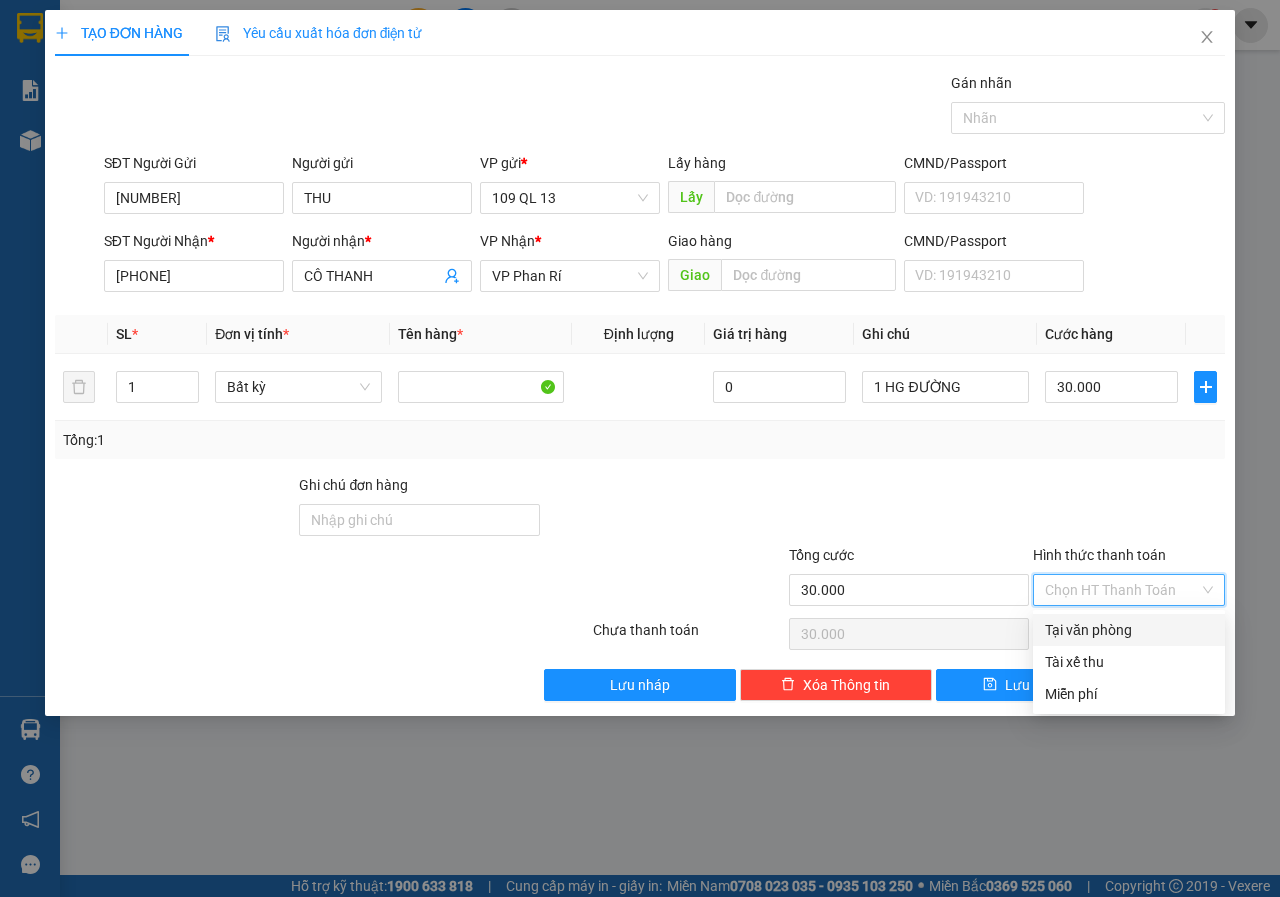 click on "Tại văn phòng" at bounding box center (1129, 630) 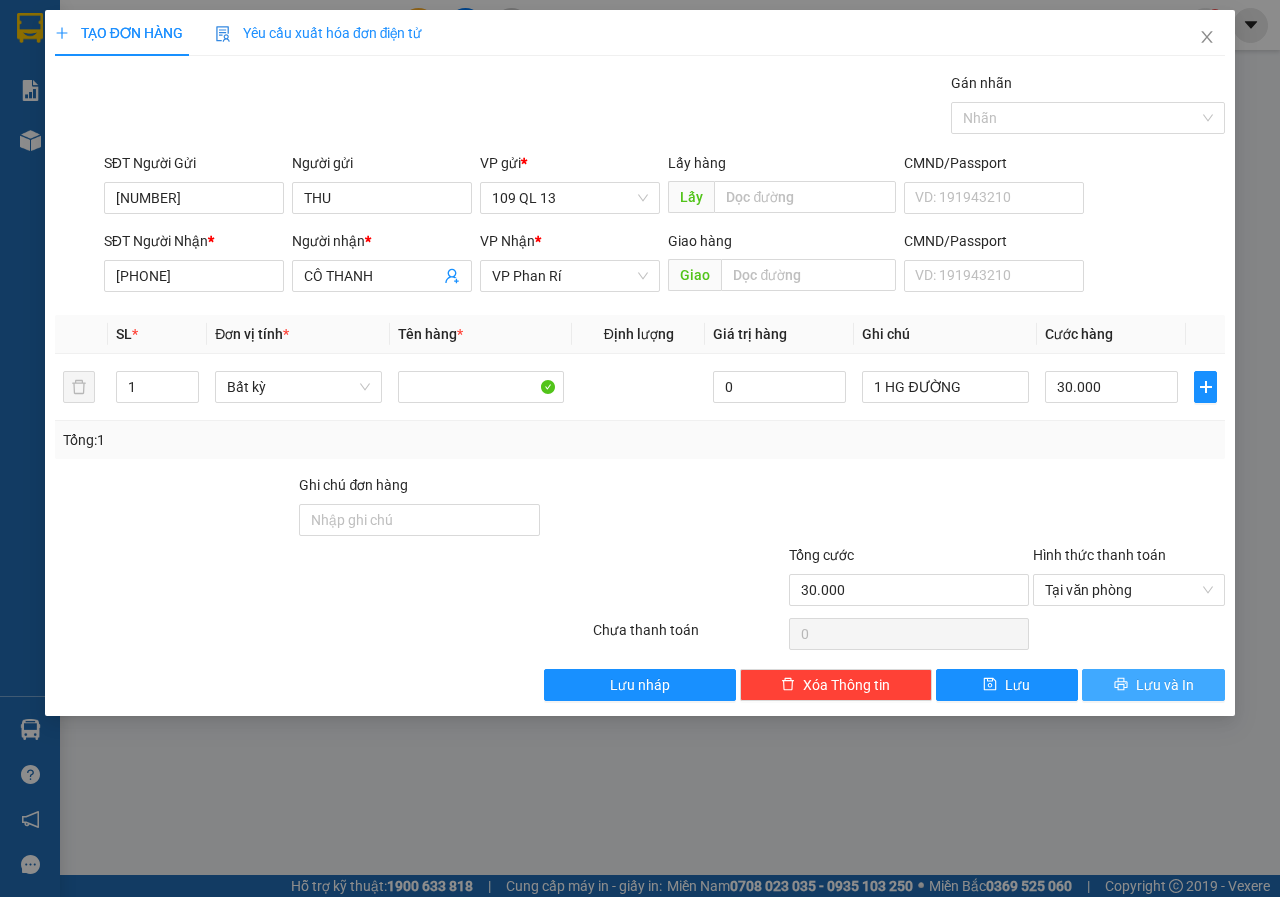 click on "Transit Pickup Surcharge Ids Transit Deliver Surcharge Ids Transit Deliver Surcharge Transit Deliver Surcharge Gói vận chuyển  * Tiêu chuẩn Gán nhãn   Nhãn SĐT Người Gửi [PHONE] Người gửi THU VP gửi  * 109 QL 13 Lấy hàng Lấy CMND/Passport VD: 191943210 SĐT Người Nhận  * [PHONE] Người nhận  * CÔ [LAST] VP Nhận  * VP Phan Rí Giao hàng Giao CMND/Passport VD: 191943210 SL  * Đơn vị tính  * Tên hàng  * Định lượng Giá trị hàng Ghi chú Cước hàng                   1 Bất kỳ 0 1 HG ĐƯỜNG 30.000 Tổng:  1 Ghi chú đơn hàng Tổng cước 30.000 Hình thức thanh toán Tại văn phòng Số tiền thu trước 0 Tại văn phòng Chưa thanh toán 0 Lưu nháp Xóa Thông tin Lưu Lưu và In Tại văn phòng Tài xế thu Tại văn phòng Tài xế thu Miễn phí" at bounding box center (640, 386) 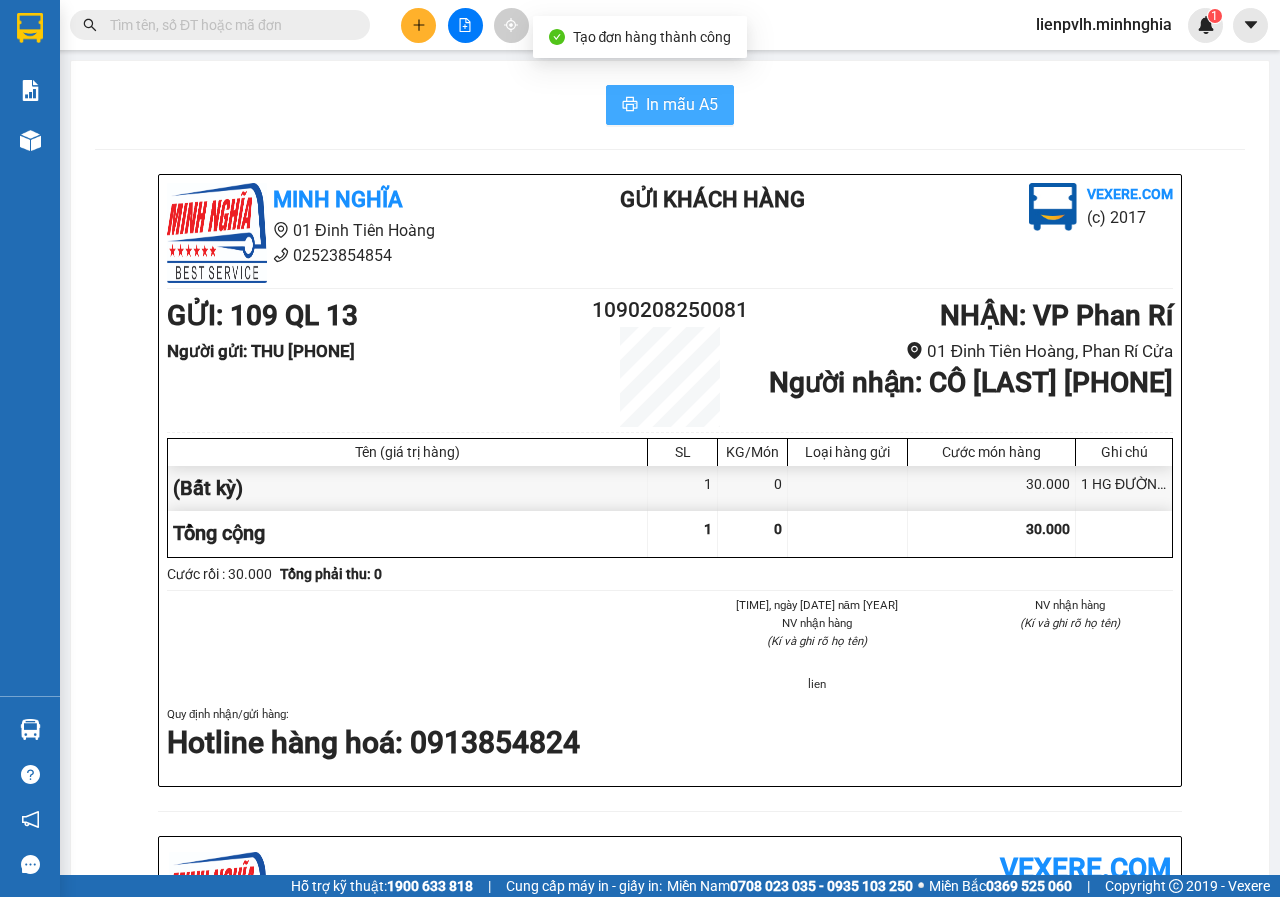 click on "In mẫu A5" at bounding box center (682, 104) 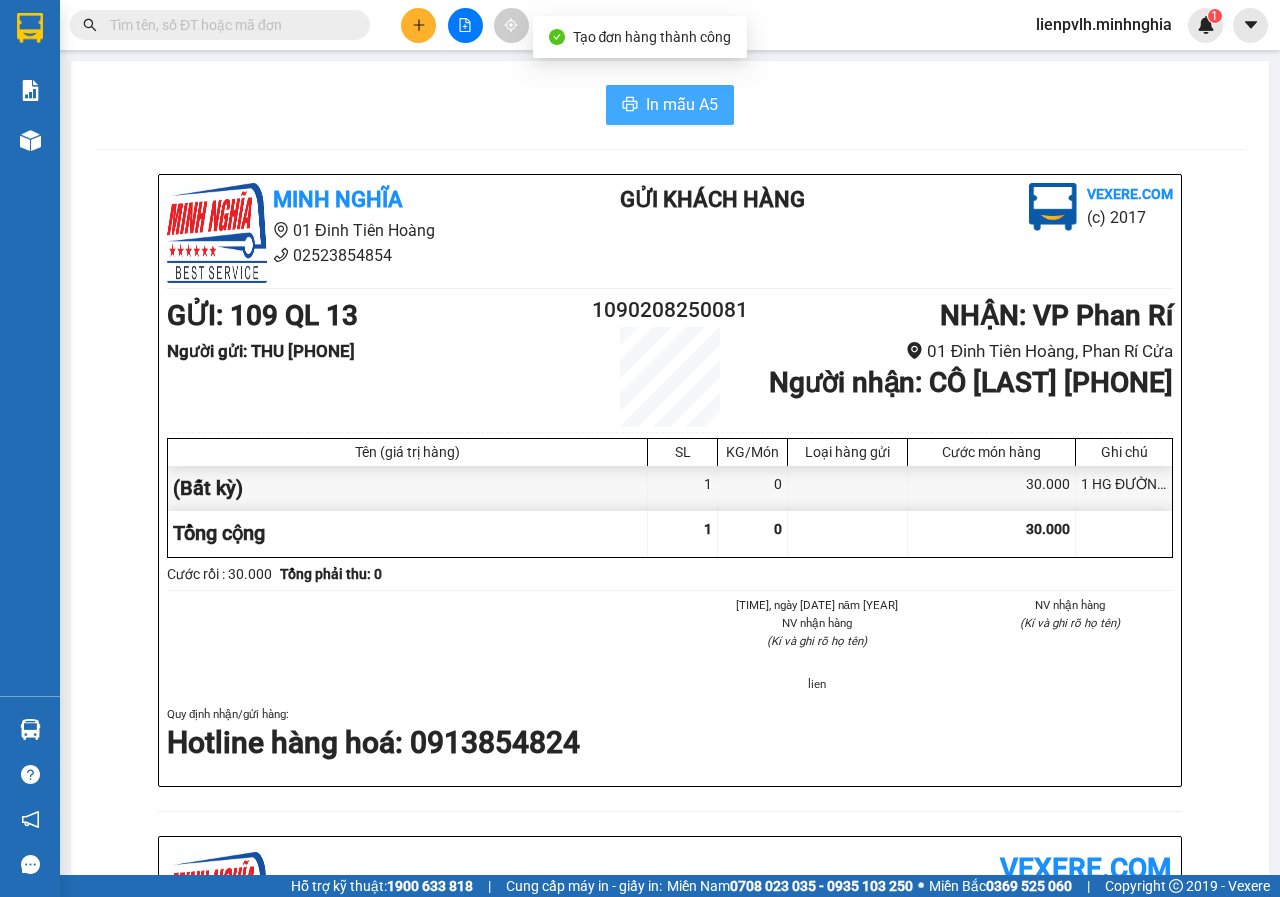scroll, scrollTop: 0, scrollLeft: 0, axis: both 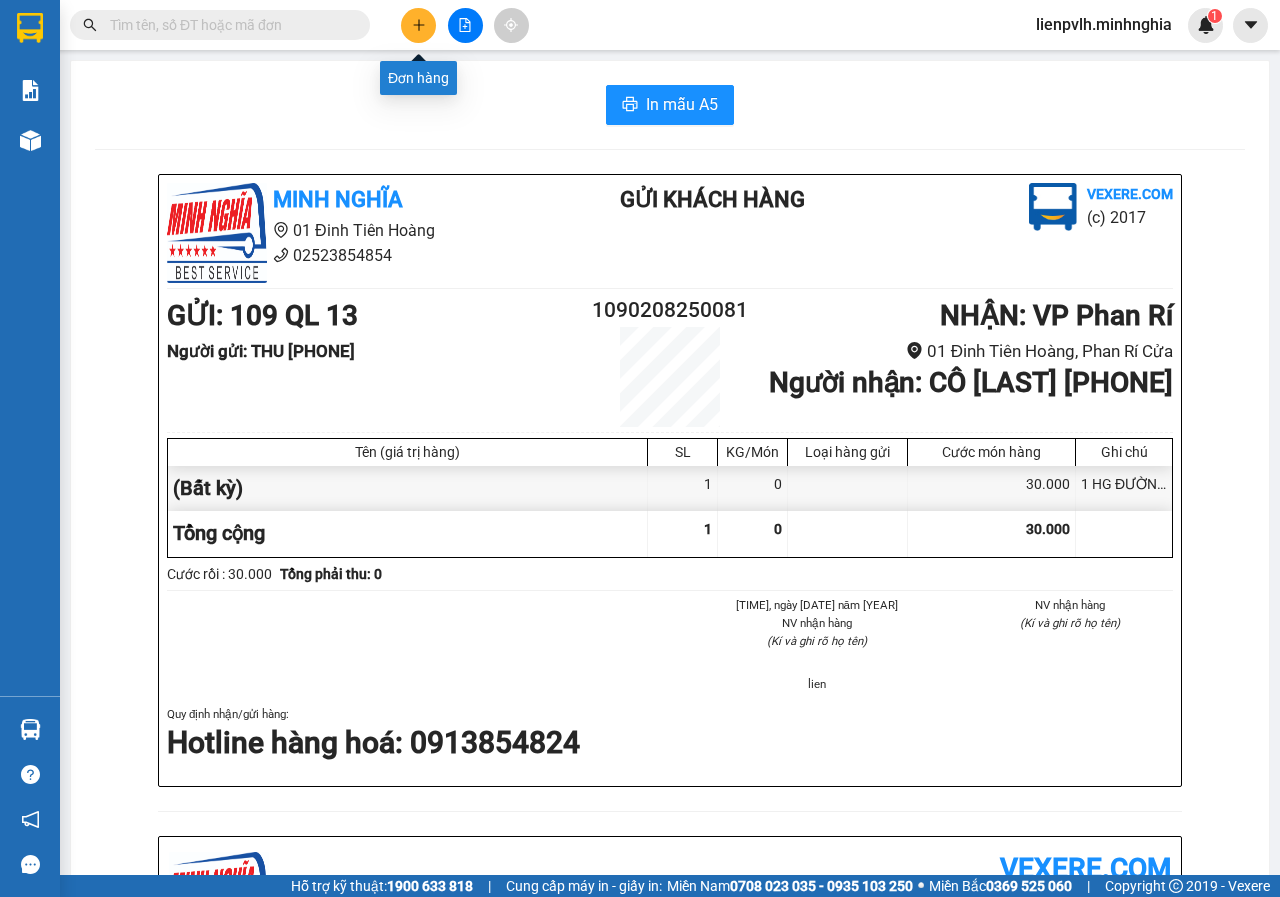 click at bounding box center (418, 25) 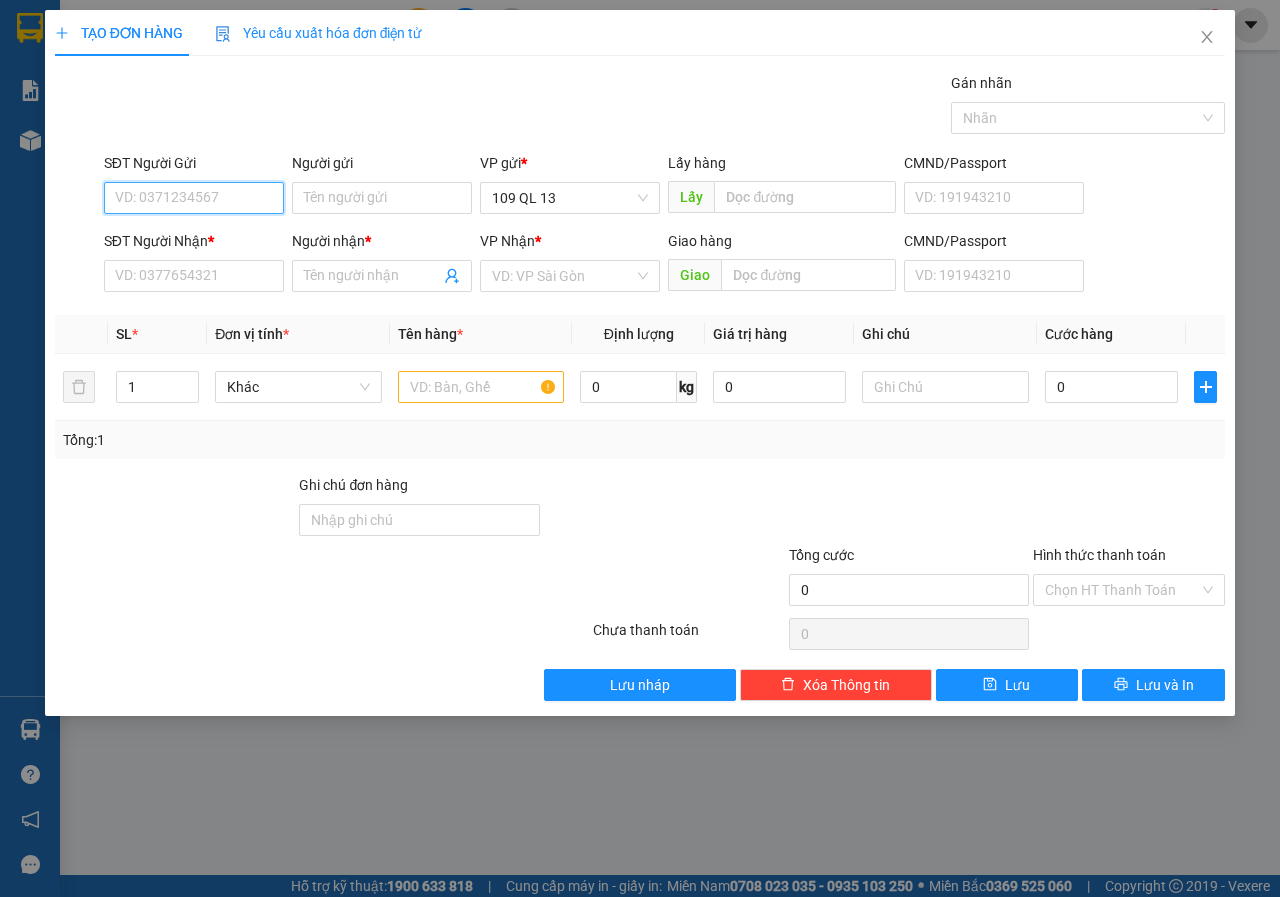 click on "VD: VP Sài Gòn" at bounding box center [570, 276] 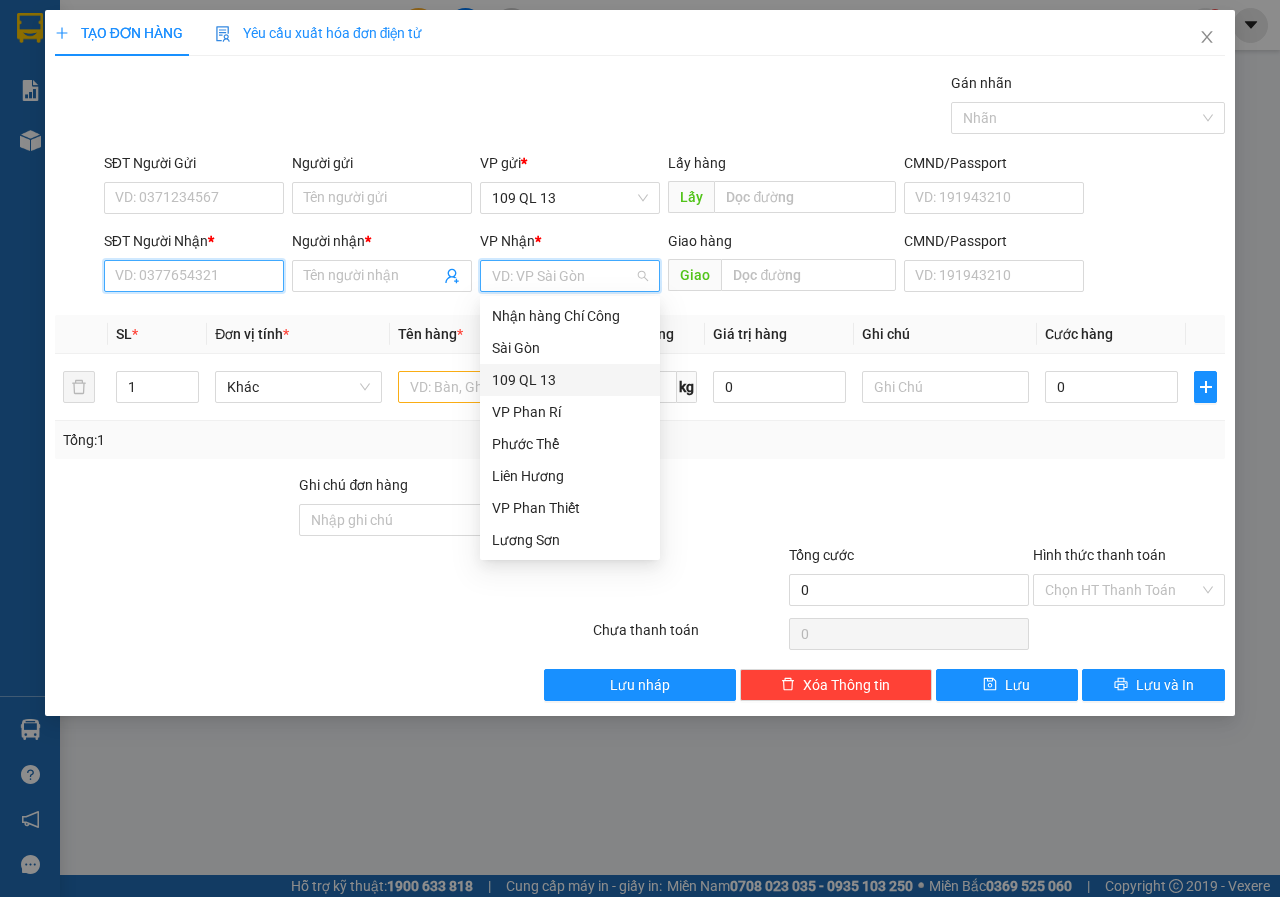 click on "SĐT Người Nhận  *" at bounding box center [194, 276] 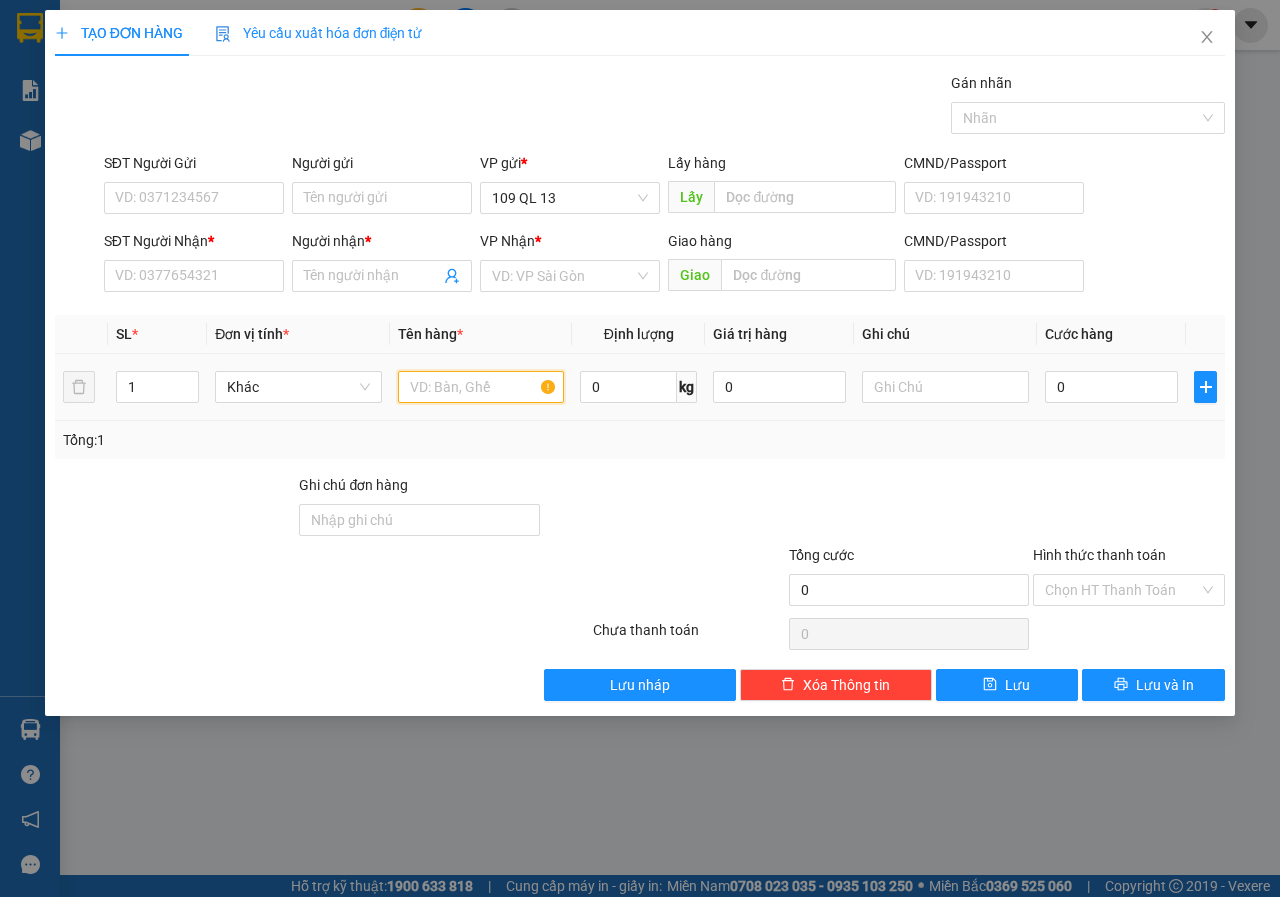 click at bounding box center [481, 387] 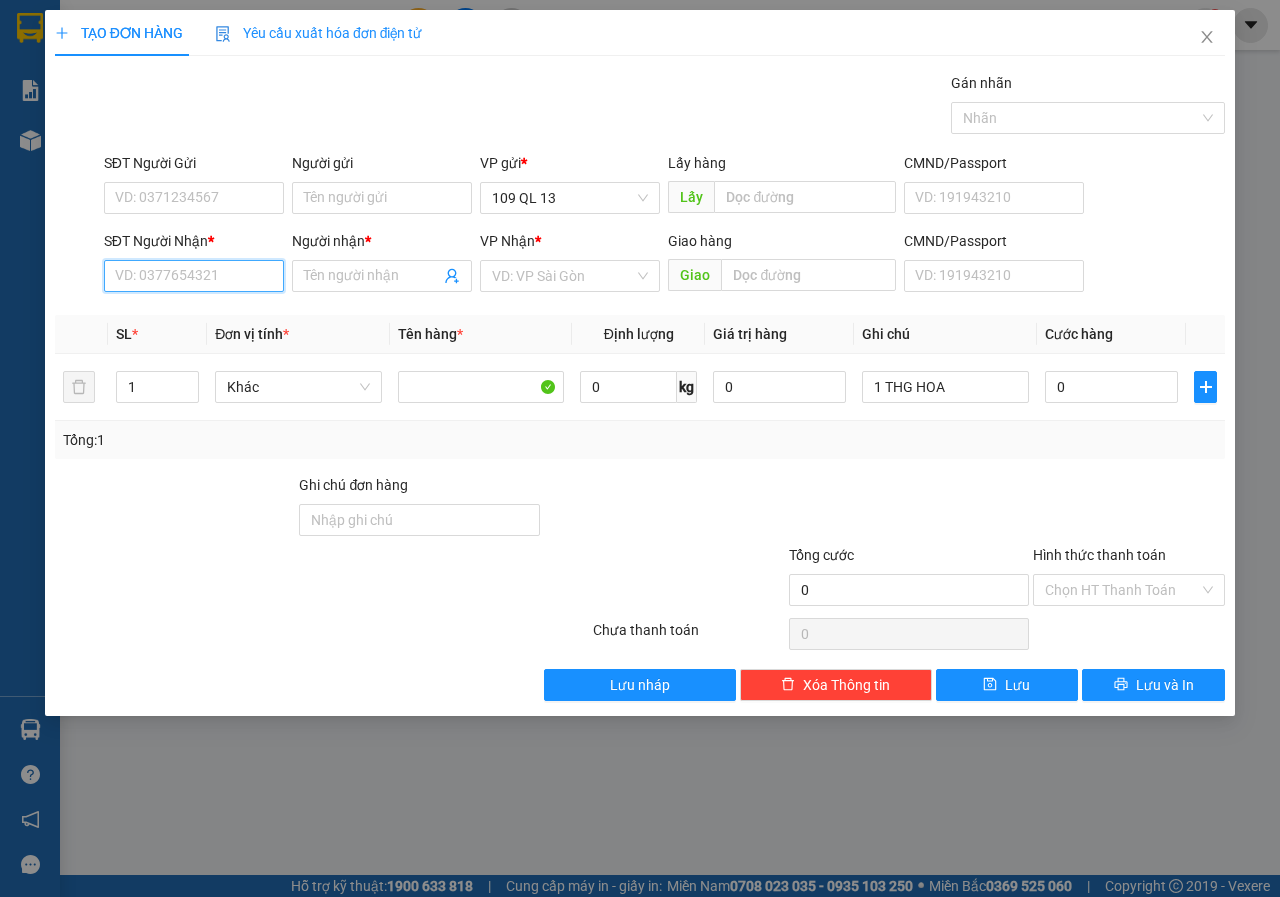 click on "SĐT Người Nhận  *" at bounding box center (194, 276) 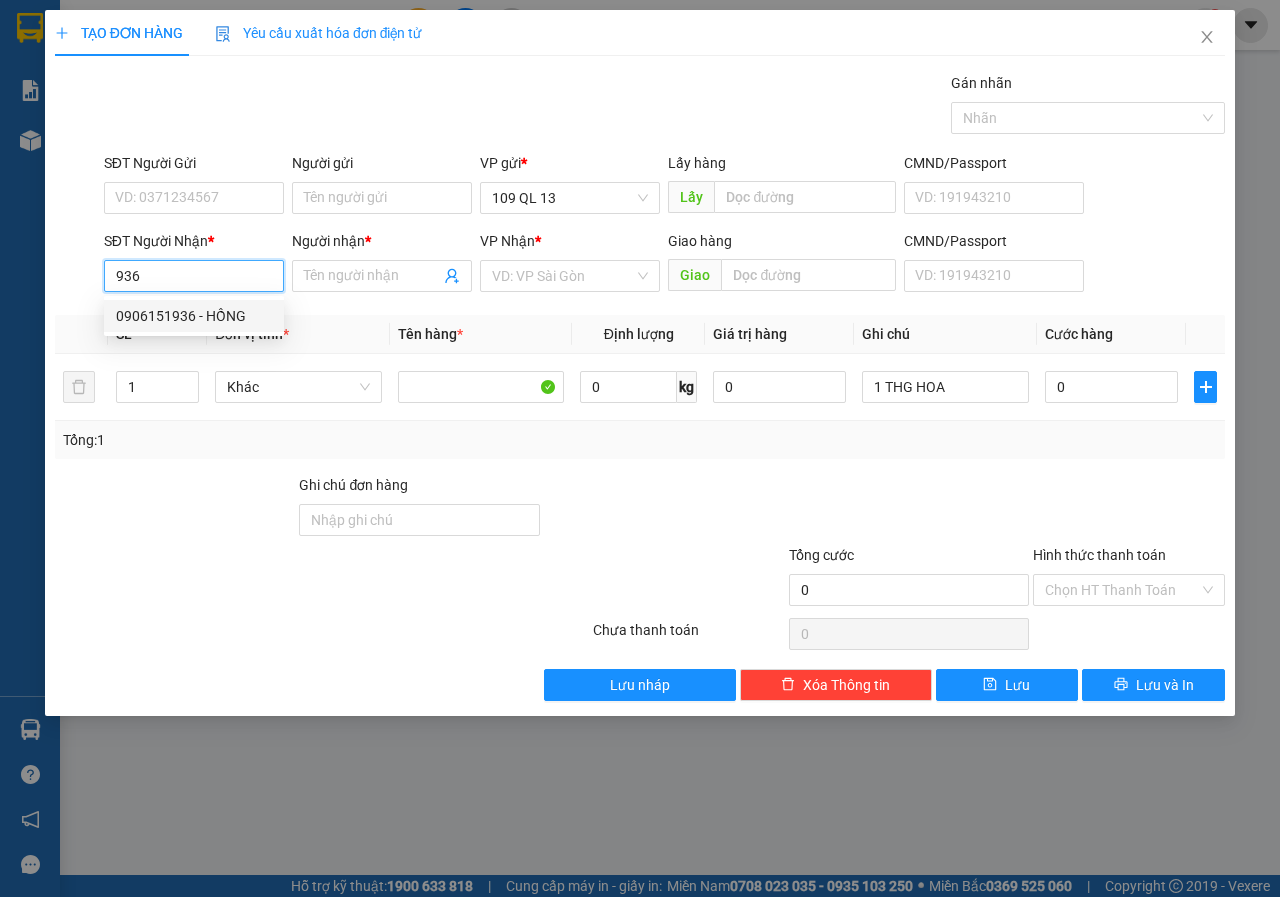 click on "0906151936 - HỒNG" at bounding box center [194, 316] 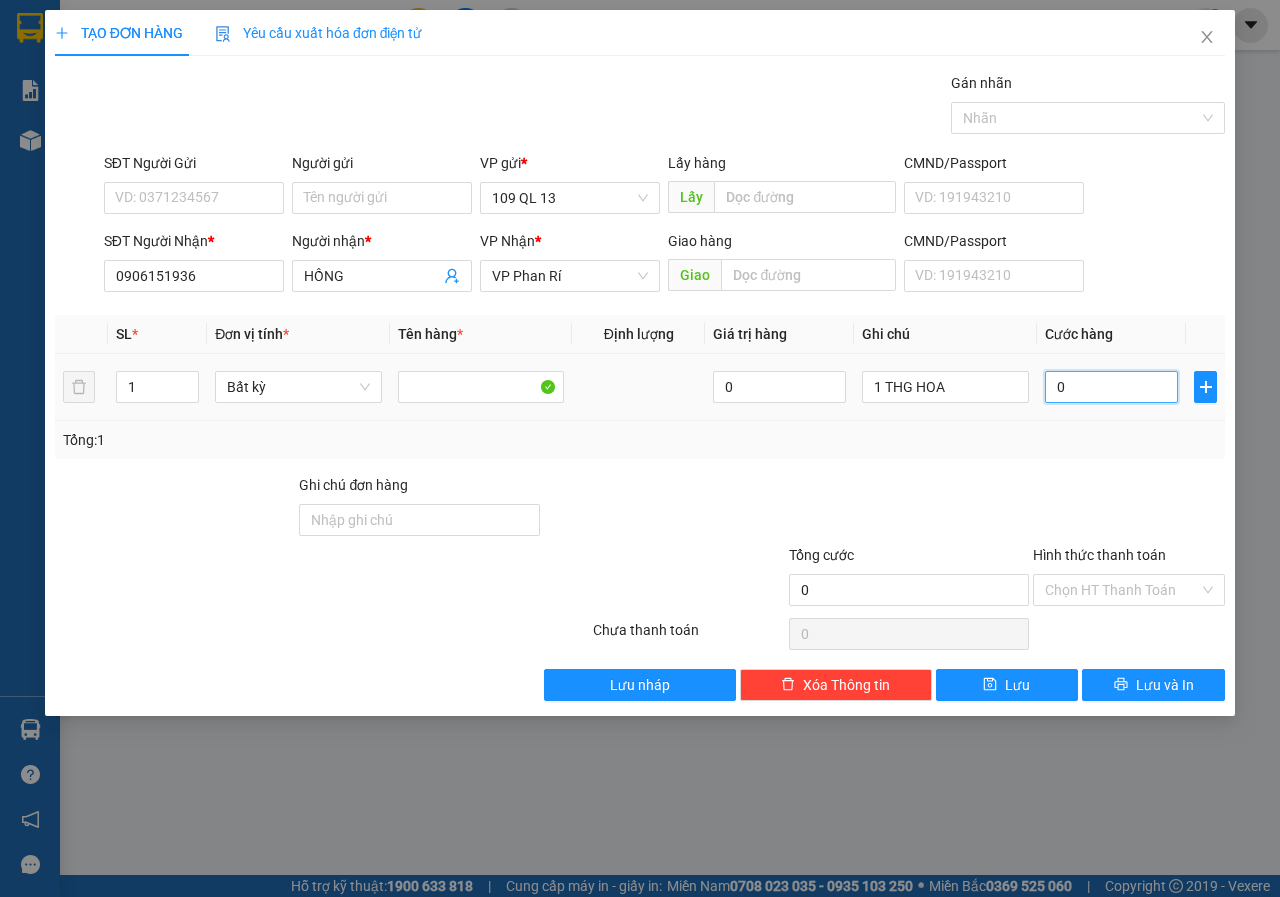 click on "0" at bounding box center (1111, 387) 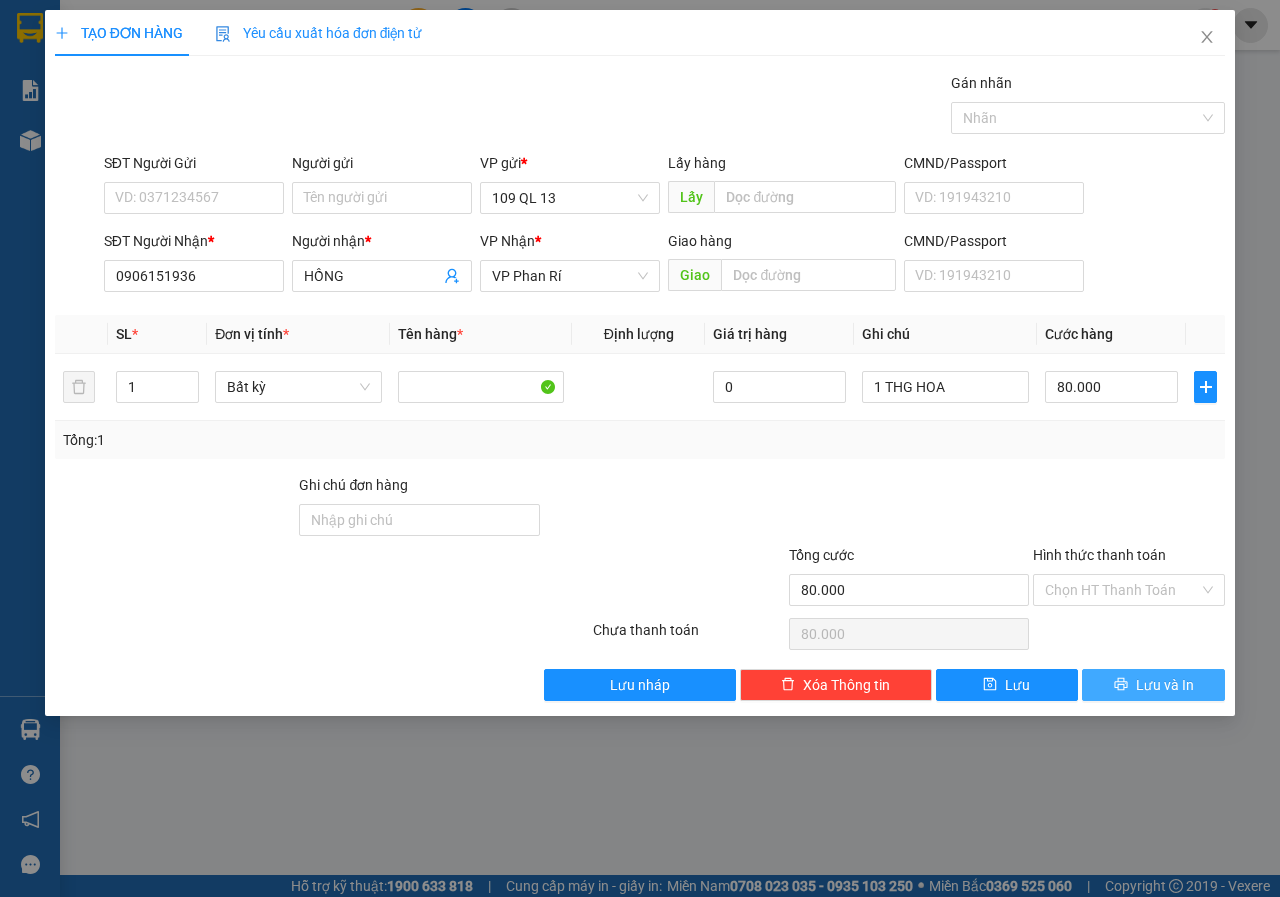 click on "Lưu và In" at bounding box center (1165, 685) 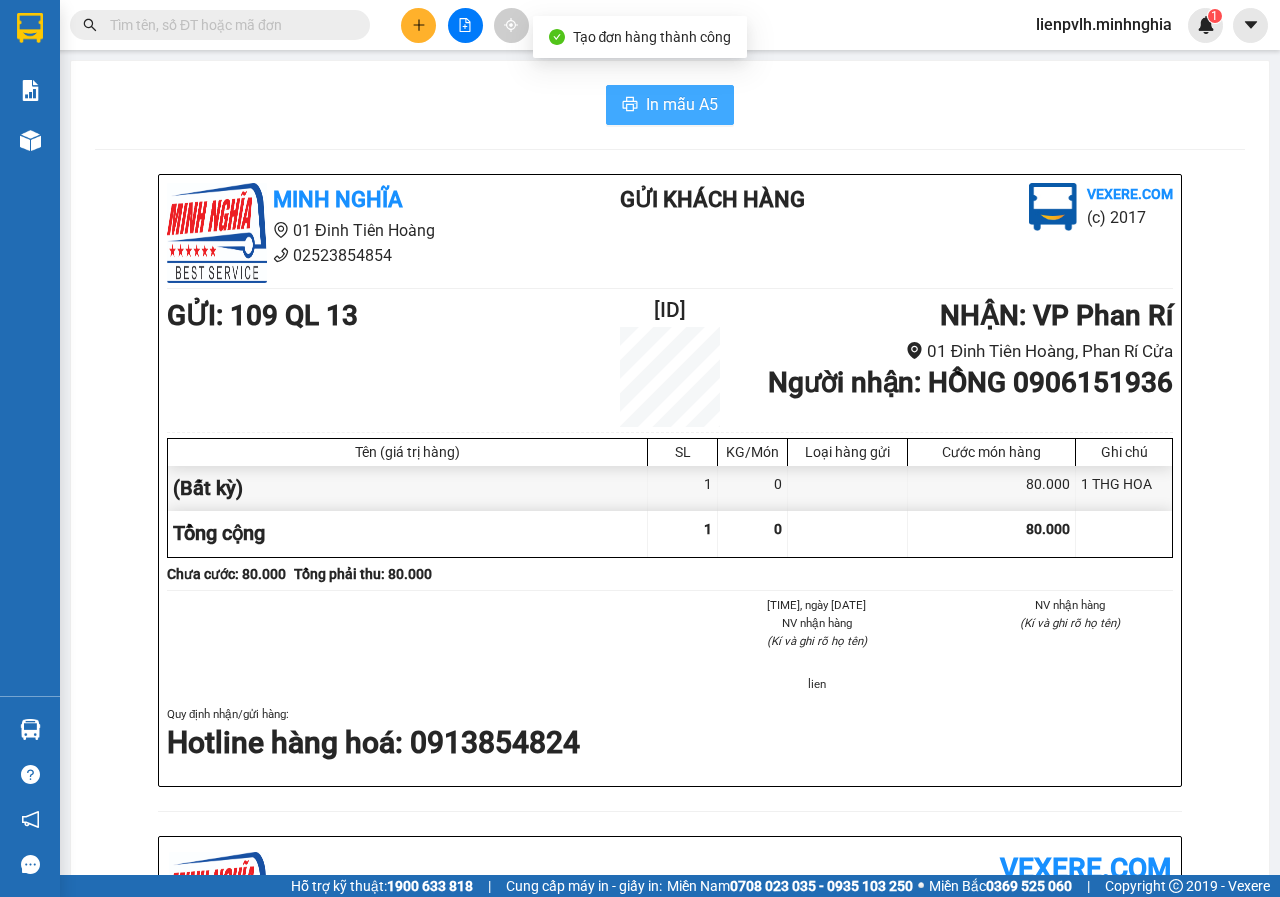 click on "In mẫu A5" at bounding box center (682, 104) 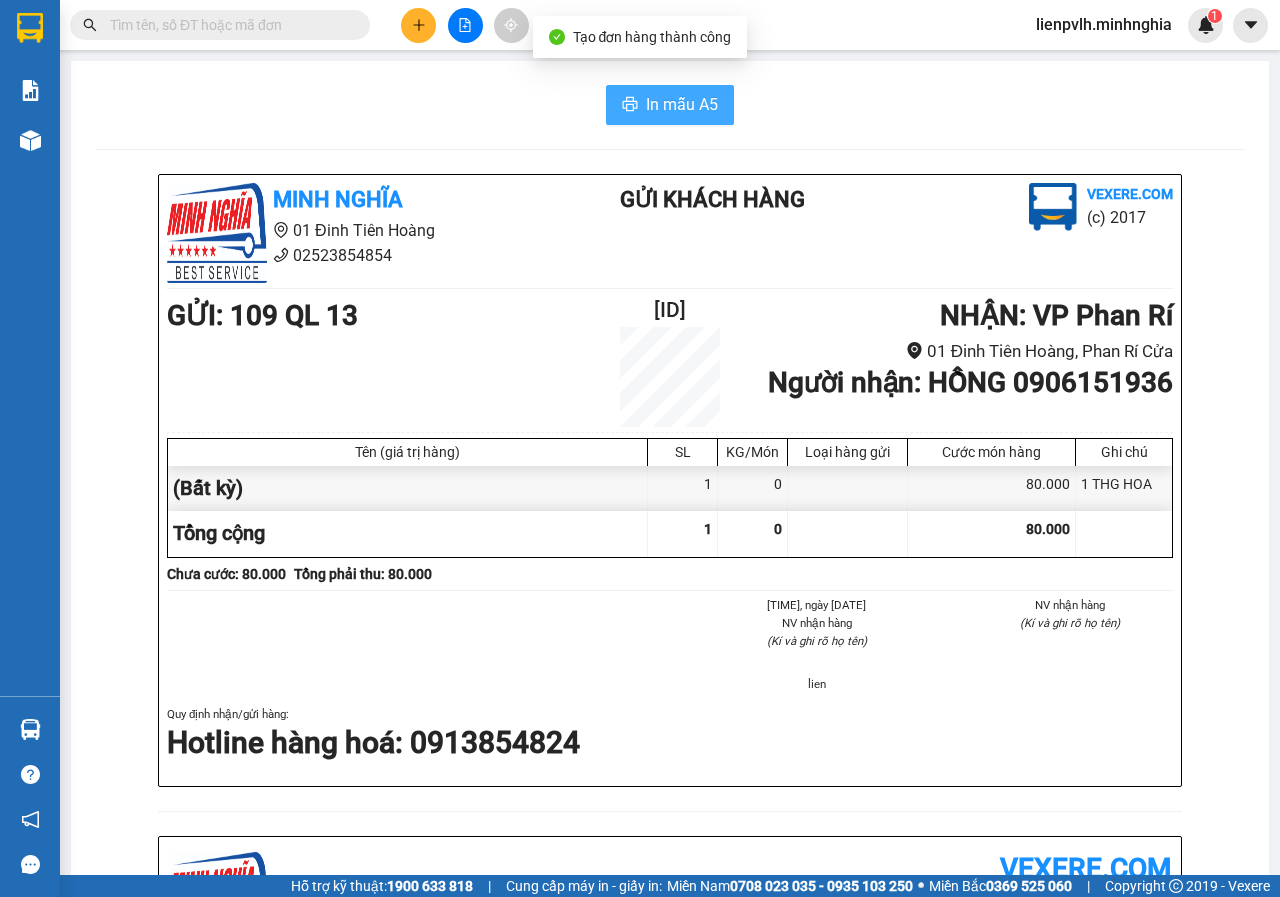 scroll, scrollTop: 0, scrollLeft: 0, axis: both 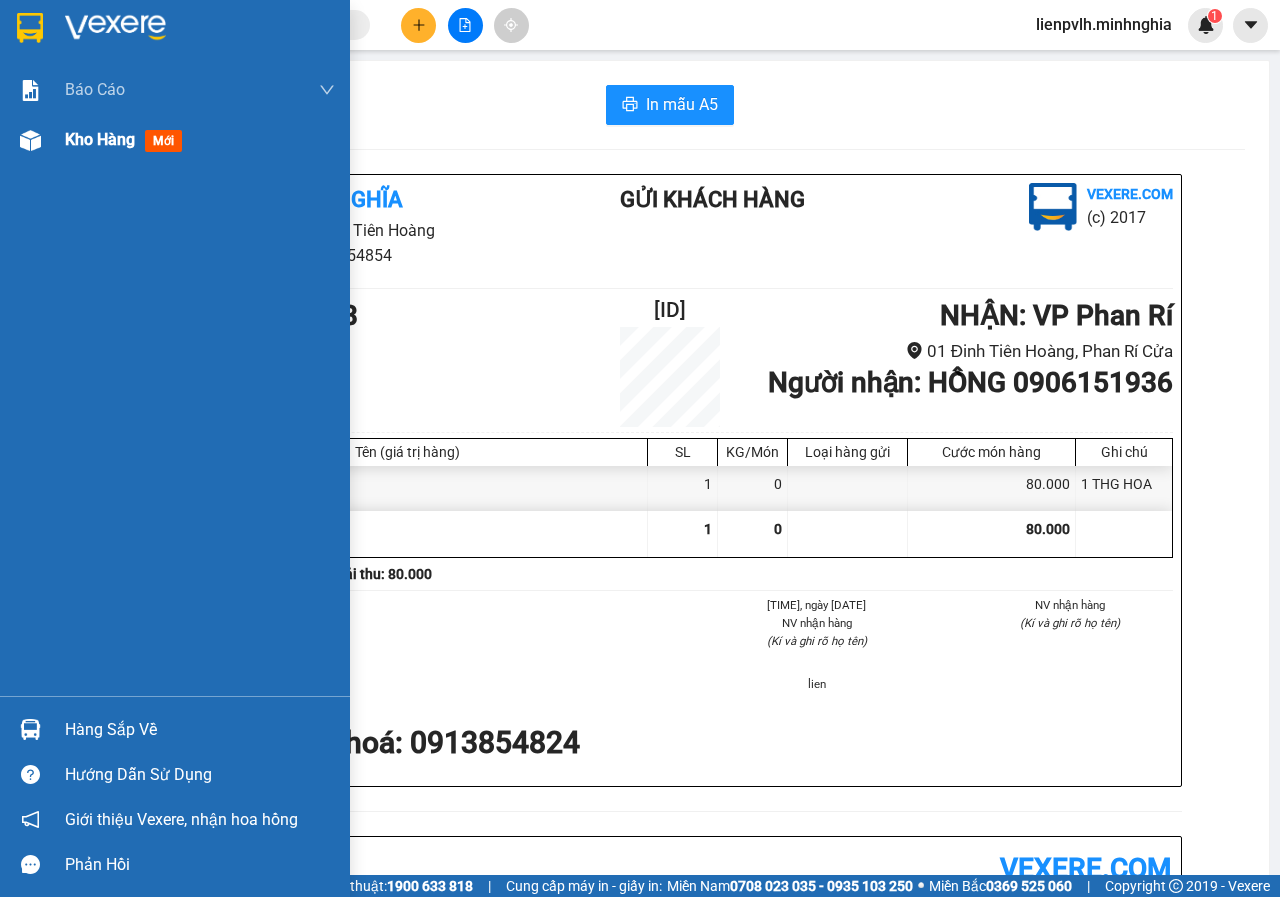 click on "Kho hàng mới" at bounding box center [127, 139] 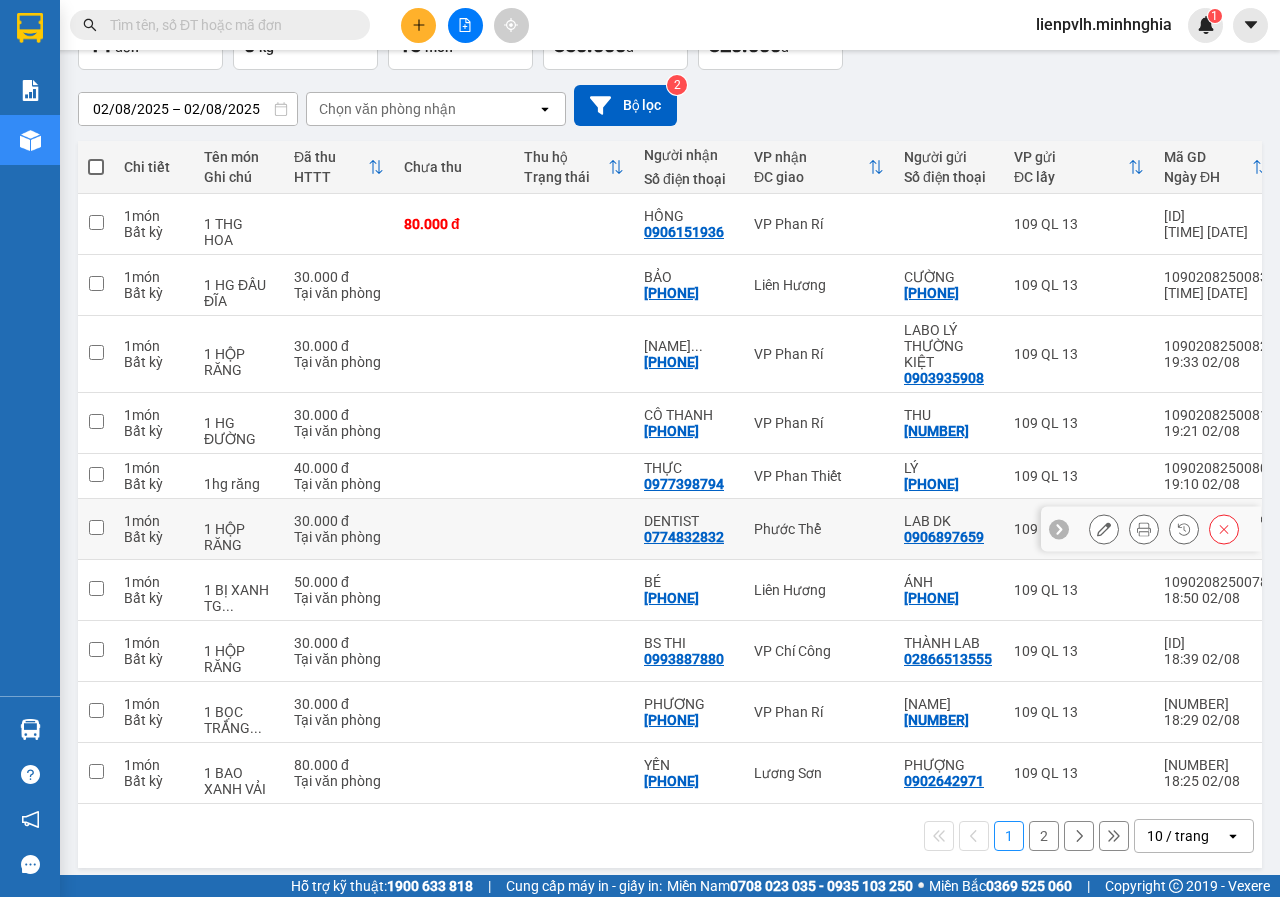 scroll, scrollTop: 144, scrollLeft: 0, axis: vertical 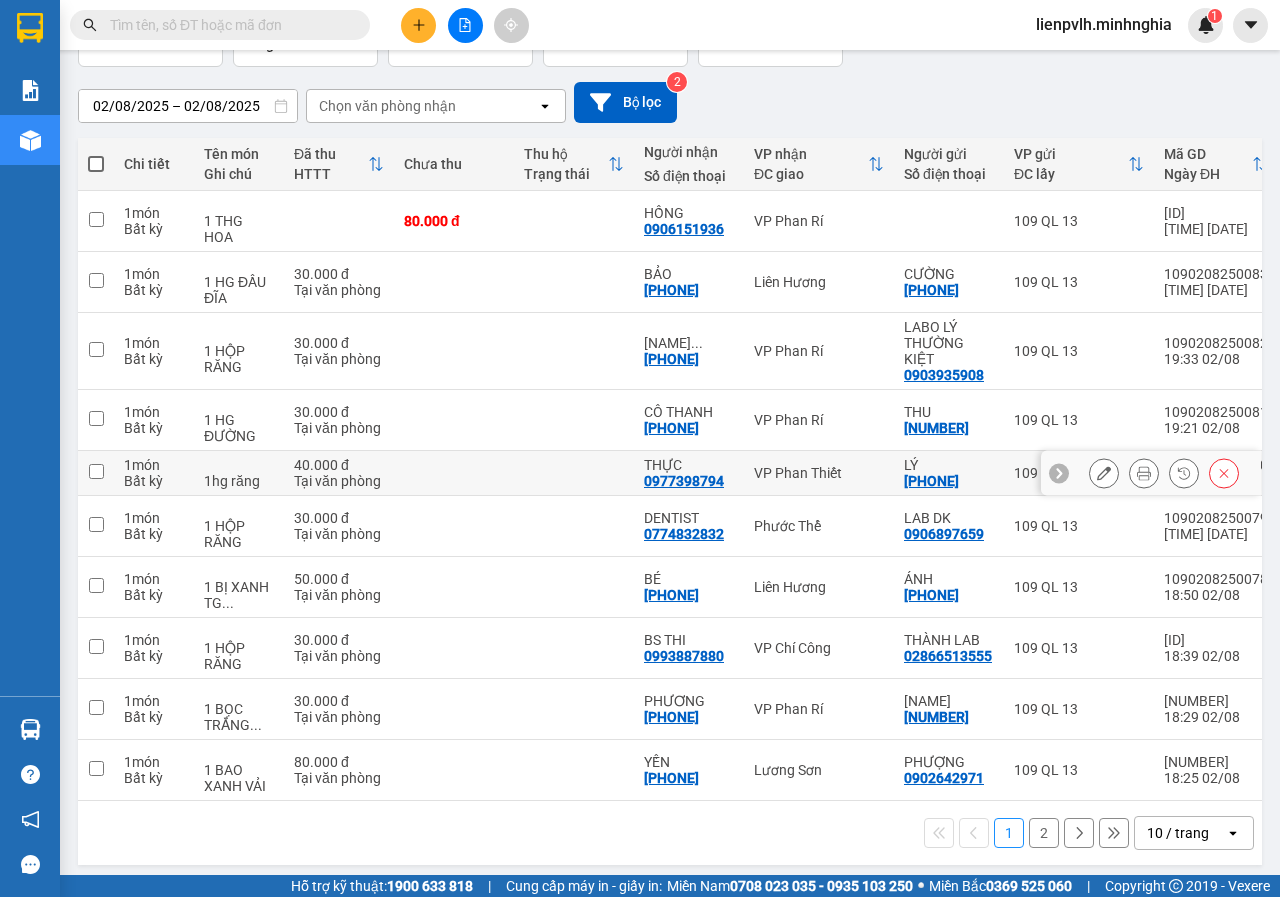 click on "VP Phan Thiết" at bounding box center [819, 473] 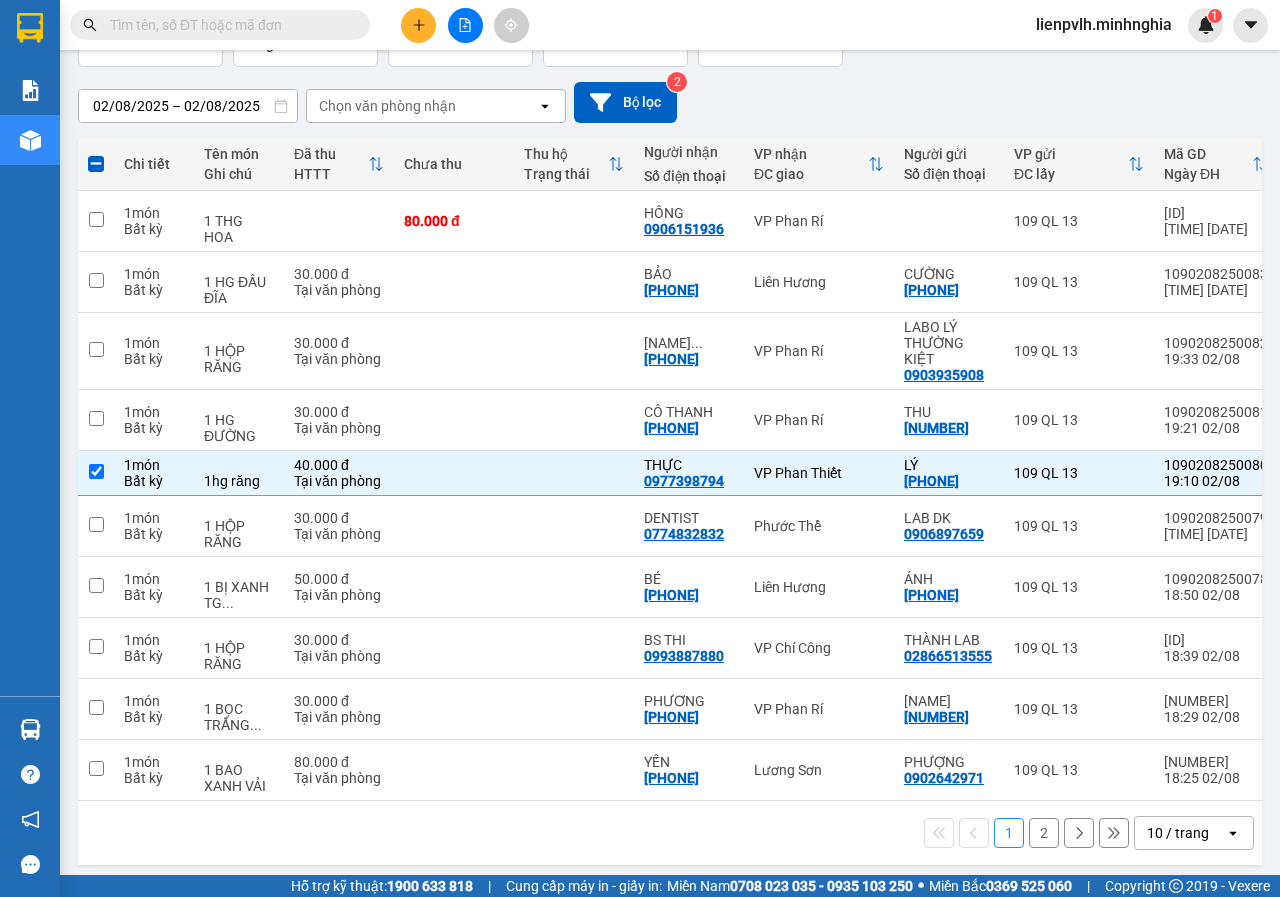 scroll, scrollTop: 0, scrollLeft: 0, axis: both 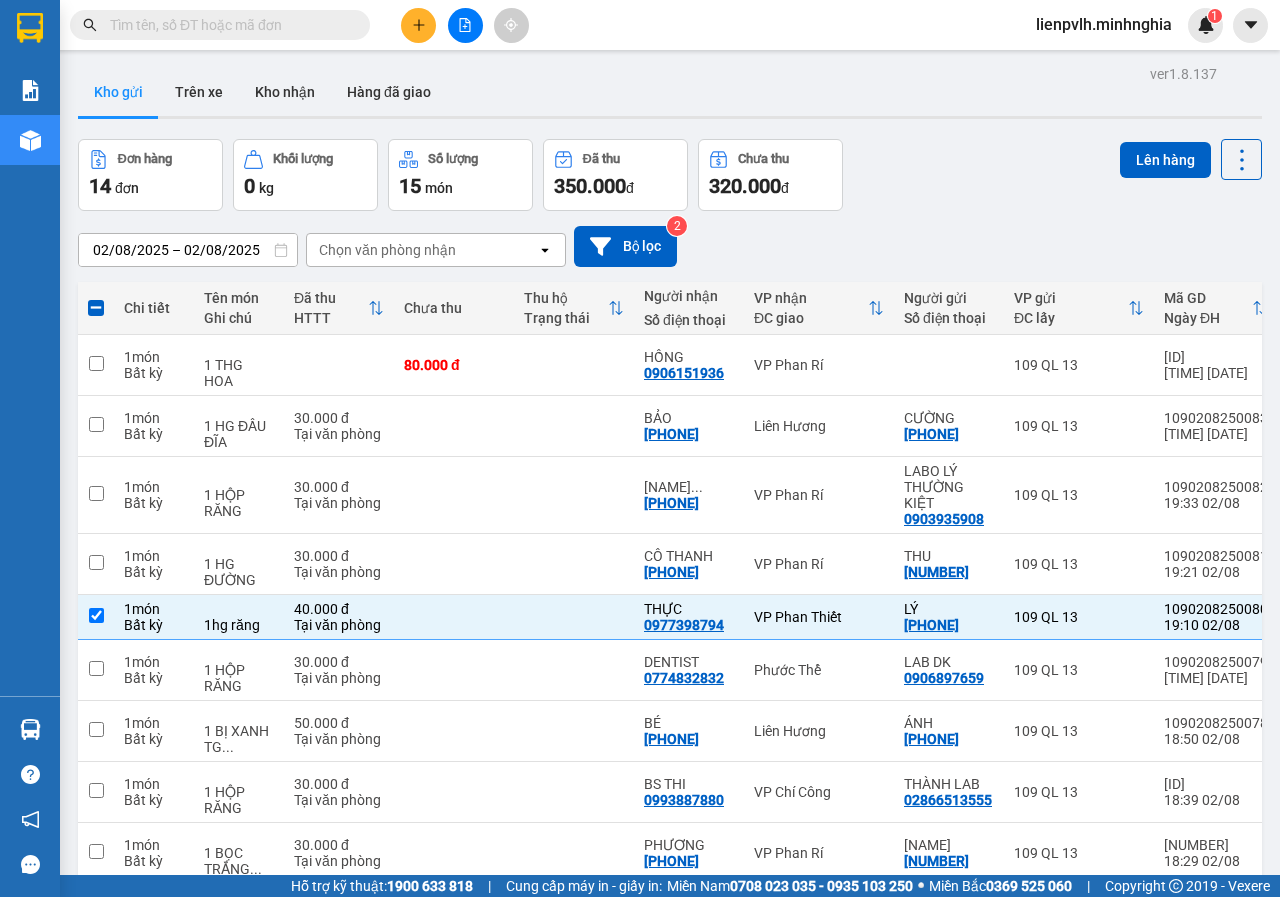 click on "Lên hàng" at bounding box center (1191, 175) 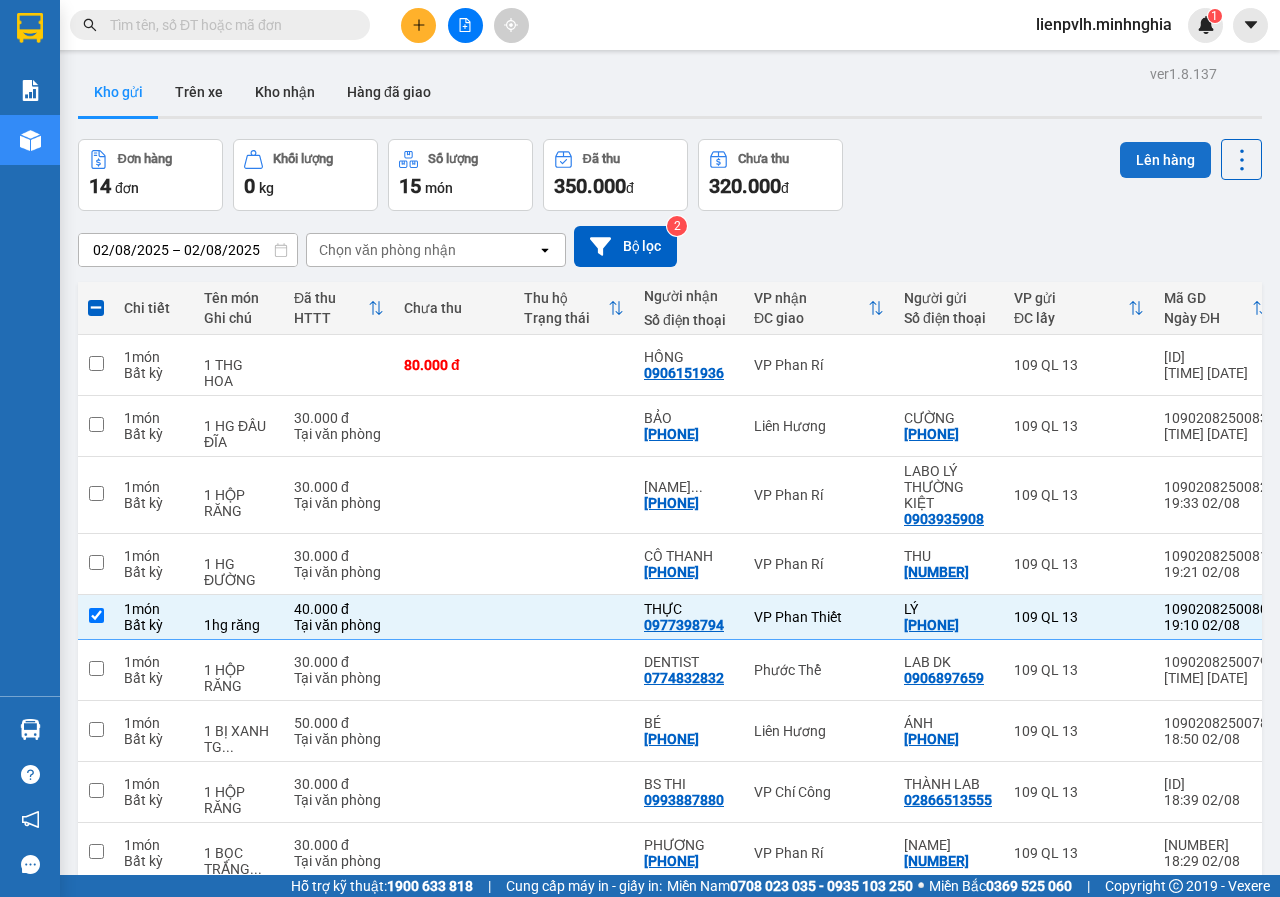 click on "Lên hàng" at bounding box center [1165, 160] 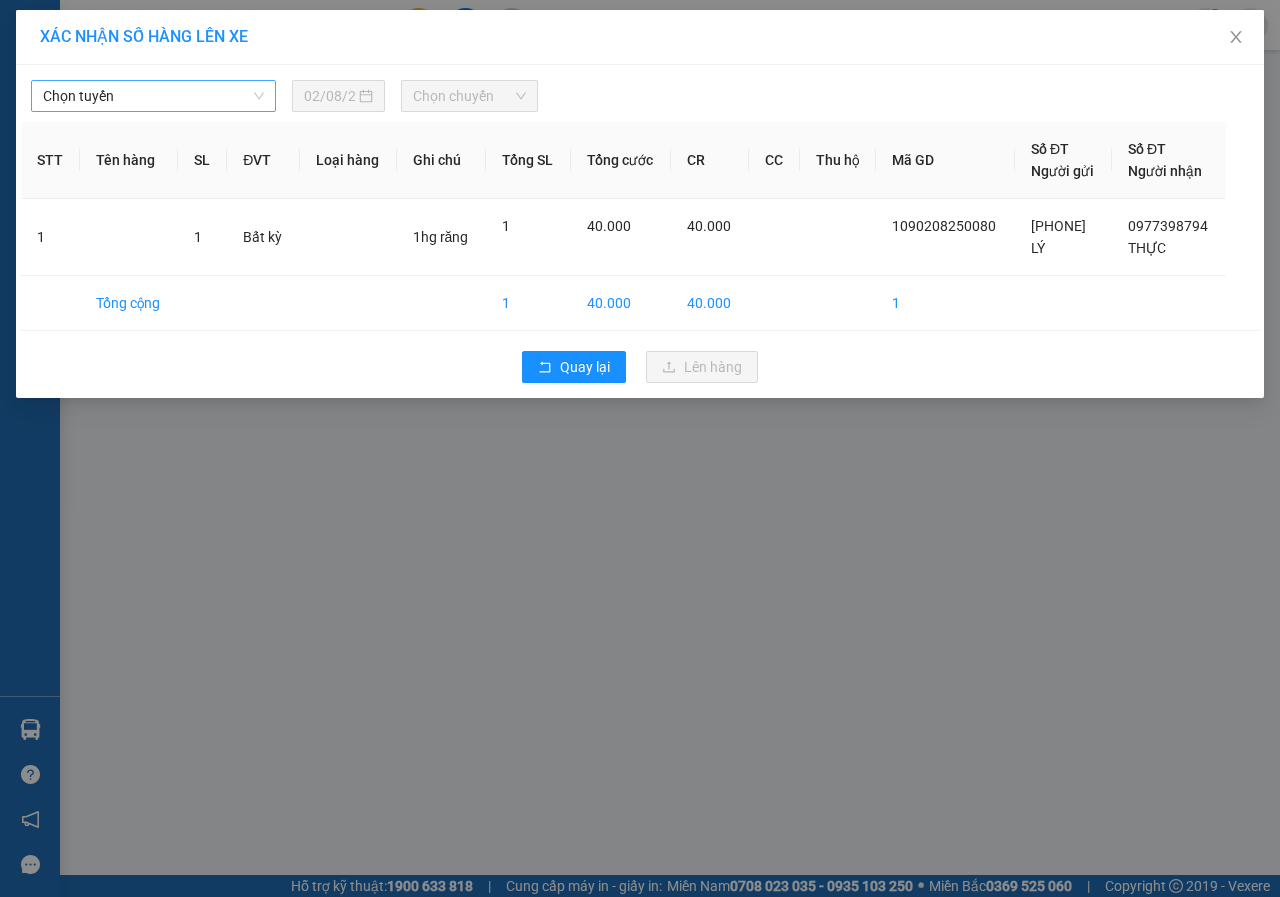 click on "Chọn tuyến" at bounding box center [153, 96] 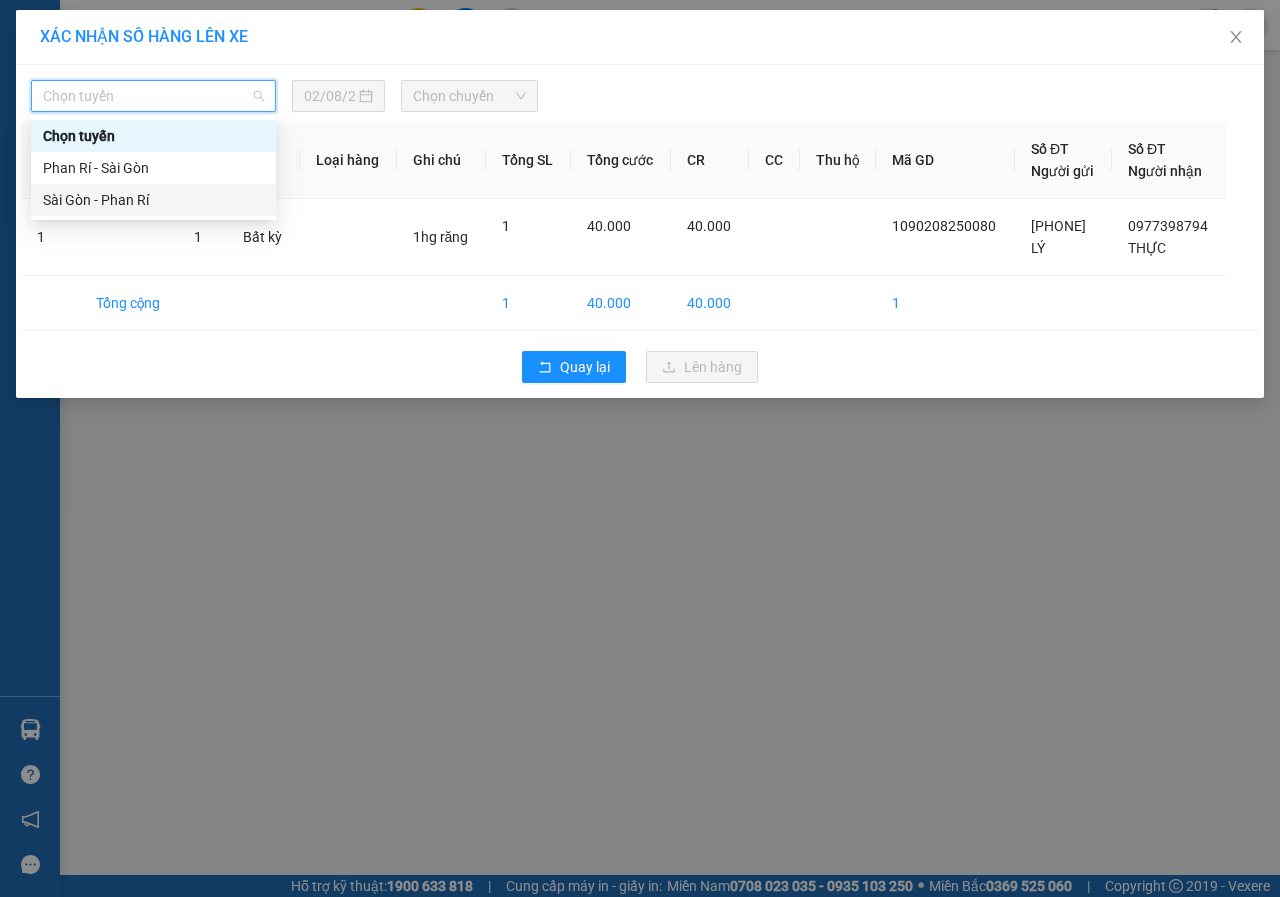 click on "Sài Gòn - Phan Rí" at bounding box center [153, 200] 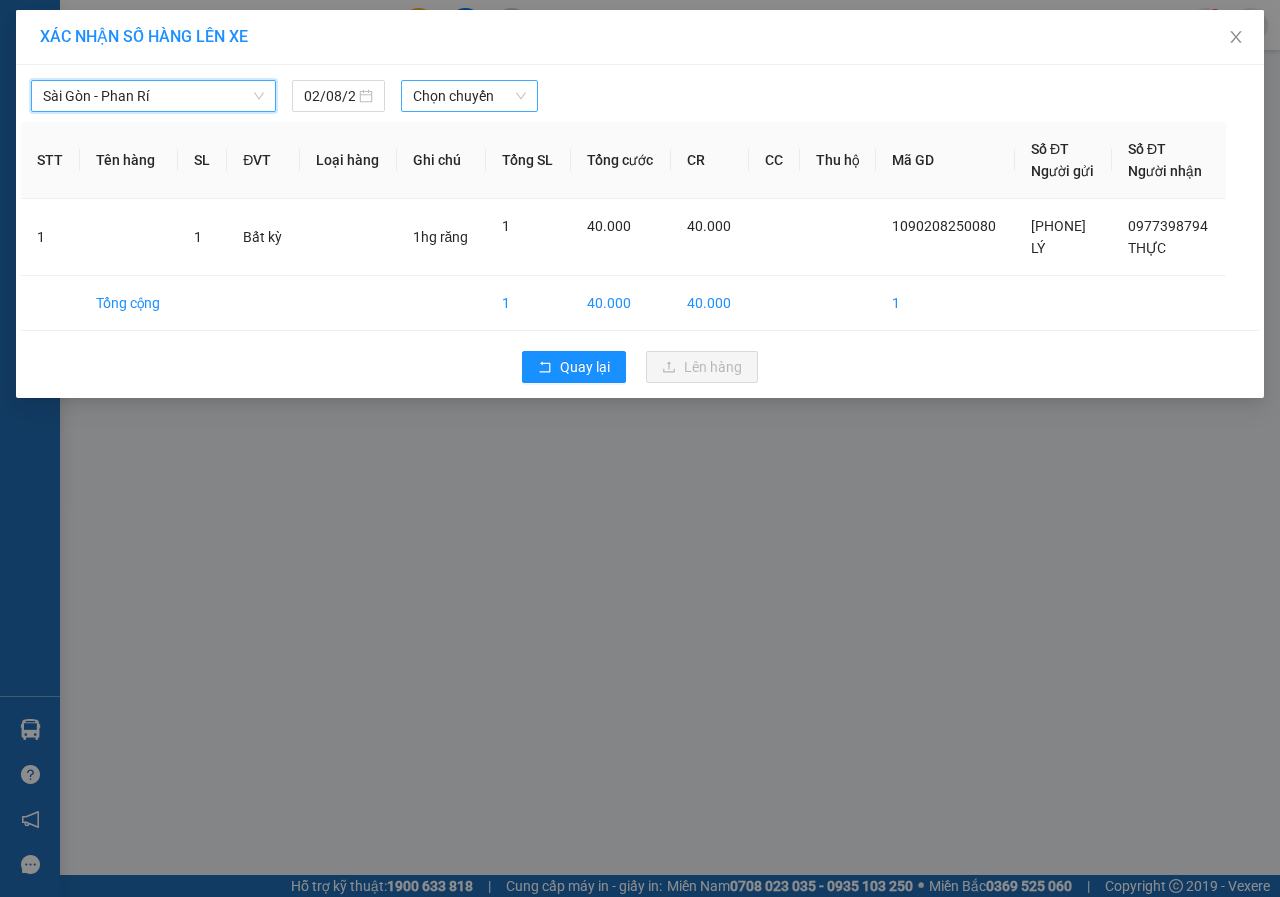 click on "Chọn chuyến" at bounding box center [469, 96] 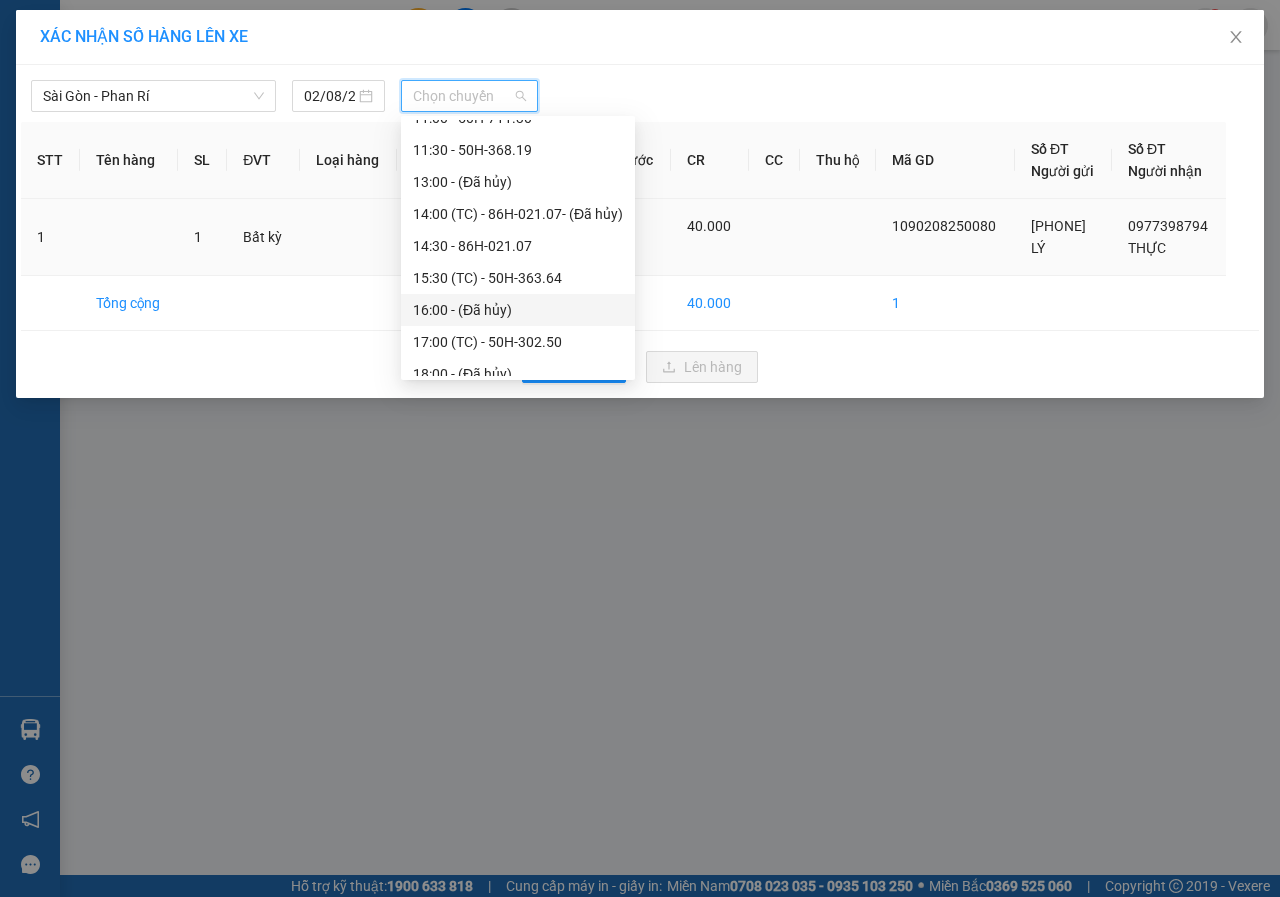 scroll, scrollTop: 288, scrollLeft: 0, axis: vertical 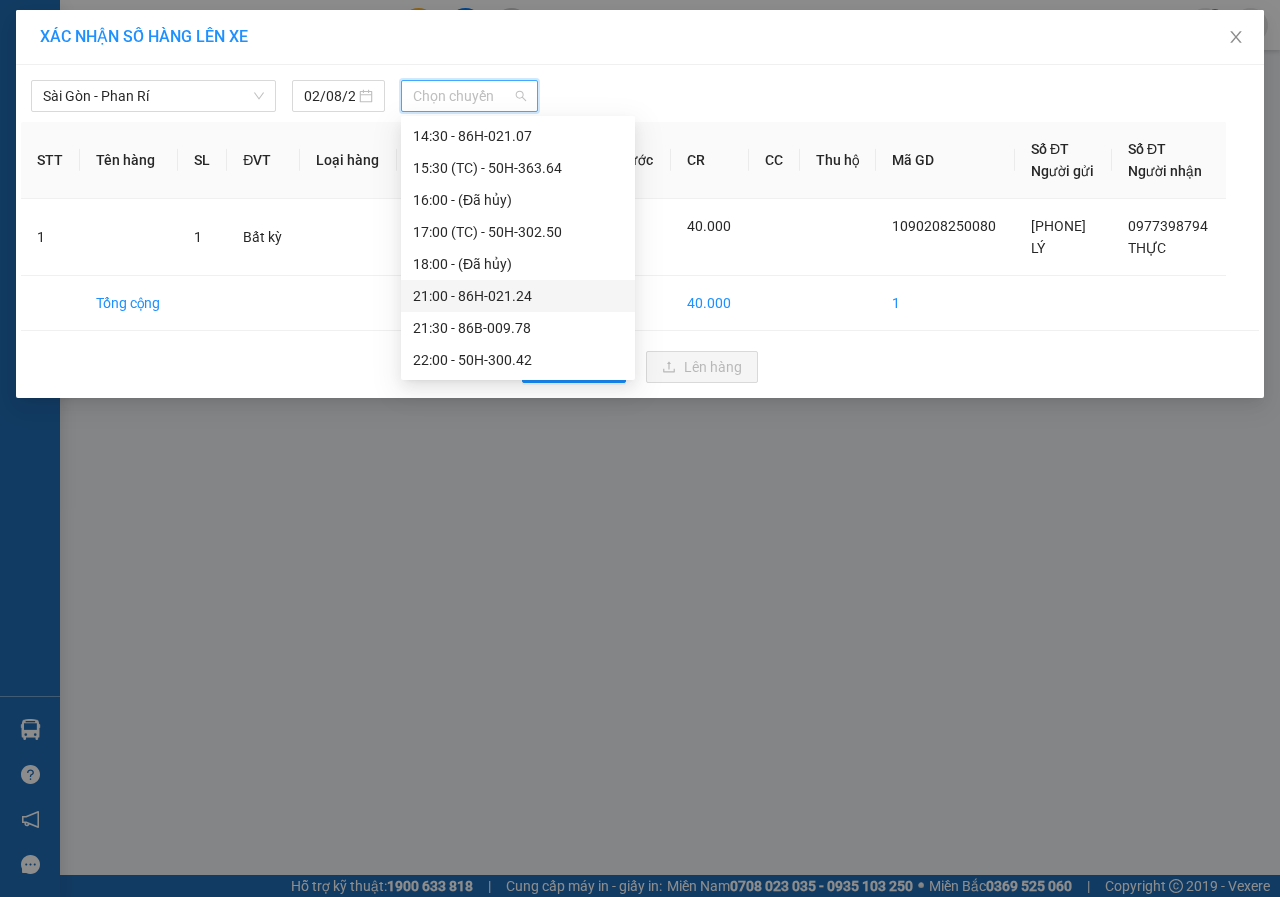 click on "[TIME]     - [ID]" at bounding box center [518, 296] 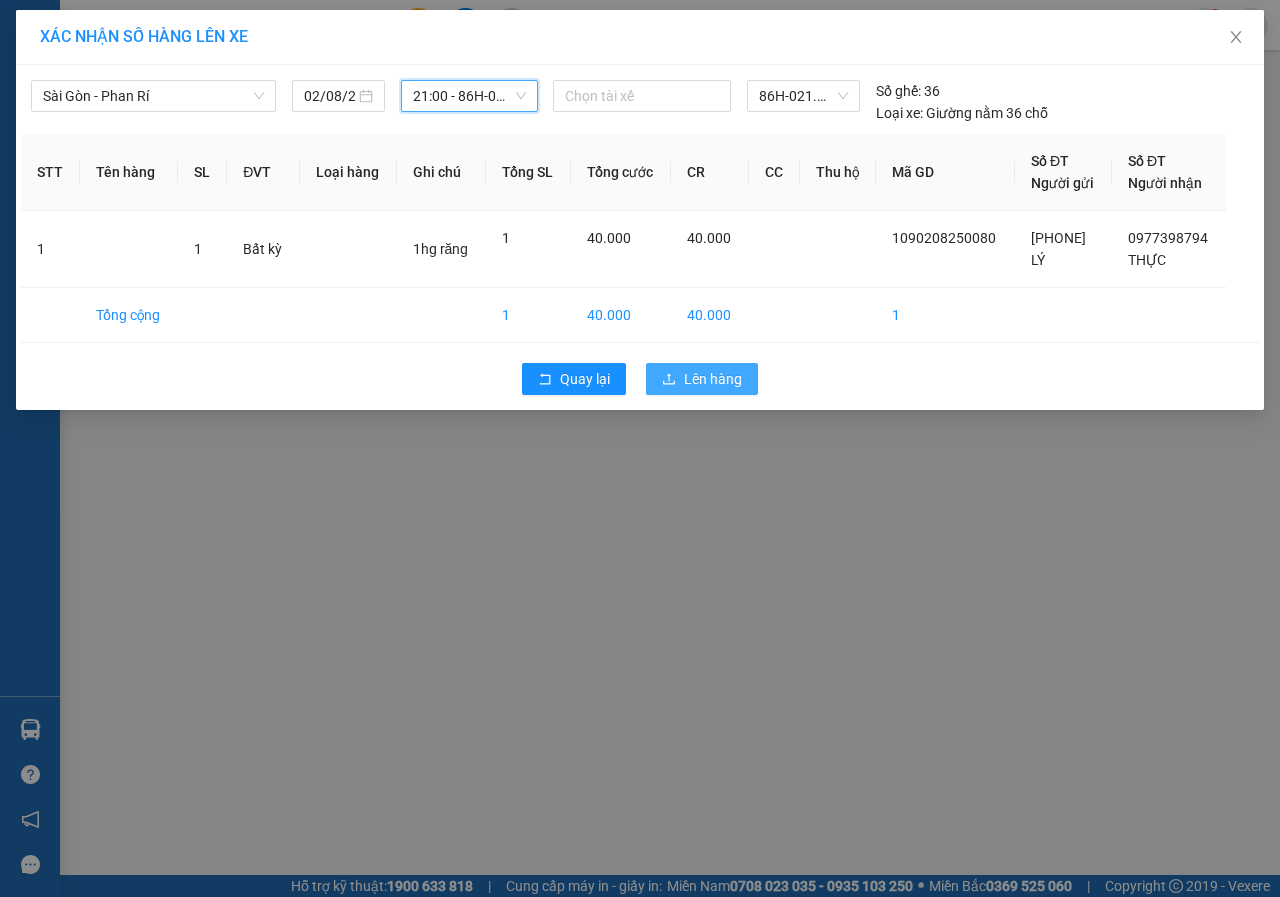 click on "Lên hàng" at bounding box center [713, 379] 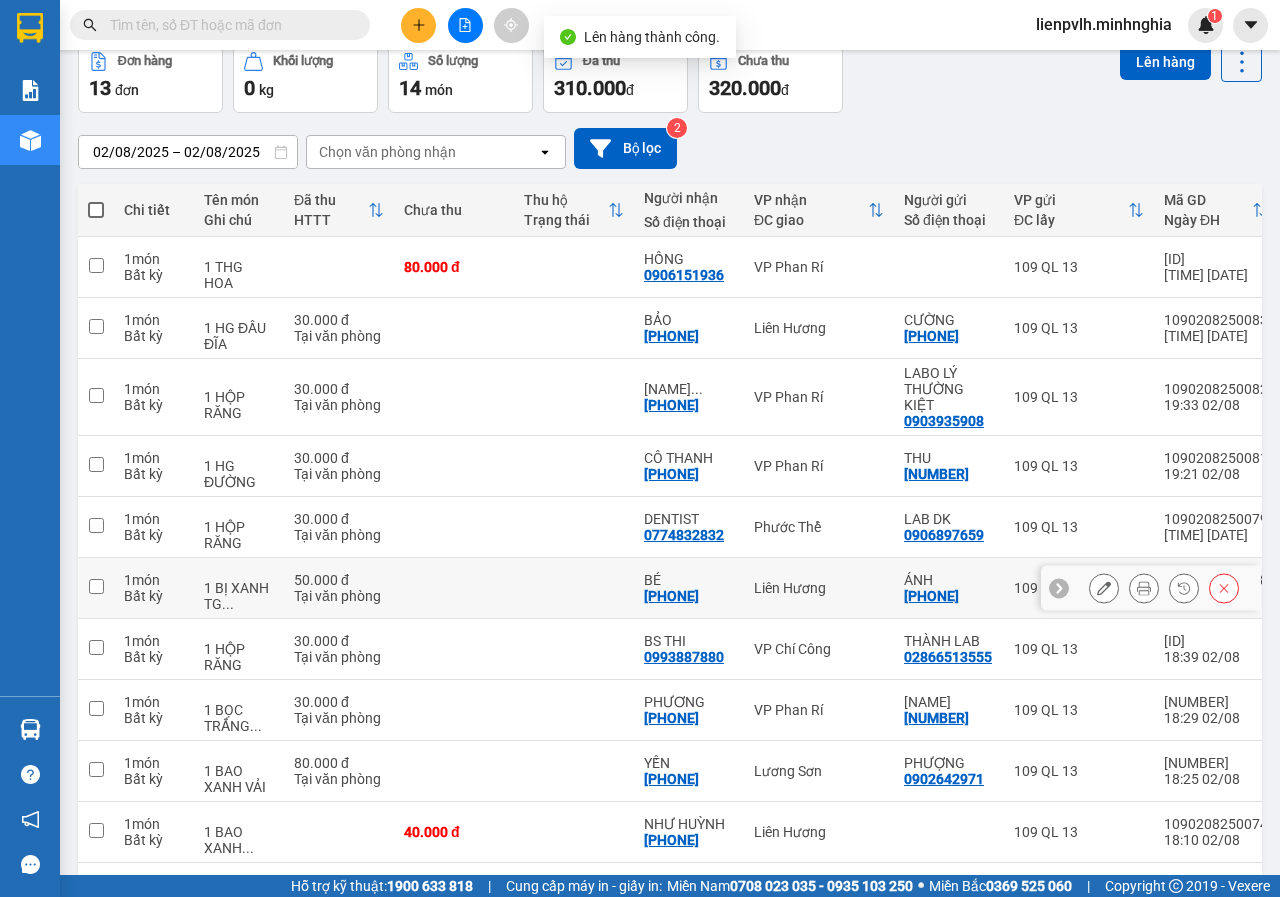 scroll, scrollTop: 160, scrollLeft: 0, axis: vertical 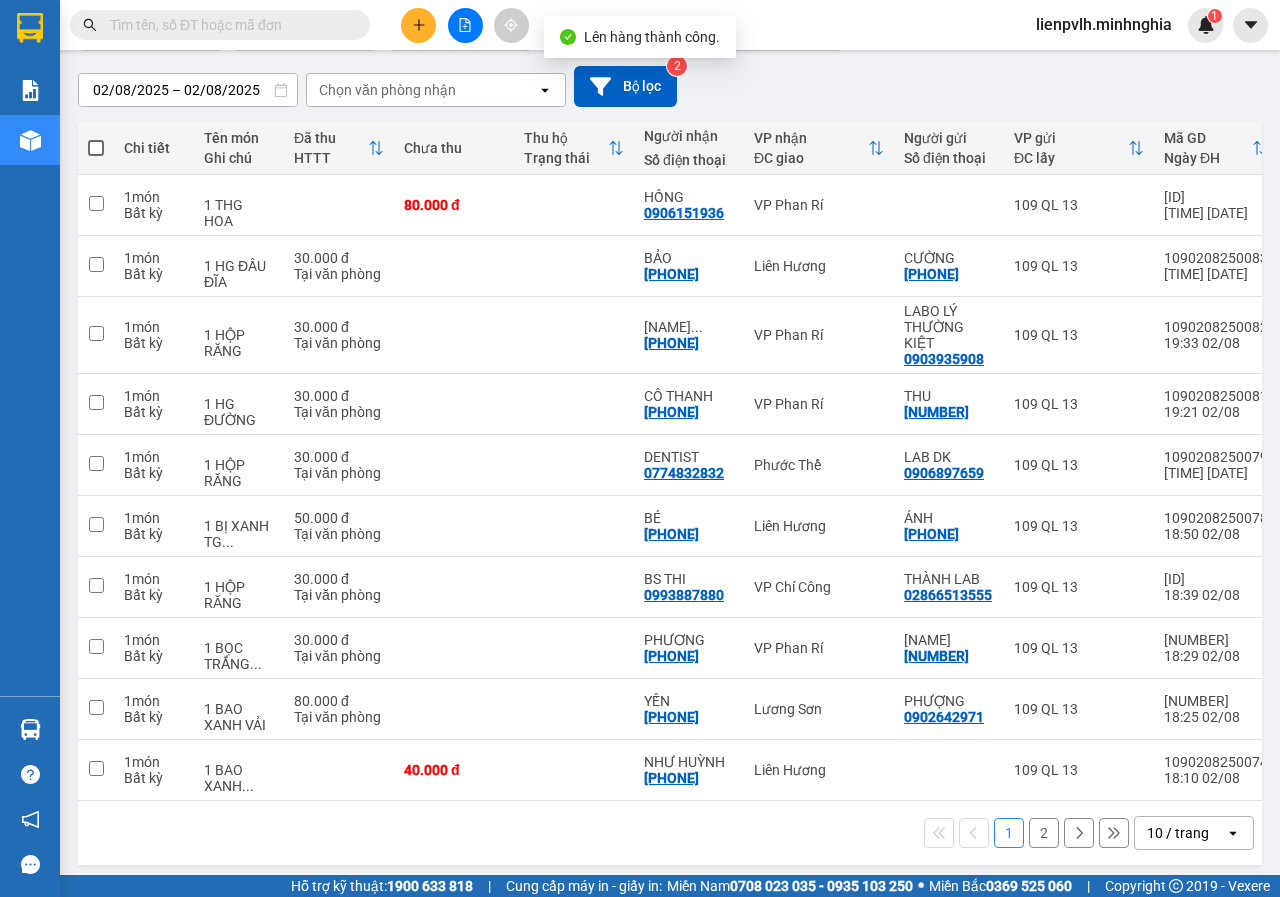 click on "2" at bounding box center [1044, 833] 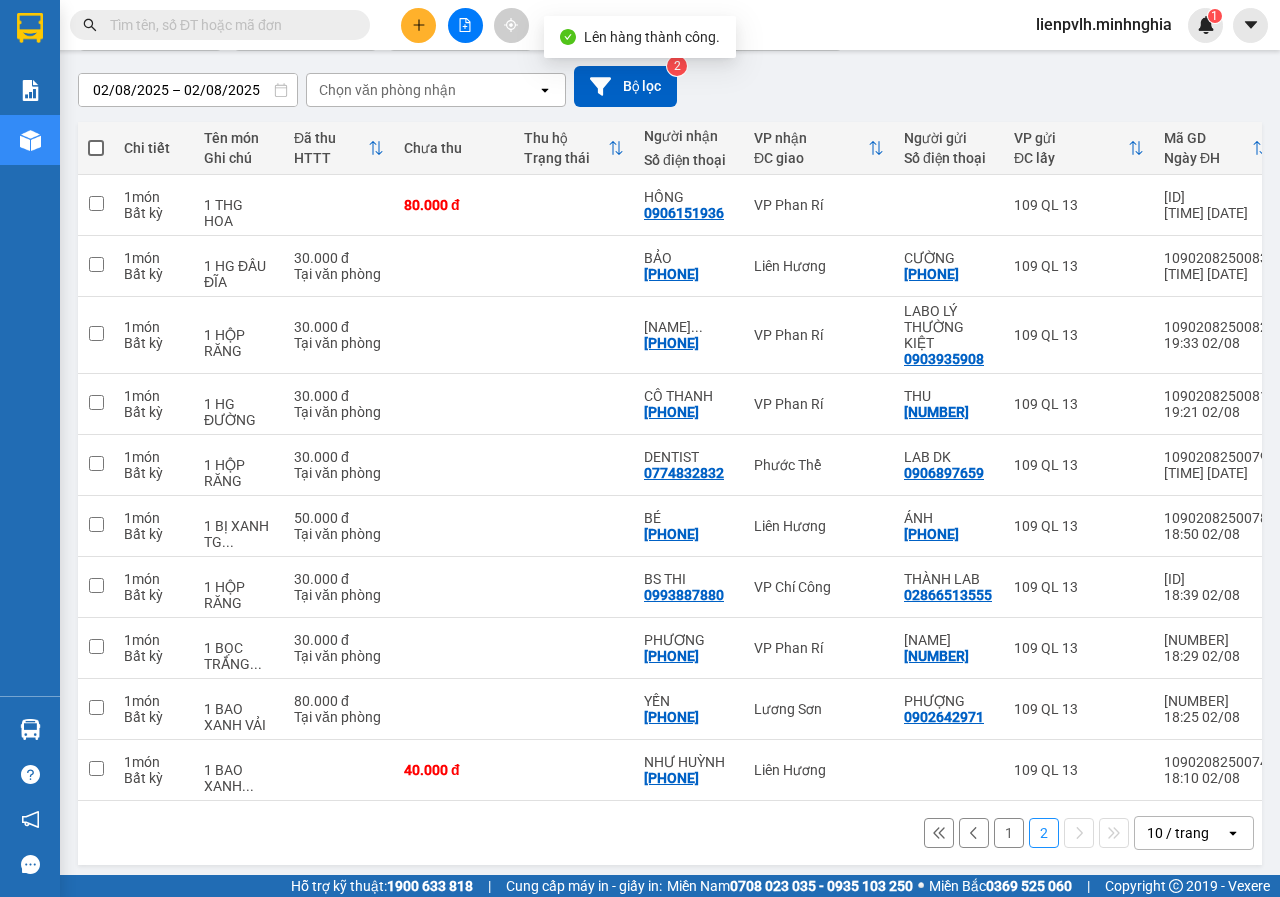 scroll, scrollTop: 92, scrollLeft: 0, axis: vertical 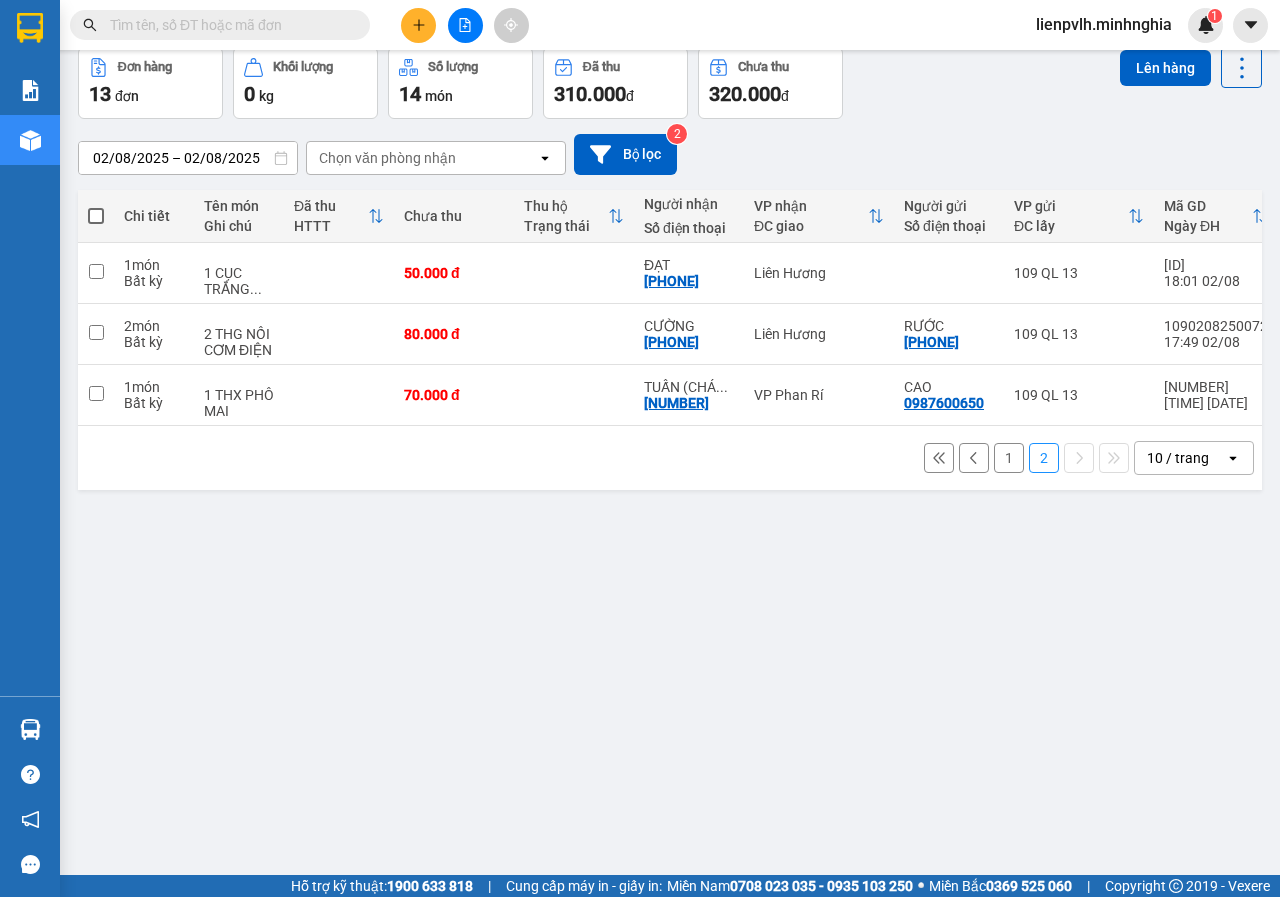 click on "1" at bounding box center [1009, 458] 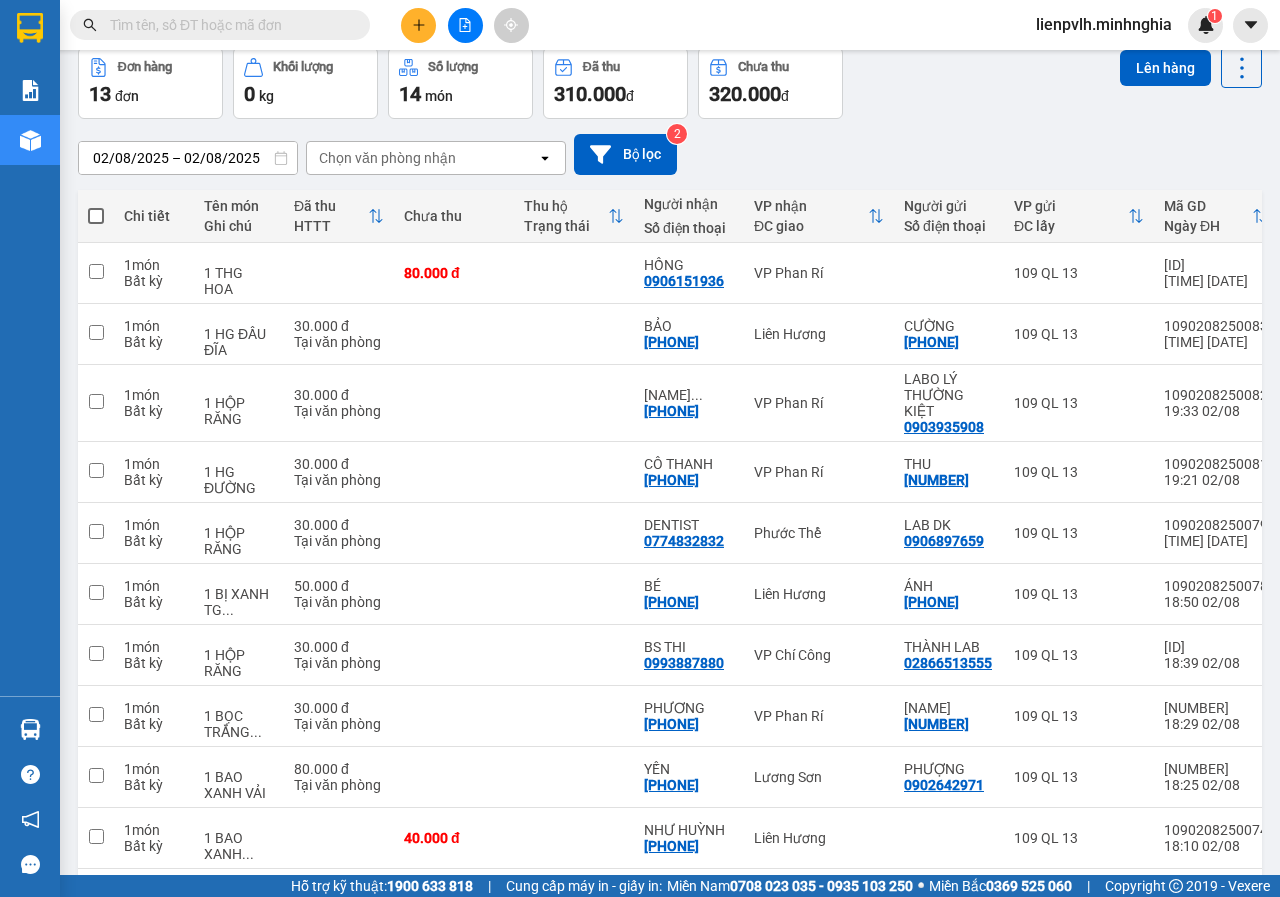 click at bounding box center [96, 216] 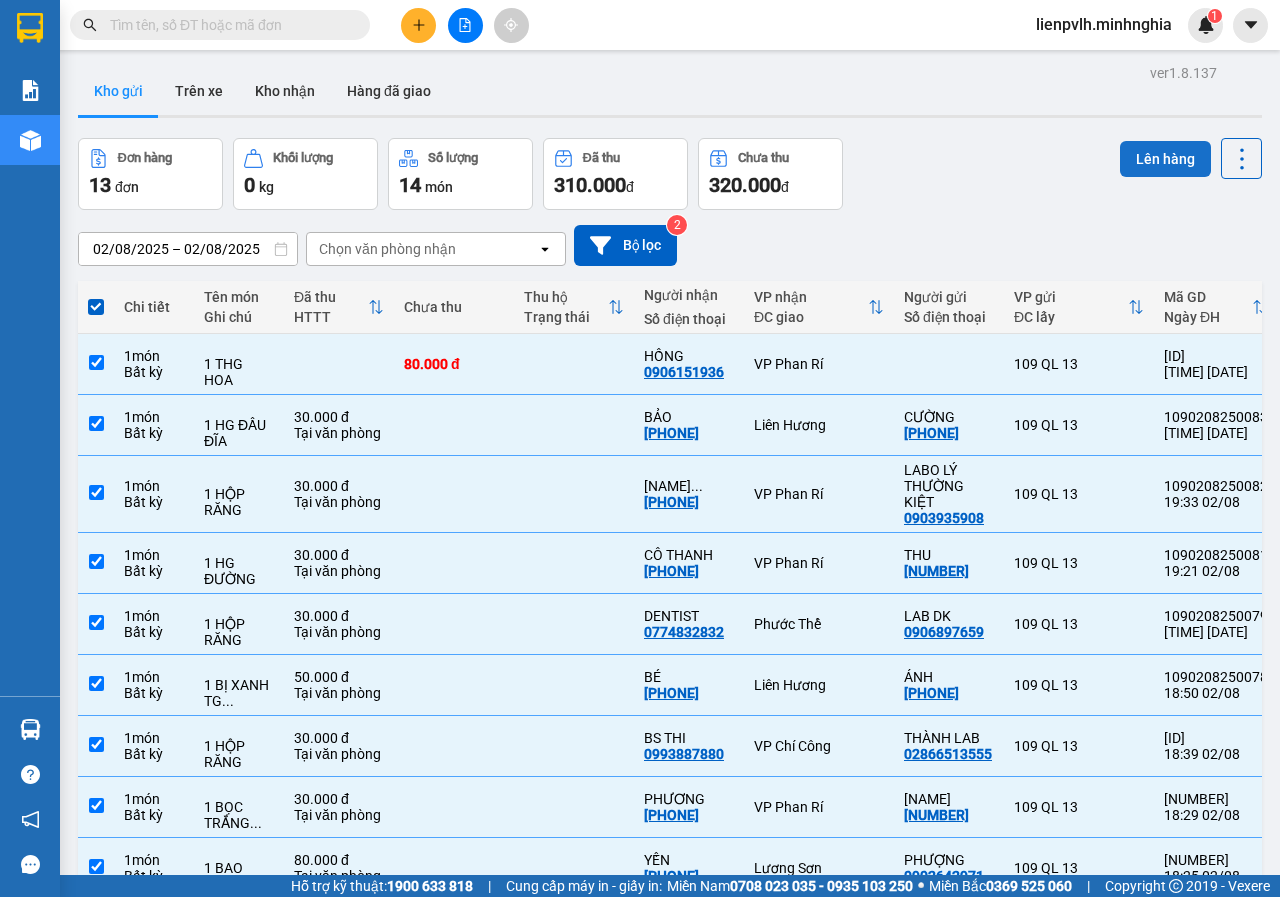 scroll, scrollTop: 0, scrollLeft: 0, axis: both 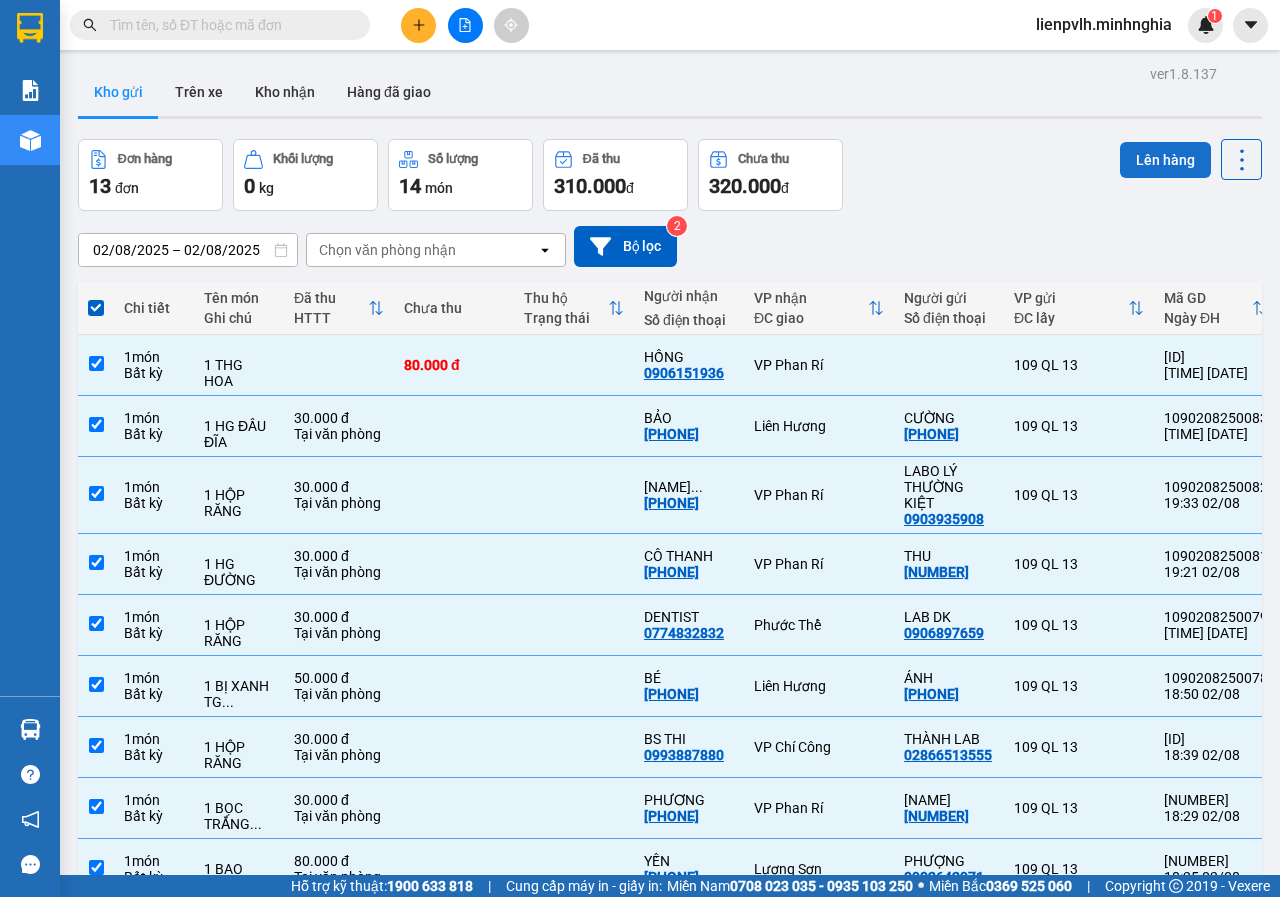 click on "Lên hàng" at bounding box center (1165, 160) 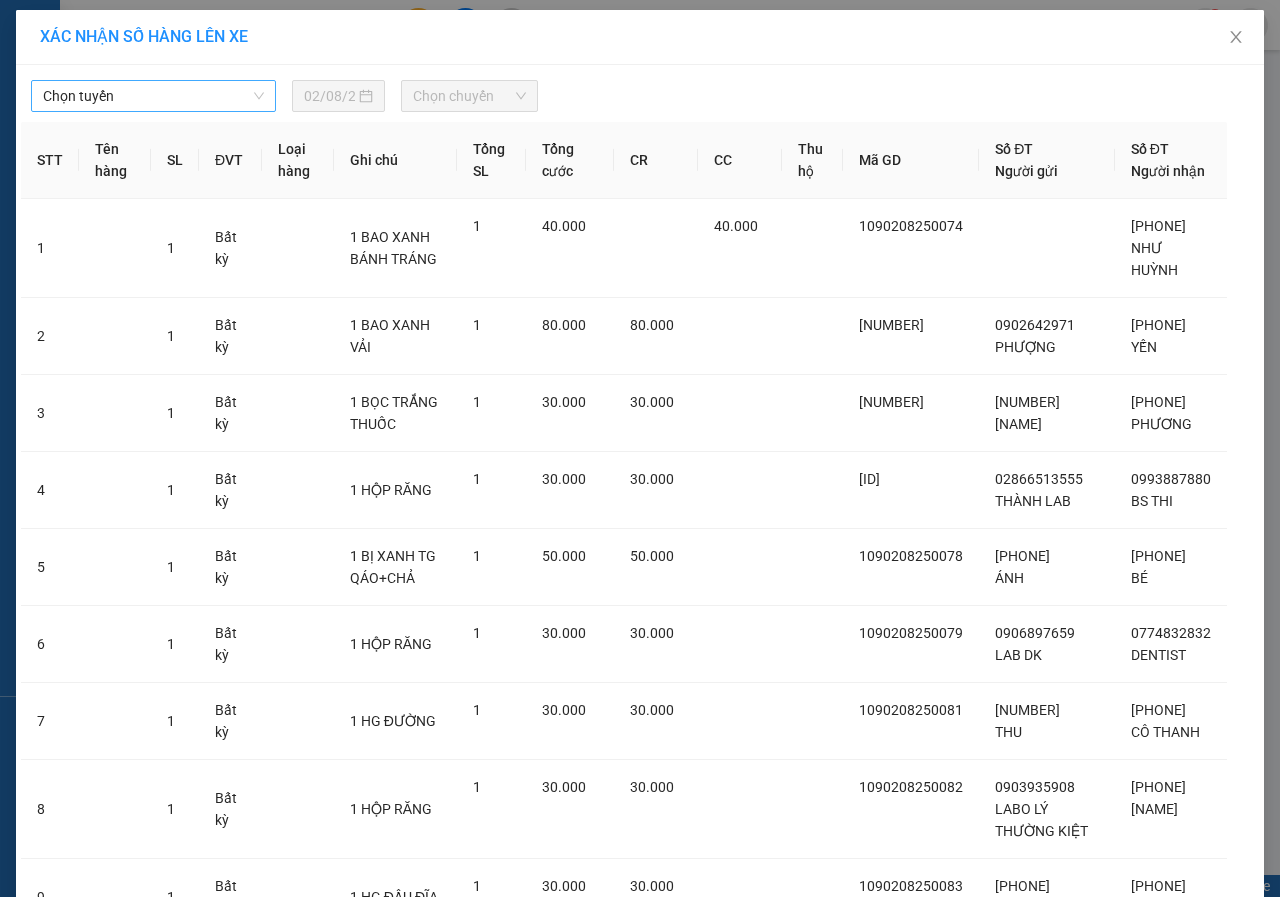 click on "Chọn tuyến" at bounding box center (153, 96) 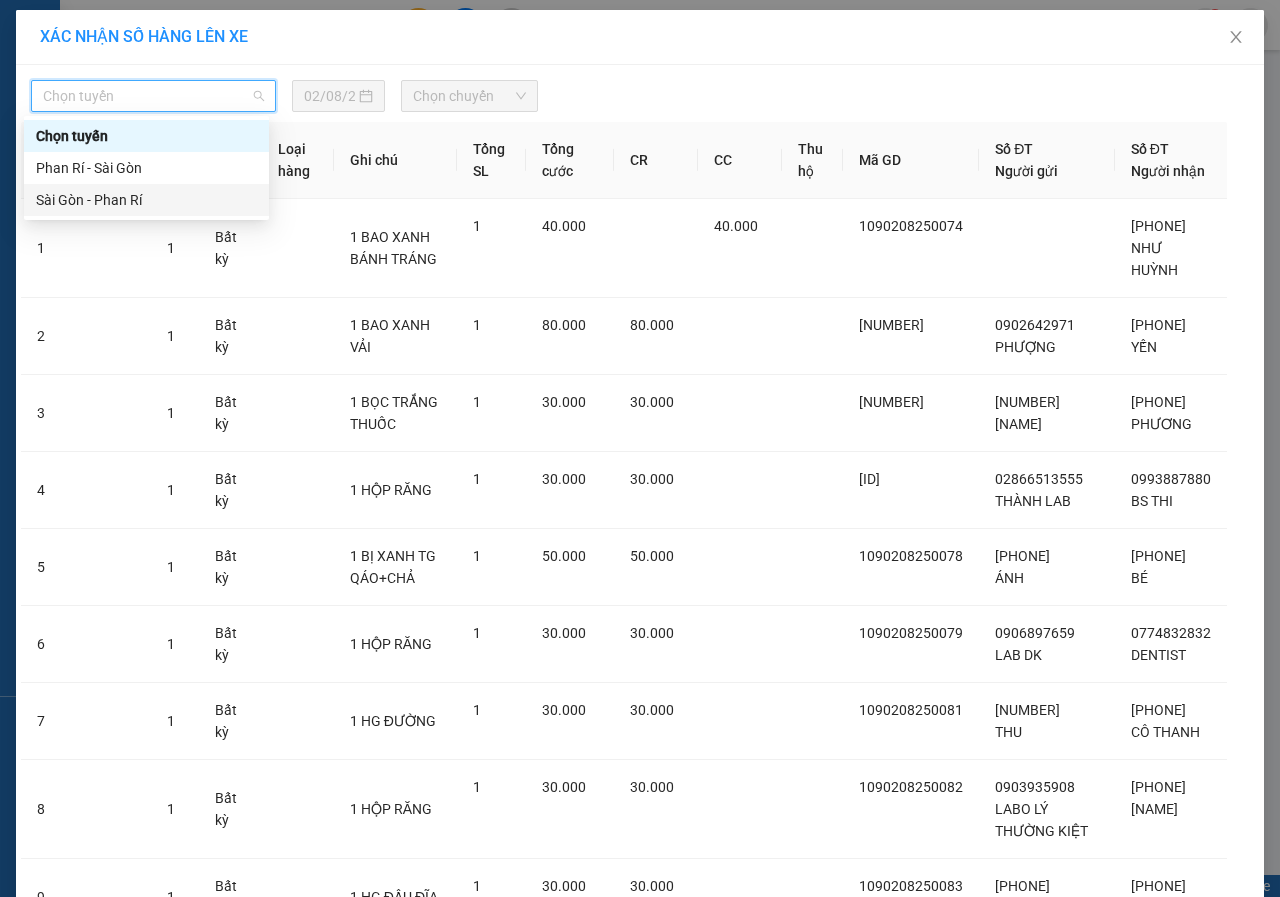 click on "Sài Gòn - Phan Rí" at bounding box center (146, 200) 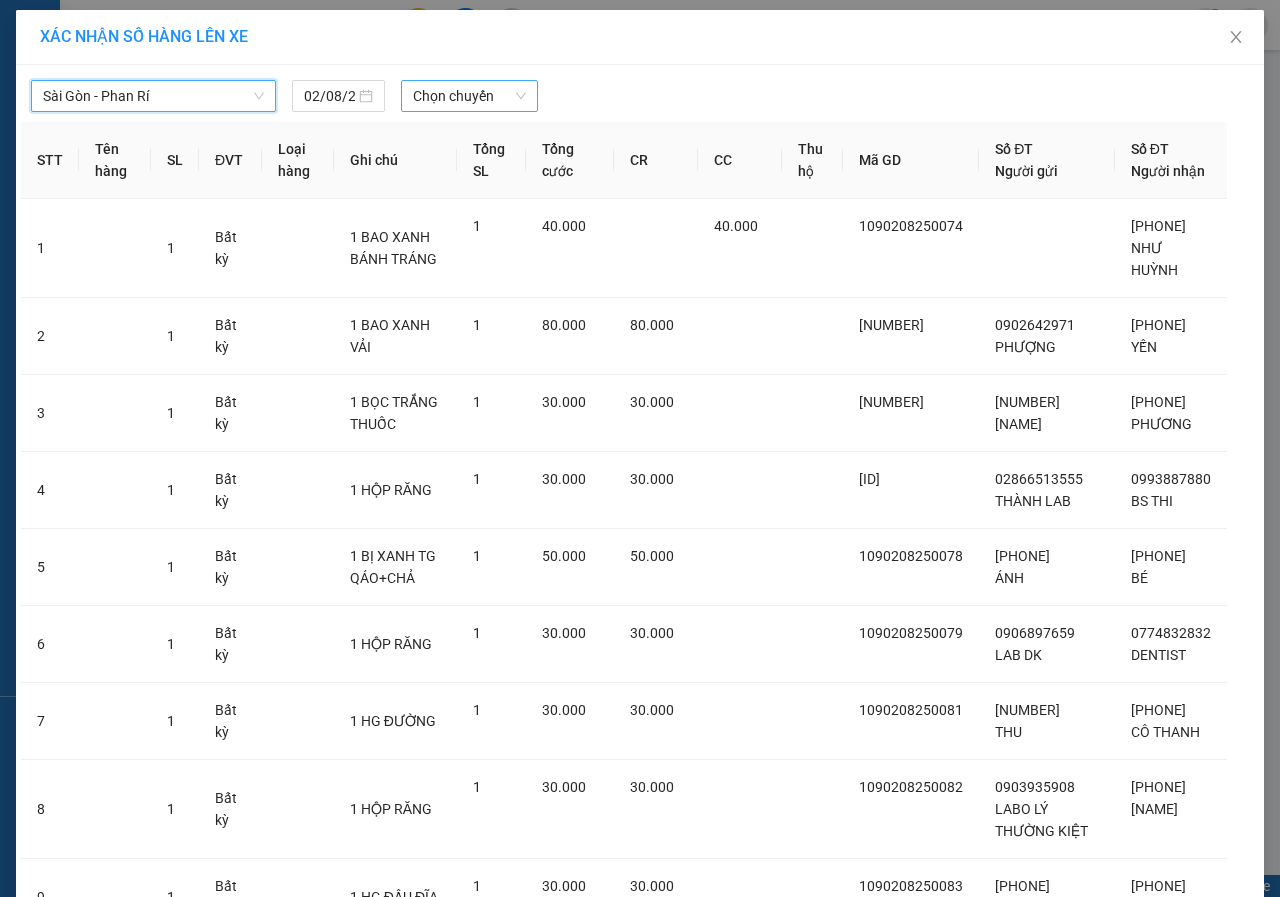click on "Chọn chuyến" at bounding box center [469, 96] 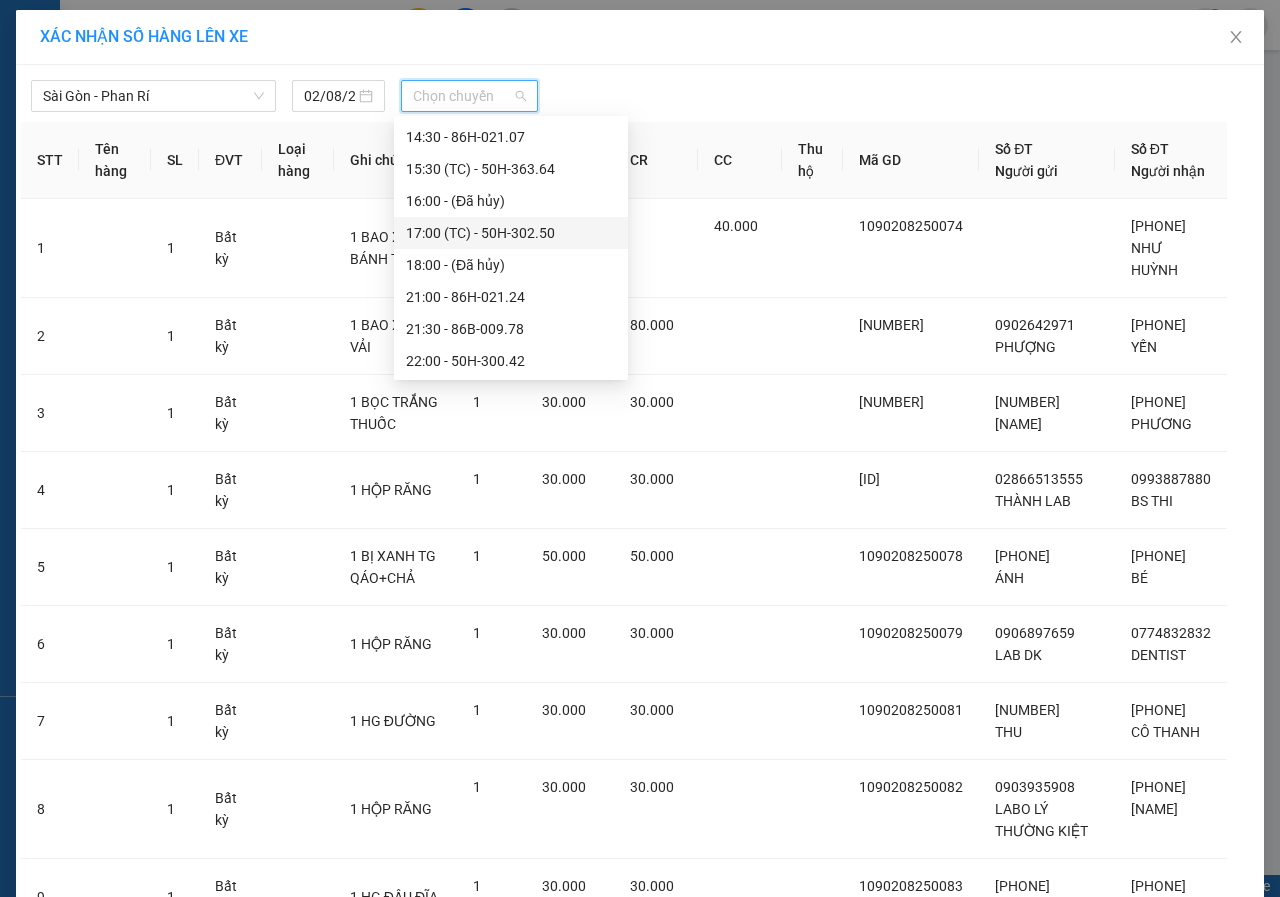 scroll, scrollTop: 288, scrollLeft: 0, axis: vertical 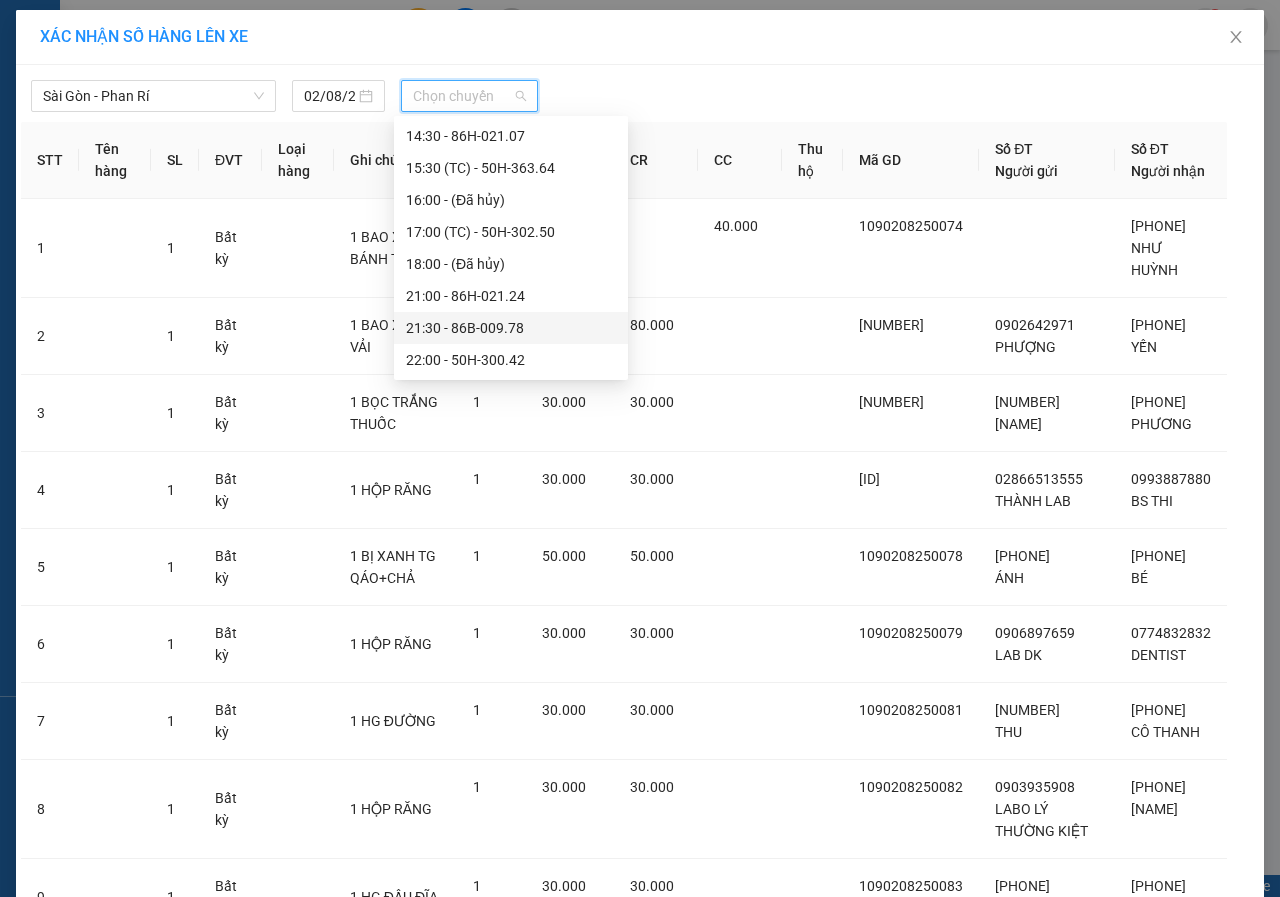 click on "[TIME] - [NUMBER]" at bounding box center (511, 328) 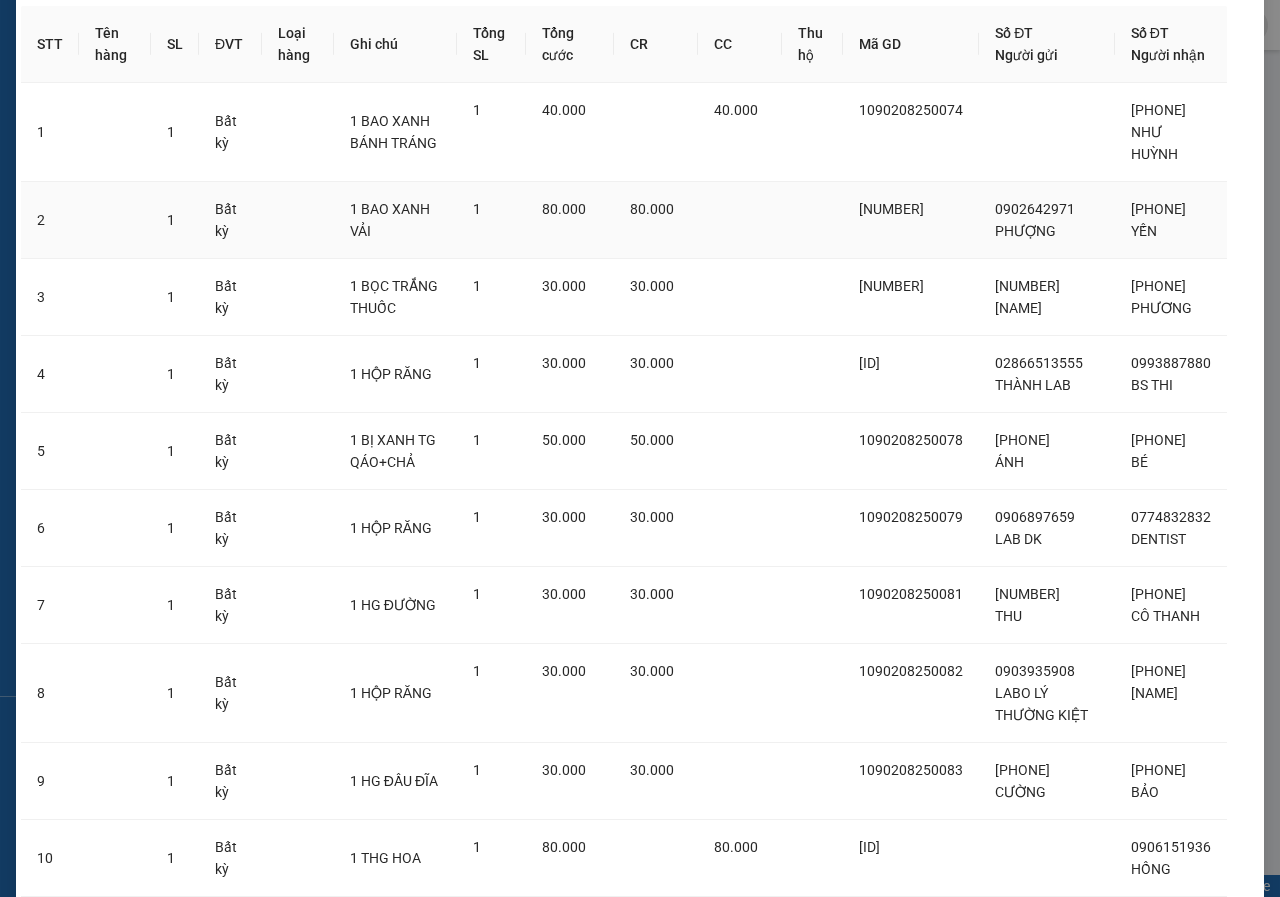 scroll, scrollTop: 296, scrollLeft: 0, axis: vertical 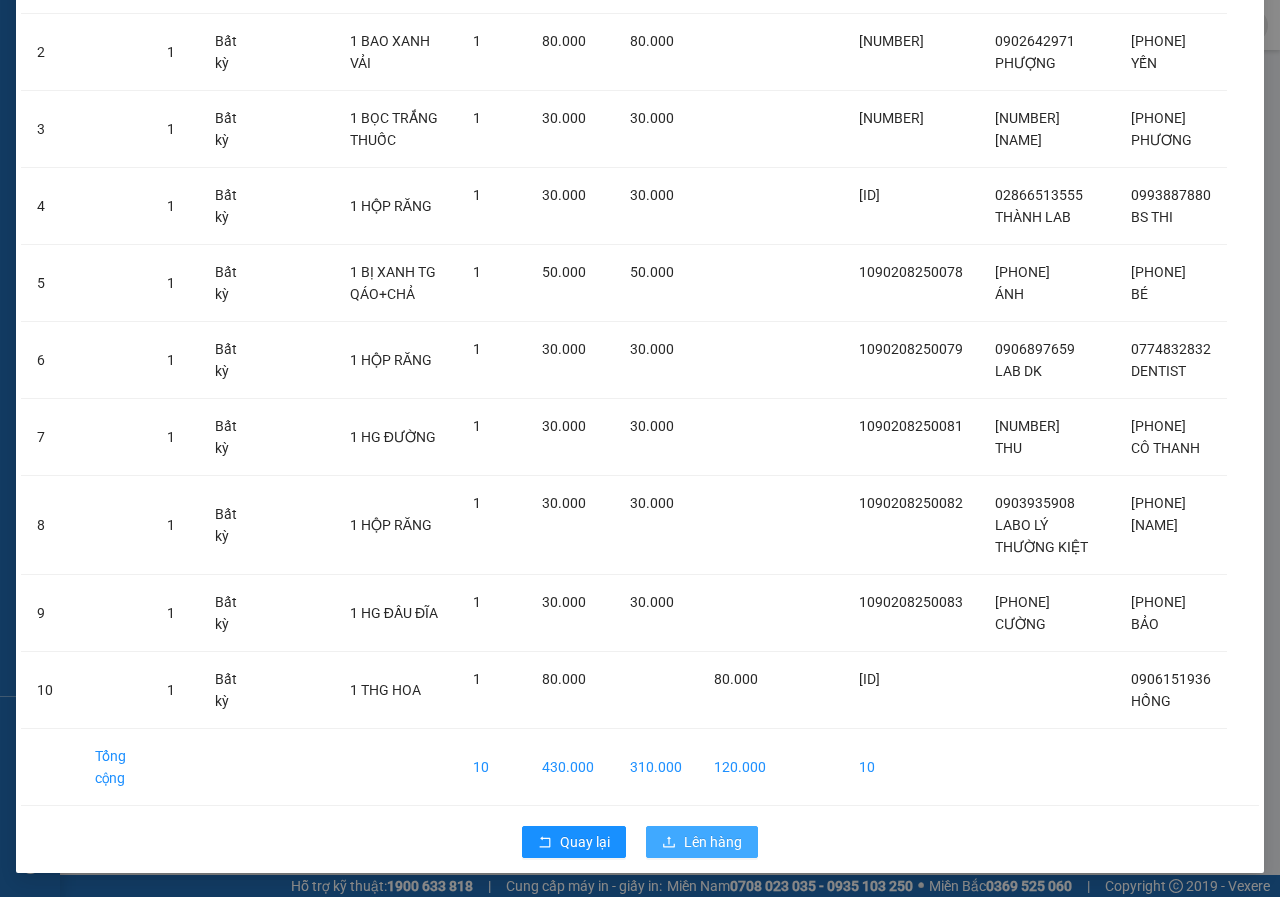 click on "Lên hàng" at bounding box center [713, 842] 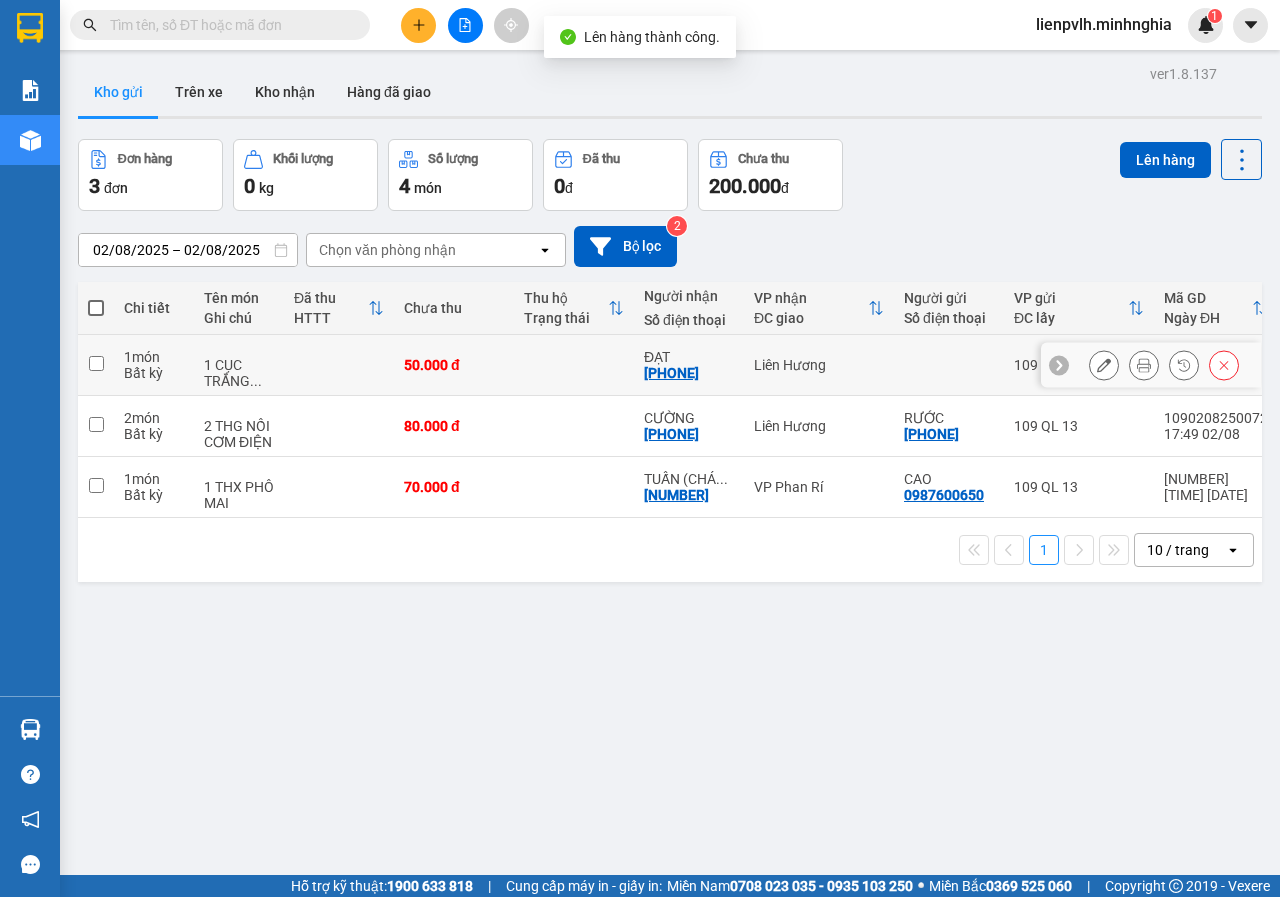 click at bounding box center (574, 365) 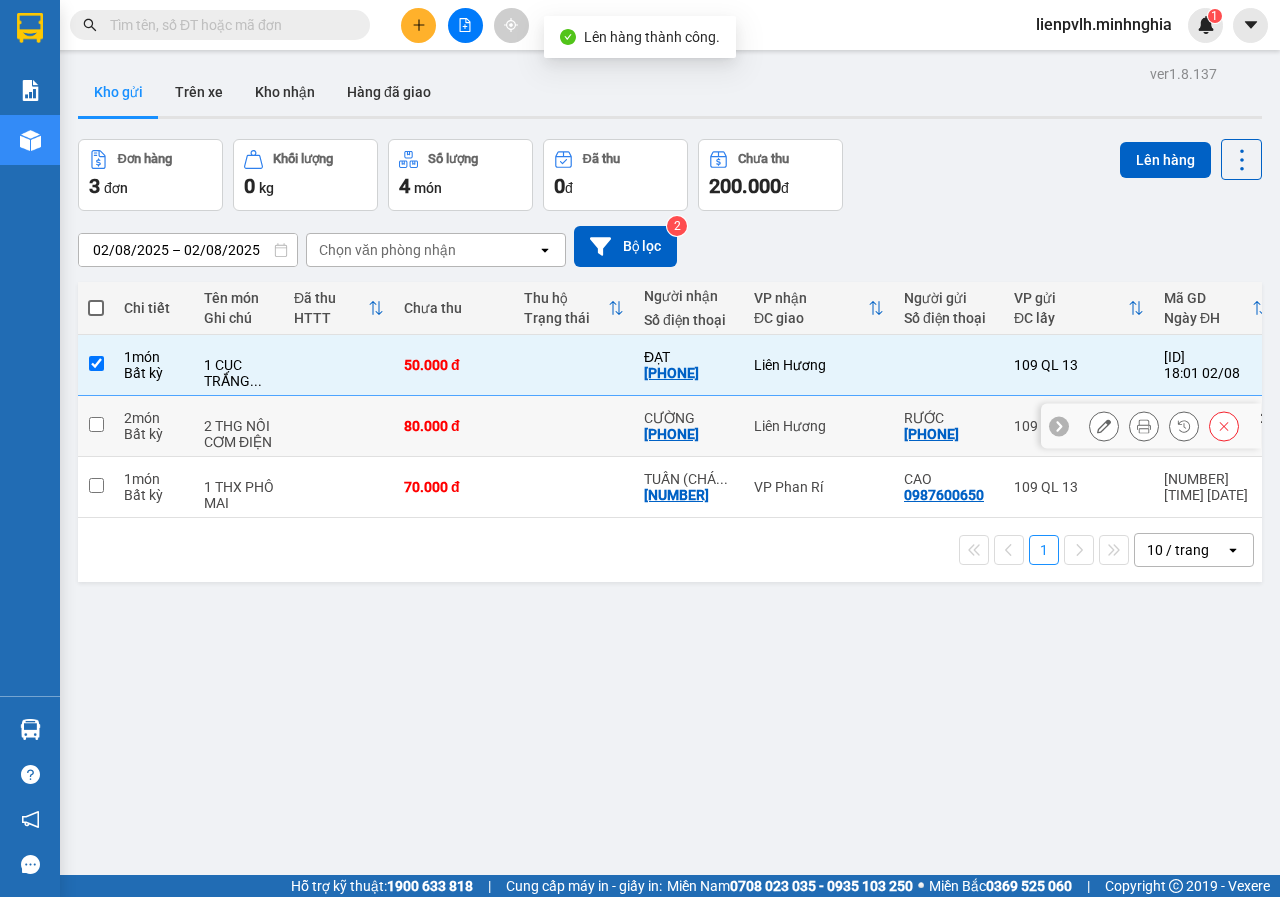 click on "80.000 đ" at bounding box center [454, 426] 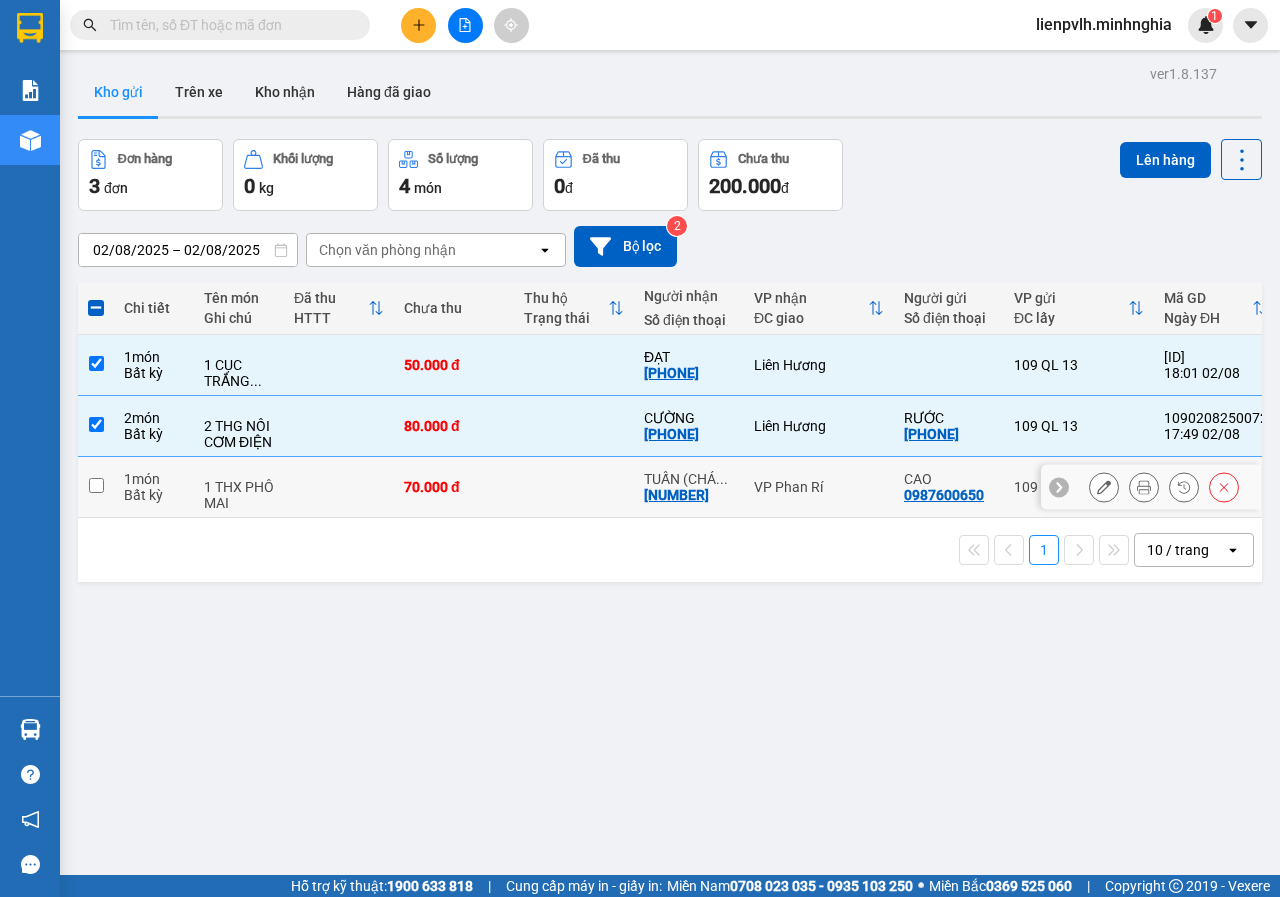 click on "70.000 đ" at bounding box center [454, 487] 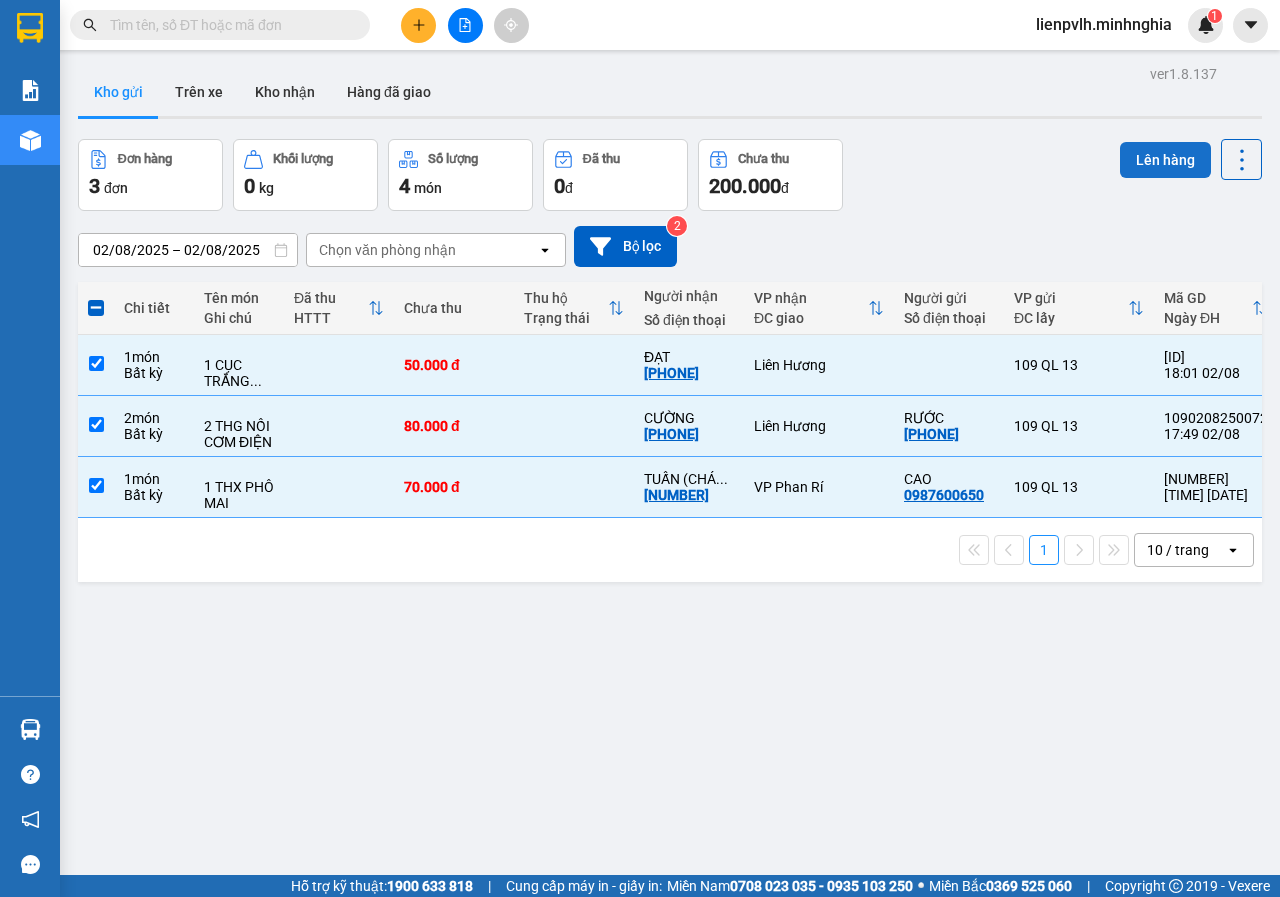 click on "Lên hàng" at bounding box center [1165, 160] 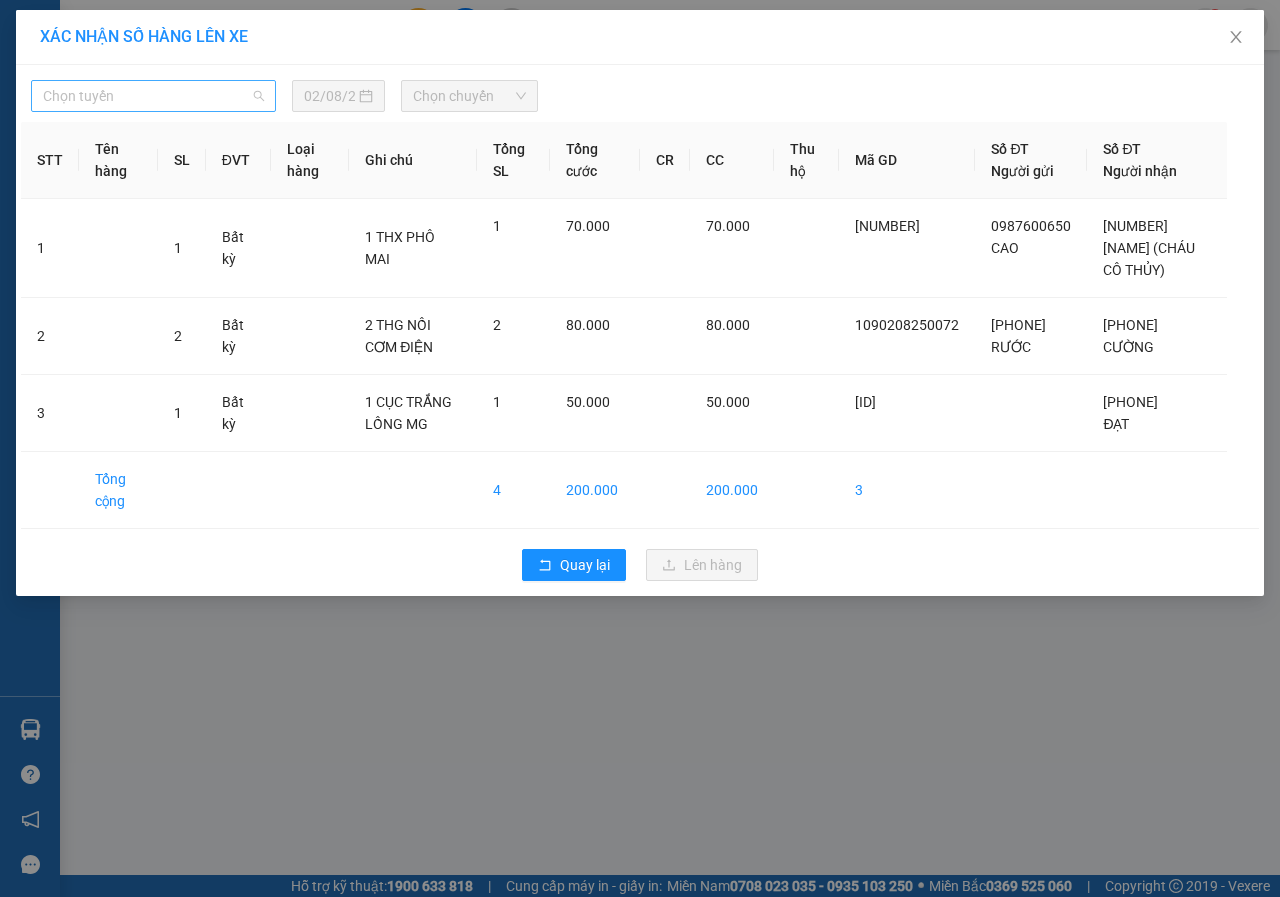 click on "Chọn tuyến" at bounding box center (153, 96) 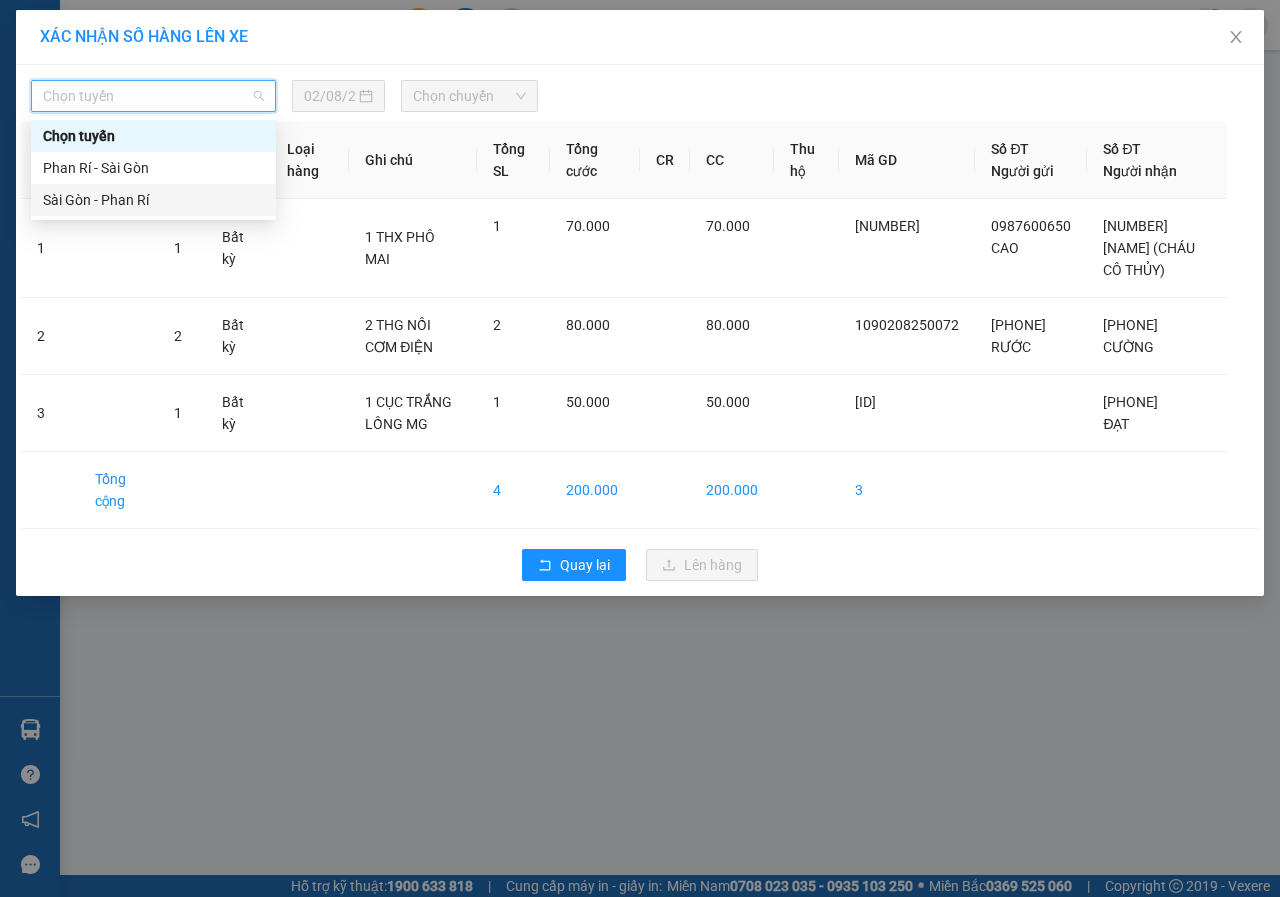 click on "Sài Gòn - Phan Rí" at bounding box center (153, 200) 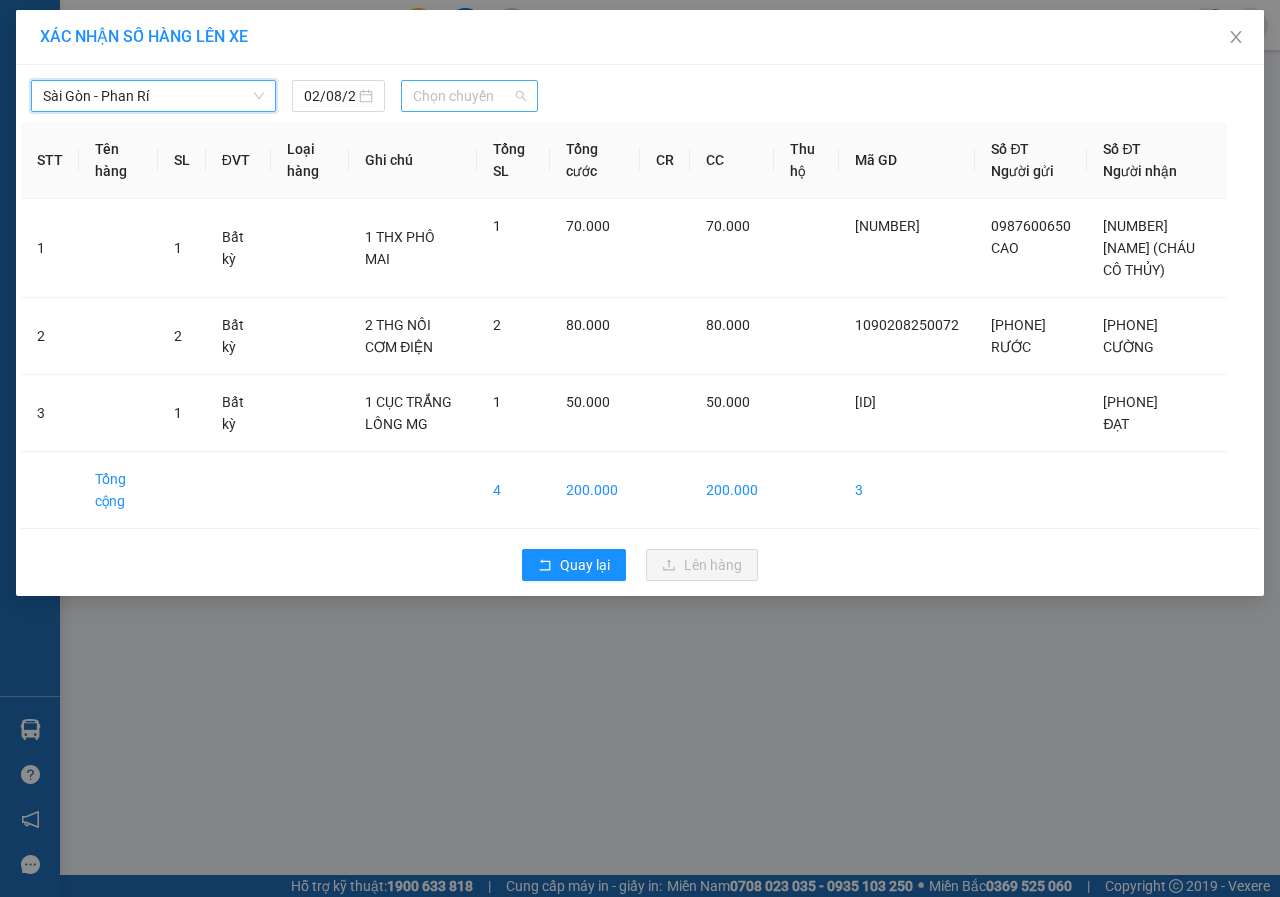click on "Chọn chuyến" at bounding box center [469, 96] 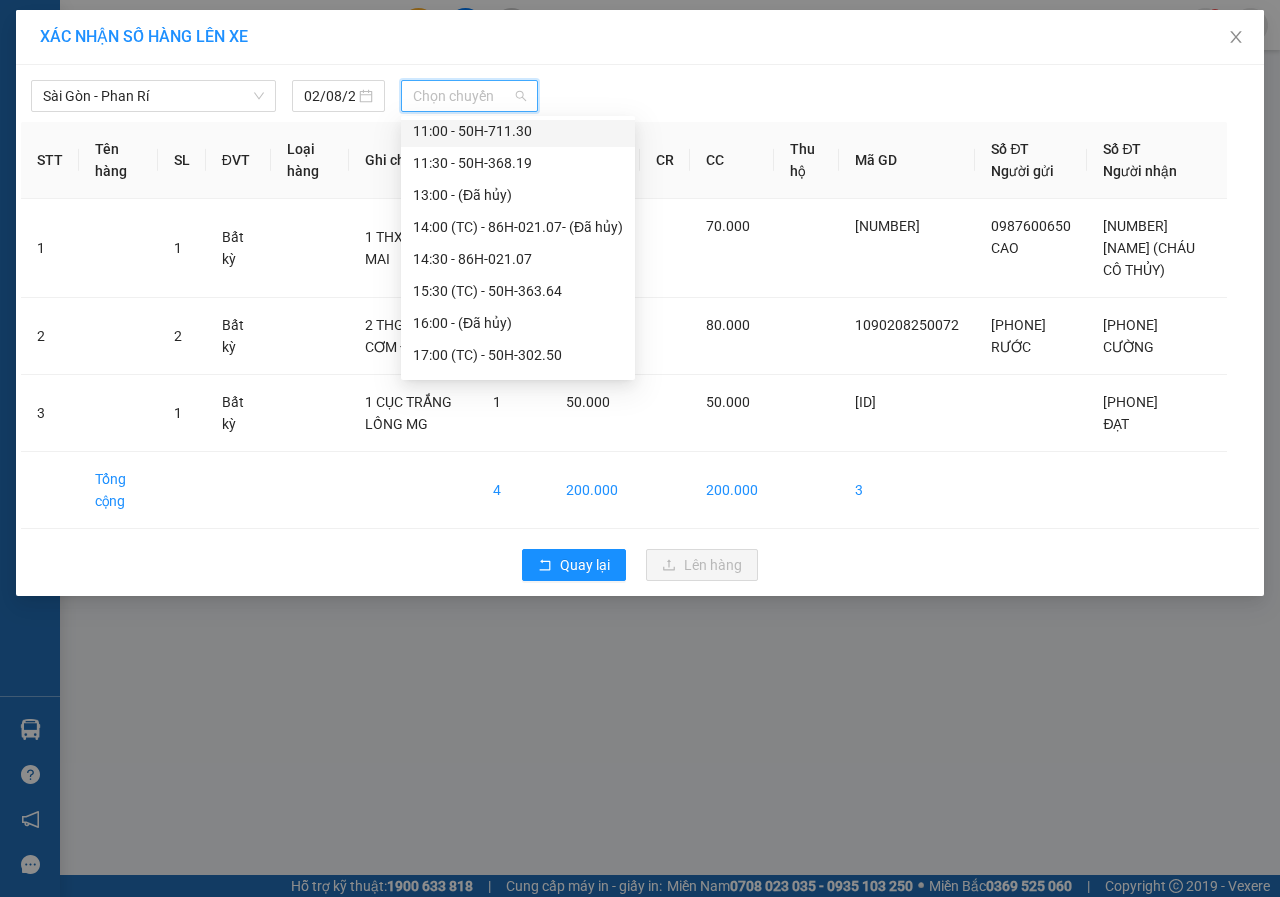 scroll, scrollTop: 288, scrollLeft: 0, axis: vertical 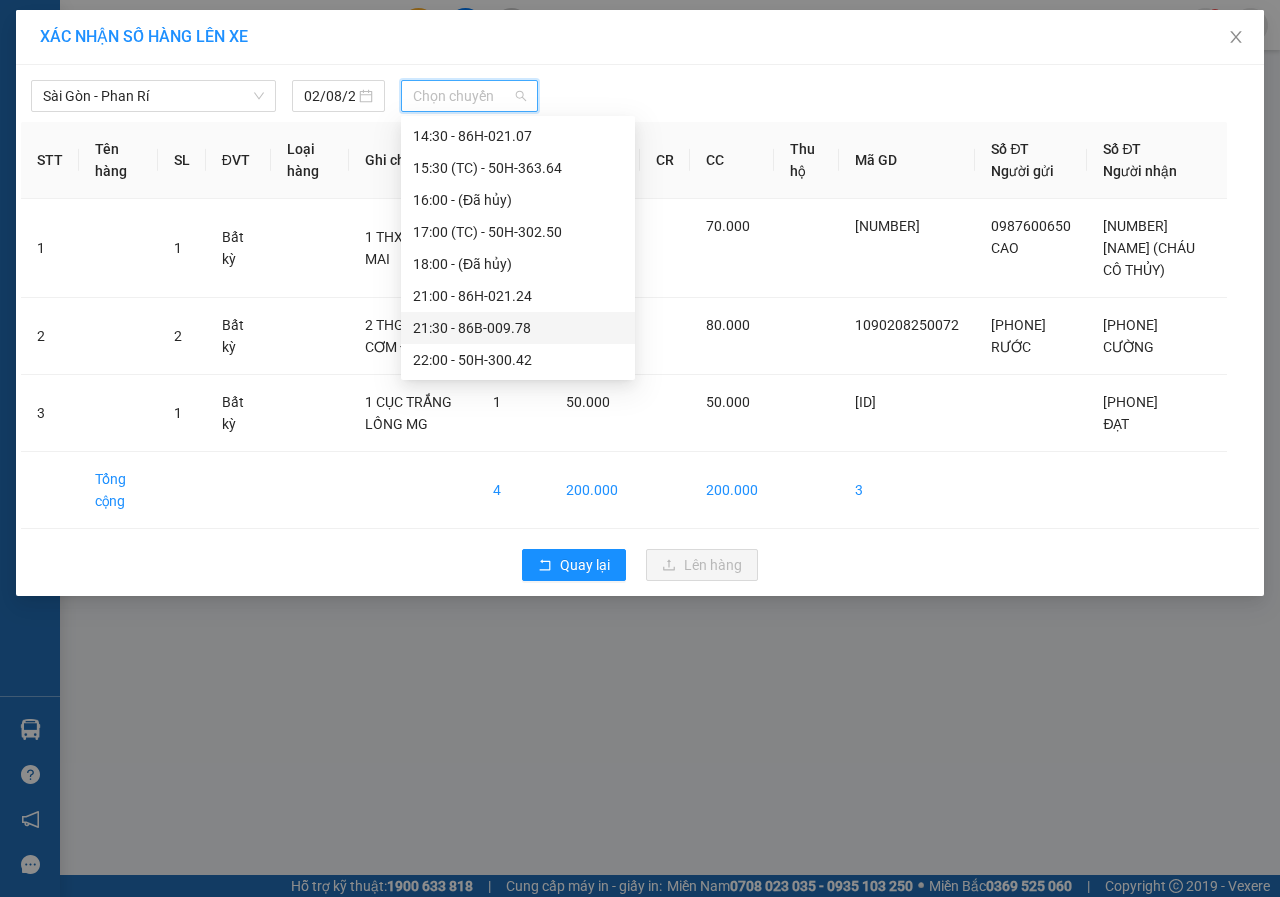 click on "[TIME] - [NUMBER]" at bounding box center [518, 328] 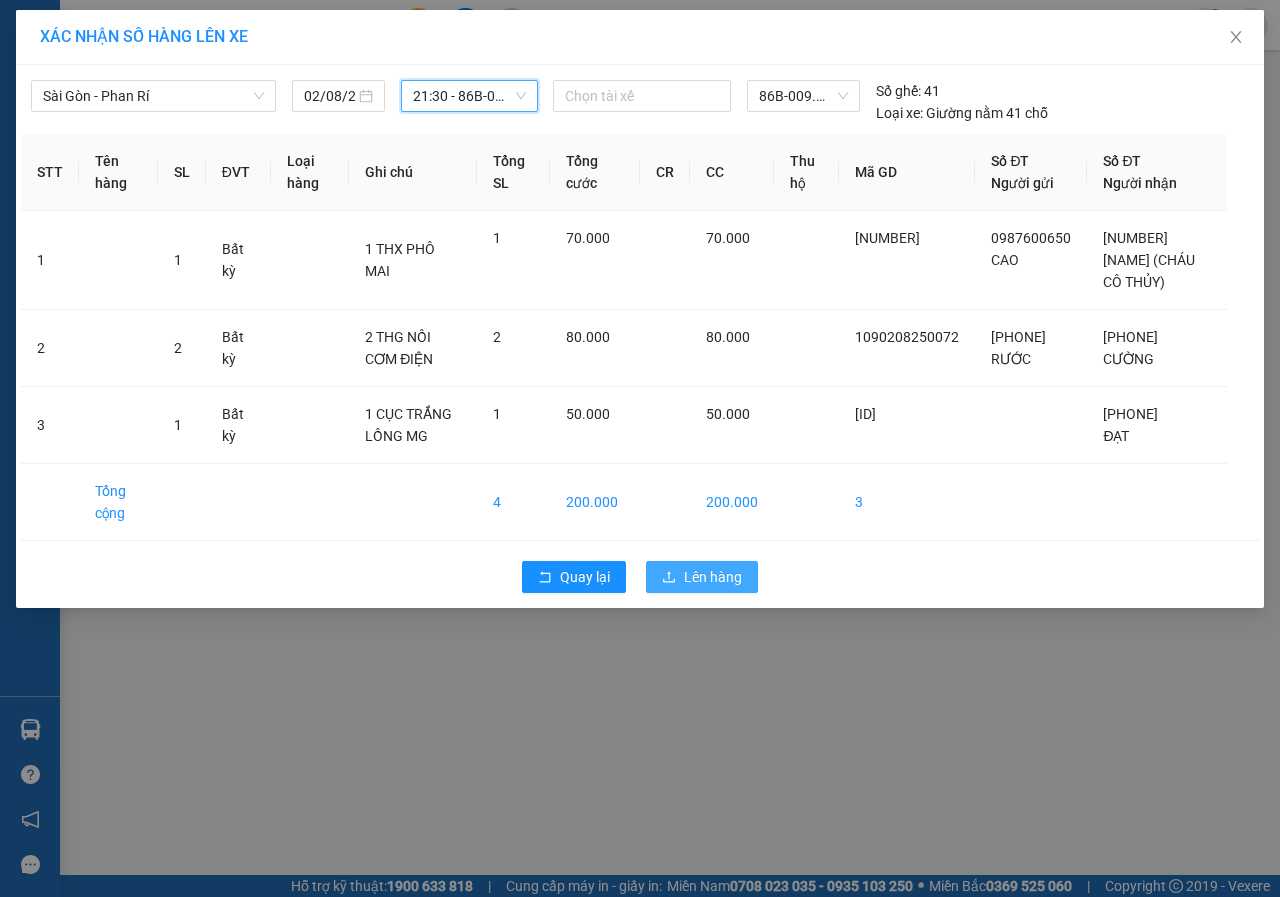 click on "Lên hàng" at bounding box center (713, 577) 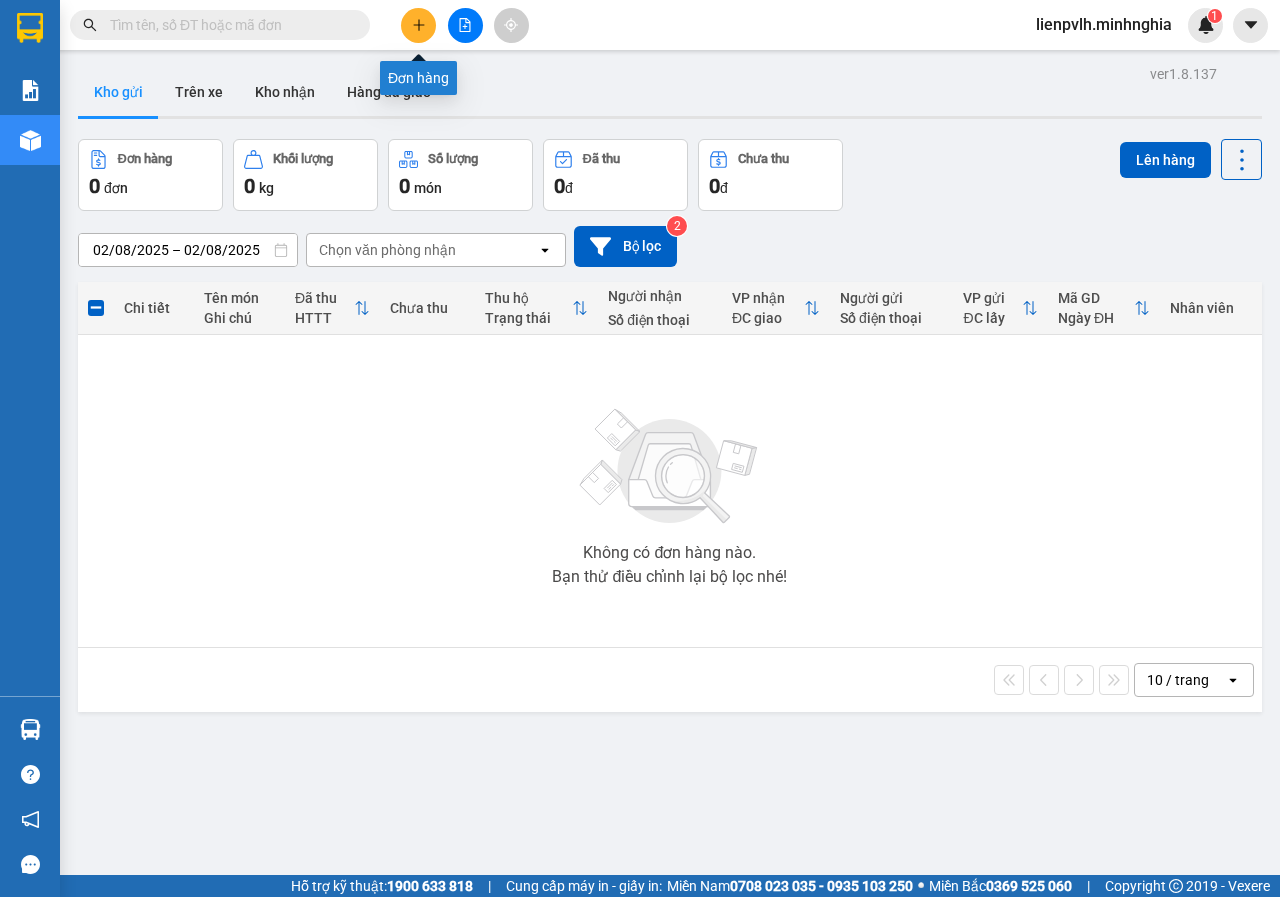 click 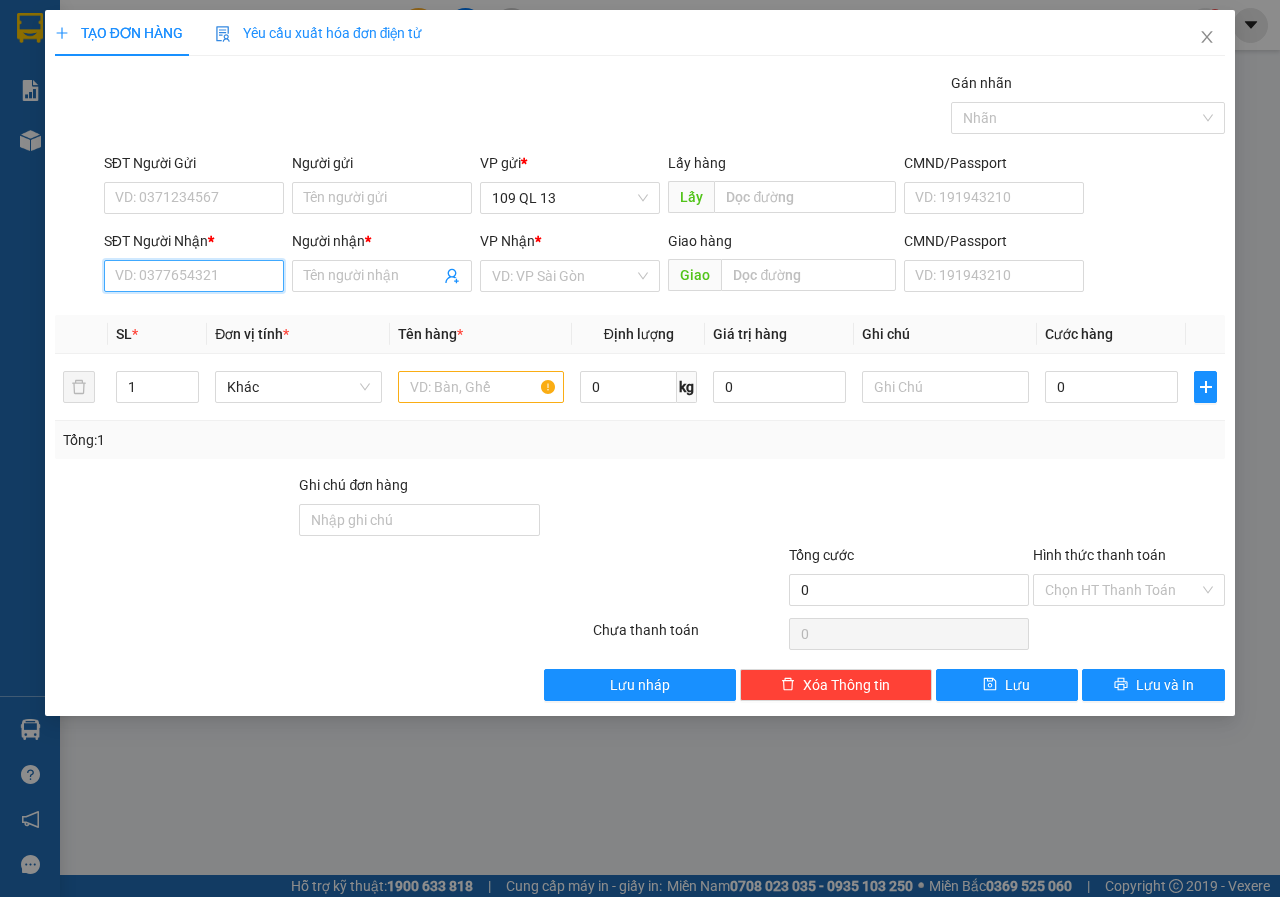 click on "SĐT Người Nhận  *" at bounding box center [194, 276] 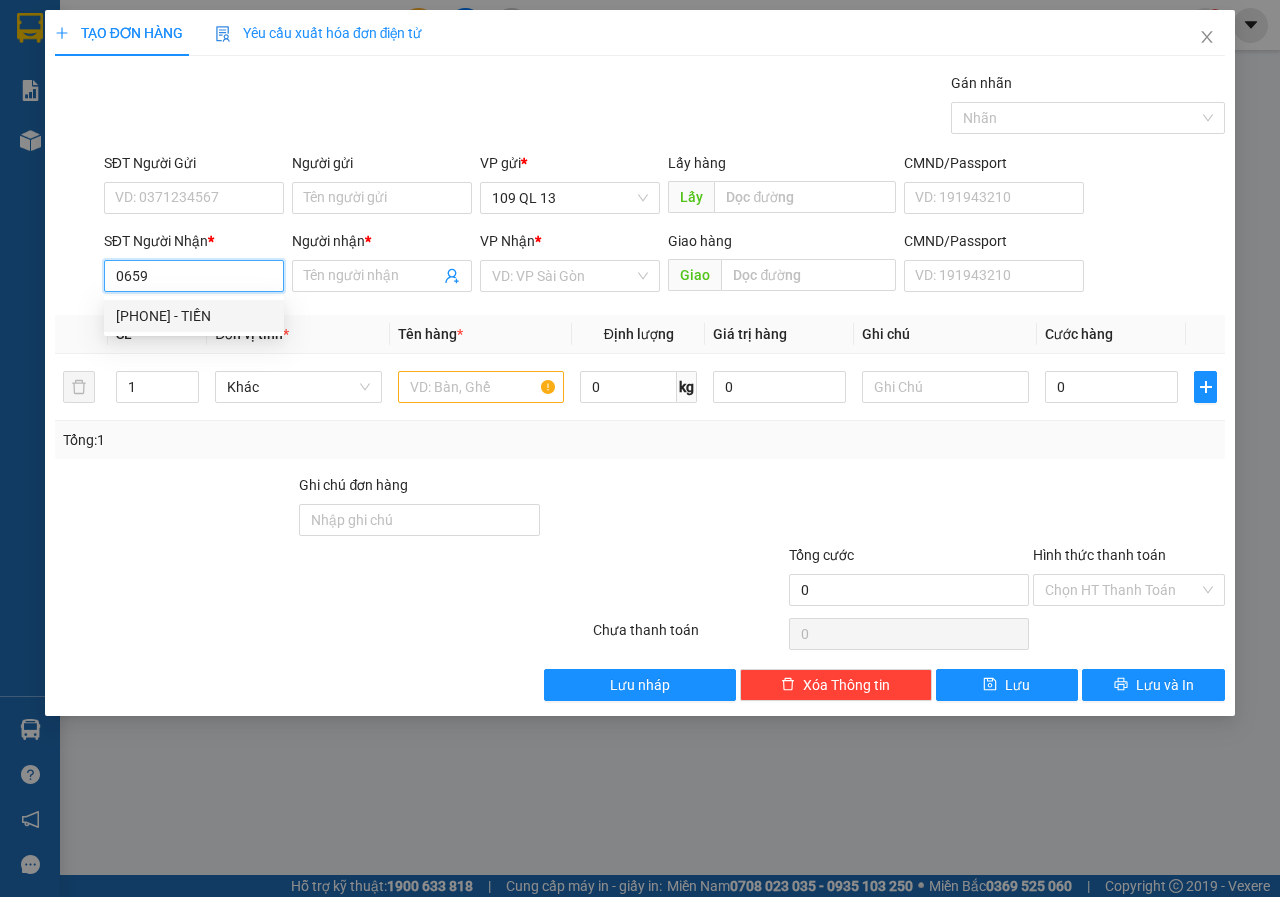 click on "[PHONE] - TIỀN" at bounding box center [194, 316] 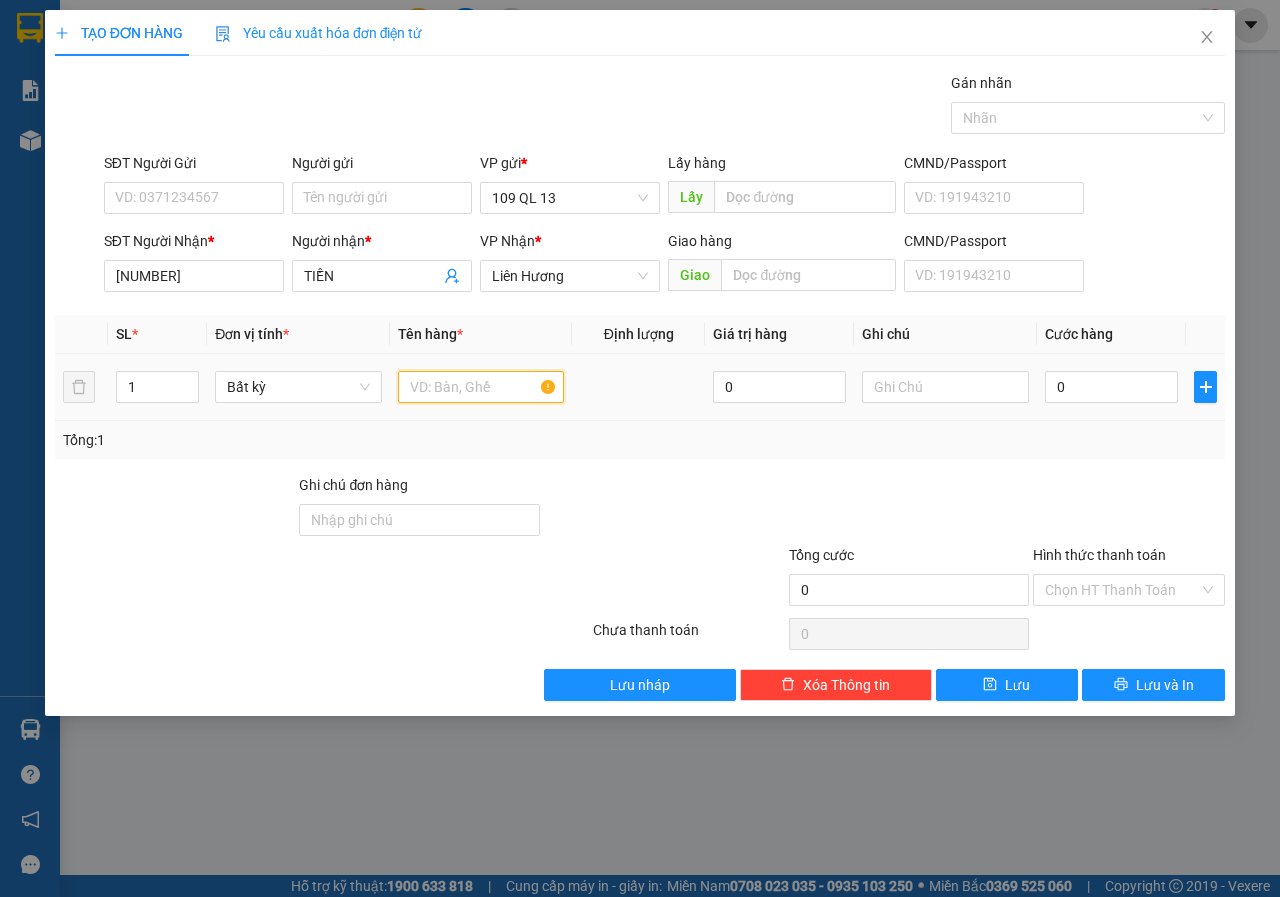 click at bounding box center [481, 387] 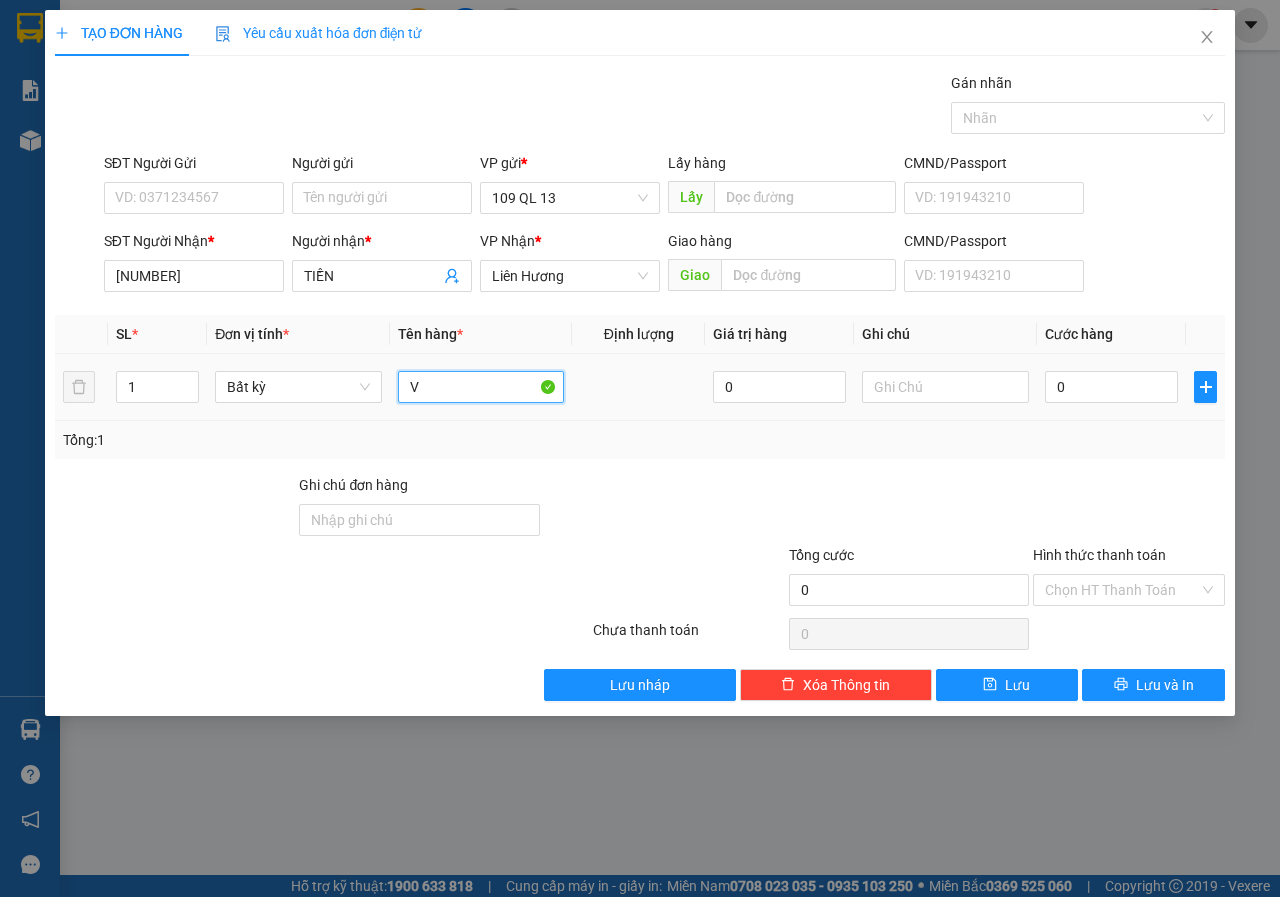 drag, startPoint x: 492, startPoint y: 383, endPoint x: 288, endPoint y: 414, distance: 206.34195 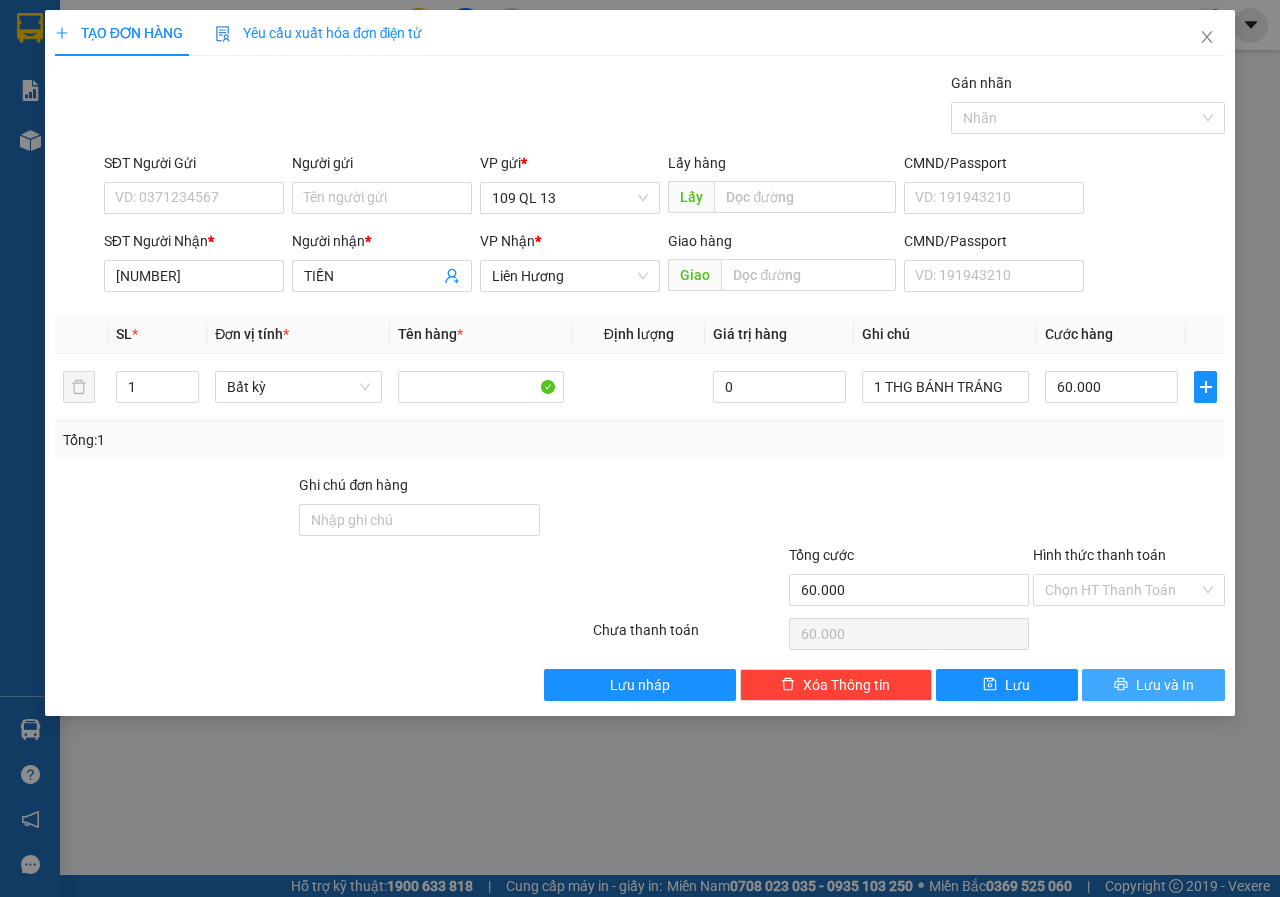 click on "Lưu và In" at bounding box center [1165, 685] 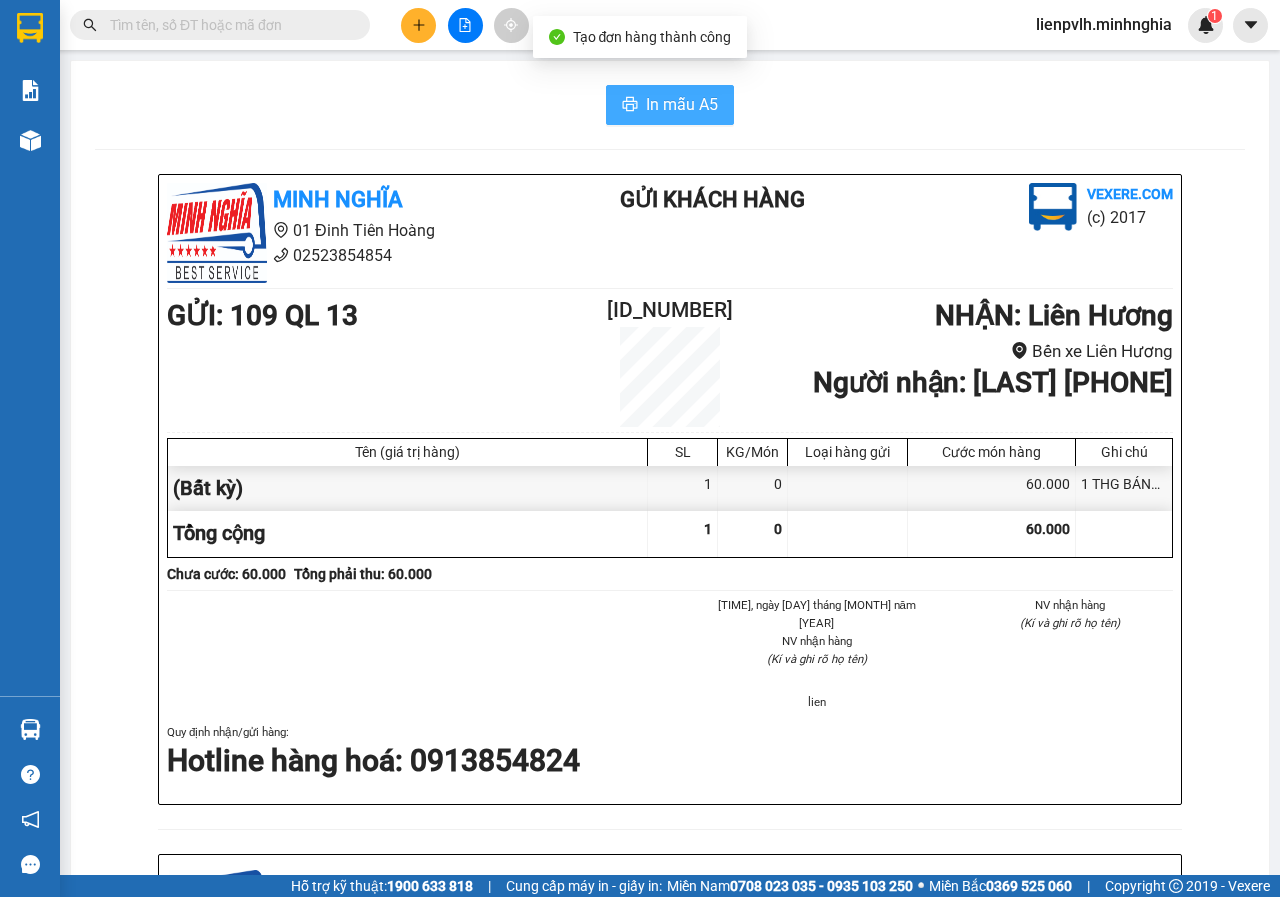 click on "In mẫu A5" at bounding box center (670, 105) 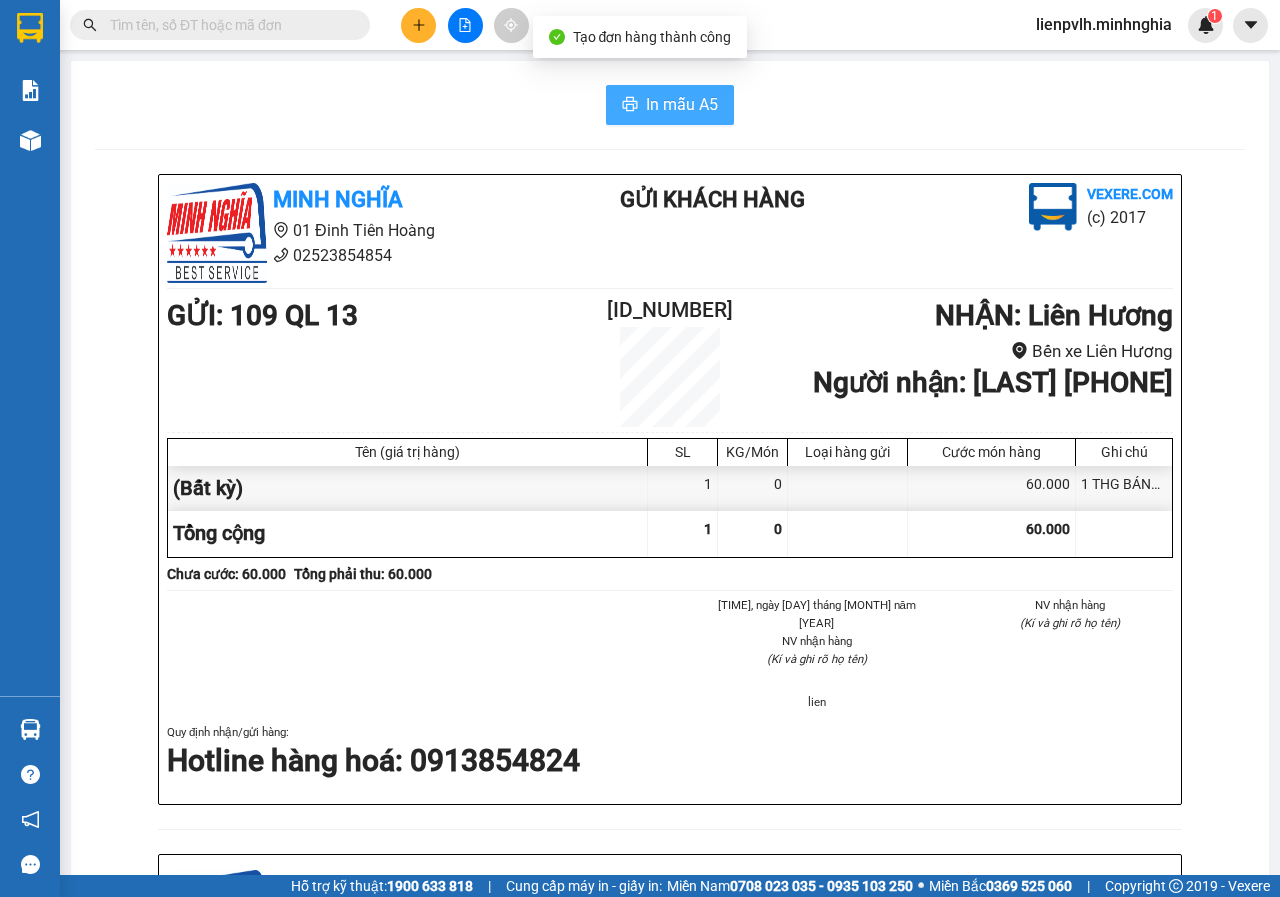 scroll, scrollTop: 0, scrollLeft: 0, axis: both 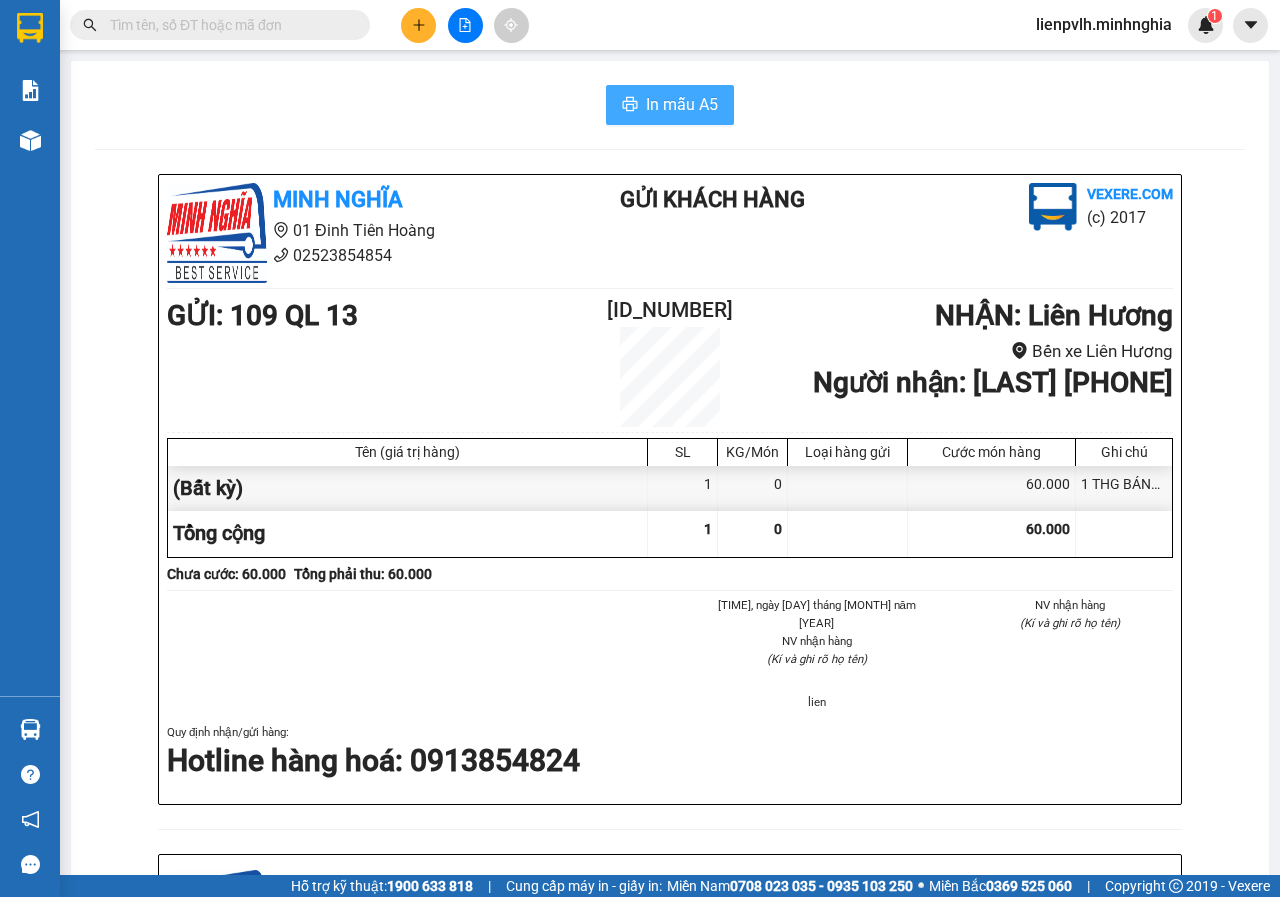 click at bounding box center [418, 25] 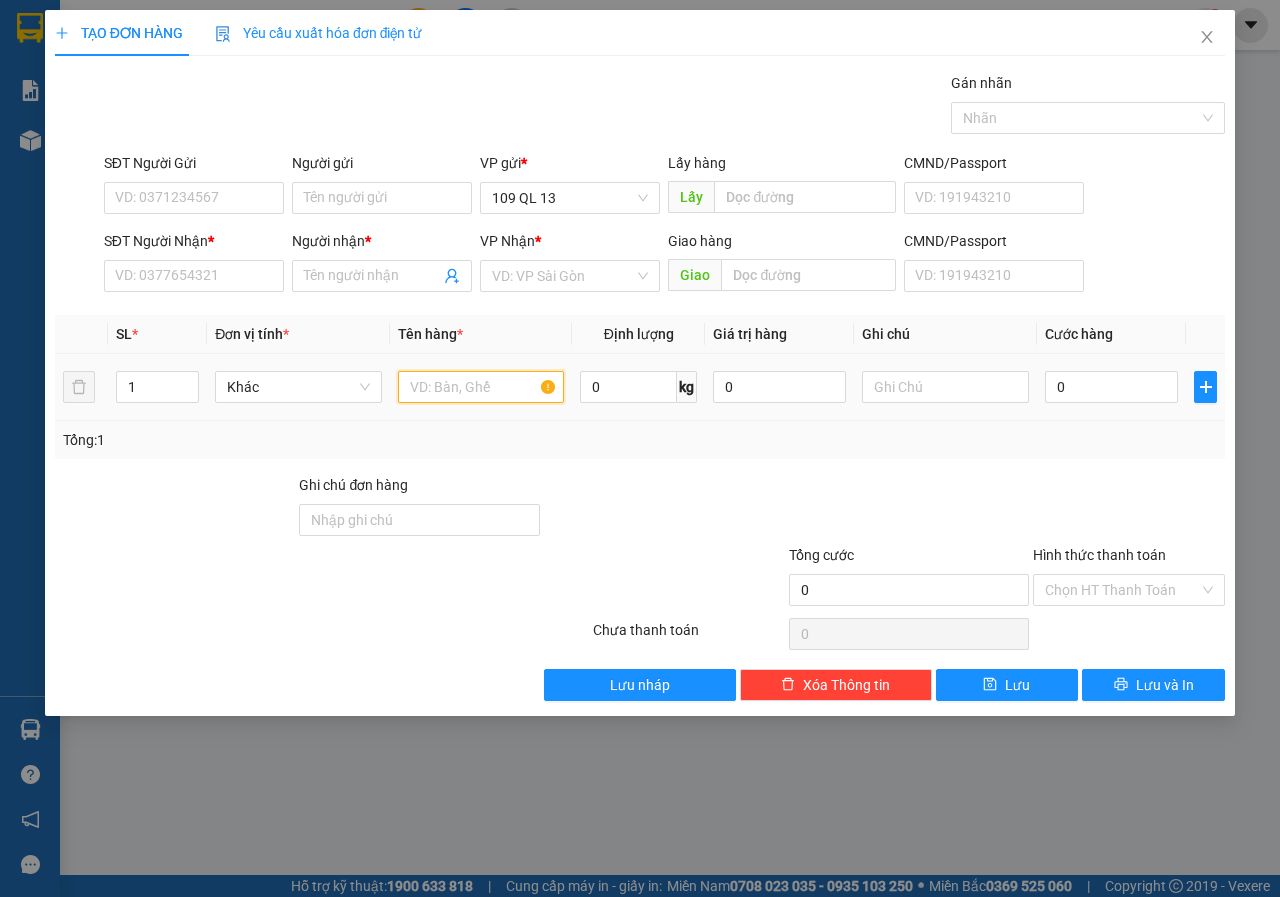 click at bounding box center (481, 387) 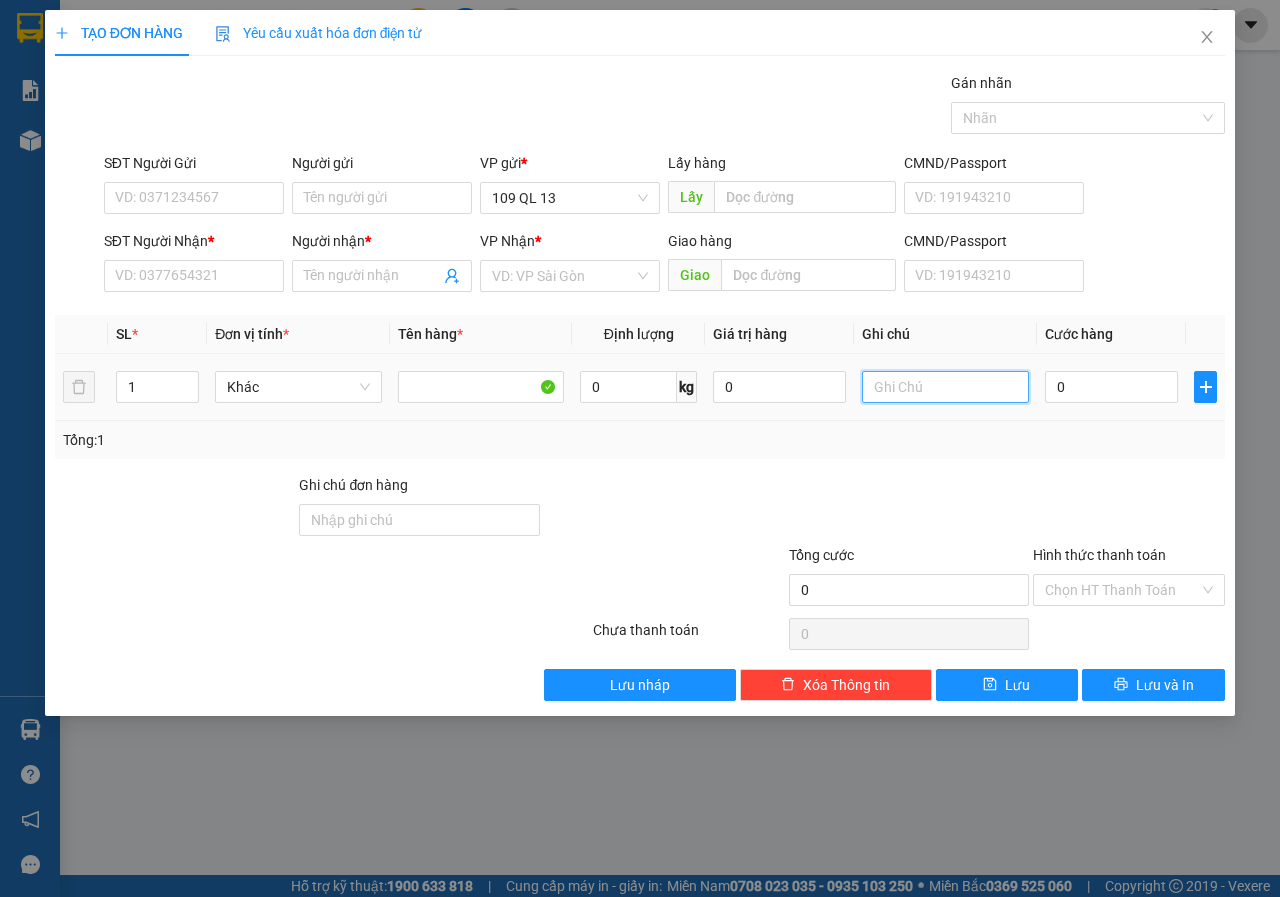 drag, startPoint x: 908, startPoint y: 391, endPoint x: 940, endPoint y: 380, distance: 33.83785 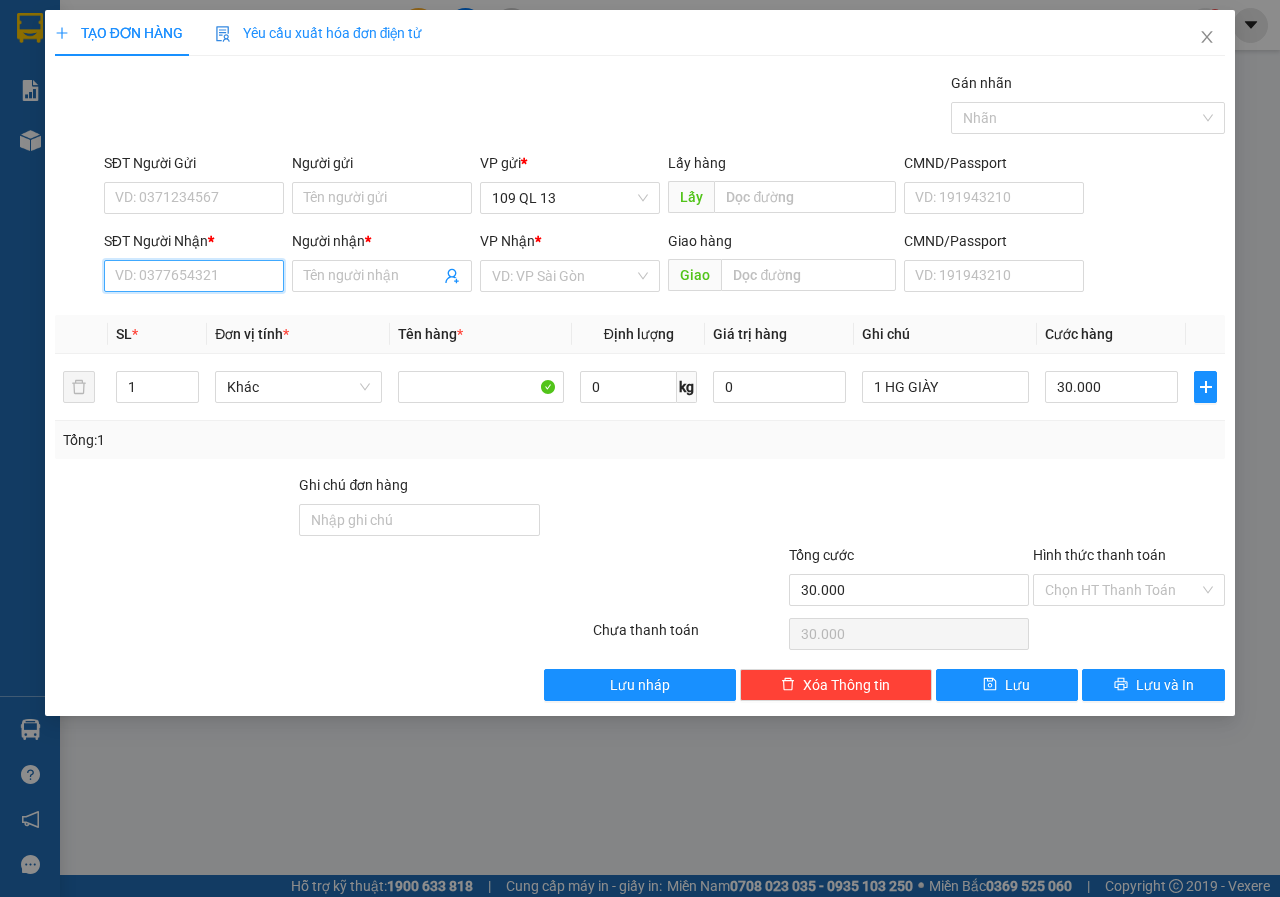 click on "SĐT Người Nhận  *" at bounding box center (194, 276) 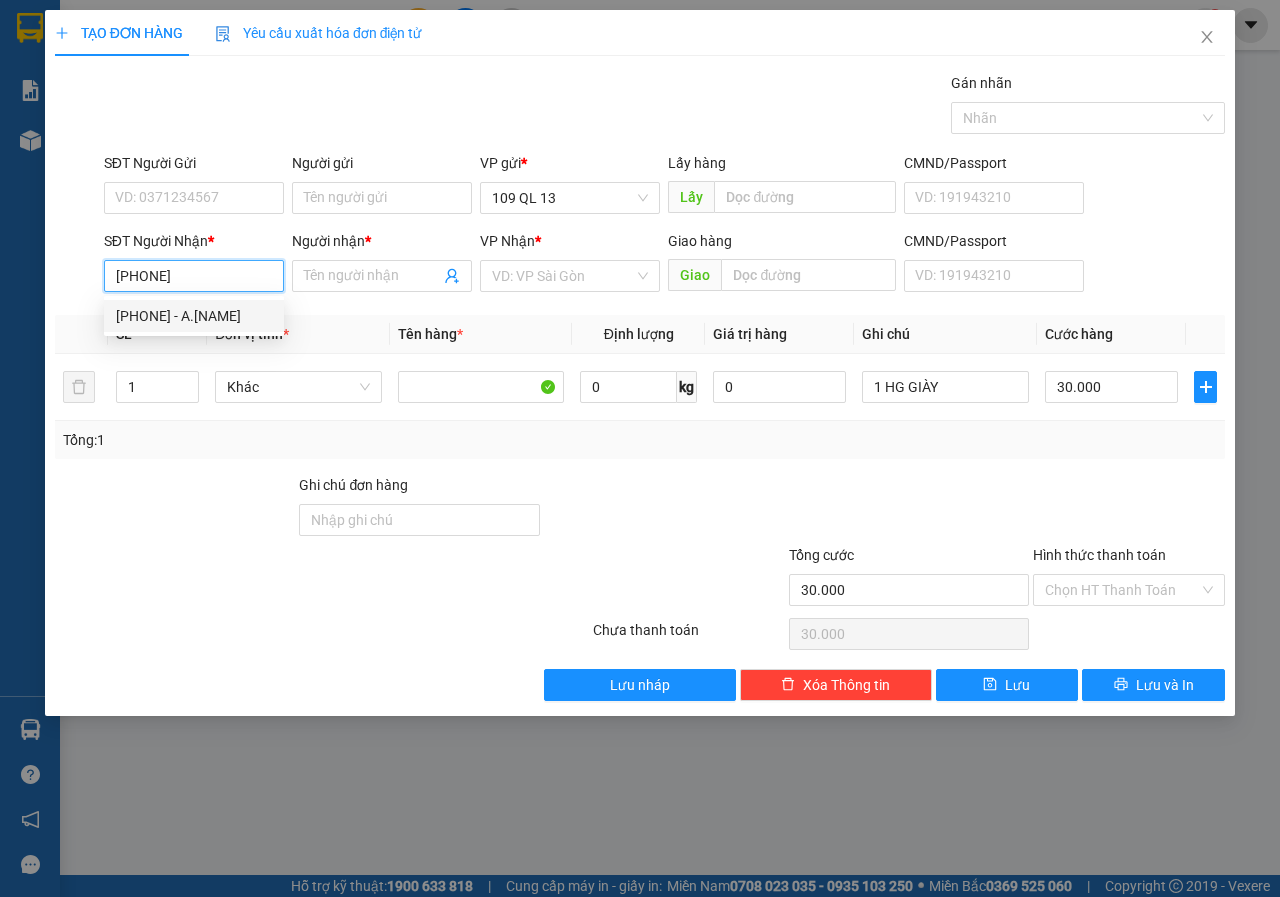 click on "[PHONE] - A.[NAME]" at bounding box center (194, 316) 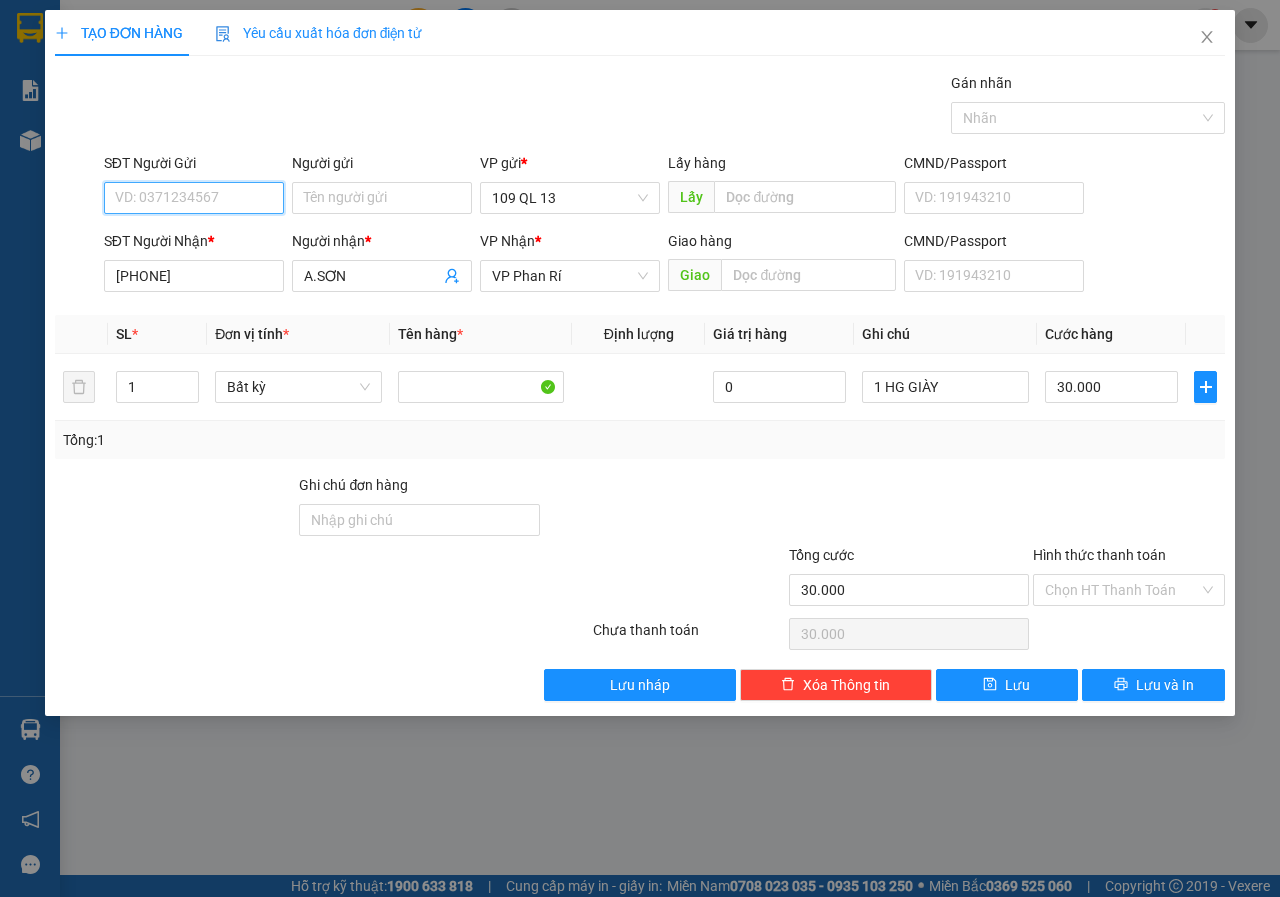 click on "SĐT Người Gửi" at bounding box center [194, 198] 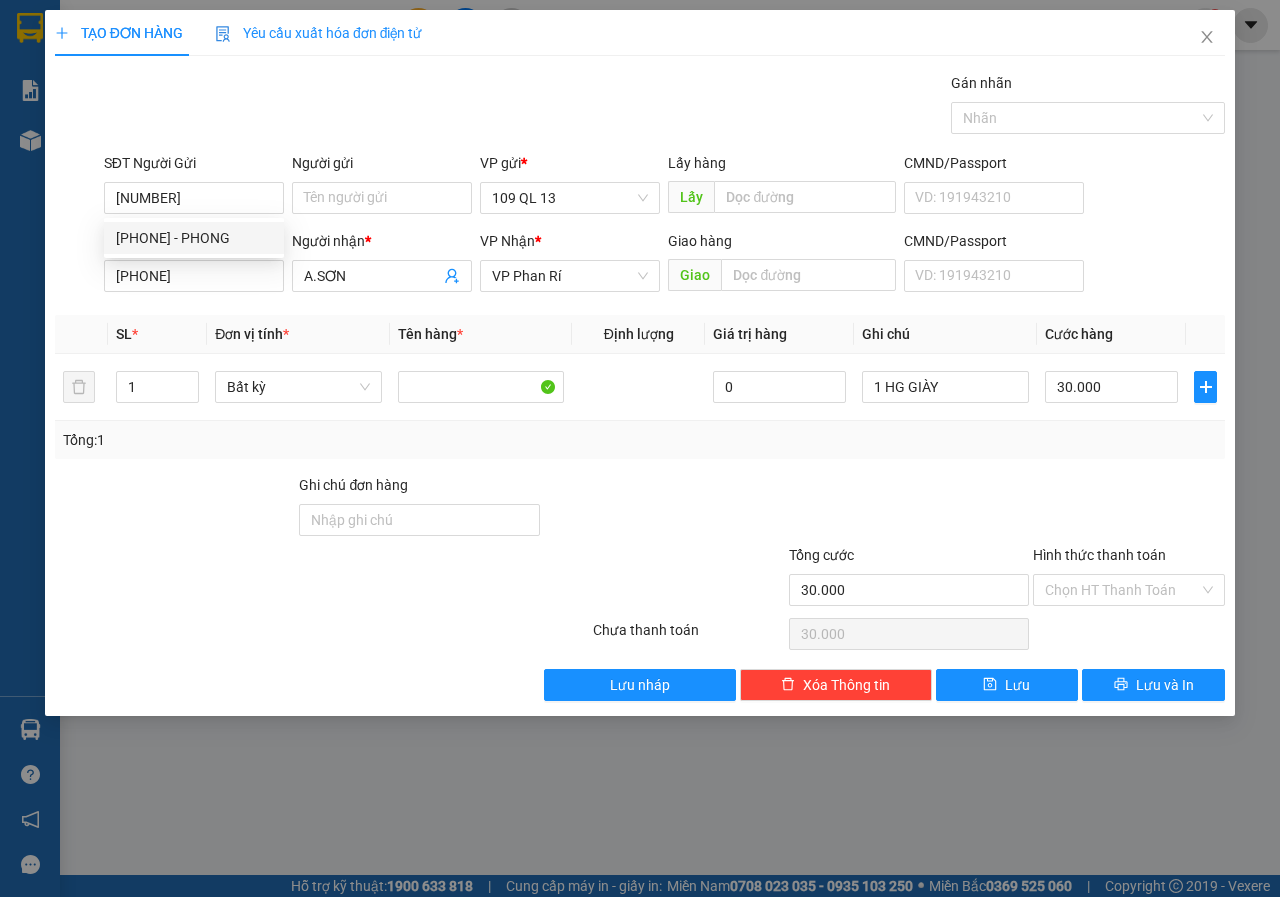 click on "SĐT Người Gửi [PHONE]" at bounding box center [194, 187] 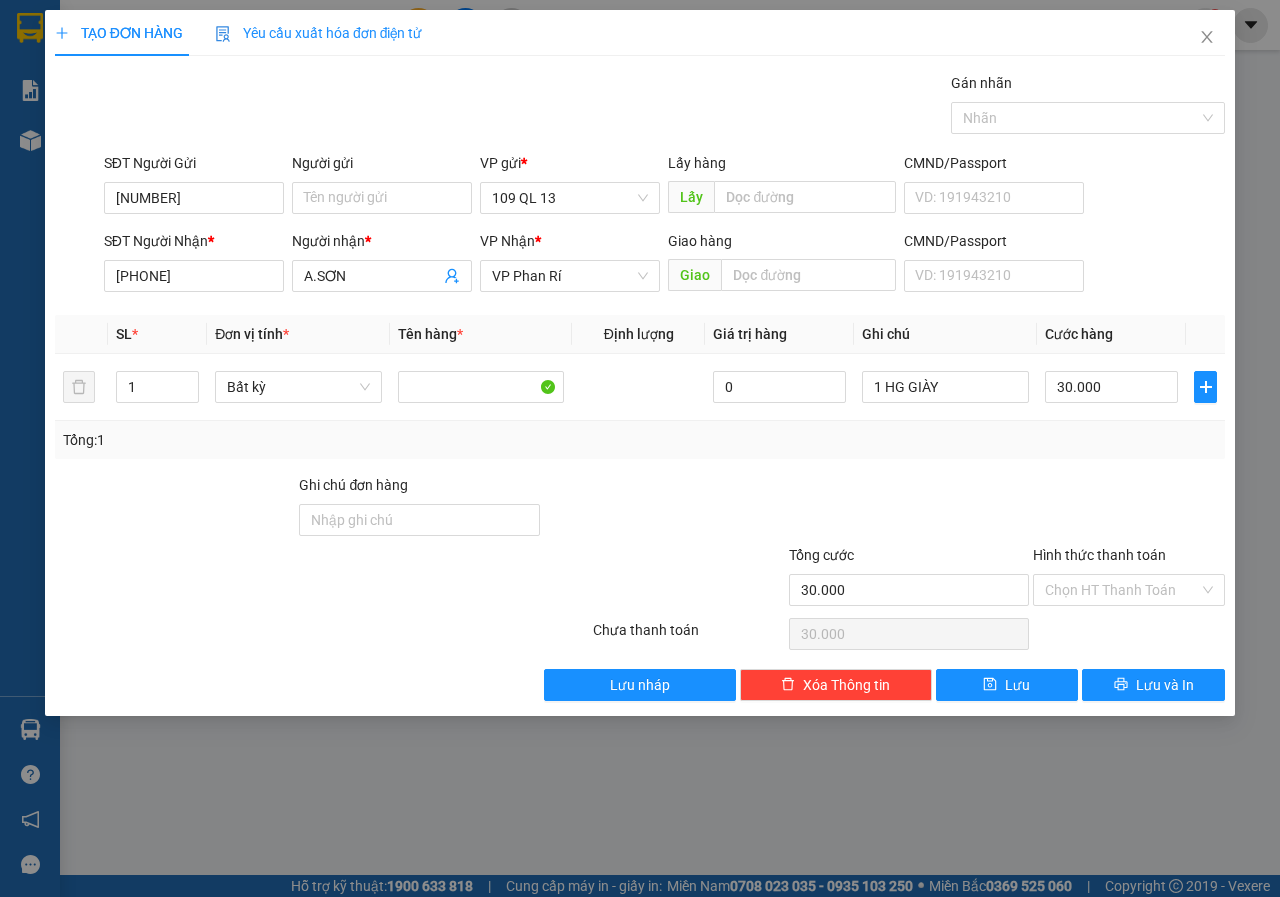 click on "SĐT Người Gửi [PHONE]" at bounding box center (194, 187) 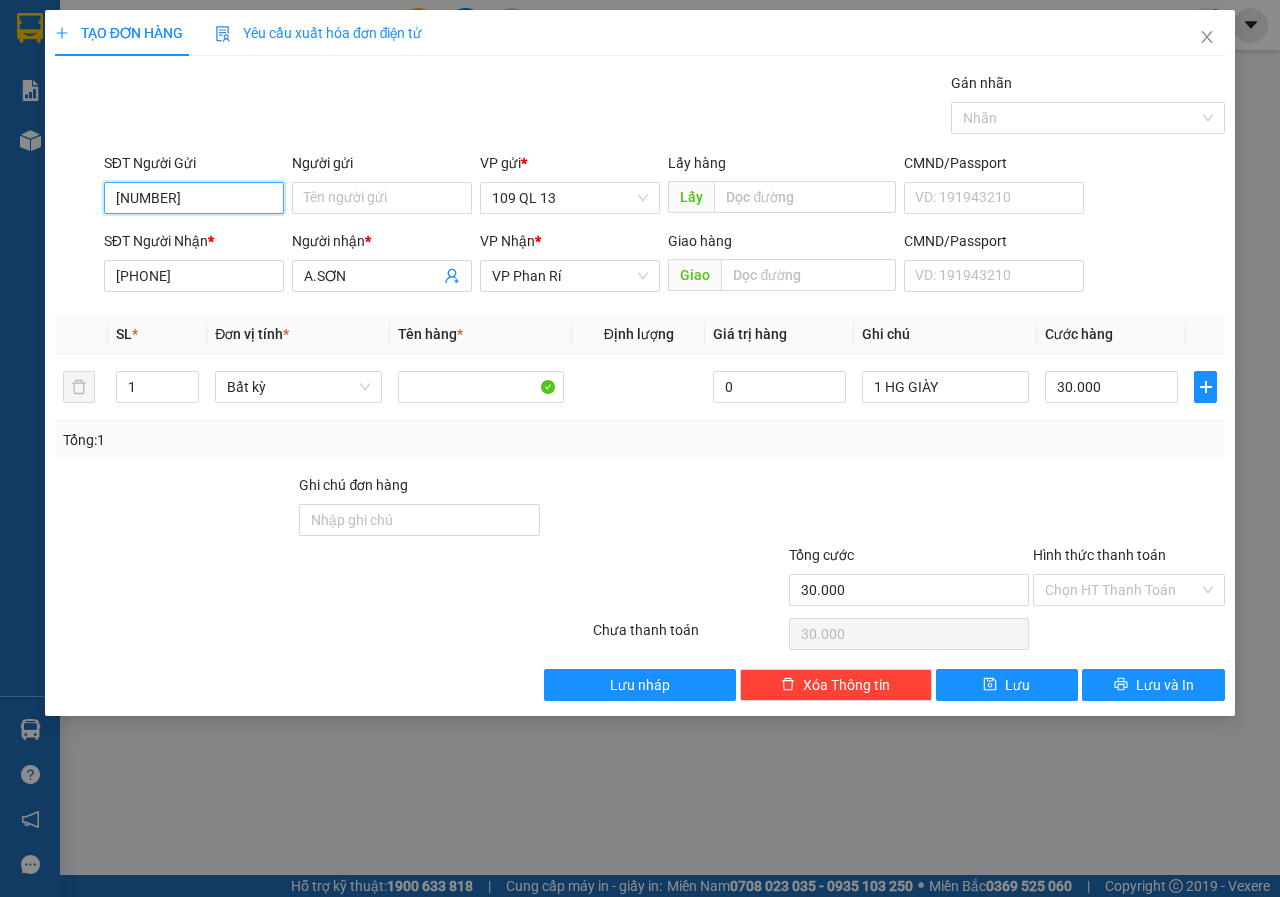 click on "[NUMBER]" at bounding box center [194, 198] 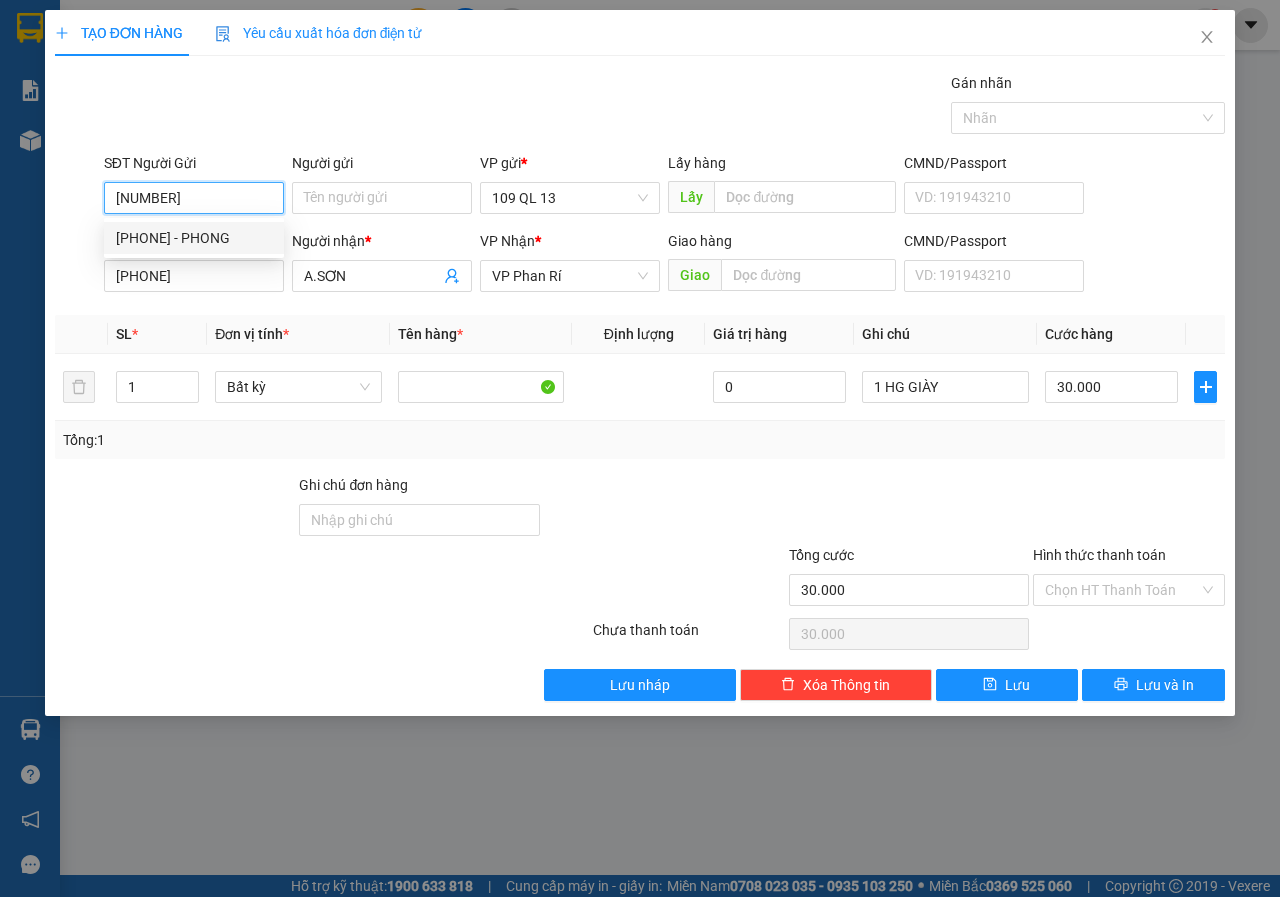 click on "[PHONE] - PHONG" at bounding box center (194, 238) 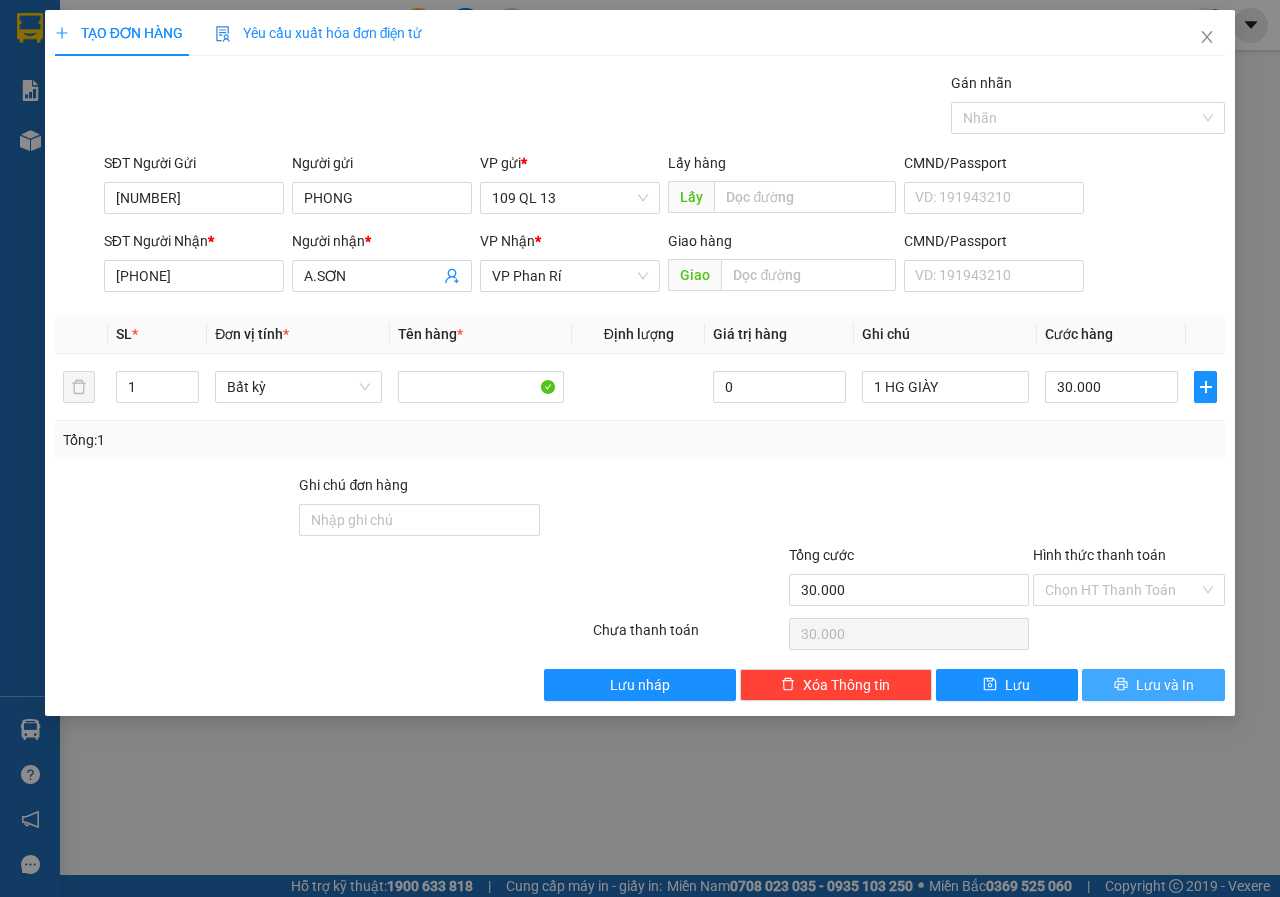 click on "Lưu và In" at bounding box center (1165, 685) 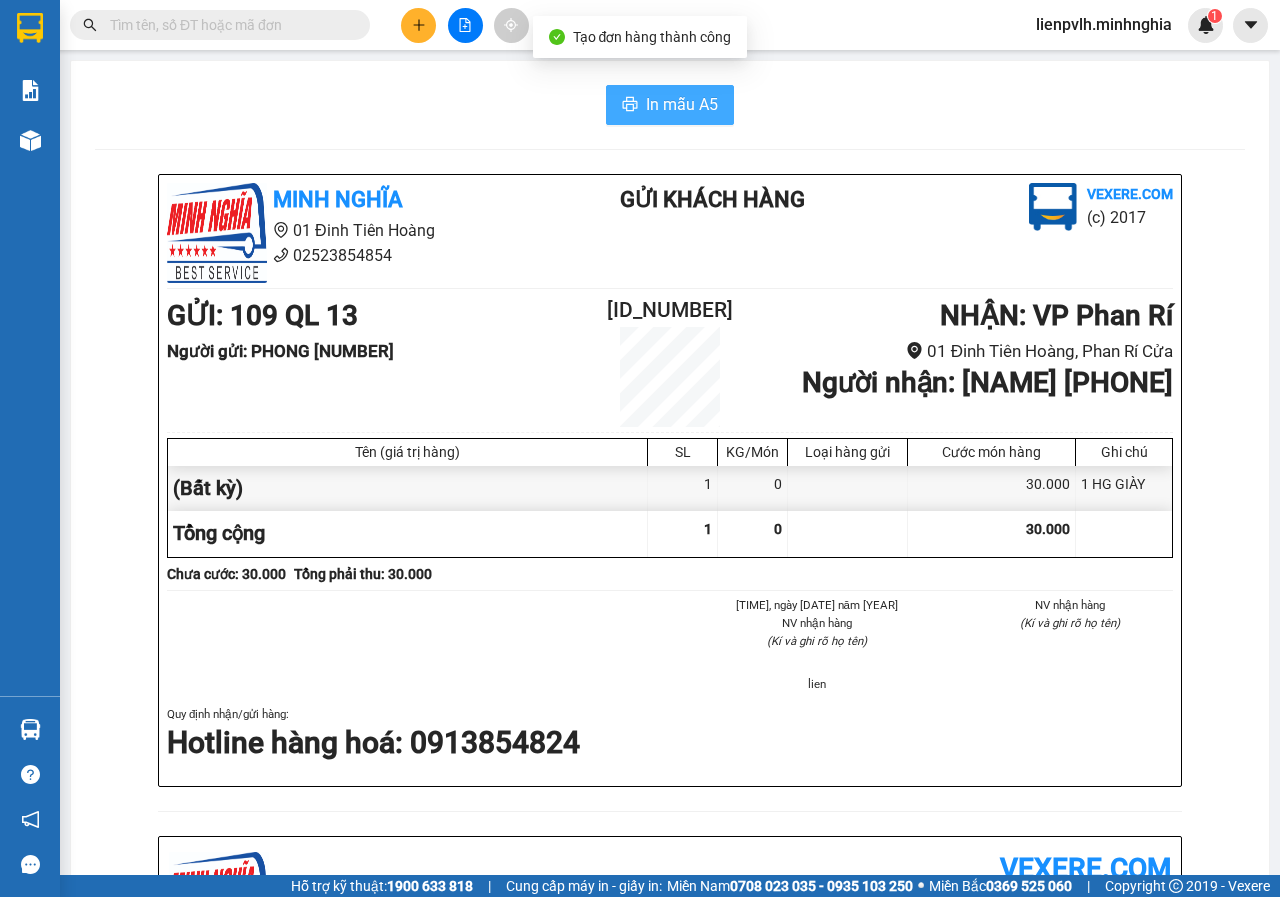 click on "In mẫu A5" at bounding box center (682, 104) 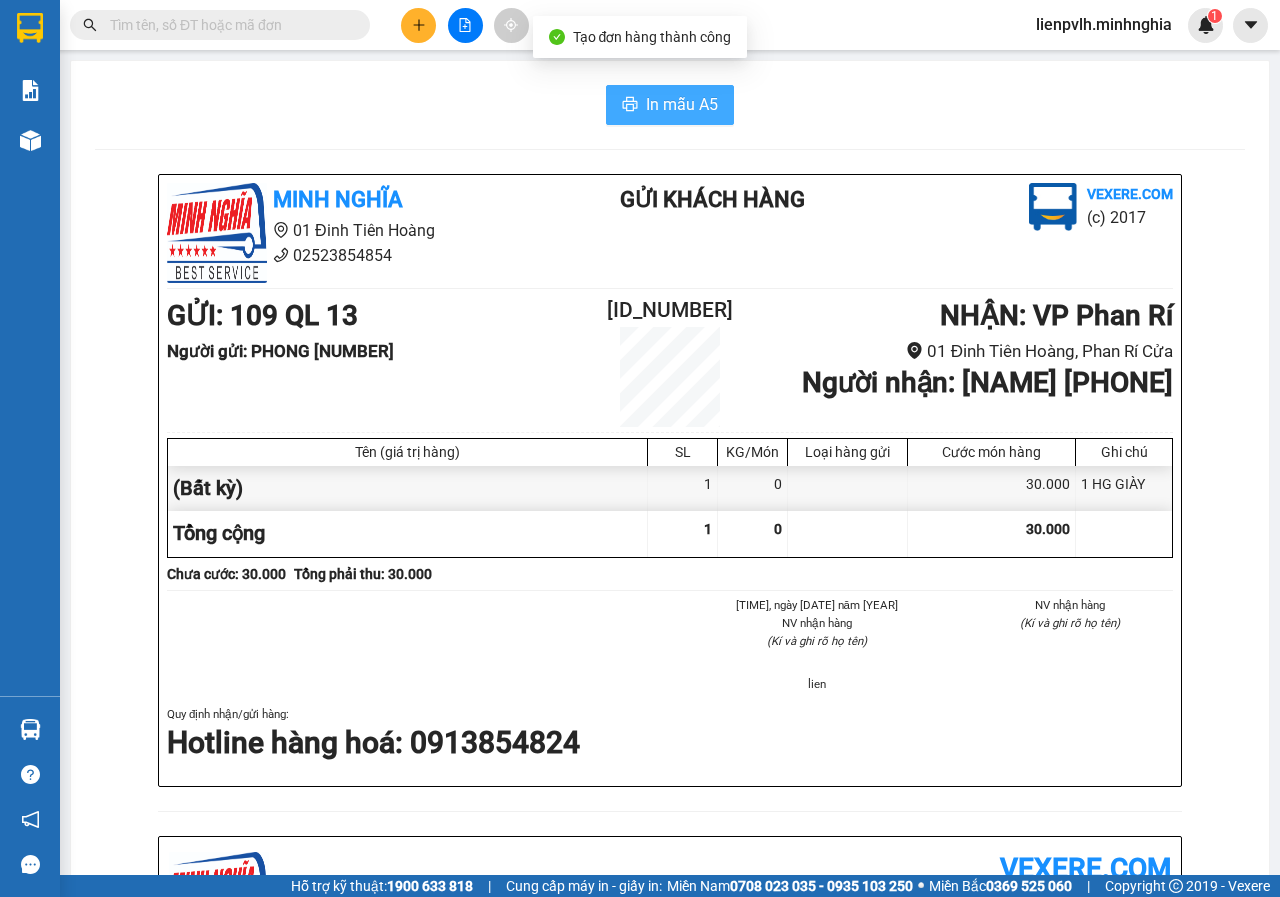 scroll, scrollTop: 0, scrollLeft: 0, axis: both 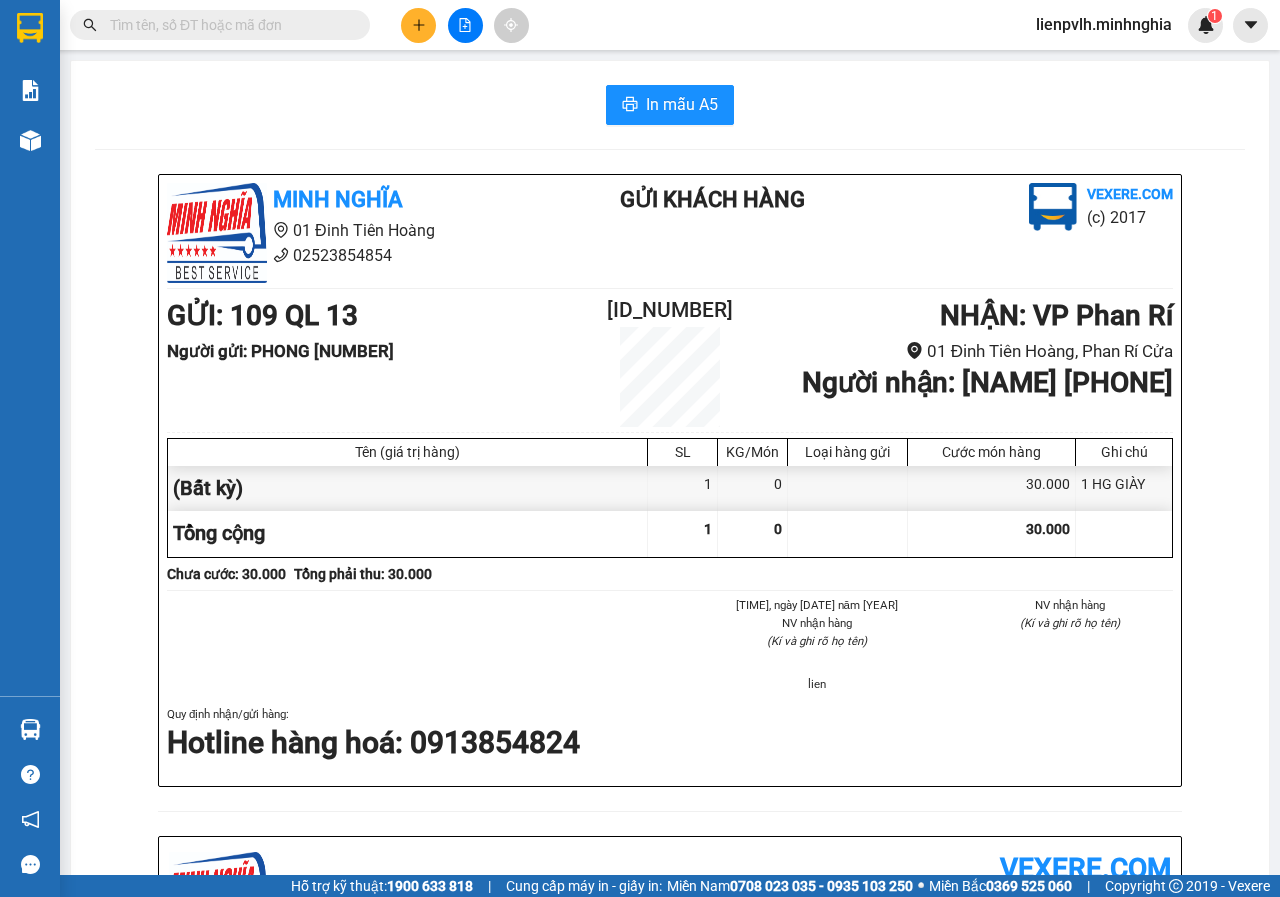 click on "In mẫu A5
[NAME]   01 [STREET_NUMBER] [STREET_NAME]   [PHONE] Gửi khách hàng Vexere.com (c) 2017 GỬI :   [NUMBER] [STREET] Người gửi :   [NAME] [PHONE] [ID_NUMBER] NHẬN :   VP Phan Rí   01 [STREET_NUMBER] [STREET_NAME], Phan Rí Cửa Người nhận :   A.[NAME] [PHONE] Tên (giá trị hàng) SL KG/Món Loại hàng gửi Cước món hàng Ghi chú   (Bất kỳ) 1 0 30.000 1 HG GIÀY Tổng cộng 1 0 30.000 Loading... Chưa cước : 30.000 Tổng phải thu: 30.000 [TIME], ngày [DAY] tháng [MONTH] năm [YEAR] NV nhận hàng (Kí và ghi rõ họ tên) lien NV nhận hàng (Kí và ghi rõ họ tên) Quy định nhận/gửi hàng : Hotline hàng hoá: [PHONE] [NAME] vexere.com [ID_NUMBER] [DATE] [TIME] VP Nhận:   VP Phan Rí A.[NAME] [PHONE] SL:  1 CC : 30.000 1 HG GIÀY Tên Số lượng Khối lượng Cước món hàng Ghi chú   (Bất kỳ) 1 0 30.000 1 HG GIÀY Tổng cộng 1 0 30.000 Loading... Người gửi:  [NAME]   -   [PHONE]     VP gửi :   [NUMBER] [STREET]" at bounding box center [670, 831] 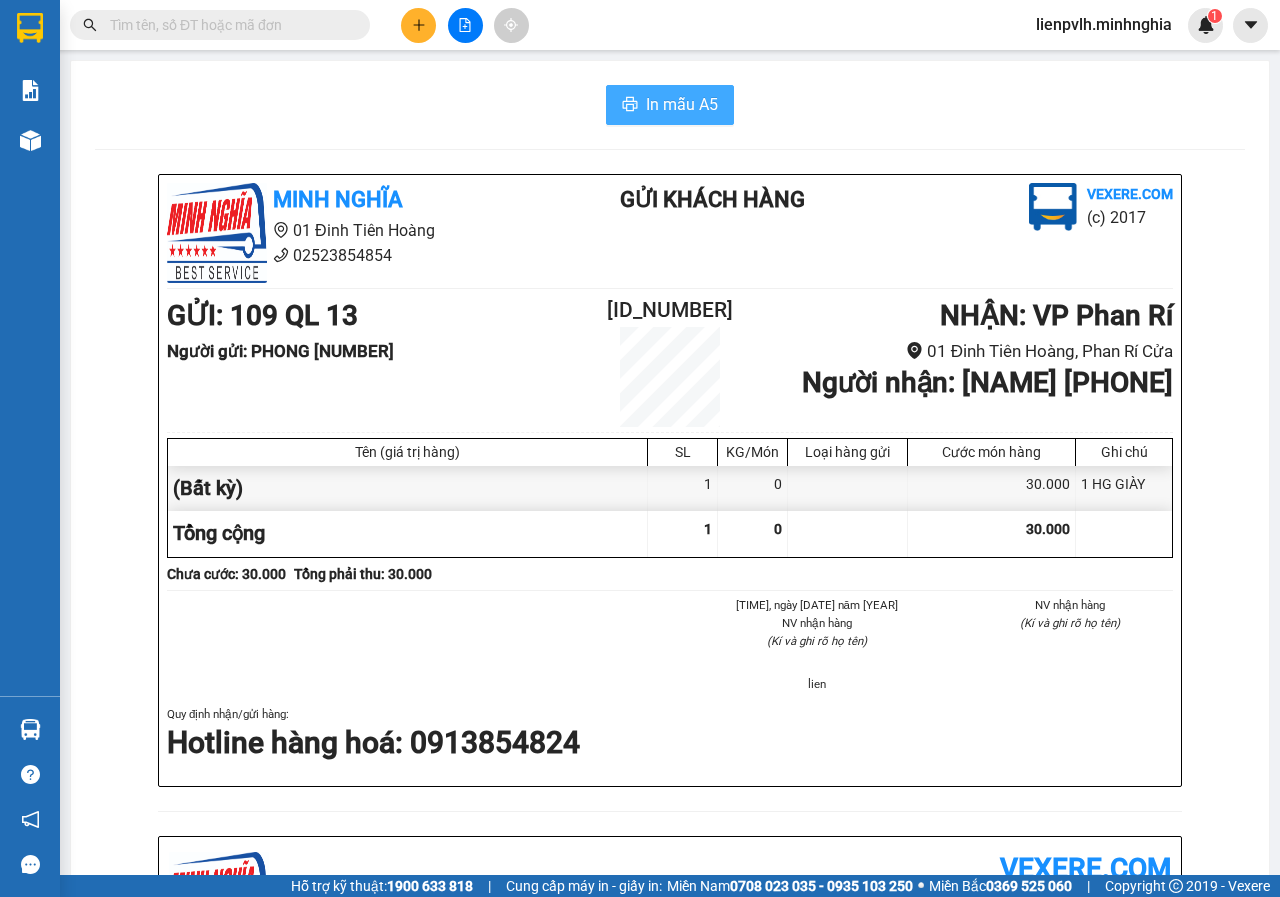 click on "In mẫu A5" at bounding box center (682, 104) 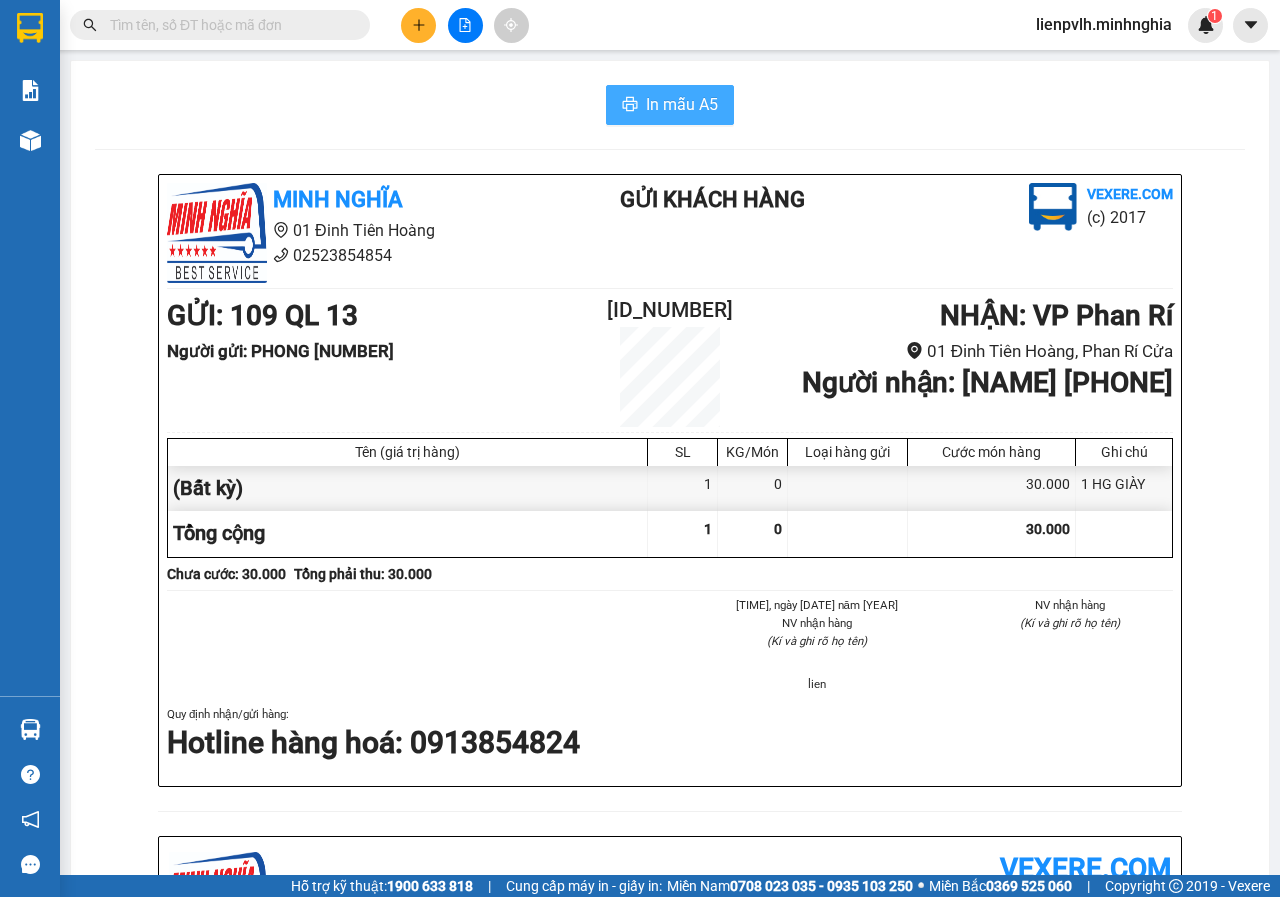 scroll, scrollTop: 0, scrollLeft: 0, axis: both 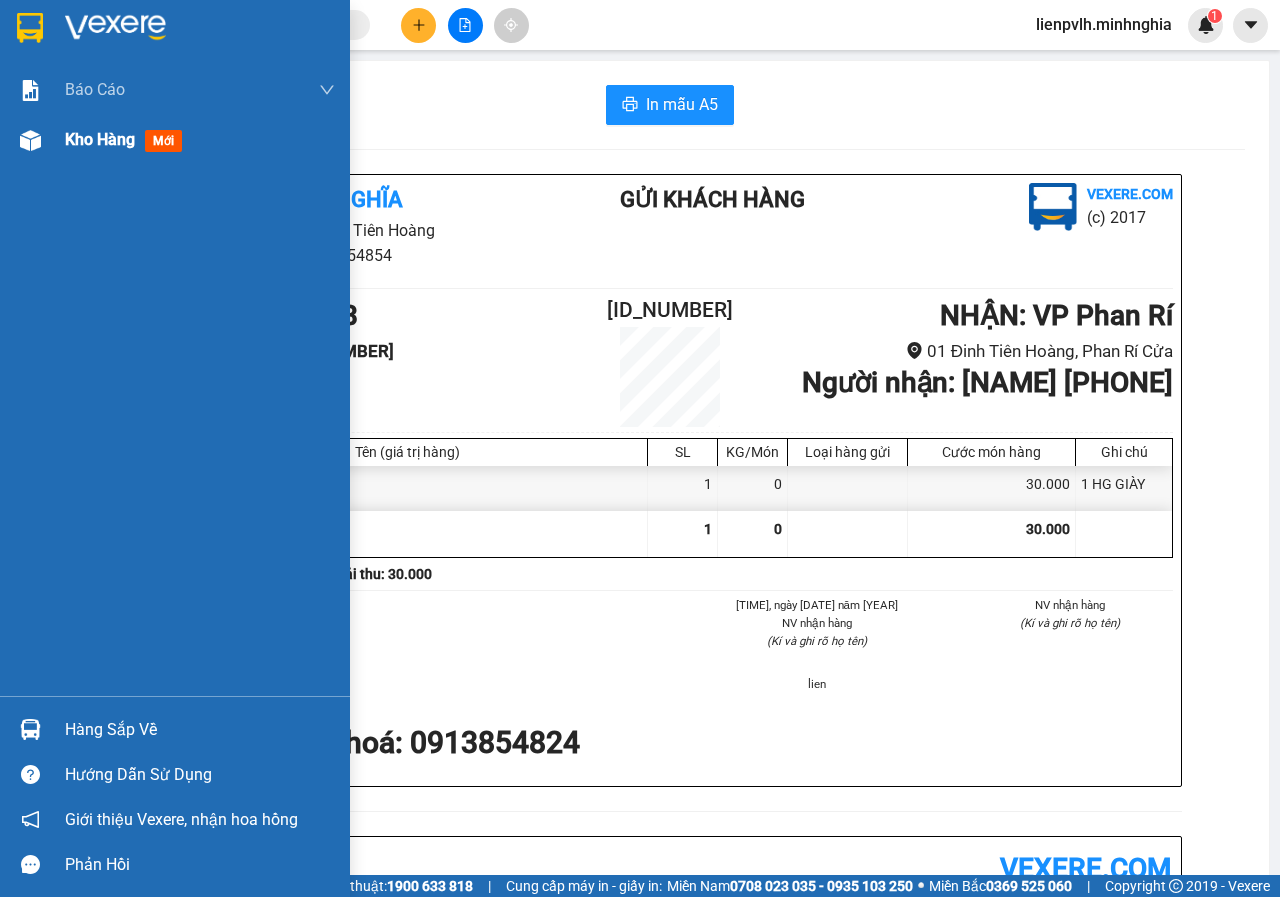 drag, startPoint x: 92, startPoint y: 155, endPoint x: 99, endPoint y: 145, distance: 12.206555 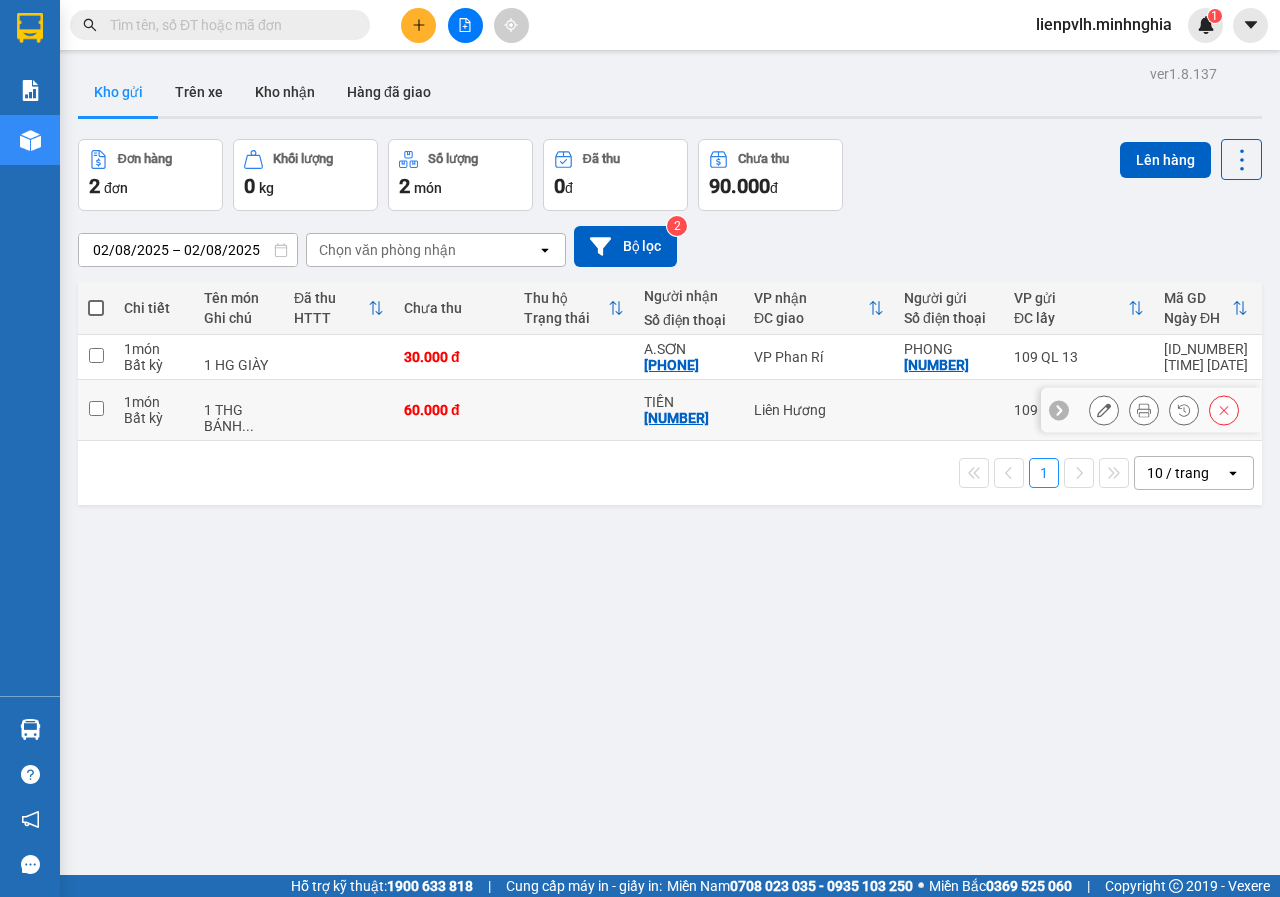 click on "Liên Hương" at bounding box center (819, 410) 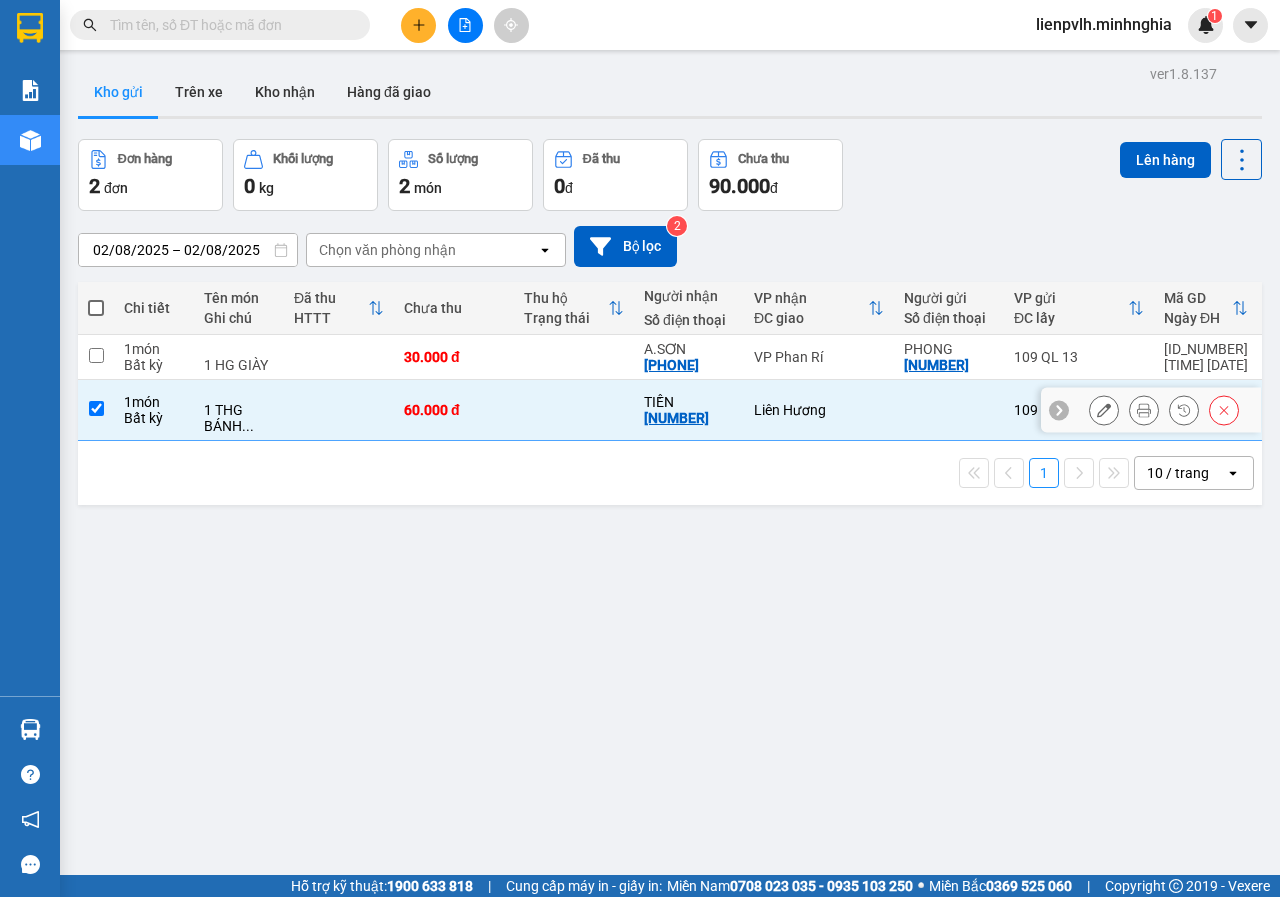 click on "Liên Hương" at bounding box center [819, 410] 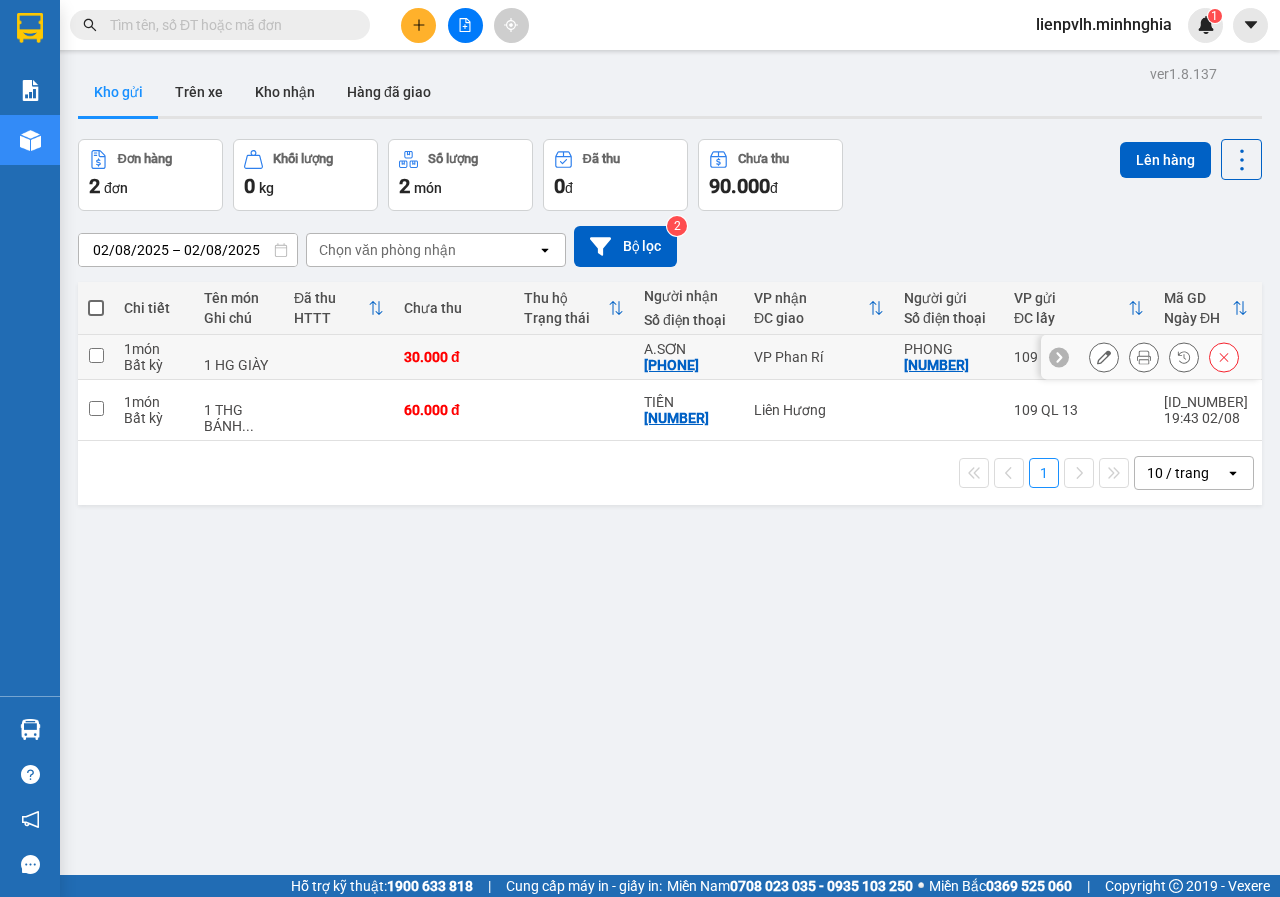 click on "VP Phan Rí" at bounding box center (819, 357) 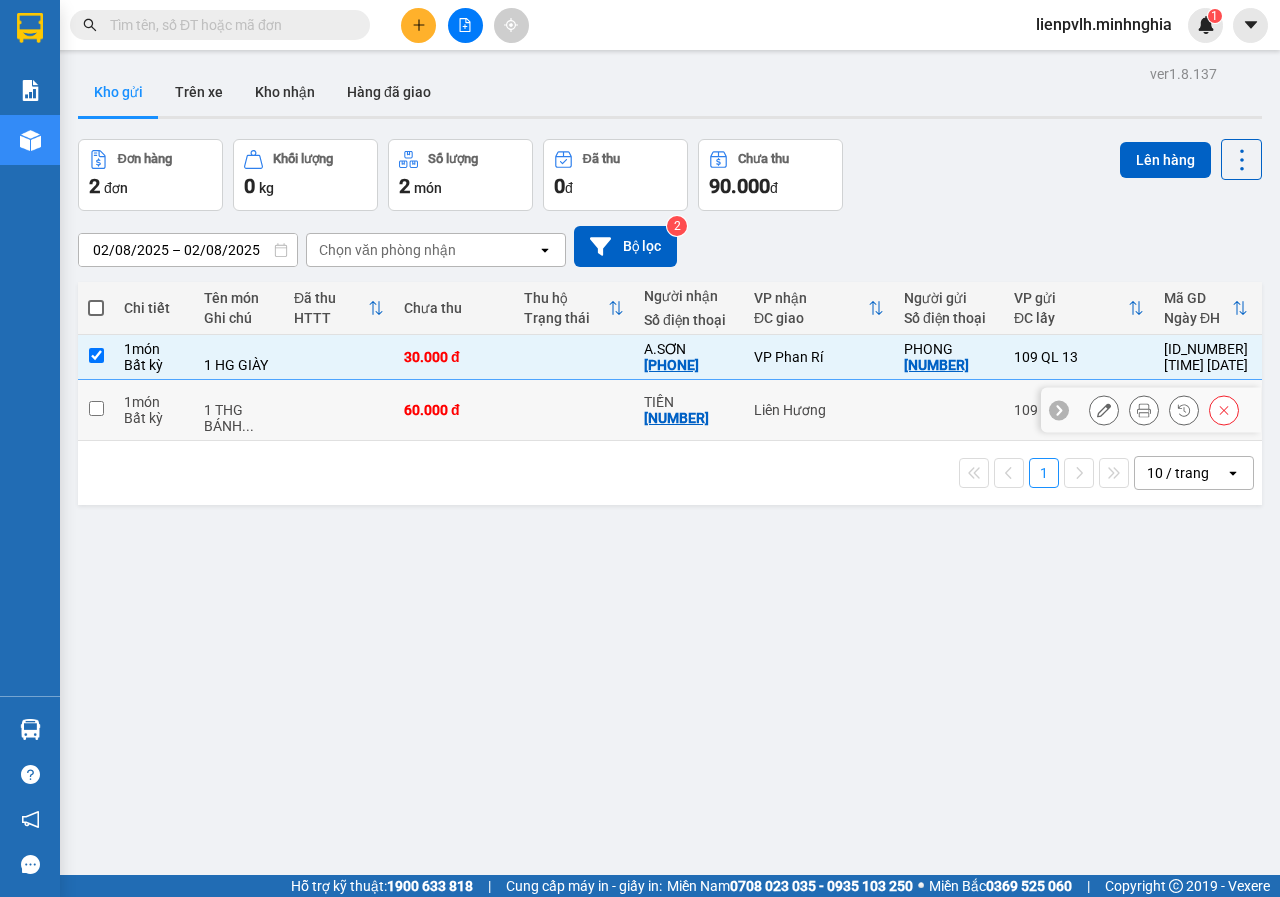 click on "Liên Hương" at bounding box center [819, 410] 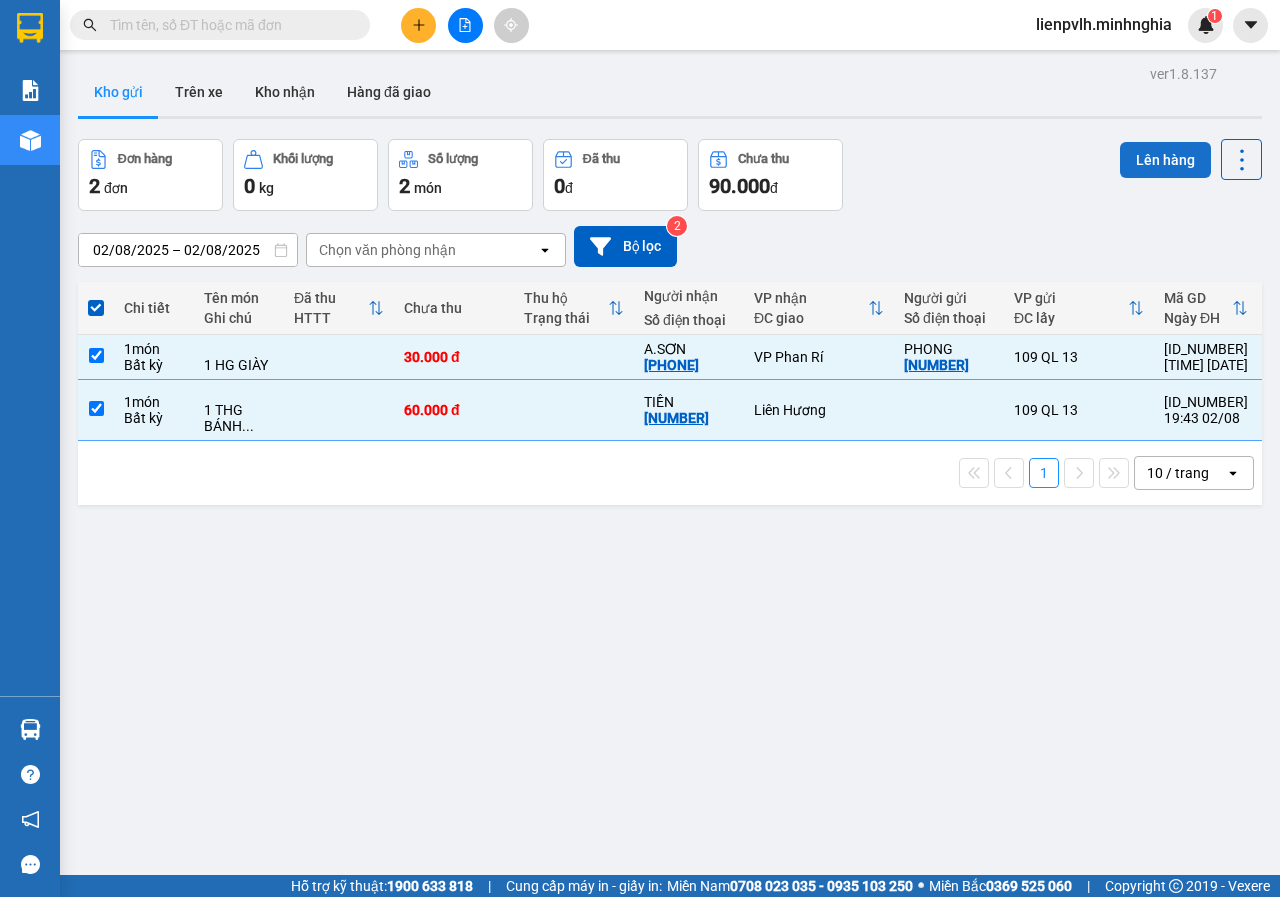 click on "Lên hàng" at bounding box center (1165, 160) 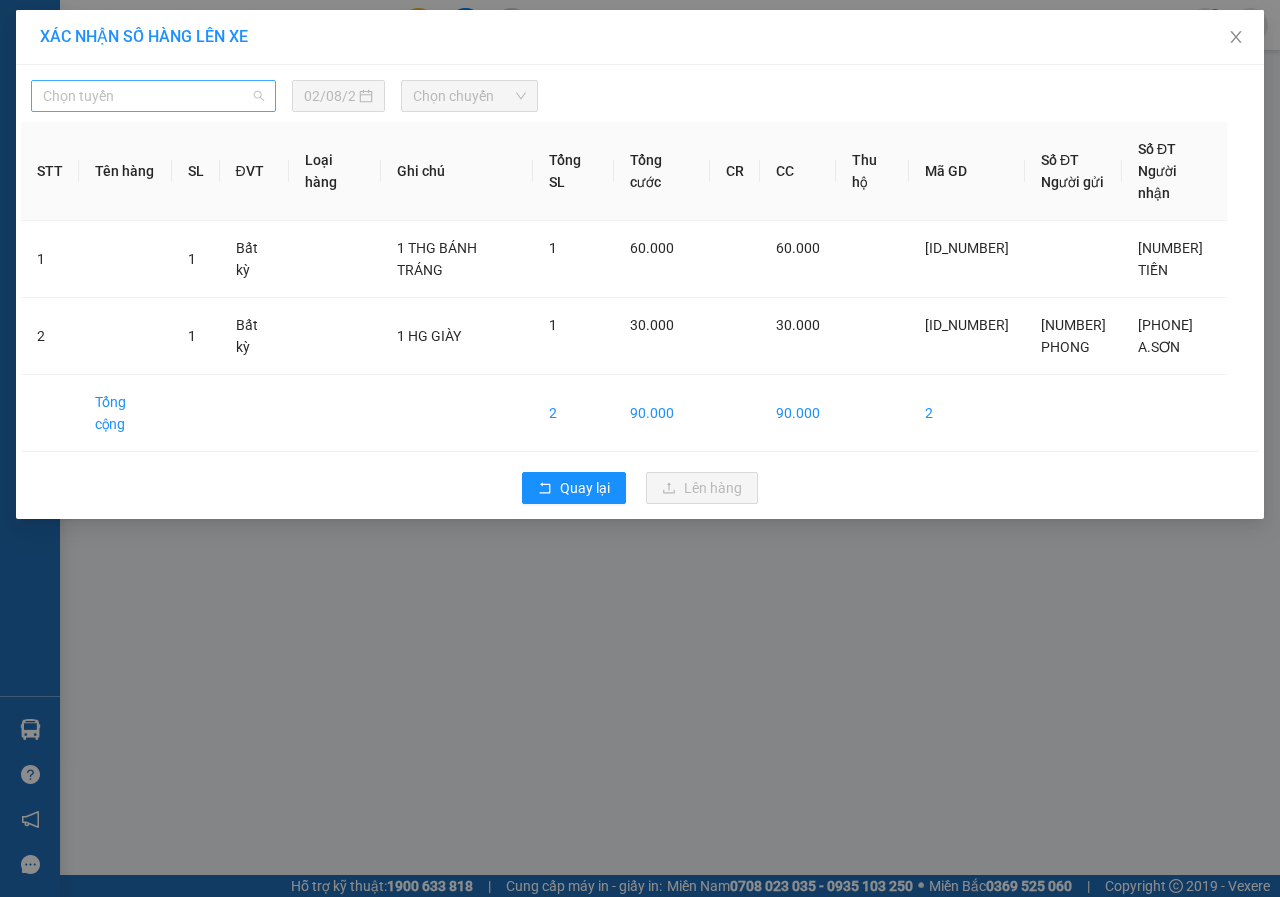 click on "Chọn tuyến" at bounding box center [153, 96] 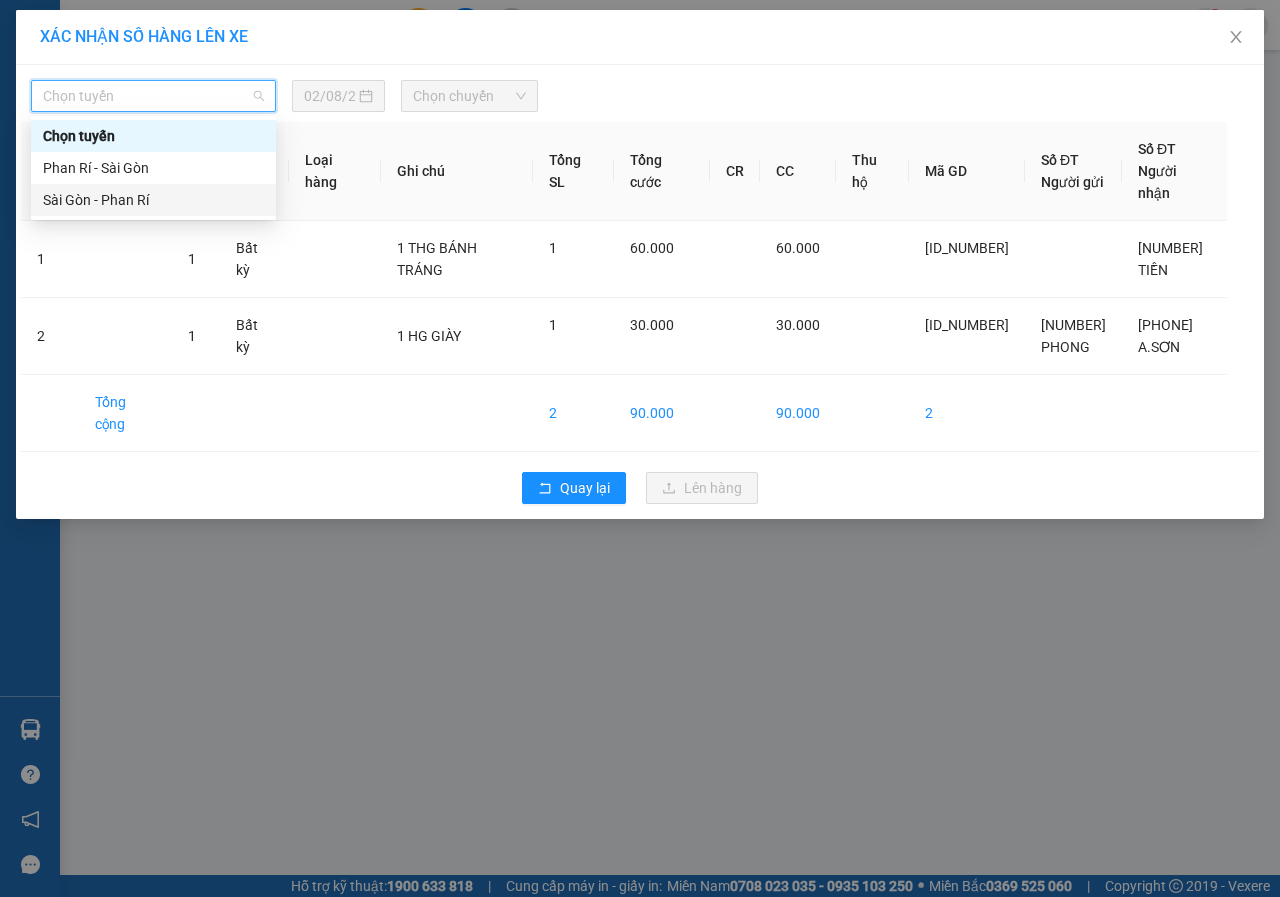 drag, startPoint x: 83, startPoint y: 186, endPoint x: 101, endPoint y: 187, distance: 18.027756 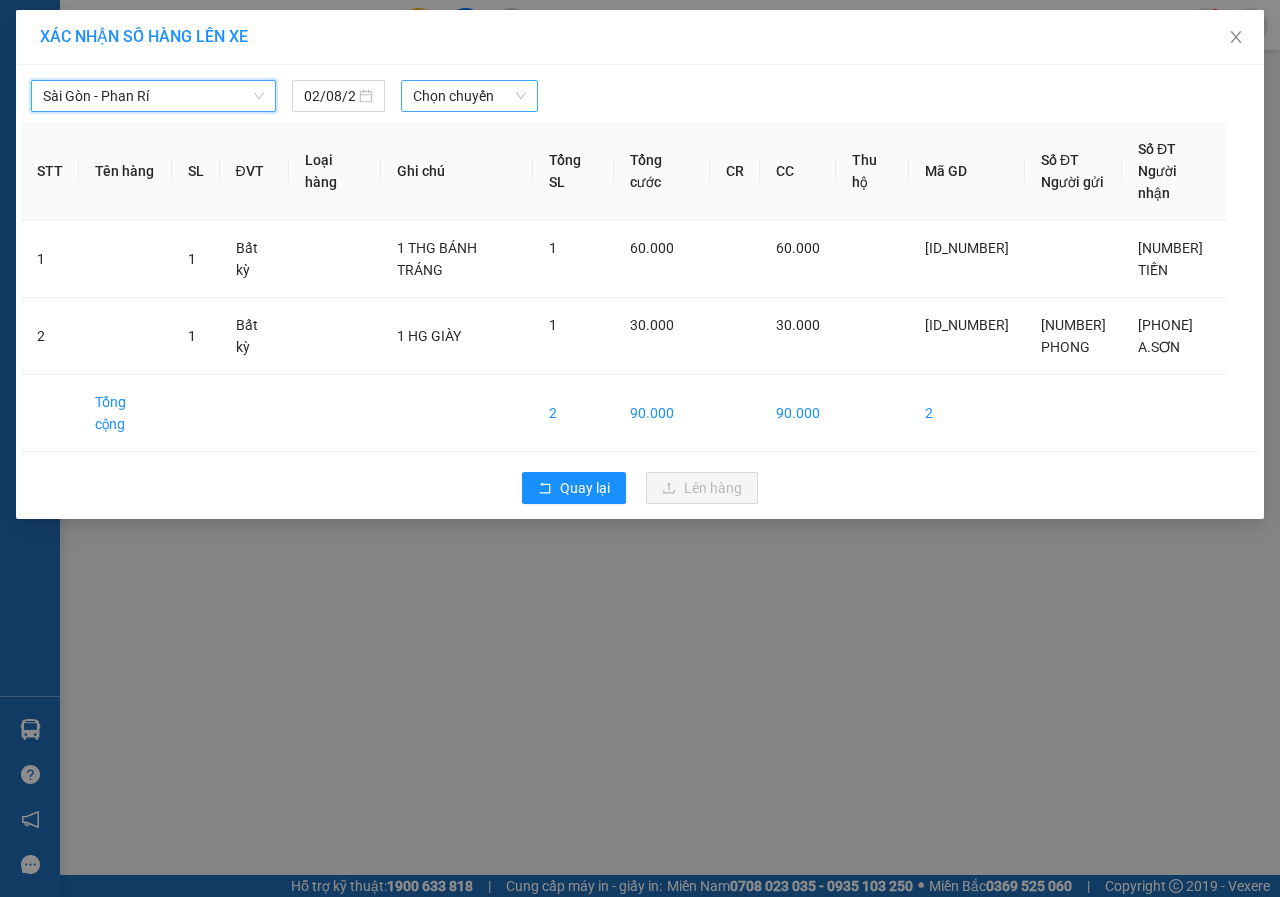 click on "Chọn chuyến" at bounding box center [469, 96] 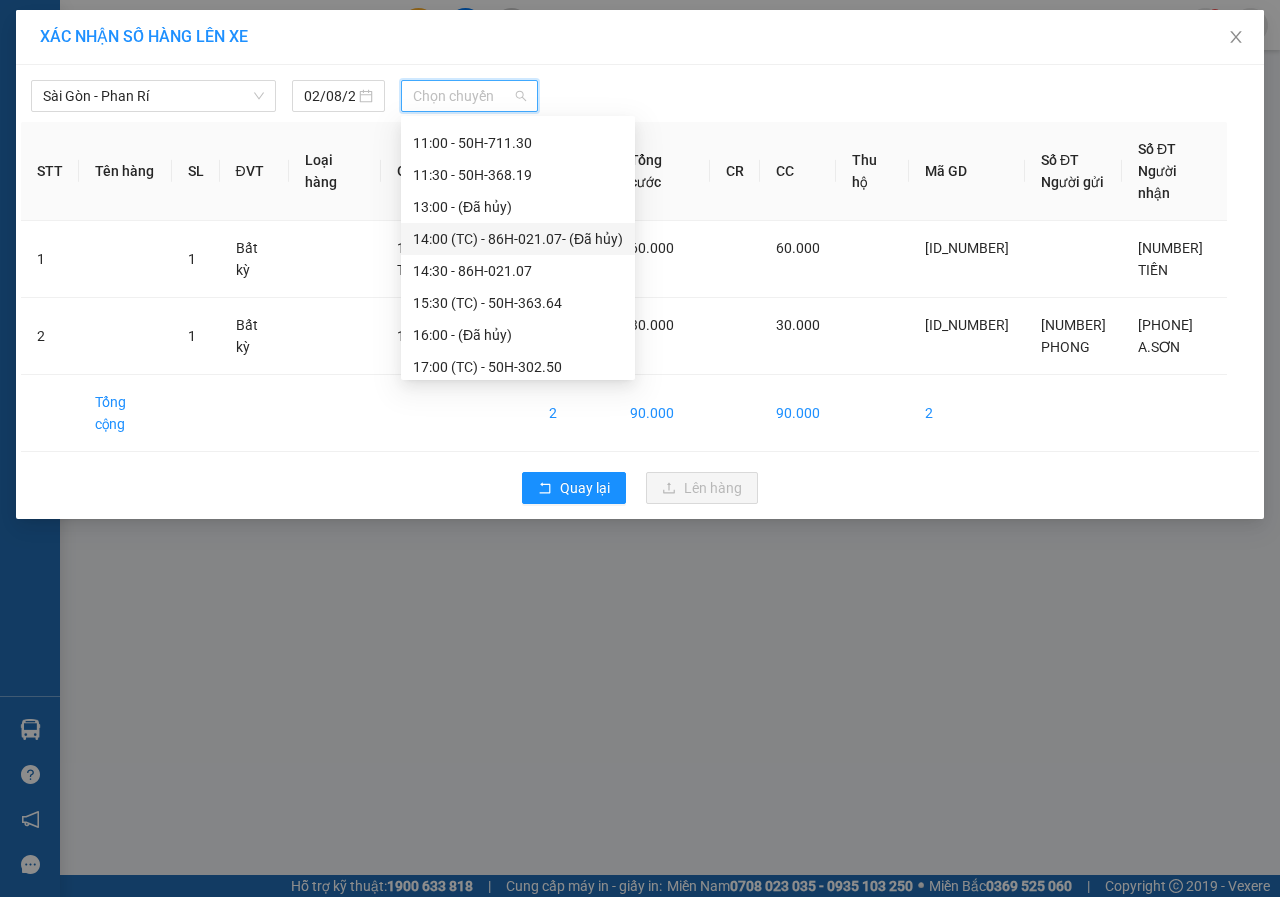 scroll, scrollTop: 288, scrollLeft: 0, axis: vertical 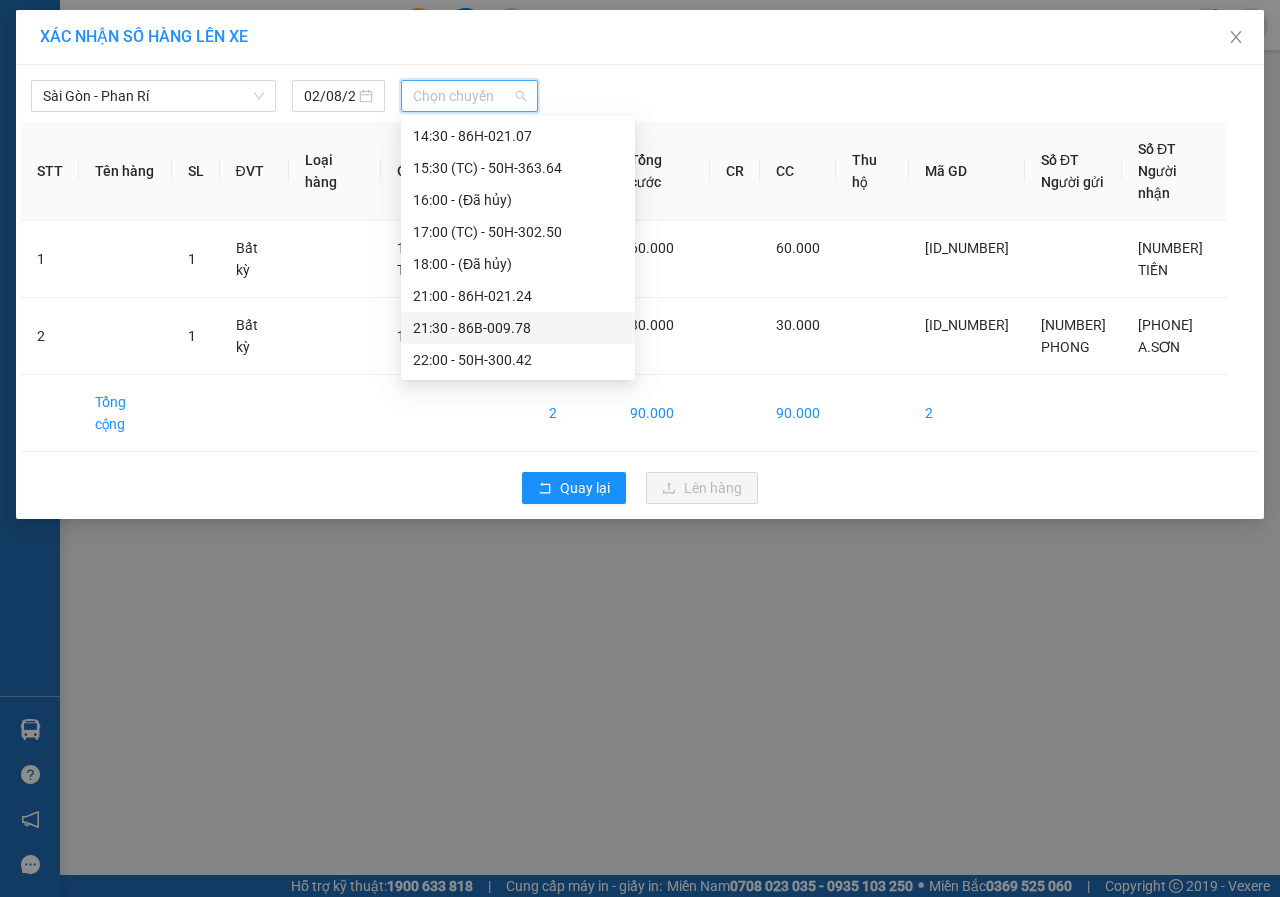 click on "[TIME] - [NUMBER]" at bounding box center [518, 328] 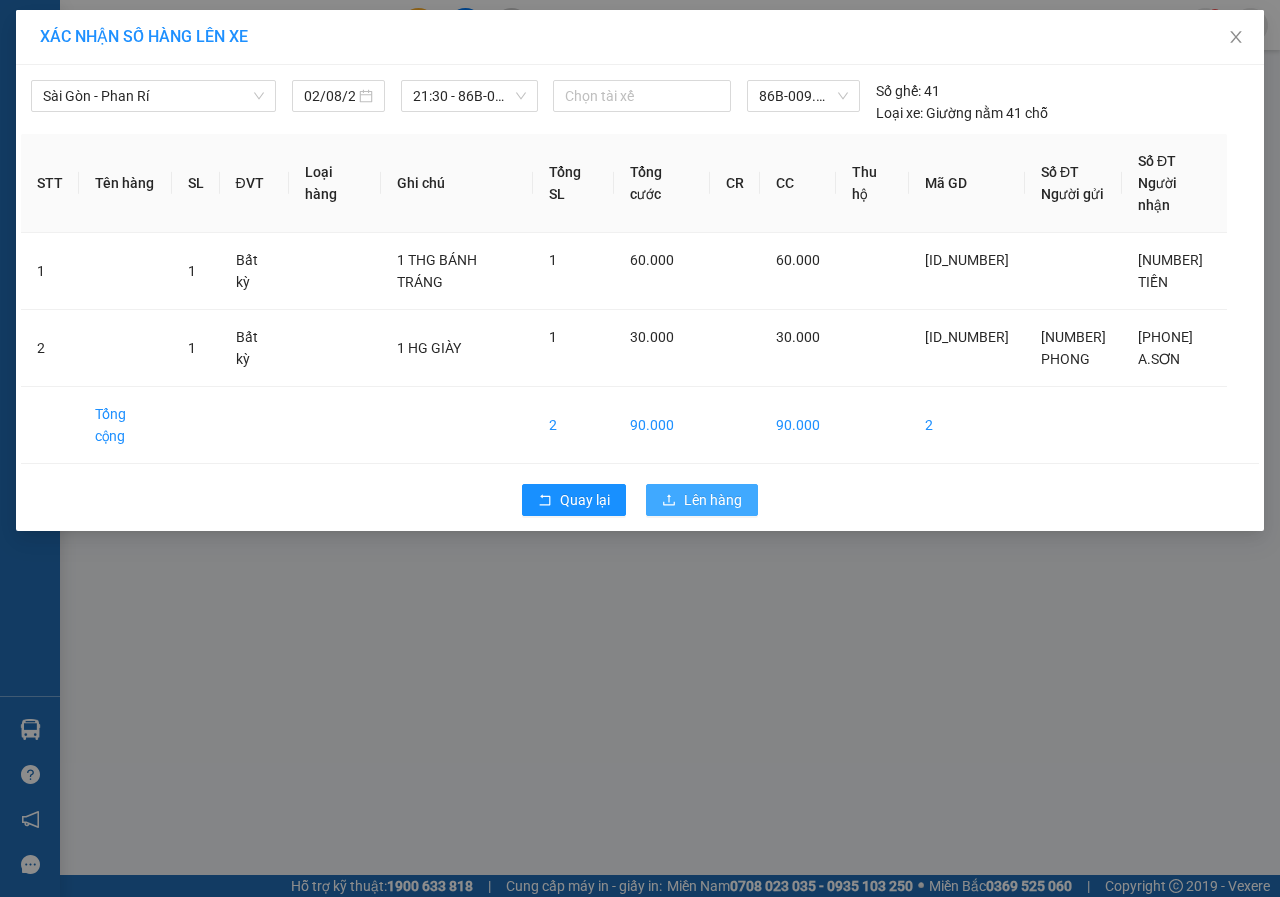 click on "Lên hàng" at bounding box center [713, 500] 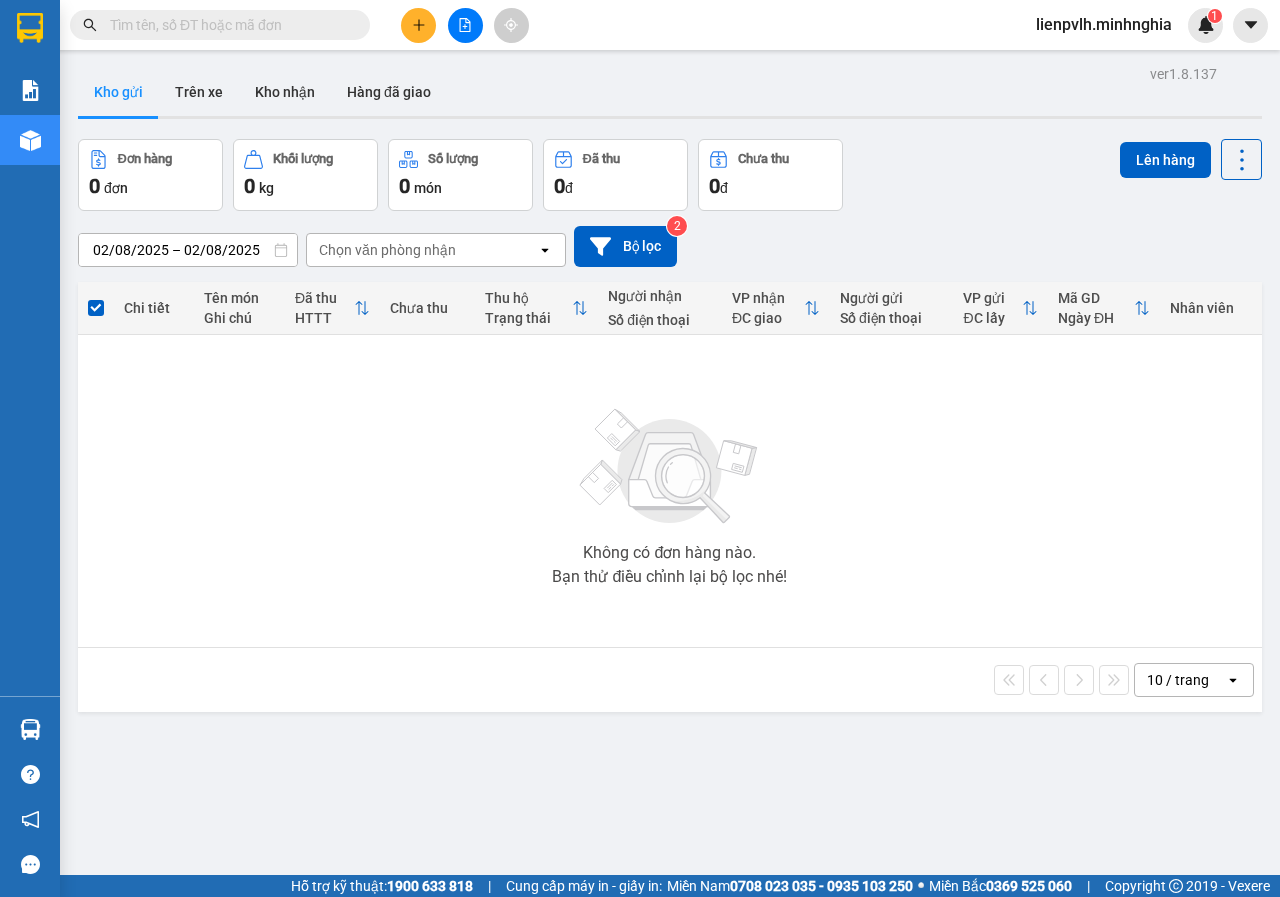 click at bounding box center [465, 25] 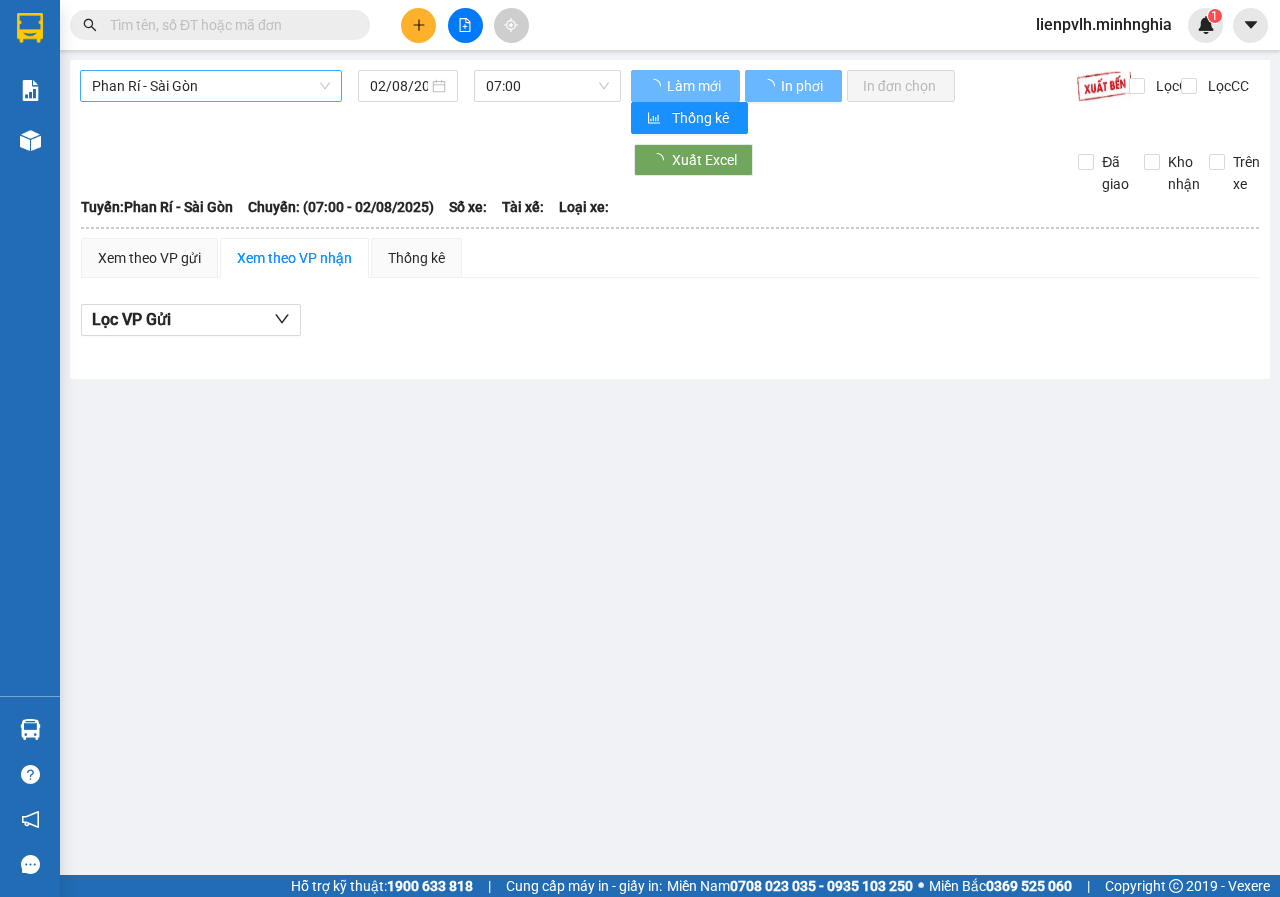 drag, startPoint x: 233, startPoint y: 74, endPoint x: 202, endPoint y: 101, distance: 41.109608 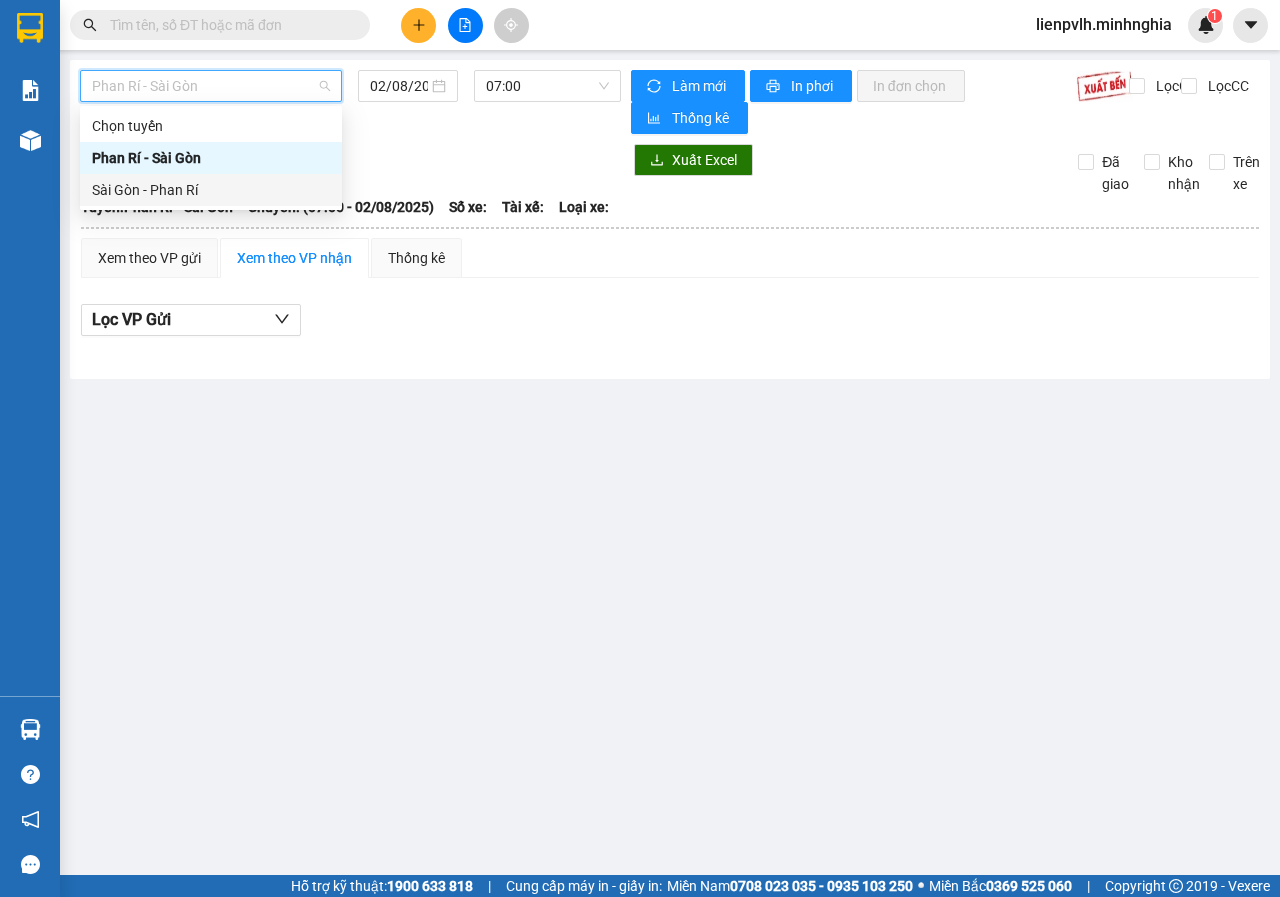 click on "Sài Gòn - Phan Rí" at bounding box center [211, 190] 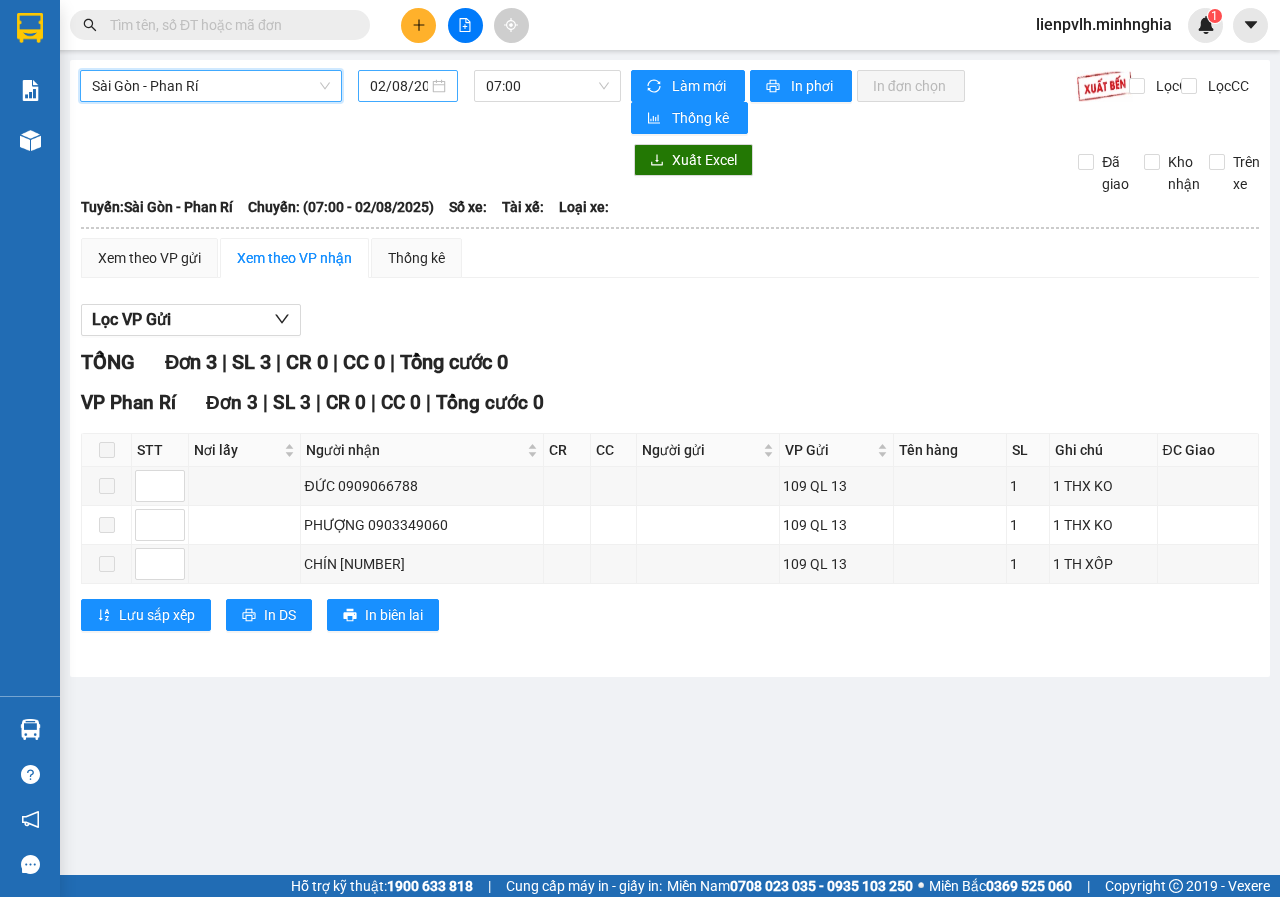 click on "02/08/2025" at bounding box center [399, 86] 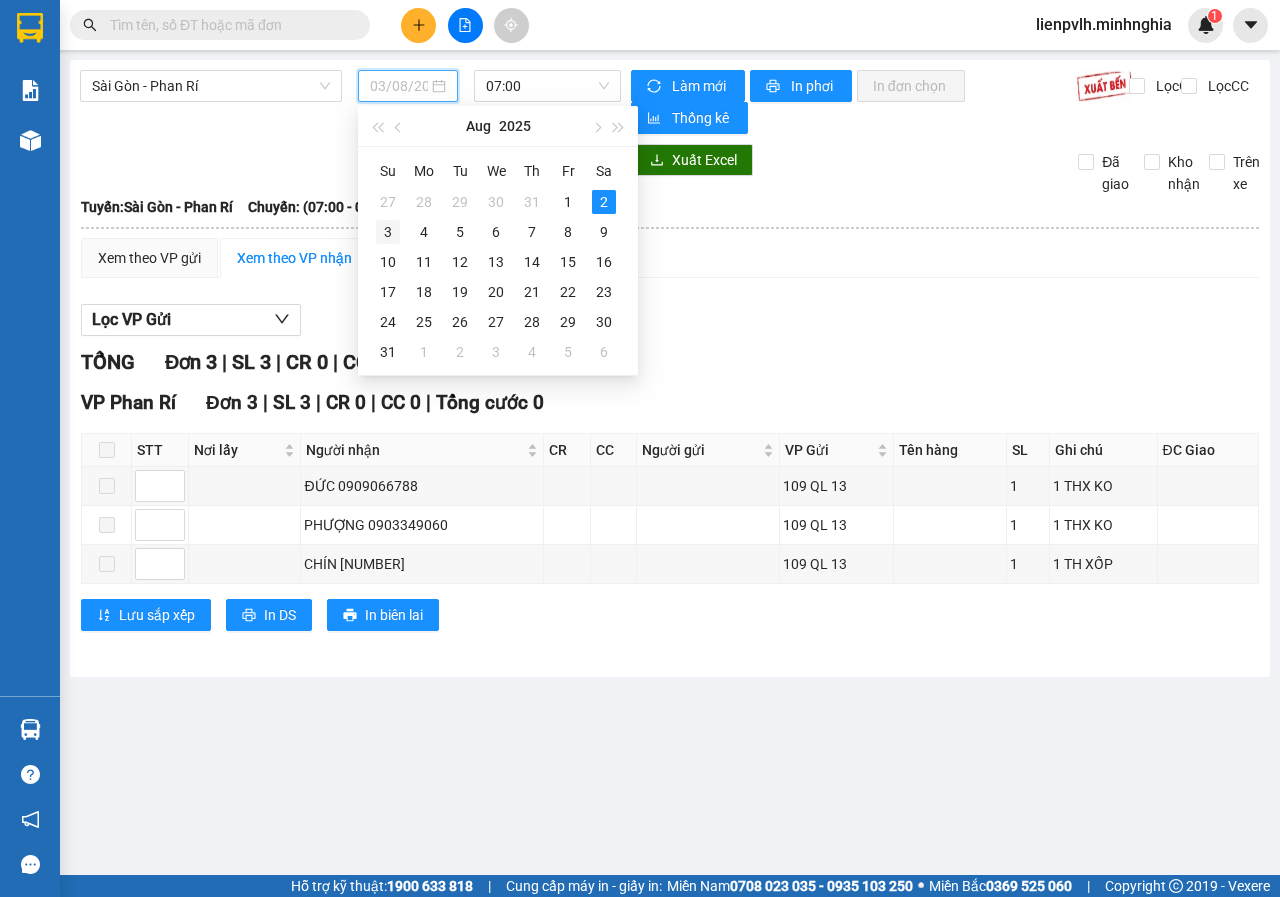 click on "3" at bounding box center [388, 232] 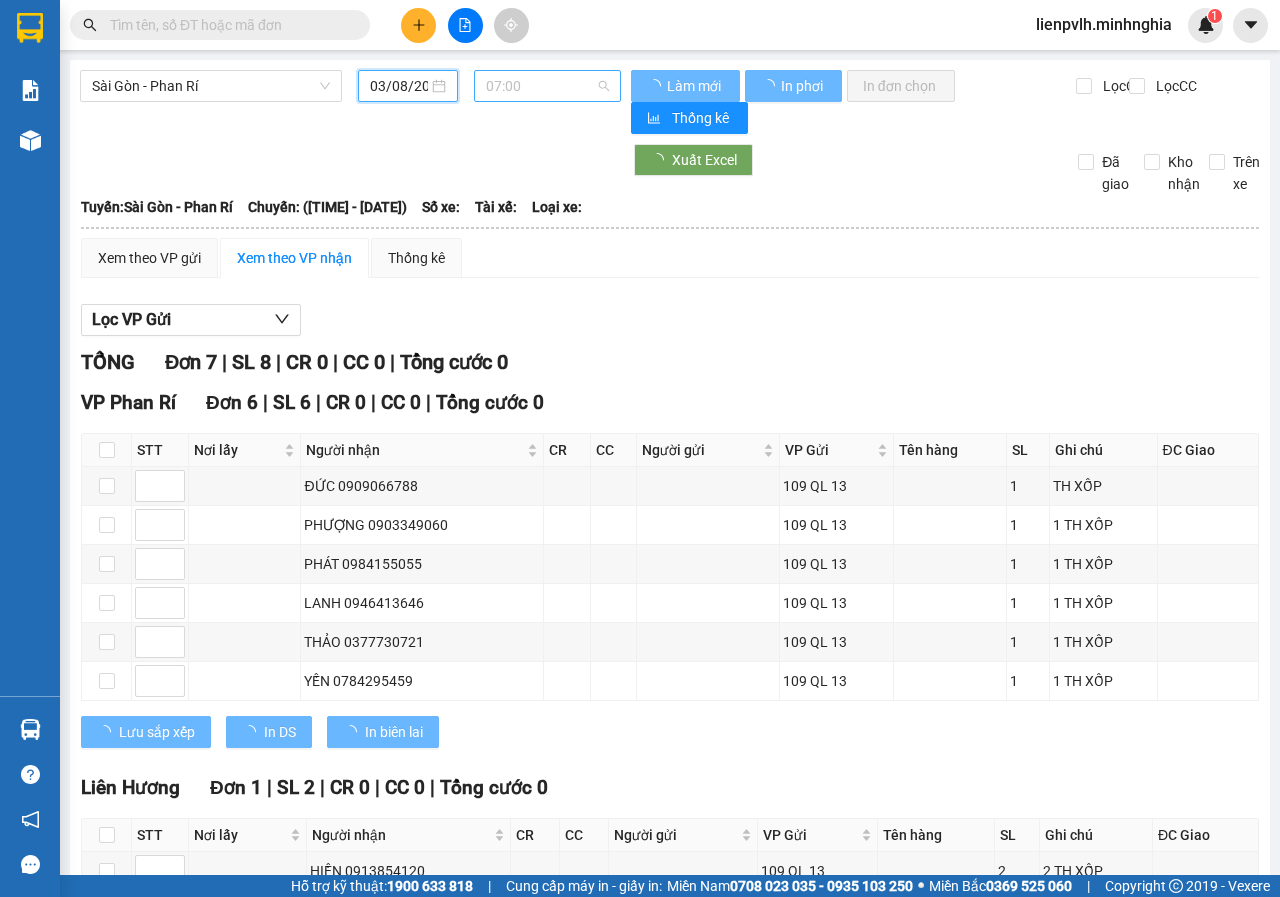 click on "07:00" at bounding box center (547, 86) 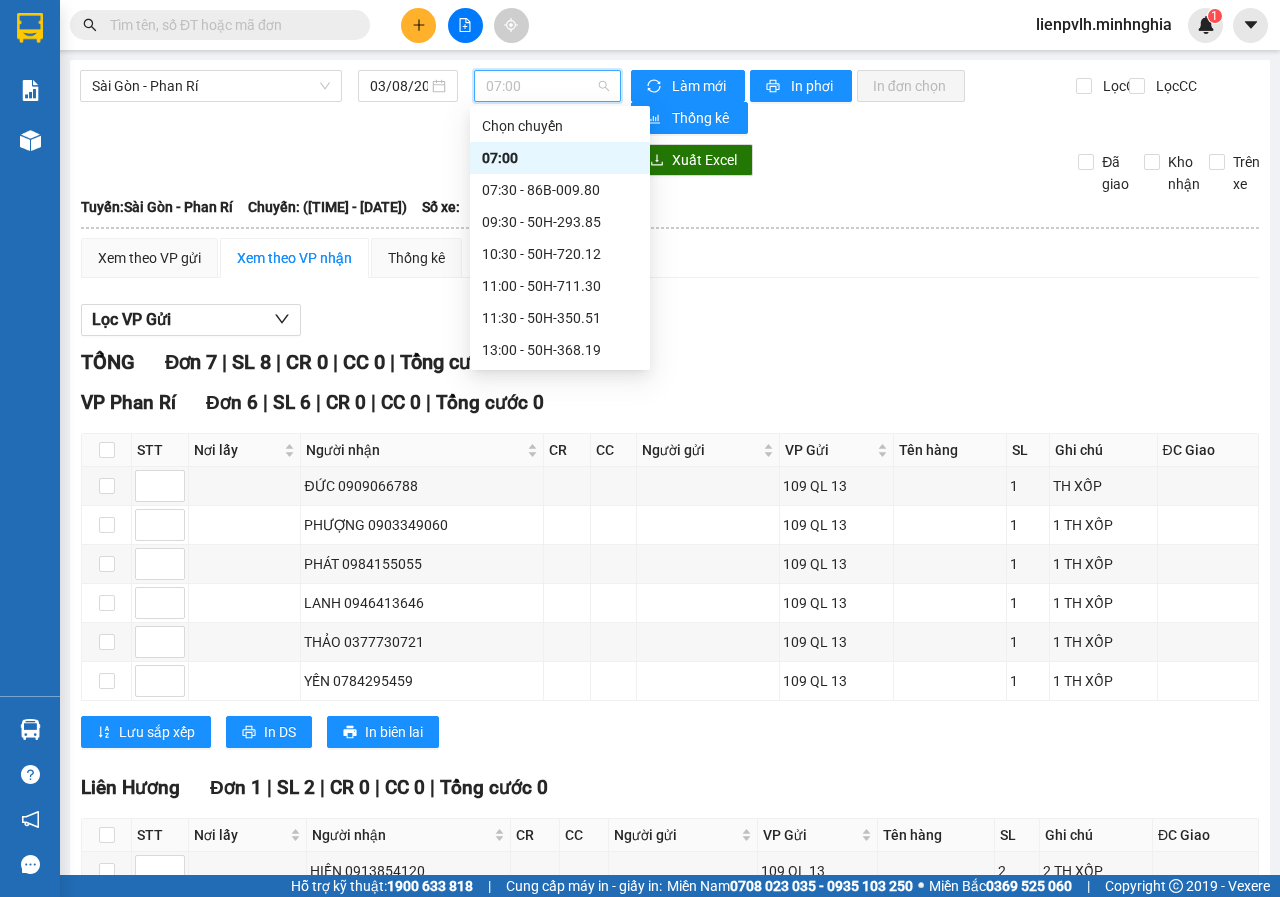 click on "07:00" at bounding box center [560, 158] 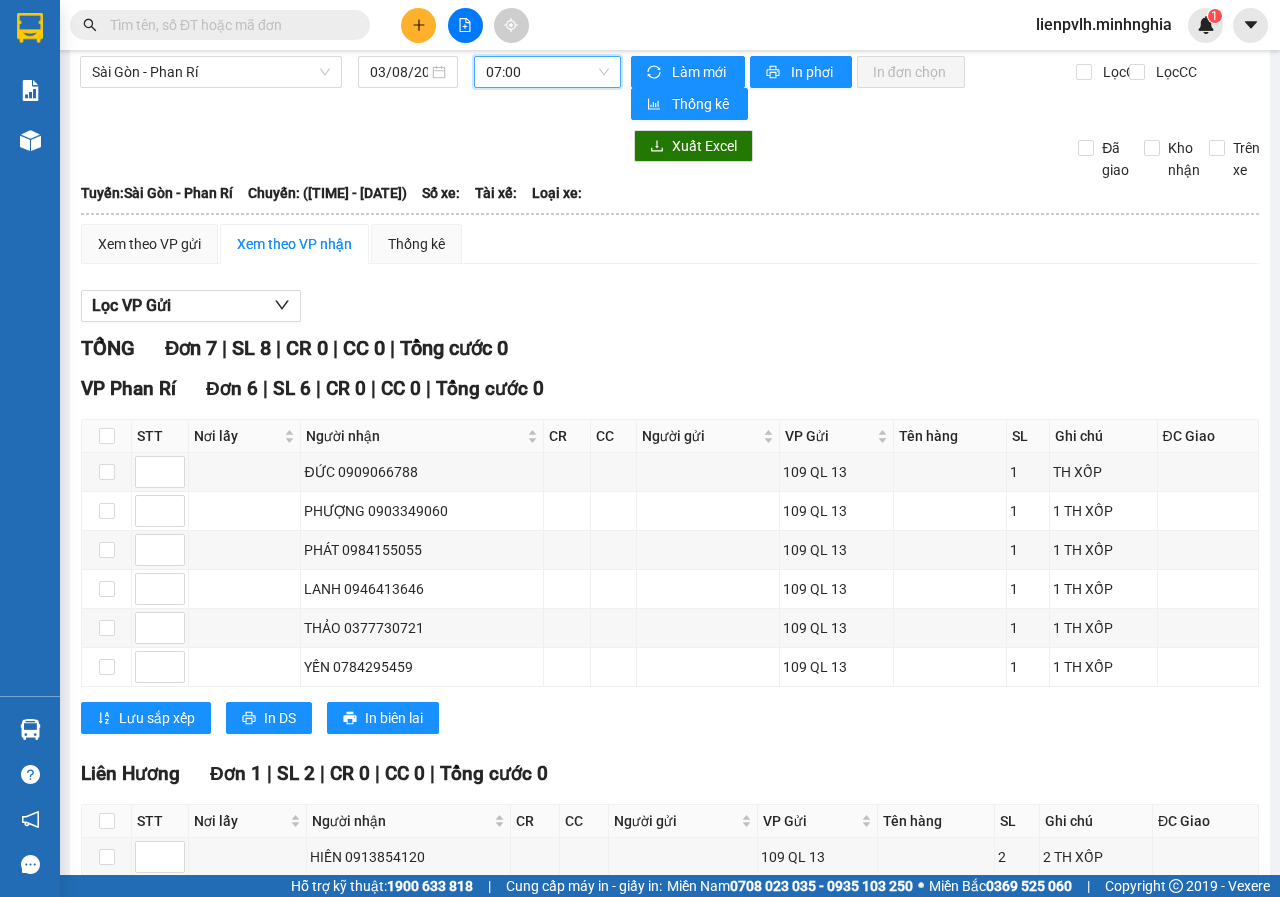 scroll, scrollTop: 0, scrollLeft: 0, axis: both 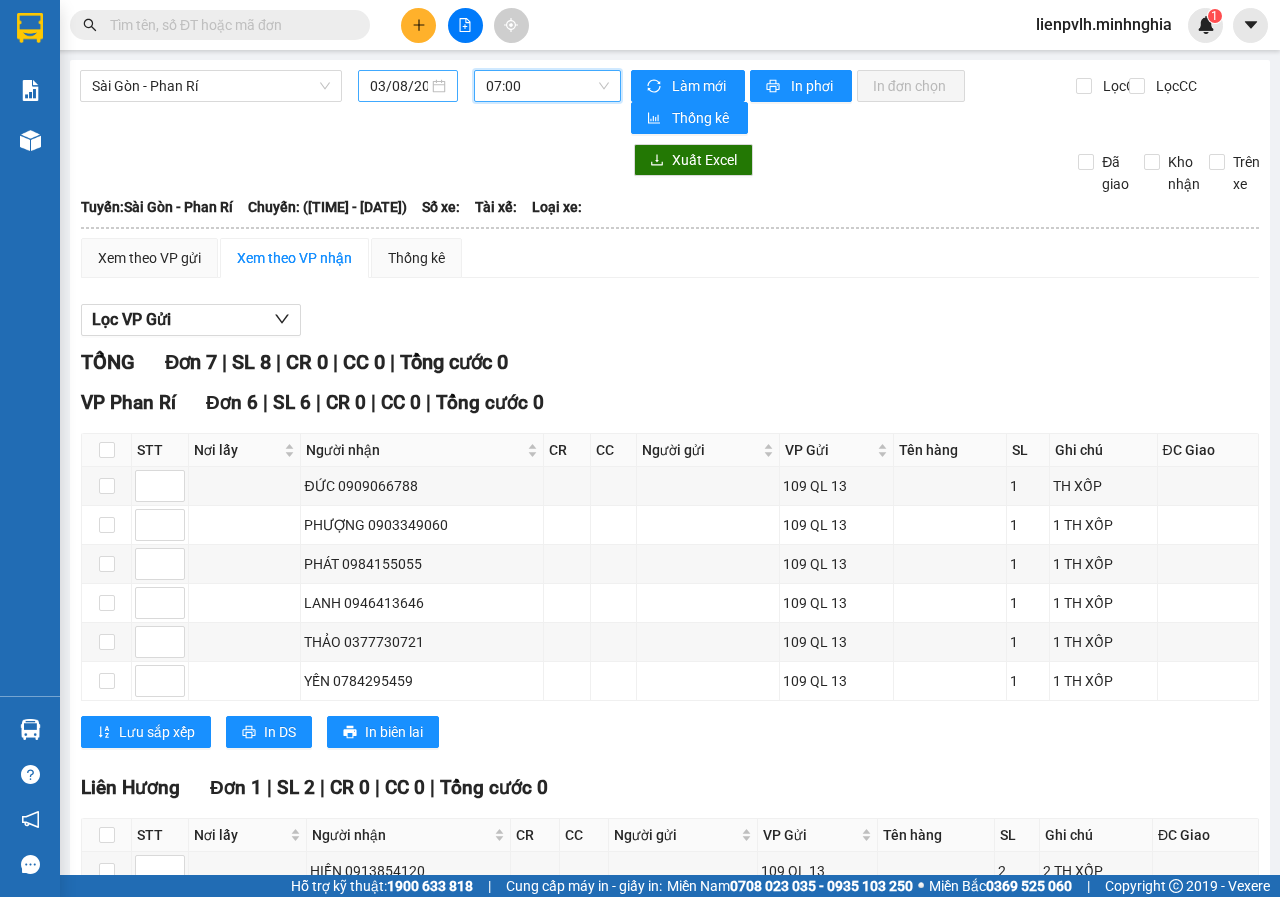 click on "03/08/2025" at bounding box center (399, 86) 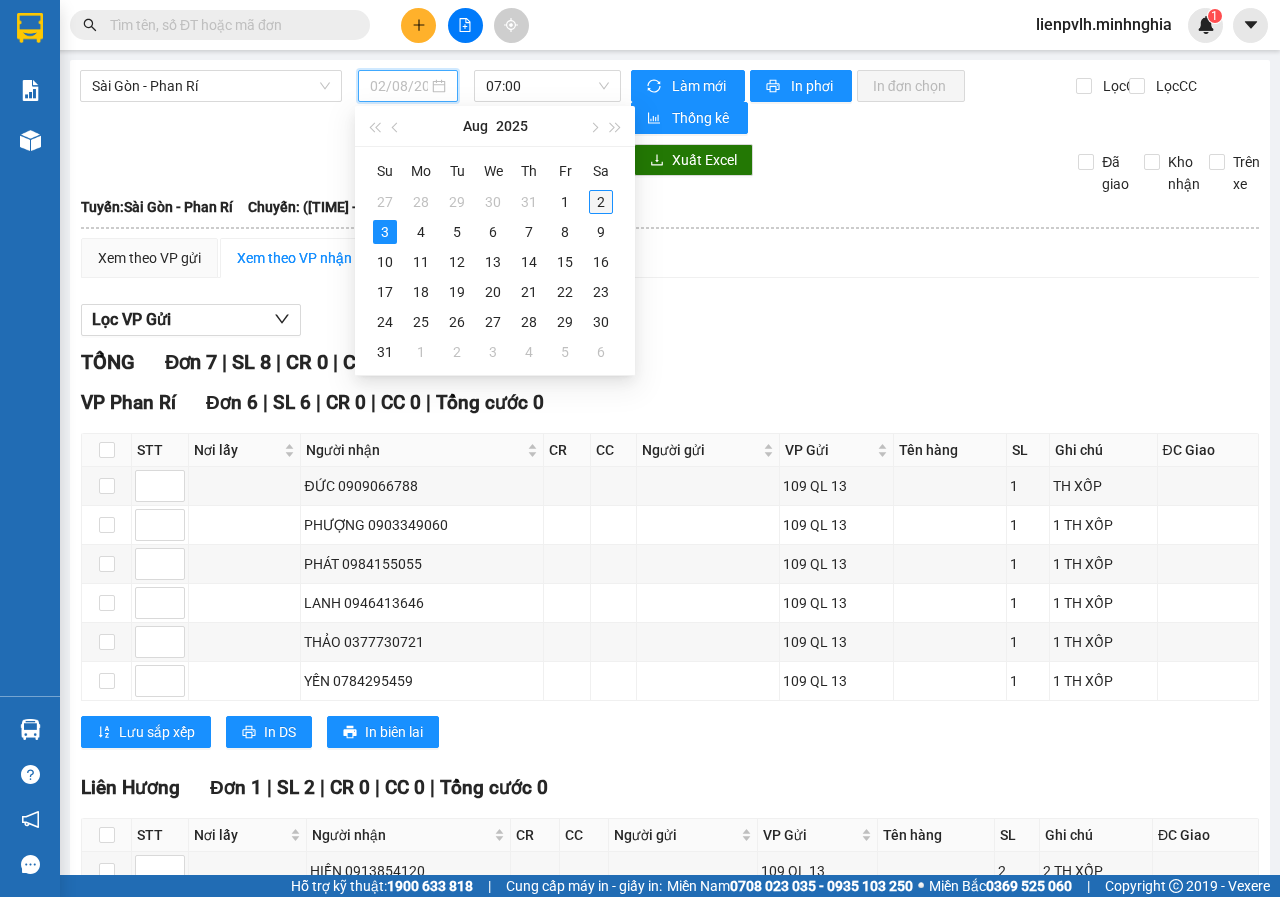 click on "2" at bounding box center (601, 202) 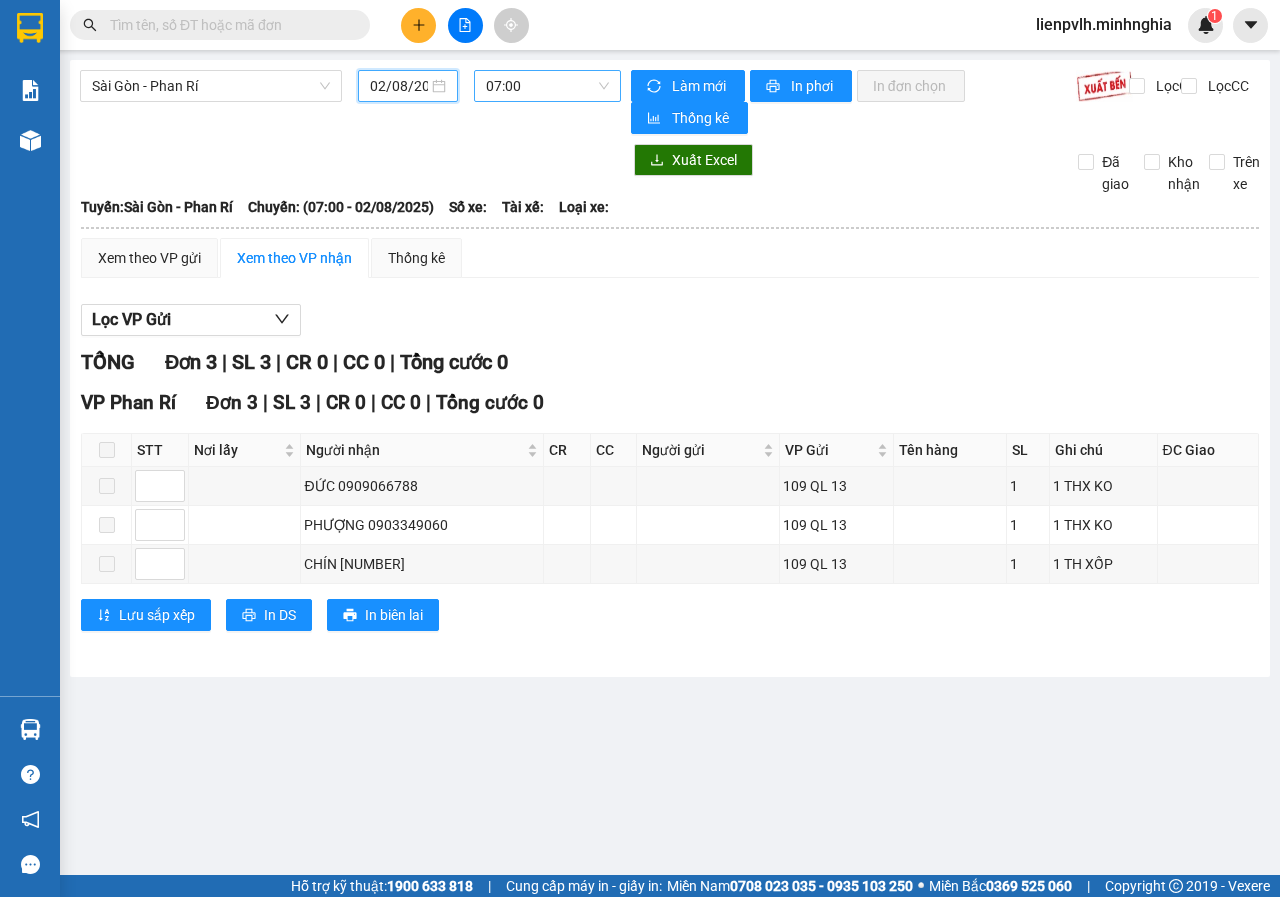 click on "07:00" at bounding box center (547, 86) 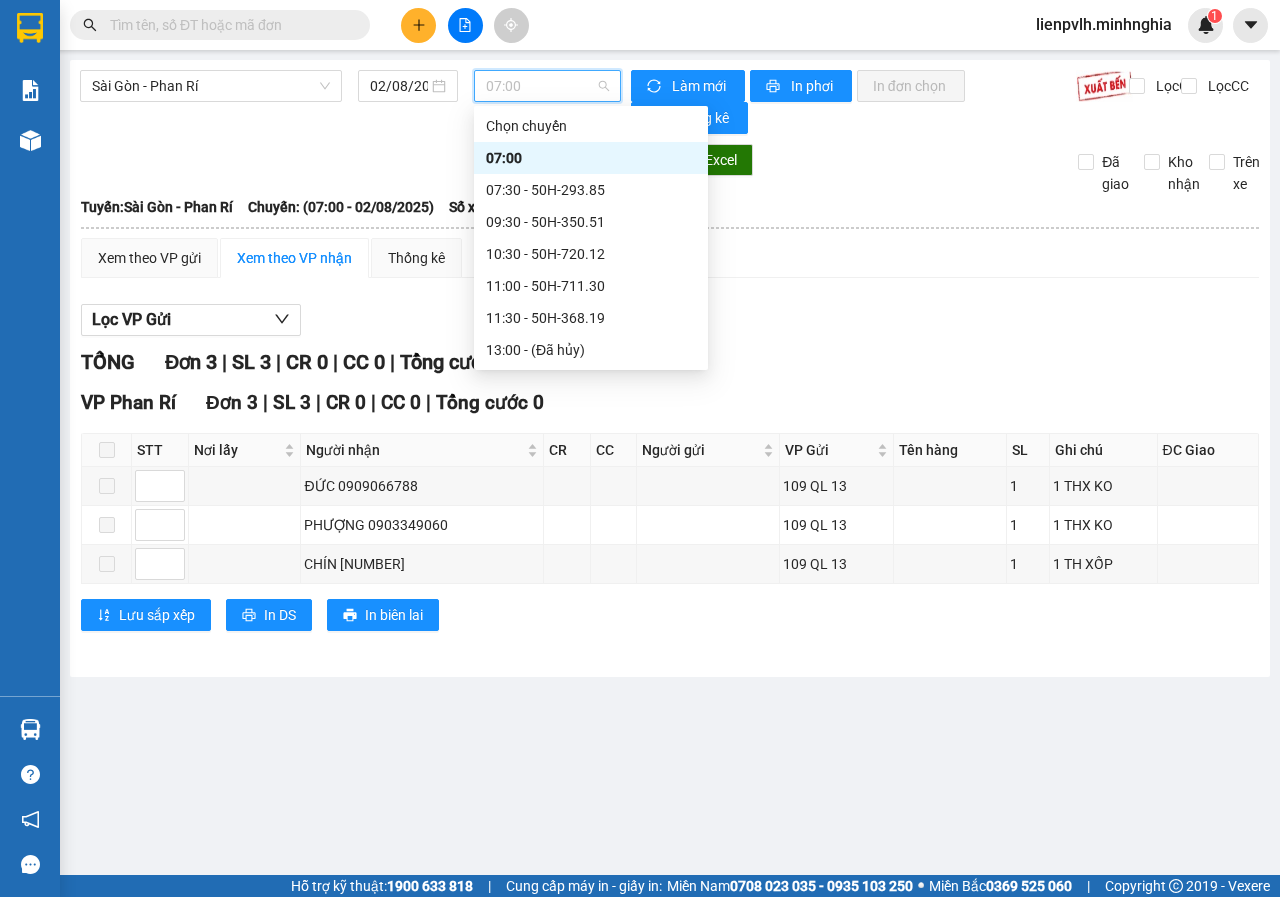 click on "07:00" at bounding box center [547, 86] 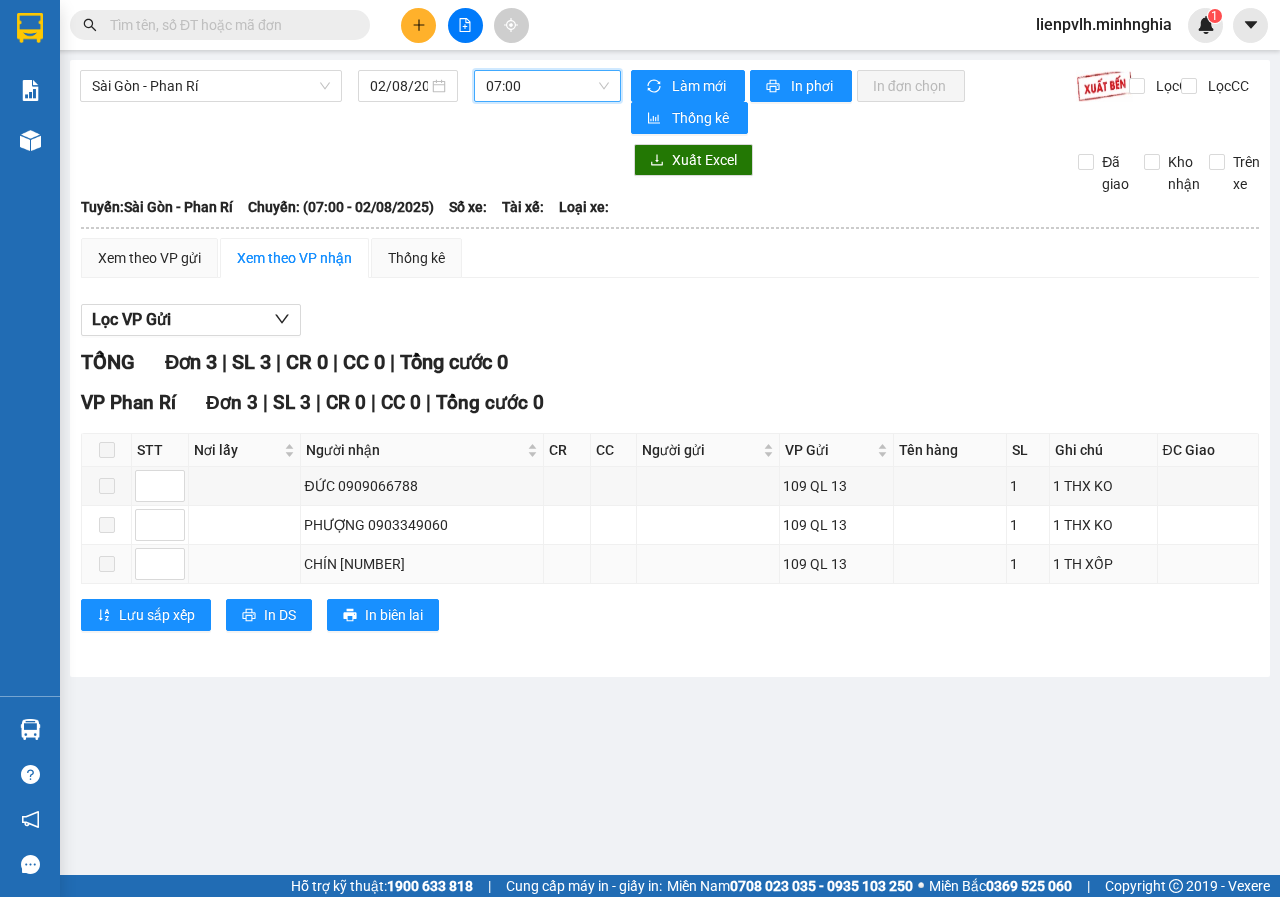 click at bounding box center (107, 564) 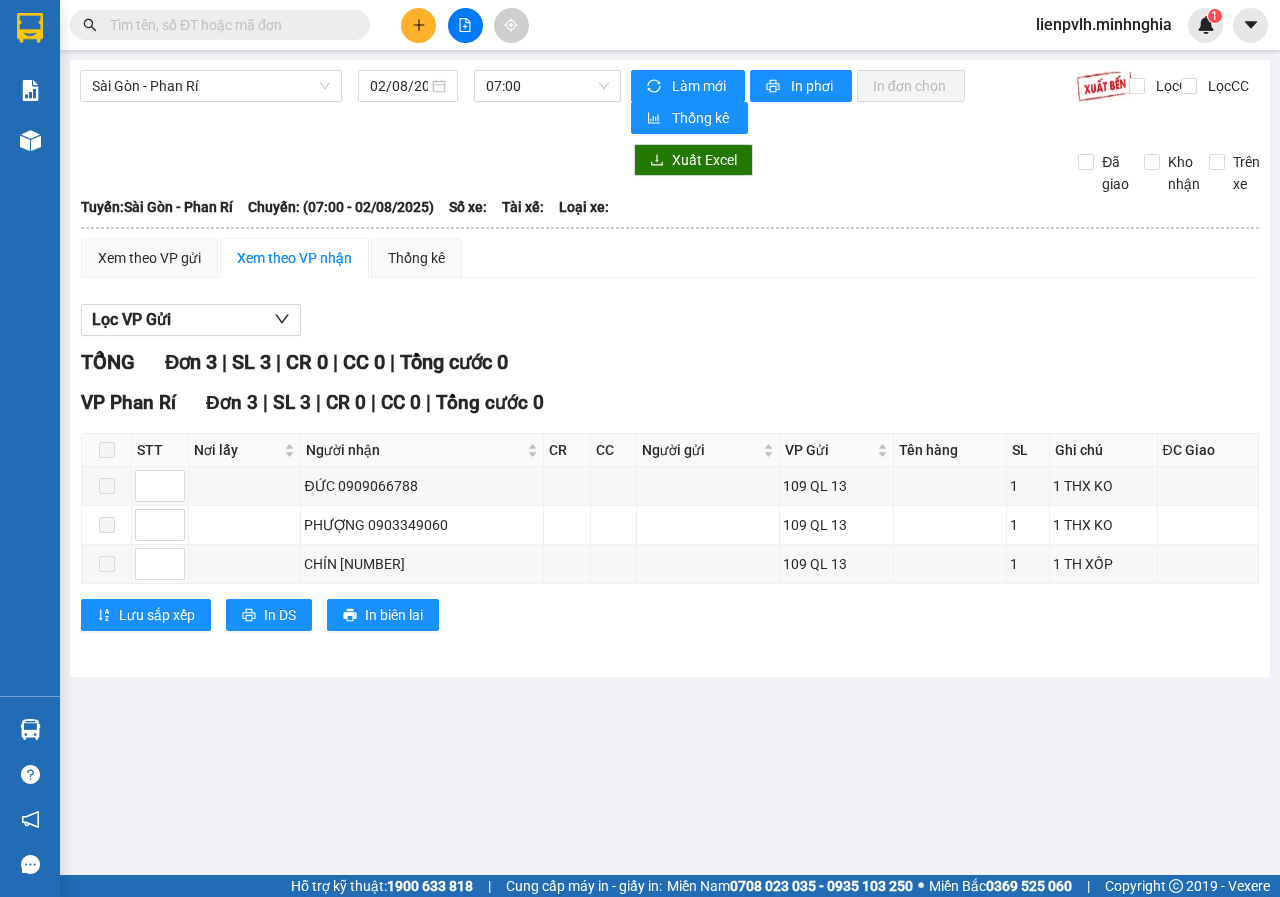 click at bounding box center [418, 25] 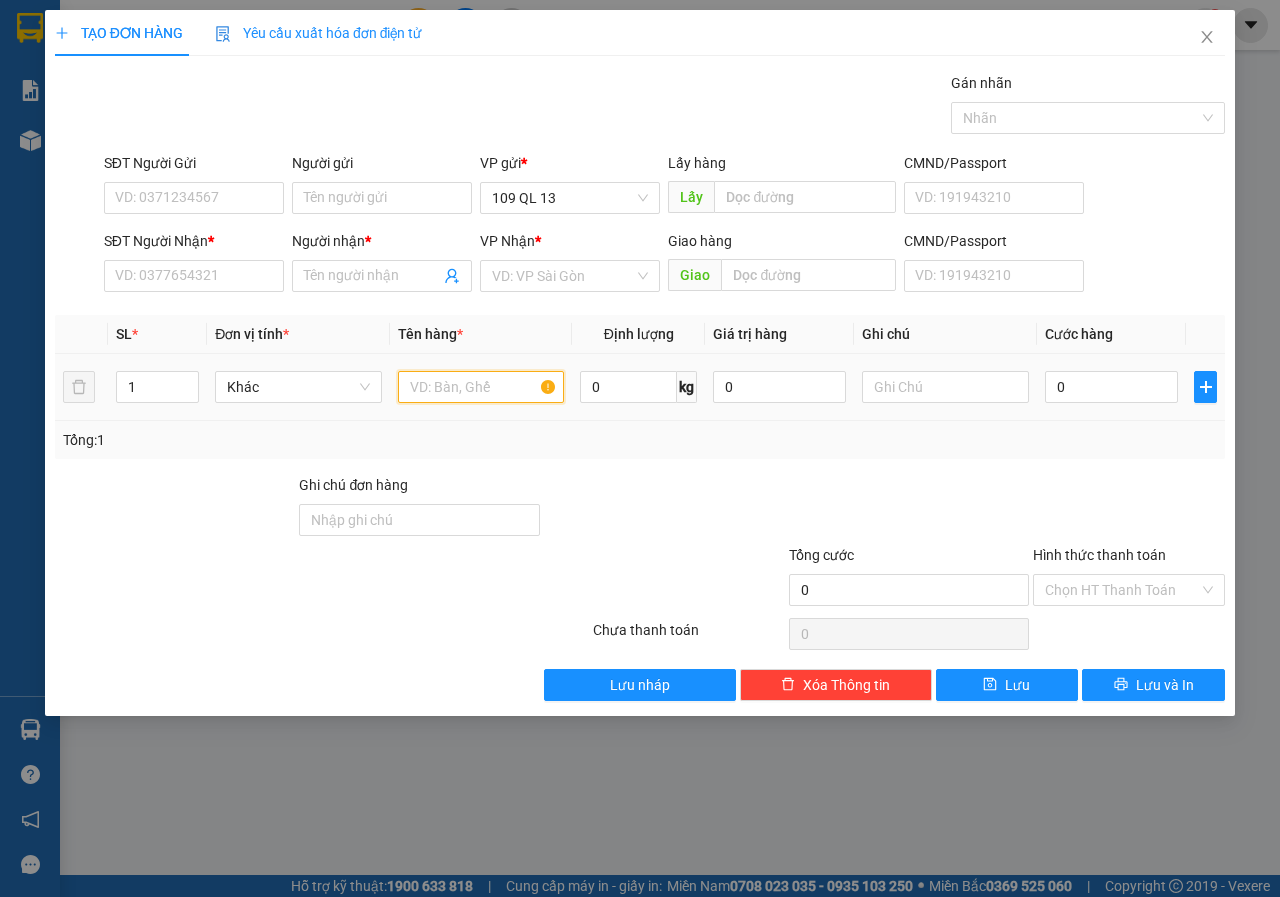 drag, startPoint x: 431, startPoint y: 376, endPoint x: 918, endPoint y: 391, distance: 487.23096 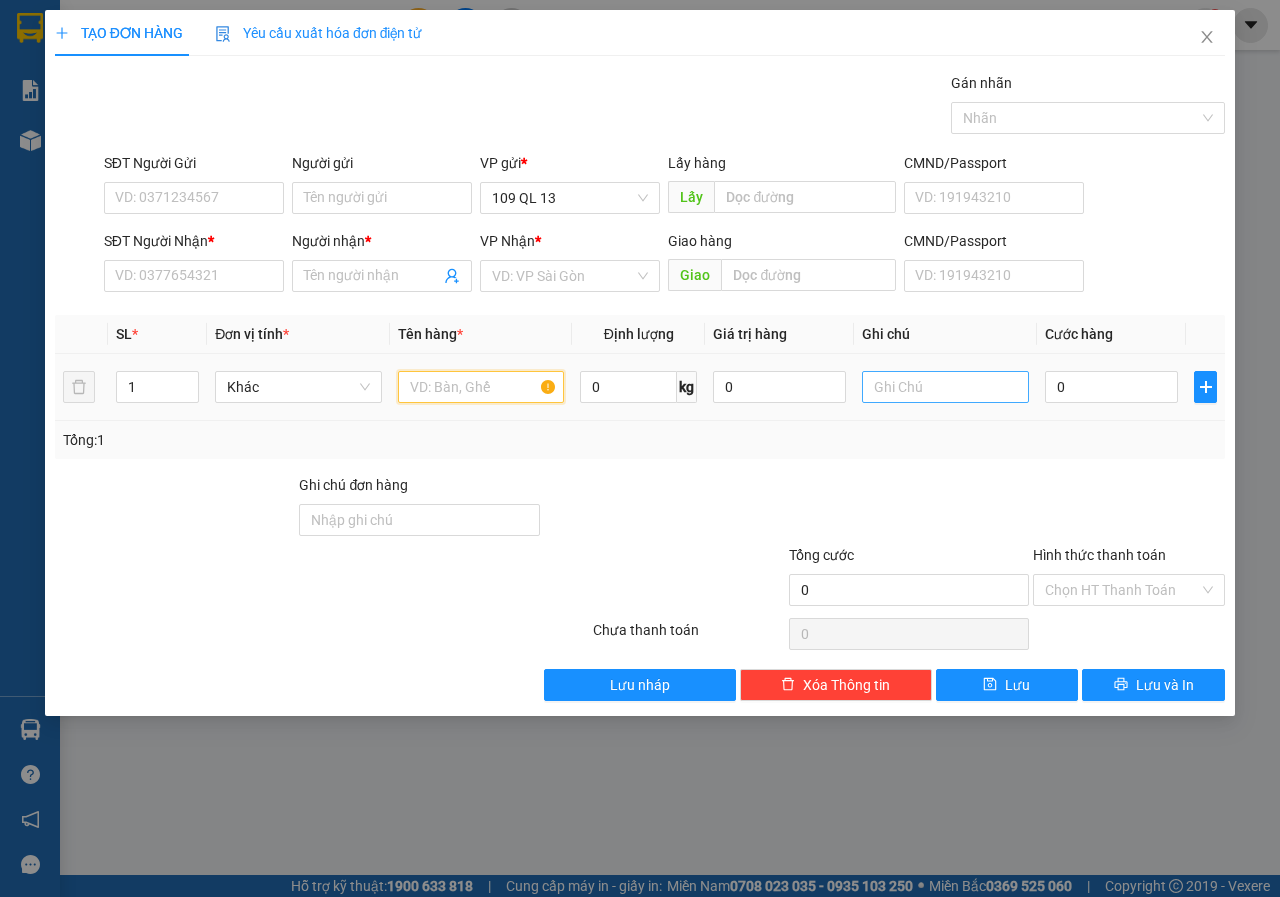 click at bounding box center (481, 387) 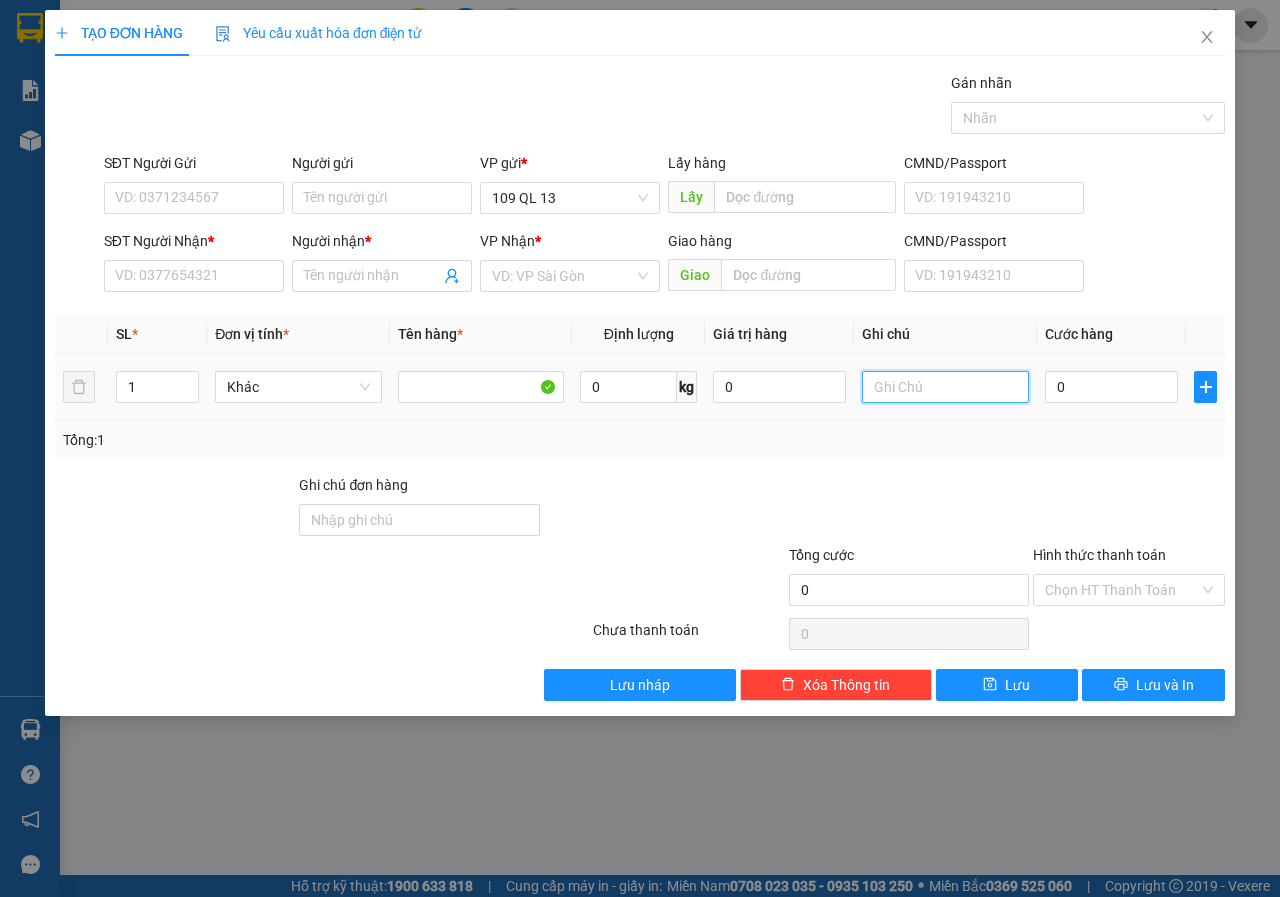 click at bounding box center (945, 387) 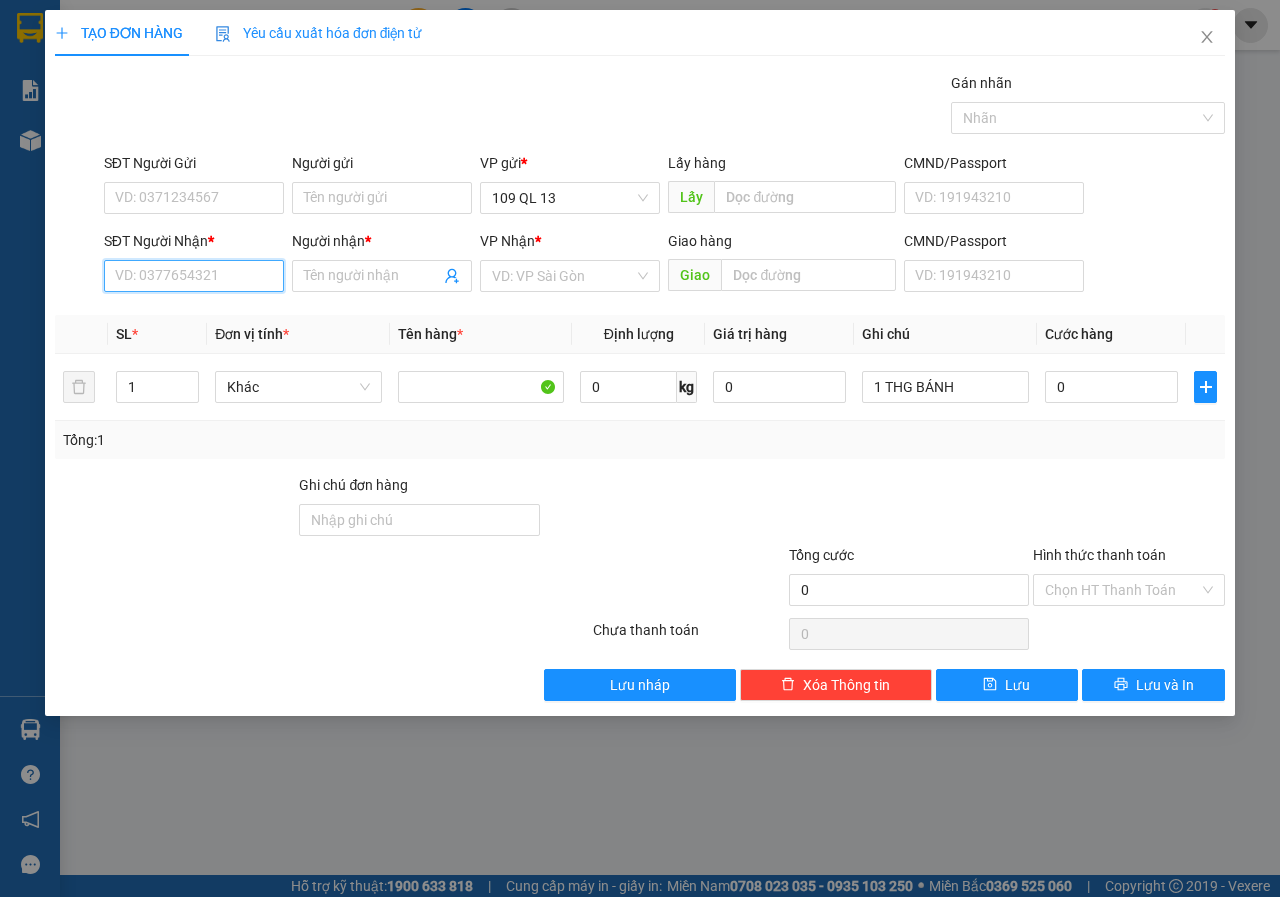 click on "SĐT Người Nhận  *" at bounding box center (194, 276) 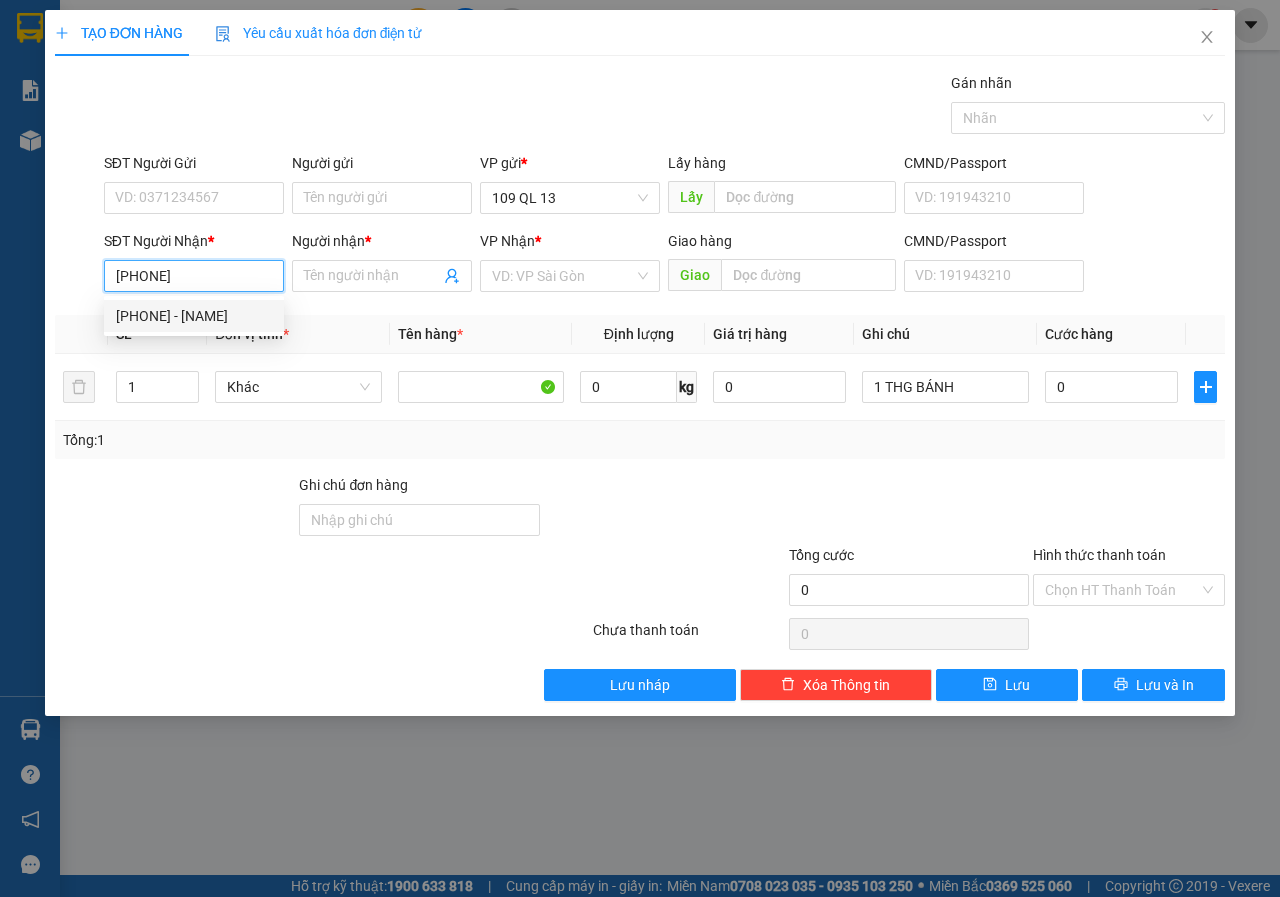 drag, startPoint x: 217, startPoint y: 321, endPoint x: 211, endPoint y: 255, distance: 66.27216 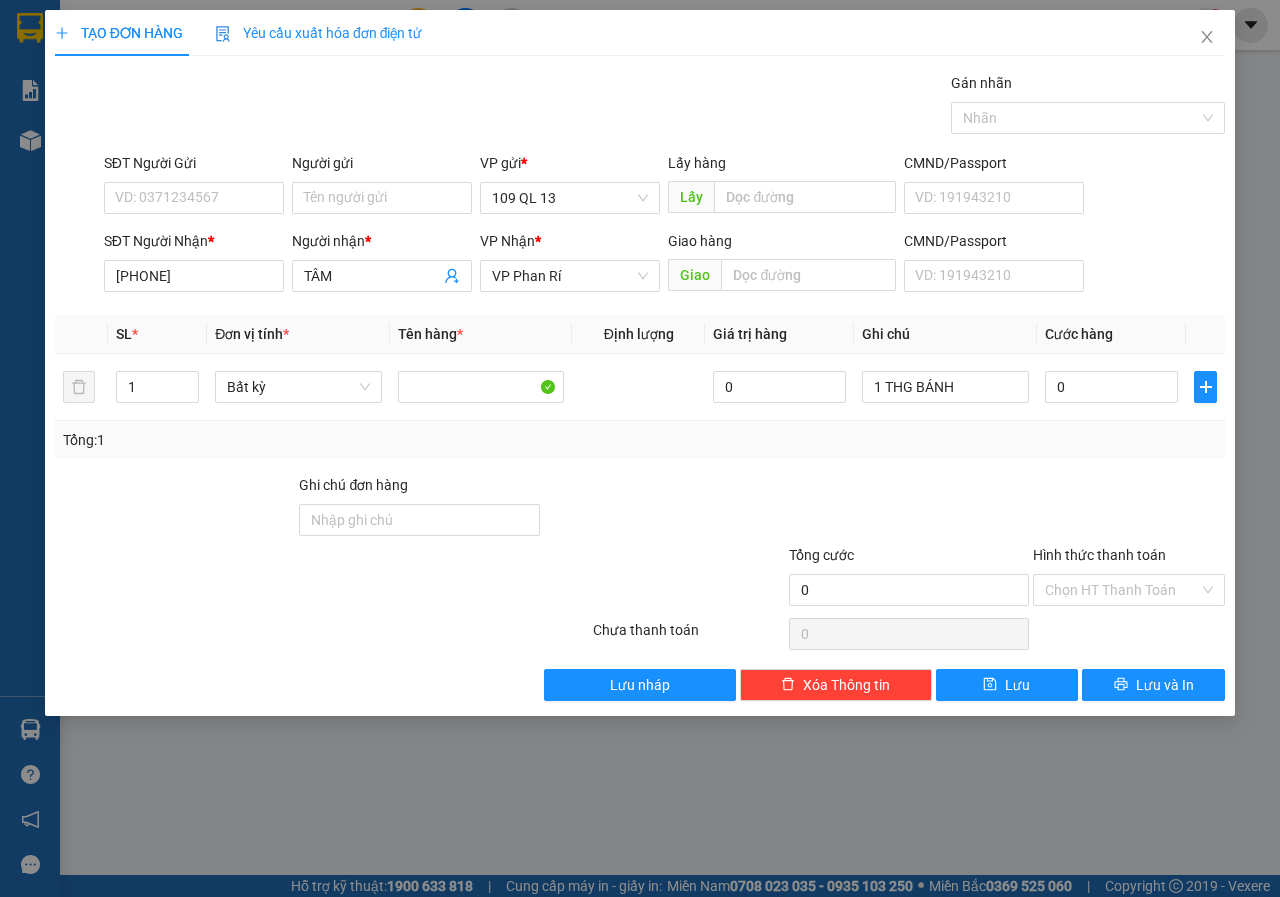 click on "SĐT Người Gửi VD: 0371234567" at bounding box center [194, 187] 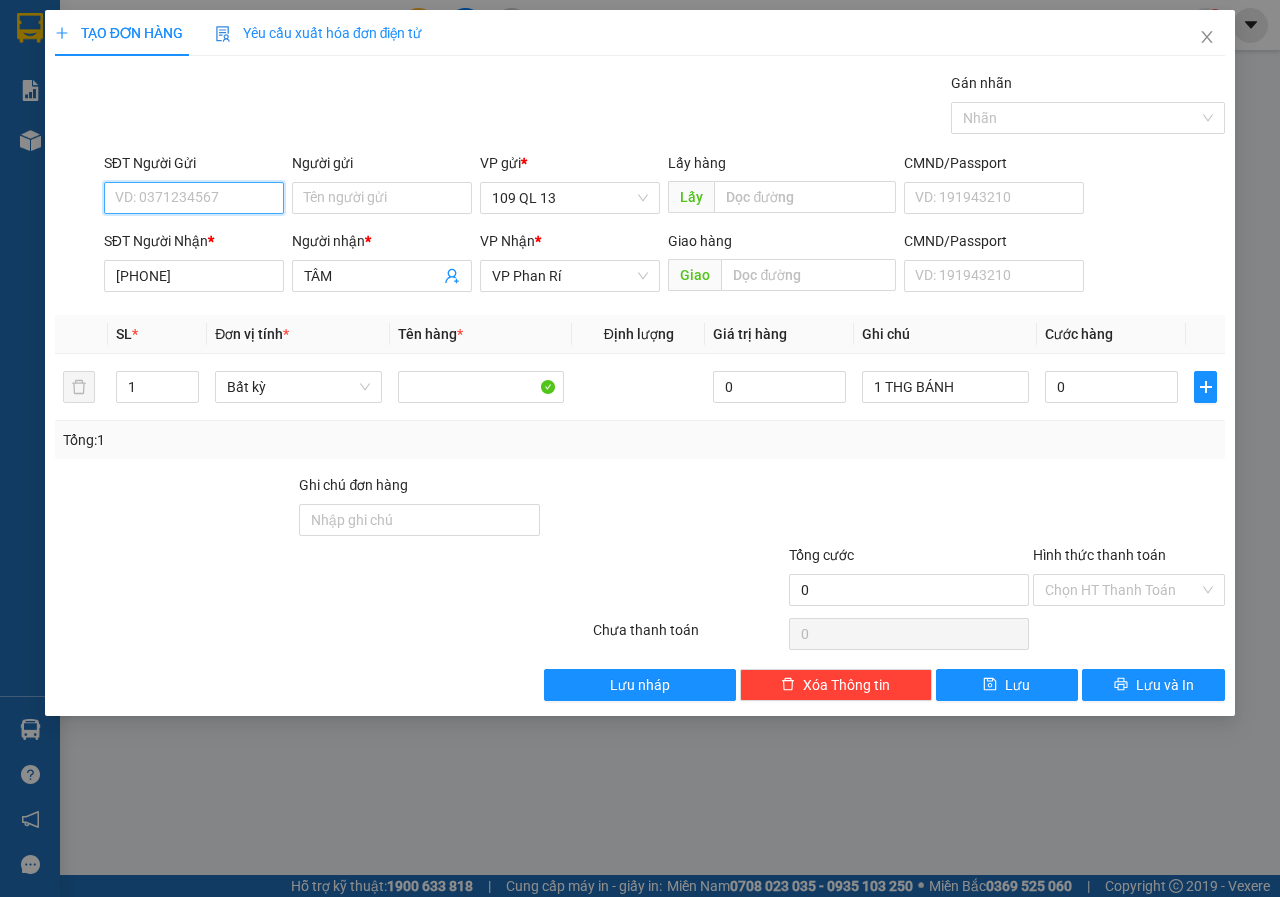 click on "SĐT Người Gửi" at bounding box center [194, 198] 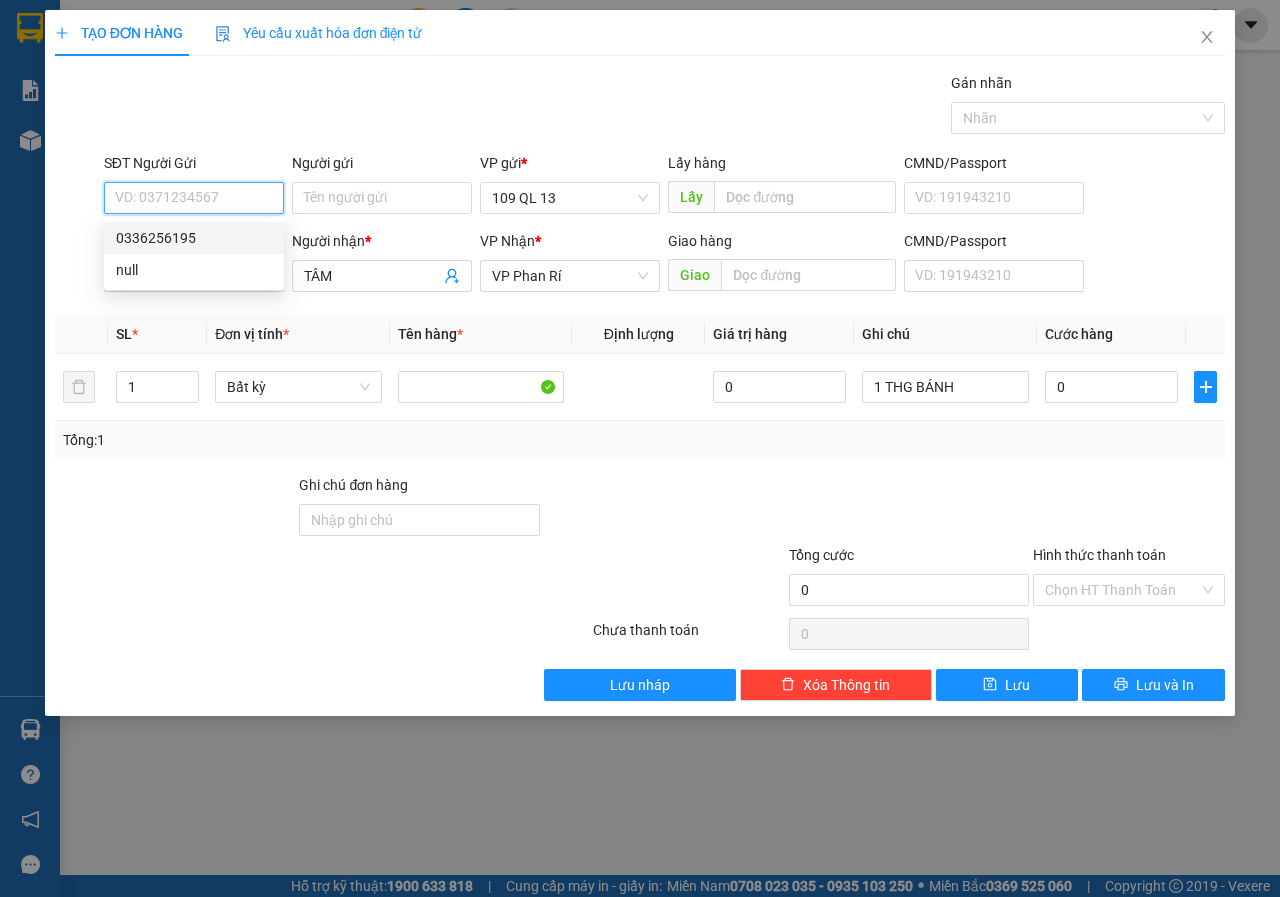 click on "0336256195" at bounding box center (194, 238) 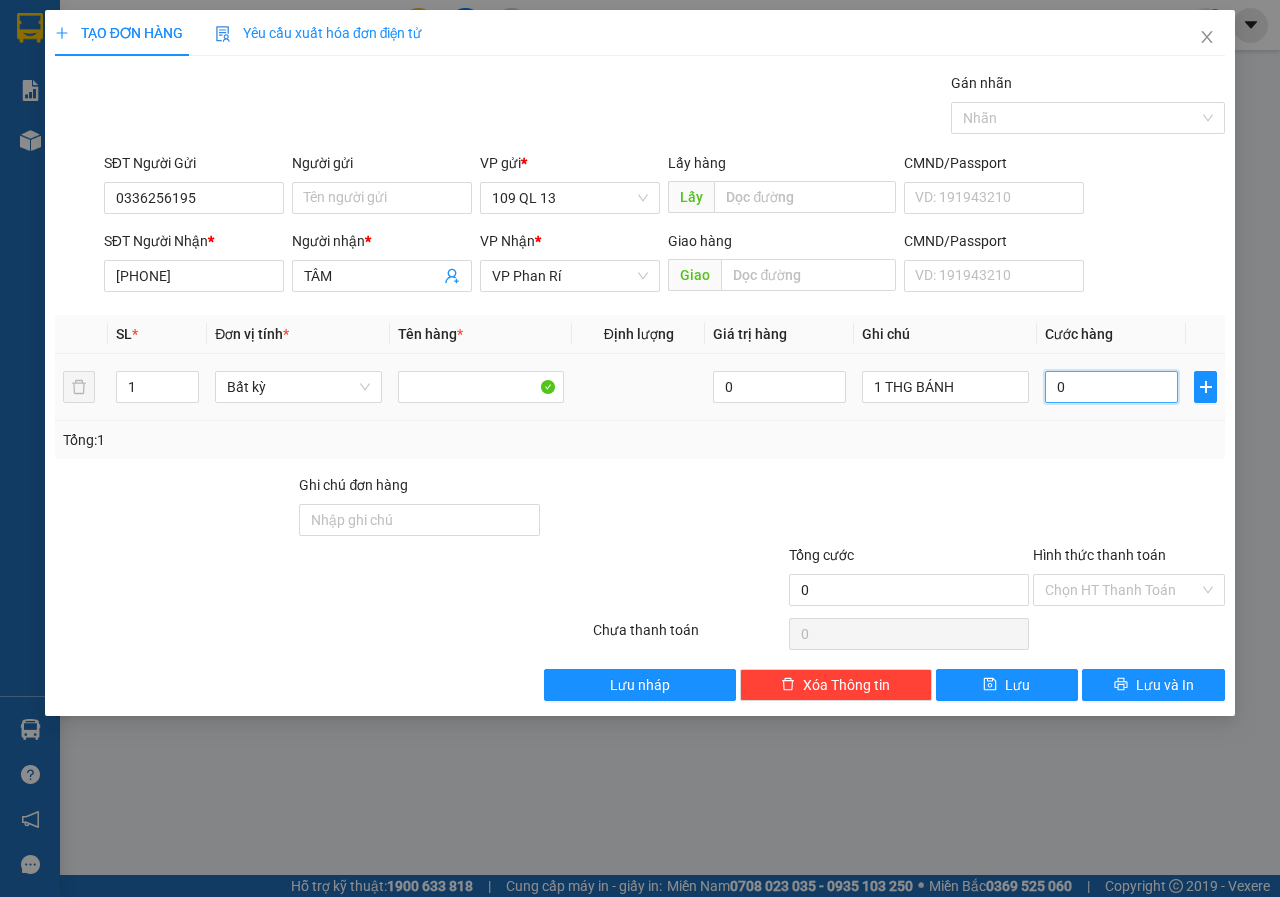 click on "0" at bounding box center [1111, 387] 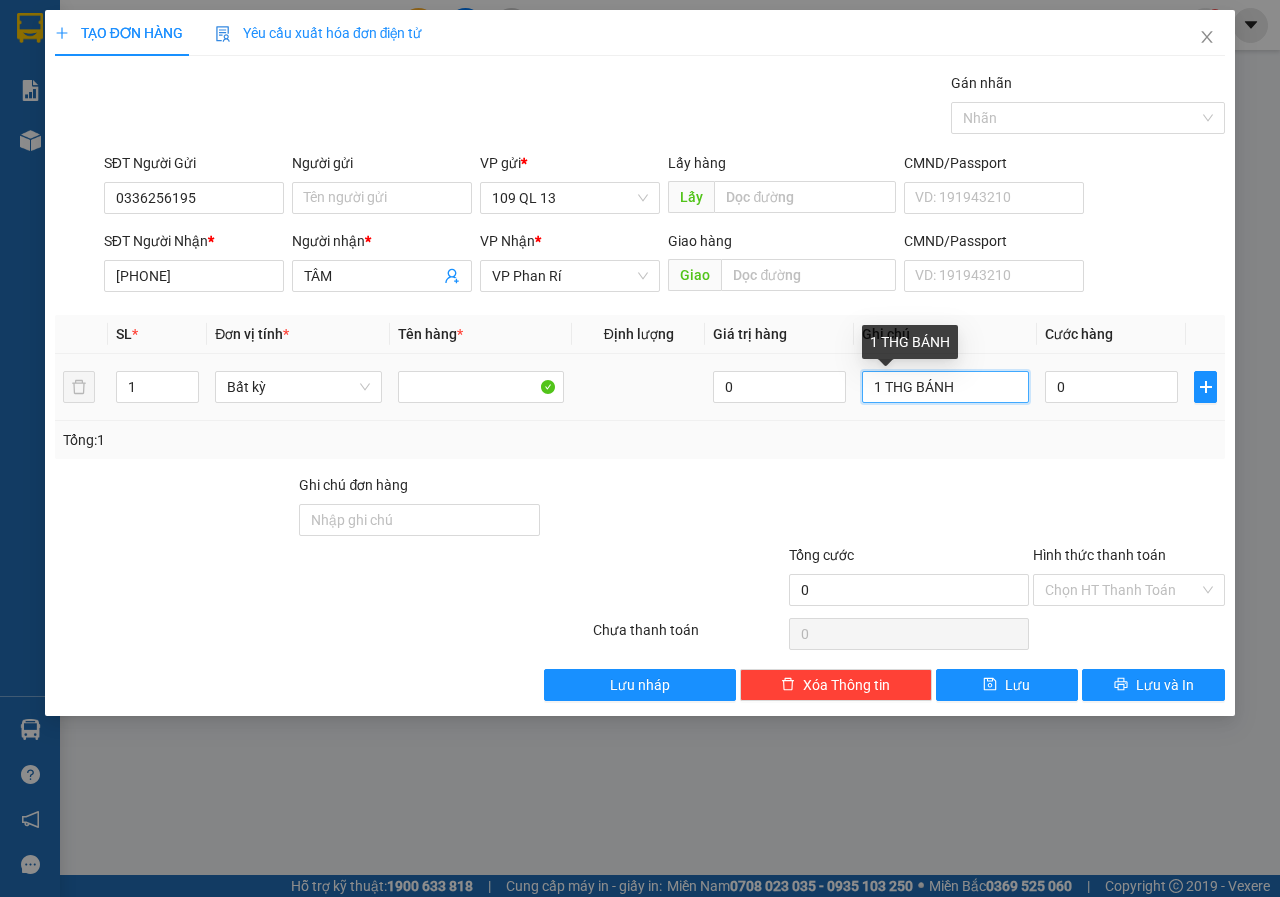 click on "1 THG BÁNH" at bounding box center (945, 387) 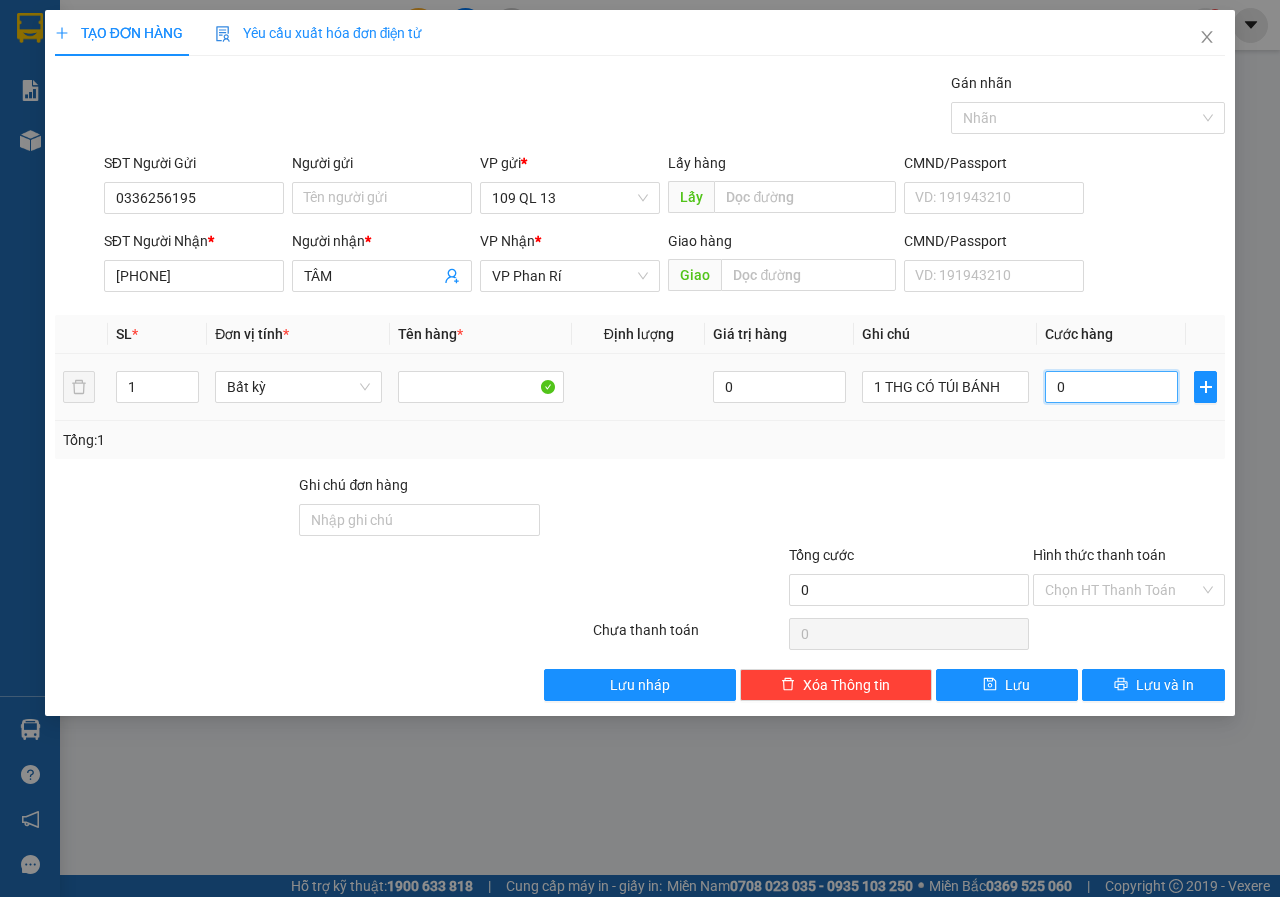 click on "0" at bounding box center [1111, 387] 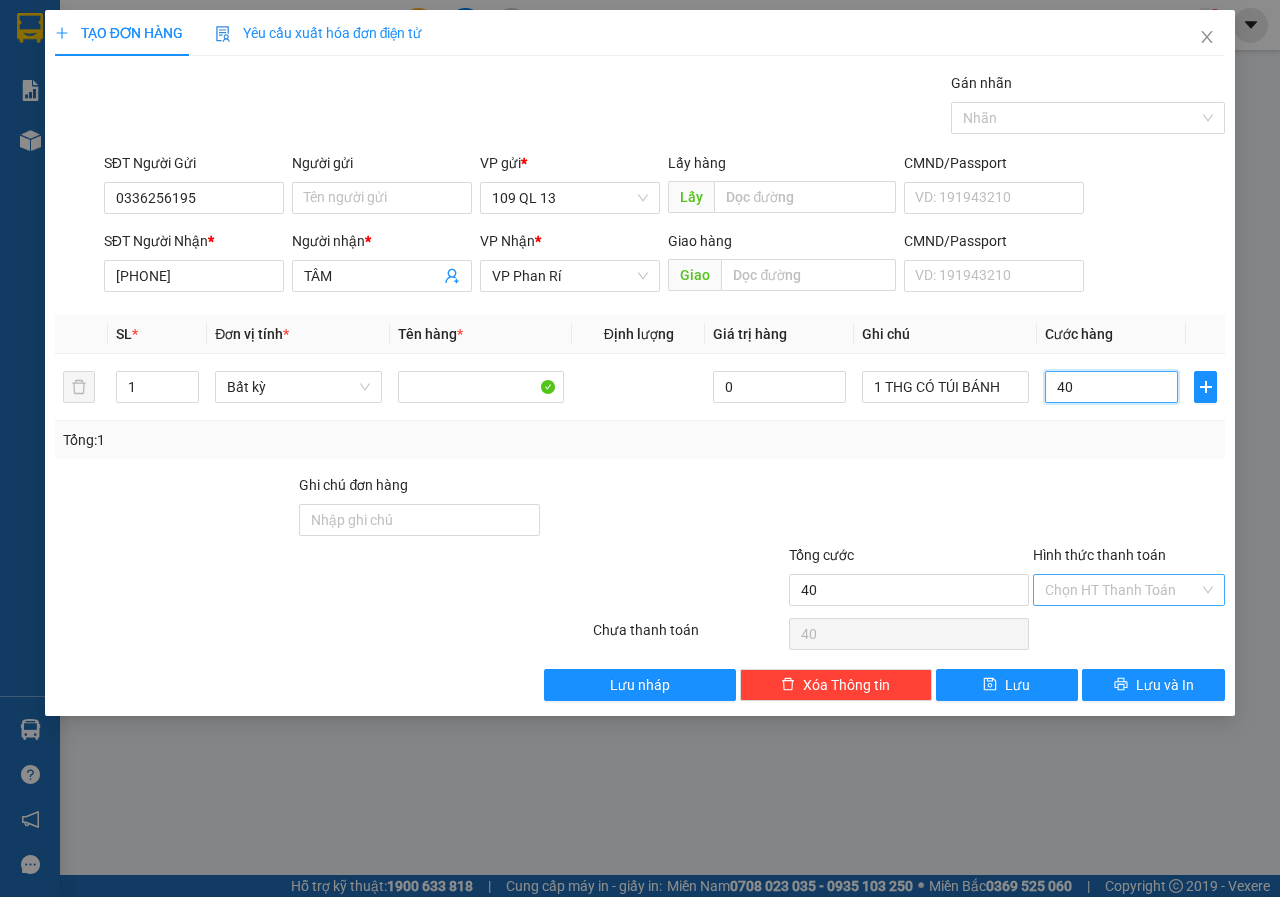 click on "Chọn HT Thanh Toán" at bounding box center [1129, 590] 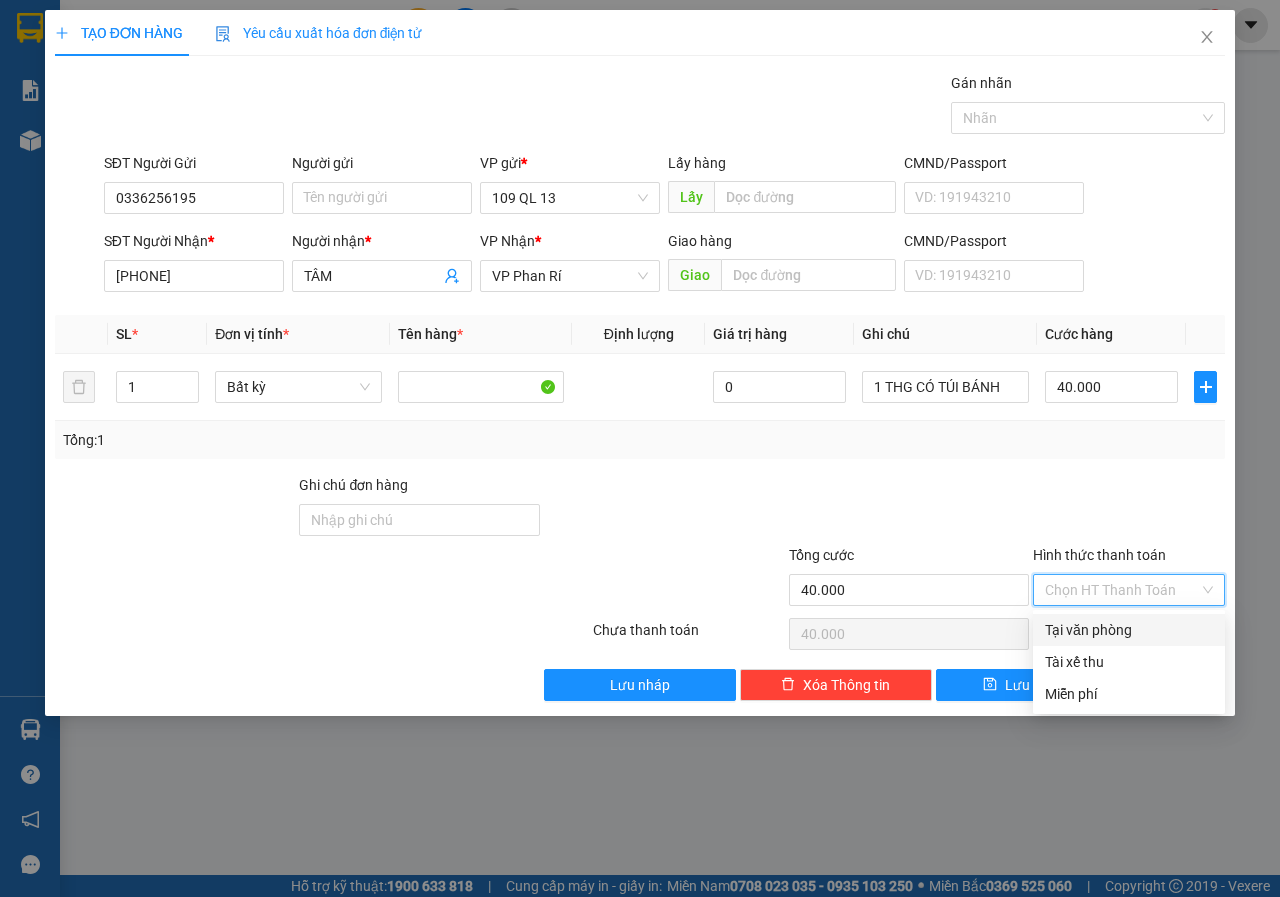 drag, startPoint x: 1144, startPoint y: 591, endPoint x: 1131, endPoint y: 618, distance: 29.966648 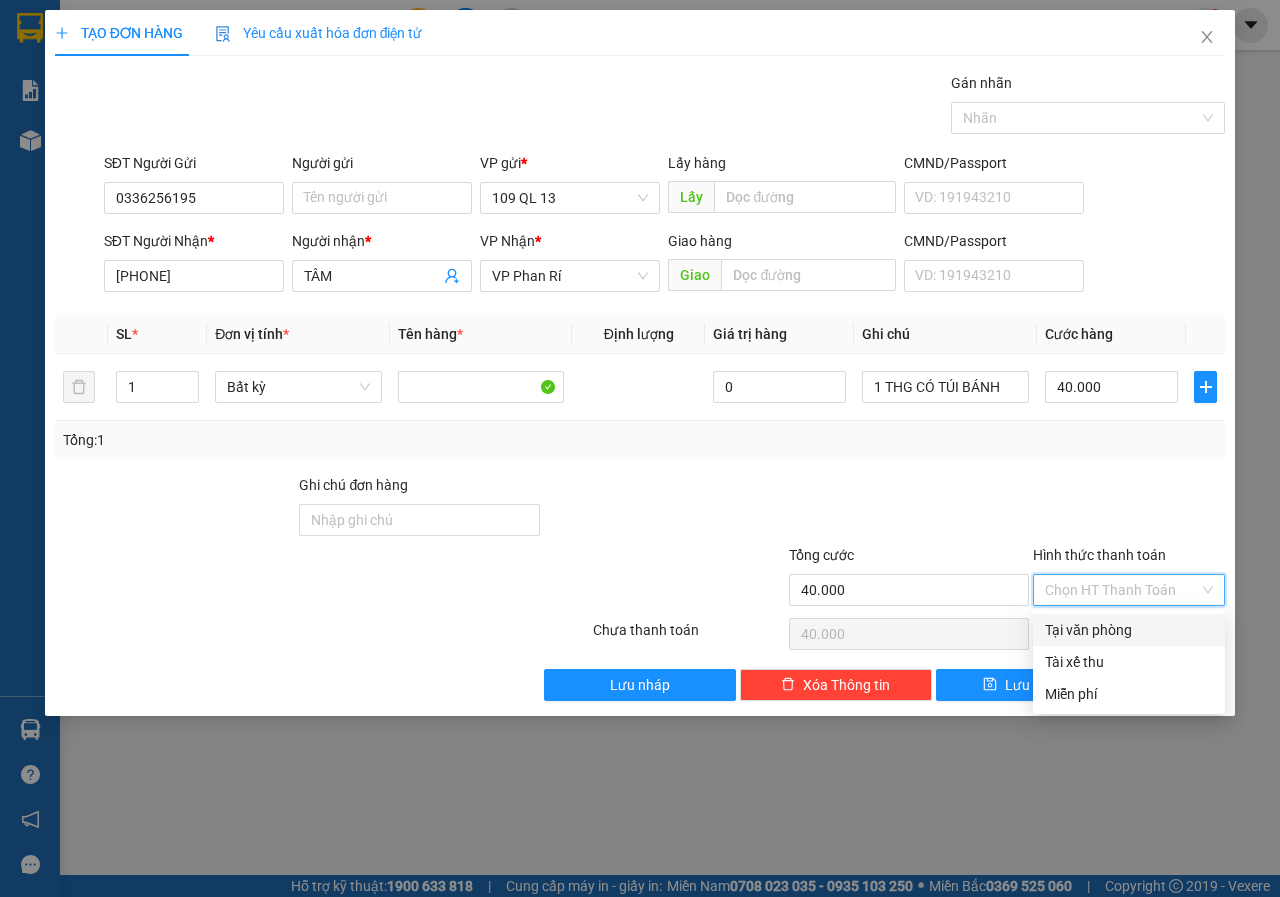 click on "Tại văn phòng" at bounding box center [1129, 630] 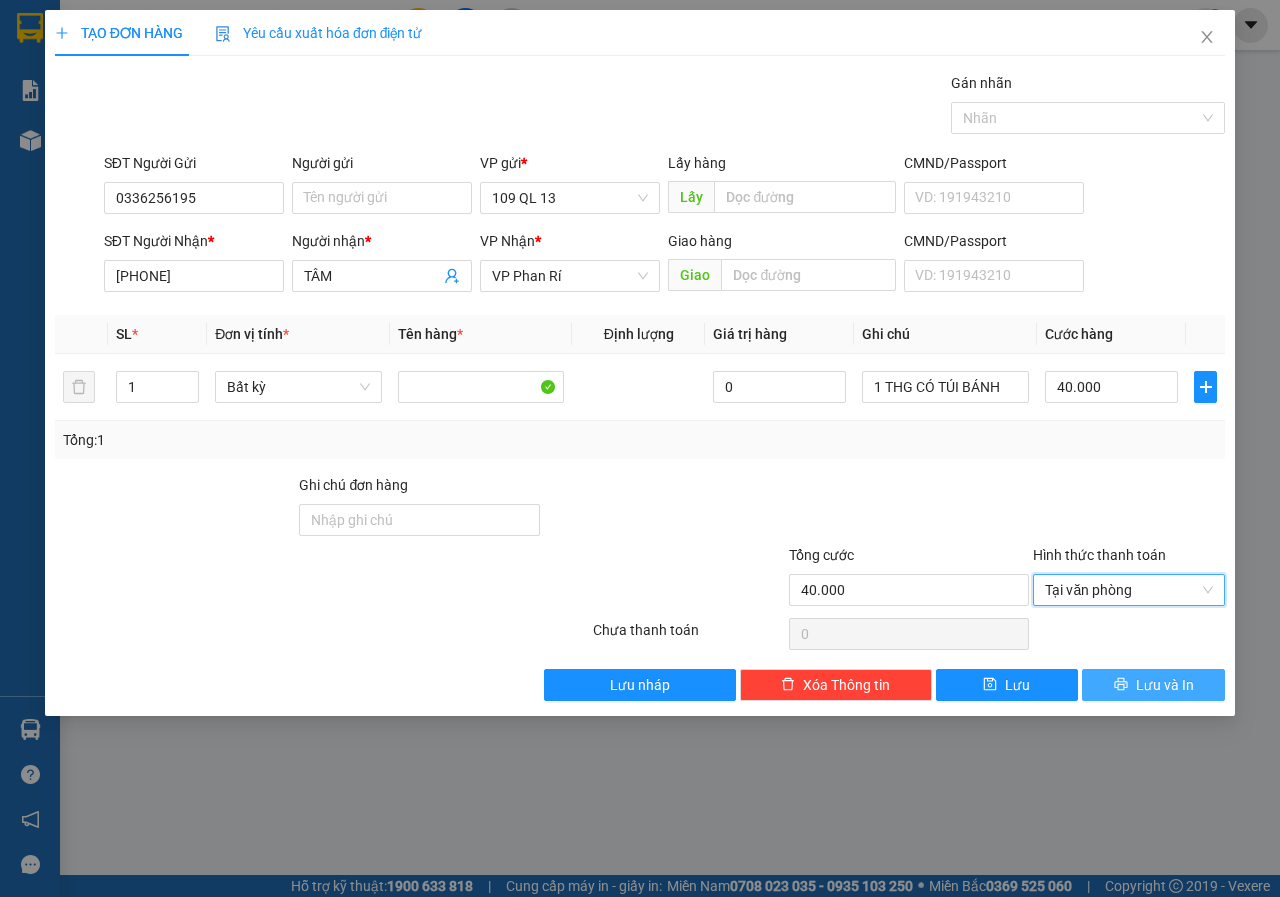 click on "Lưu và In" at bounding box center [1153, 685] 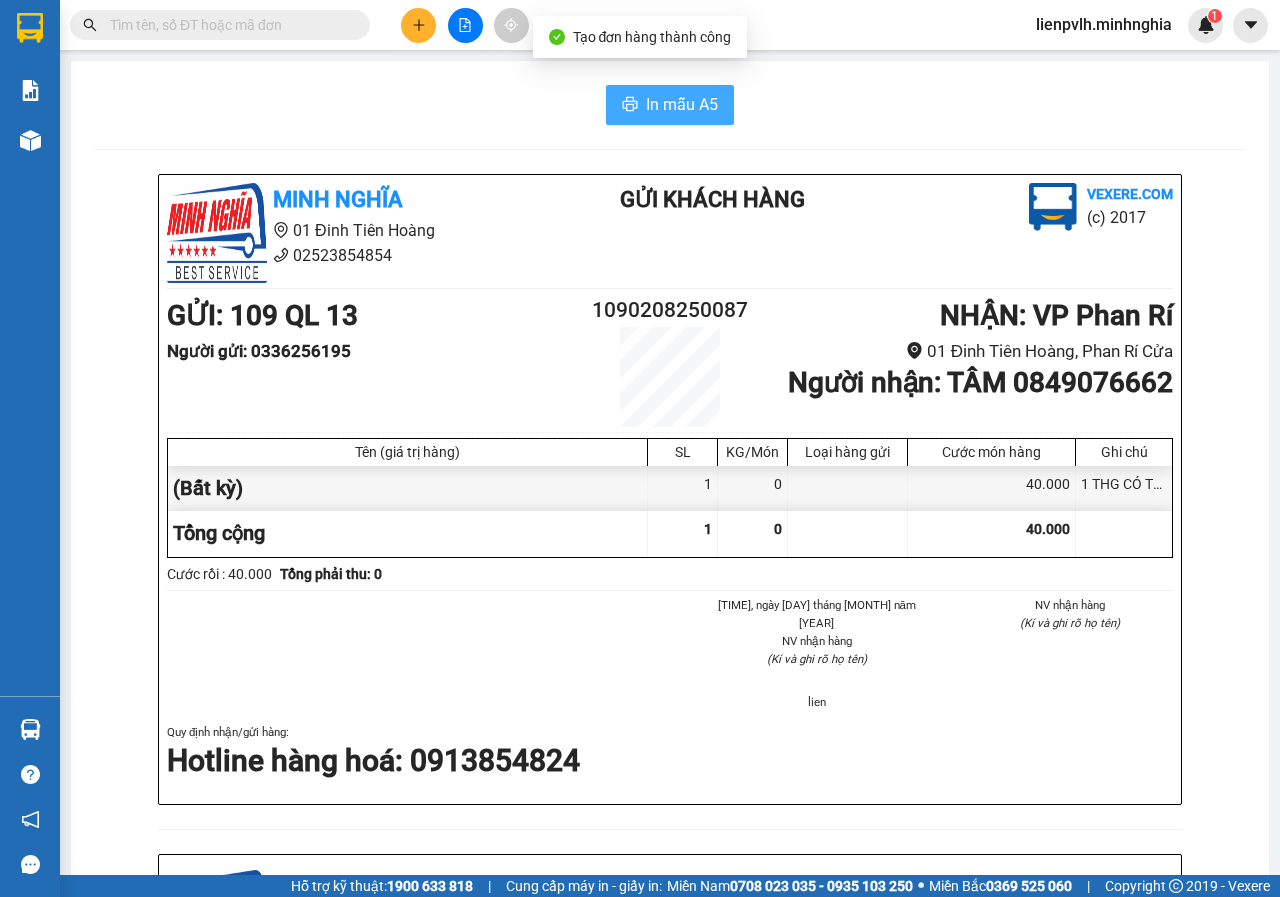 click on "In mẫu A5" at bounding box center (682, 104) 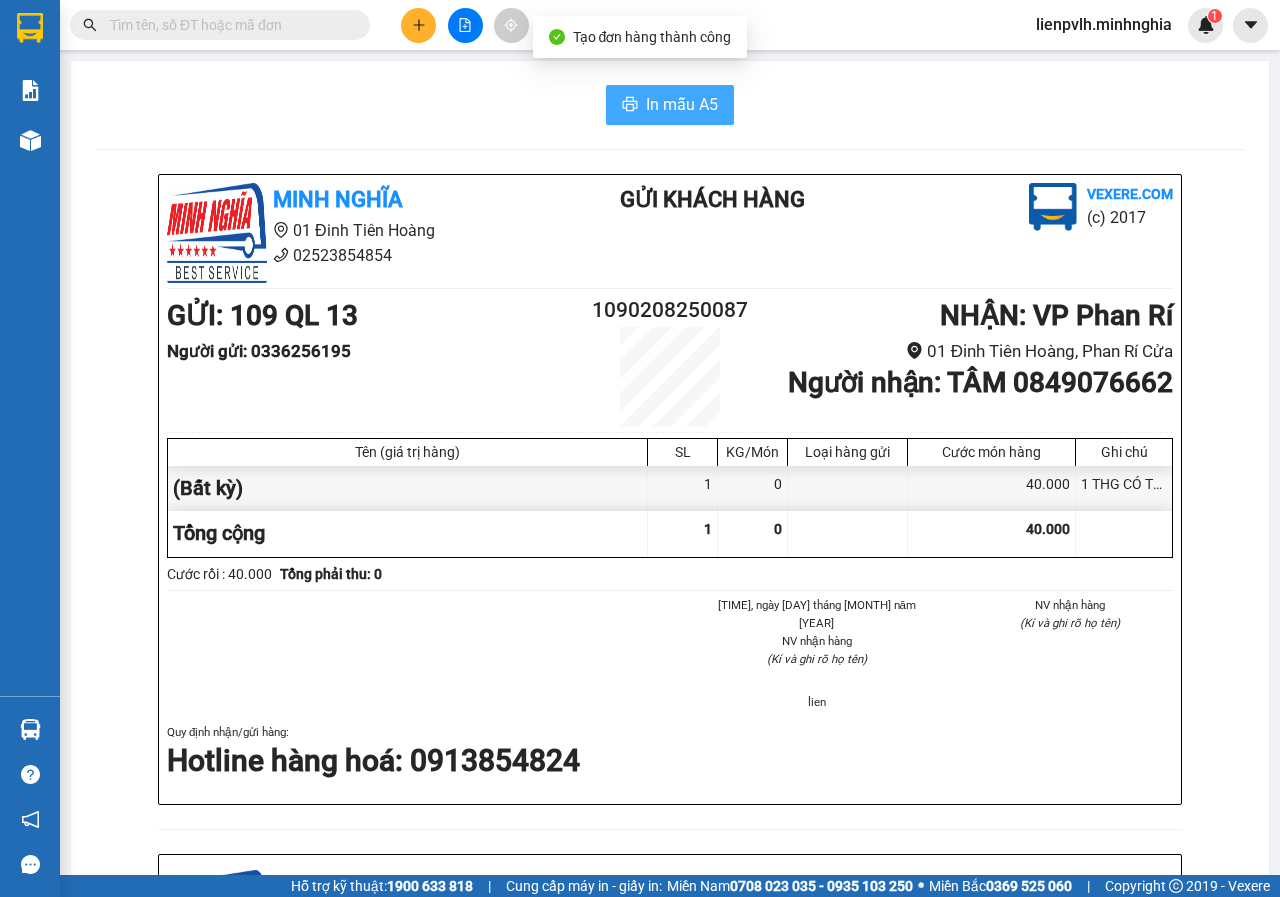 scroll, scrollTop: 0, scrollLeft: 0, axis: both 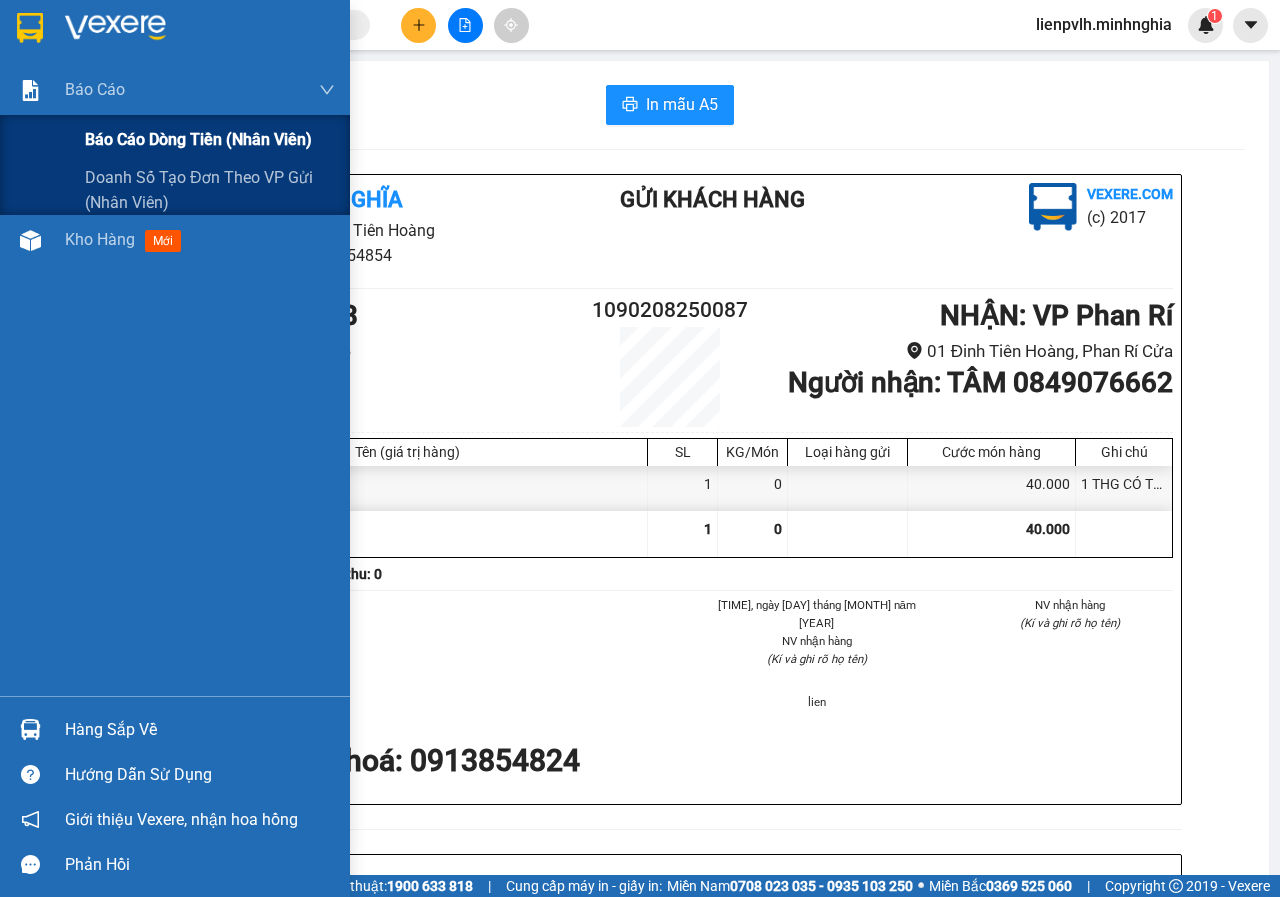 click on "Báo cáo dòng tiền (nhân viên)" at bounding box center [198, 139] 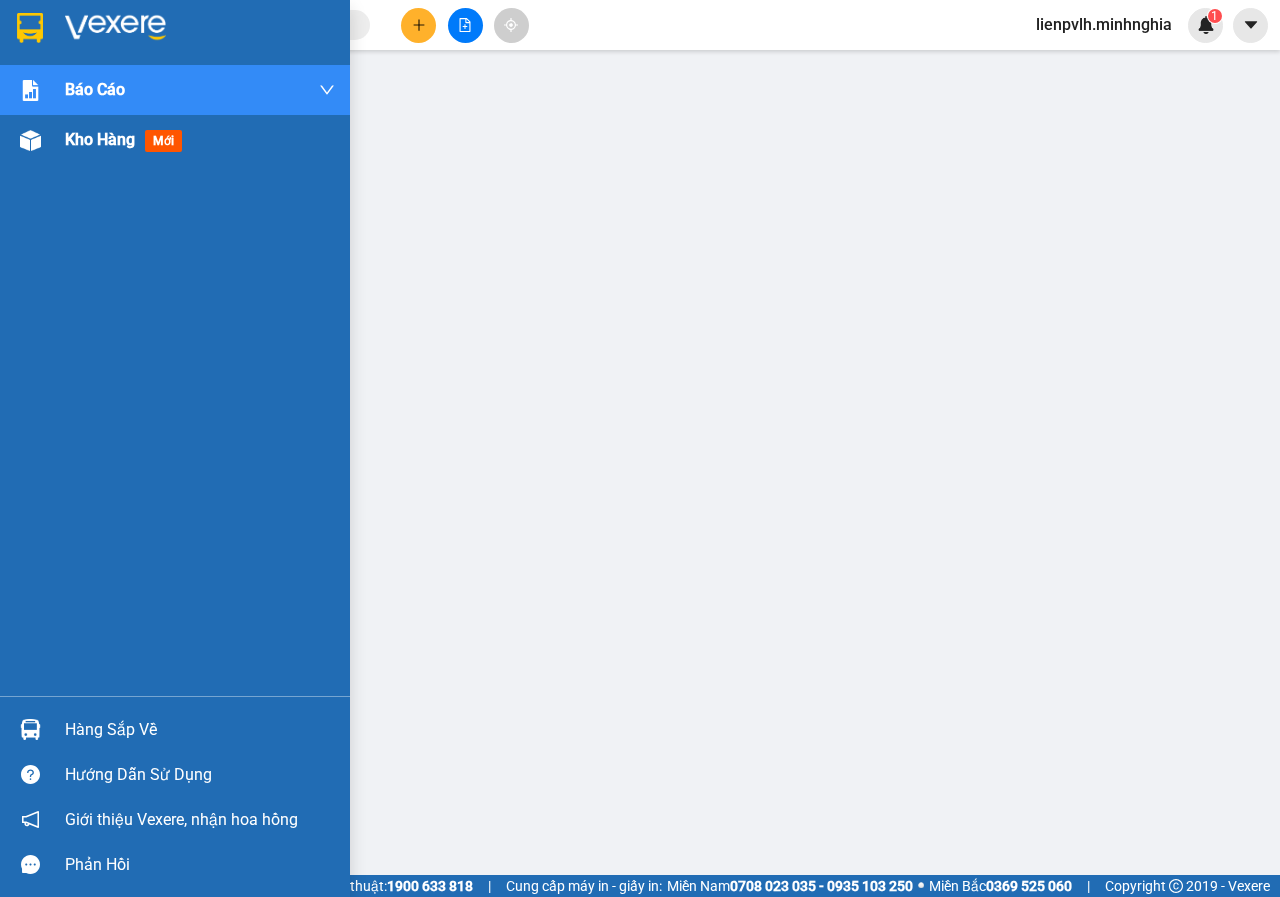 click on "Kho hàng mới" at bounding box center [200, 140] 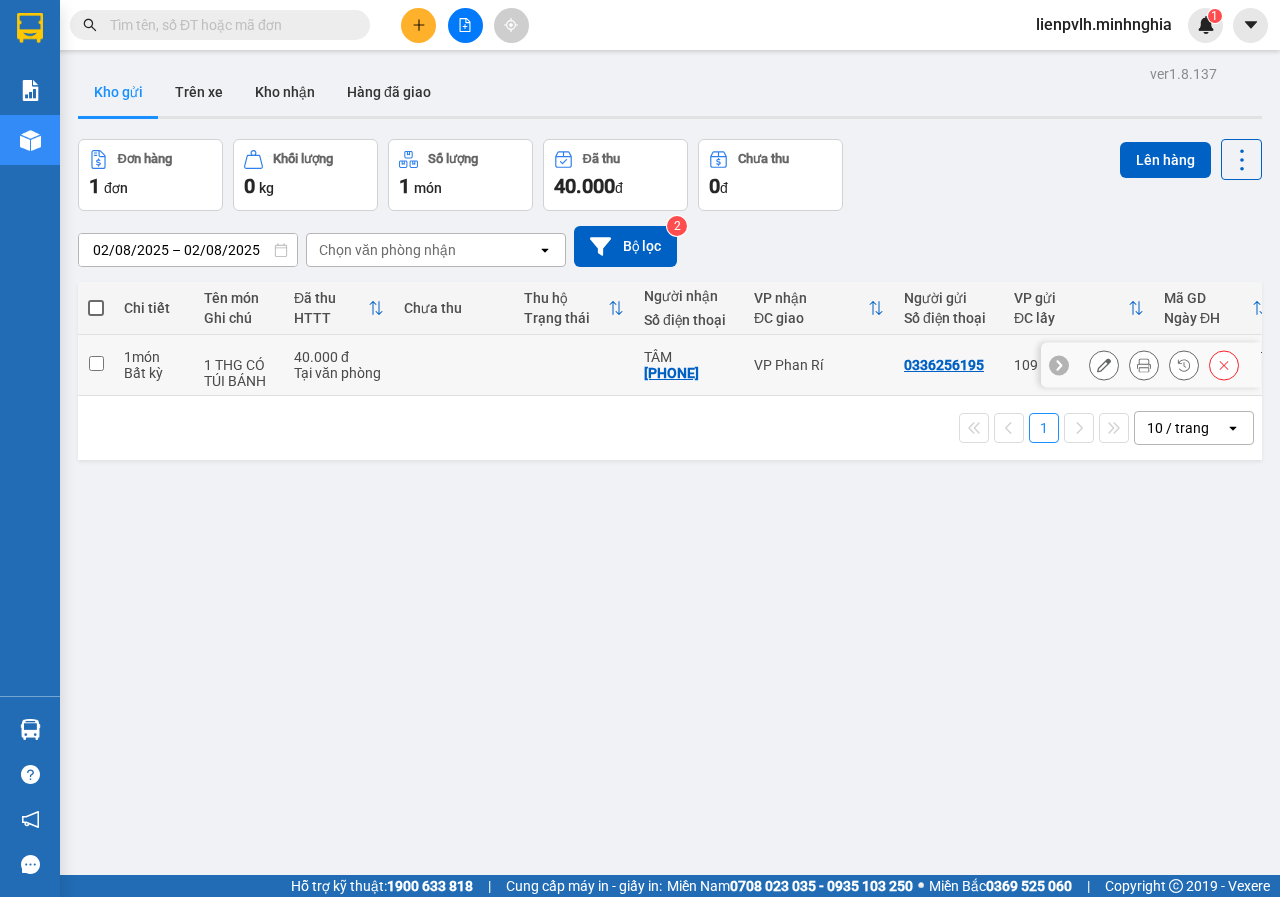 click on "VP Phan Rí" at bounding box center (819, 365) 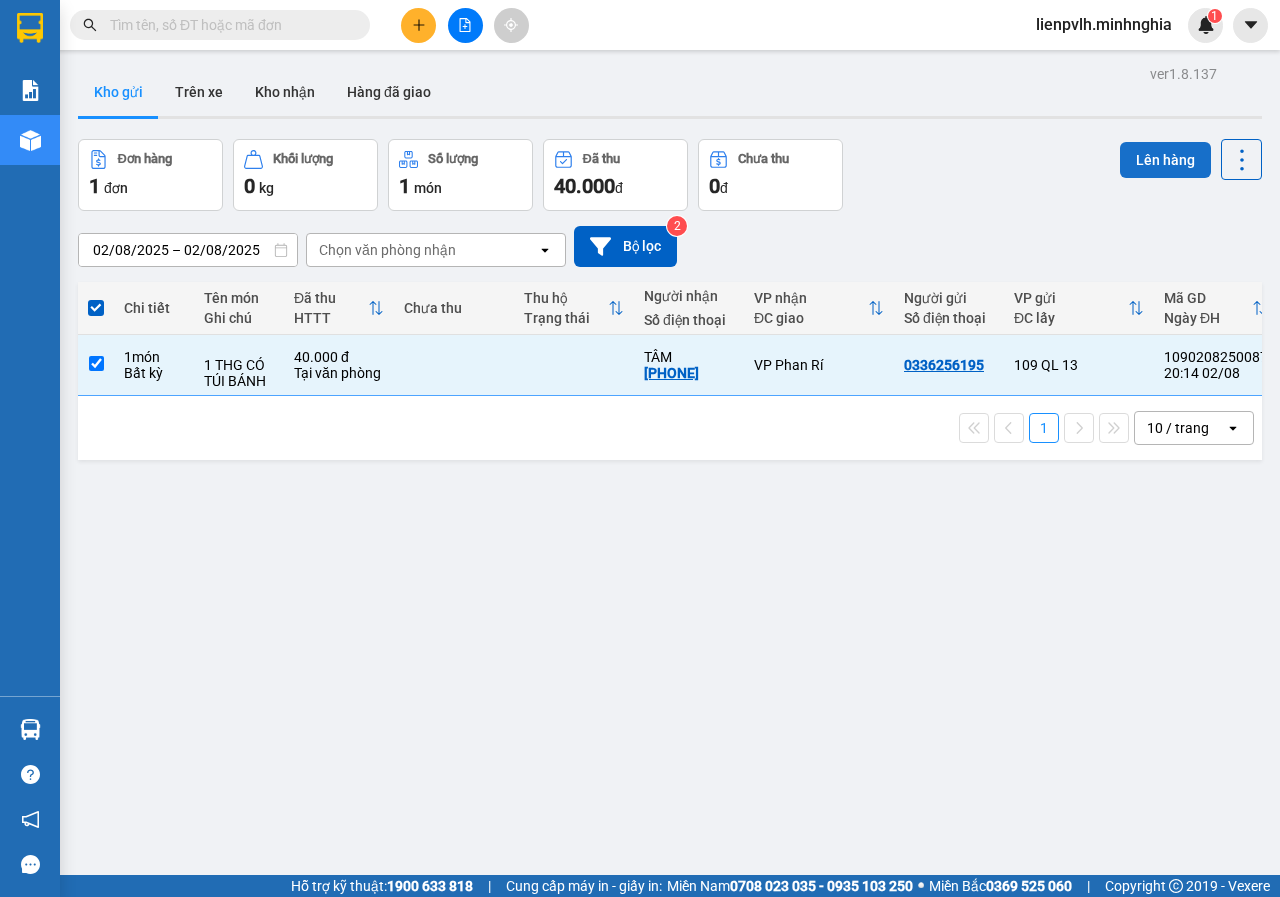 click on "Lên hàng" at bounding box center (1165, 160) 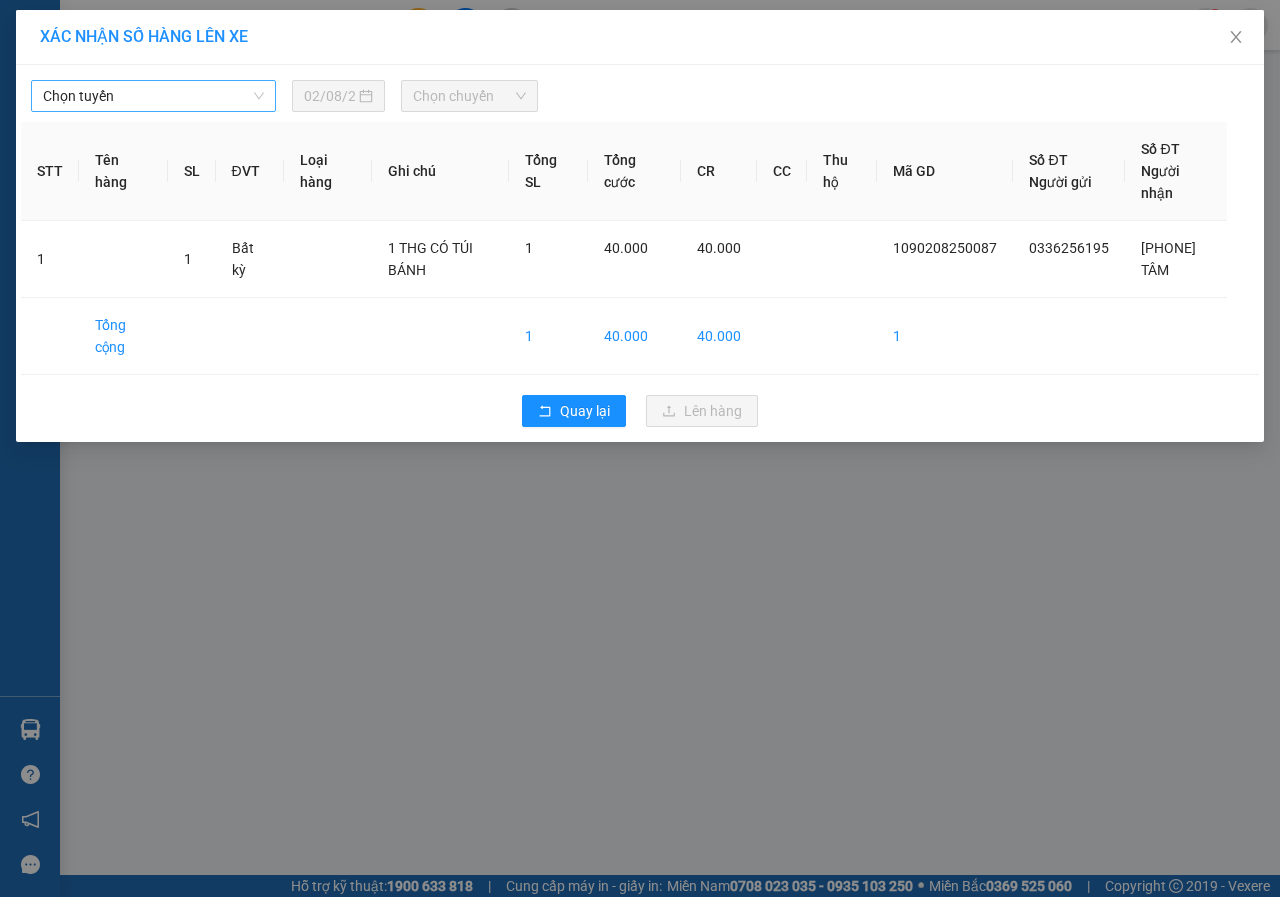 click on "Chọn tuyến" at bounding box center [153, 96] 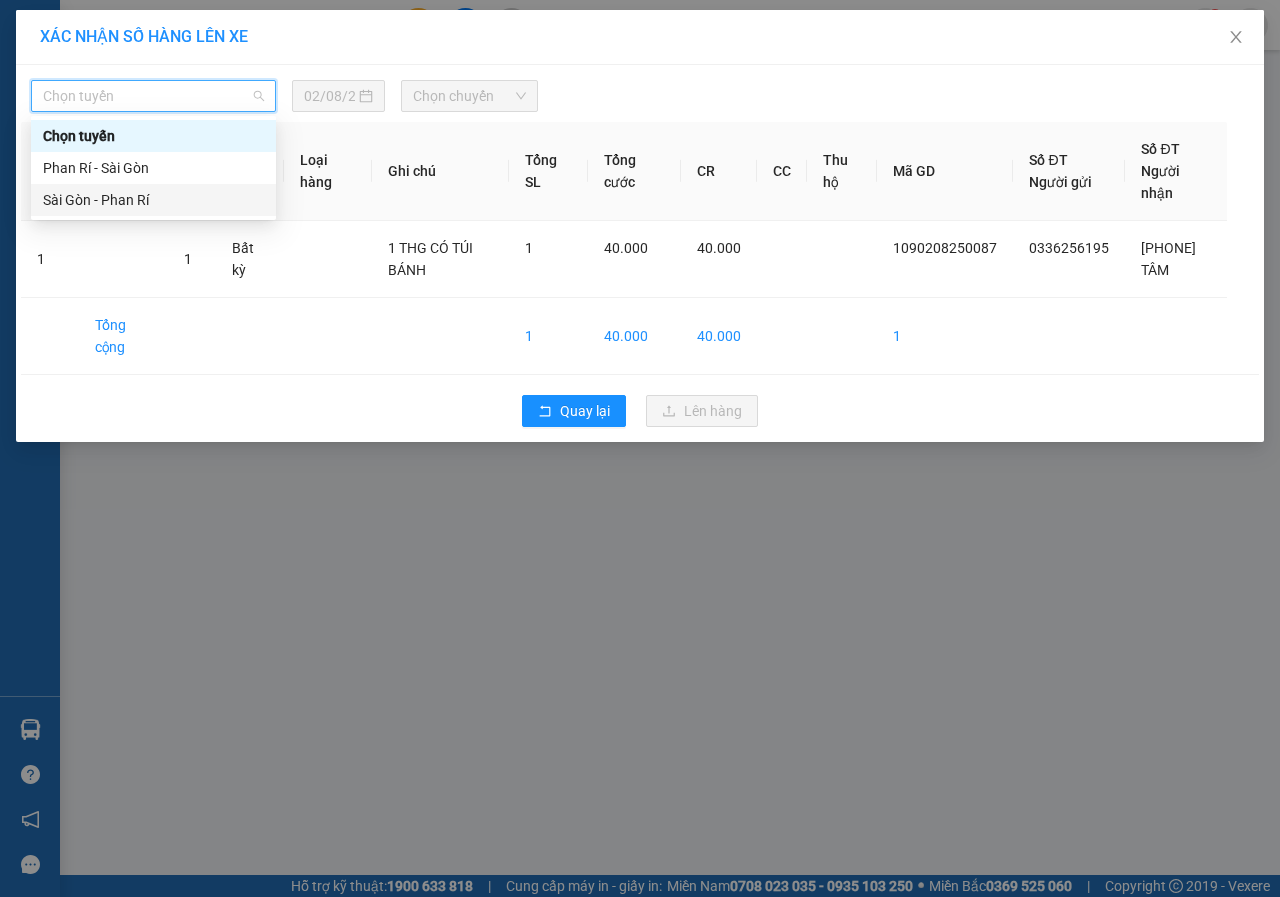 click on "Sài Gòn - Phan Rí" at bounding box center (153, 200) 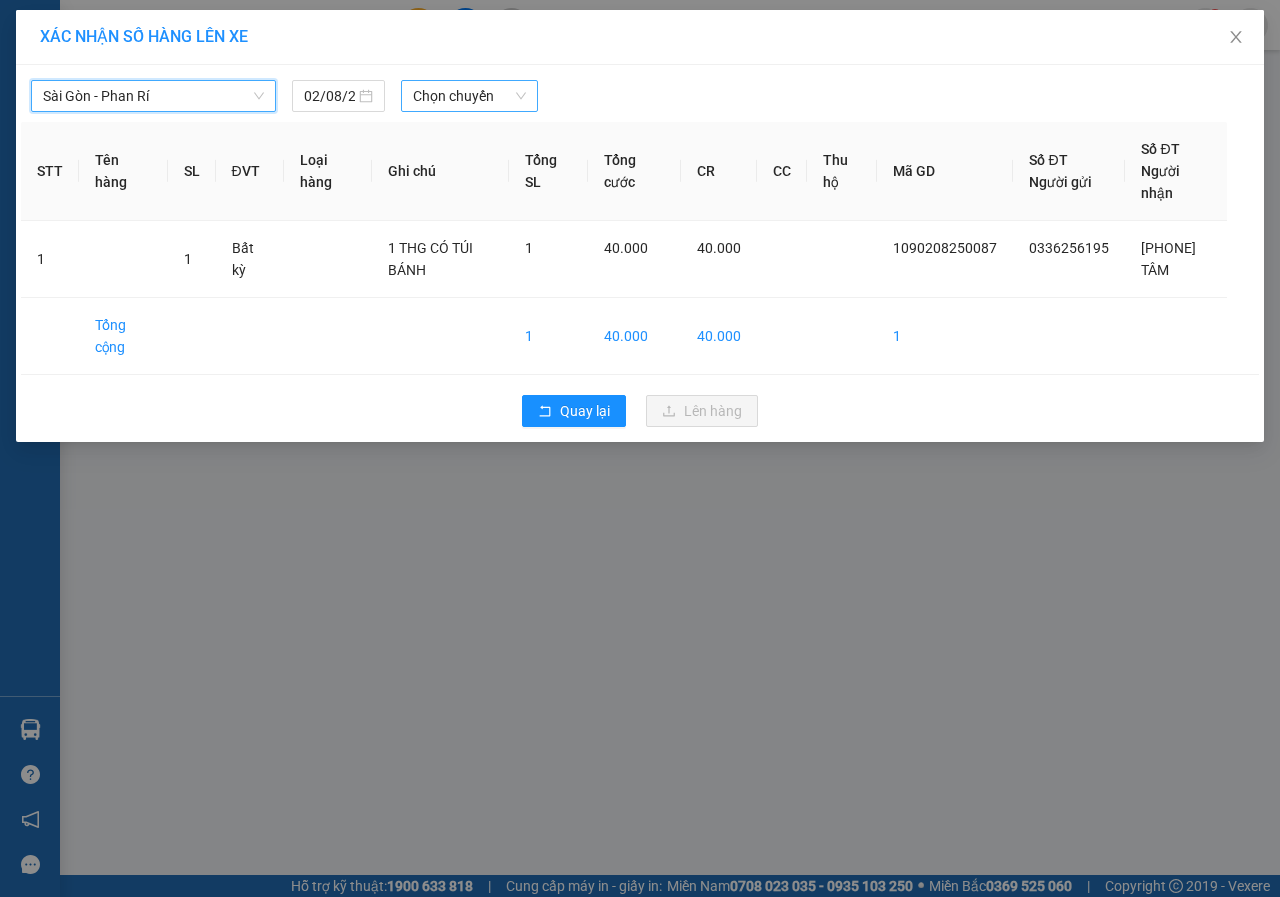 click on "Chọn chuyến" at bounding box center [469, 96] 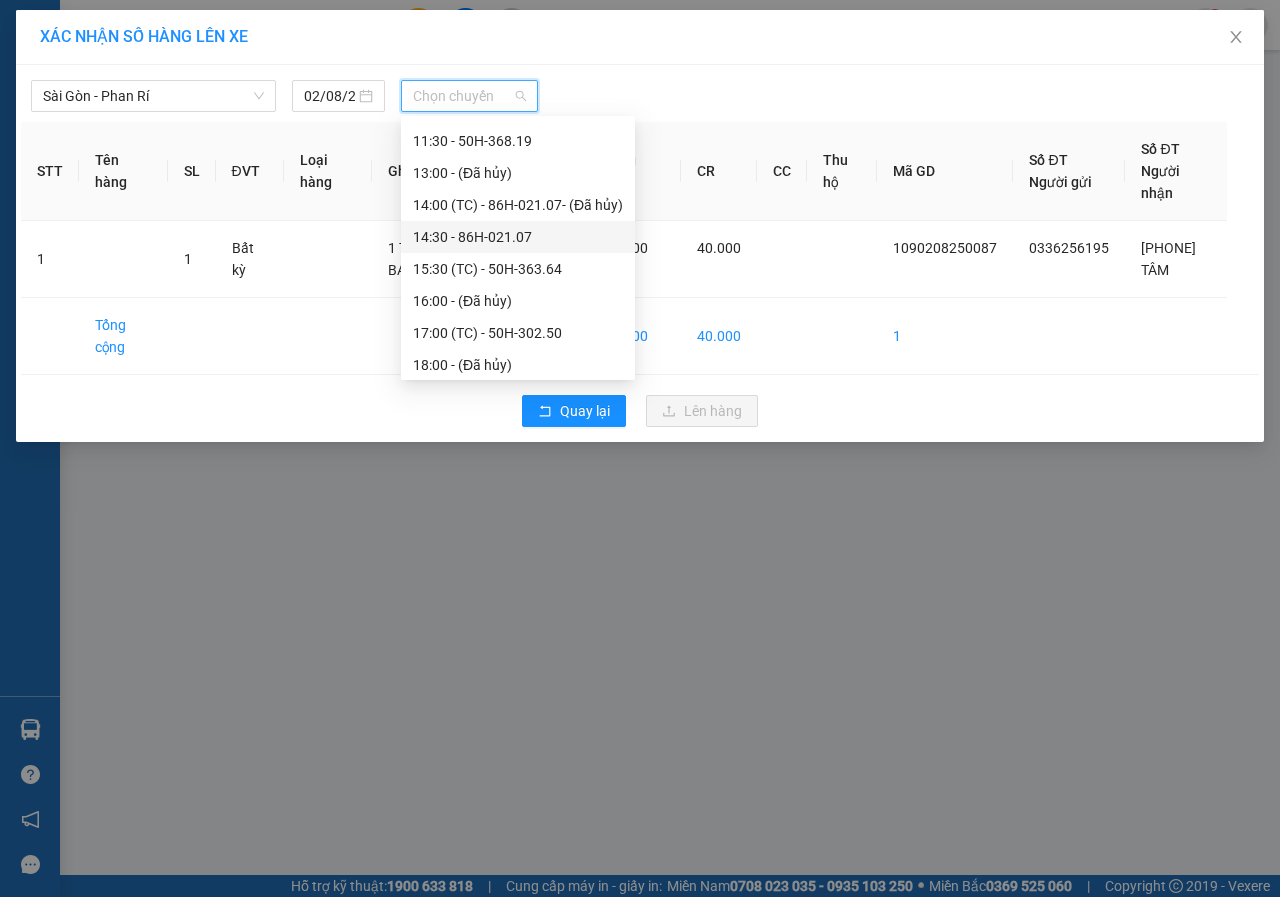 scroll, scrollTop: 288, scrollLeft: 0, axis: vertical 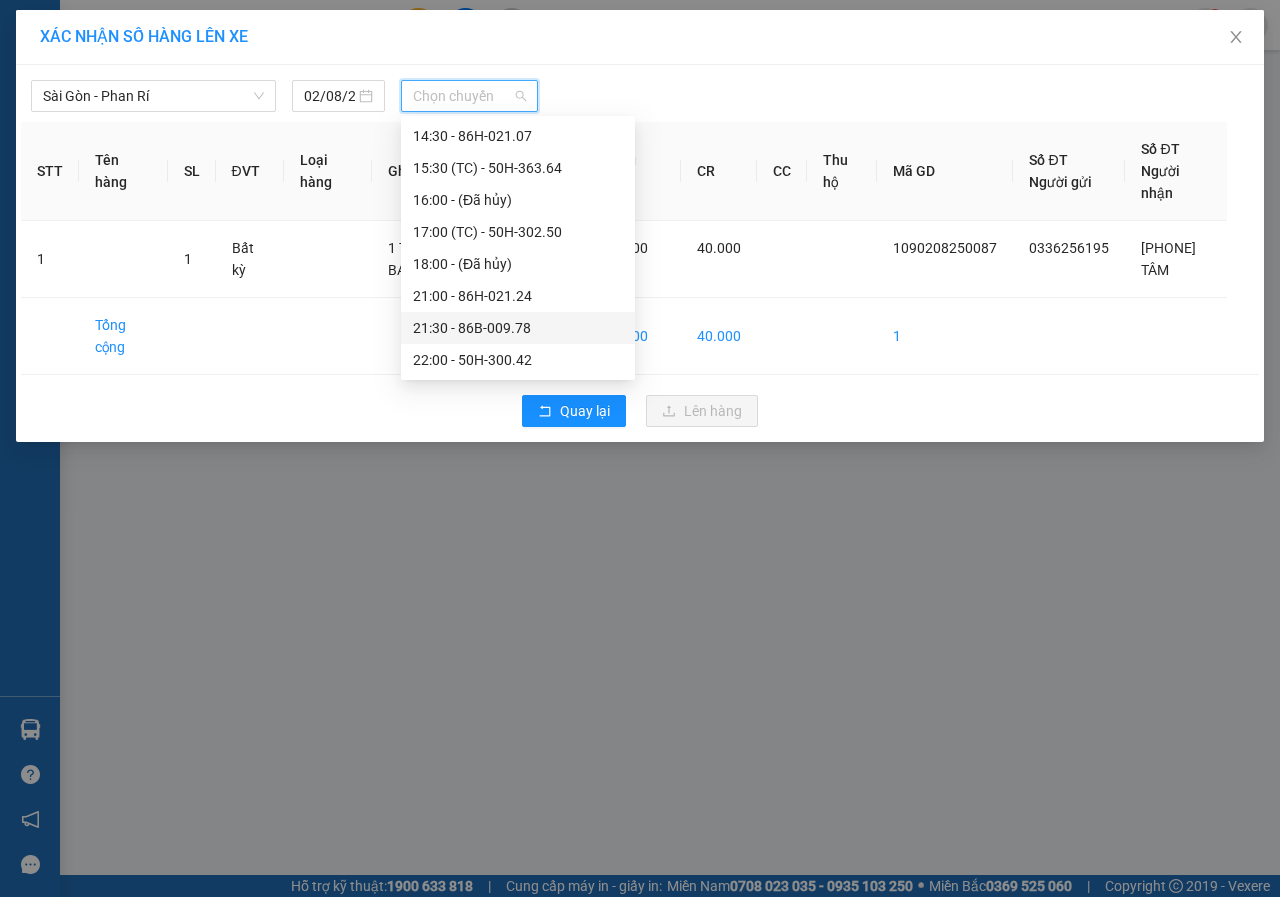click on "[TIME] - [NUMBER]" at bounding box center [518, 328] 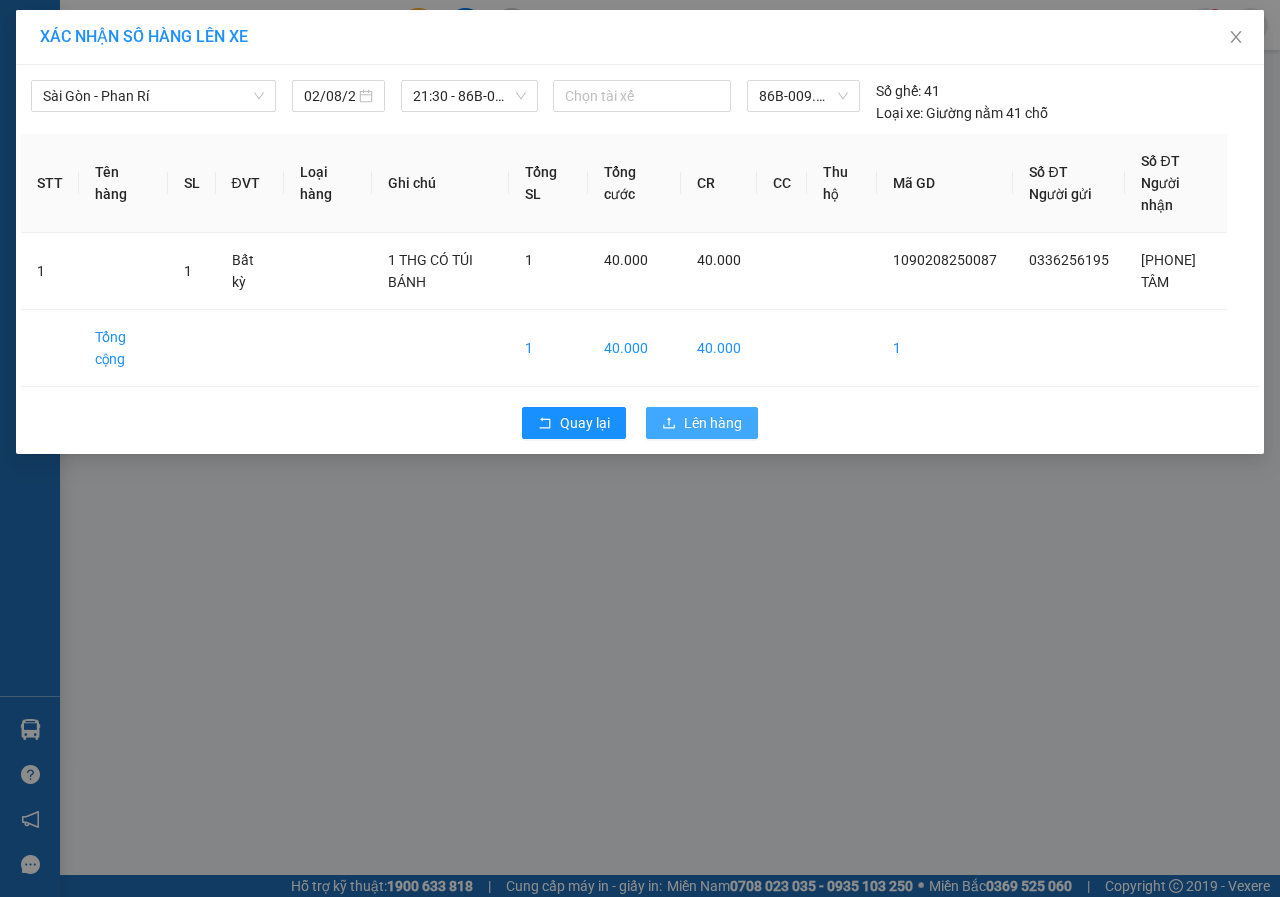 click on "Lên hàng" at bounding box center (713, 423) 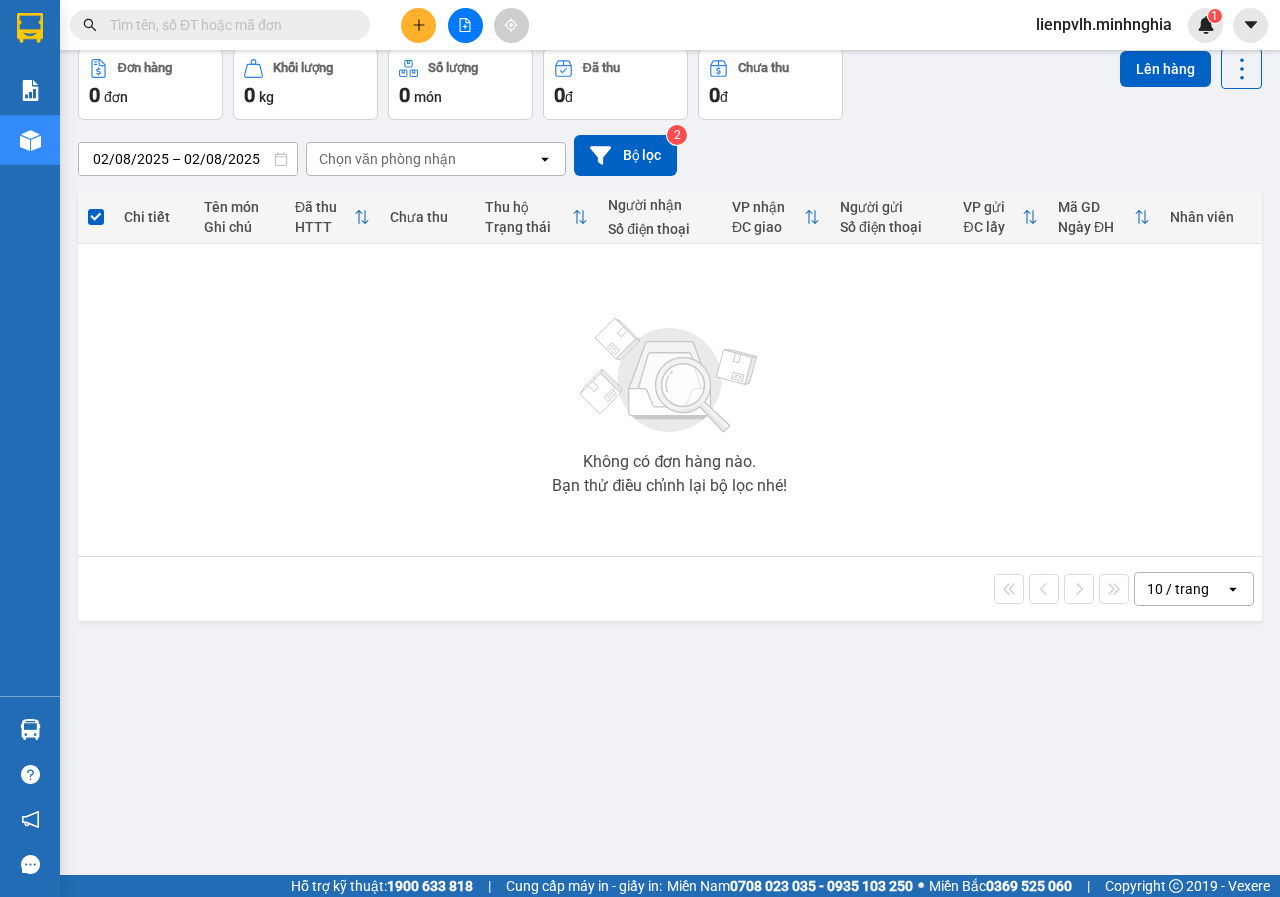 scroll, scrollTop: 92, scrollLeft: 0, axis: vertical 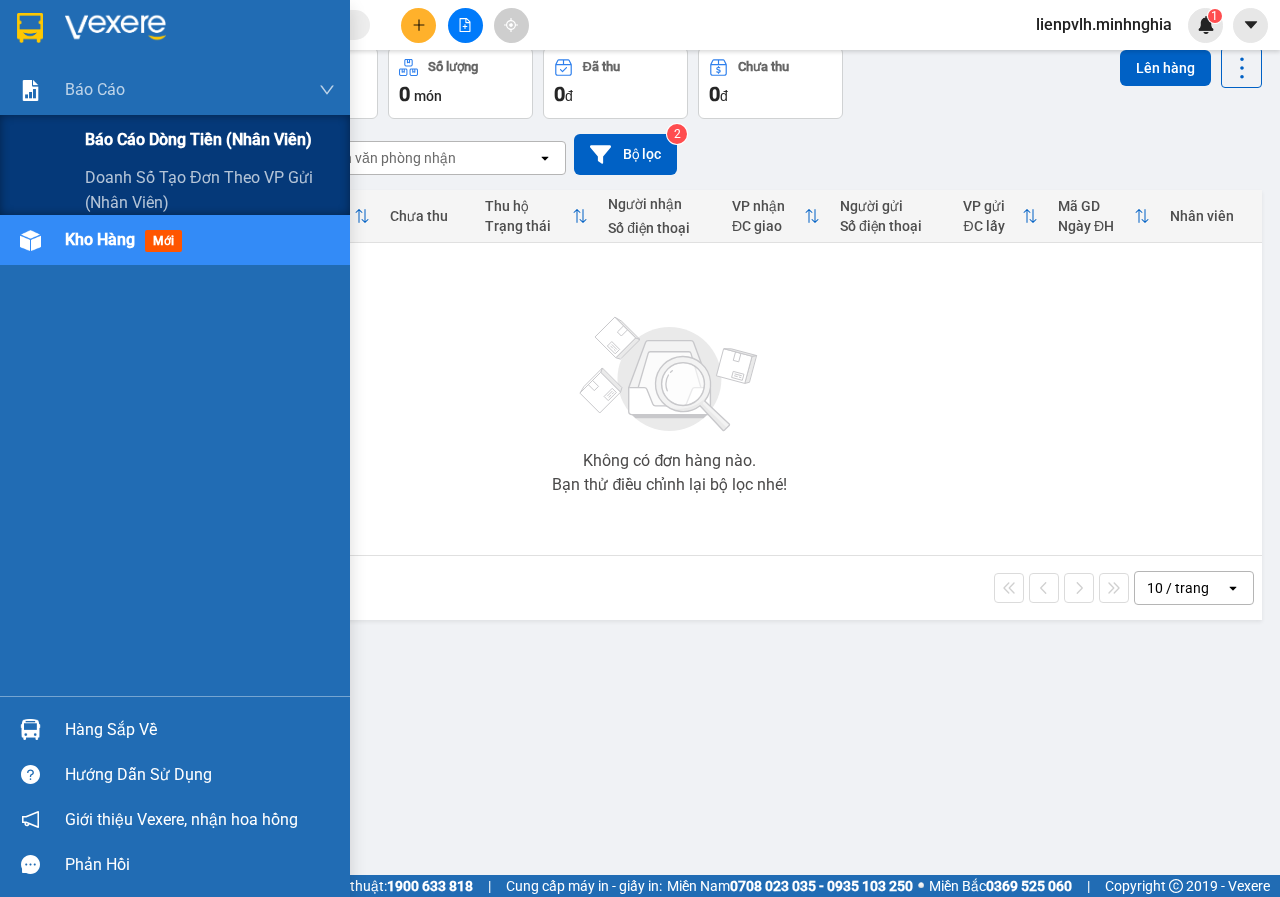 click on "Báo cáo dòng tiền (nhân viên)" at bounding box center [198, 139] 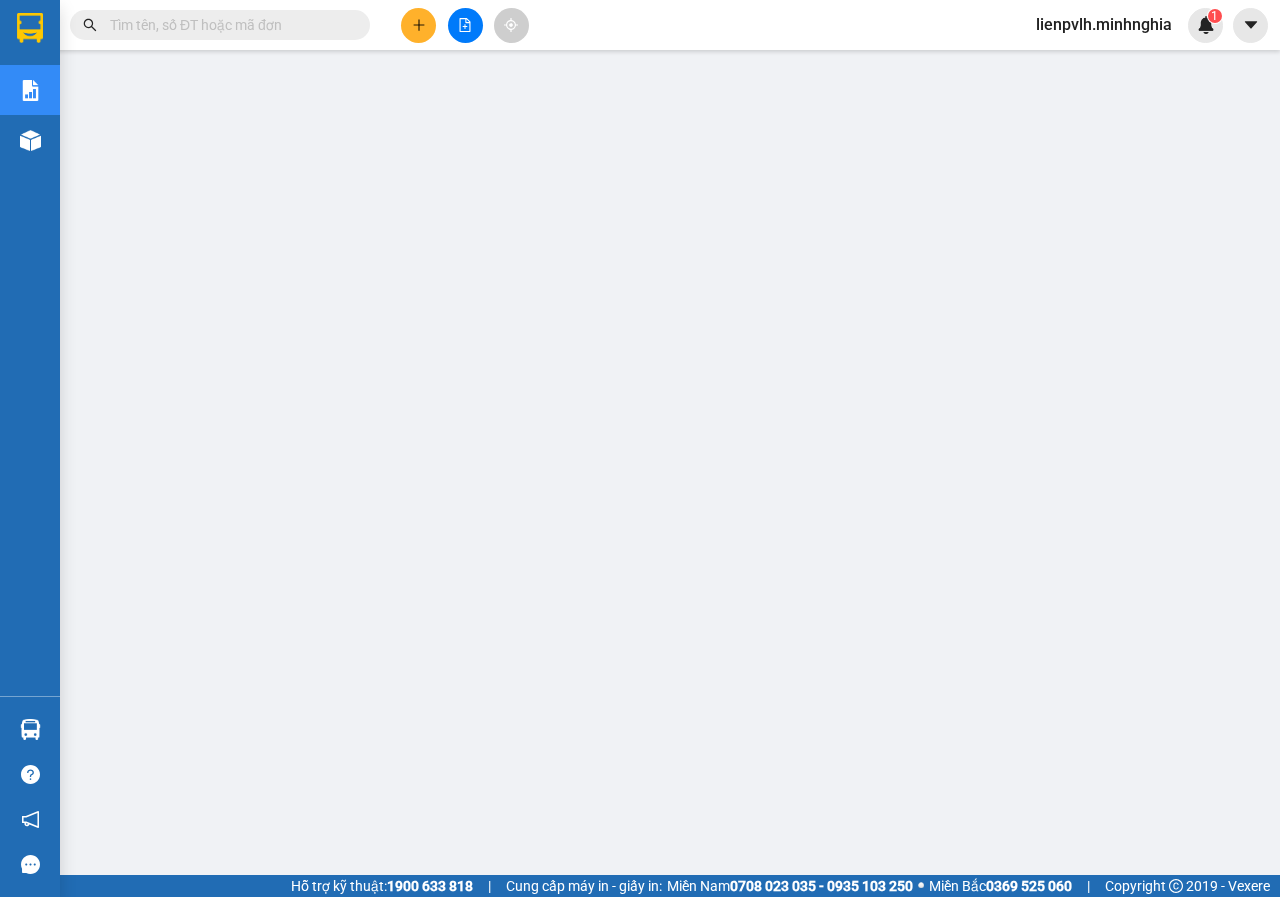scroll, scrollTop: 0, scrollLeft: 0, axis: both 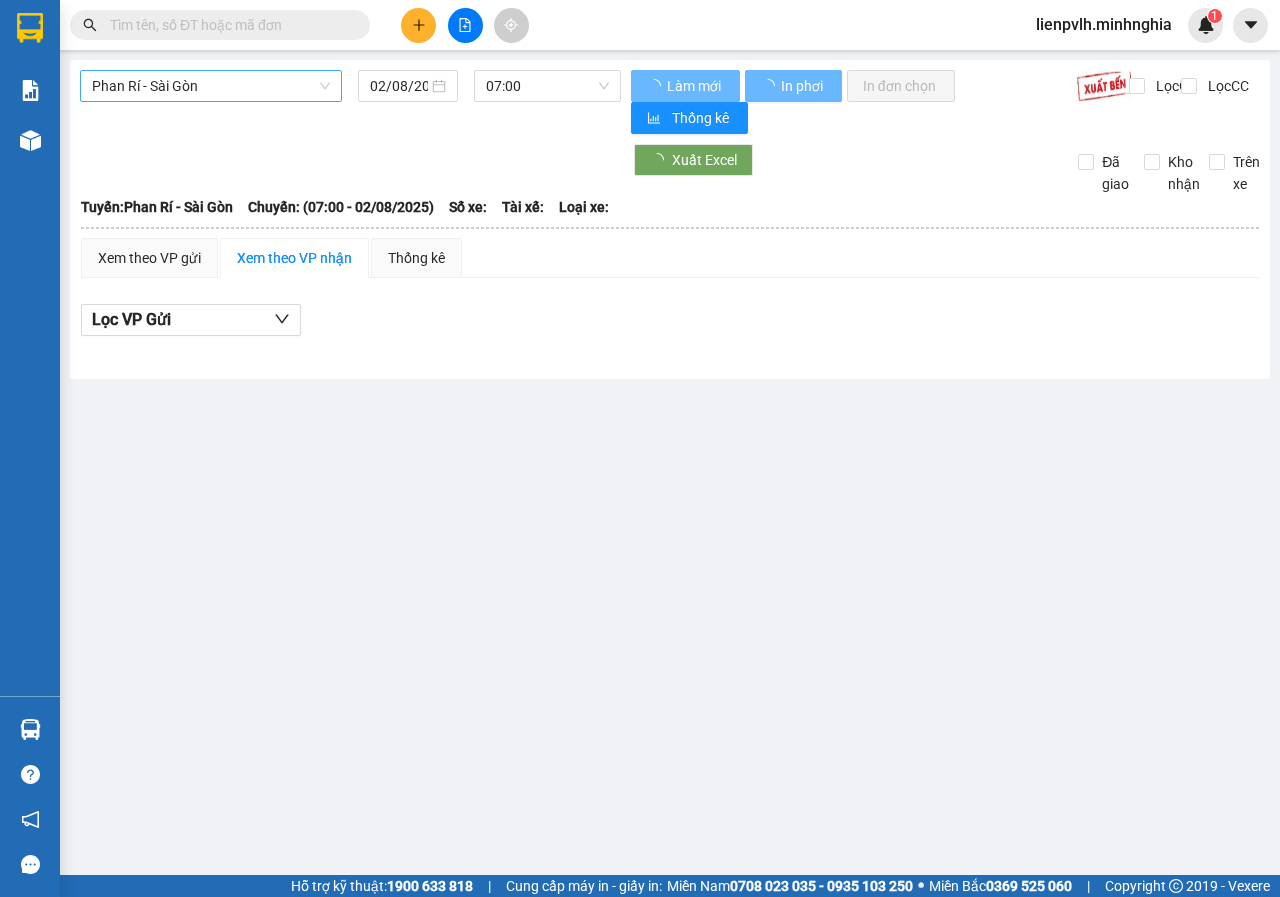 click on "Phan Rí - Sài Gòn" at bounding box center (211, 86) 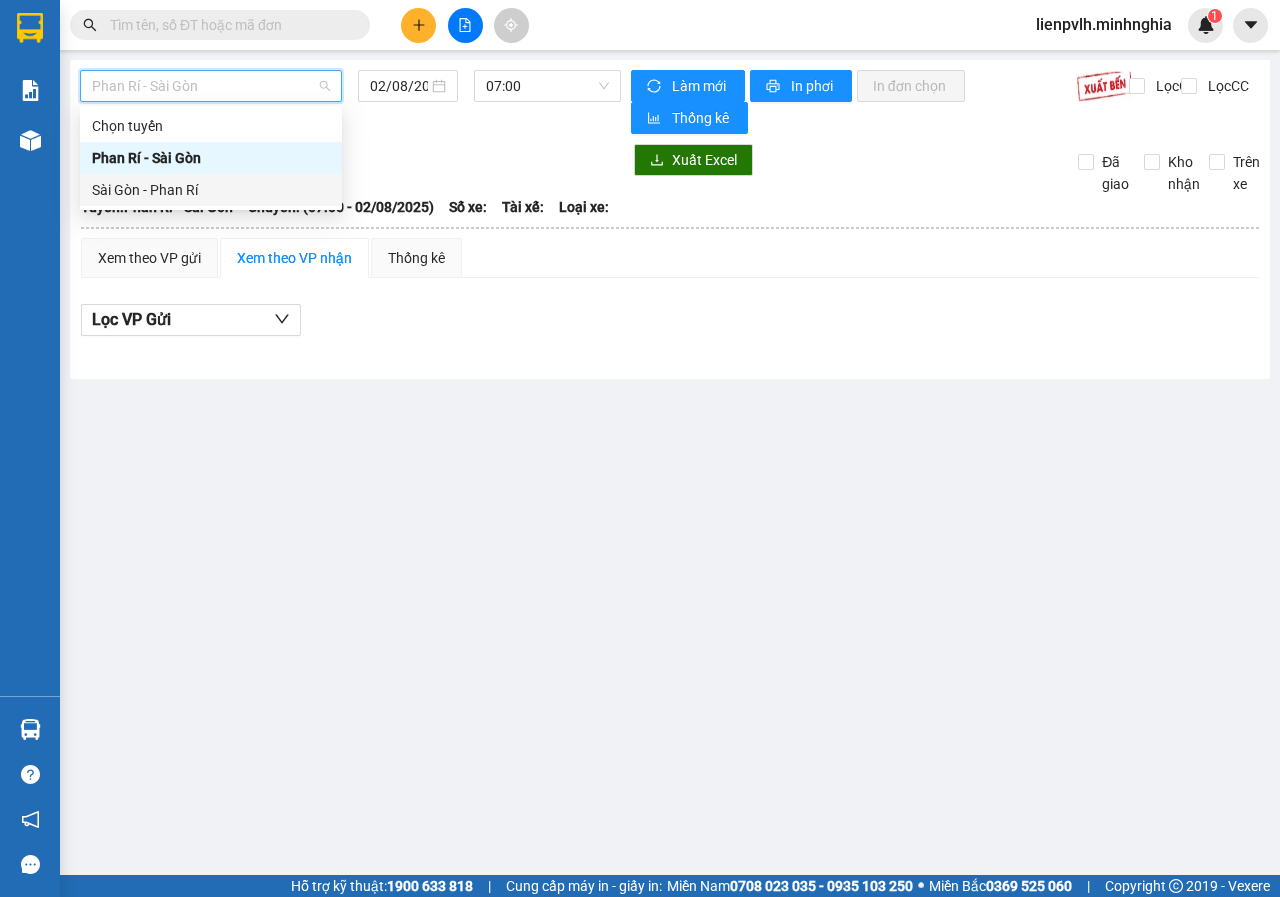 click on "Sài Gòn - Phan Rí" at bounding box center [211, 190] 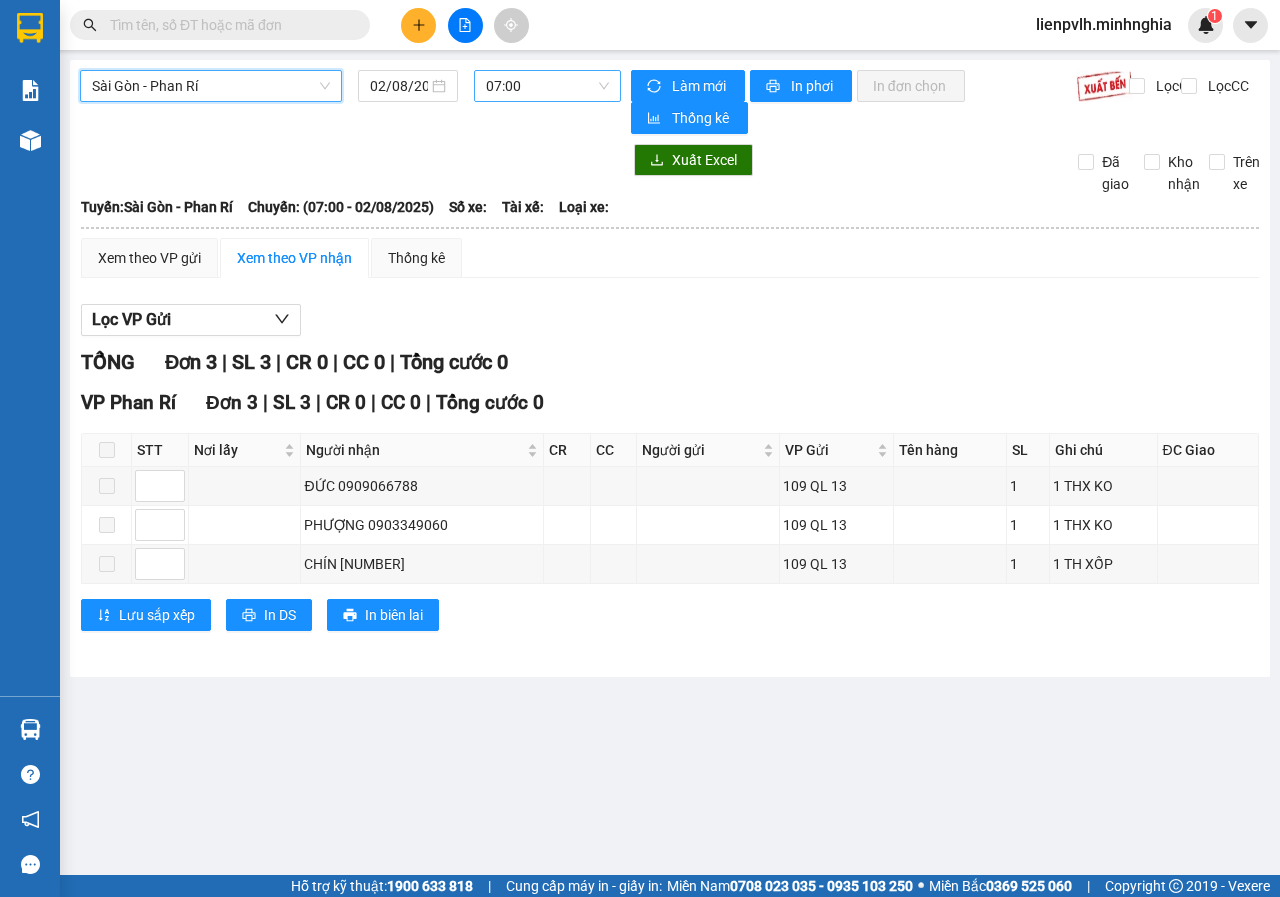 click on "07:00" at bounding box center [547, 86] 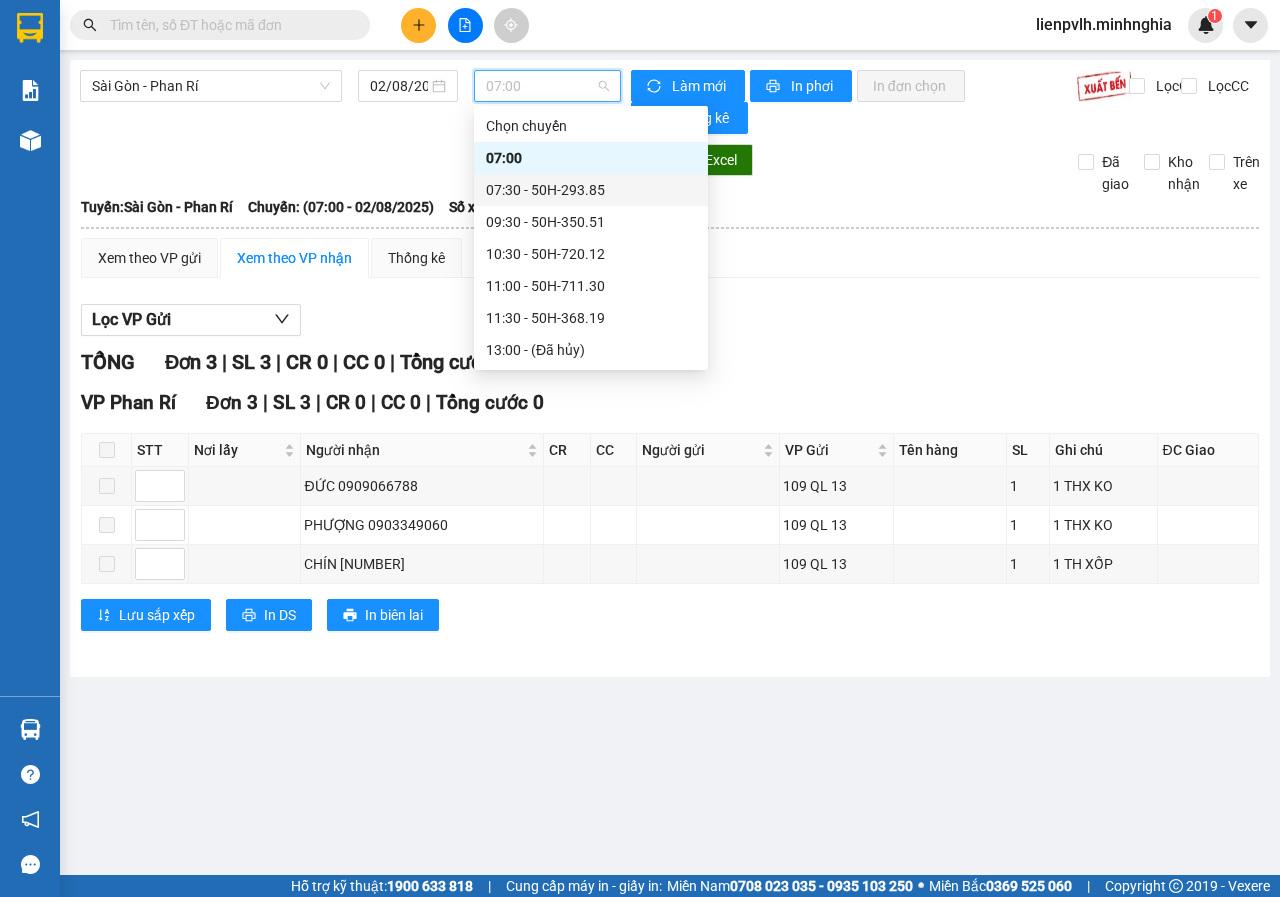 click on "[TIME]     - [ID]" at bounding box center (591, 190) 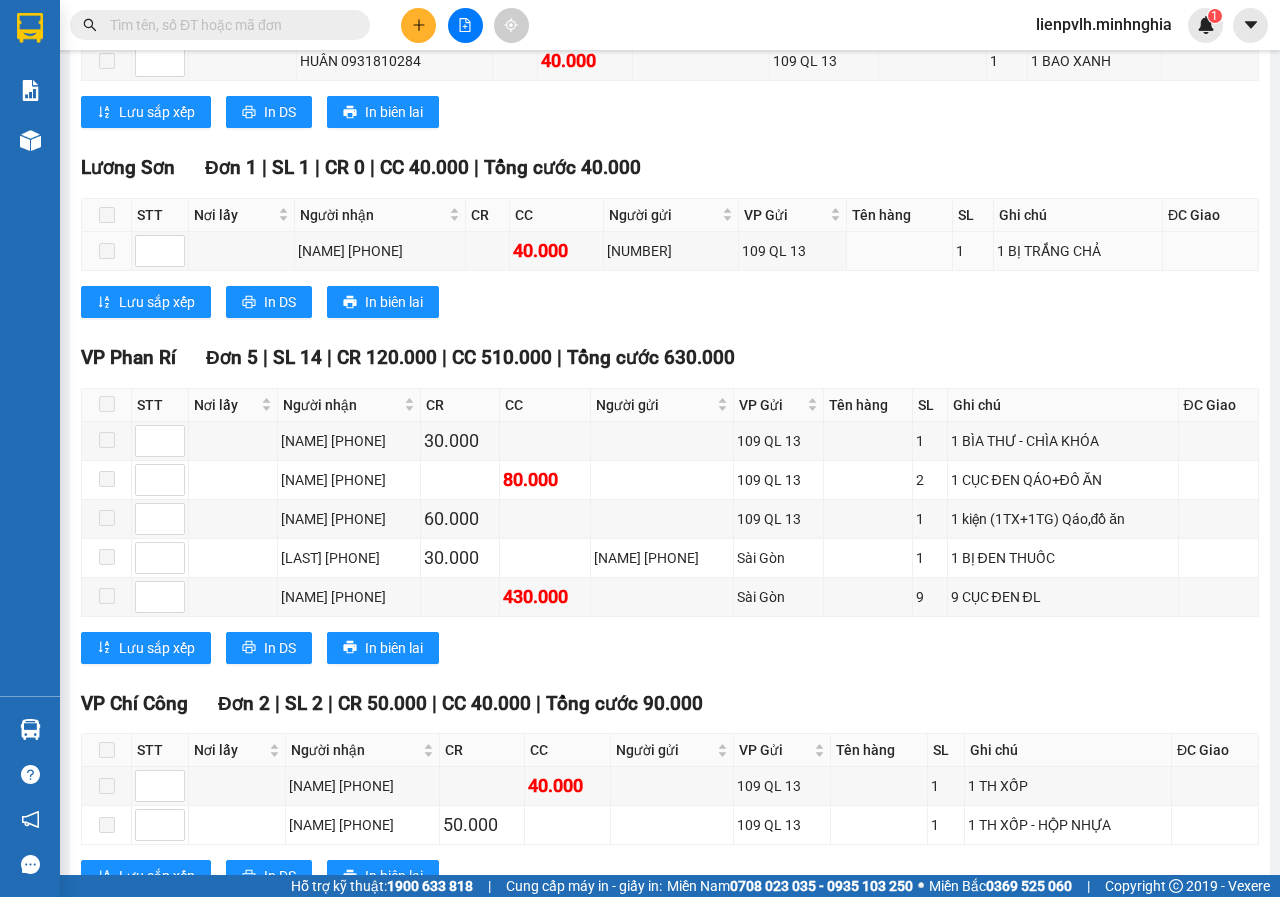 scroll, scrollTop: 917, scrollLeft: 0, axis: vertical 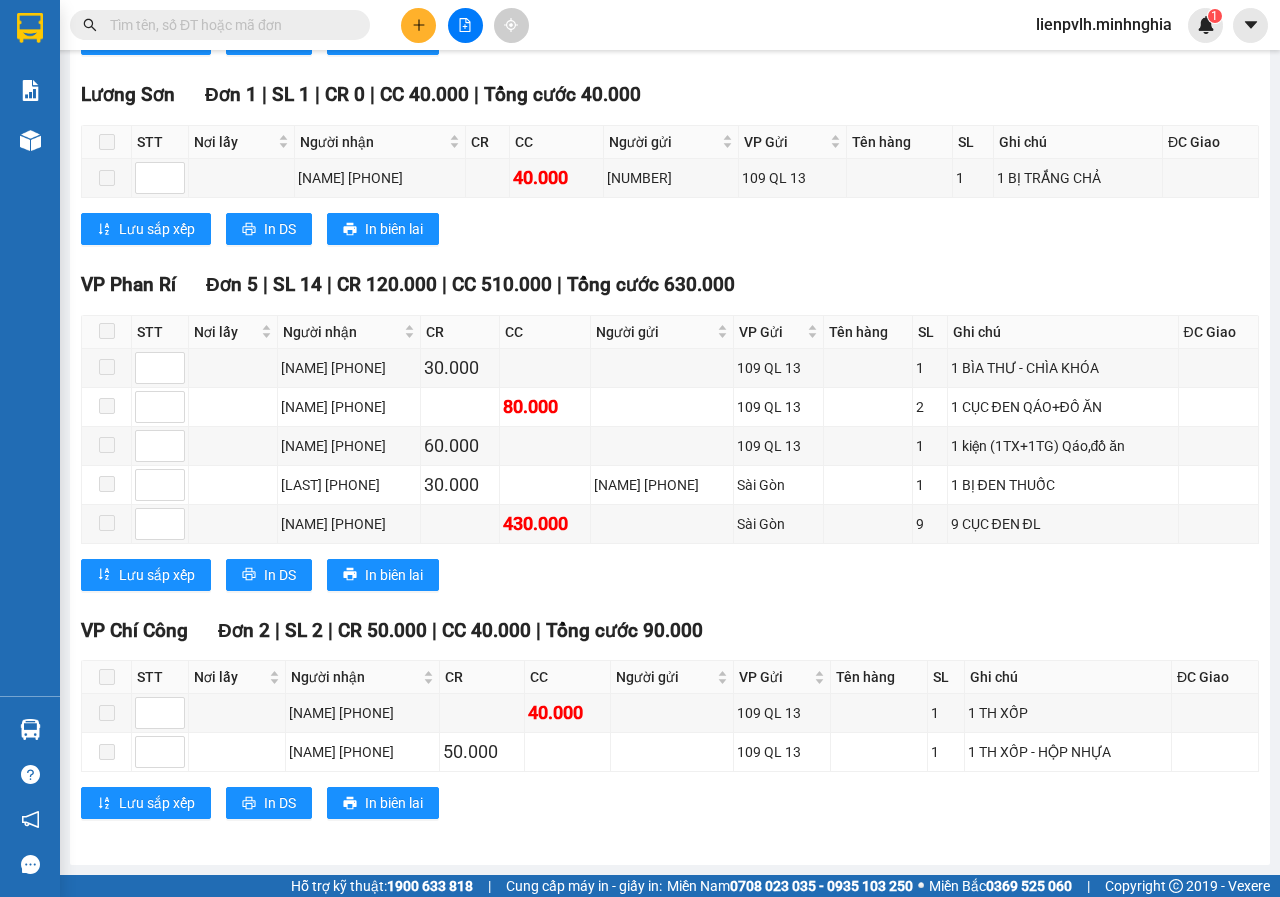 click on "VP Phan Rí Đơn   5 | SL   14 | CR   120.000 | CC   510.000 | Tổng cước   630.000" at bounding box center (670, 285) 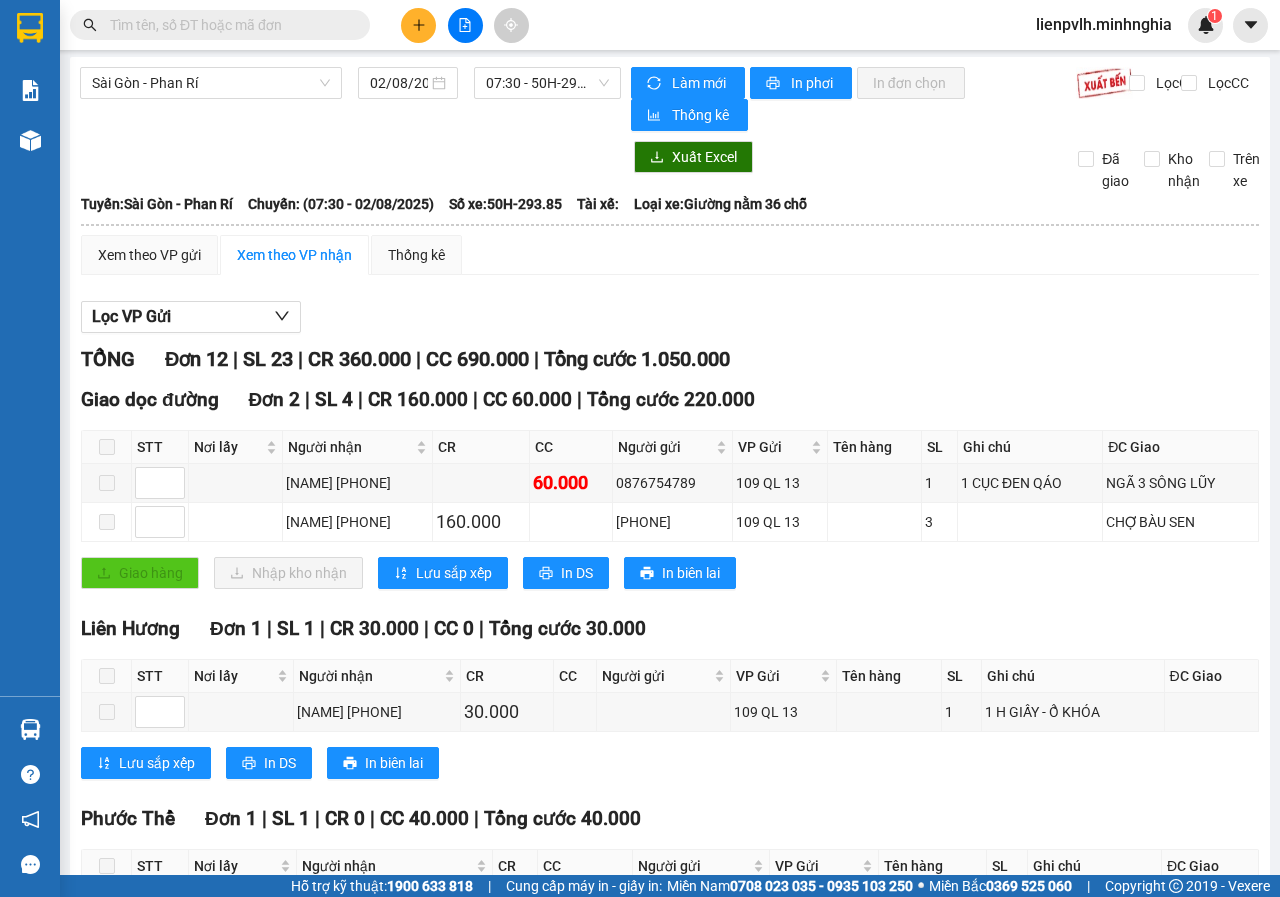 scroll, scrollTop: 0, scrollLeft: 0, axis: both 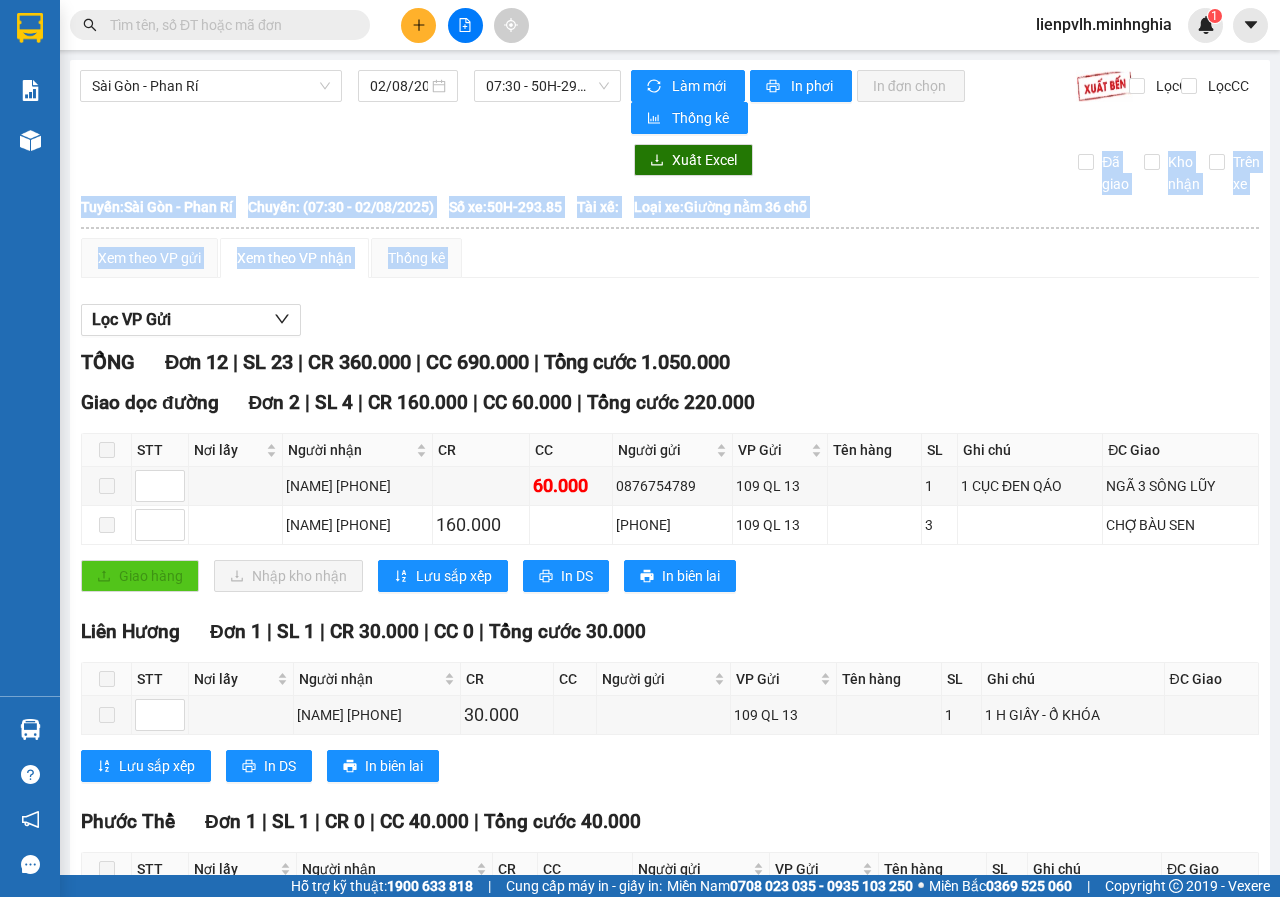 drag, startPoint x: 520, startPoint y: 166, endPoint x: 492, endPoint y: 303, distance: 139.83205 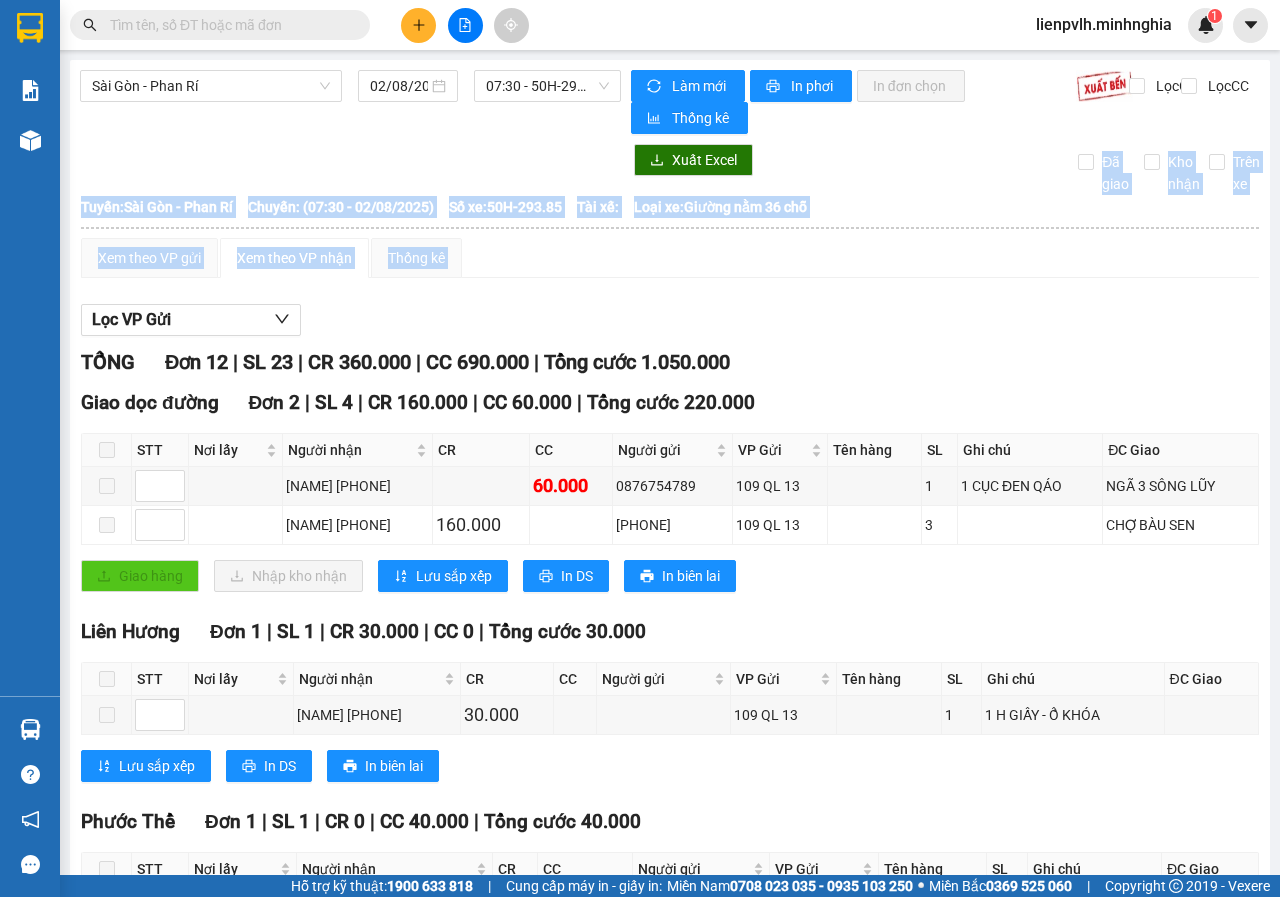 click on "Sài Gòn - Phan Rí [DATE] [TIME]     - 50H-293.85  Làm mới In phơi In đơn chọn Thống kê Lọc  CR Lọc  CC Xuất Excel Đã giao Kho nhận Trên xe Minh Nghĩa   [PHONE]   01 Đinh Tiên Hoàng PHƠI HÀNG [TIME] - [DATE] Tuyến:  Sài Gòn - Phan Rí Chuyến:   ([TIME] - [DATE]) Số xe:  50H-293.85 Tài xế:  Loại xe:  Giường nằm 36 chỗ Tuyến:  Sài Gòn - Phan Rí Chuyến:   ([TIME] - [DATE]) Số xe:  50H-293.85 Tài xế:  Loại xe:  Giường nằm 36 chỗ Xem theo VP gửi Xem theo VP nhận Thống kê Lọc VP Gửi TỔNG Đơn   12 | SL   23 | CR   360.000 | CC   690.000 | Tổng cước   1.050.000 Giao dọc đường Đơn   2 | SL   4 | CR   160.000 | CC   60.000 | Tổng cước   220.000 STT Nơi lấy Người nhận CR CC Người gửi VP Gửi Tên hàng SL Ghi chú ĐC Giao Ký nhận                           PHÚC [PHONE] 60.000  [PHONE] 109 QL 13   1 1 CỤC ĐEN QÁO NGÃ 3 SÔNG LŨY THÀNH TUYÊN [PHONE]   3" at bounding box center [670, 921] 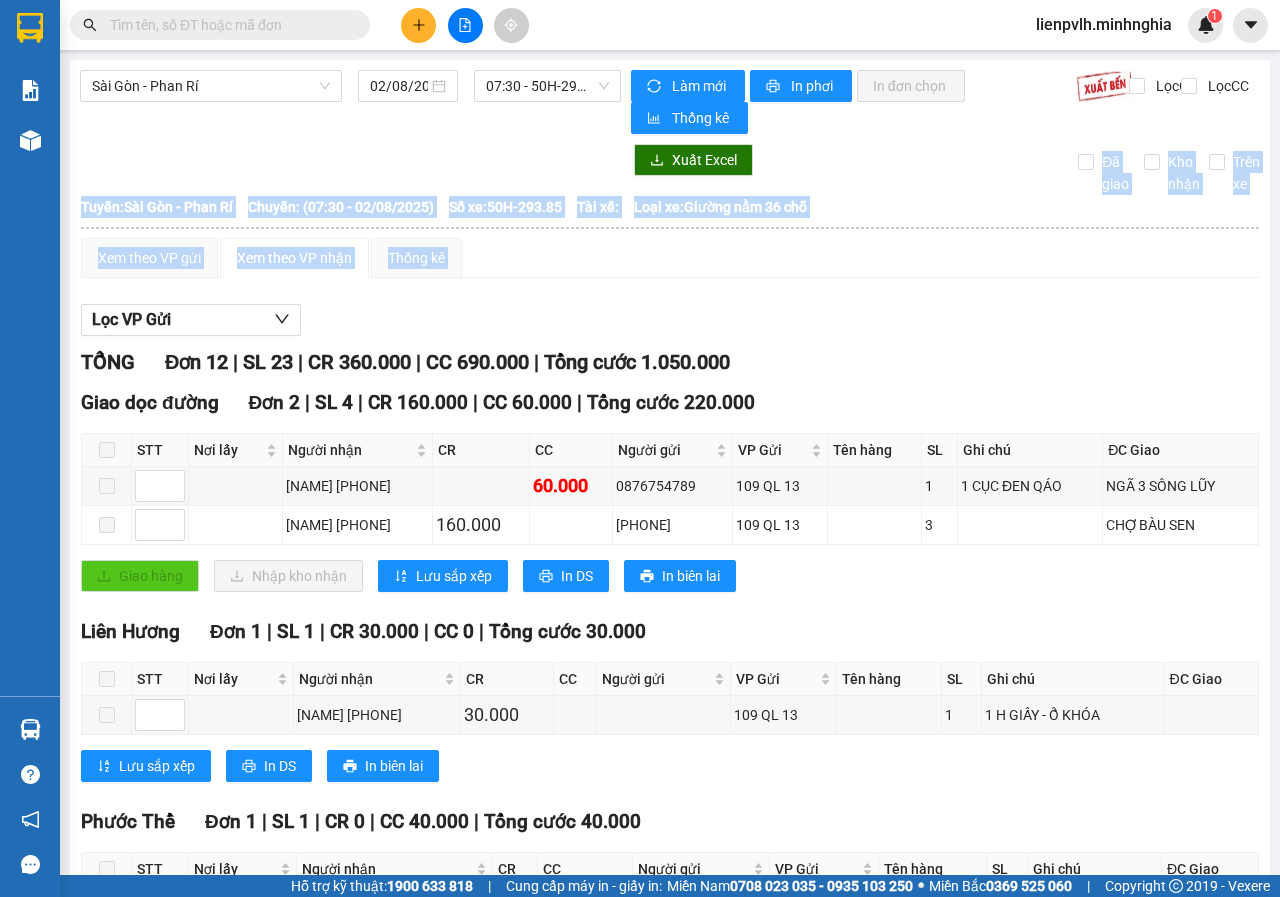 click on "Xem theo VP gửi Xem theo VP nhận Thống kê" at bounding box center (670, 258) 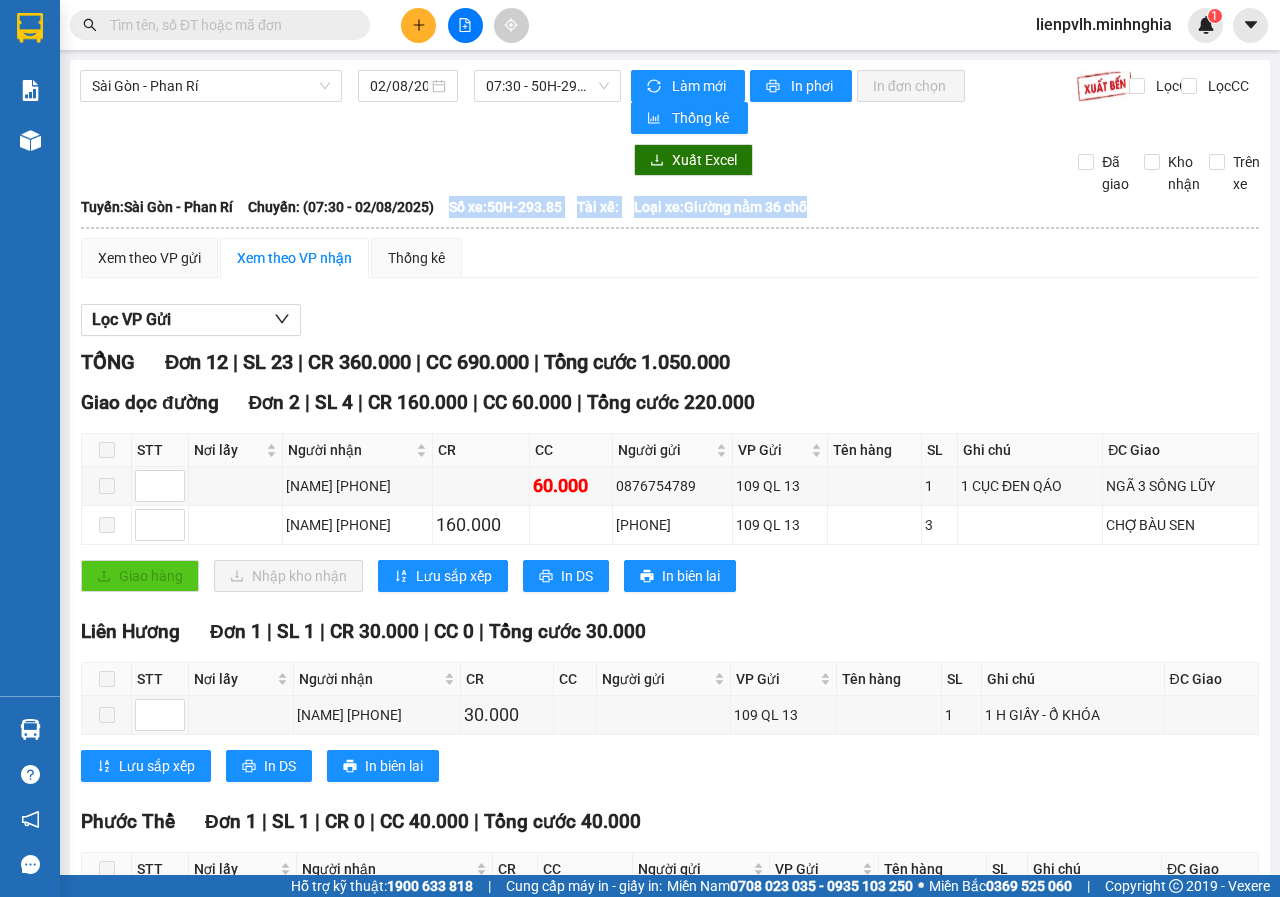 drag, startPoint x: 464, startPoint y: 204, endPoint x: 919, endPoint y: 220, distance: 455.28122 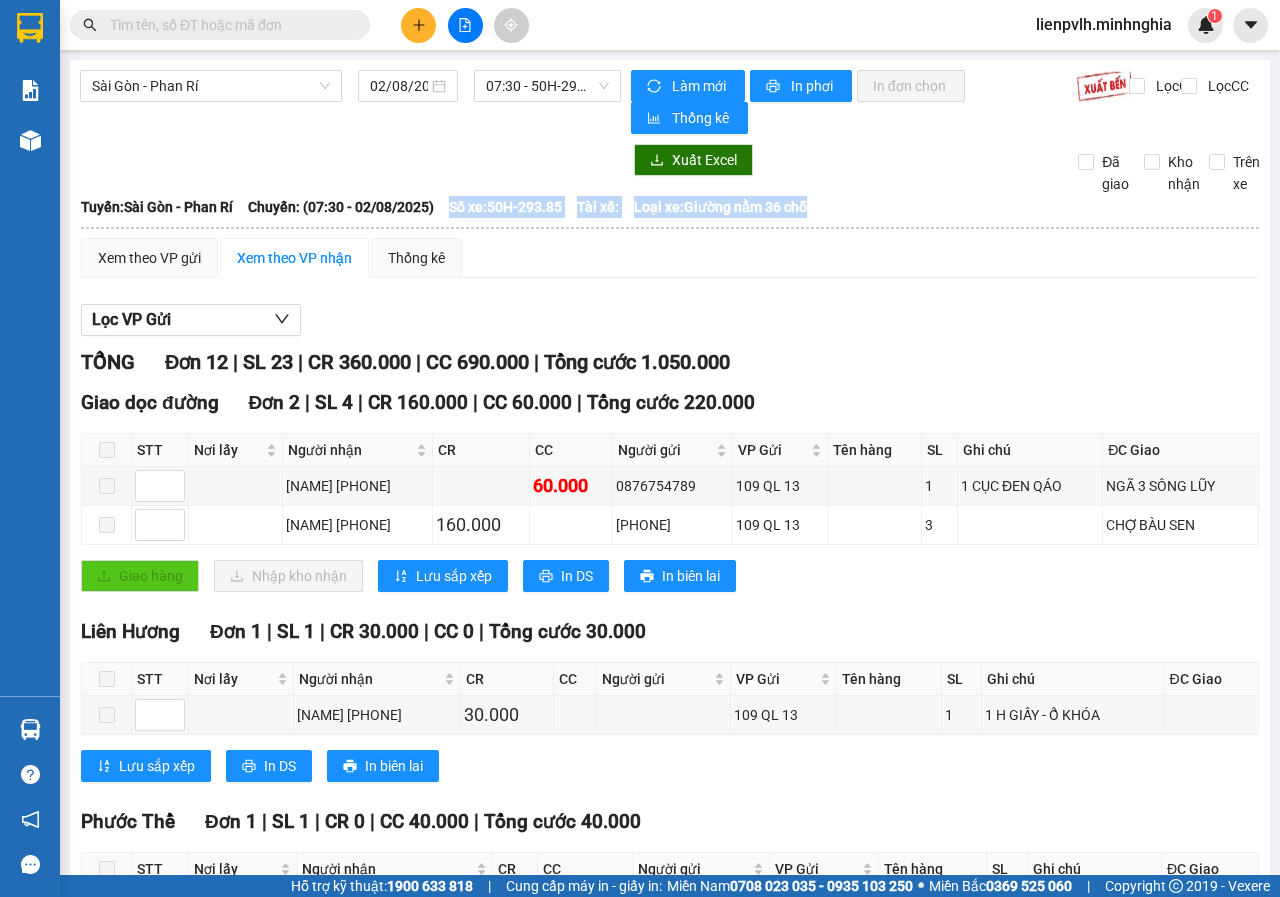 click on "[NAME]   [NUMBER]   [NUMBER] PHƠI HÀNG [TIME] - [DATE] Tuyến:  Sài Gòn - Phan Rí Chuyến:   ([TIME] - [DATE]) Số xe:  [ID] Tài xế:  Loại xe:  Giường nằm 36 chỗ Tuyến:  Sài Gòn - Phan Rí Chuyến:   ([TIME] - [DATE]) Số xe:  [ID] Tài xế:  Loại xe:  Giường nằm 36 chỗ" at bounding box center (670, 216) 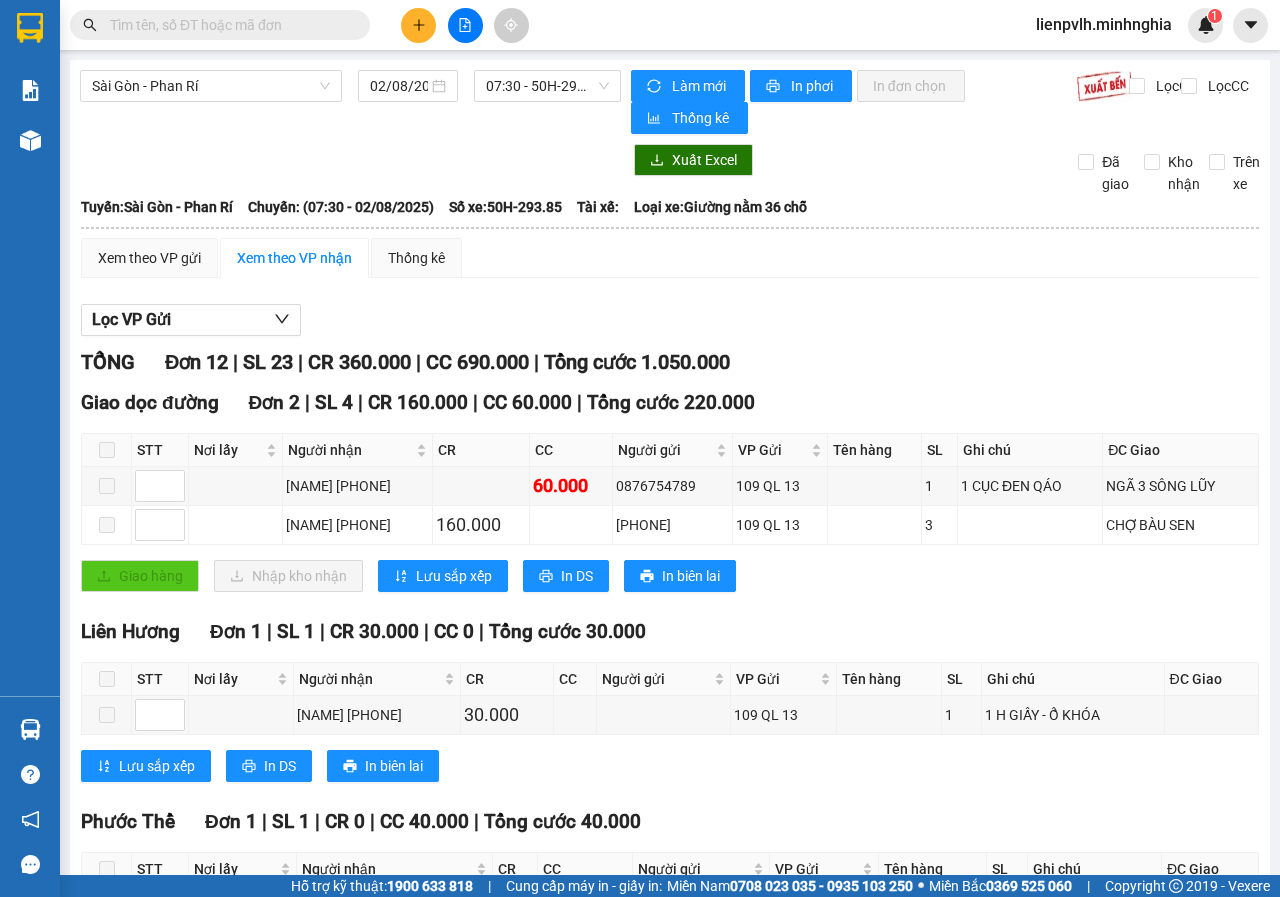 click on "Xem theo VP gửi Xem theo VP nhận Thống kê" at bounding box center [670, 258] 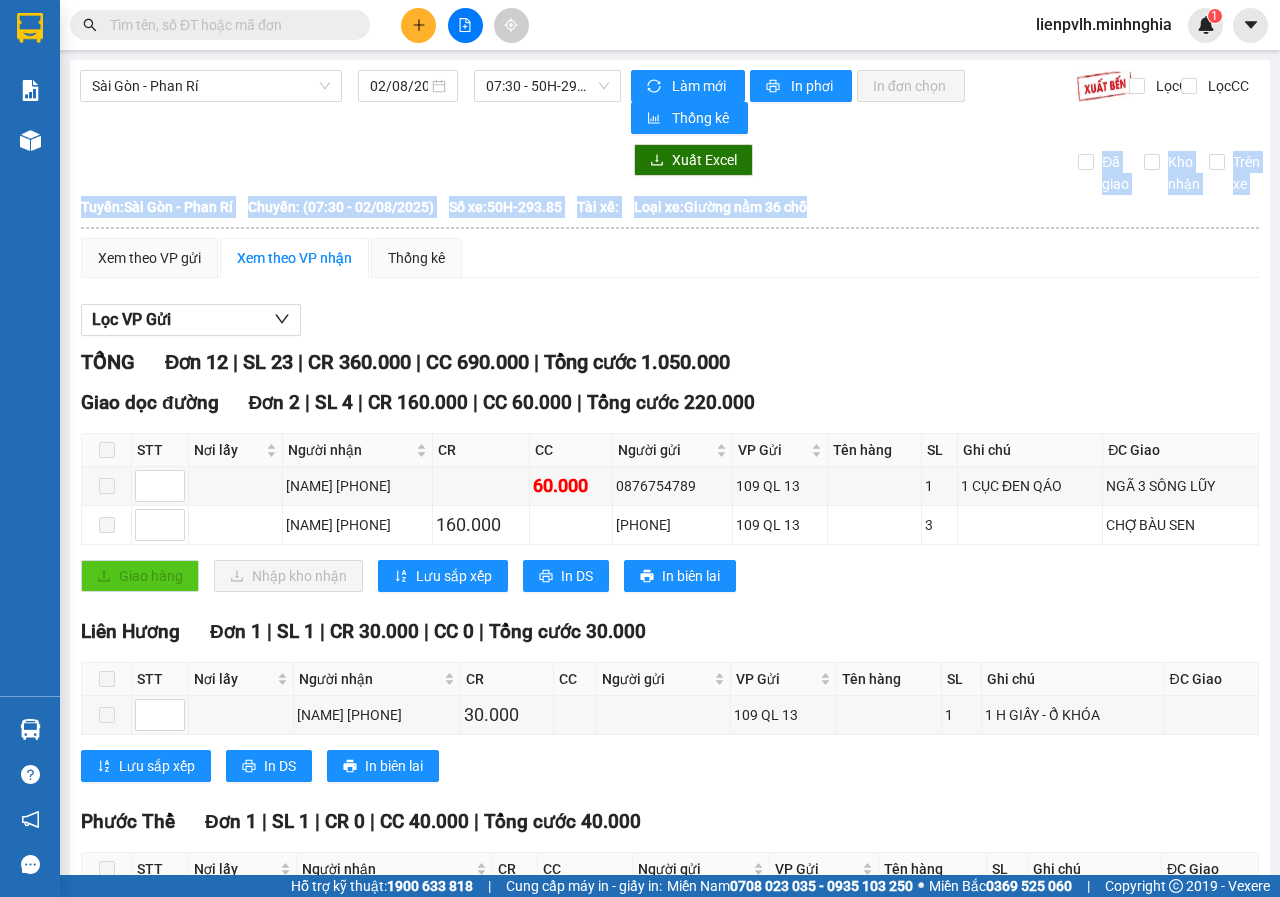 drag, startPoint x: 841, startPoint y: 201, endPoint x: 647, endPoint y: 189, distance: 194.37077 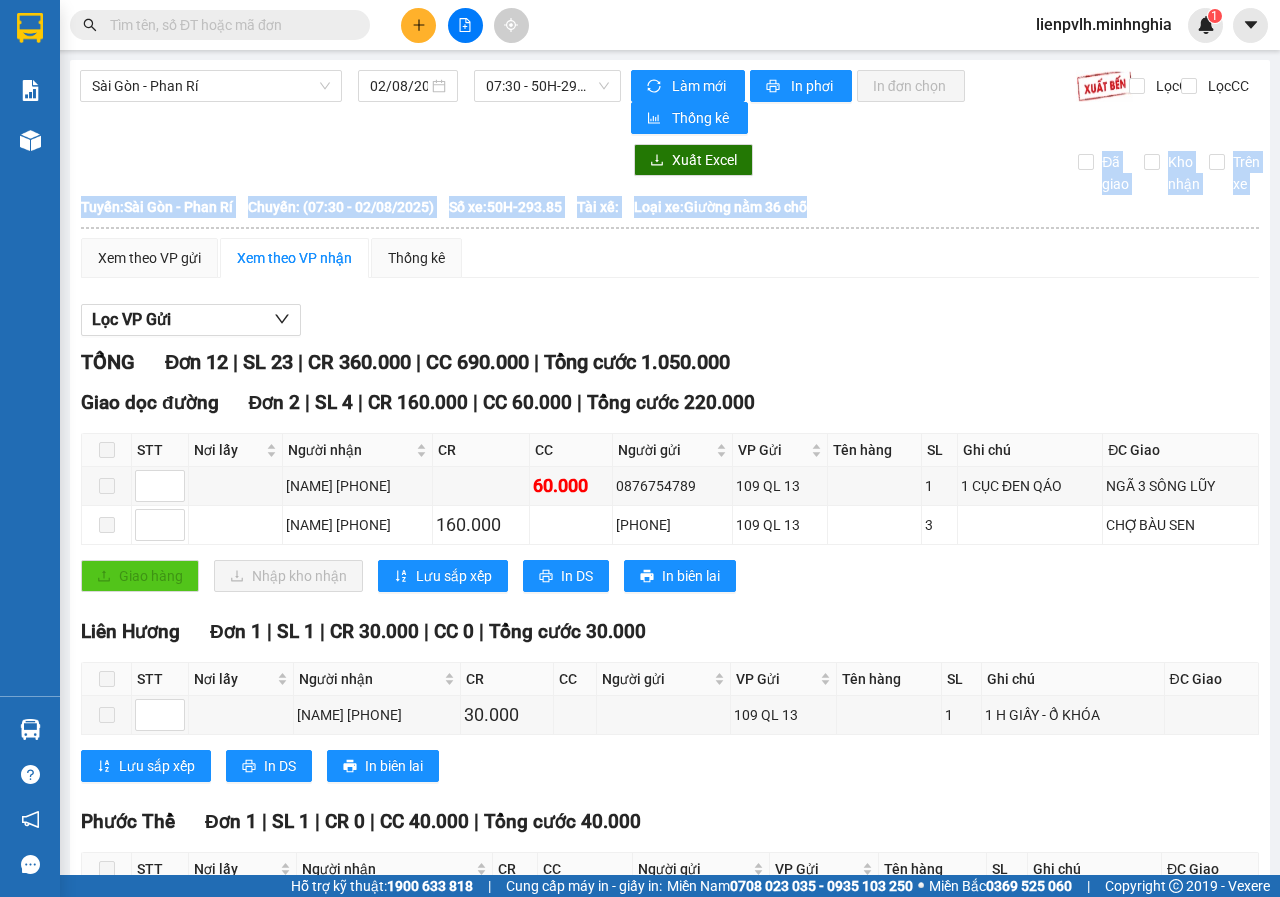 click on "Sài Gòn - Phan Rí [DATE] [TIME]     - 50H-293.85  Làm mới In phơi In đơn chọn Thống kê Lọc  CR Lọc  CC Xuất Excel Đã giao Kho nhận Trên xe Minh Nghĩa   [PHONE]   01 Đinh Tiên Hoàng PHƠI HÀNG [TIME] - [DATE] Tuyến:  Sài Gòn - Phan Rí Chuyến:   ([TIME] - [DATE]) Số xe:  50H-293.85 Tài xế:  Loại xe:  Giường nằm 36 chỗ Tuyến:  Sài Gòn - Phan Rí Chuyến:   ([TIME] - [DATE]) Số xe:  50H-293.85 Tài xế:  Loại xe:  Giường nằm 36 chỗ Xem theo VP gửi Xem theo VP nhận Thống kê Lọc VP Gửi TỔNG Đơn   12 | SL   23 | CR   360.000 | CC   690.000 | Tổng cước   1.050.000 Giao dọc đường Đơn   2 | SL   4 | CR   160.000 | CC   60.000 | Tổng cước   220.000 STT Nơi lấy Người nhận CR CC Người gửi VP Gửi Tên hàng SL Ghi chú ĐC Giao Ký nhận                           PHÚC [PHONE] 60.000  [PHONE] 109 QL 13   1 1 CỤC ĐEN QÁO NGÃ 3 SÔNG LŨY THÀNH TUYÊN [PHONE]   3" at bounding box center [670, 921] 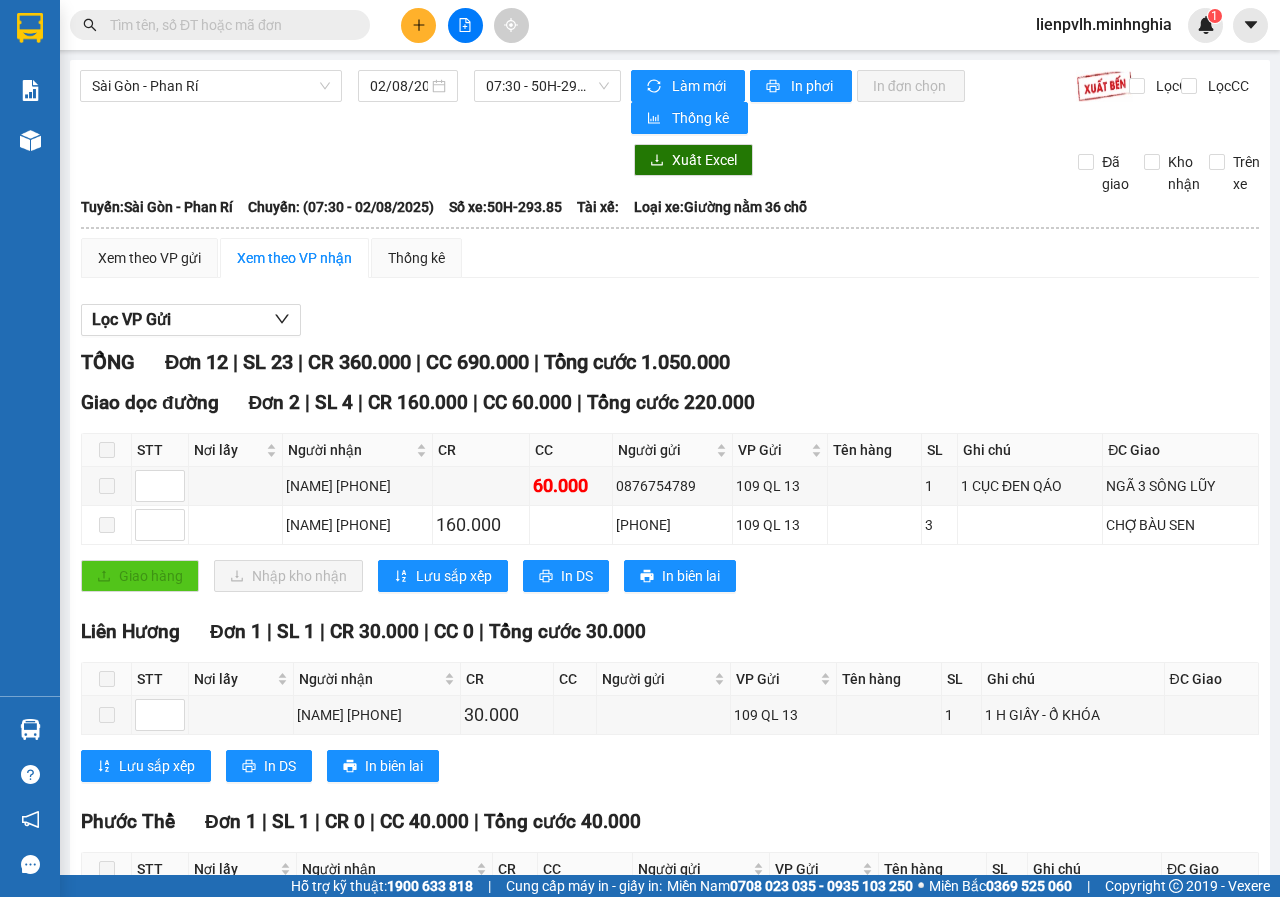 click on "Xuất Excel Đã giao Kho nhận Trên xe" at bounding box center (670, 169) 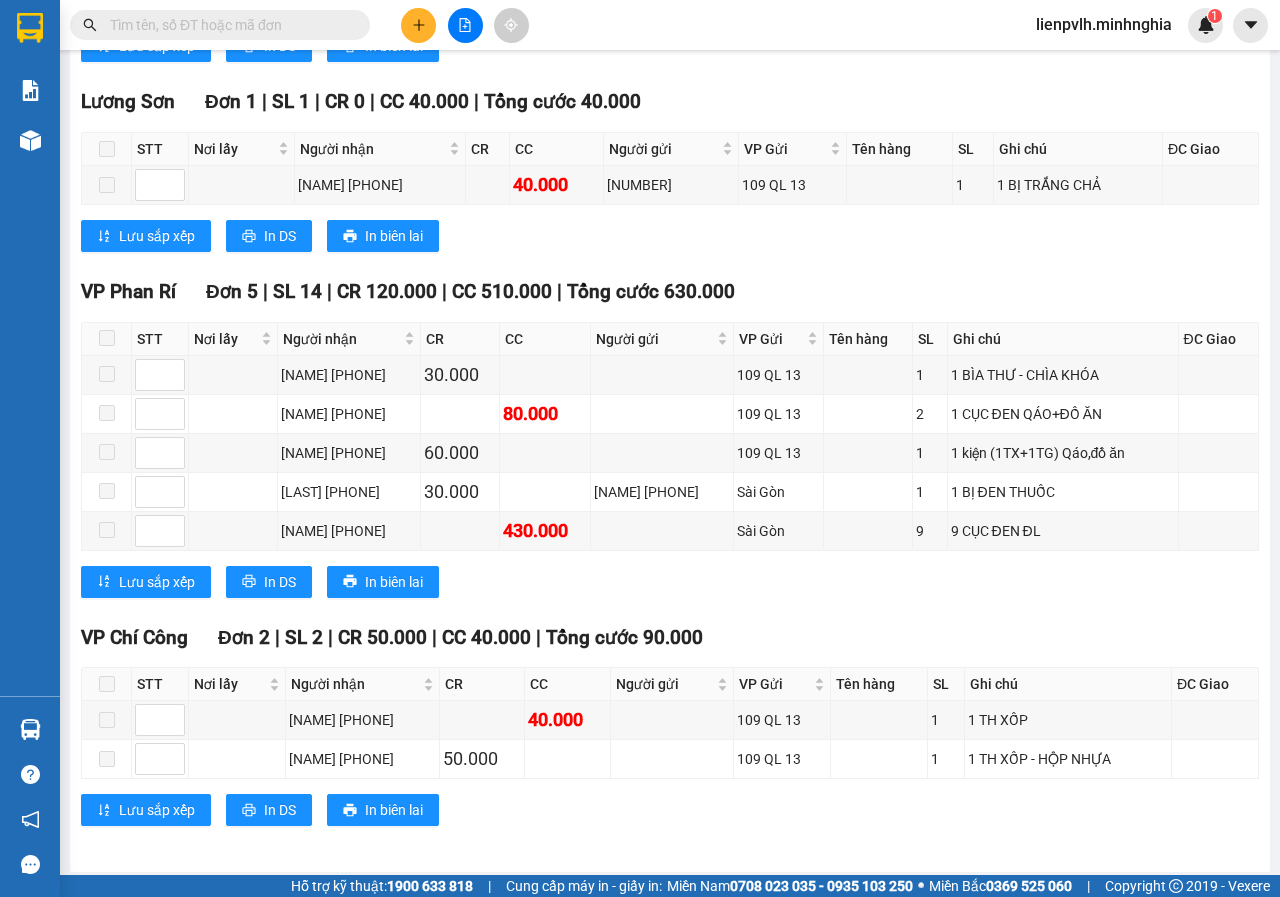 scroll, scrollTop: 917, scrollLeft: 0, axis: vertical 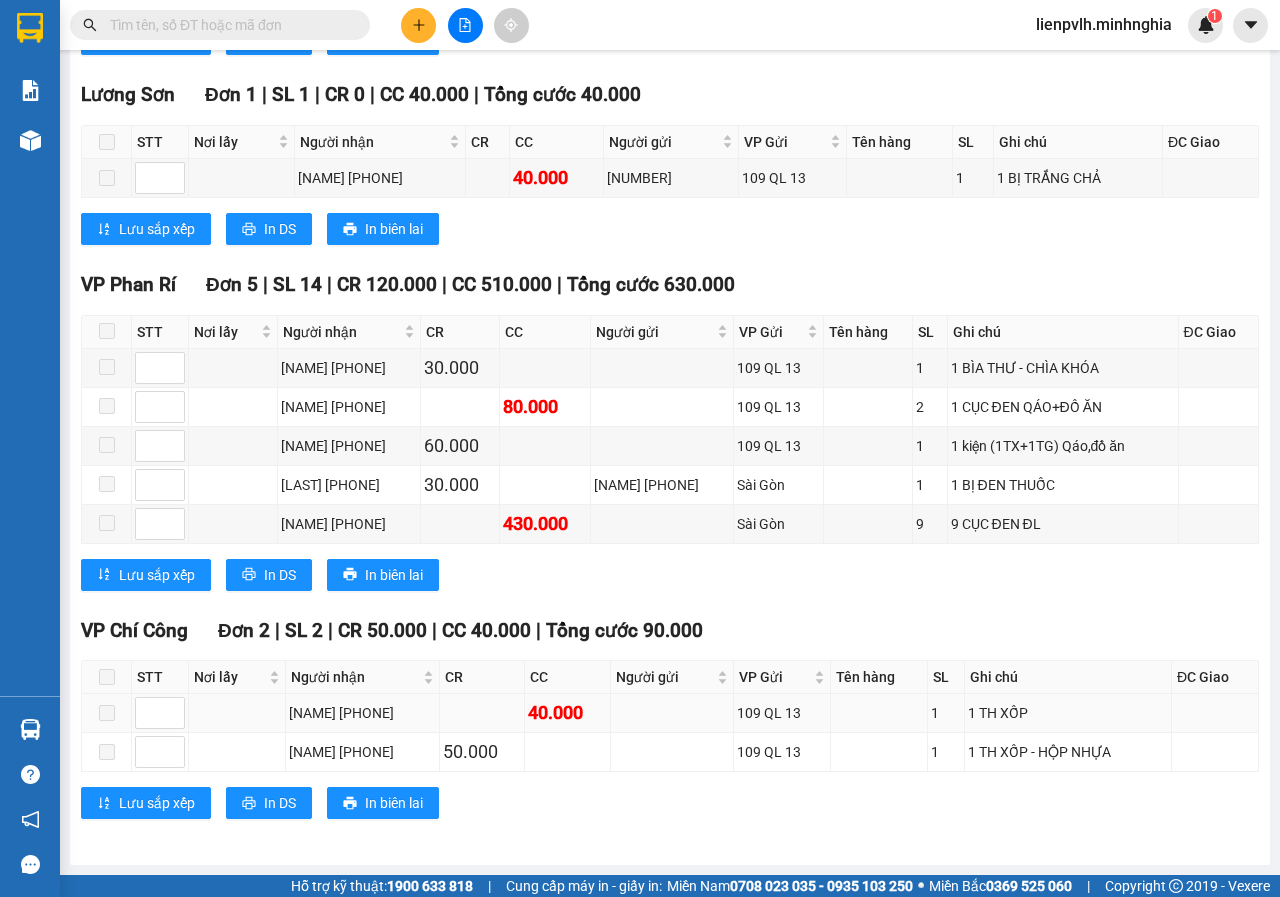 drag, startPoint x: 334, startPoint y: 710, endPoint x: 411, endPoint y: 710, distance: 77 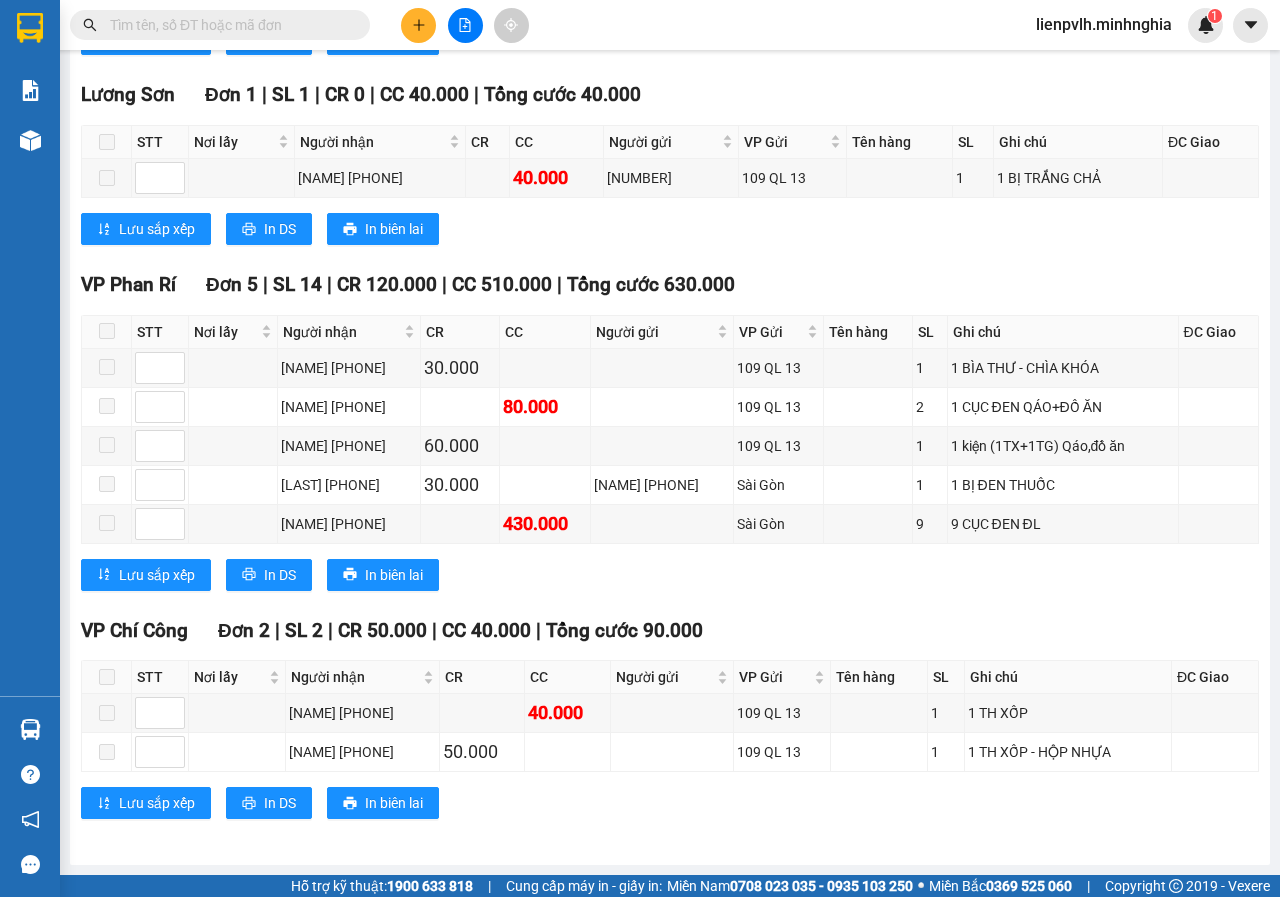 click at bounding box center [228, 25] 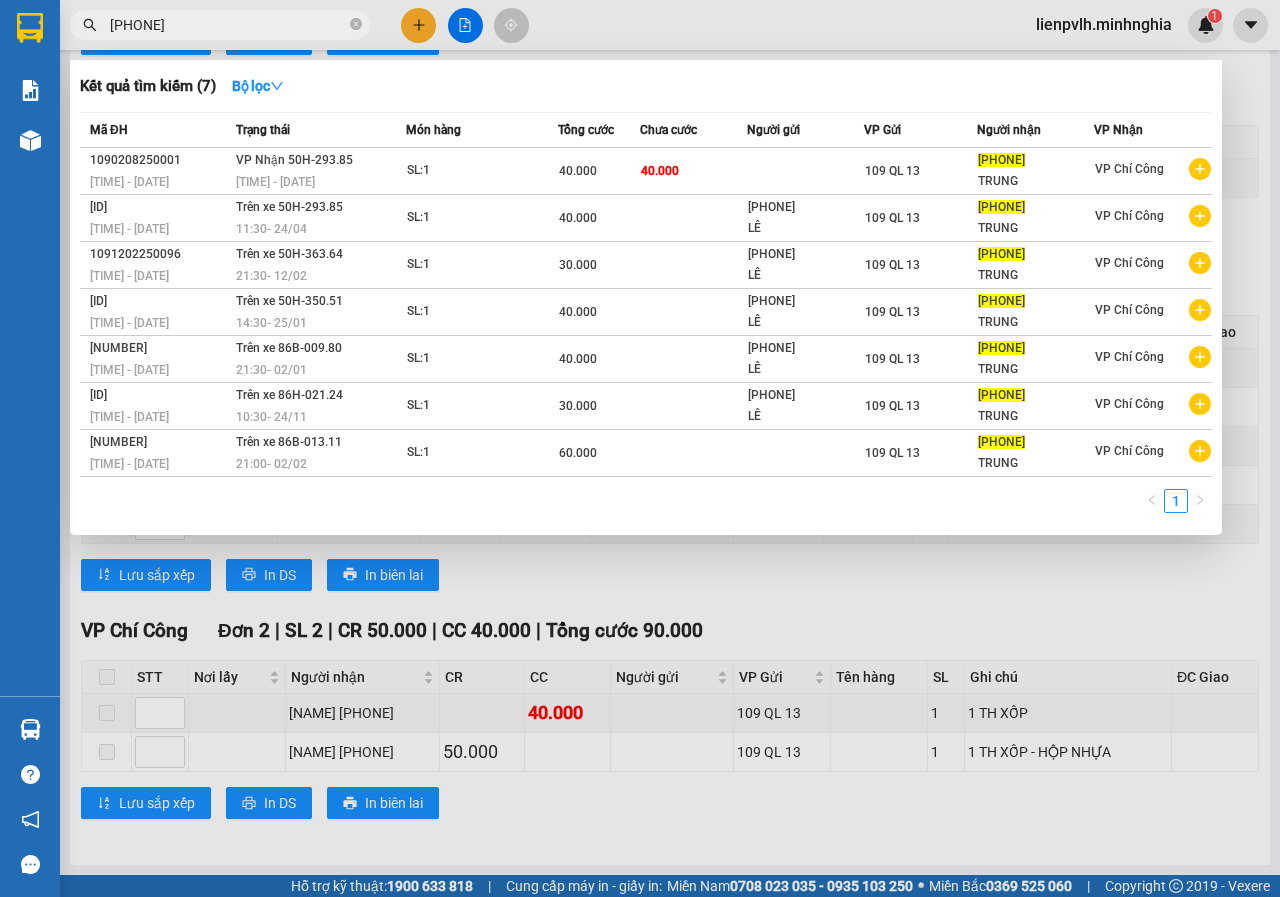 click at bounding box center (640, 448) 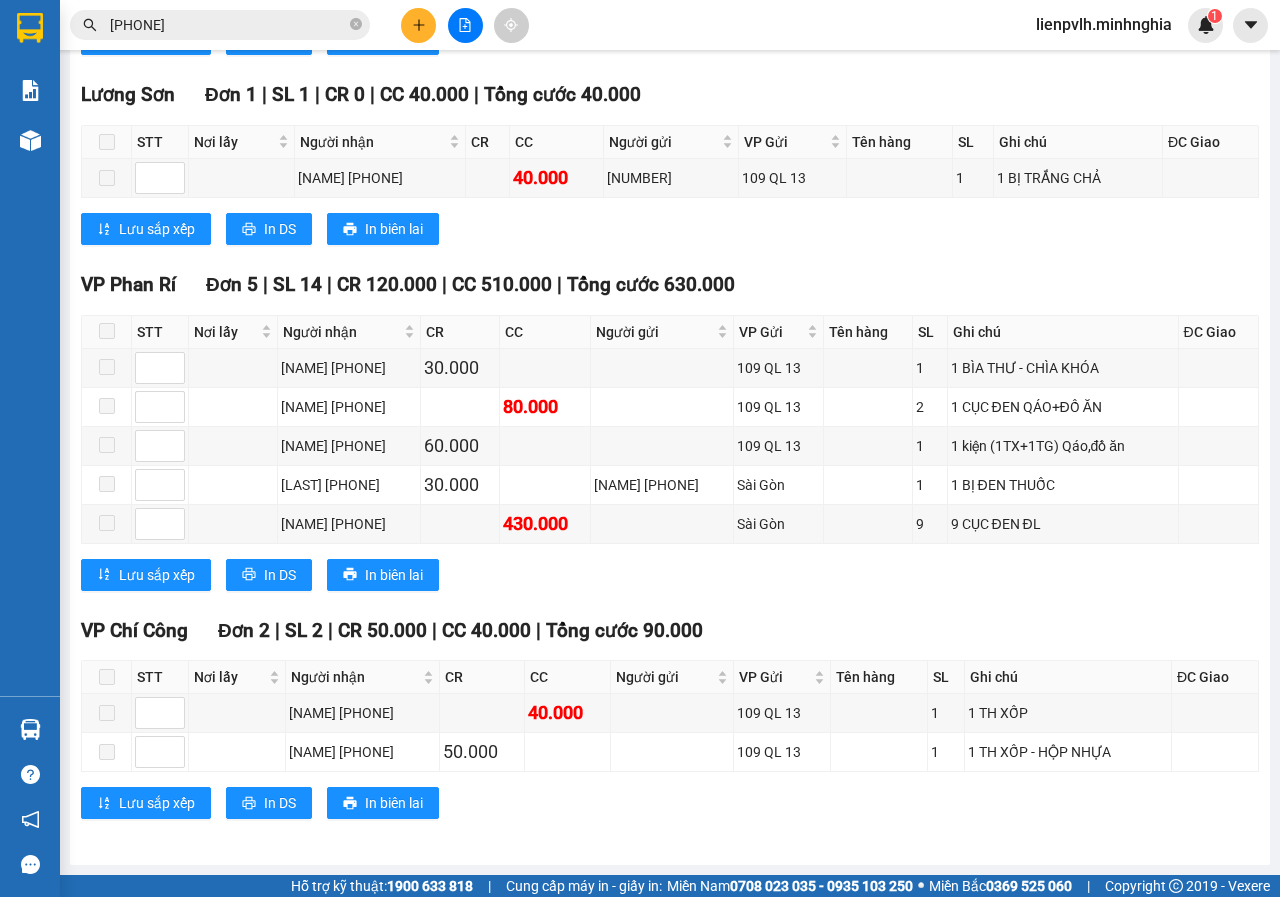click on "[PHONE]" at bounding box center [228, 25] 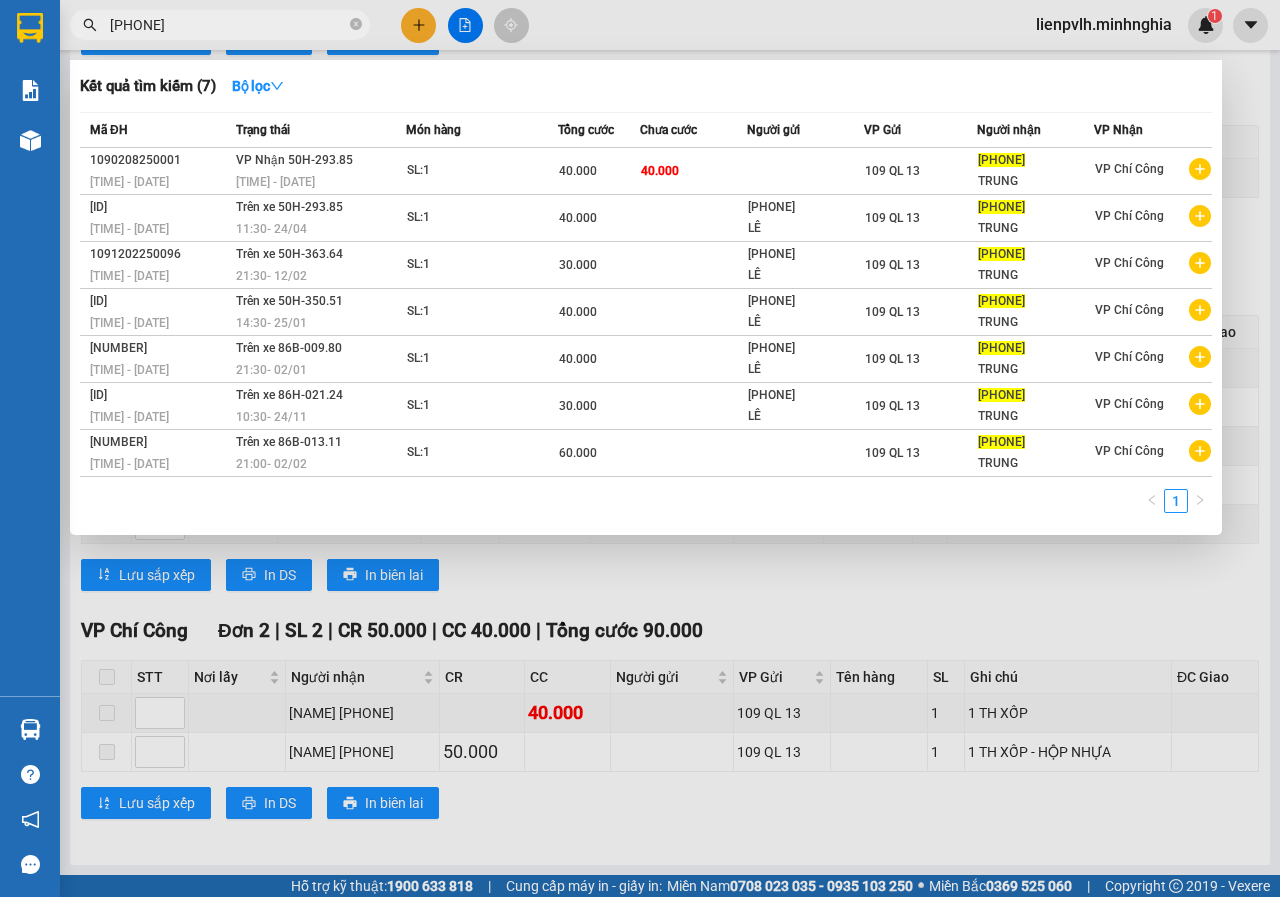 click at bounding box center (640, 448) 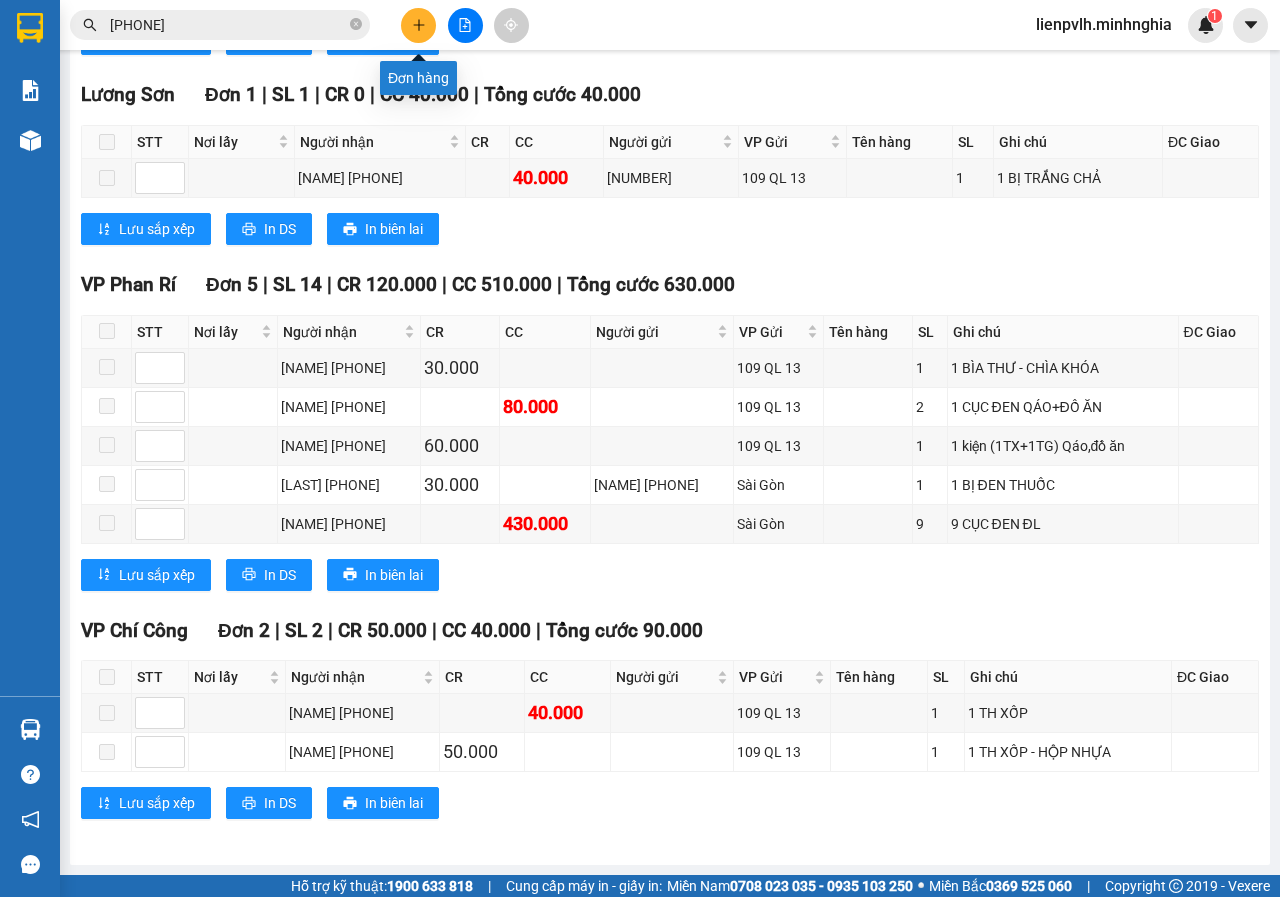 click at bounding box center [418, 25] 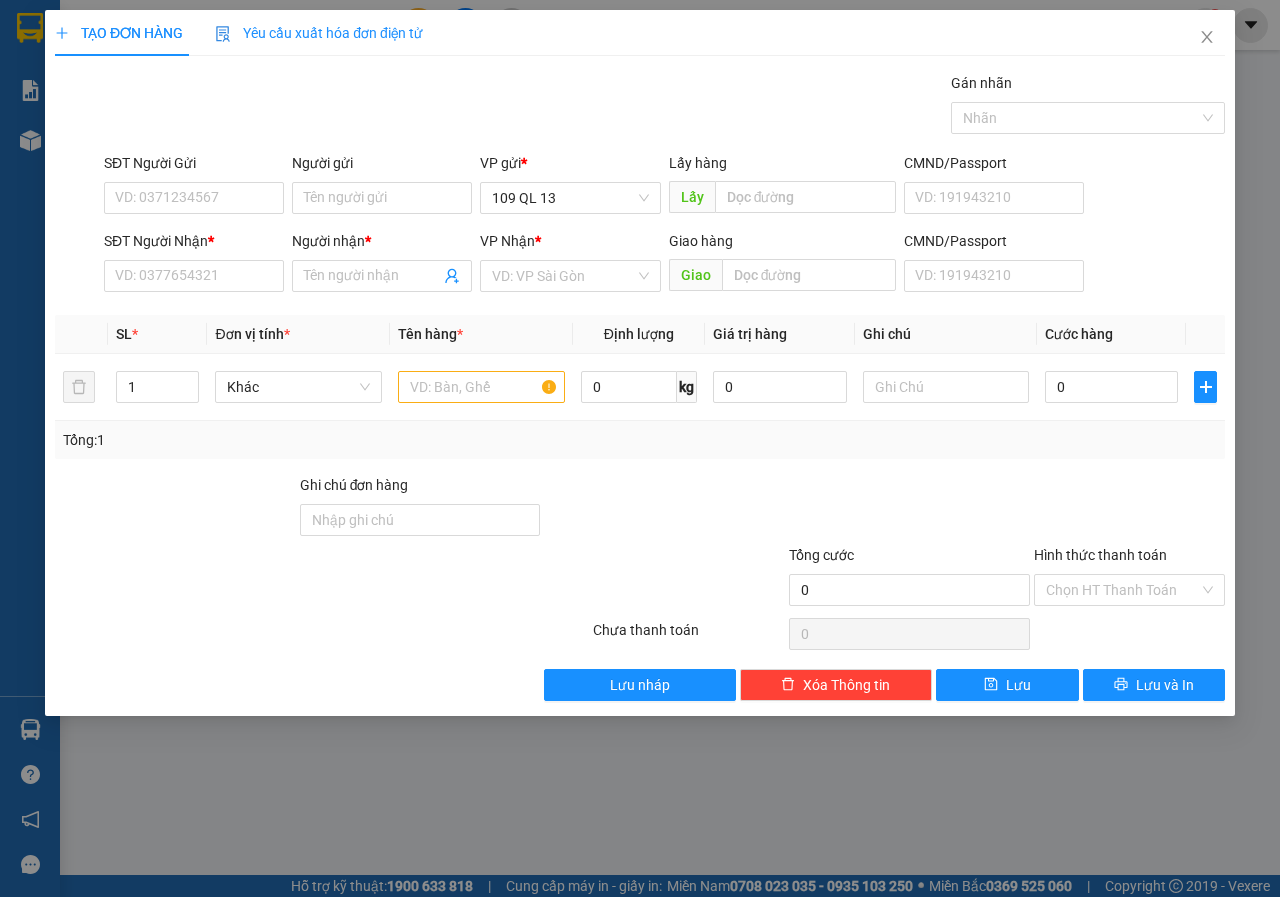 scroll, scrollTop: 0, scrollLeft: 0, axis: both 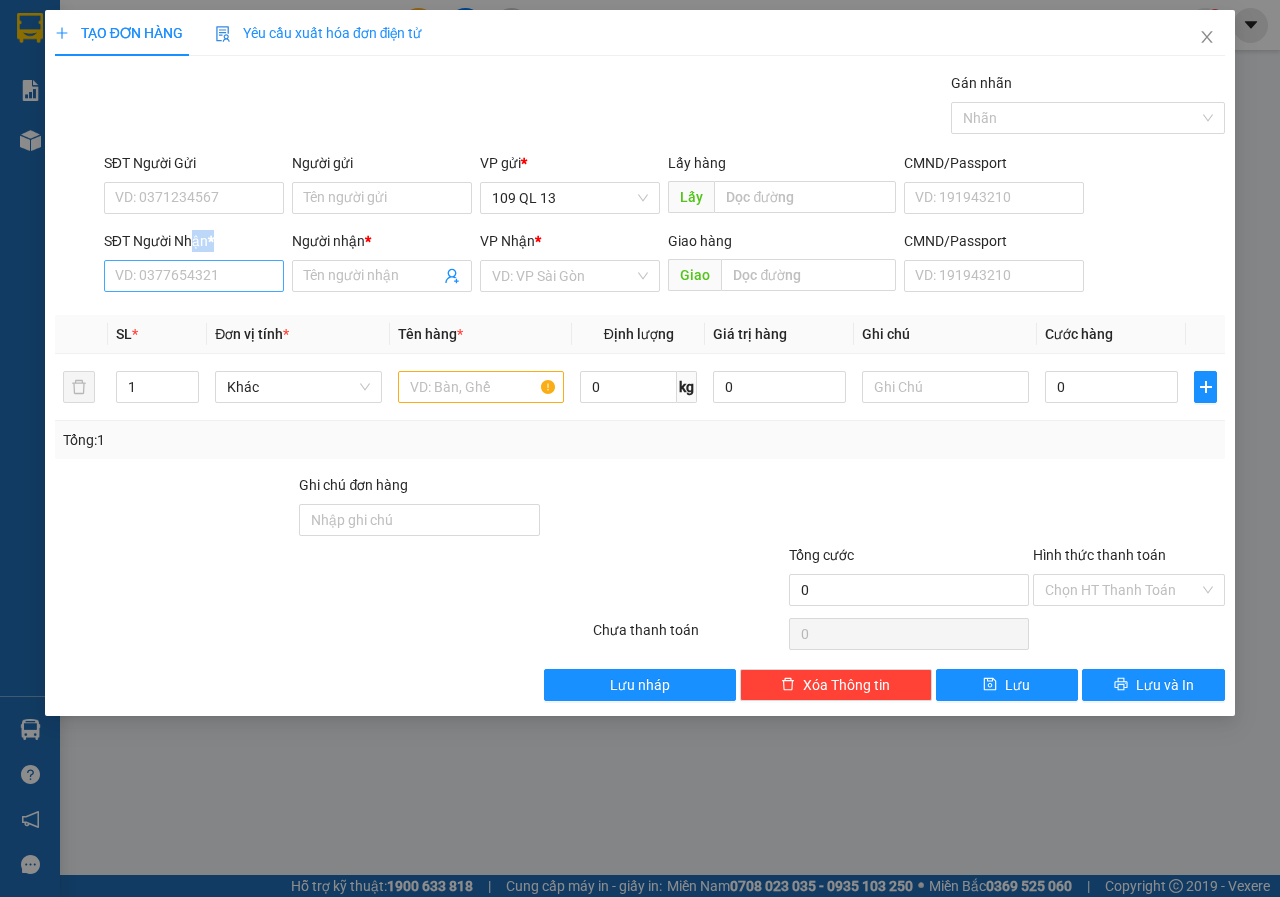 click on "SĐT Người Nhận  * VD: 0377654321" at bounding box center (194, 265) 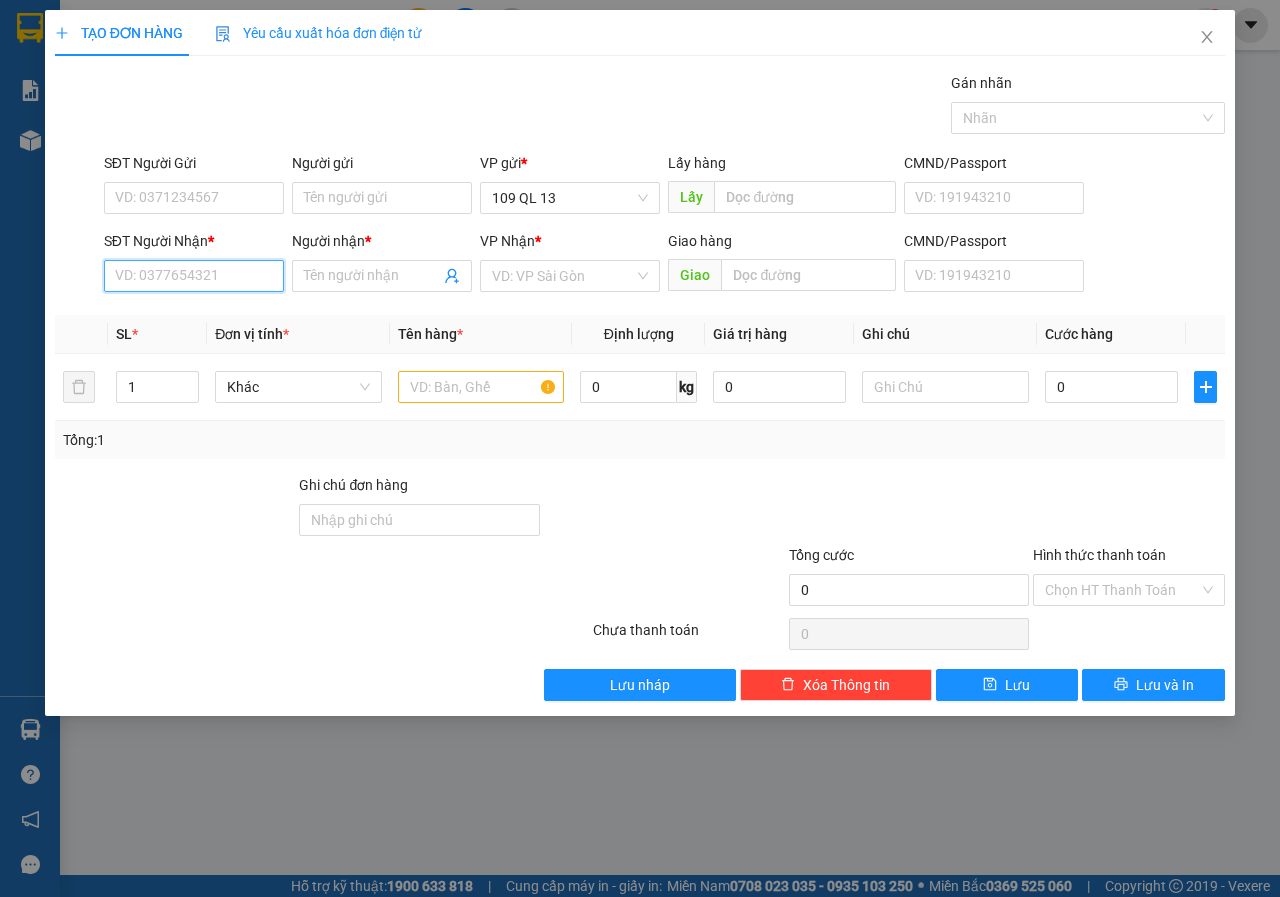 click on "SĐT Người Nhận  *" at bounding box center (194, 276) 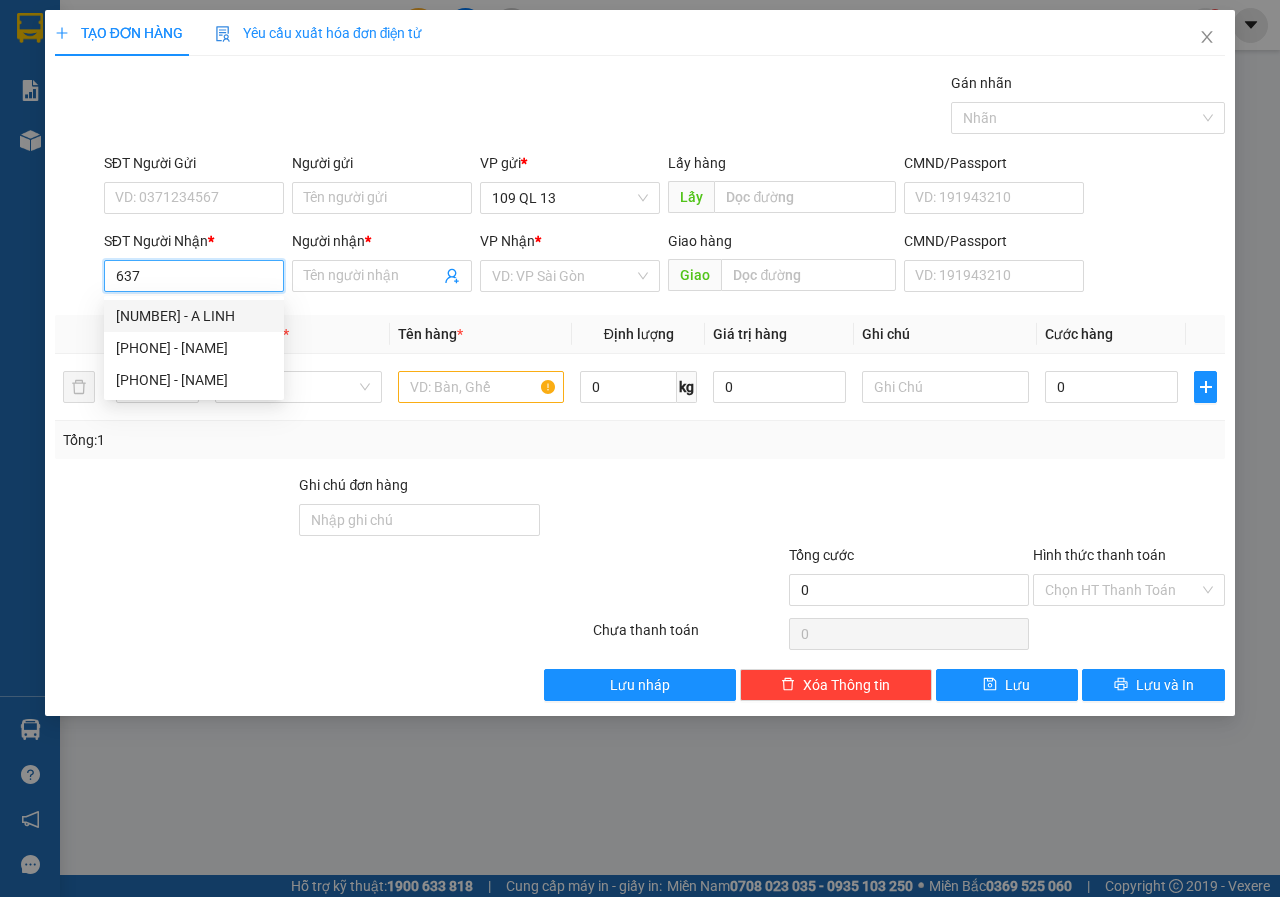 click on "[NUMBER] - A LINH" at bounding box center [194, 316] 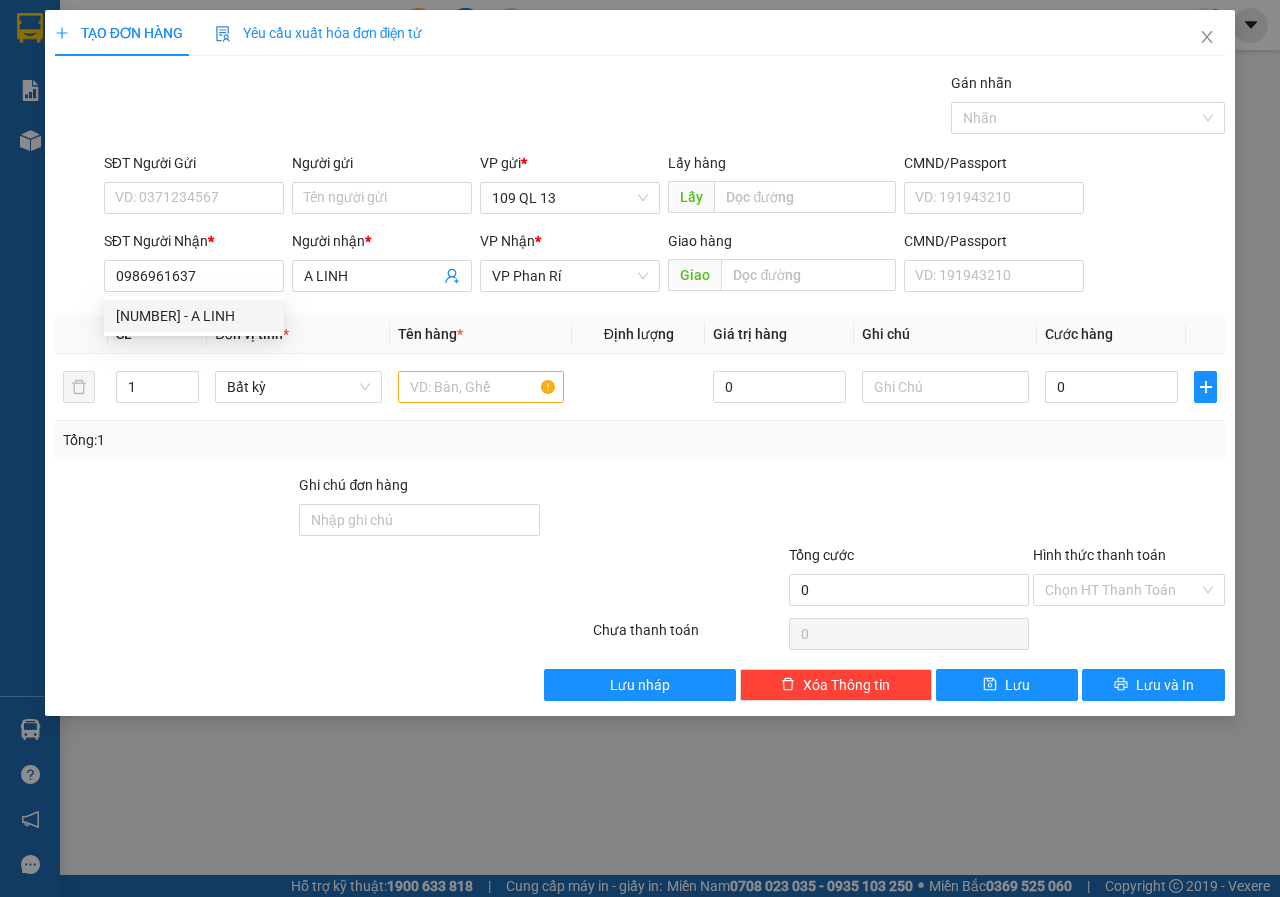 click on "SĐT Người Gửi VD: 0371234567" at bounding box center (194, 187) 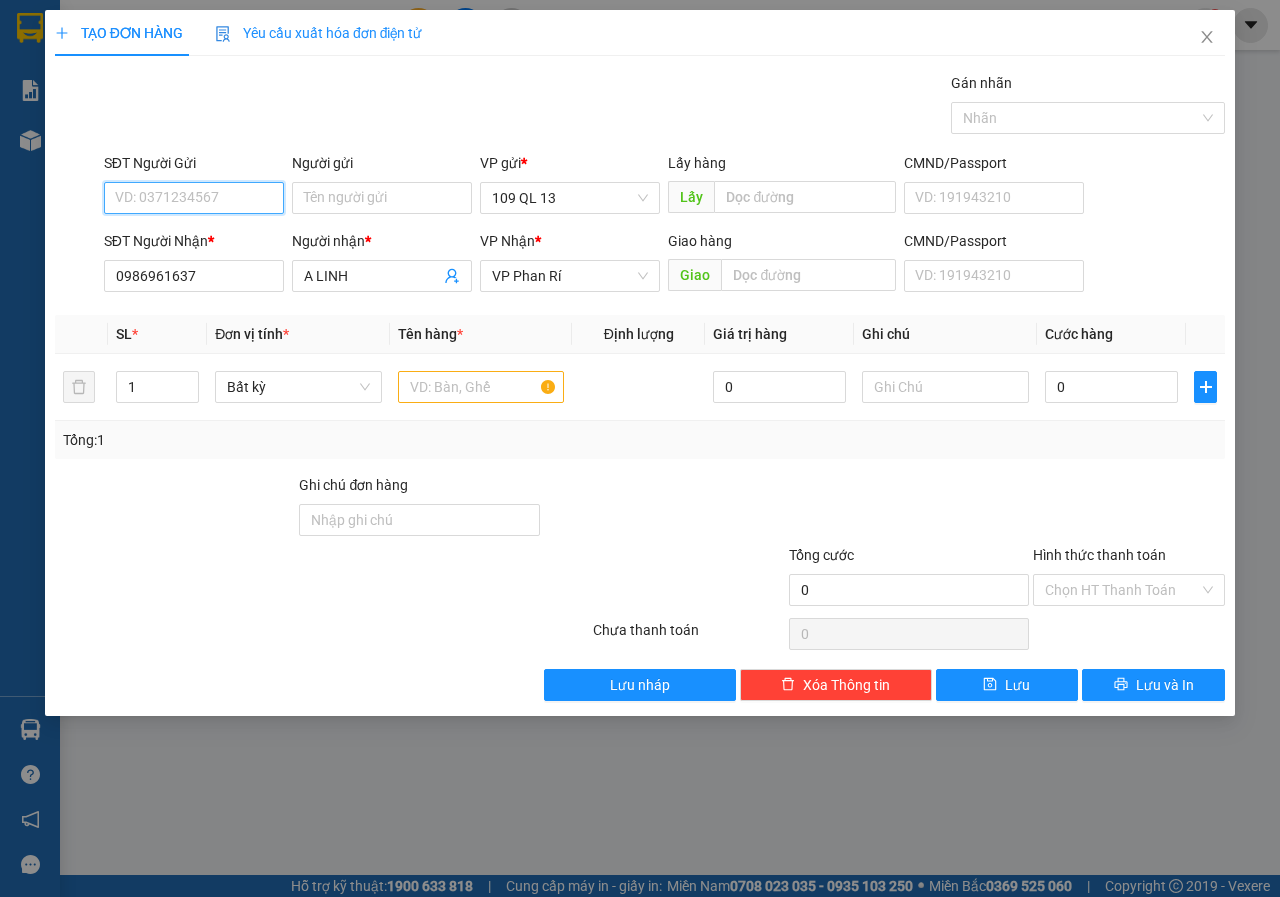 click on "SĐT Người Gửi" at bounding box center (194, 198) 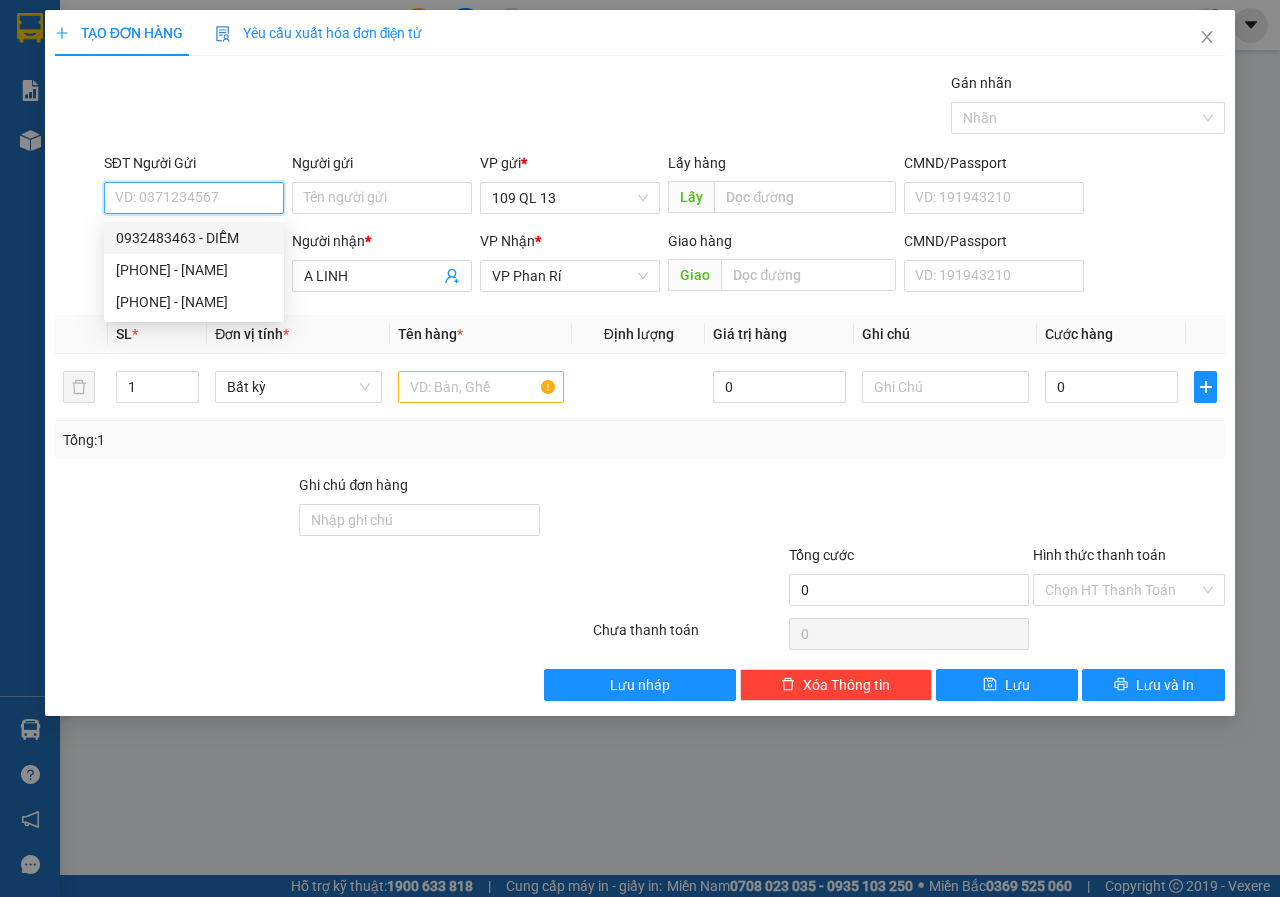click on "0932483463 - DIỄM" at bounding box center (194, 238) 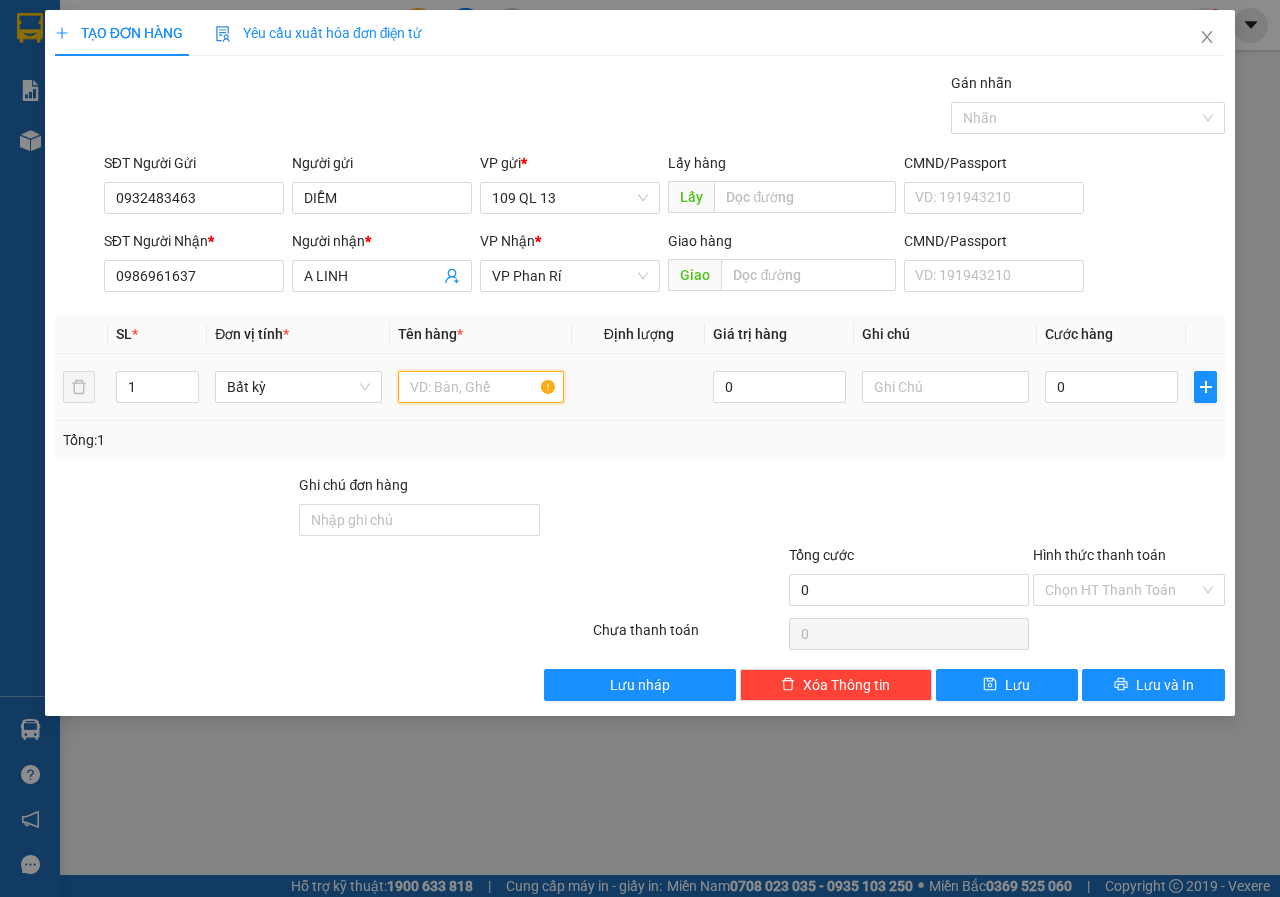click at bounding box center (481, 387) 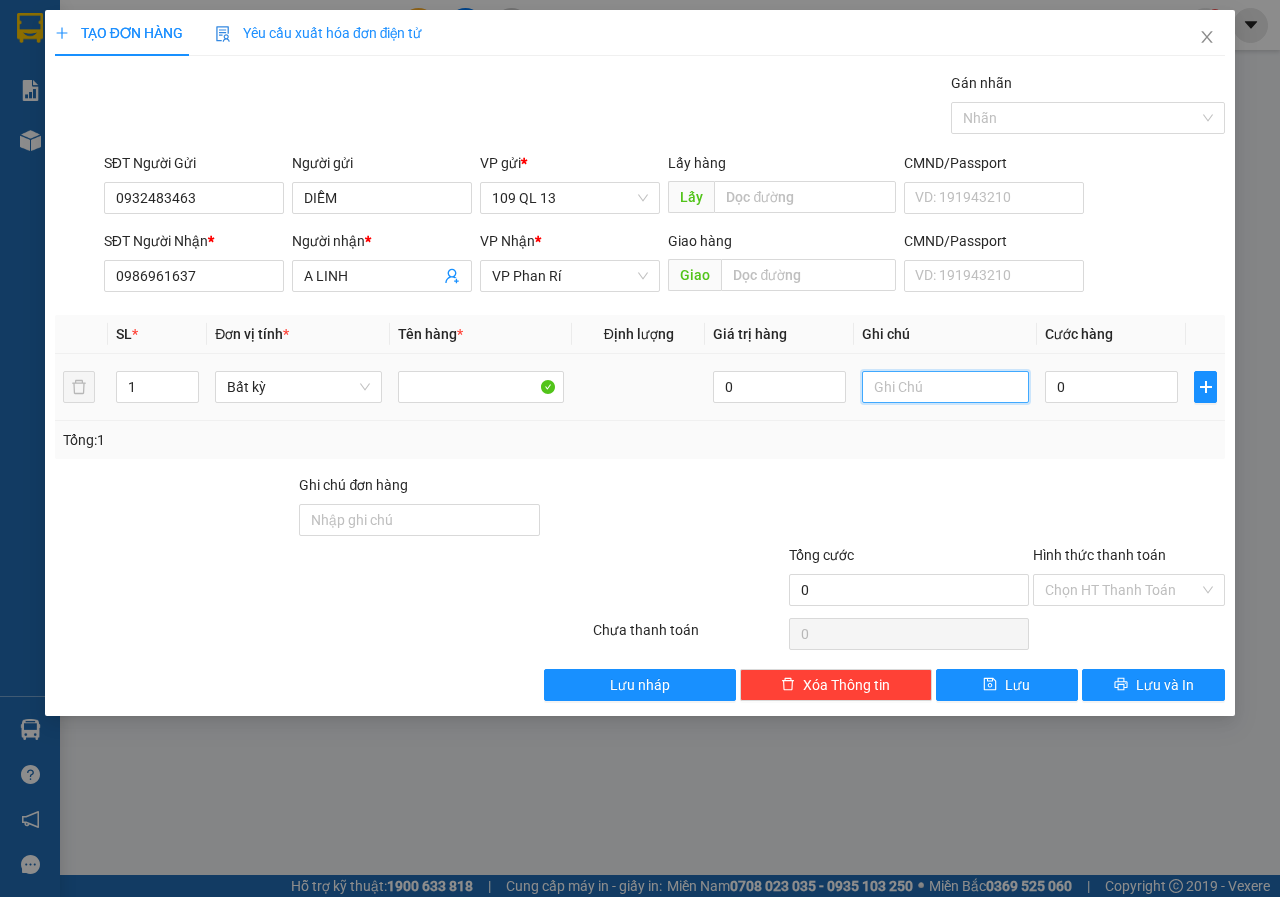 click at bounding box center (945, 387) 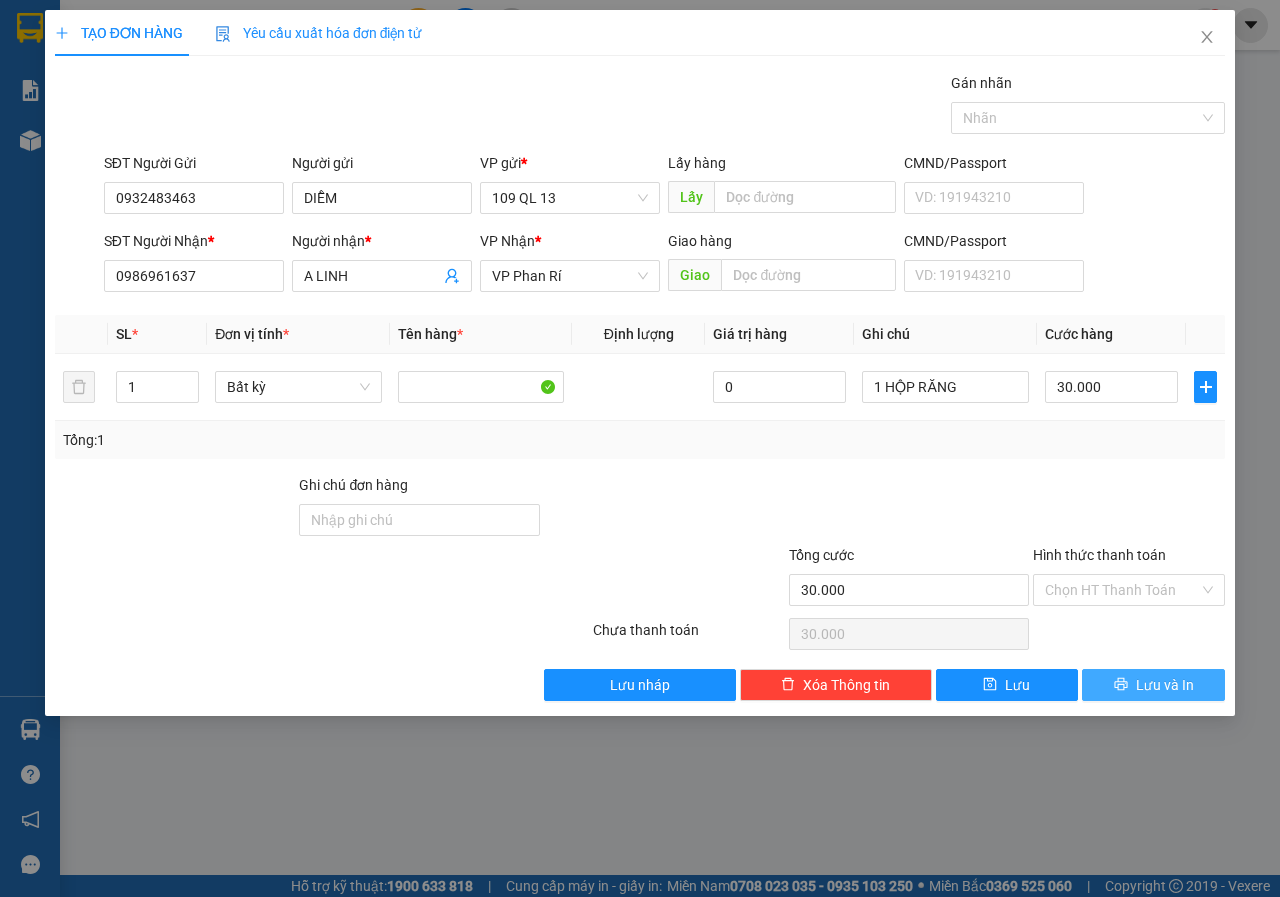 click on "Lưu và In" at bounding box center [1165, 685] 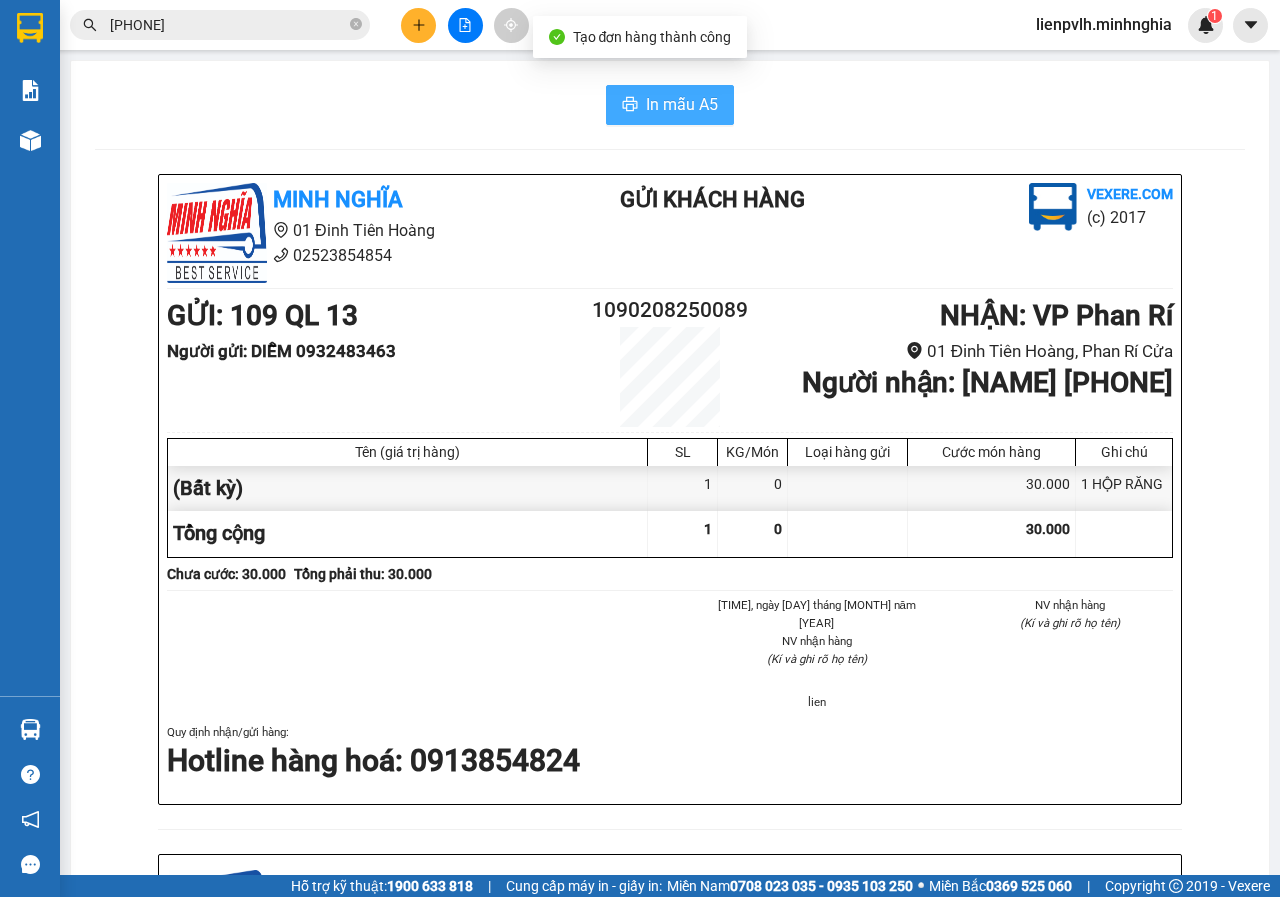 click on "In mẫu A5" at bounding box center (682, 104) 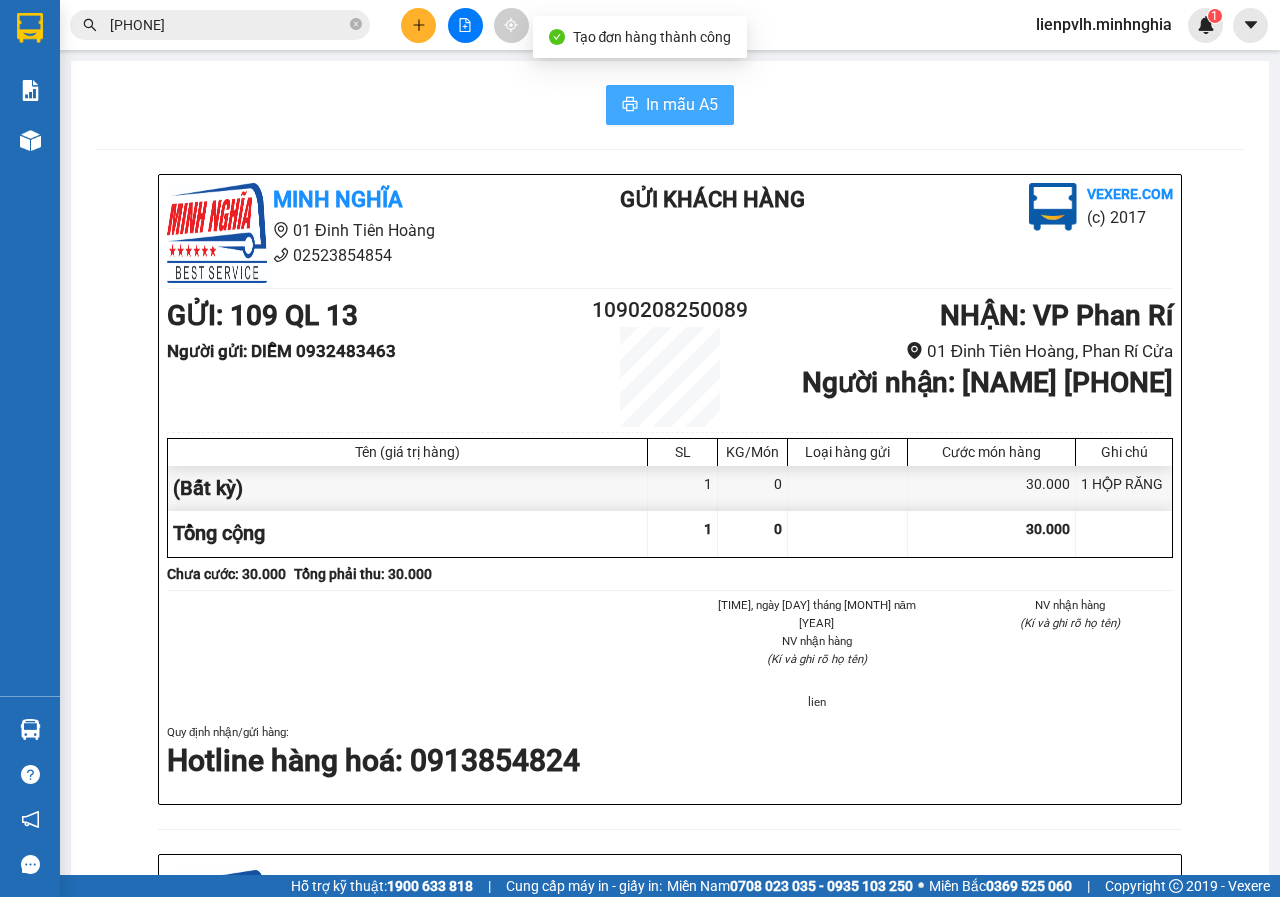 scroll, scrollTop: 0, scrollLeft: 0, axis: both 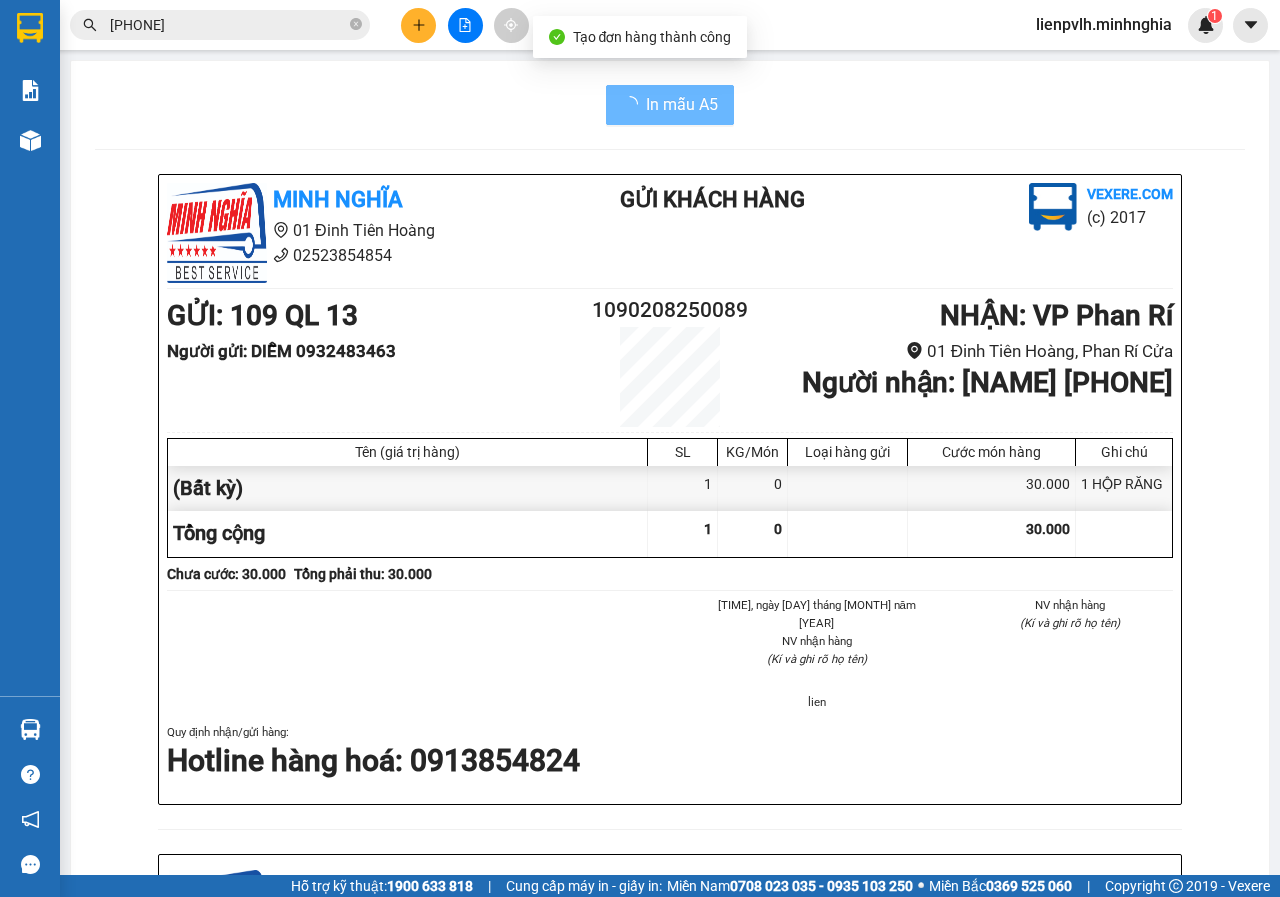 click 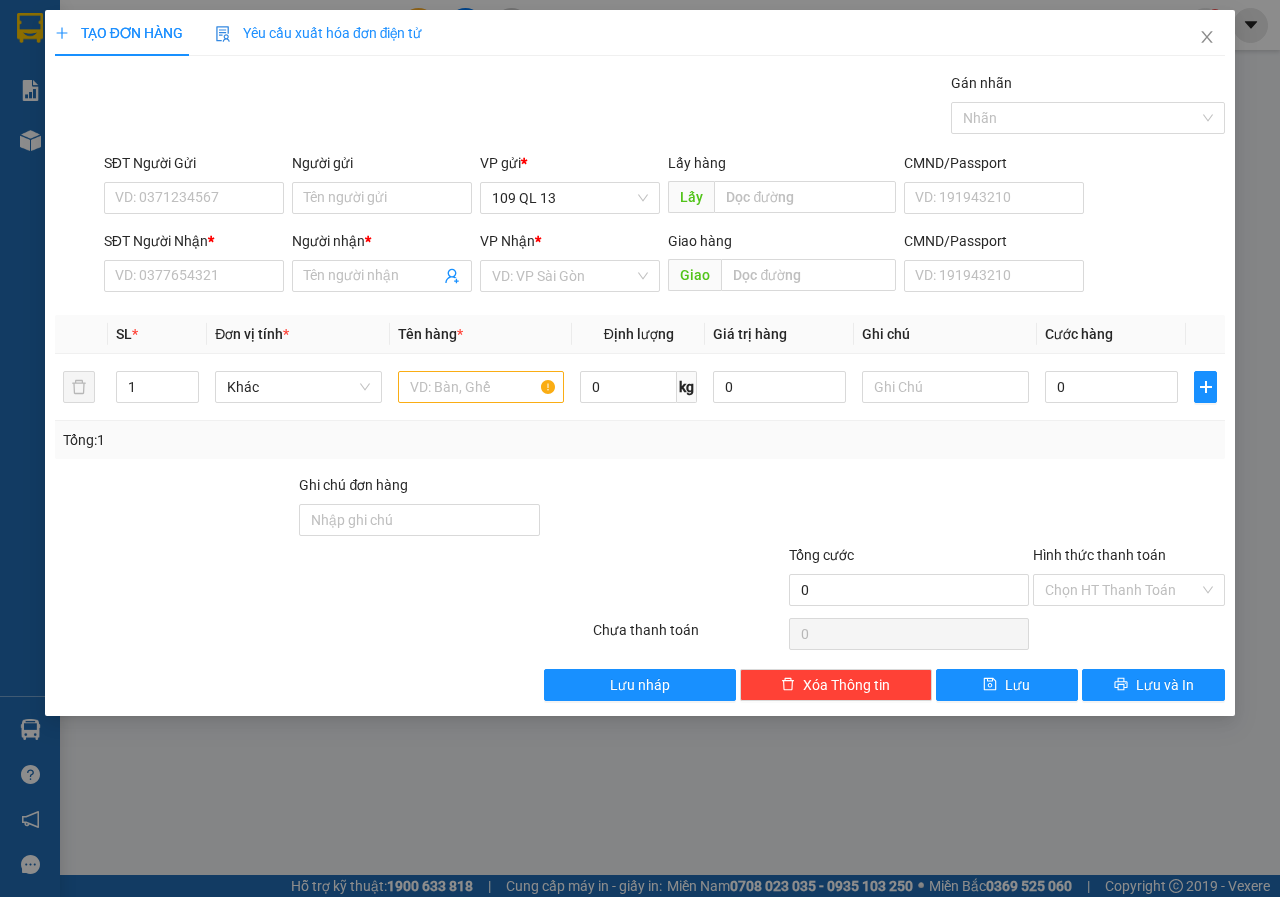 click on "SĐT Người Nhận  * VD: 0377654321" at bounding box center (194, 265) 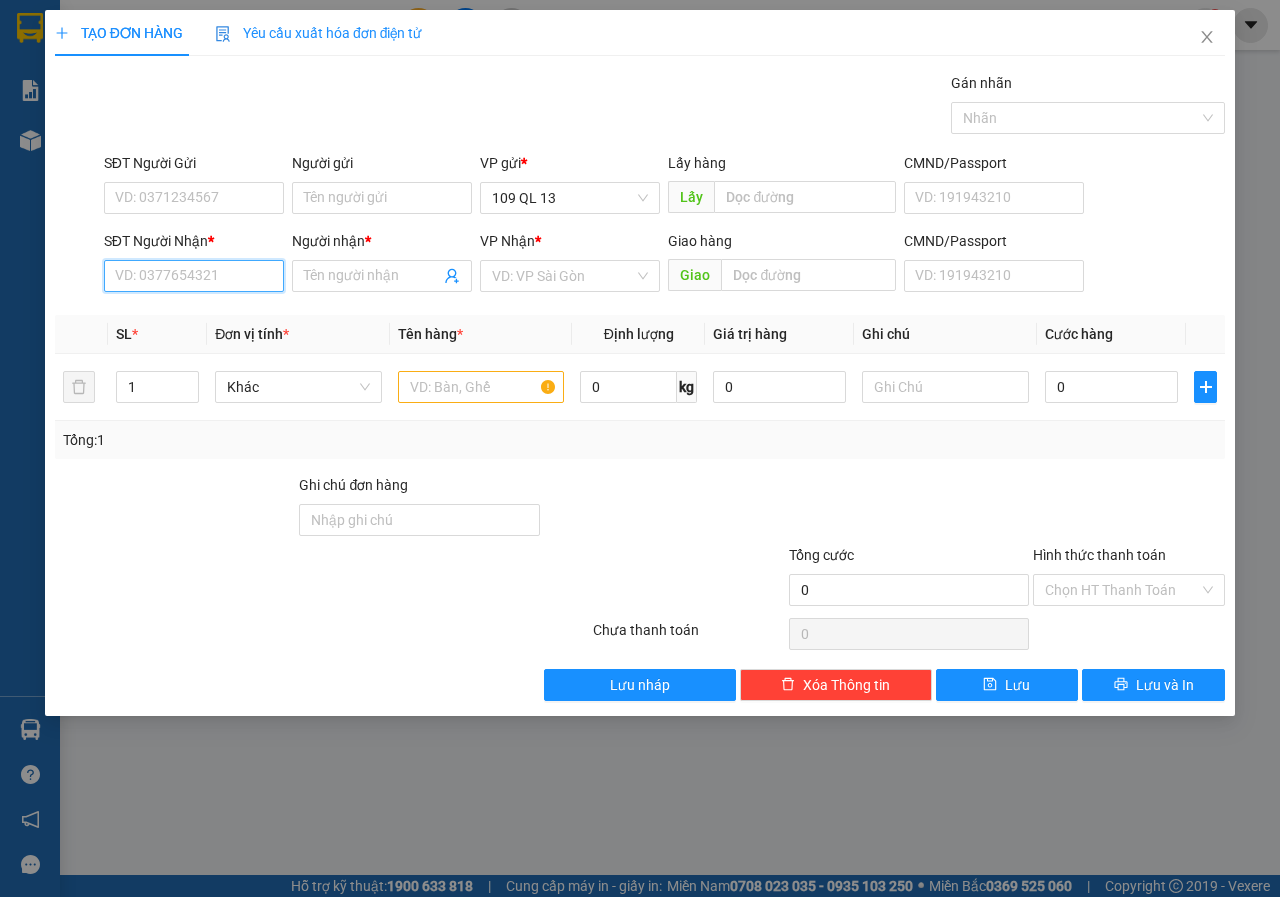 click on "SĐT Người Nhận  *" at bounding box center [194, 276] 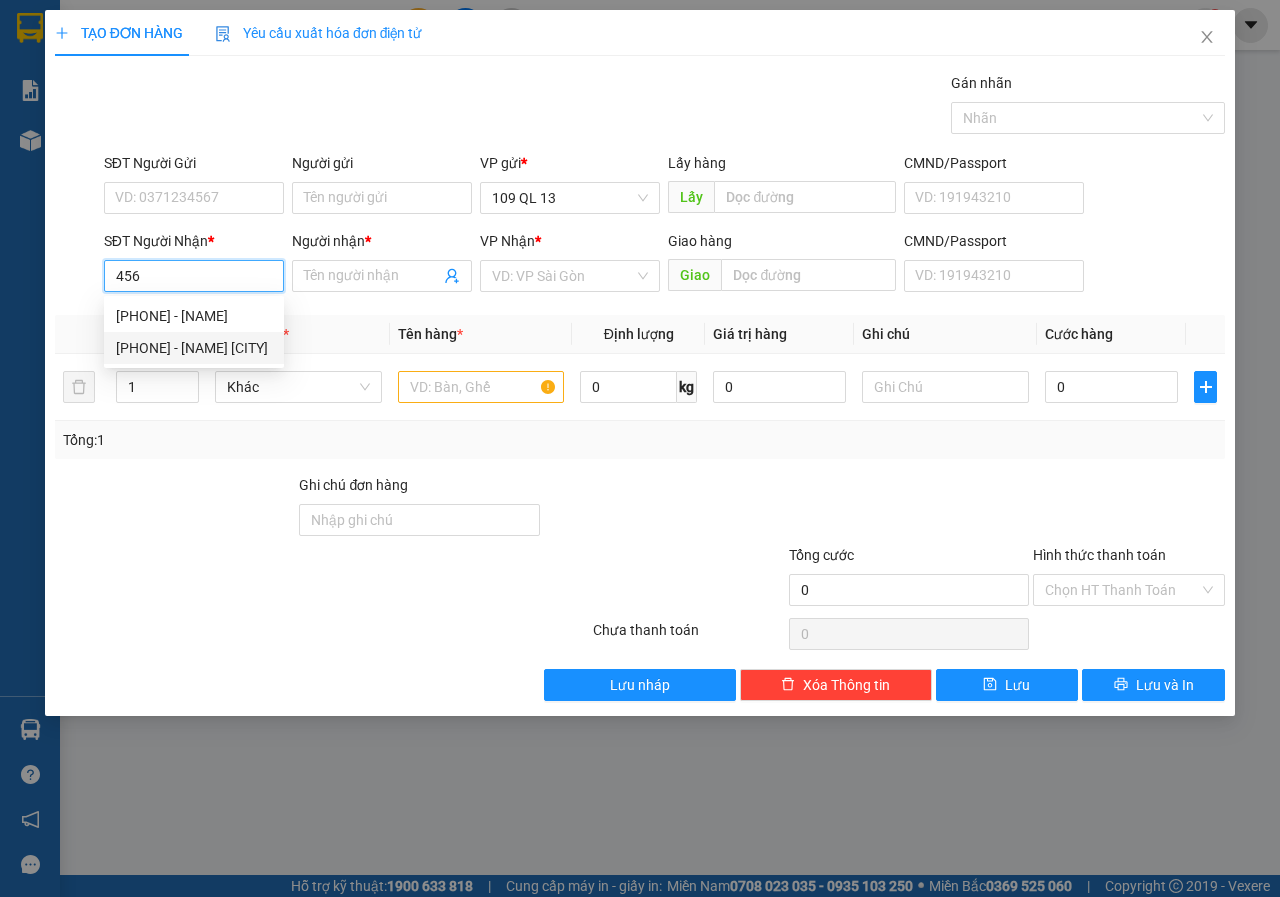 click on "[PHONE] - [NAME] [CITY]" at bounding box center [194, 348] 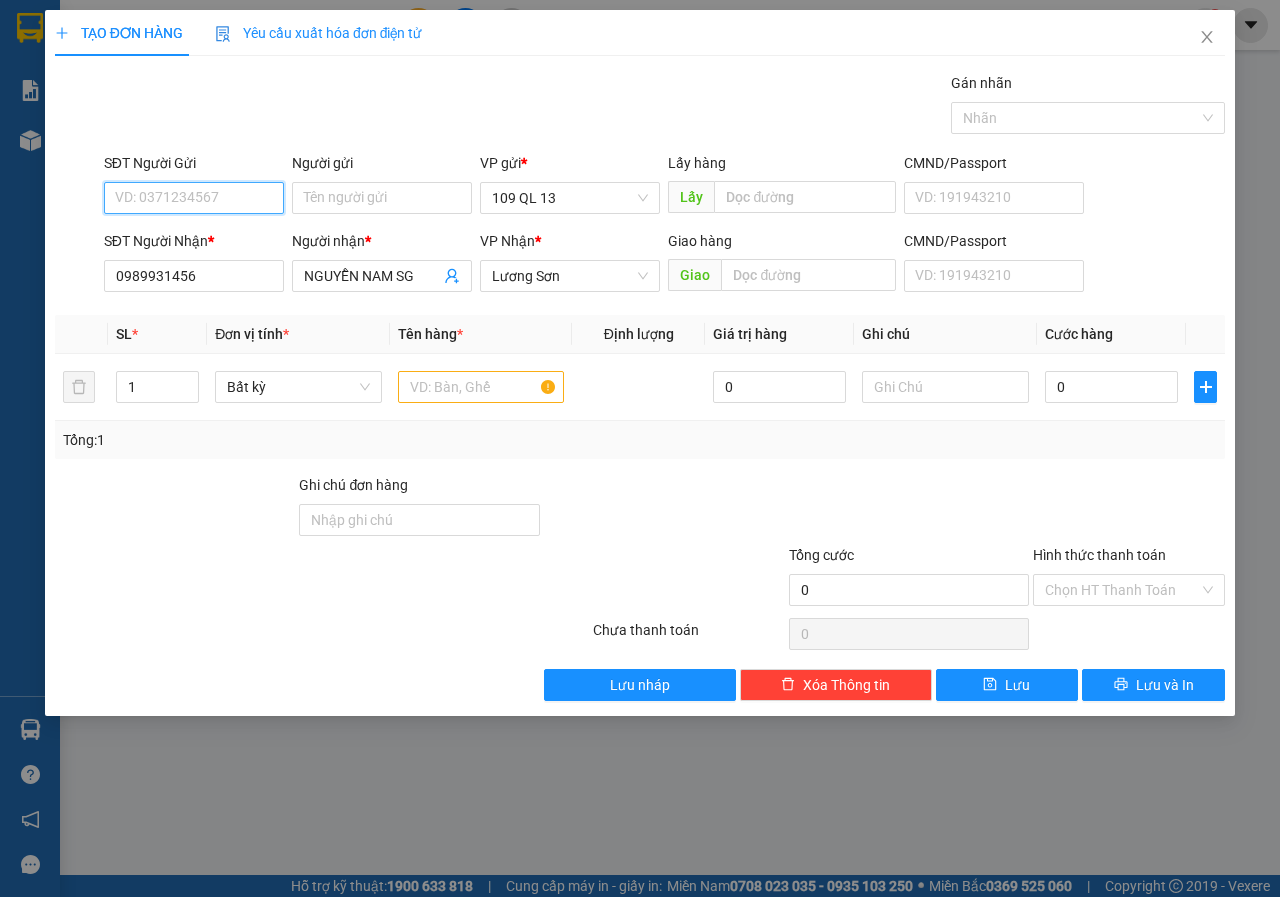 click on "SĐT Người Gửi" at bounding box center (194, 198) 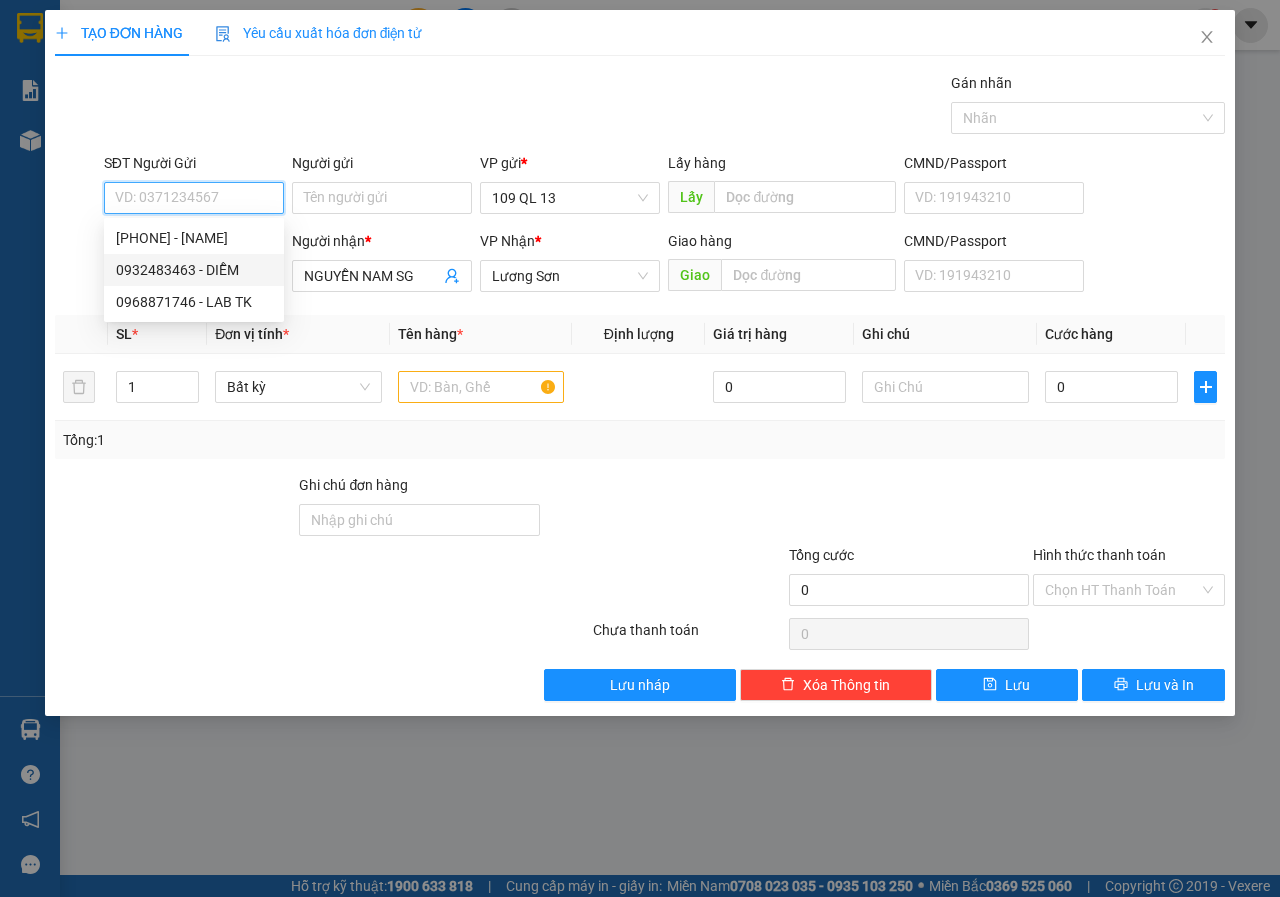 click on "0932483463 - DIỄM" at bounding box center [194, 270] 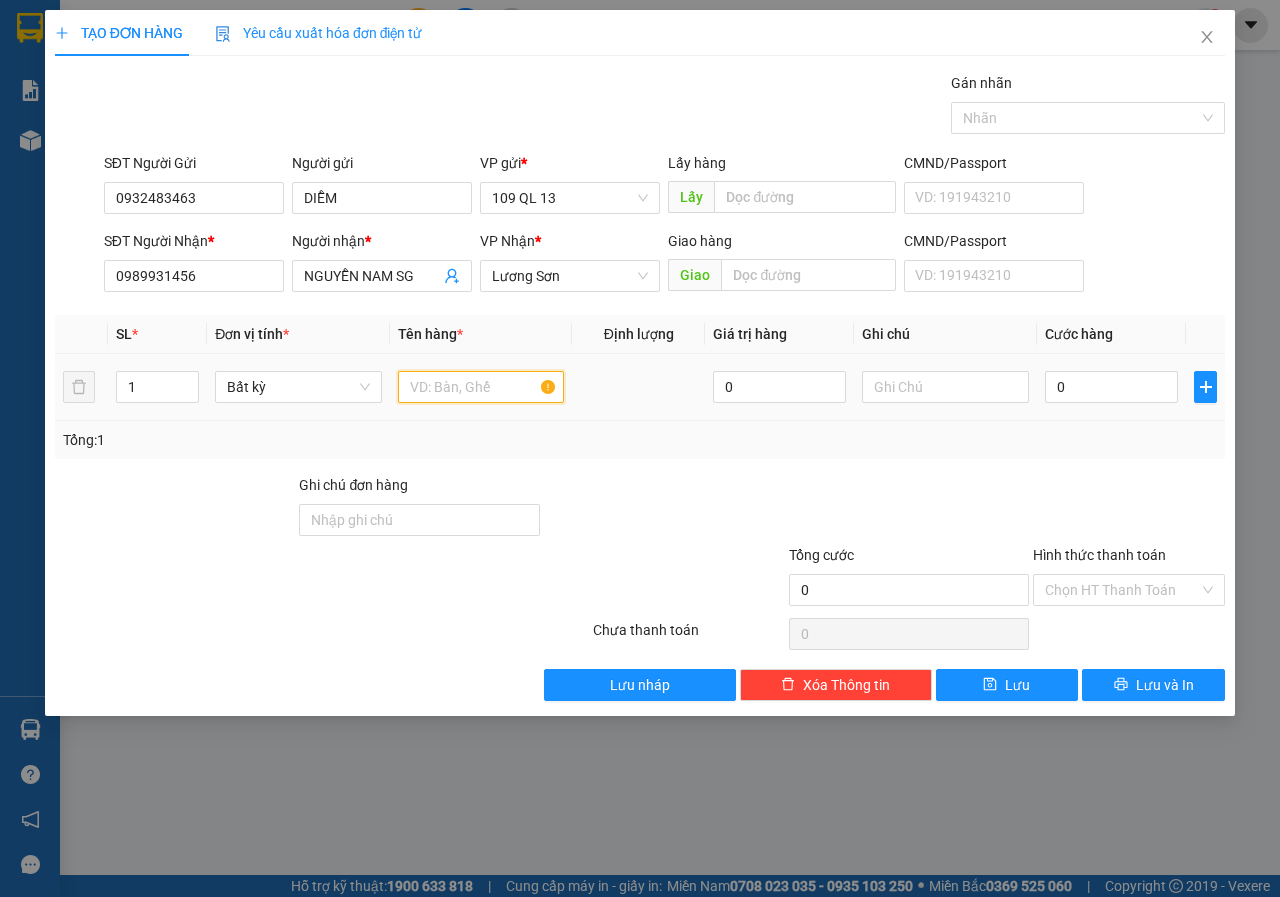 click at bounding box center [481, 387] 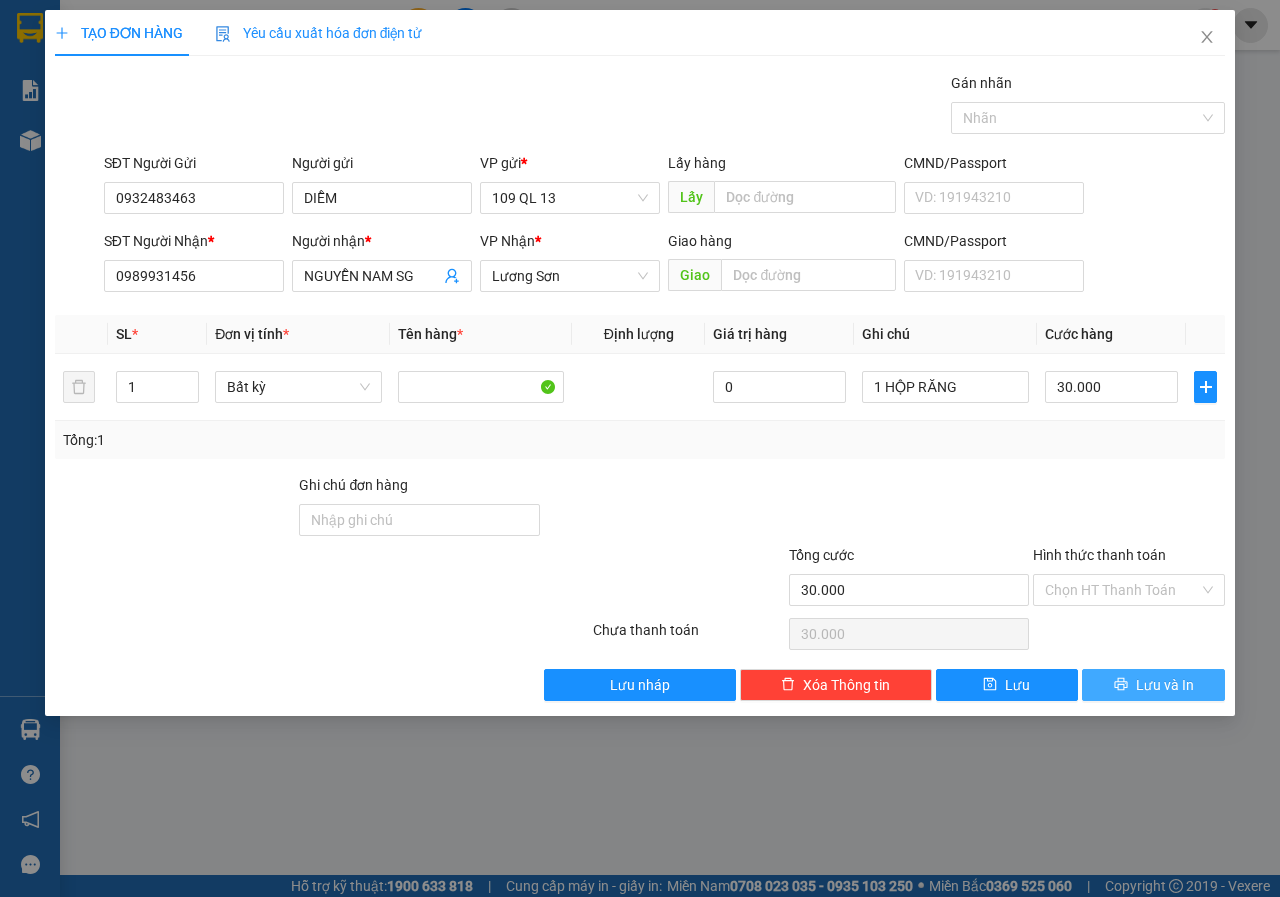 click on "Lưu và In" at bounding box center [1165, 685] 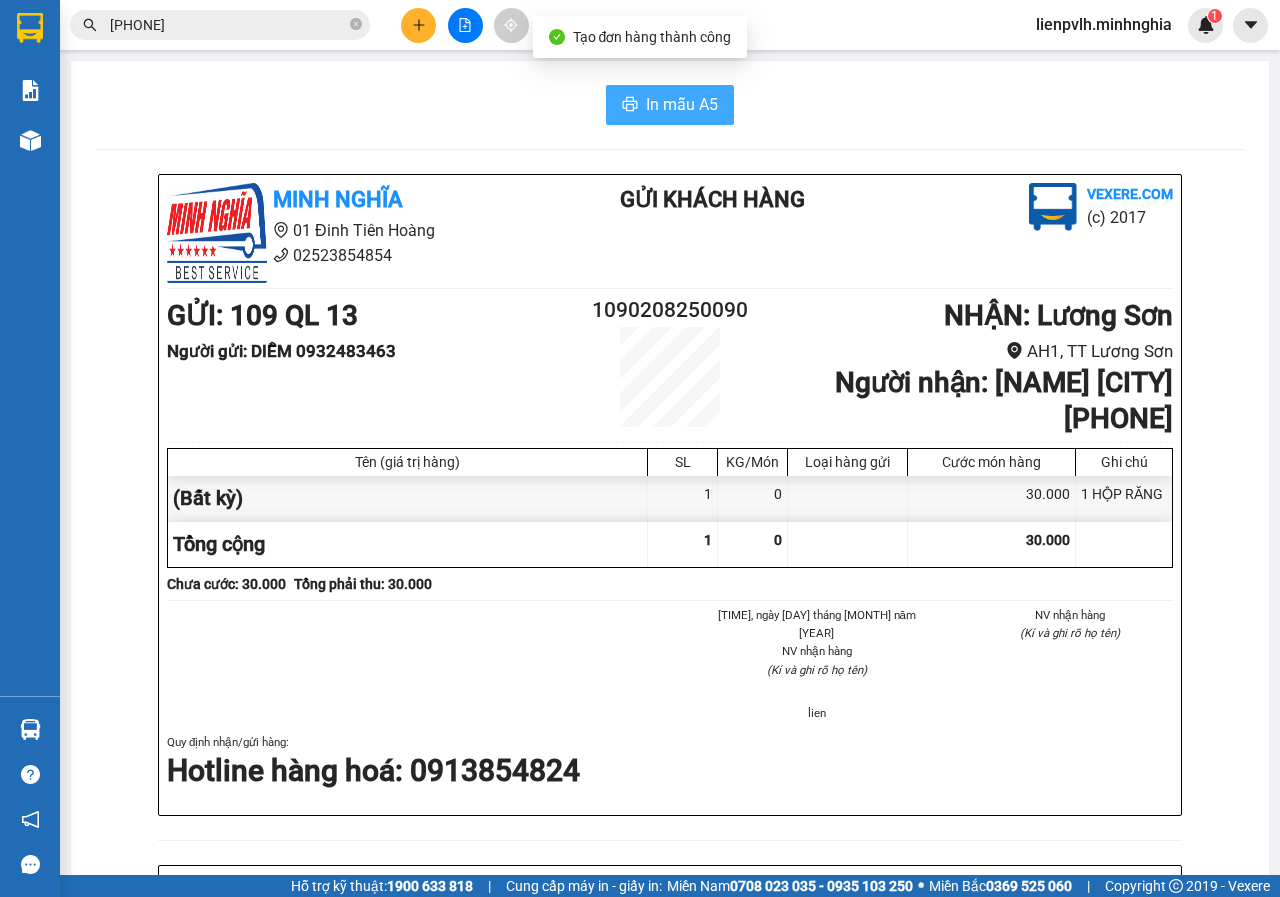 click on "In mẫu A5" at bounding box center [670, 105] 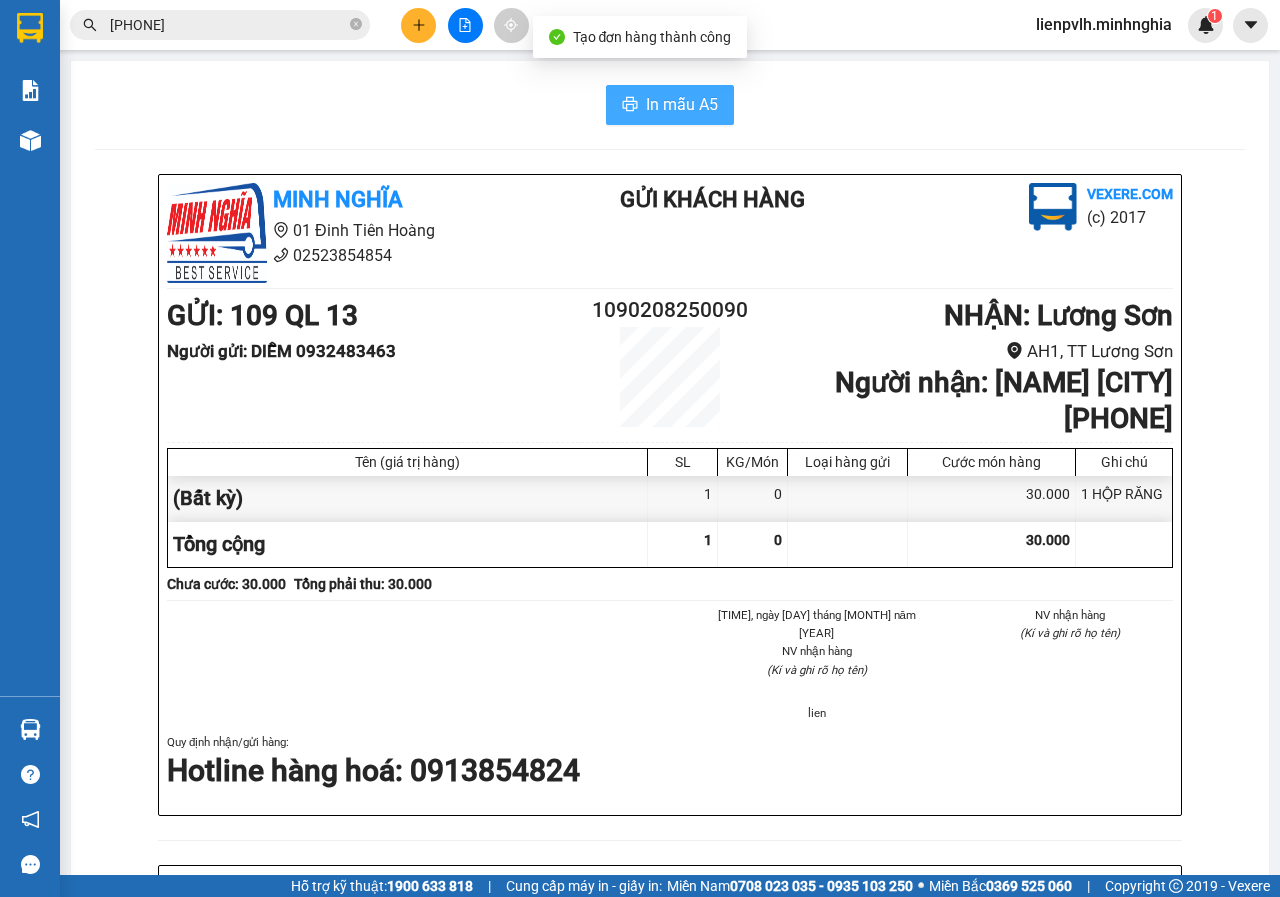 scroll, scrollTop: 0, scrollLeft: 0, axis: both 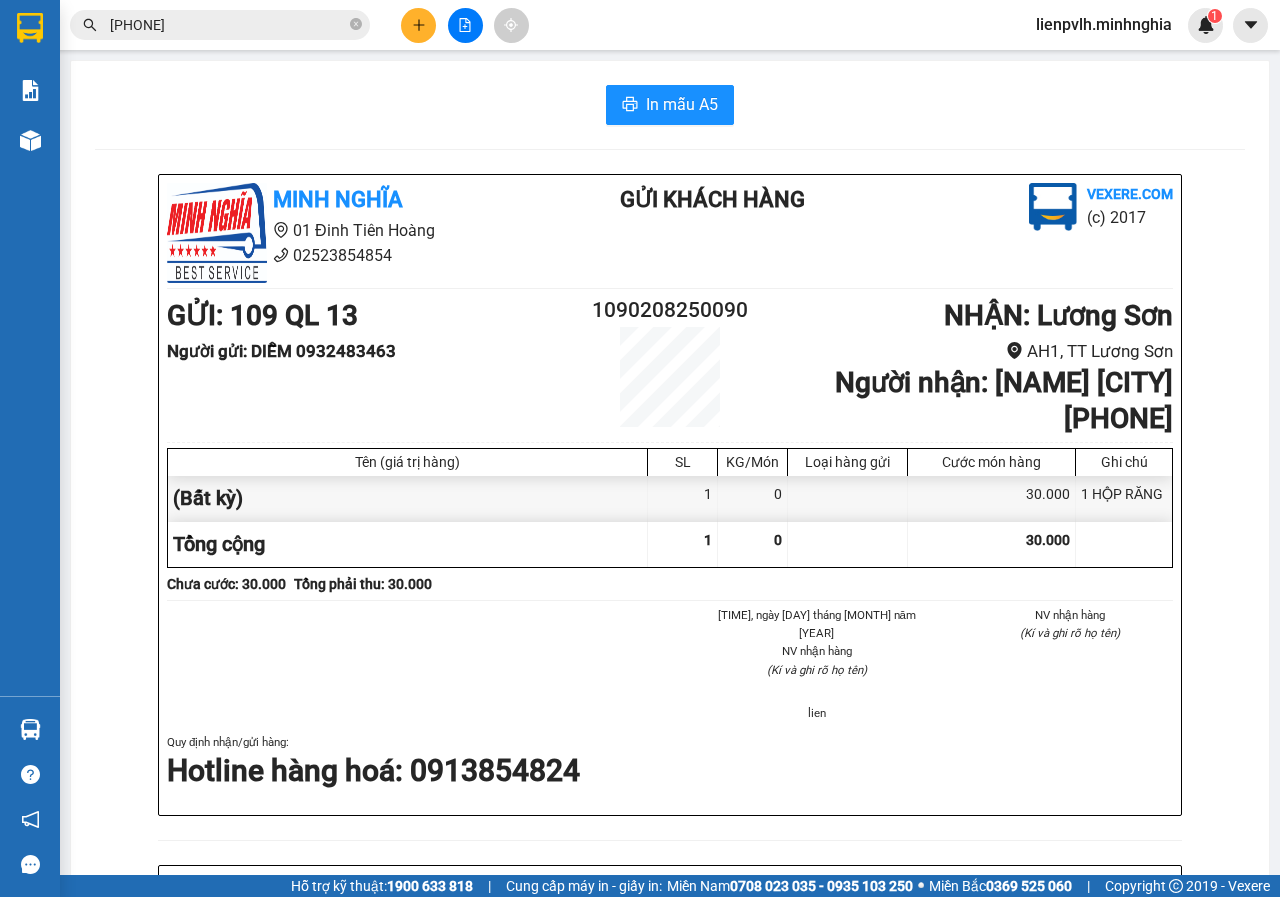 click on "In mẫu A5" at bounding box center [670, 105] 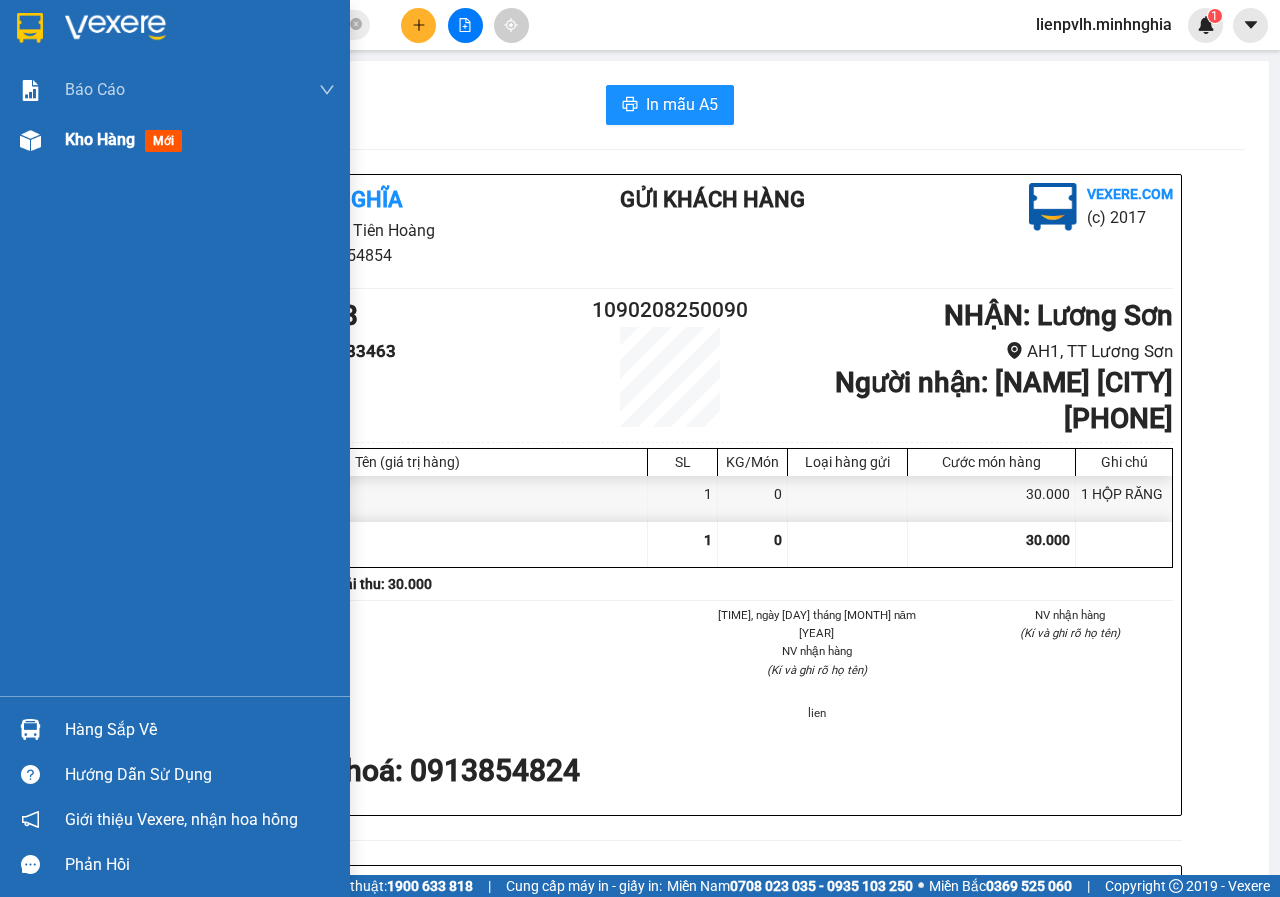 click on "Kho hàng" at bounding box center [100, 139] 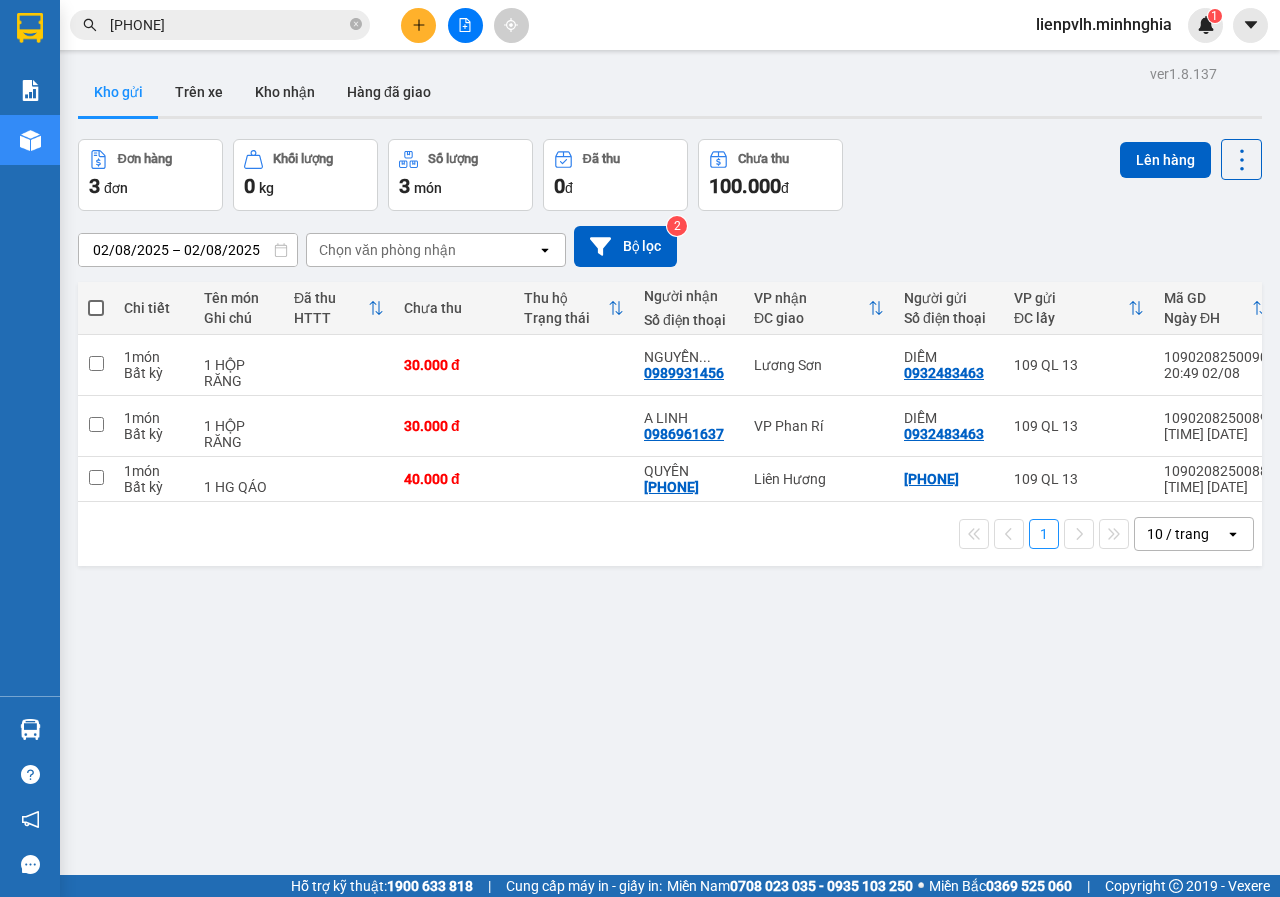 click on "1  món Bất kỳ   1 HỘP RĂNG 30.000 đ [NAME] ... [PHONE] [CITY] [NAME] [PHONE] 109 QL 13 [ID_NUMBER] [TIME] [DATE] lienpvlh.minhnghia 1  món Bất kỳ   1 HỘP RĂNG 30.000 đ A [NAME] [PHONE] VP Phan Rí [NAME] [PHONE] 109 QL 13 [ID_NUMBER] [TIME] [DATE] lienpvlh.minhnghia 1  món Bất kỳ   1 HG  QÁO 40.000 đ [NAME] [PHONE] [CITY] [NAME] 109 QL 13 [ID_NUMBER] [TIME] [DATE] lienpvlh.minhnghia" at bounding box center [747, 418] 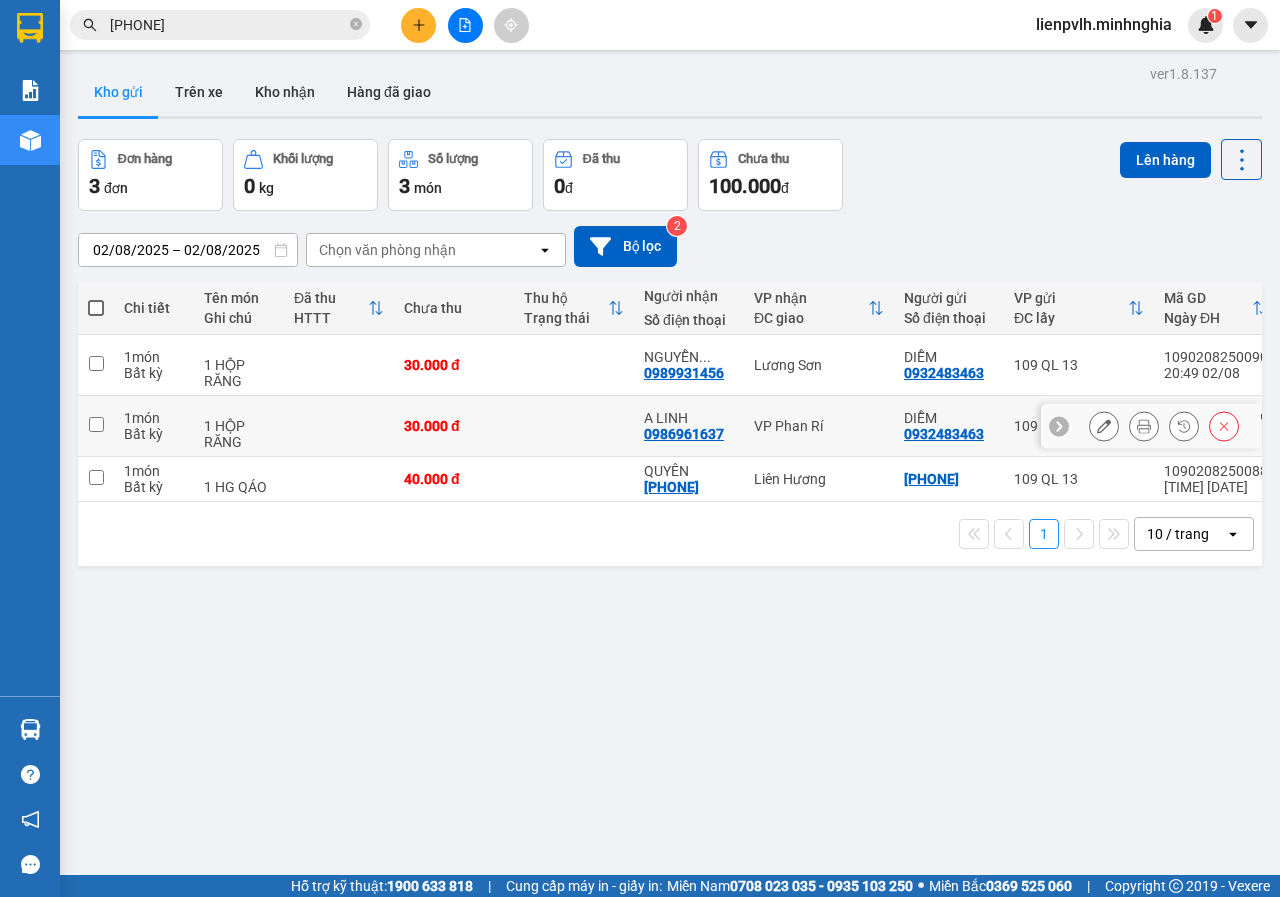 click at bounding box center [574, 426] 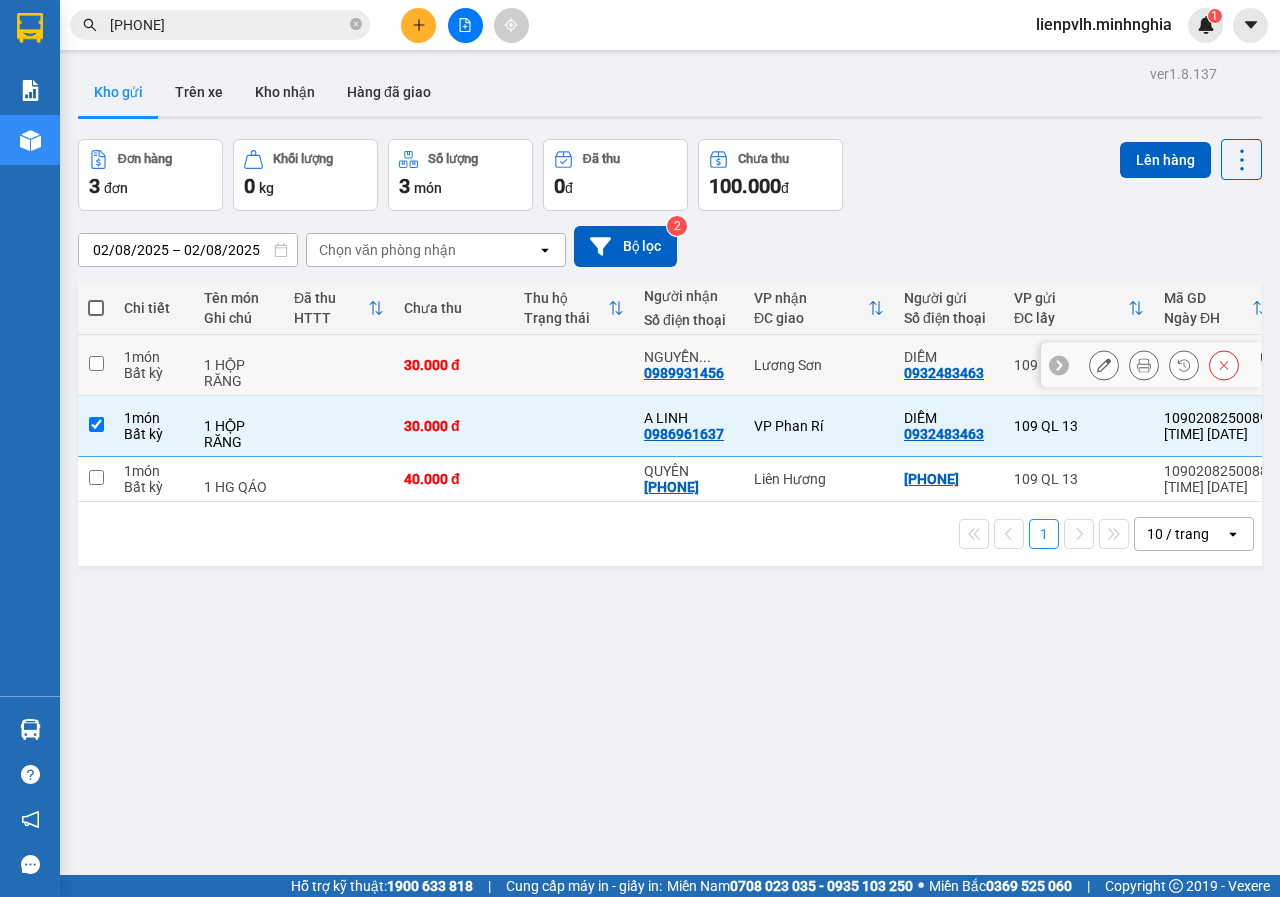 click at bounding box center [574, 365] 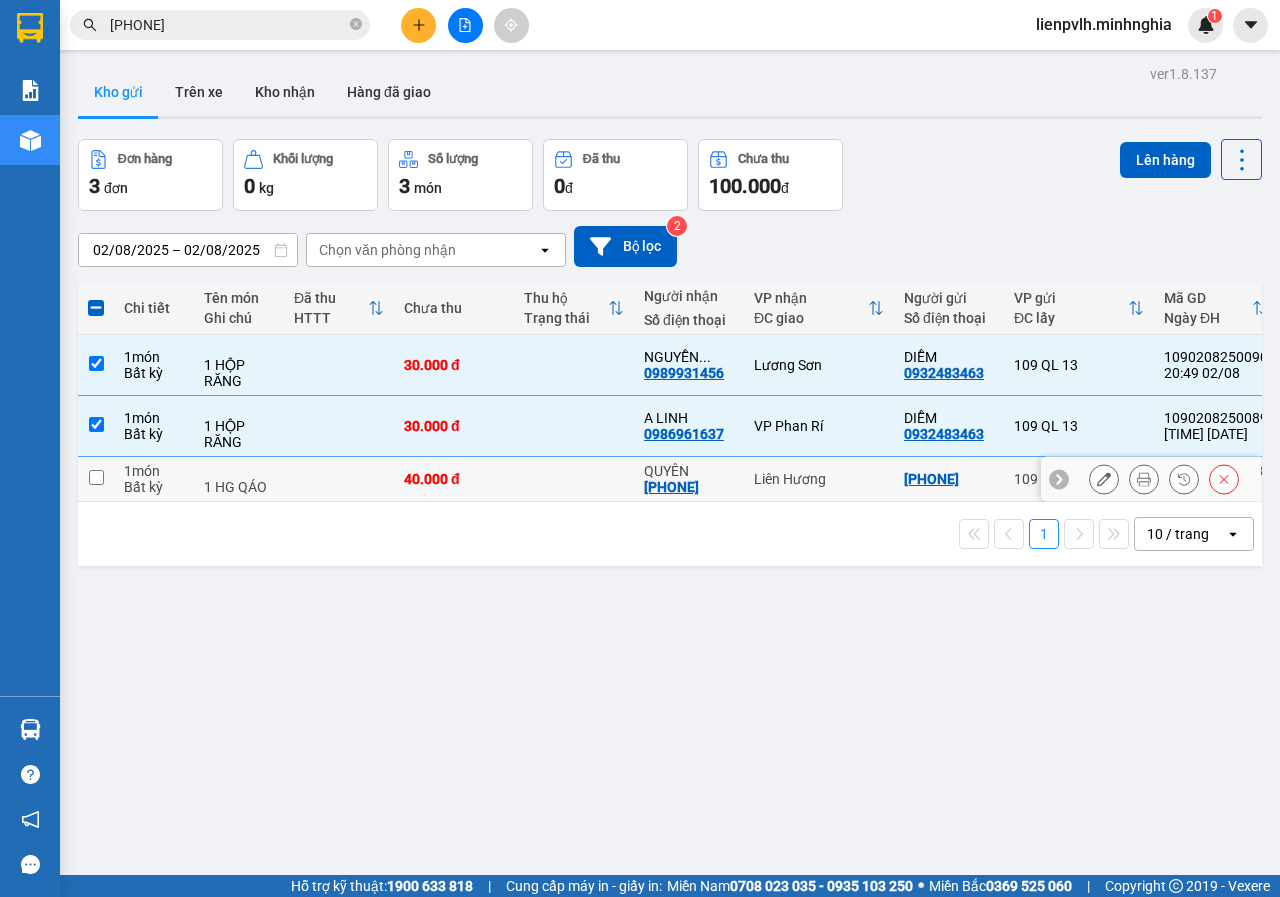 click on "40.000 đ" at bounding box center [454, 479] 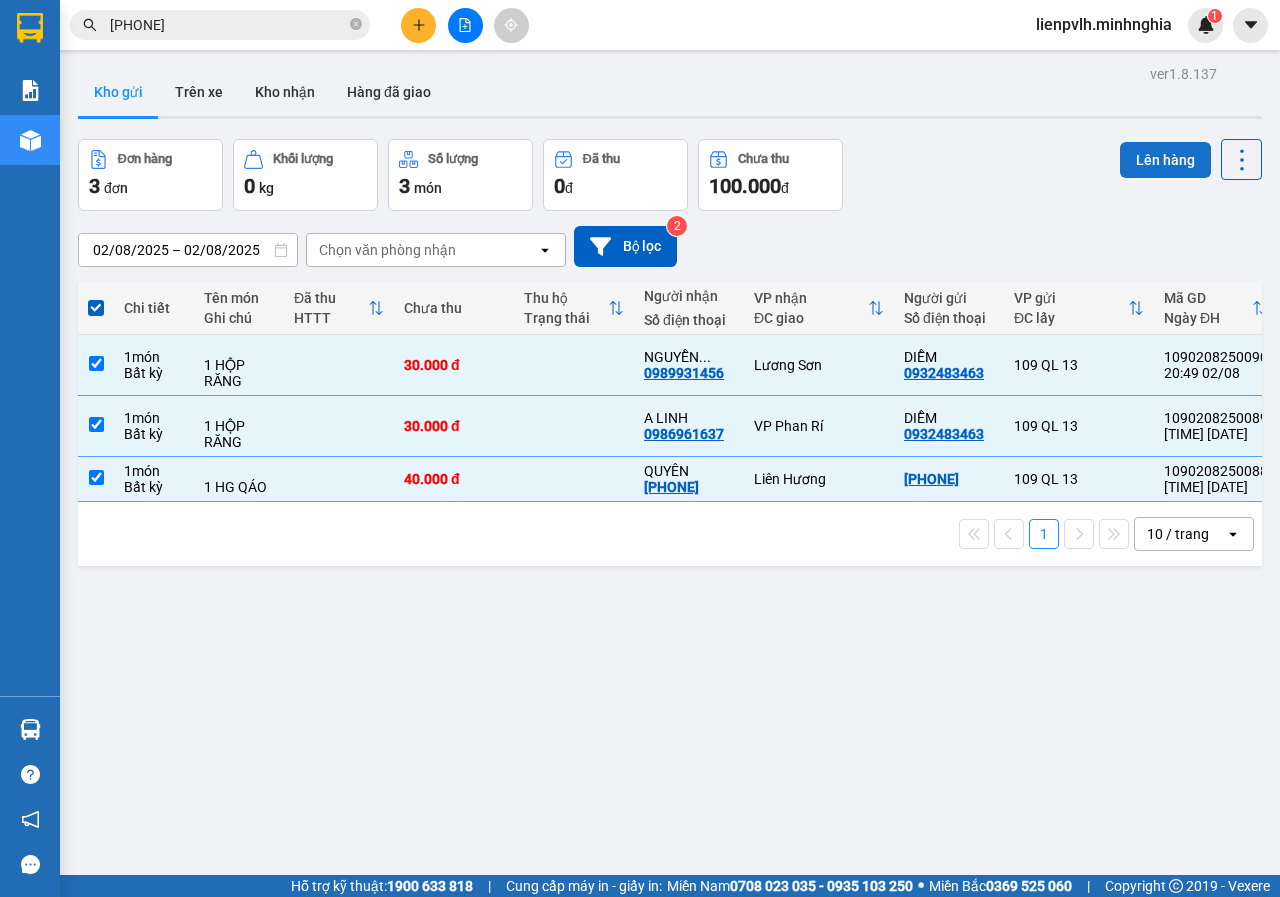 click on "Lên hàng" at bounding box center (1165, 160) 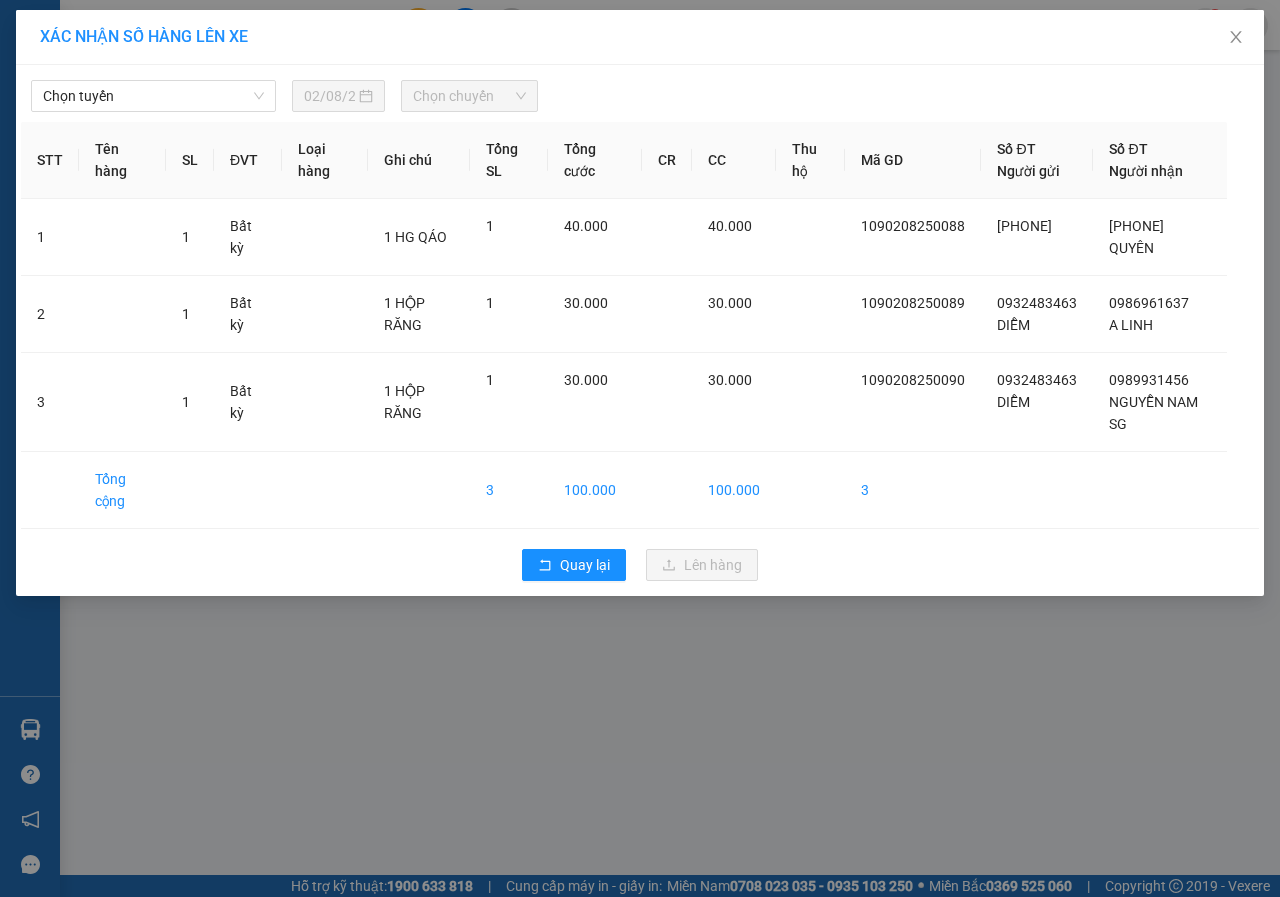 drag, startPoint x: 129, startPoint y: 96, endPoint x: 122, endPoint y: 115, distance: 20.248457 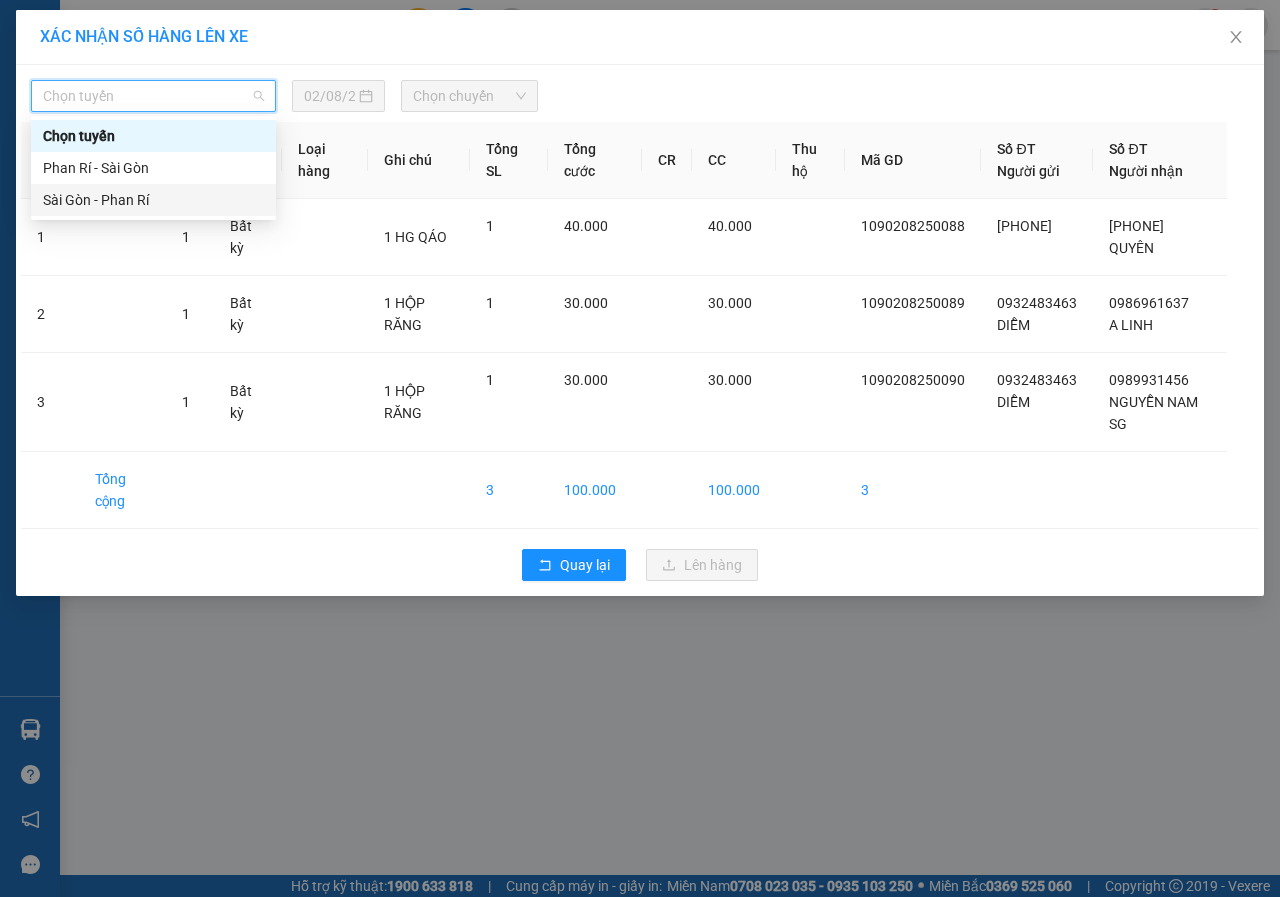 click on "Sài Gòn - Phan Rí" at bounding box center [153, 200] 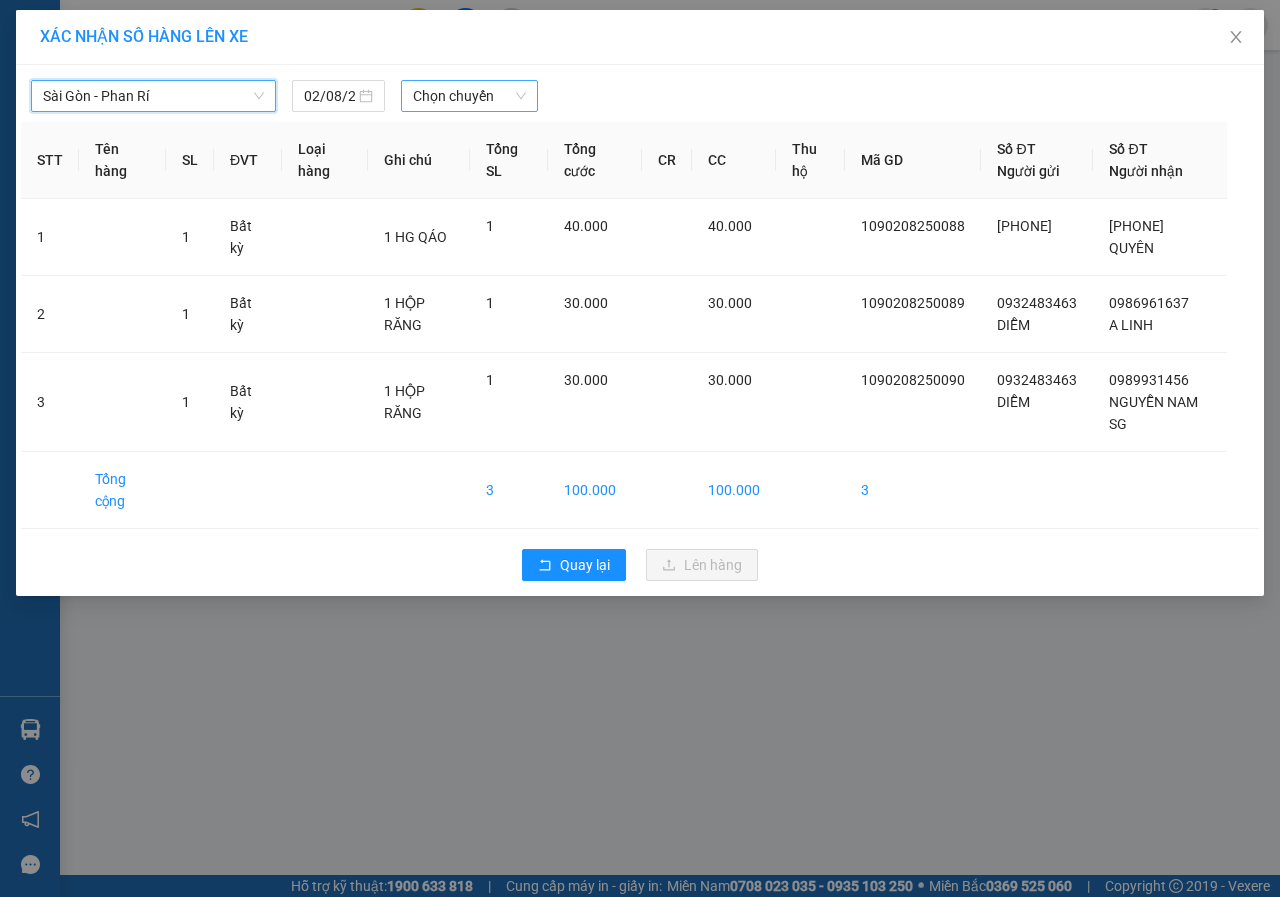 click on "Chọn chuyến" at bounding box center [469, 96] 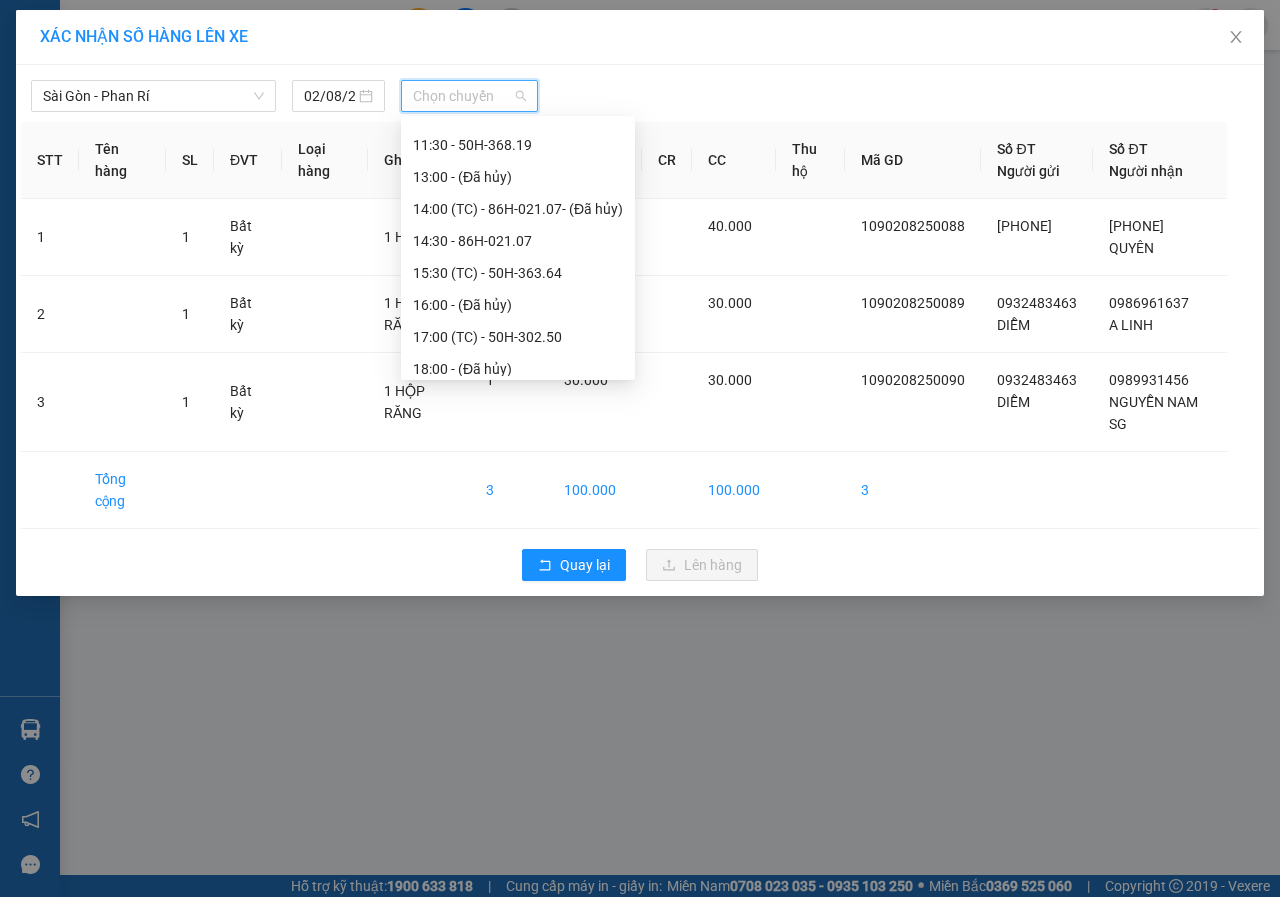 scroll, scrollTop: 288, scrollLeft: 0, axis: vertical 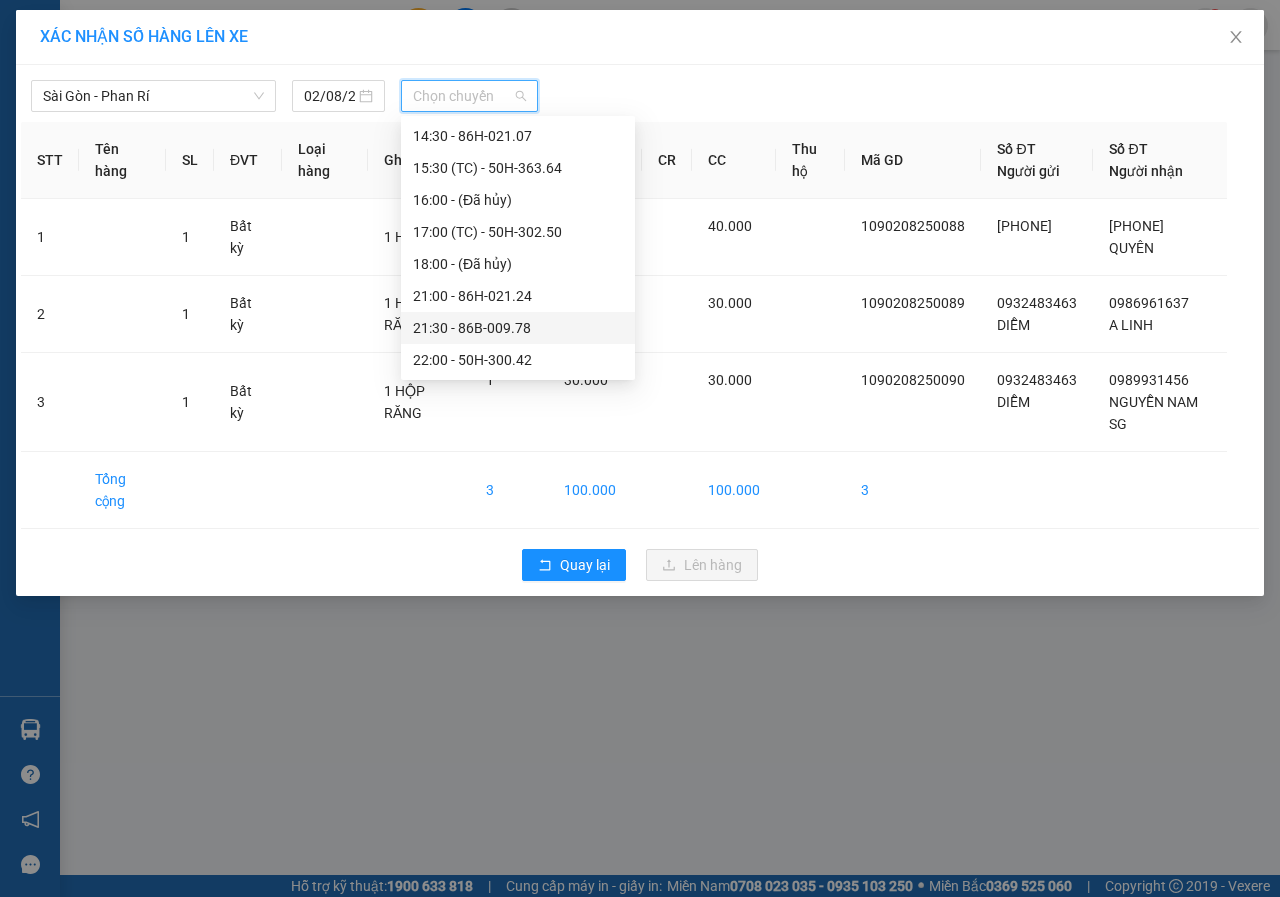 click on "[TIME] - [NUMBER]" at bounding box center [518, 328] 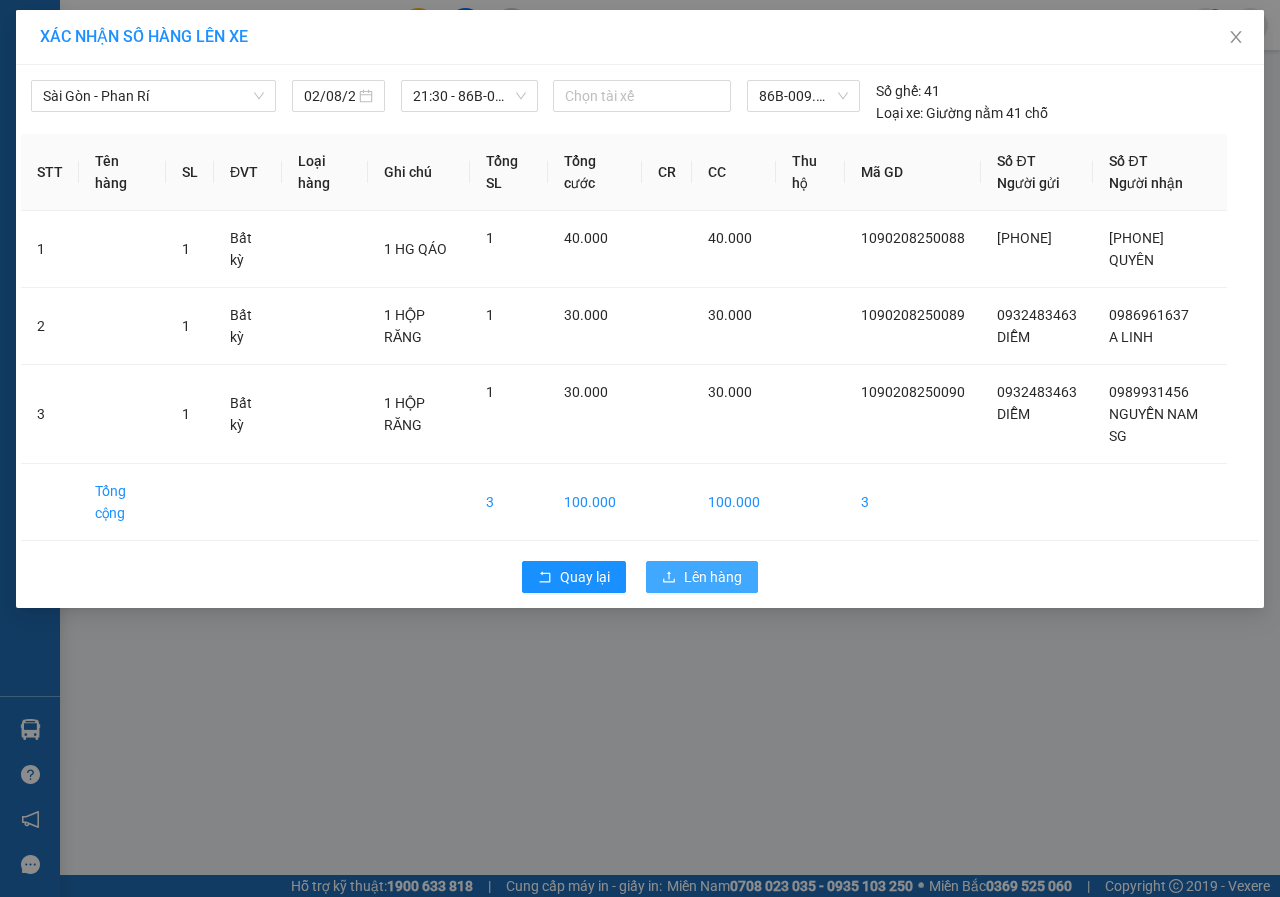 click on "Lên hàng" at bounding box center (702, 577) 